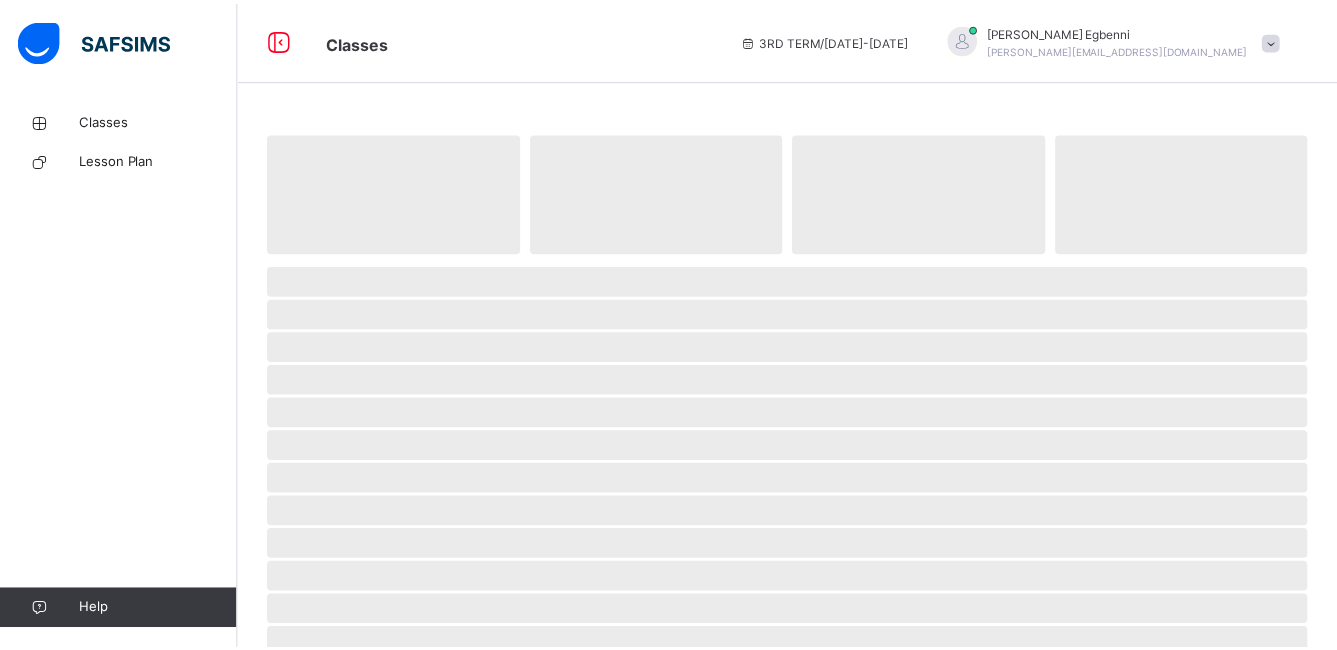 scroll, scrollTop: 0, scrollLeft: 0, axis: both 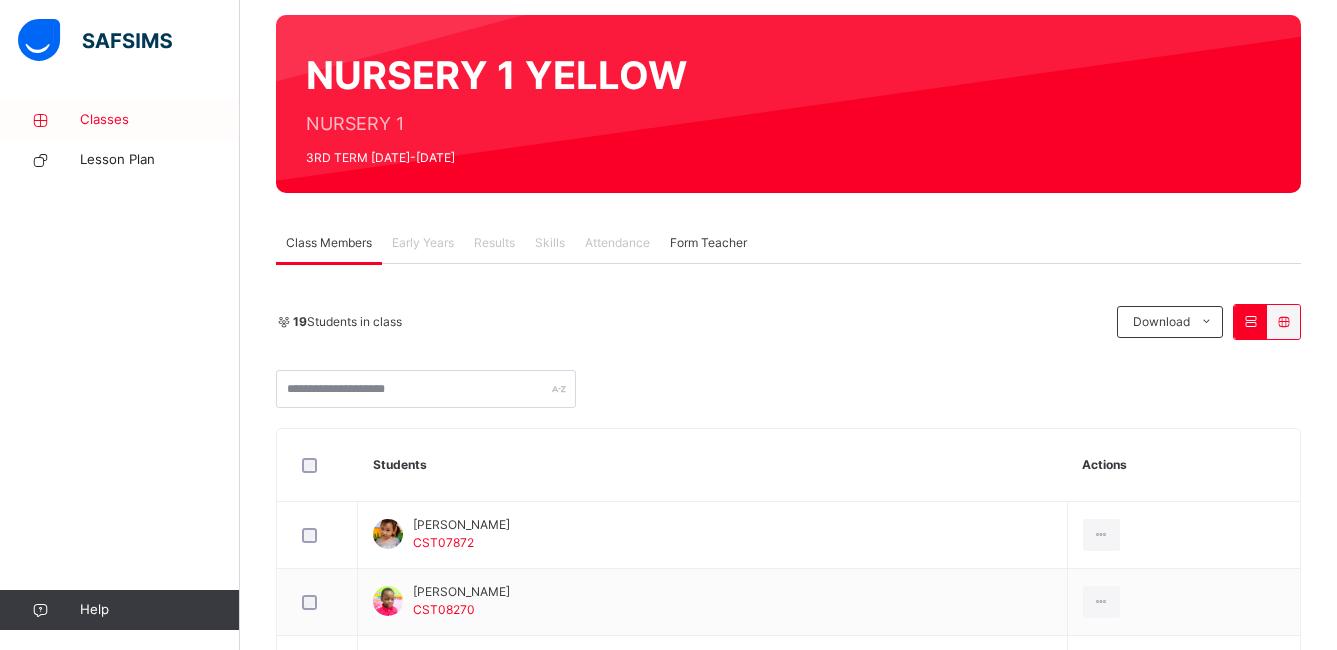 click on "Classes" at bounding box center [160, 120] 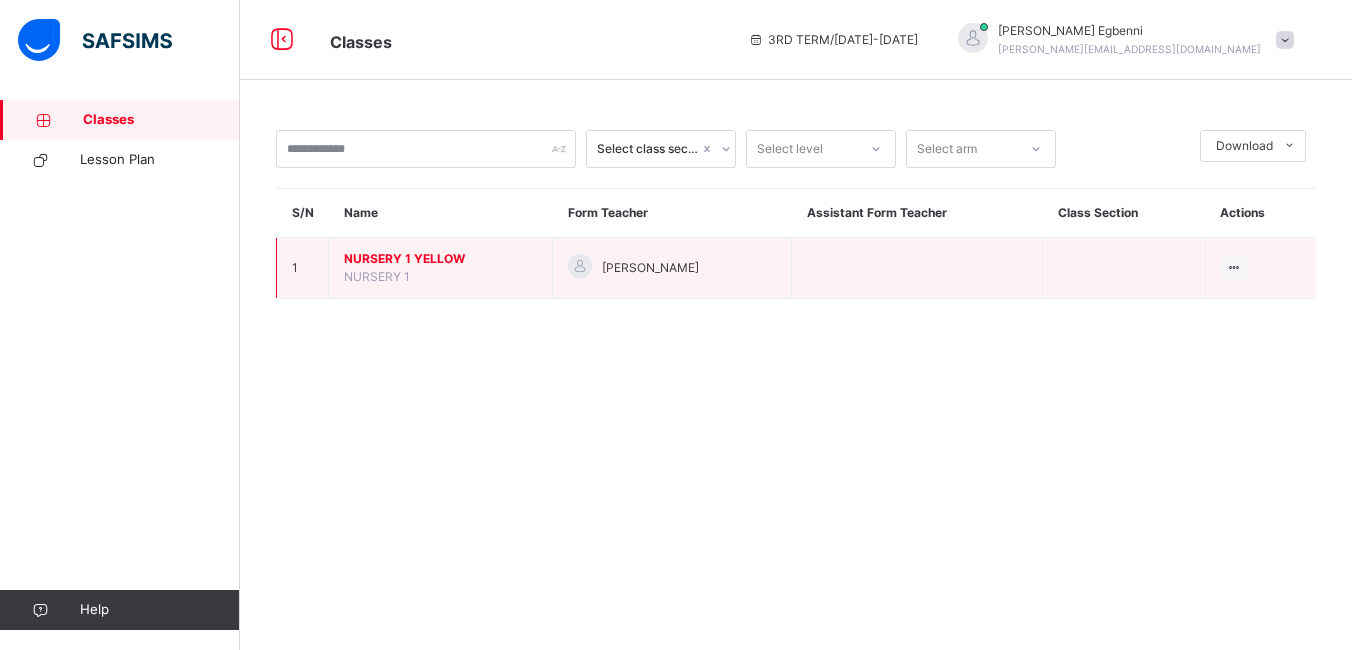 click on "NURSERY 1   YELLOW    NURSERY 1" at bounding box center (441, 268) 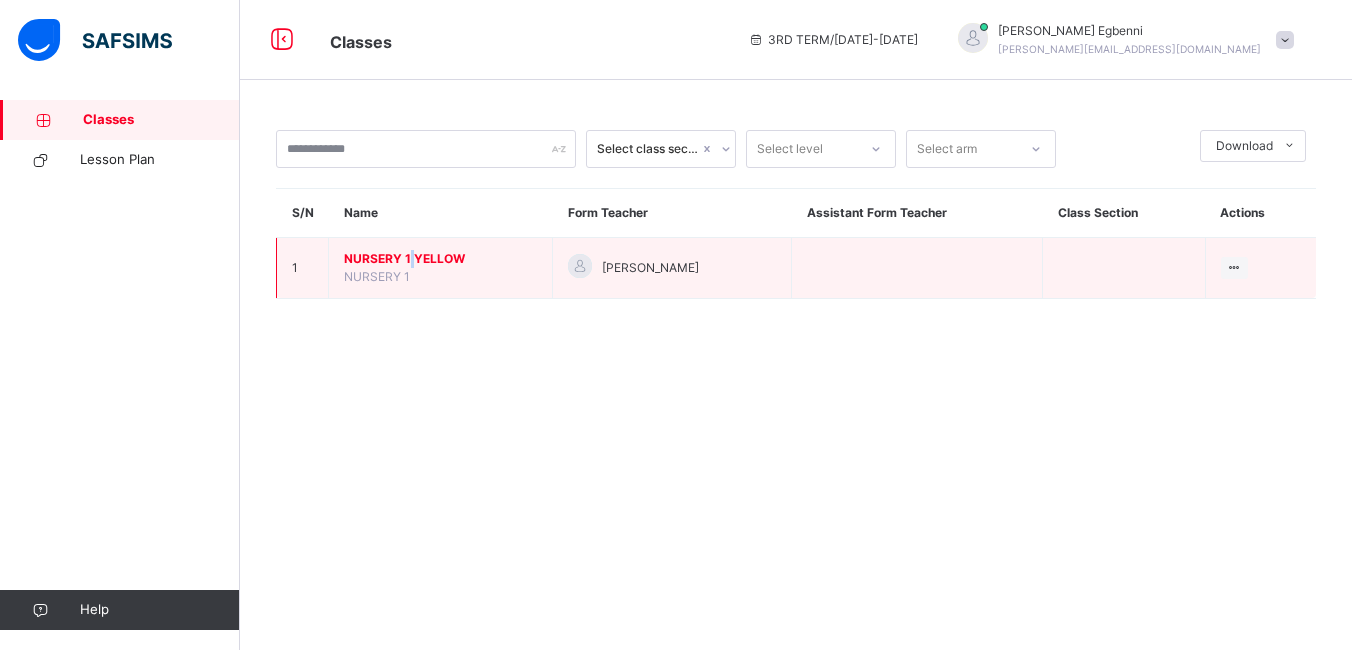 click on "NURSERY 1   YELLOW    NURSERY 1" at bounding box center [441, 268] 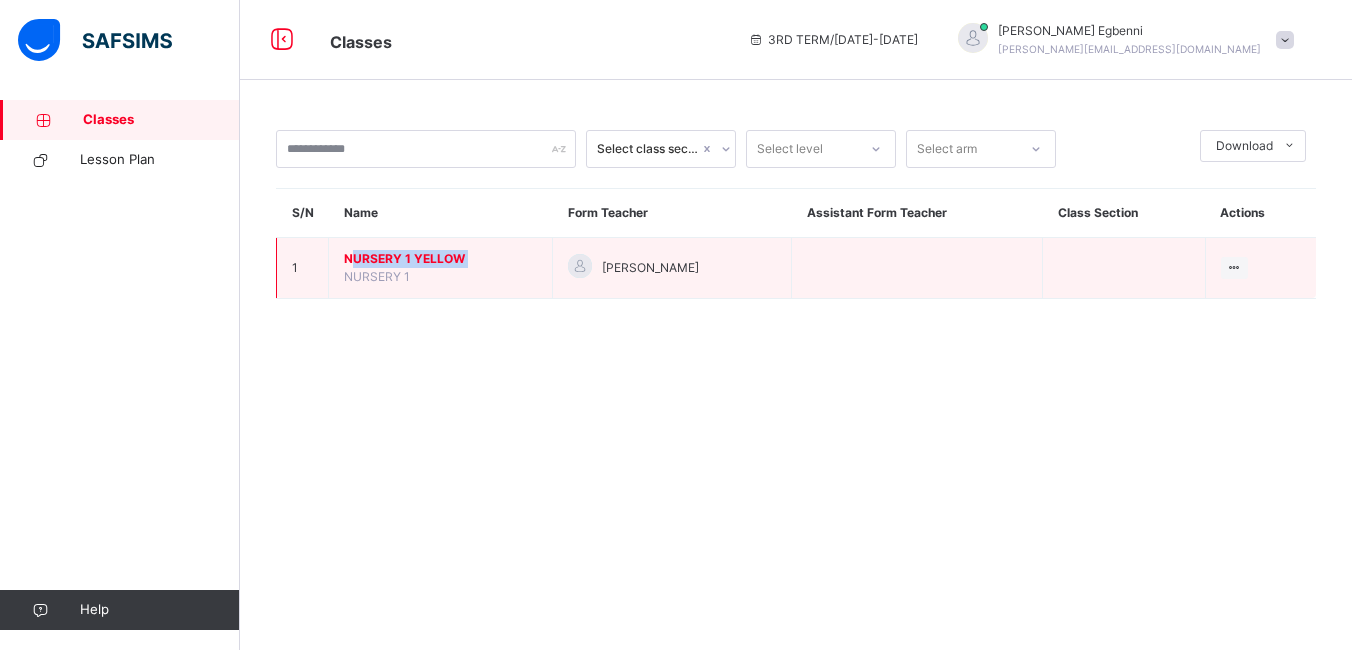 drag, startPoint x: 405, startPoint y: 248, endPoint x: 399, endPoint y: 257, distance: 10.816654 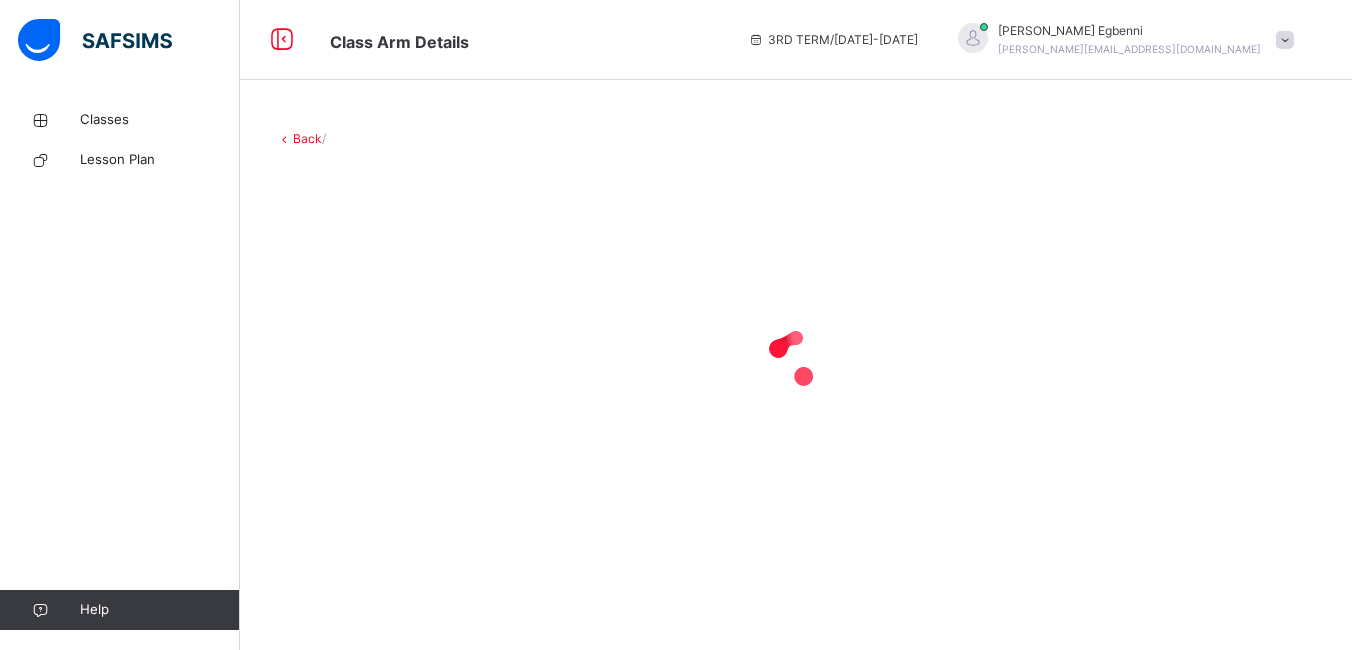 click at bounding box center (796, 358) 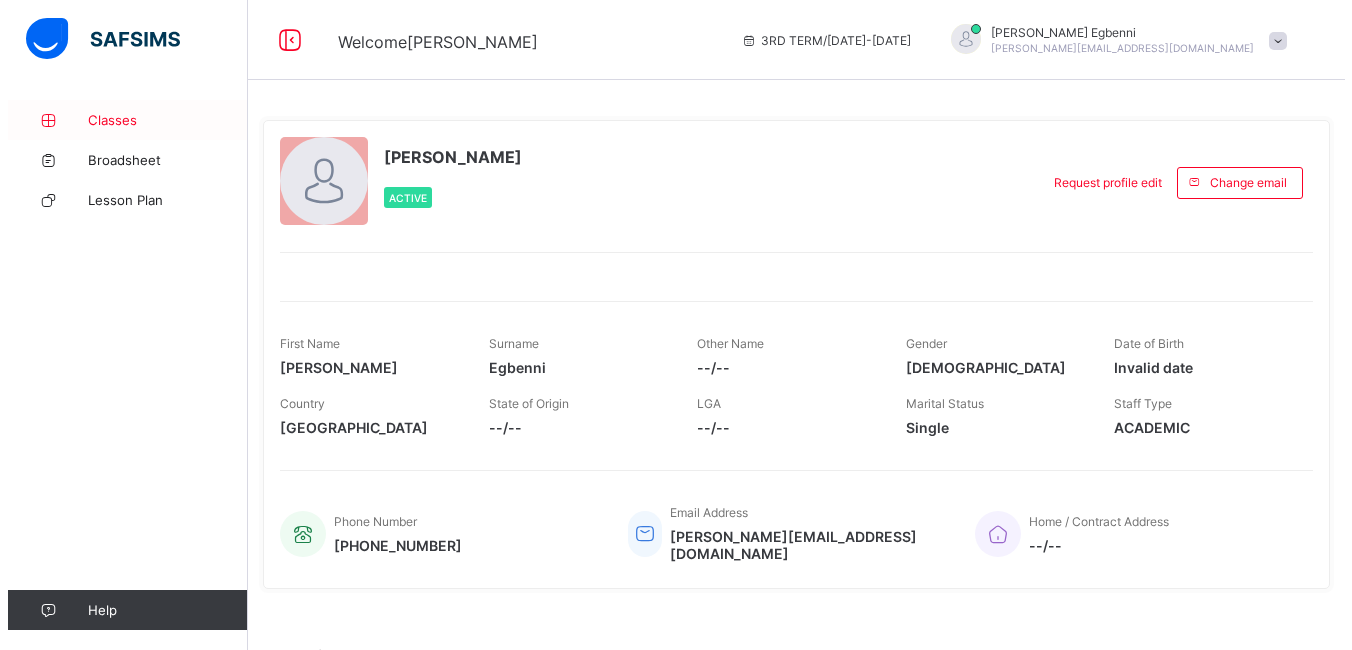scroll, scrollTop: 0, scrollLeft: 0, axis: both 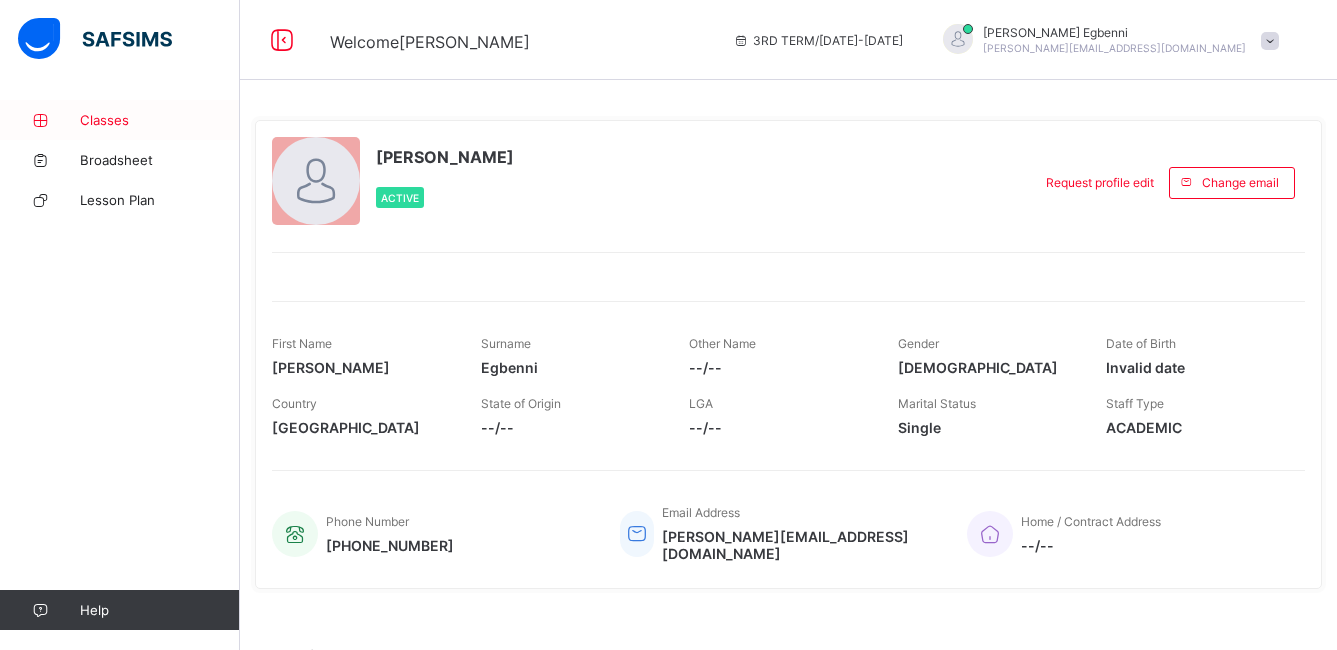 click on "Classes" at bounding box center [160, 120] 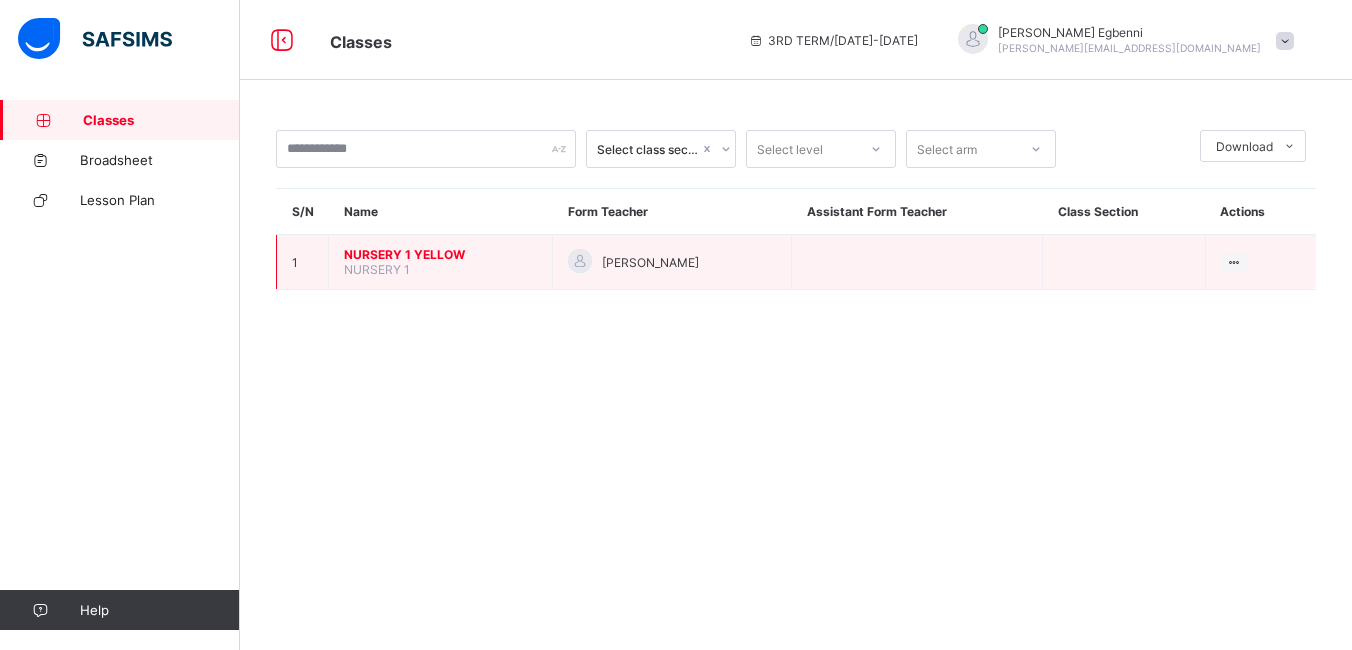 click on "NURSERY 1   YELLOW" at bounding box center (440, 254) 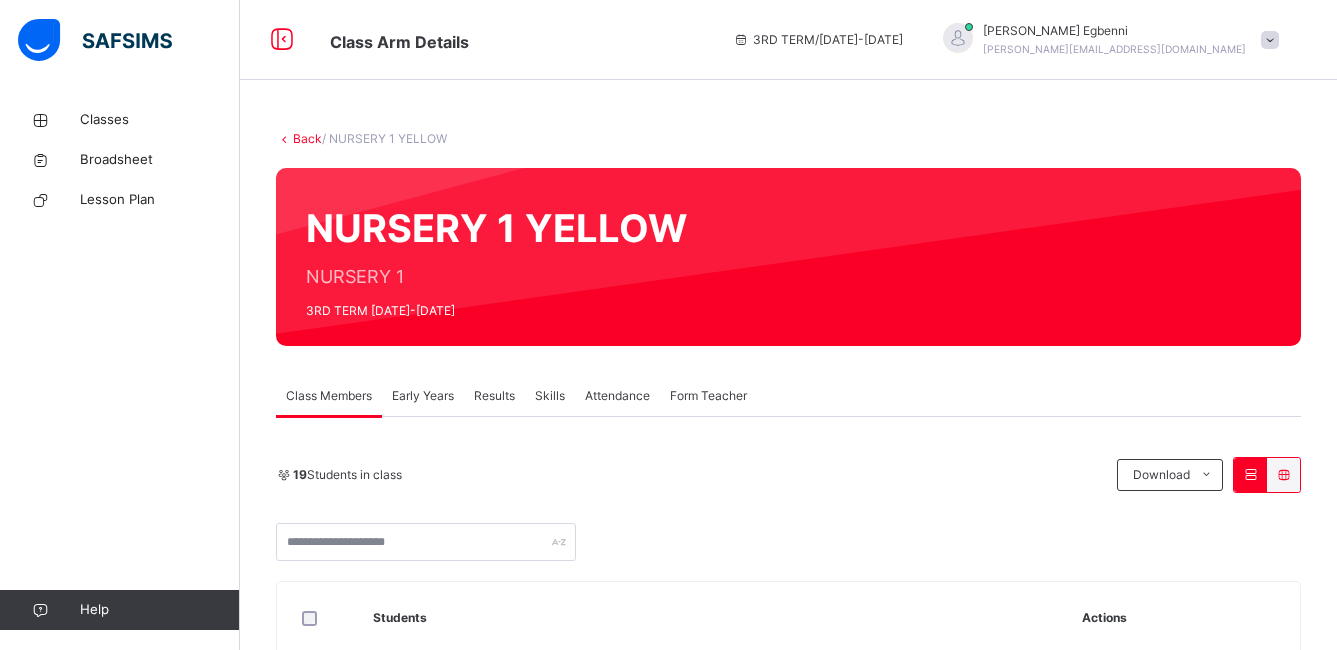 click on "Early Years" at bounding box center [423, 396] 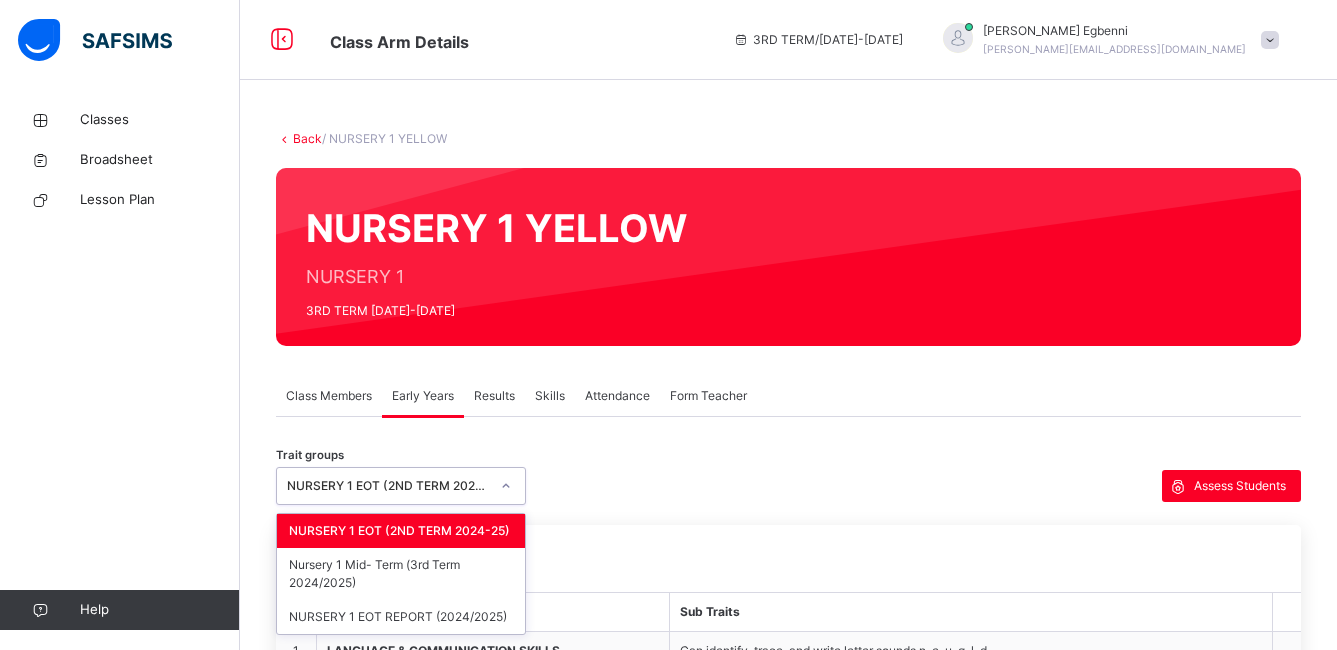 click at bounding box center [506, 486] 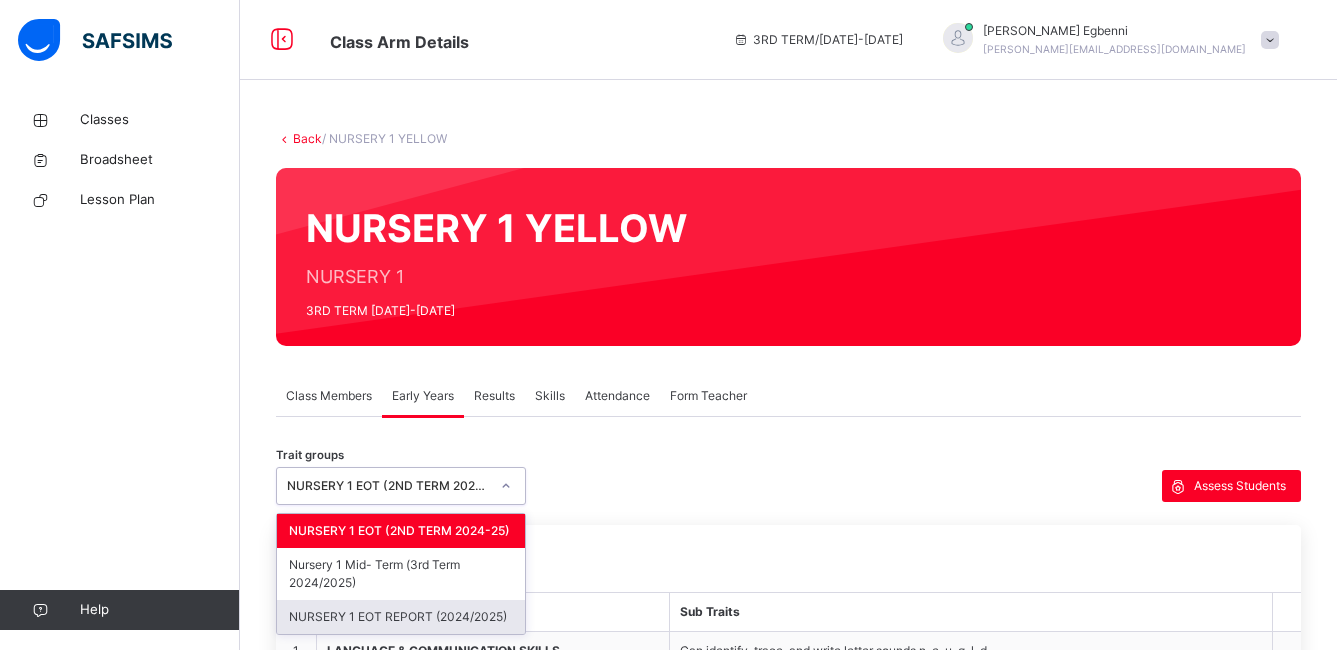 click on "NURSERY 1 EOT REPORT (2024/2025)" at bounding box center [401, 617] 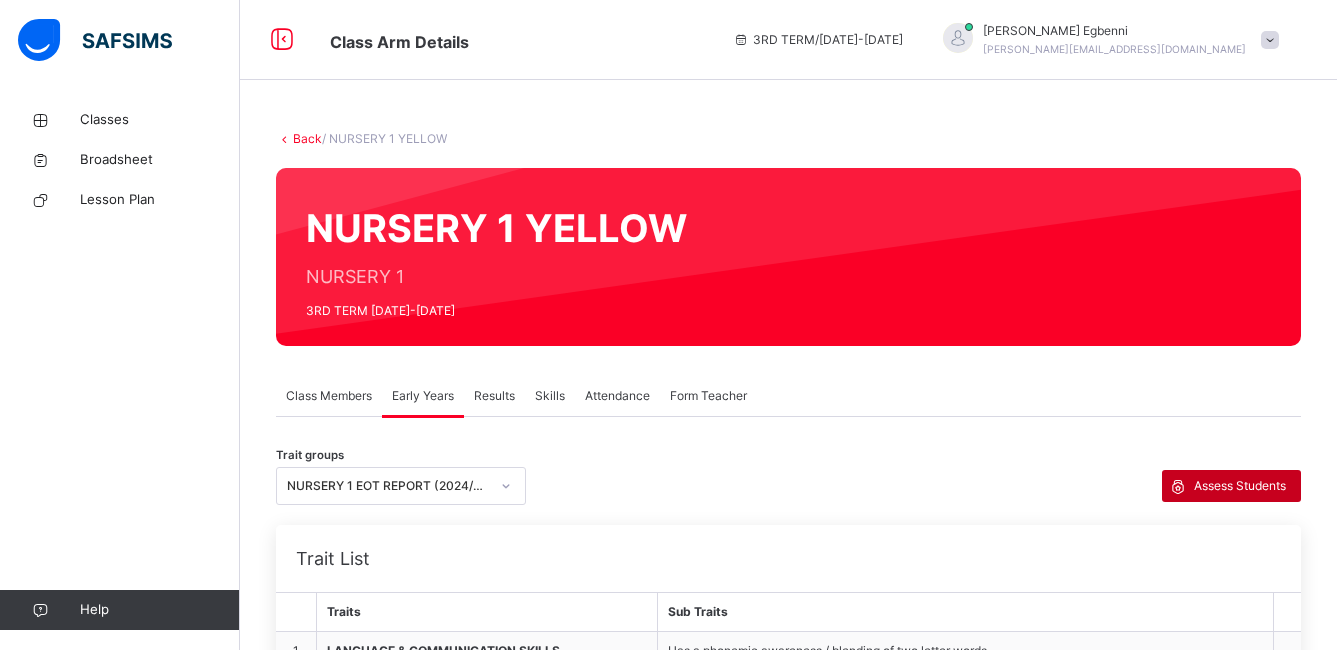 click on "Assess Students" at bounding box center (1240, 486) 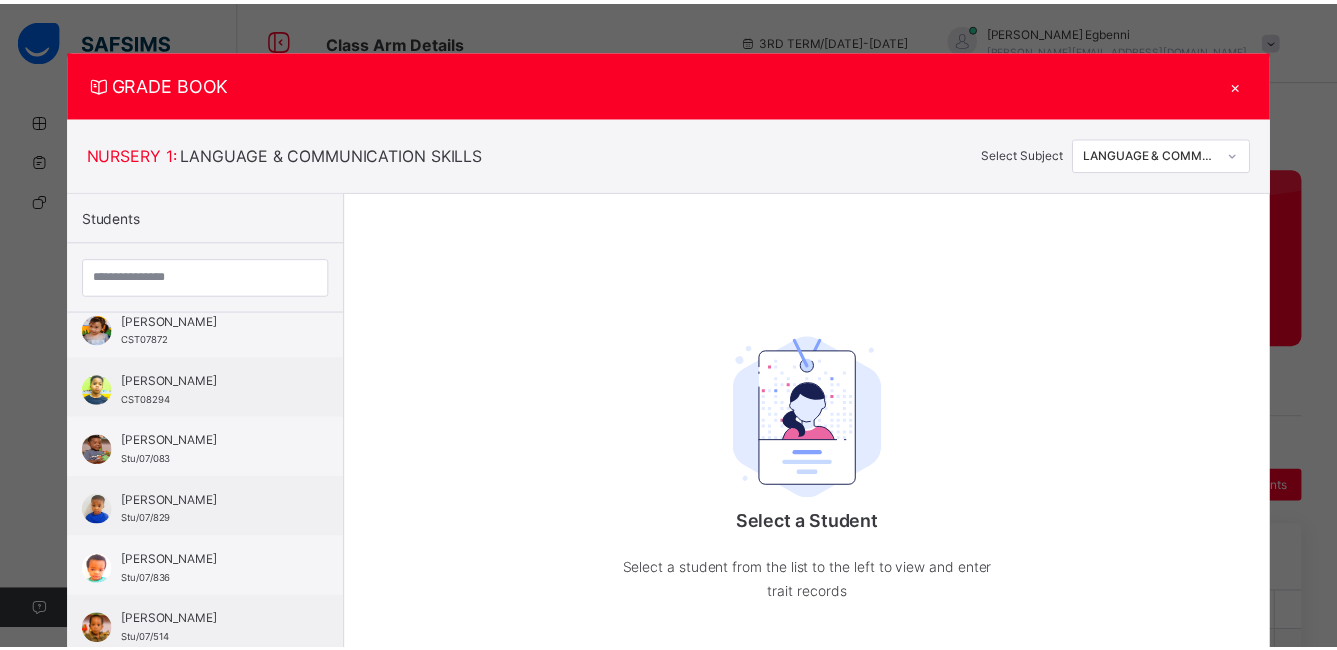 scroll, scrollTop: 0, scrollLeft: 0, axis: both 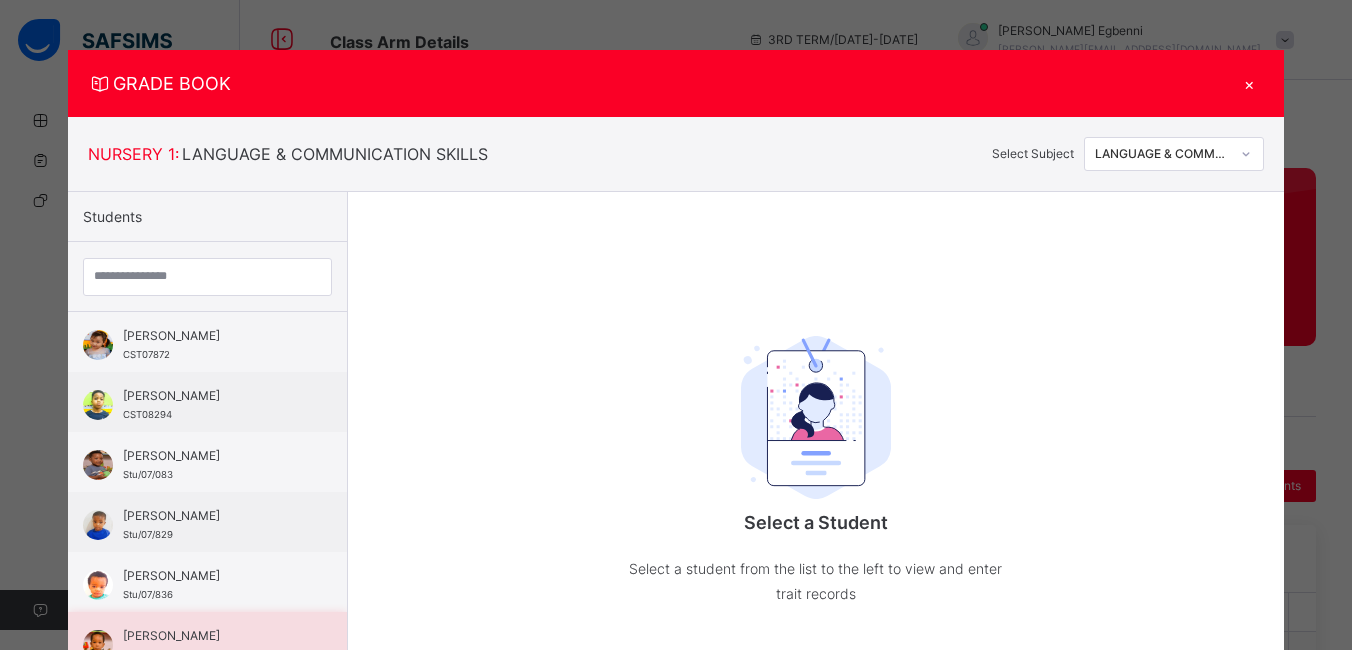 click on "[PERSON_NAME]" at bounding box center [212, 636] 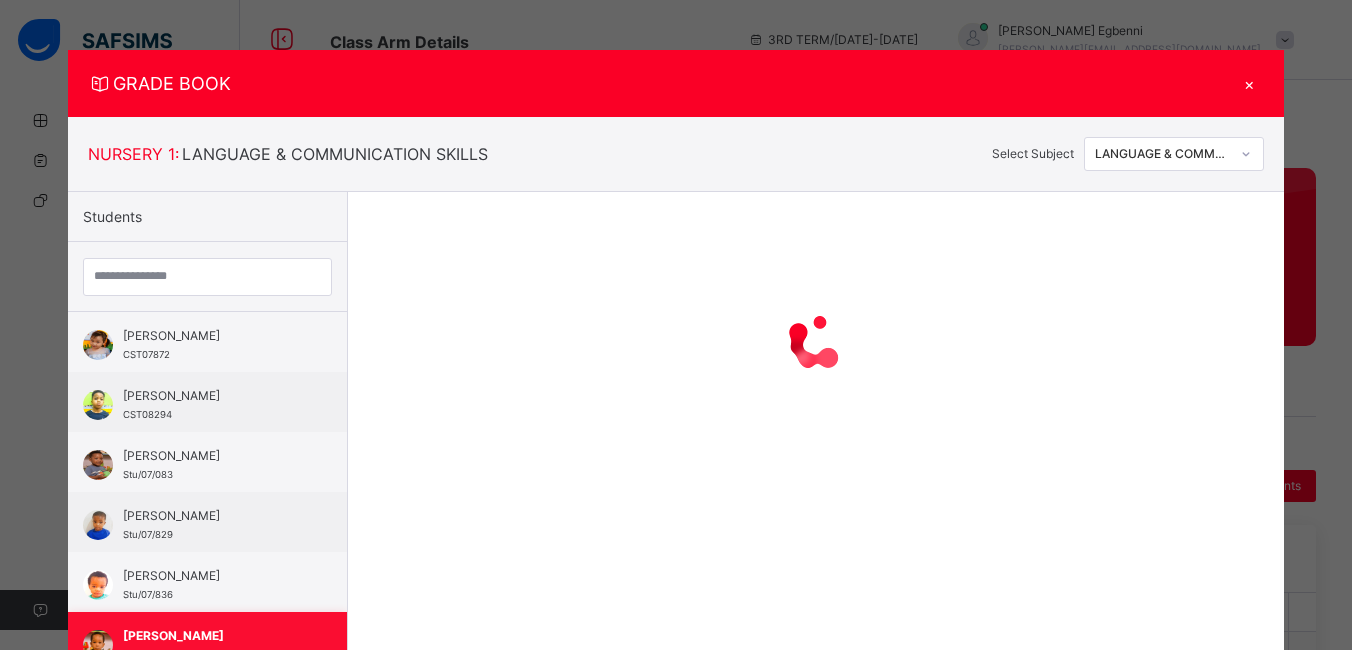 click on "[PERSON_NAME]" at bounding box center [212, 636] 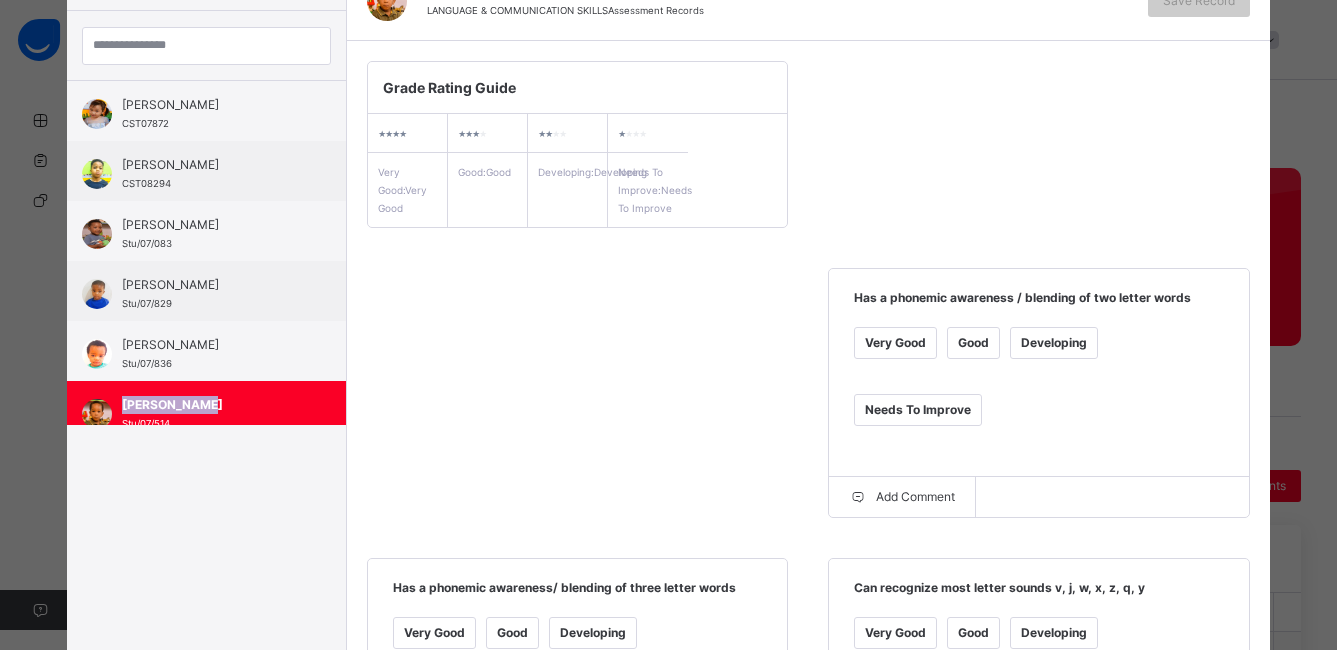 scroll, scrollTop: 234, scrollLeft: 0, axis: vertical 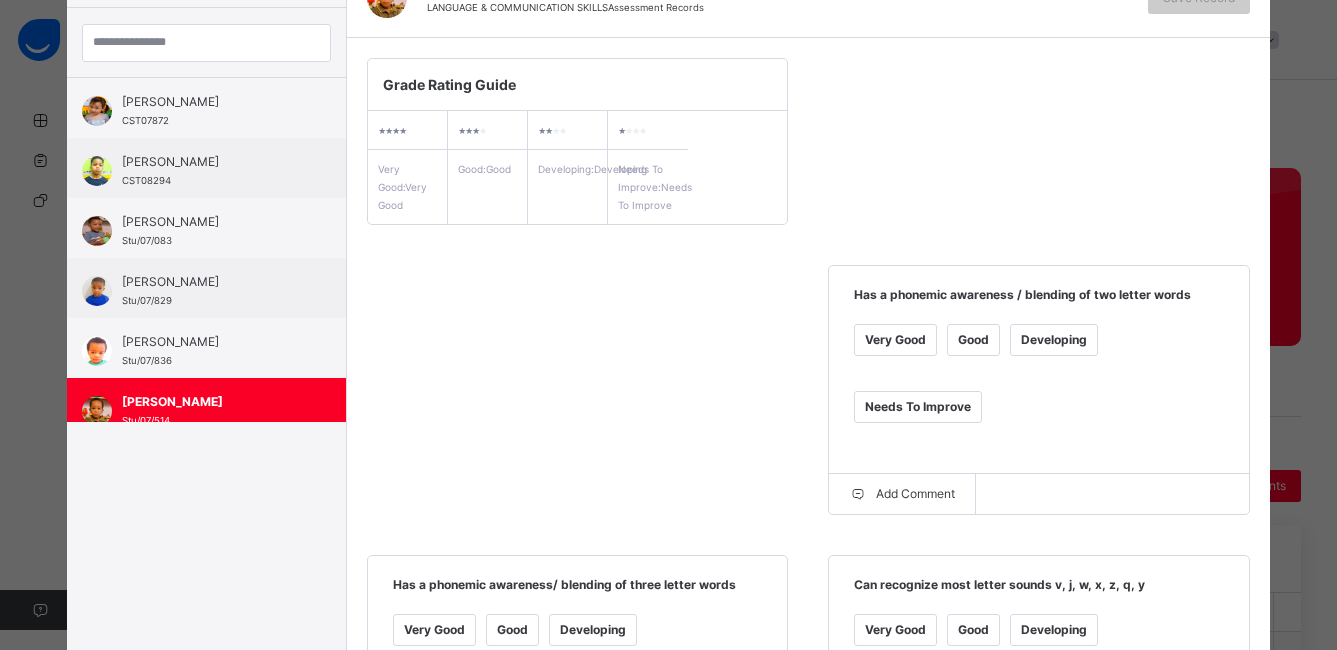 click on "Good" at bounding box center (973, 340) 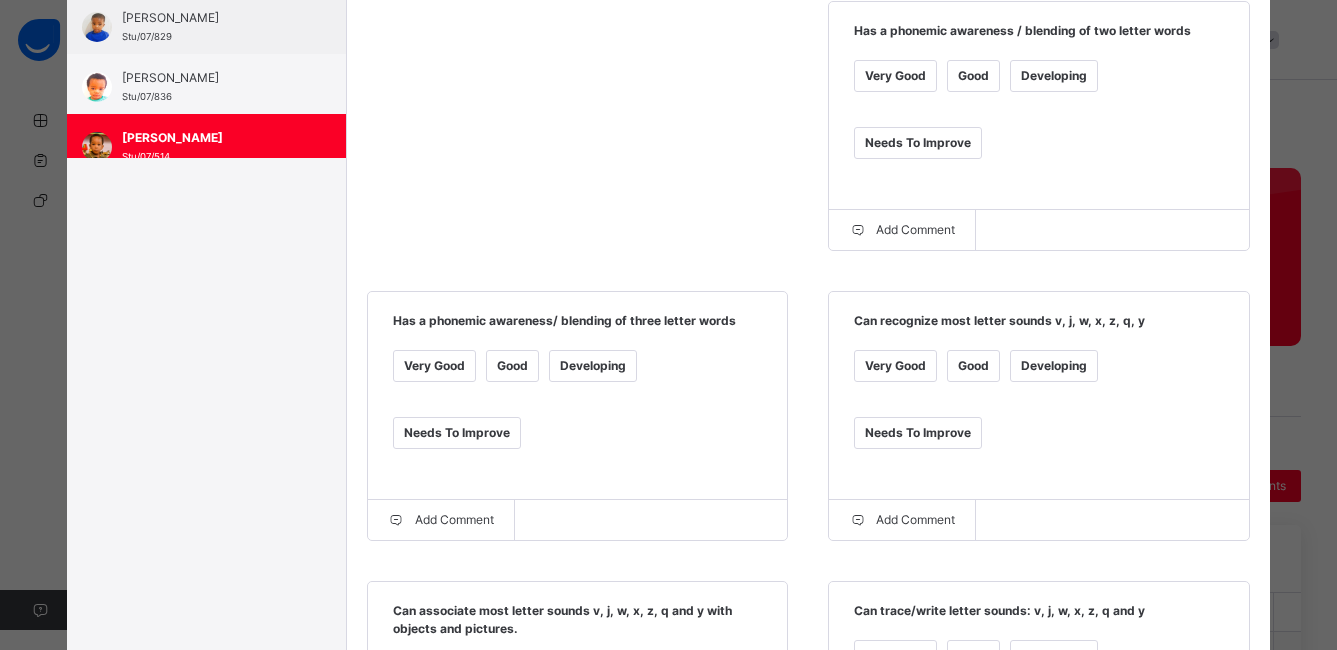 scroll, scrollTop: 508, scrollLeft: 0, axis: vertical 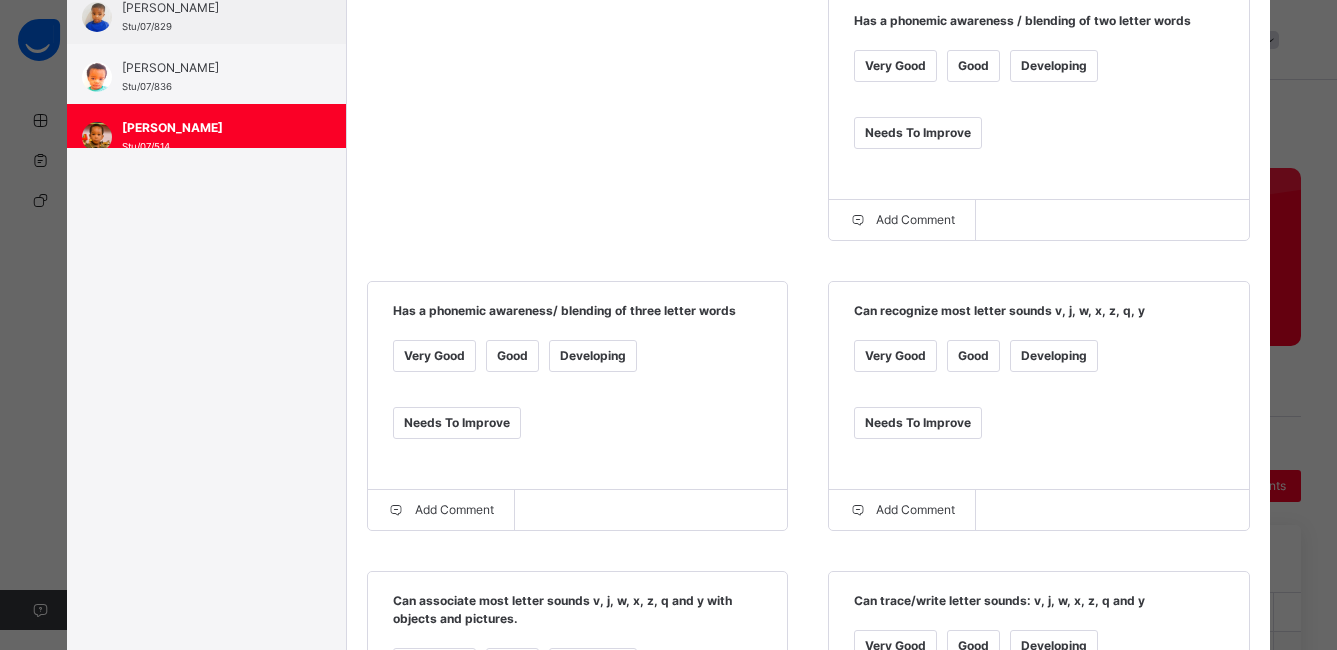 click on "Developing" at bounding box center [593, 356] 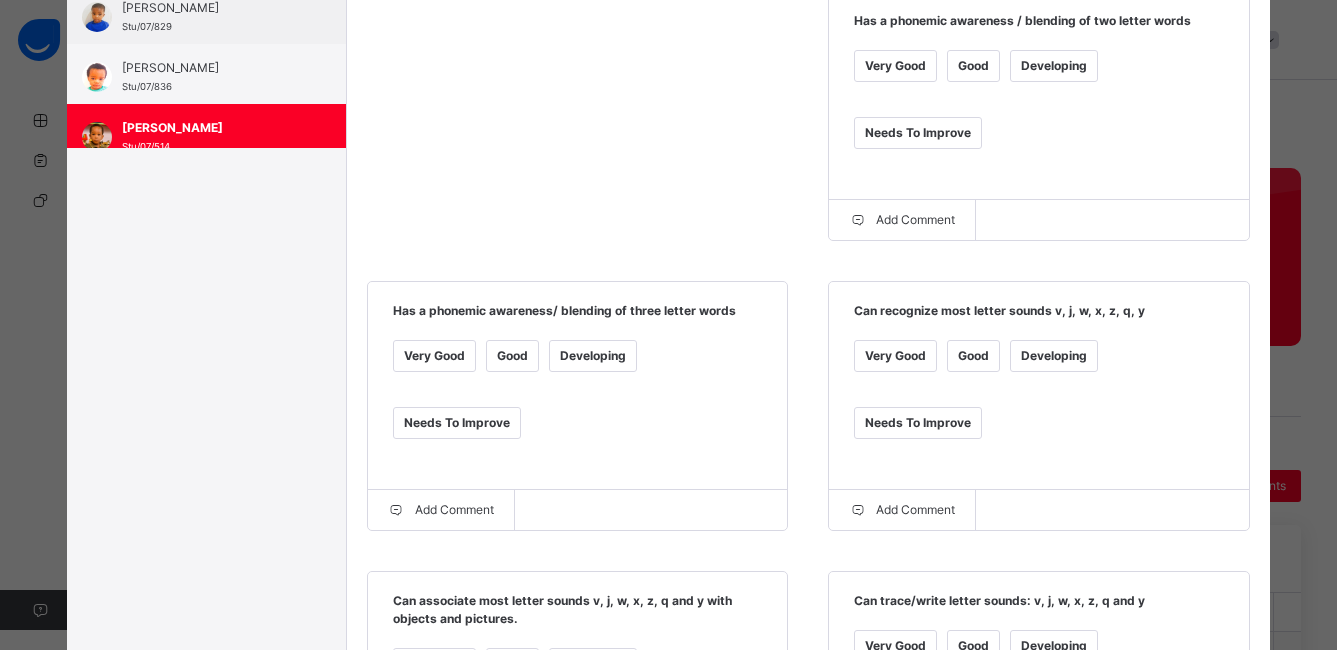click on "Very Good" at bounding box center [895, 356] 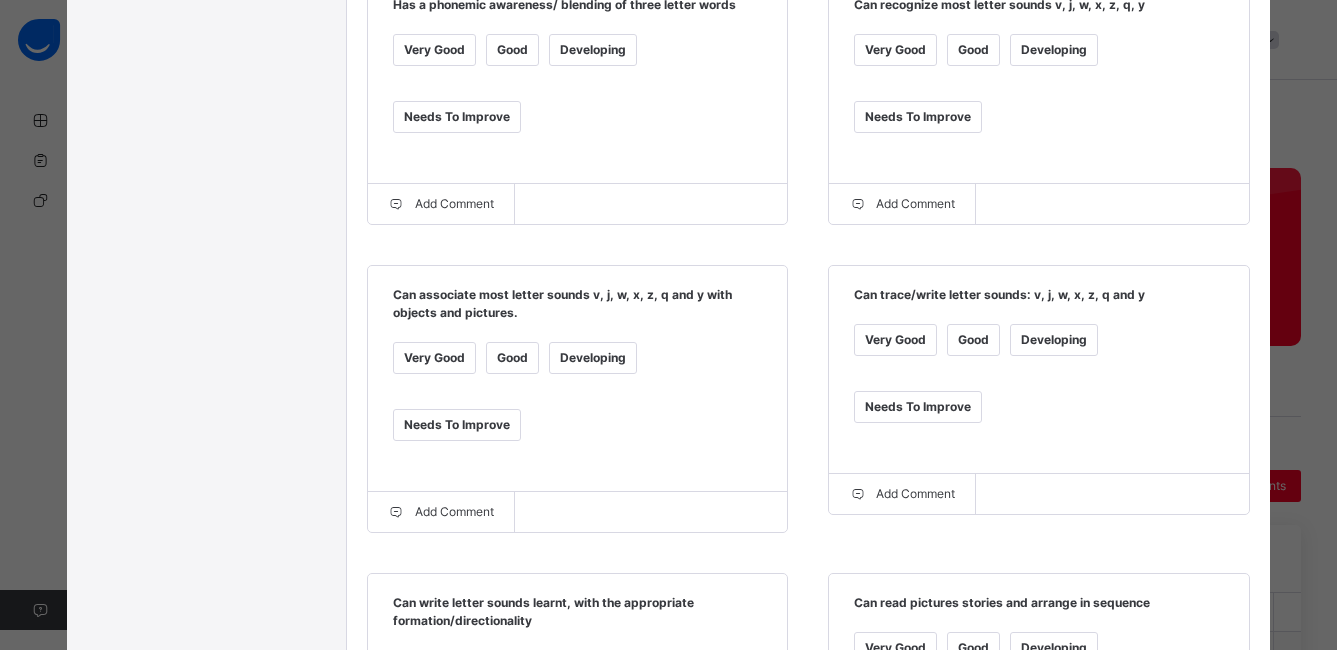 scroll, scrollTop: 824, scrollLeft: 0, axis: vertical 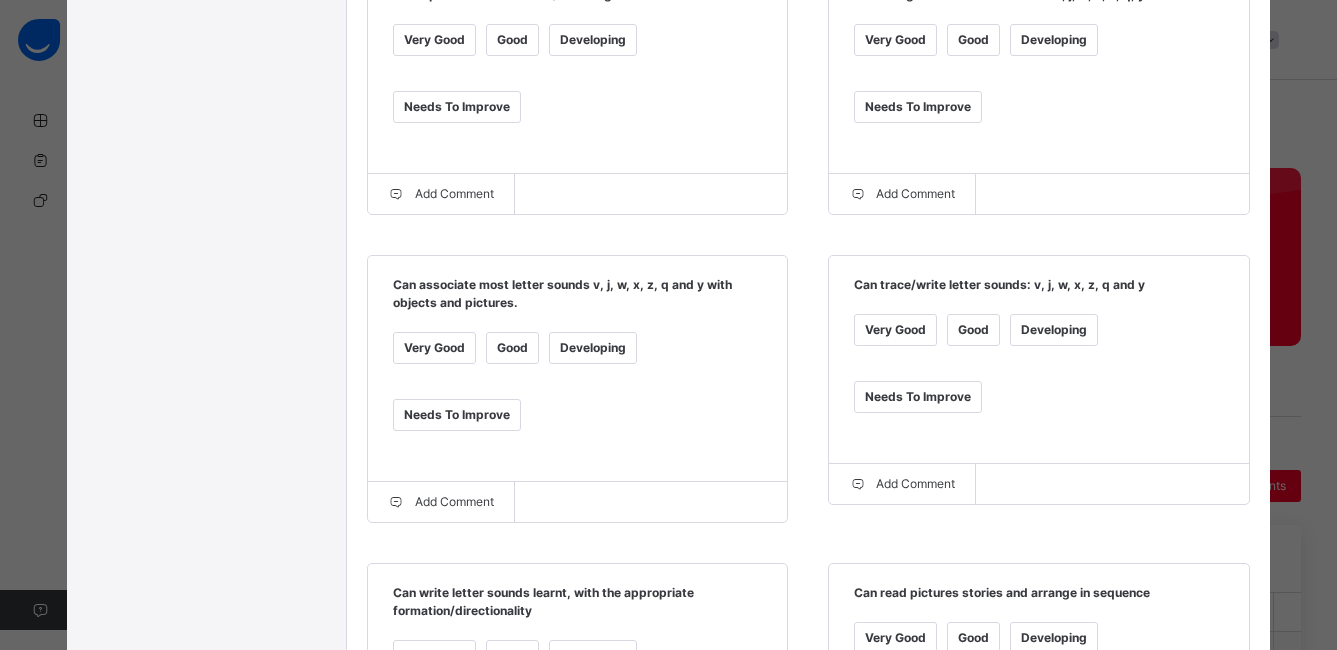 click on "Good" at bounding box center [512, 348] 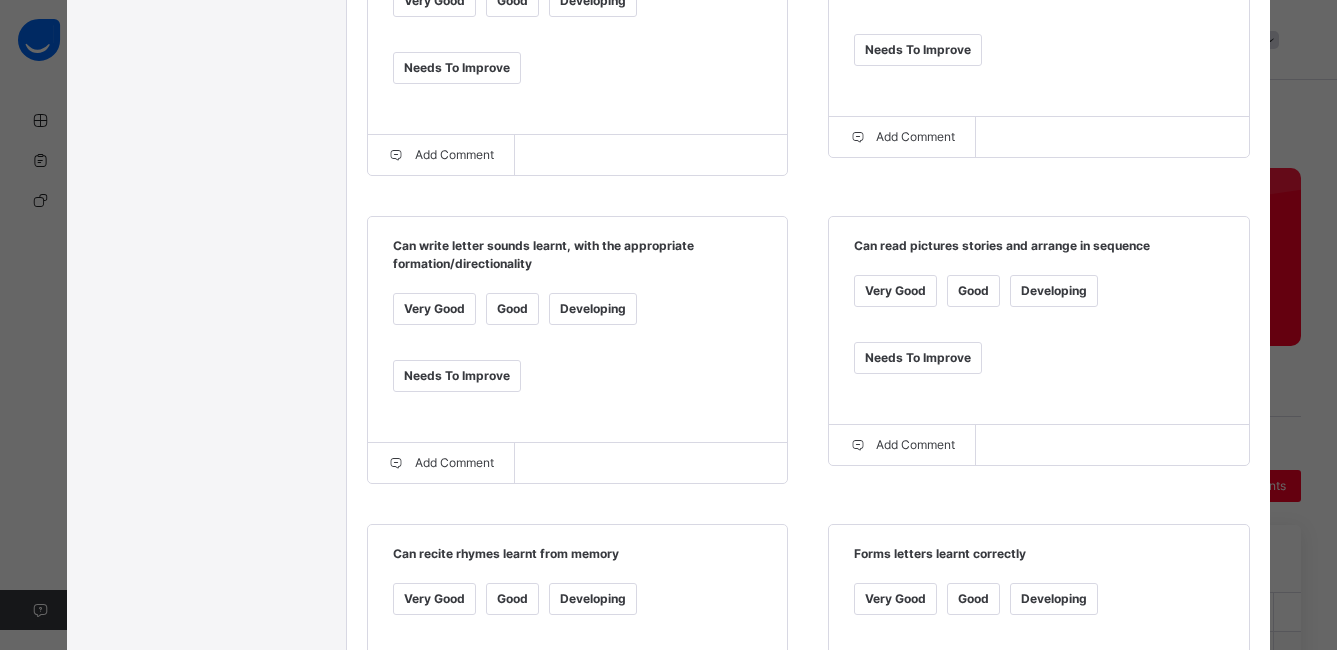 scroll, scrollTop: 1191, scrollLeft: 0, axis: vertical 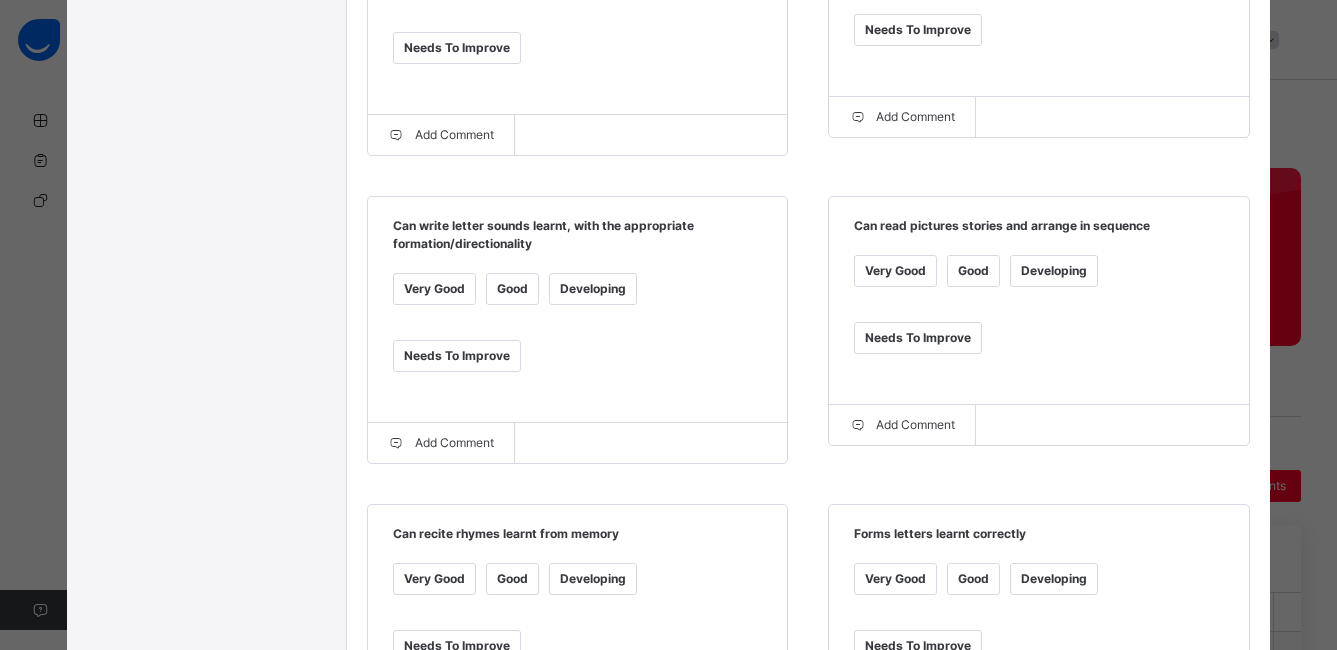 click on "Good" at bounding box center (512, 289) 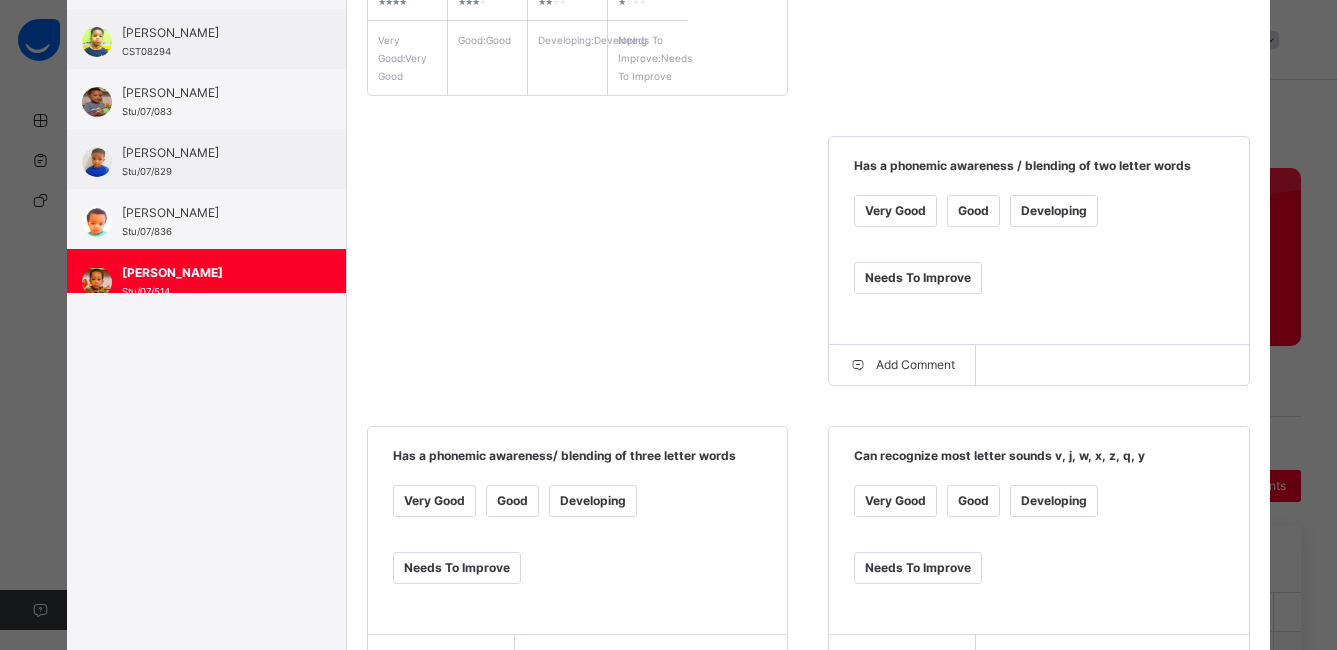 scroll, scrollTop: 330, scrollLeft: 0, axis: vertical 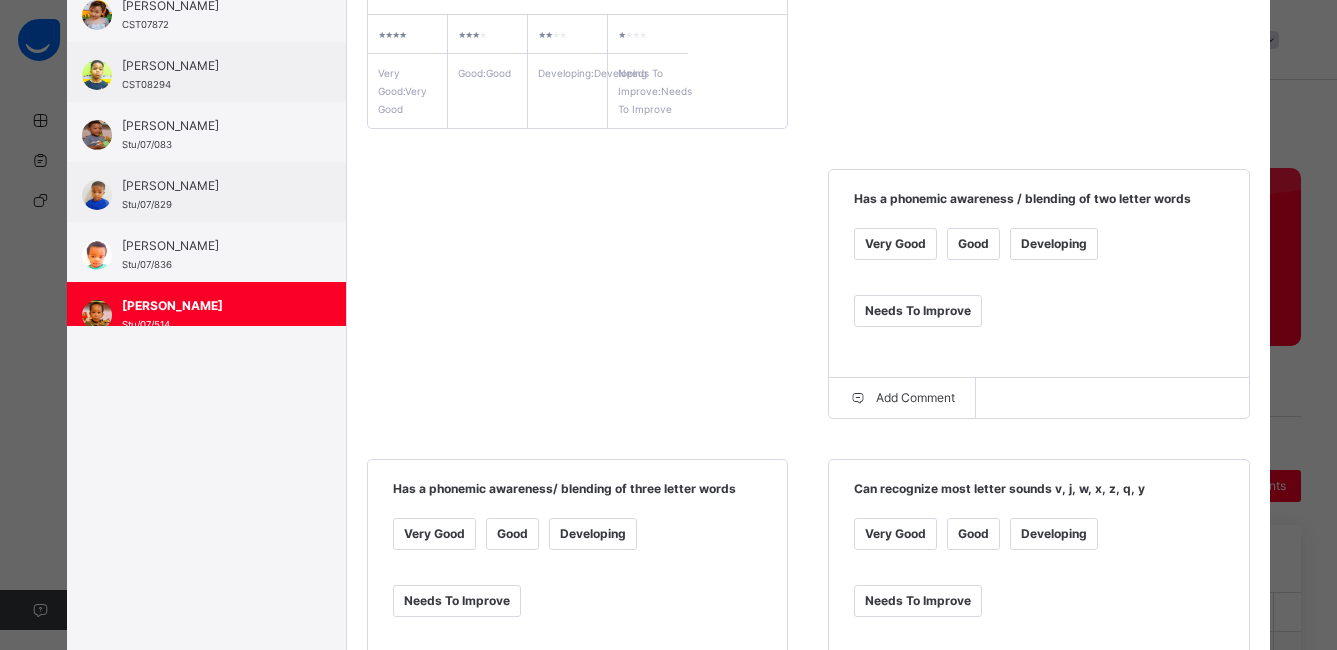 click on "Grade Rating Guide   ★ ★ ★ ★ Very Good  :  Very Good ★ ★ ★ ★ Good   :  Good  ★ ★ ★ ★ Developing  :  Developing ★ ★ ★ ★ Needs To Improve  :  Needs To Improve Has a phonemic awareness / blending of two letter words   Very Good Good  Developing Needs To Improve  Add Comment Has a phonemic awareness/ blending of three letter words   Very Good Good  Developing Needs To Improve  Add Comment Can recognize most letter sounds v, j, w, x, z, q, y   Very Good Good  Developing Needs To Improve  Add Comment Can associate most letter sounds v, j, w, x, z, q and y with objects and pictures.   Very Good Good  Developing Needs To Improve  Add Comment Can trace/write letter sounds: v, j, w, x, z, q and y   Very Good Good  Developing Needs To Improve  Add Comment Can write letter sounds learnt, with the appropriate formation/directionality   Very Good Good  Developing Needs To Improve  Add Comment Can read pictures stories and arrange in sequence   Very Good Good  Developing Needs To Improve" at bounding box center [808, 788] 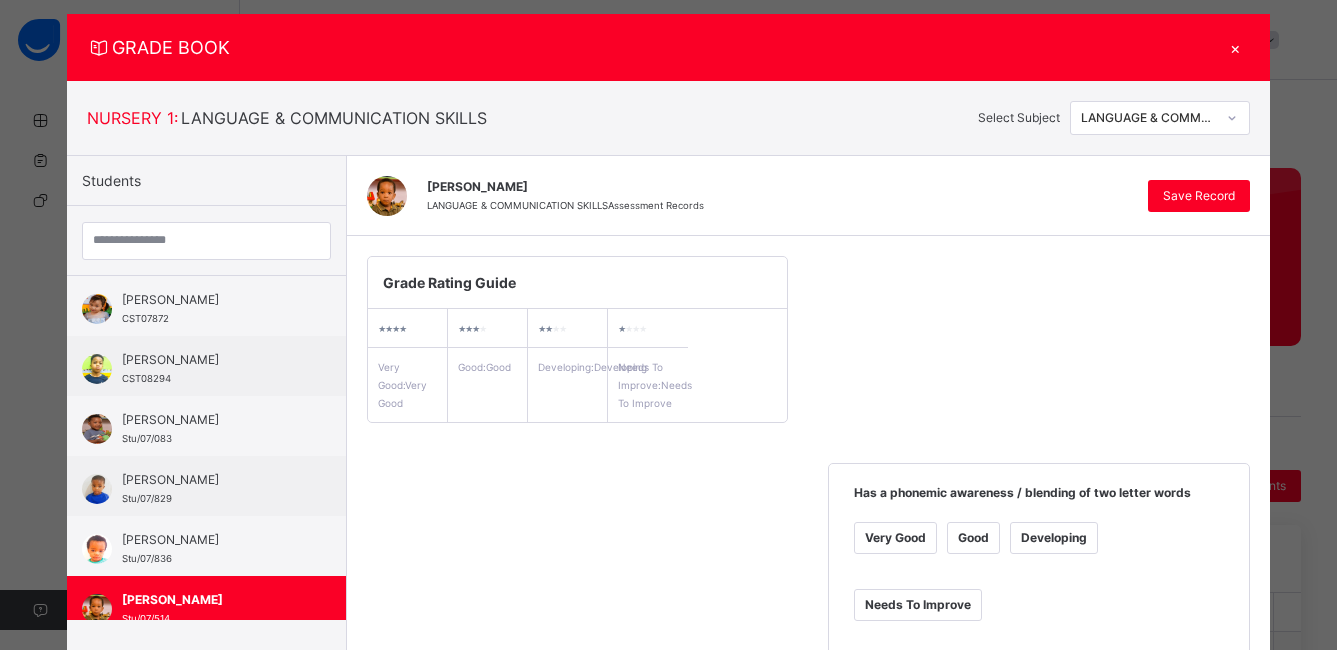 scroll, scrollTop: 24, scrollLeft: 0, axis: vertical 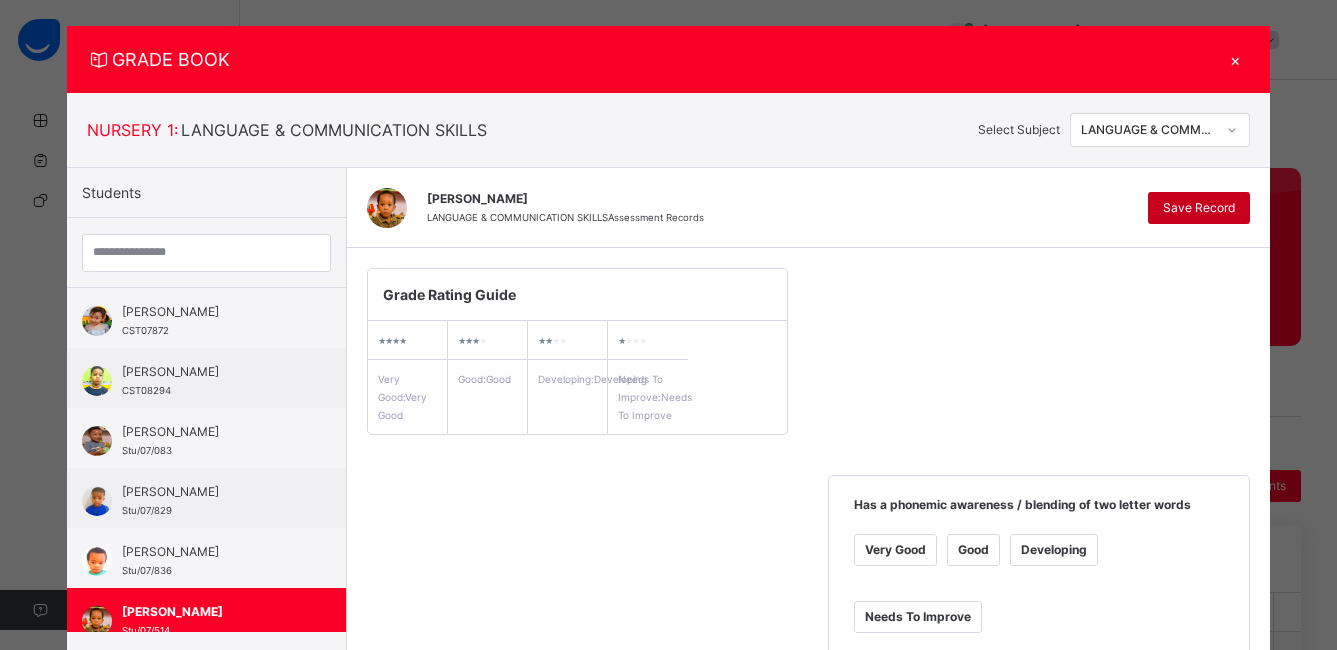 click on "Save Record" at bounding box center (1199, 208) 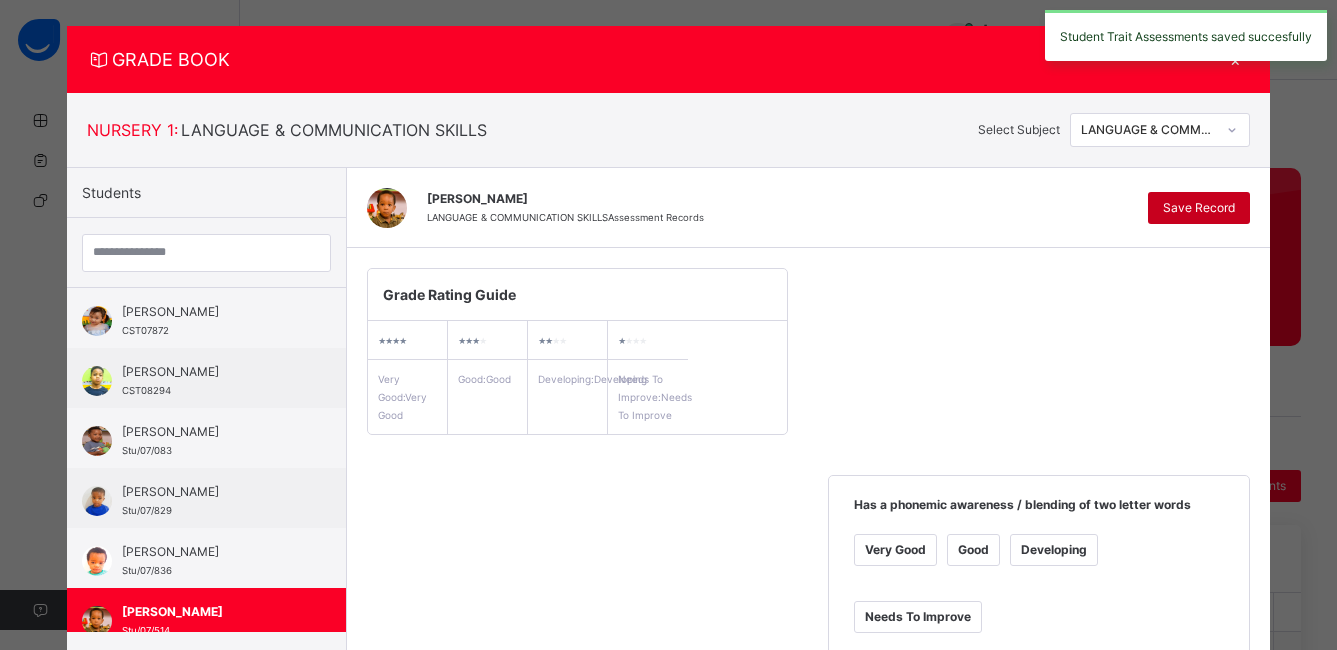 click on "Save Record" at bounding box center (1199, 208) 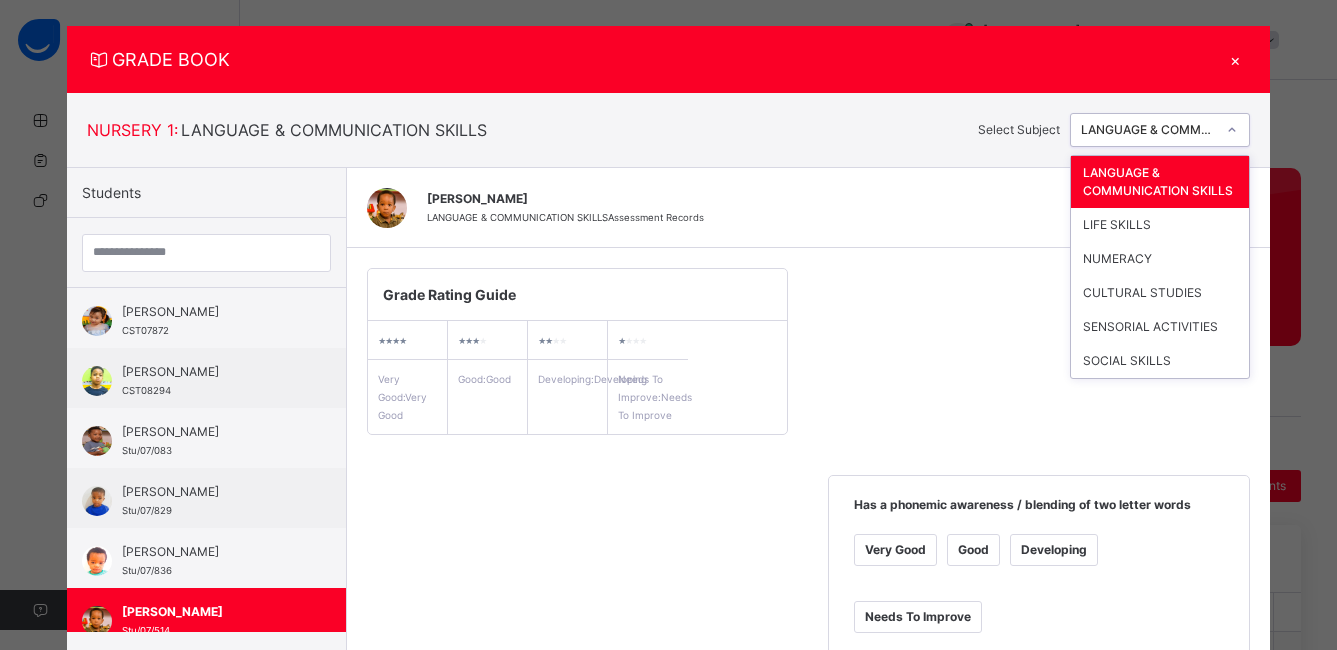 click 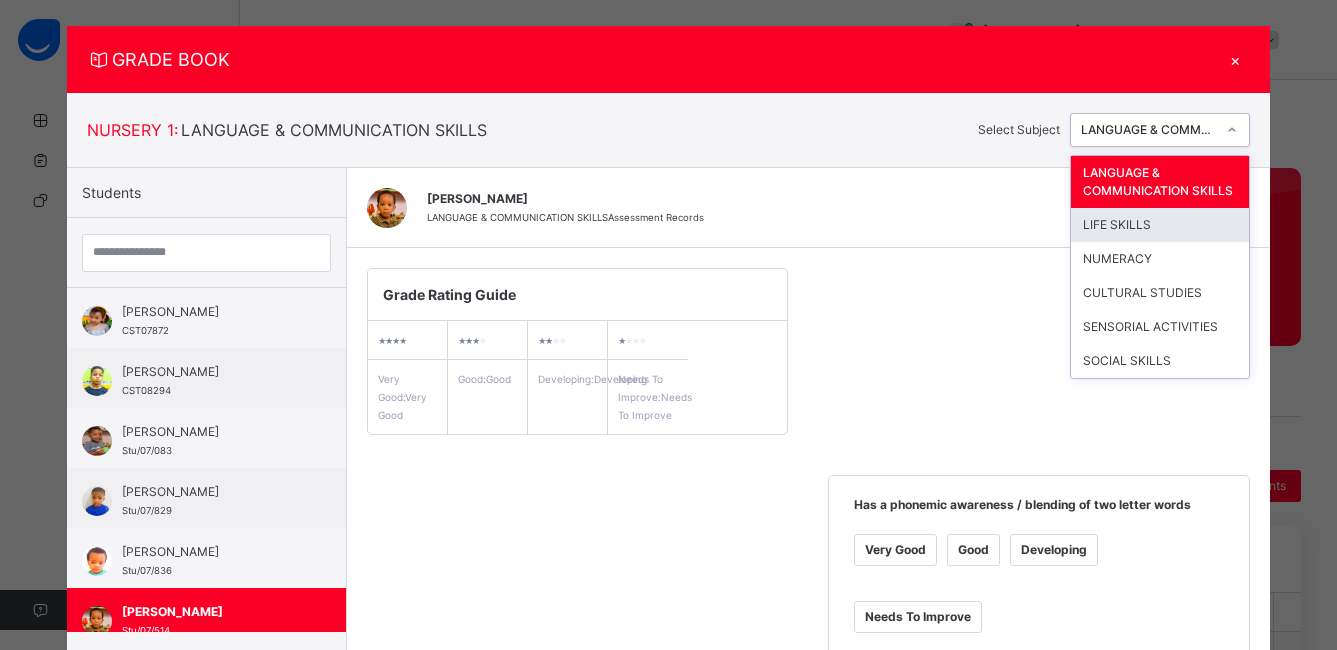 click on "LIFE SKILLS" at bounding box center (1160, 225) 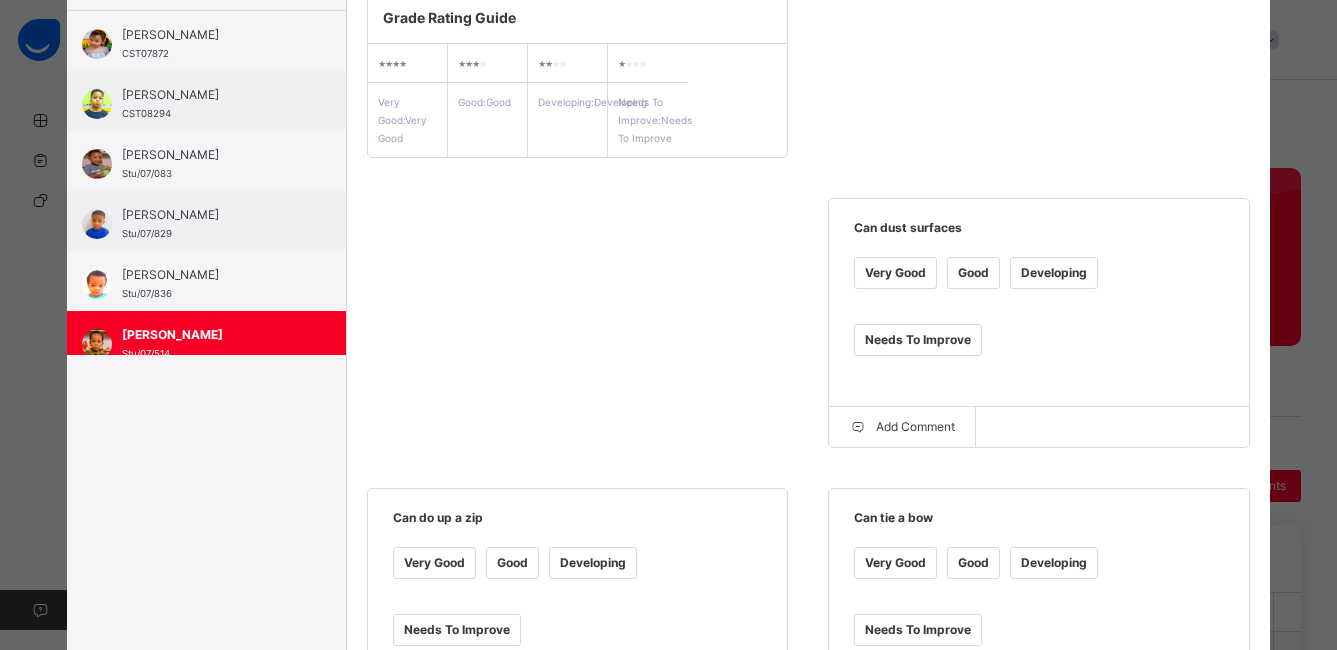 scroll, scrollTop: 304, scrollLeft: 0, axis: vertical 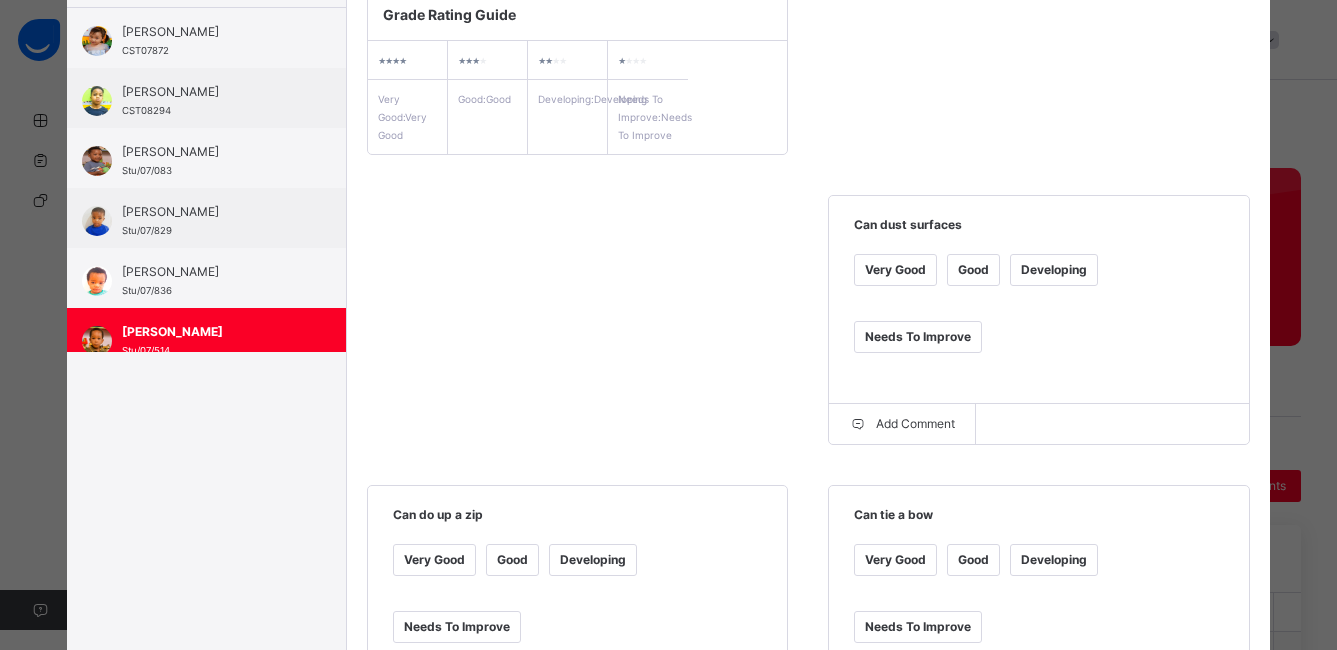 click on "Good" at bounding box center [973, 270] 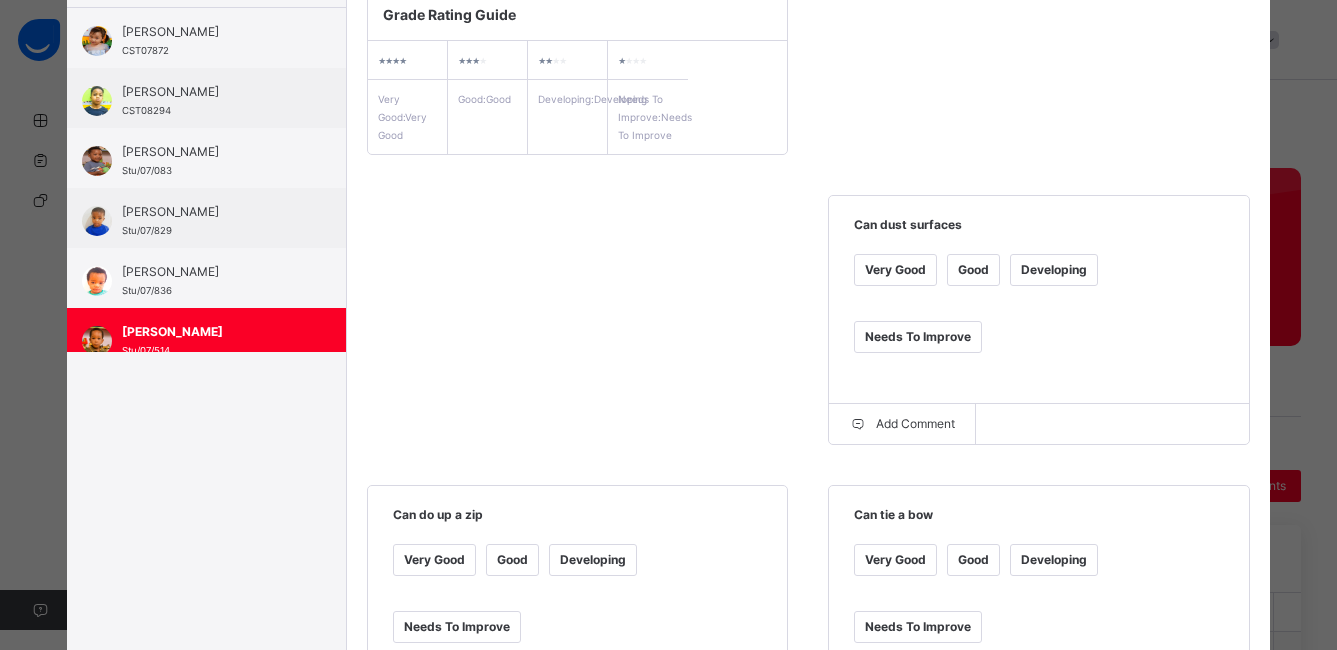 click on "Good" at bounding box center [512, 560] 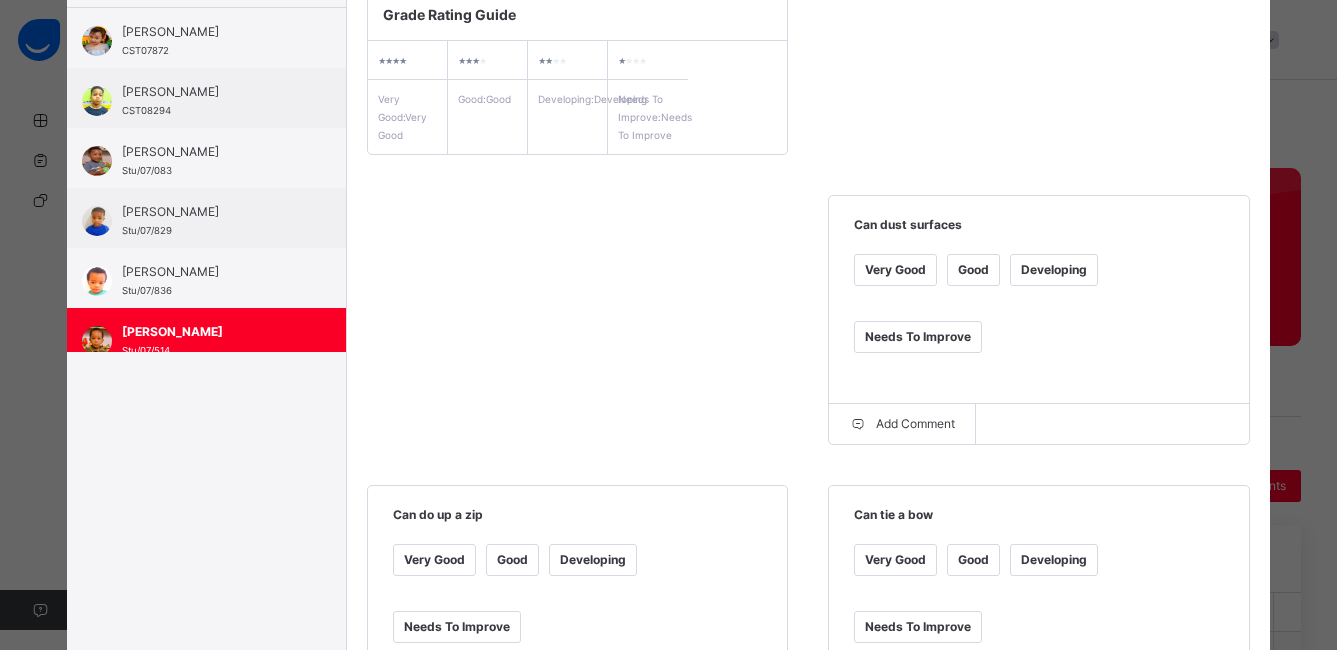 click on "Developing" at bounding box center (1054, 560) 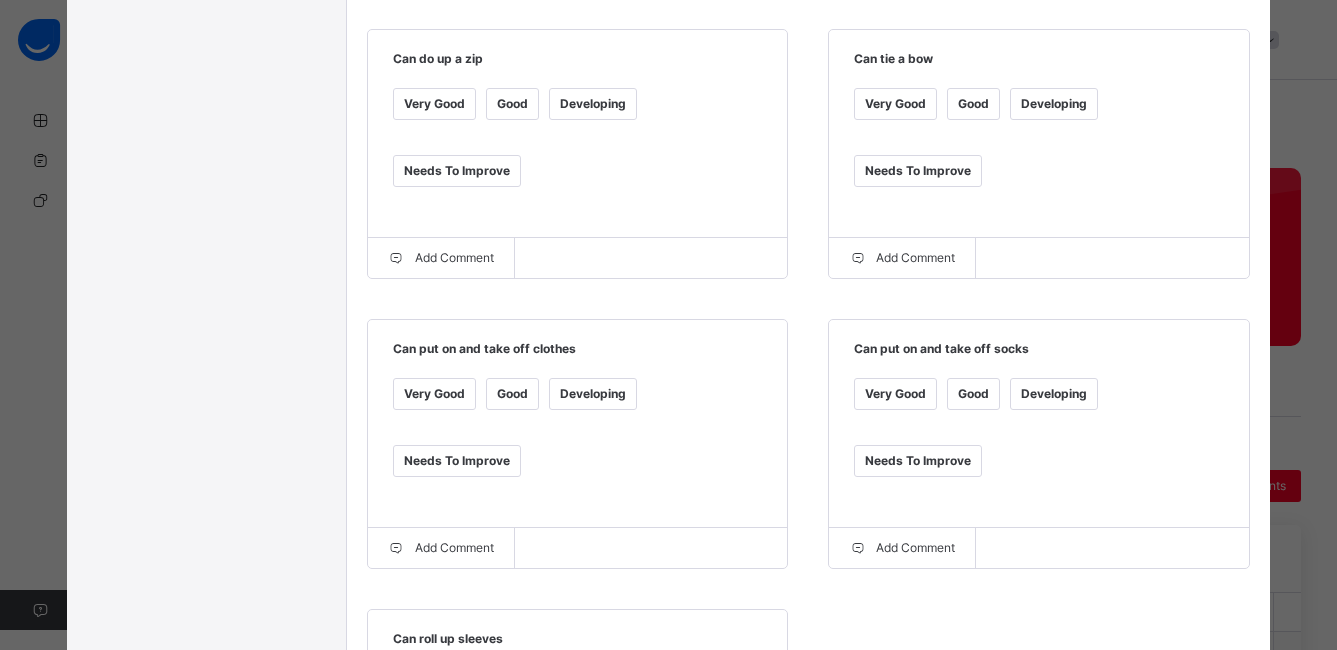 scroll, scrollTop: 777, scrollLeft: 0, axis: vertical 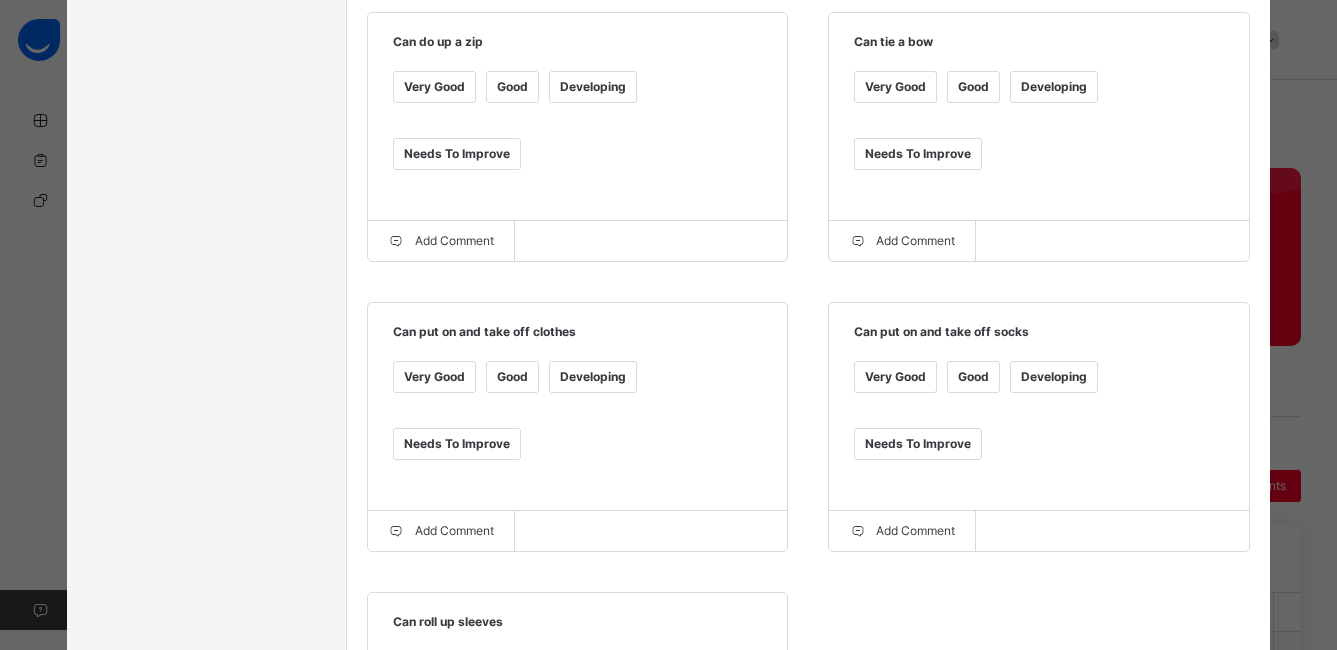 click on "Good" at bounding box center (512, 377) 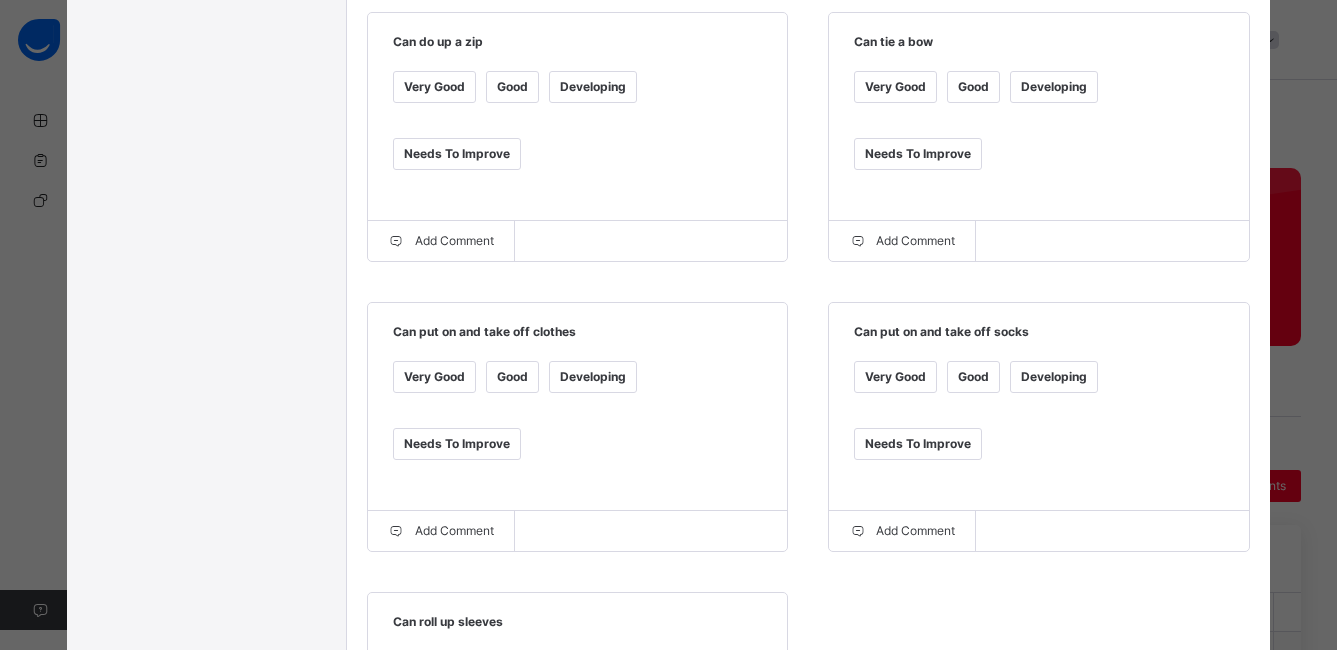 click on "Good" at bounding box center (973, 377) 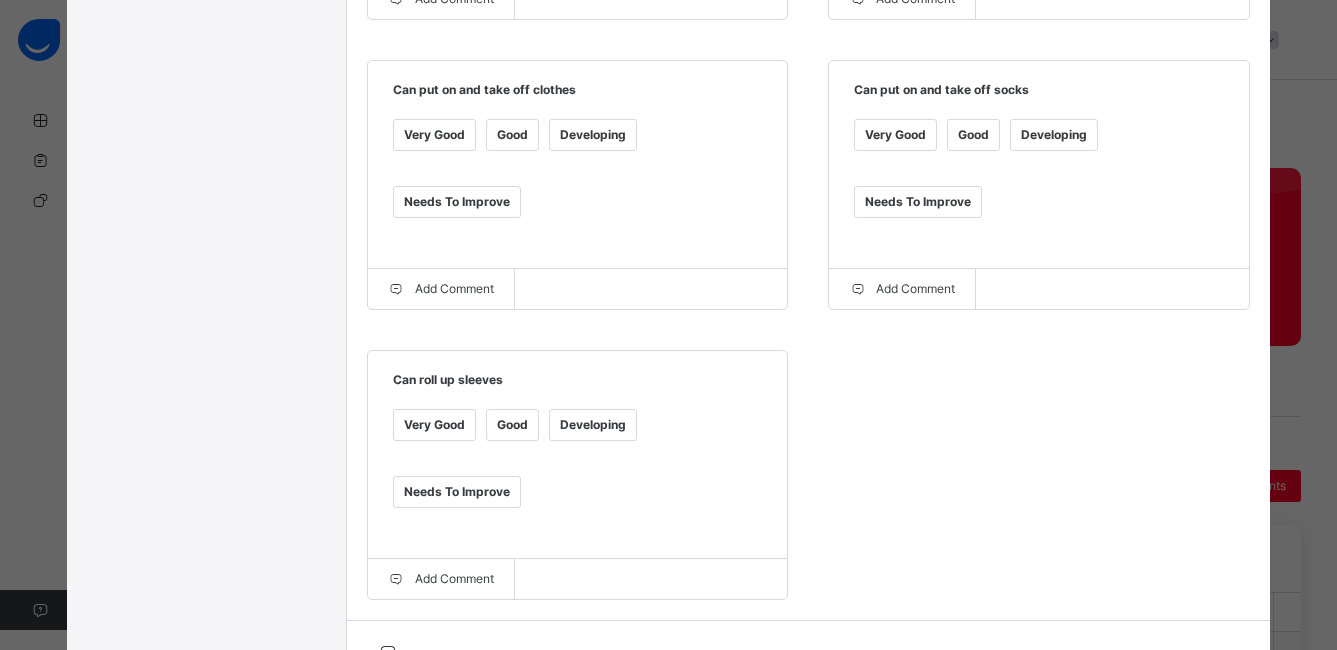 scroll, scrollTop: 1059, scrollLeft: 0, axis: vertical 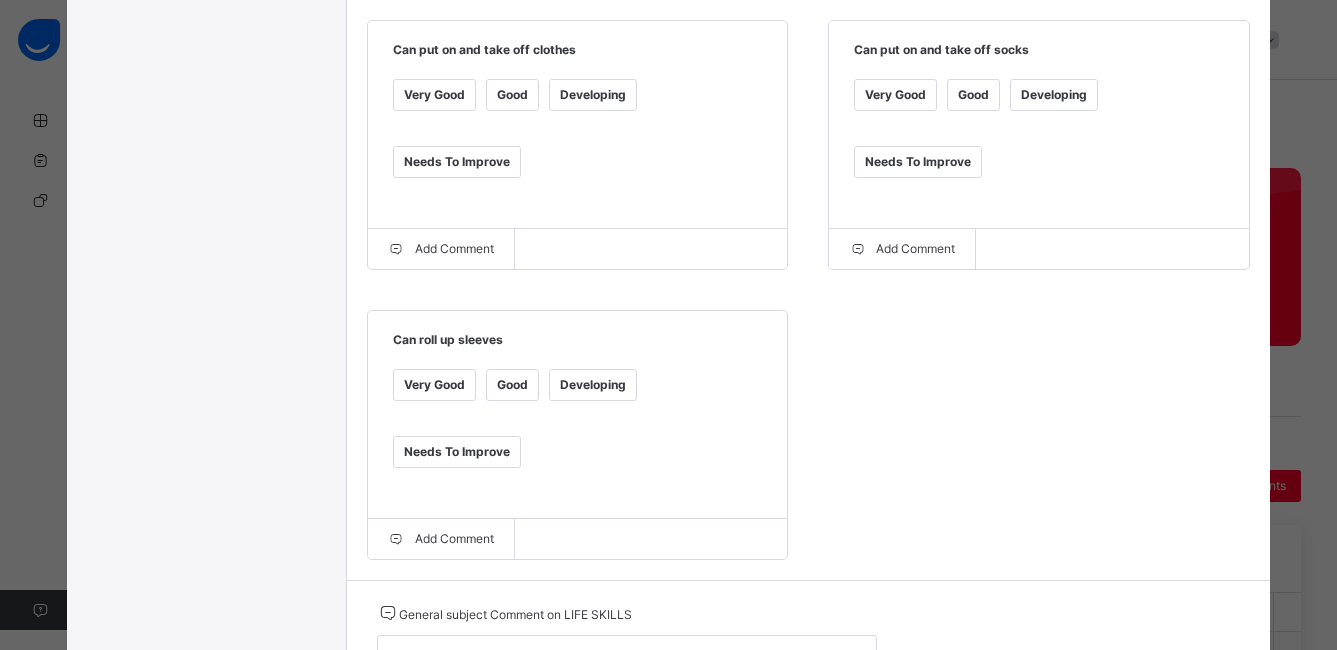 click on "Developing" at bounding box center (593, 385) 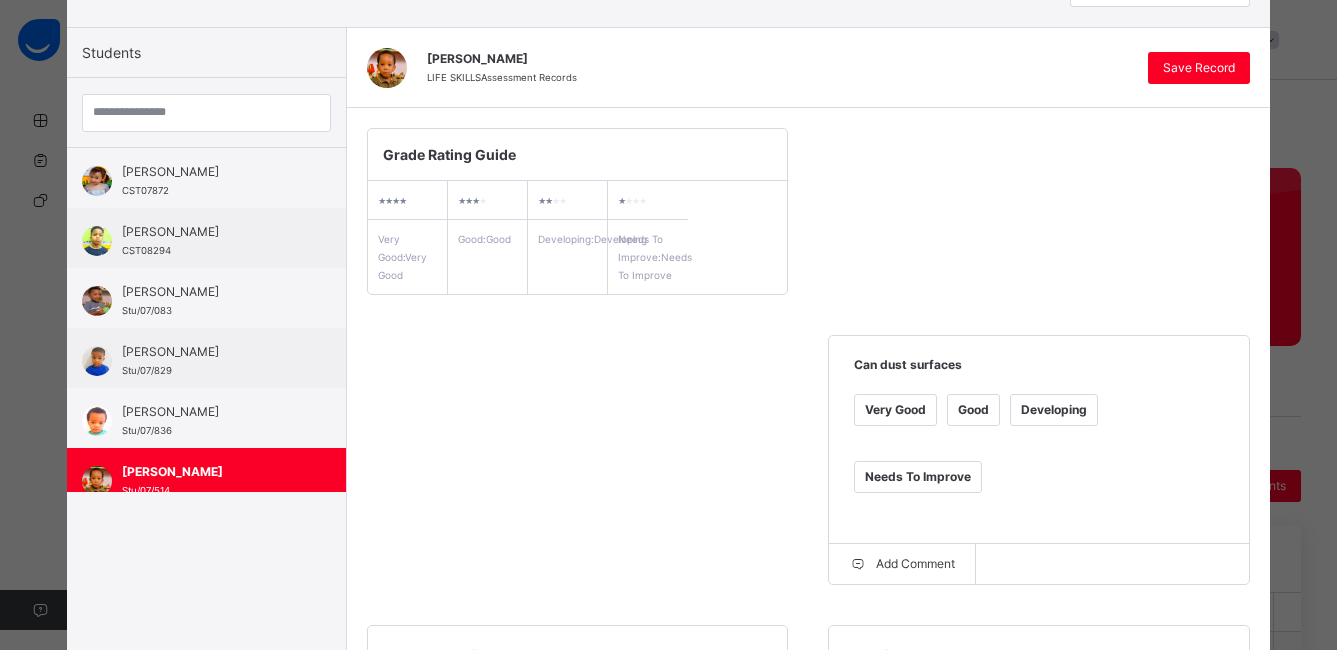 scroll, scrollTop: 92, scrollLeft: 0, axis: vertical 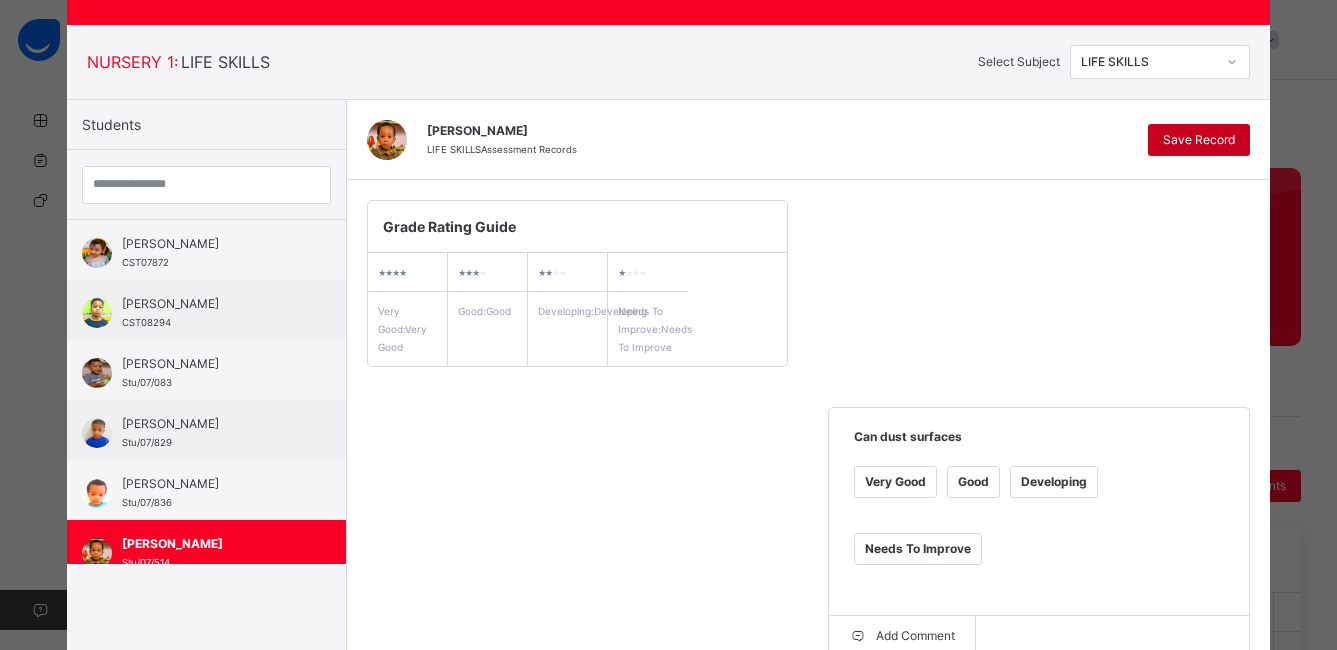 click on "Save Record" at bounding box center (1199, 140) 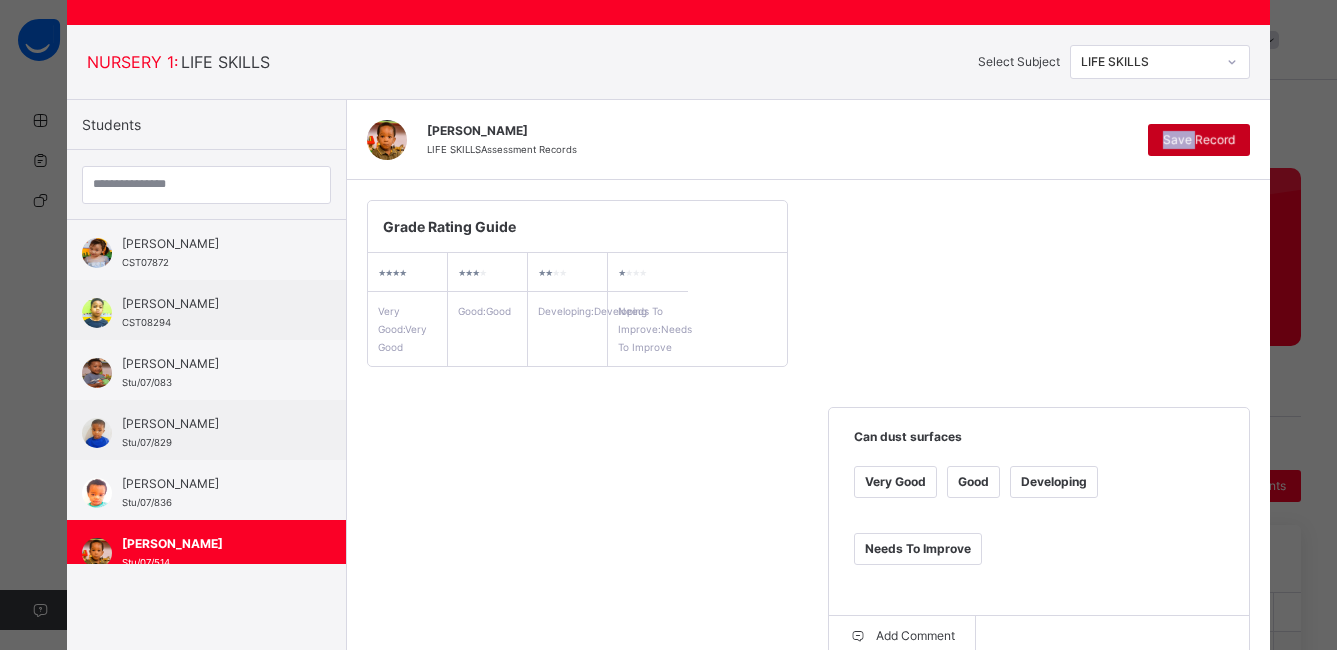 click on "Save Record" at bounding box center (1199, 140) 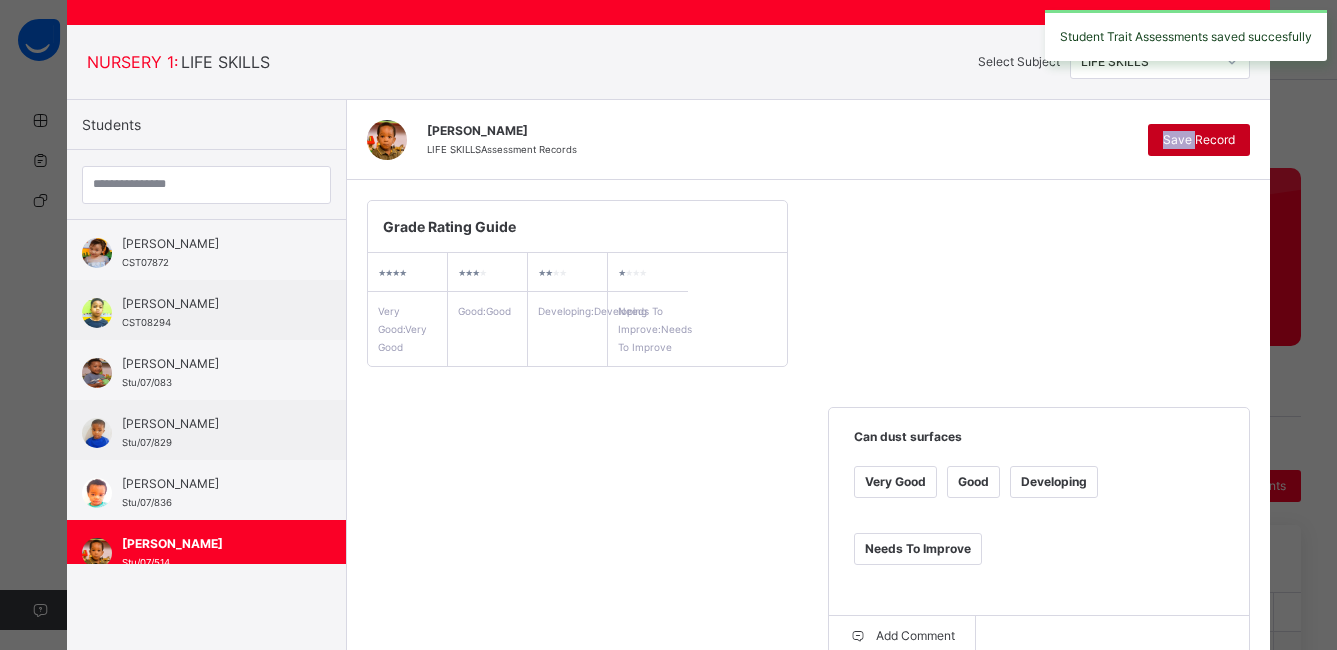 click on "Save Record" at bounding box center [1199, 140] 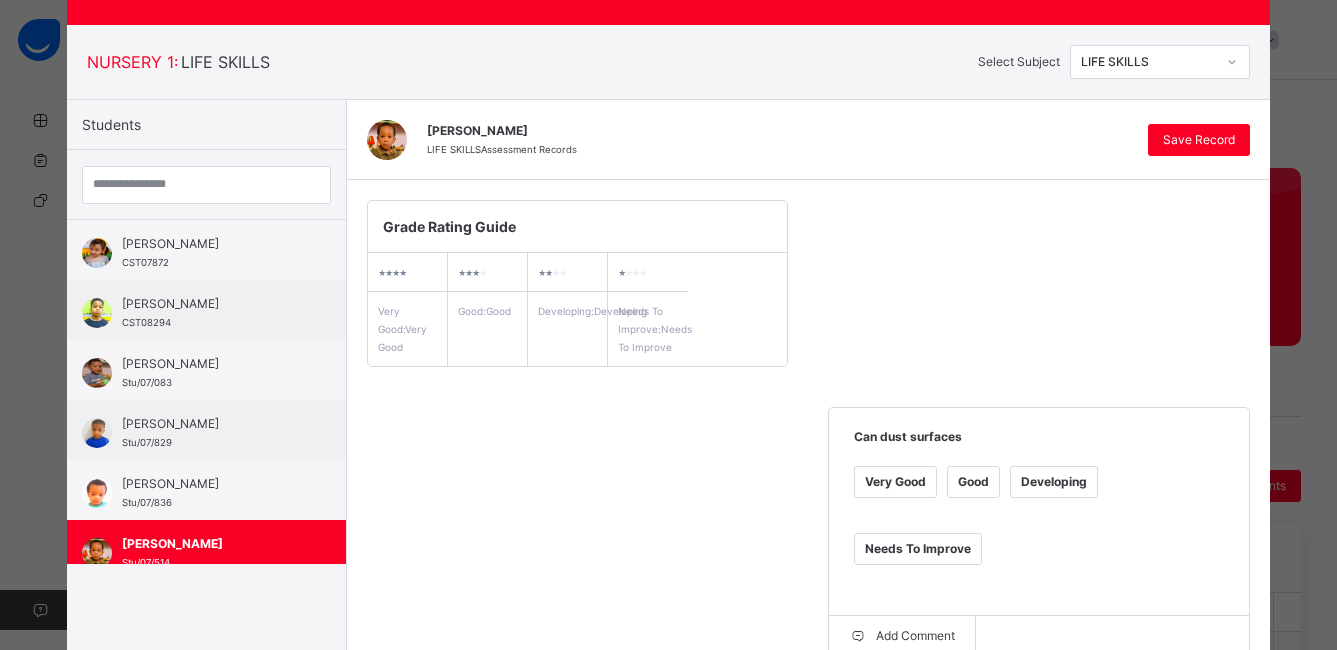 click 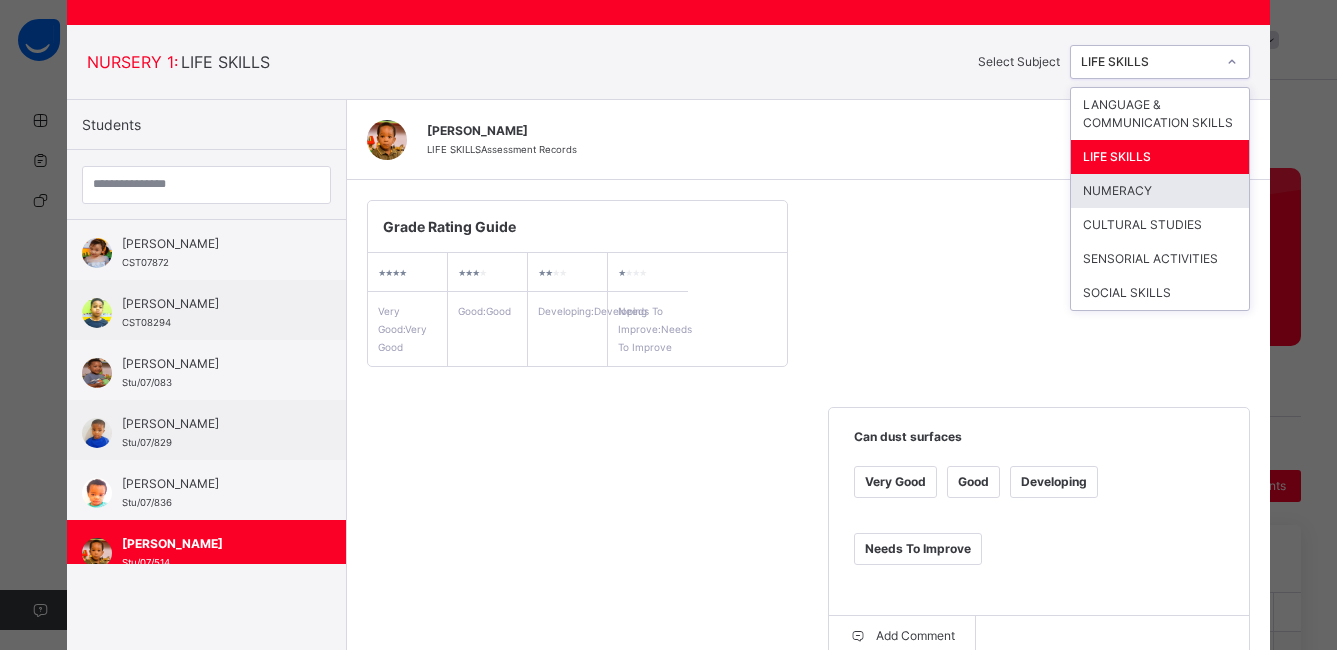 click on "NUMERACY" at bounding box center (1160, 191) 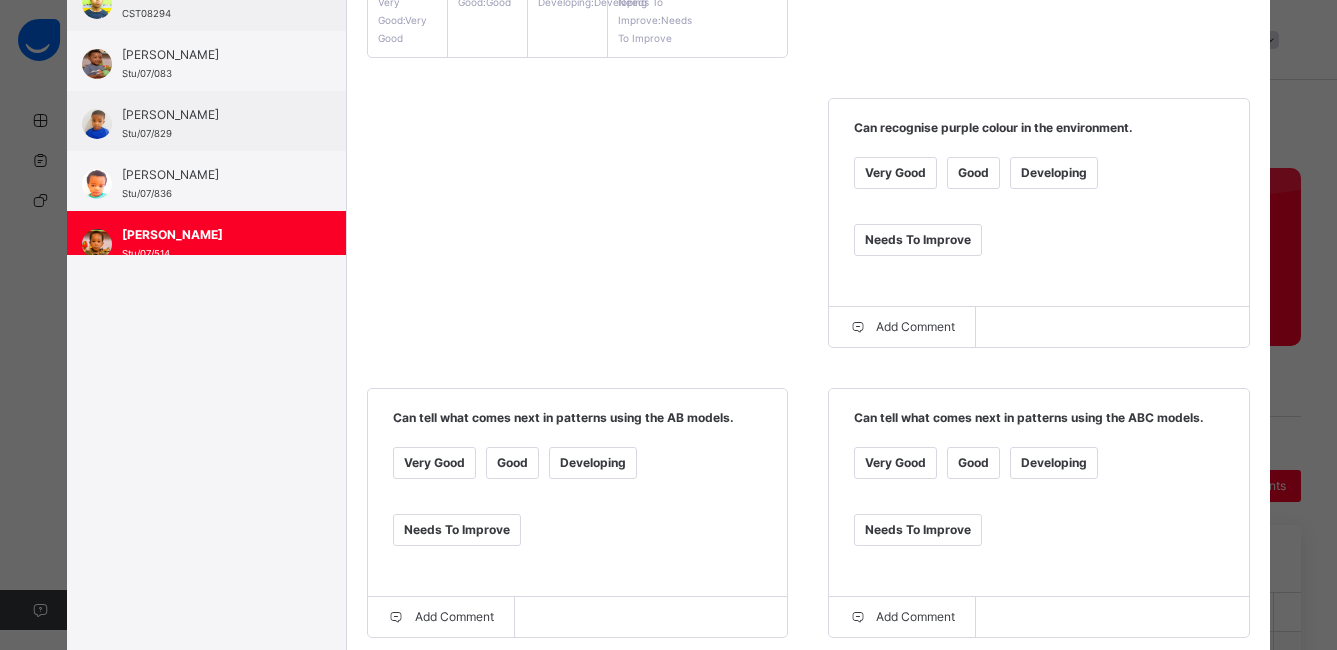 scroll, scrollTop: 407, scrollLeft: 0, axis: vertical 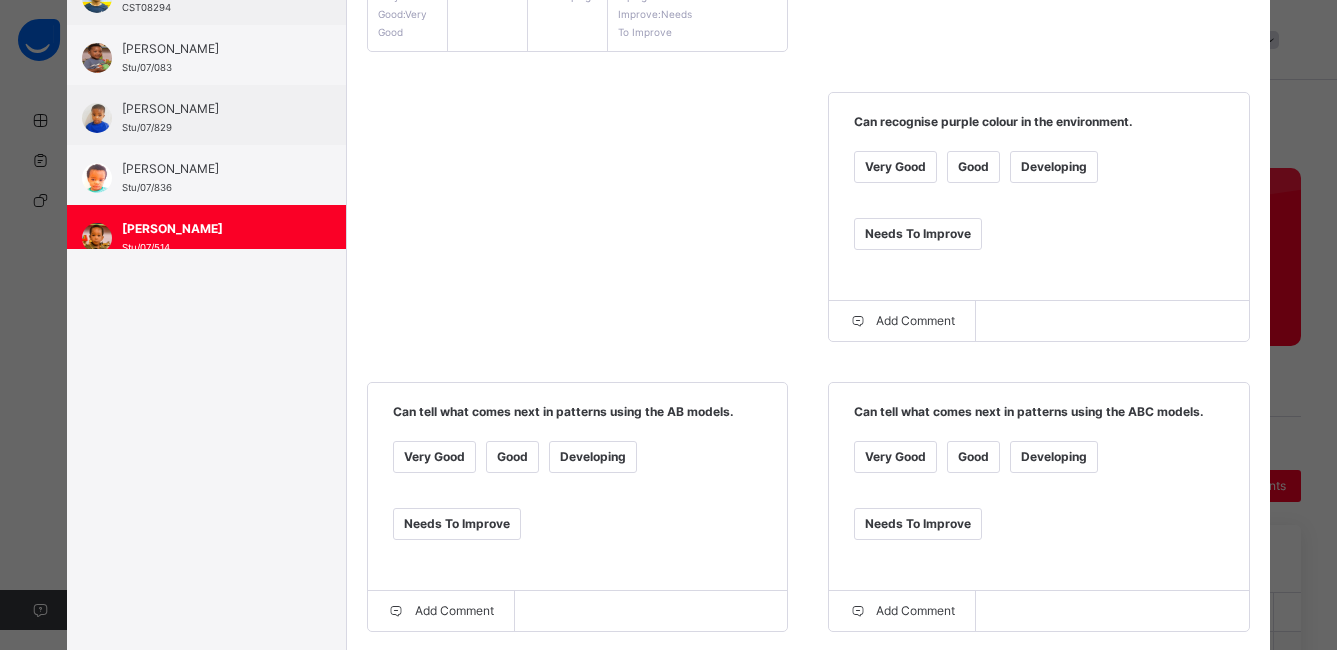 click on "Very Good" at bounding box center [895, 167] 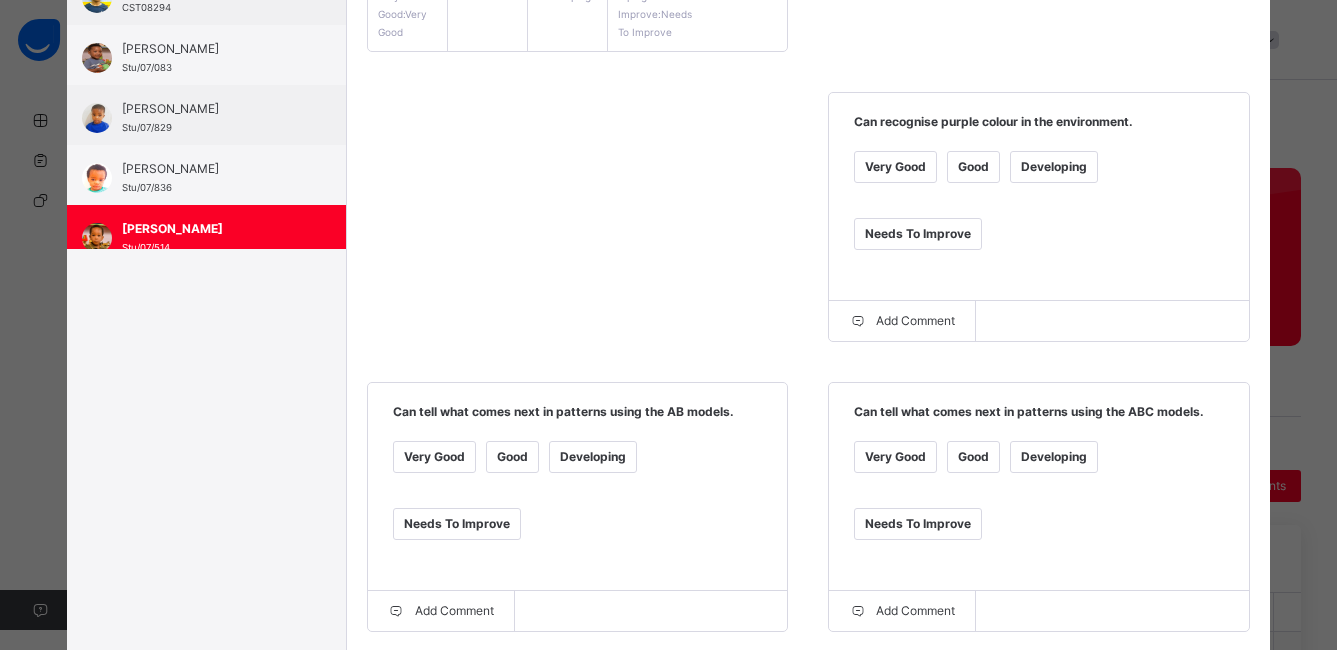 click on "Good" at bounding box center [512, 457] 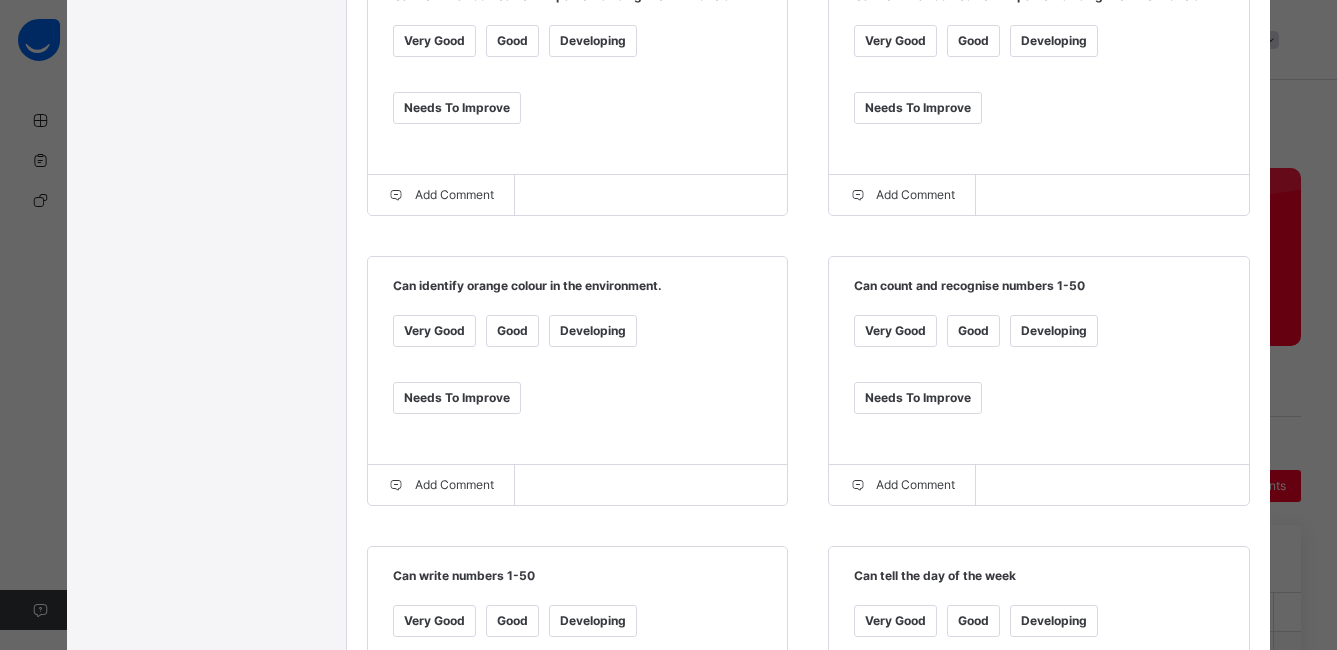 scroll, scrollTop: 840, scrollLeft: 0, axis: vertical 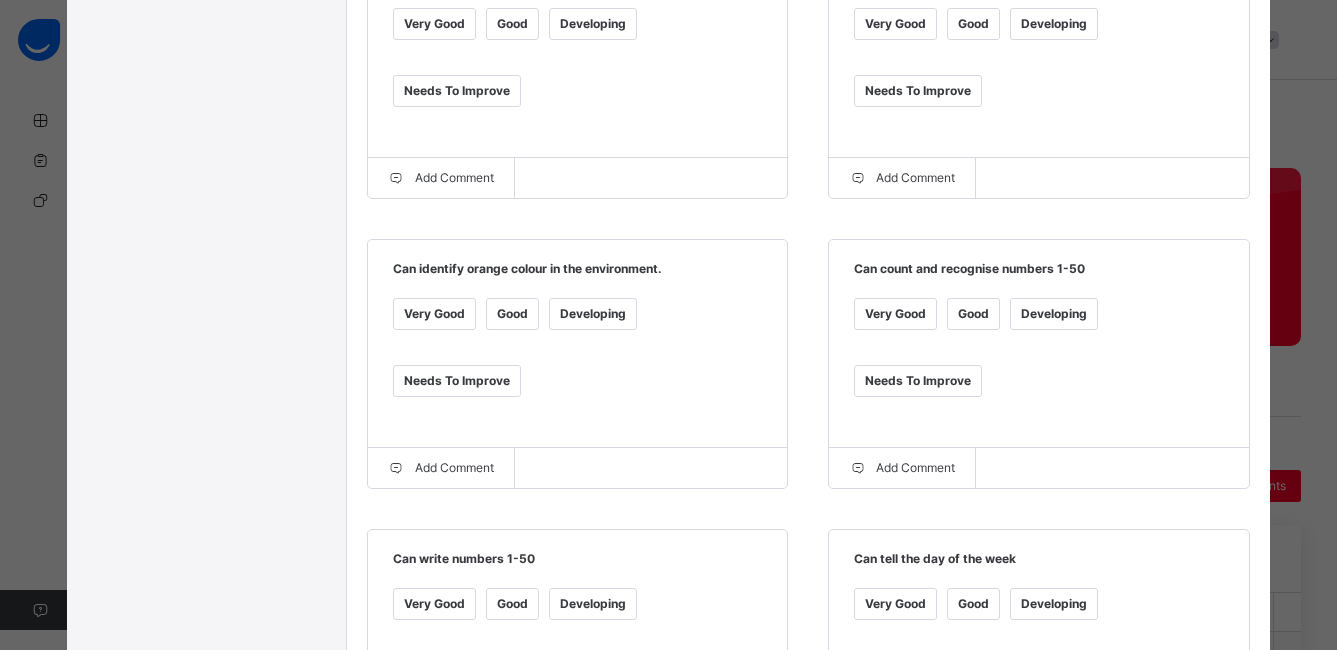 click on "Very Good" at bounding box center [434, 314] 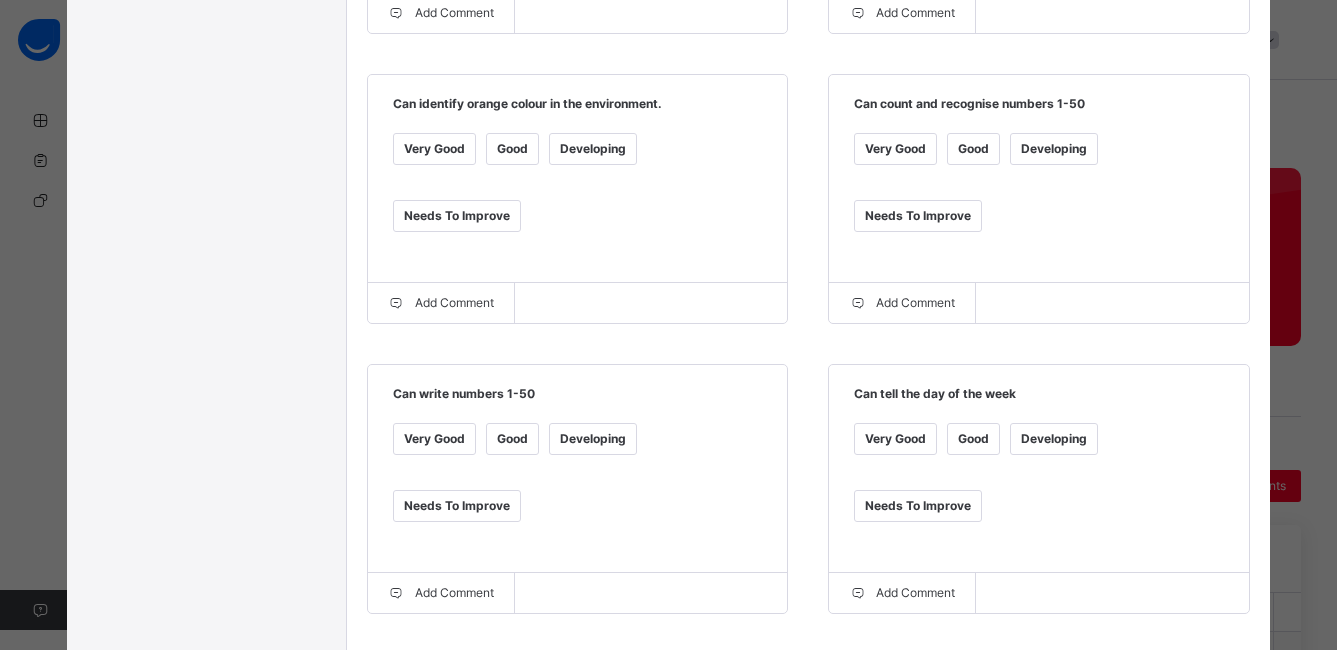 scroll, scrollTop: 1102, scrollLeft: 0, axis: vertical 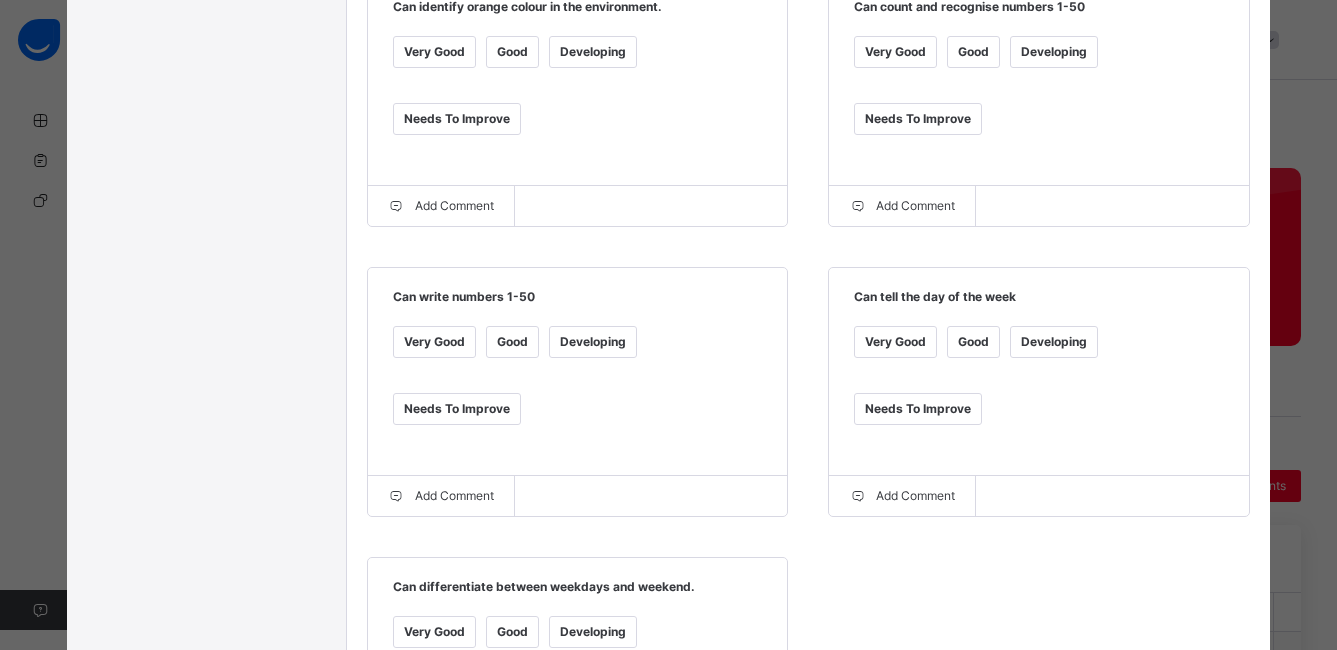 click on "Very Good" at bounding box center [434, 342] 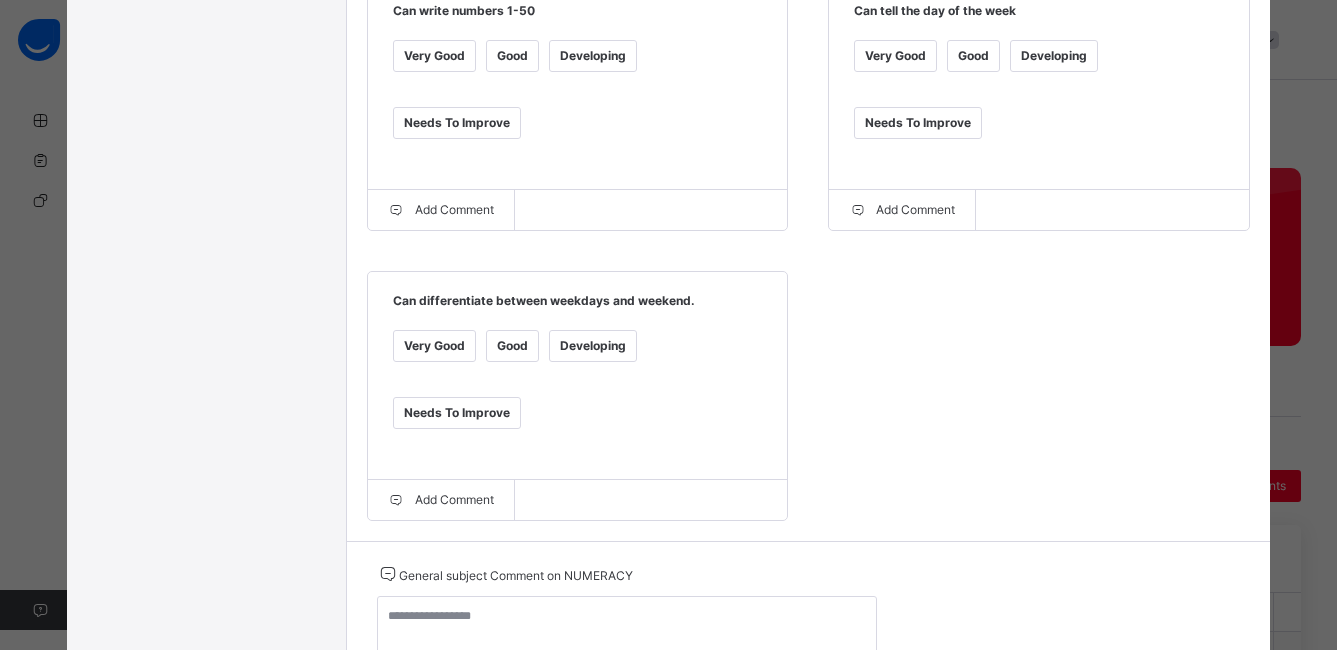 scroll, scrollTop: 1421, scrollLeft: 0, axis: vertical 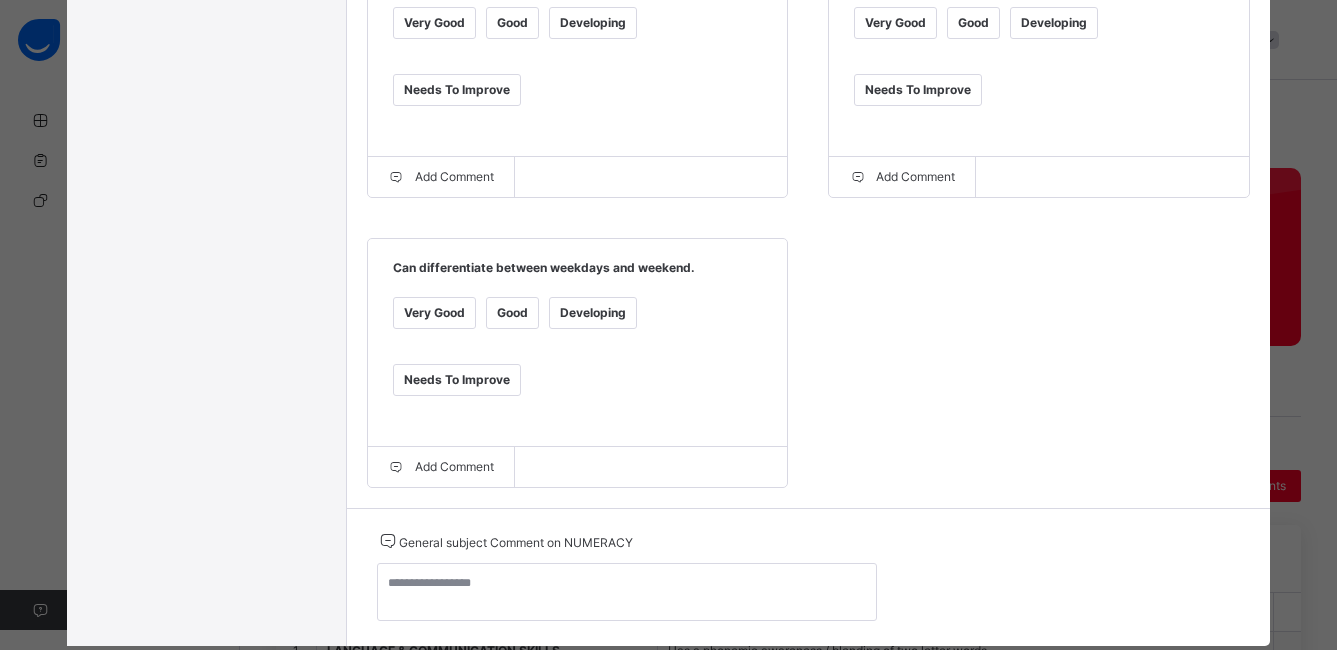 click on "Good" at bounding box center (512, 313) 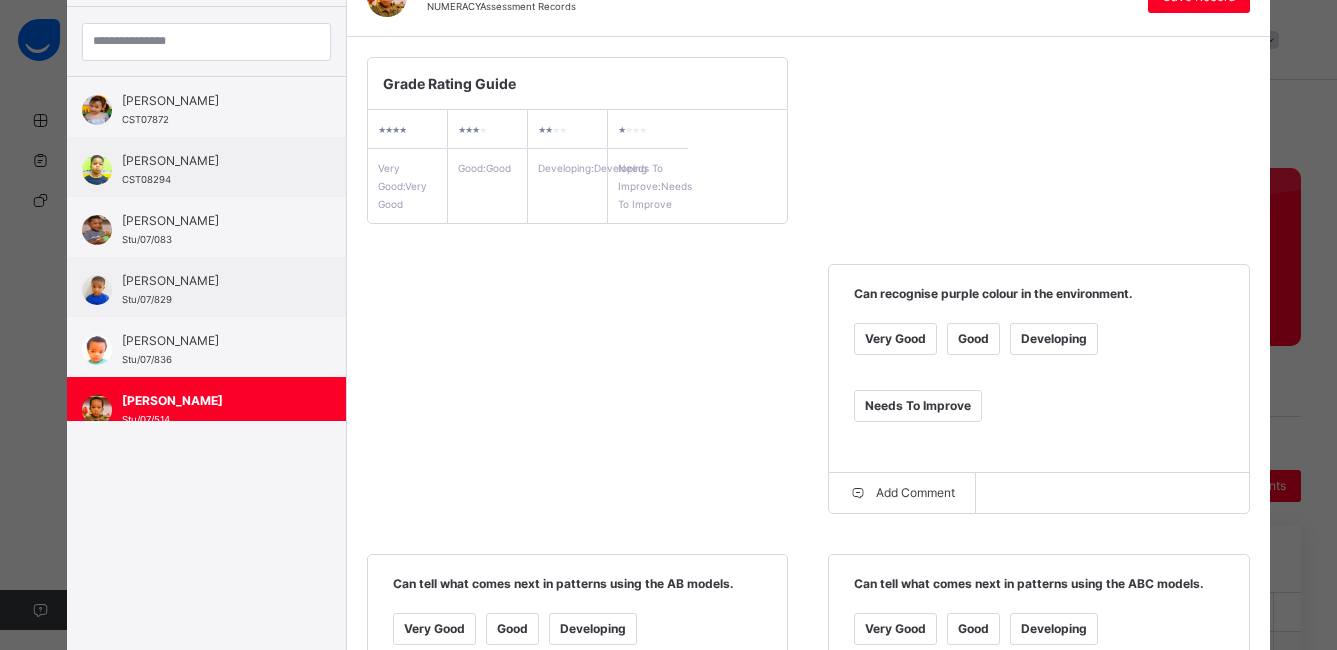 scroll, scrollTop: 0, scrollLeft: 0, axis: both 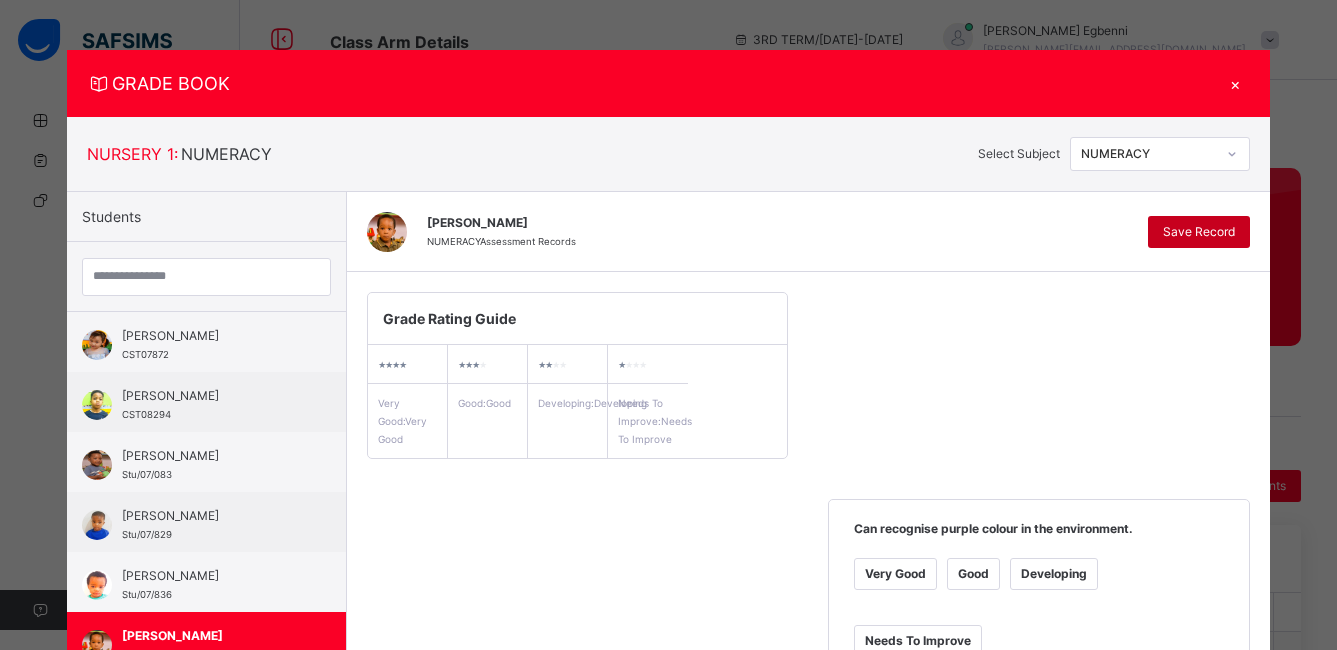 click on "Save Record" at bounding box center [1199, 232] 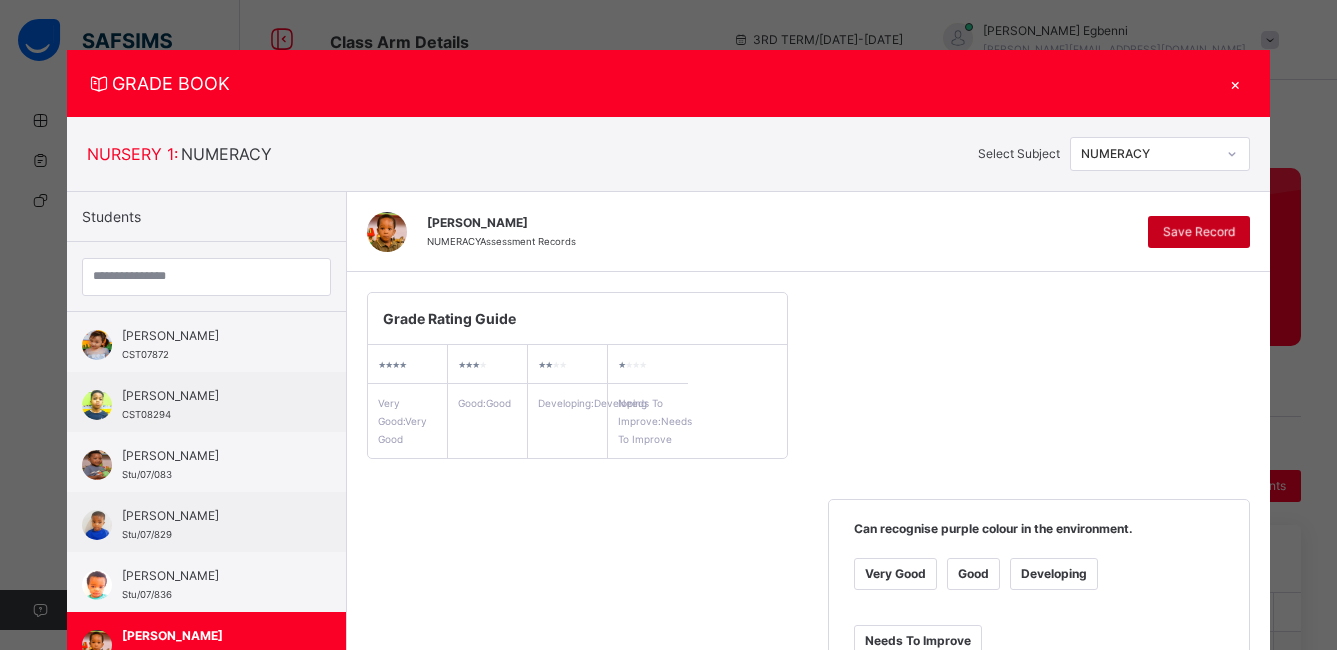 click on "Save Record" at bounding box center (1199, 232) 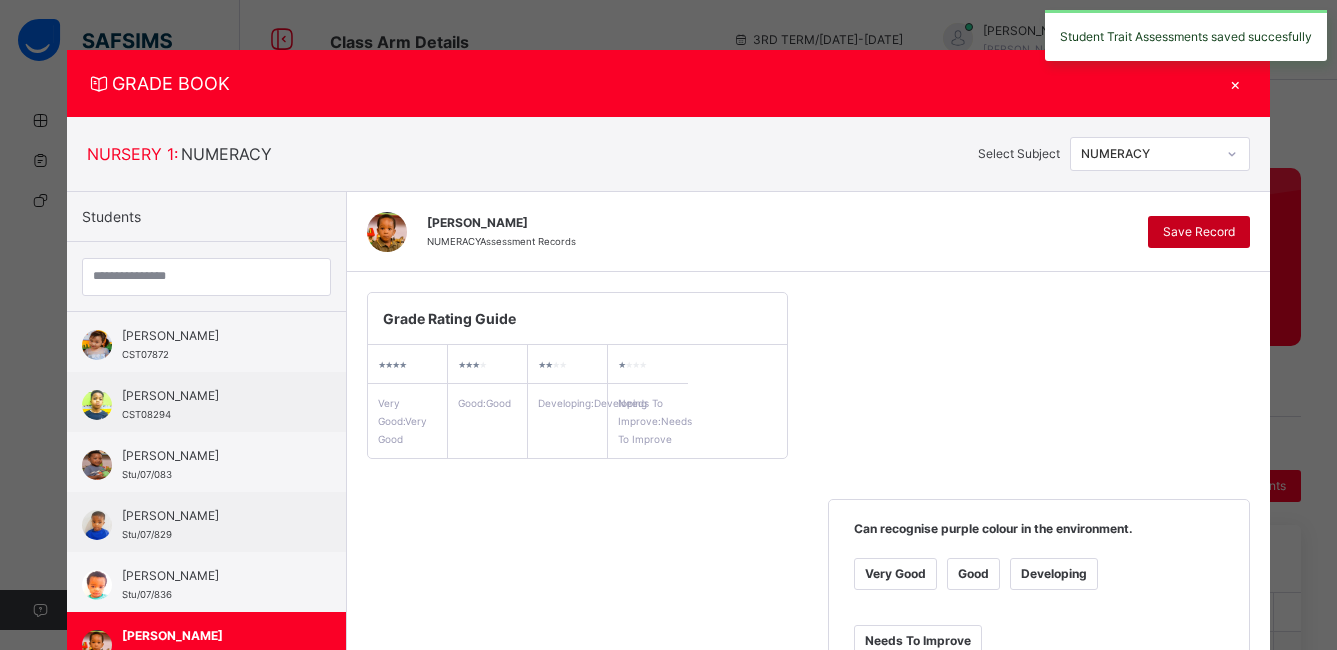 click on "Save Record" at bounding box center (1199, 232) 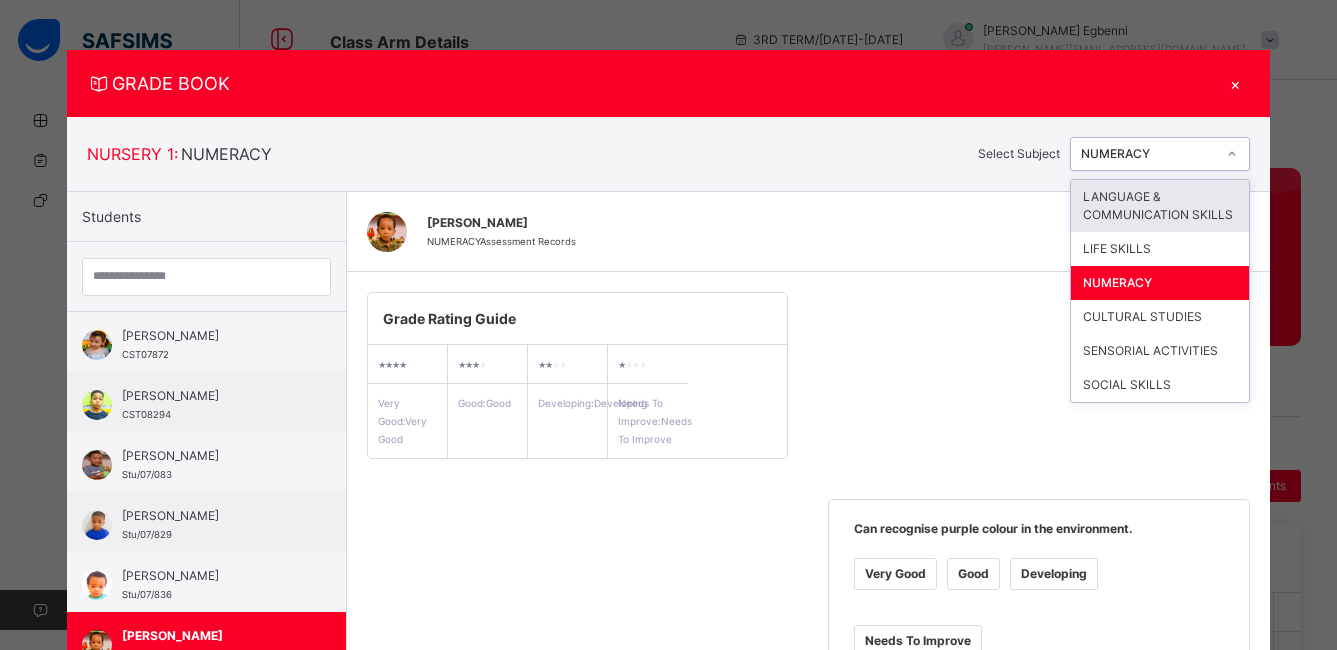 click 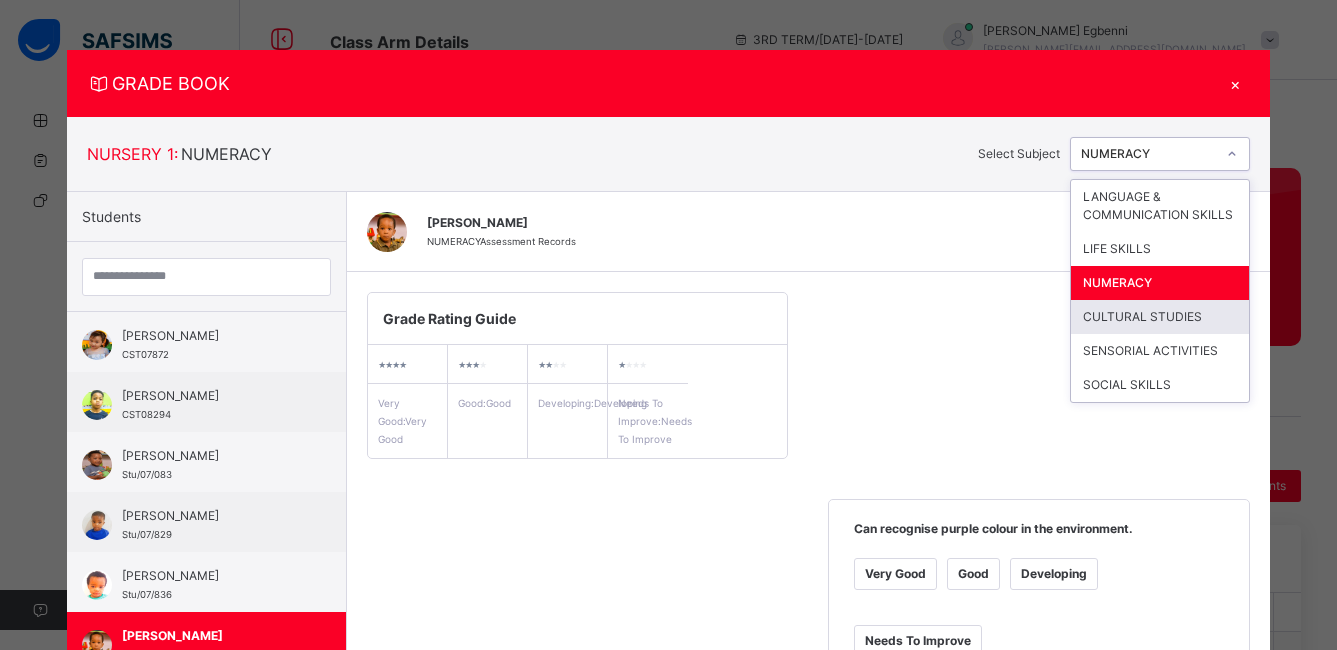 click on "CULTURAL STUDIES" at bounding box center [1160, 317] 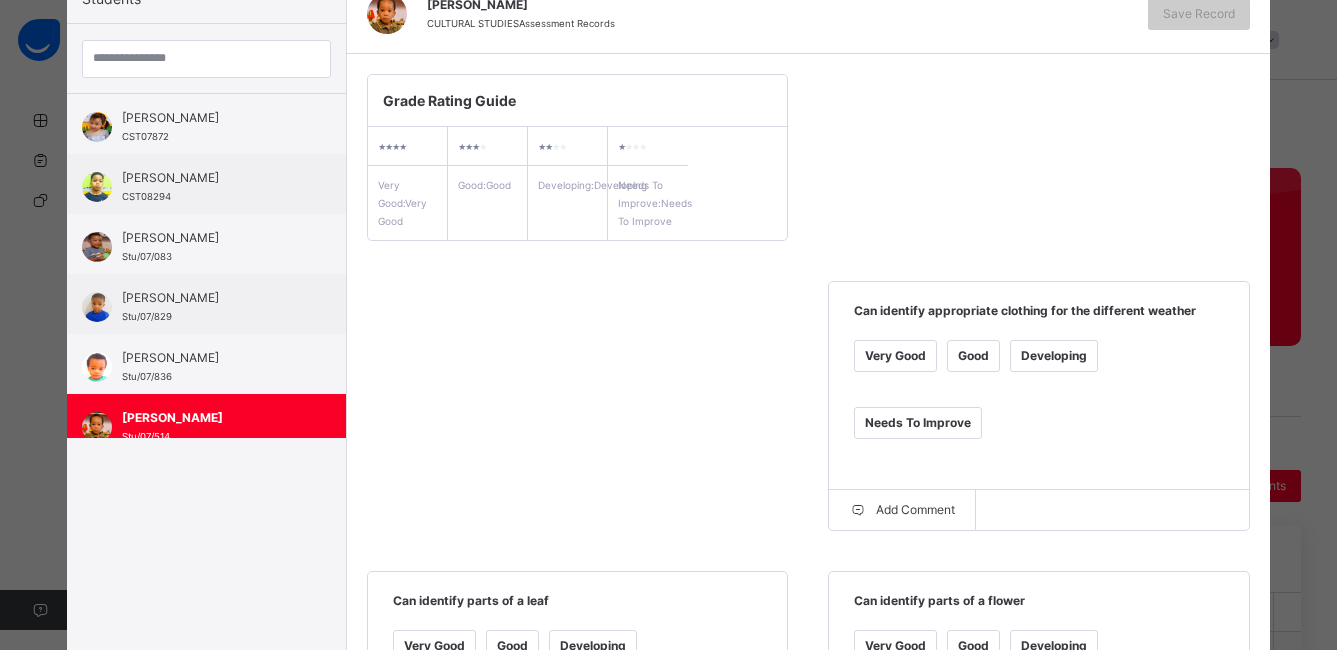 scroll, scrollTop: 228, scrollLeft: 0, axis: vertical 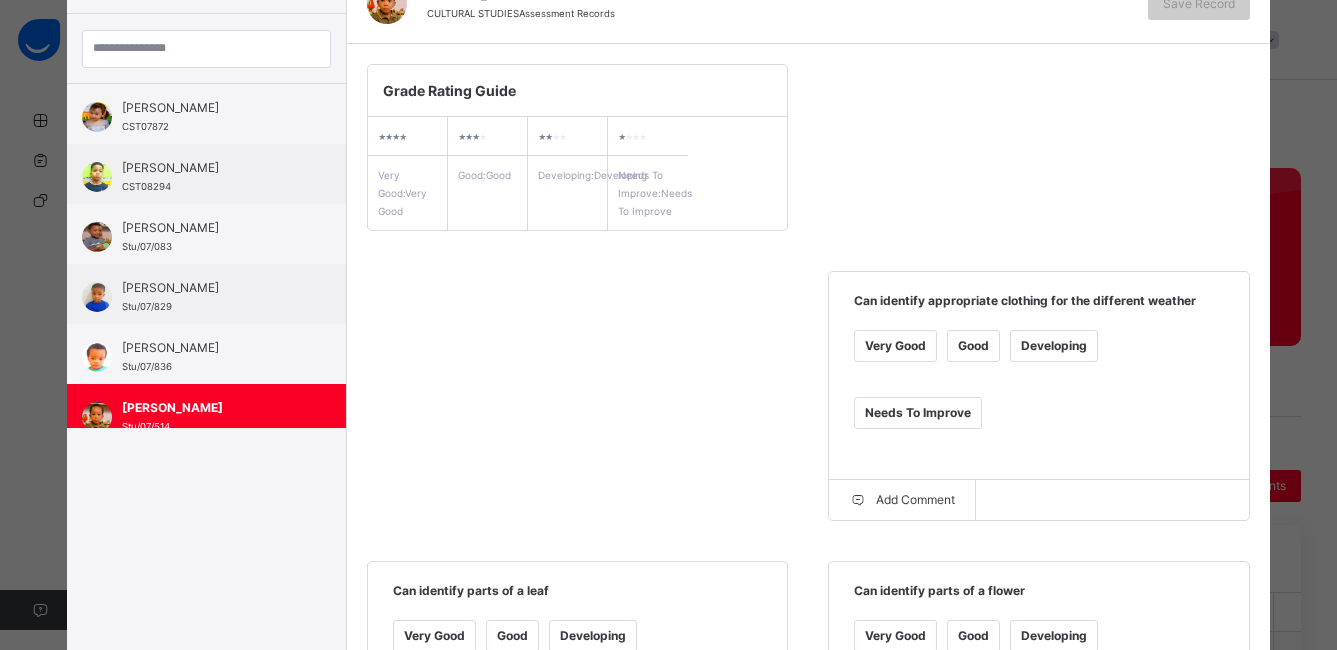 click on "Good" at bounding box center [973, 346] 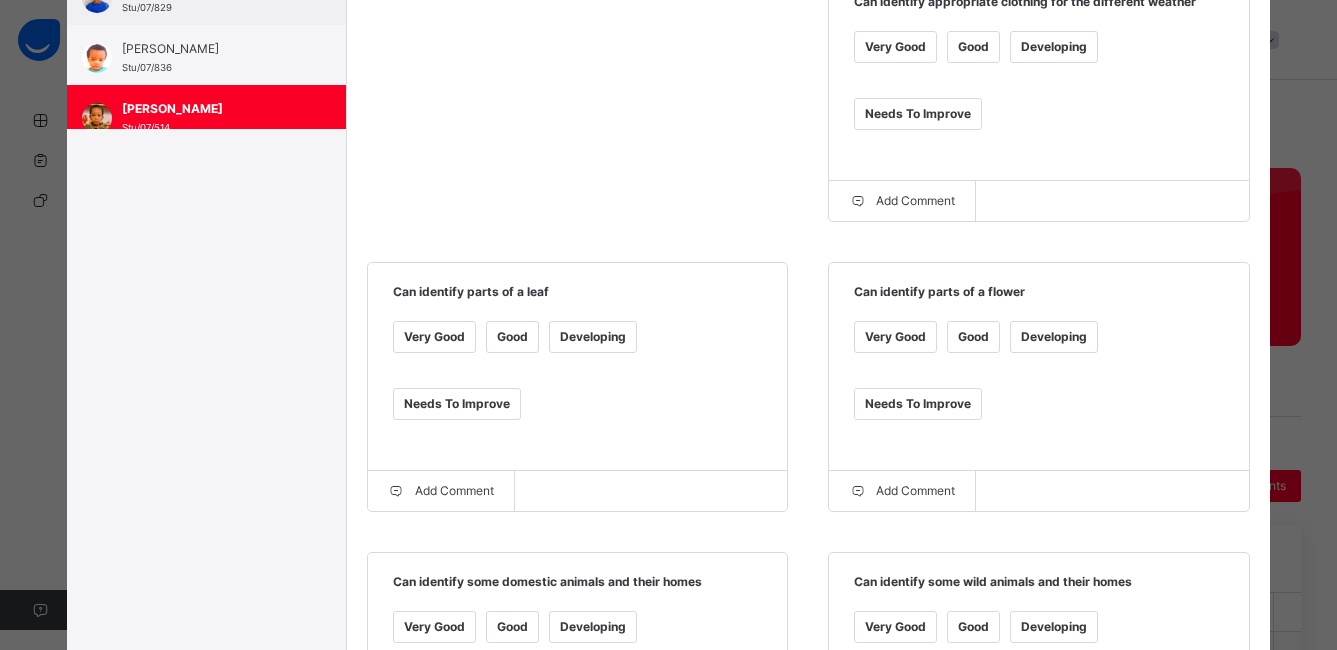 scroll, scrollTop: 529, scrollLeft: 0, axis: vertical 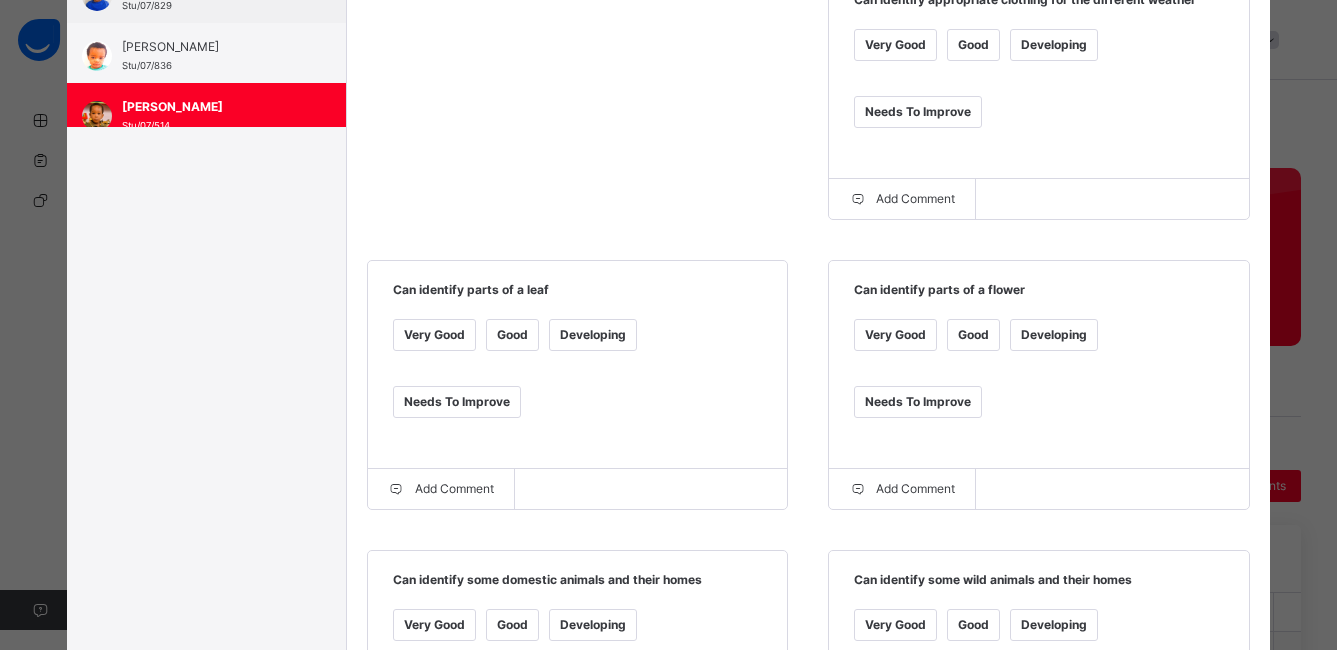 click on "Very Good" at bounding box center (434, 335) 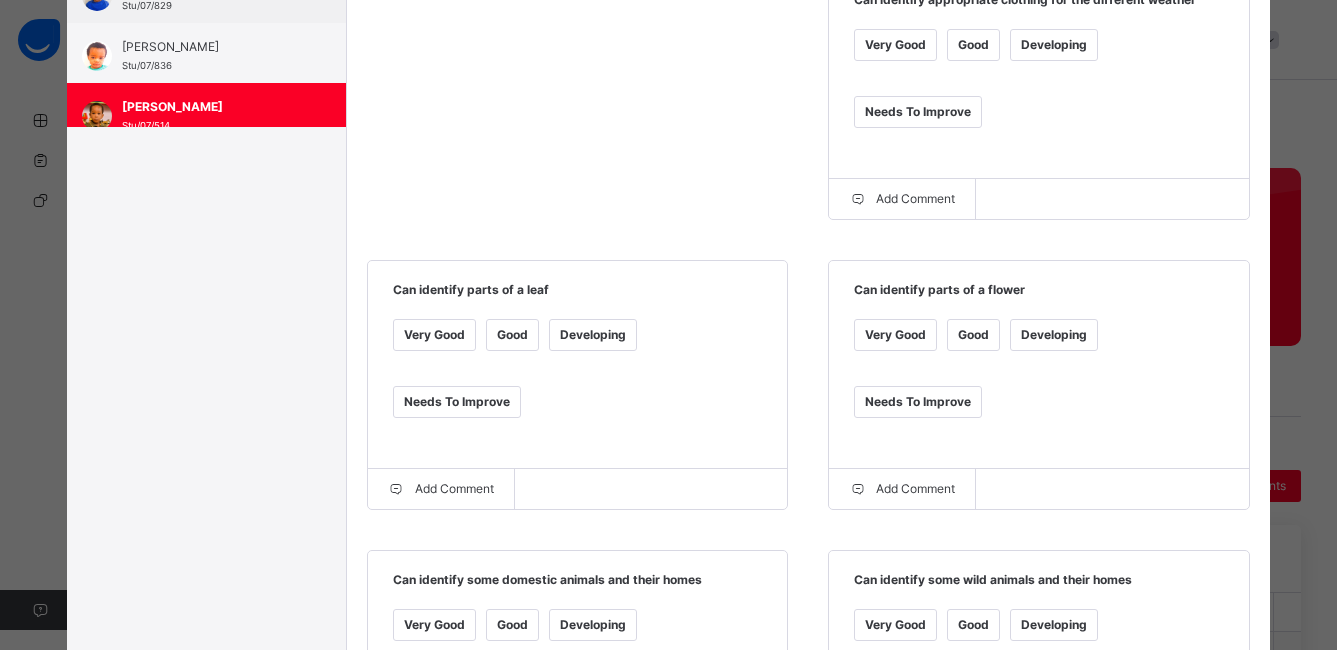 click on "Good" at bounding box center (973, 335) 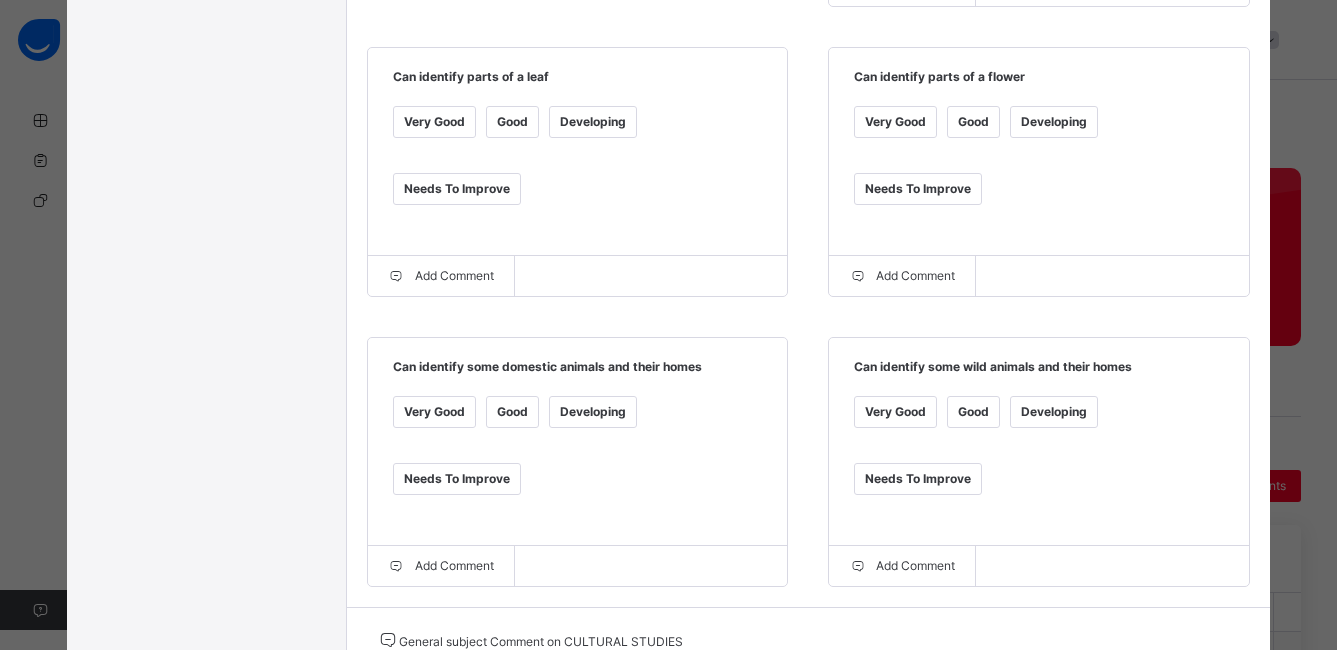scroll, scrollTop: 759, scrollLeft: 0, axis: vertical 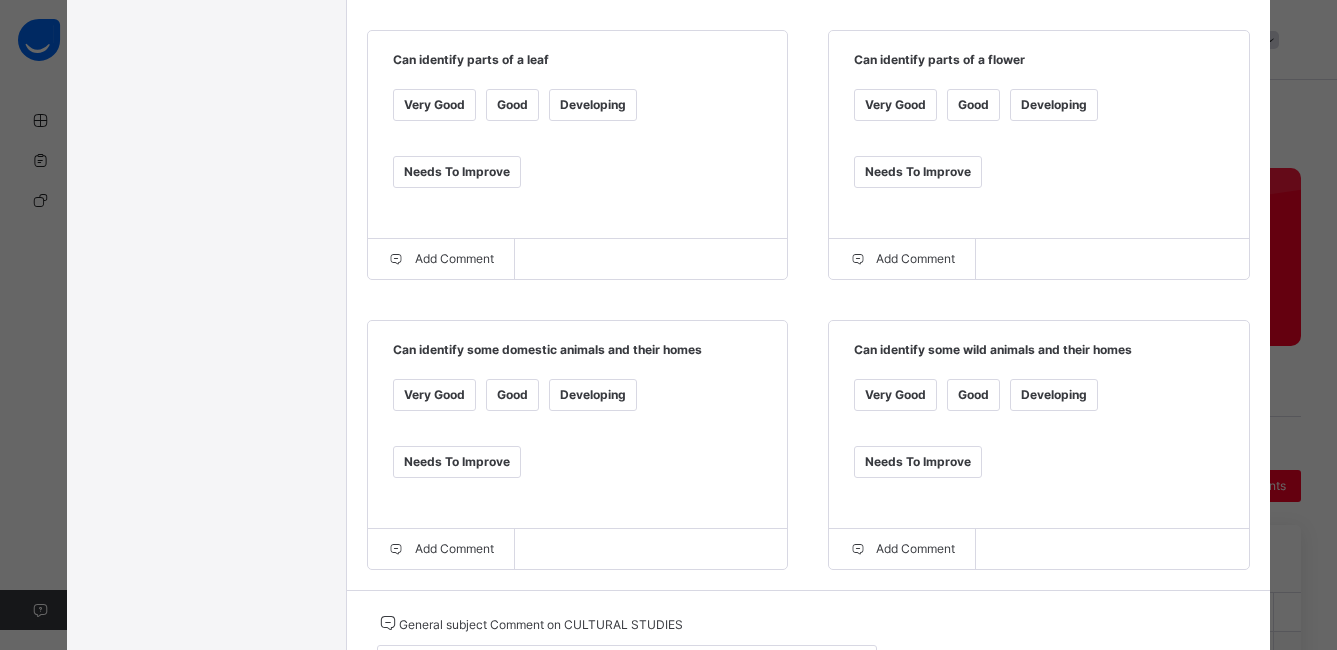 click on "Good" at bounding box center [512, 395] 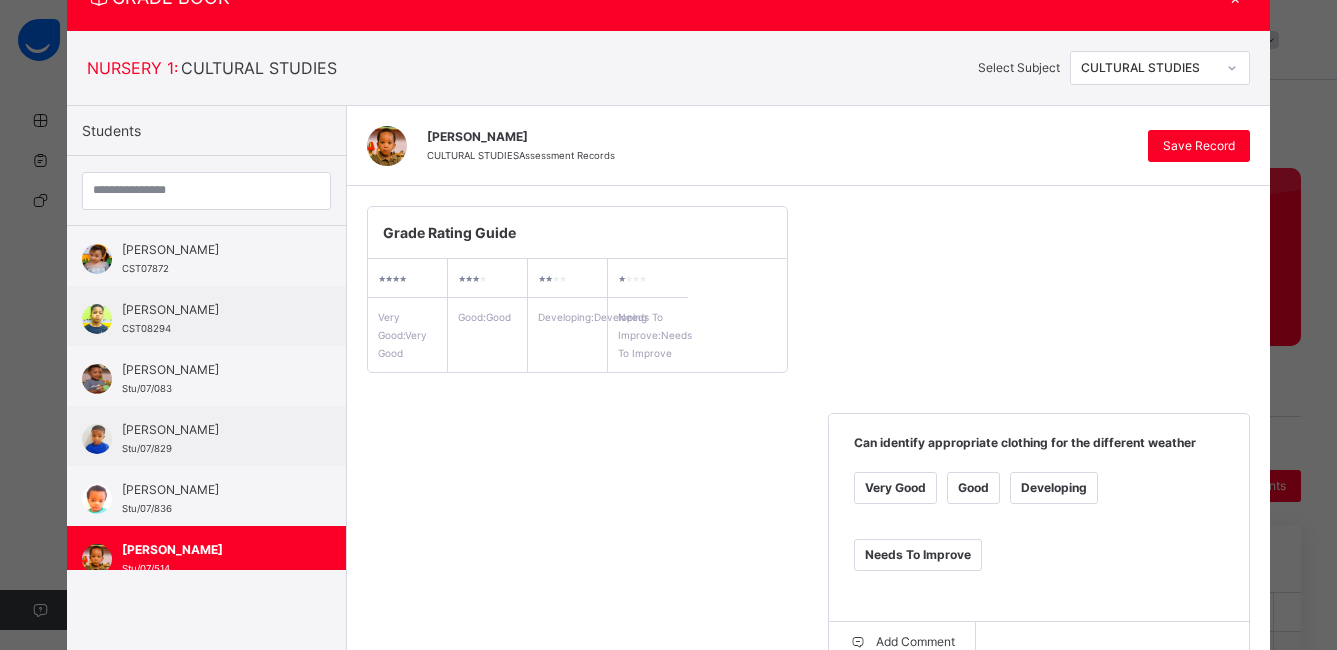 scroll, scrollTop: 0, scrollLeft: 0, axis: both 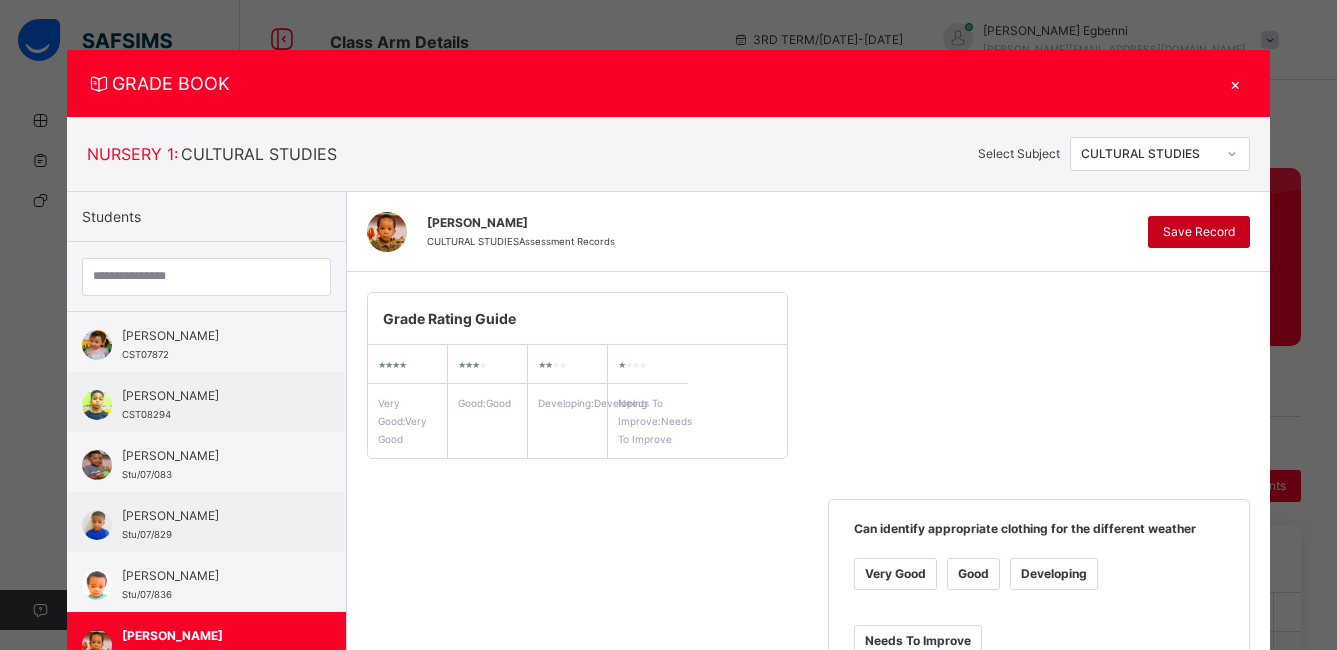 click on "Save Record" at bounding box center (1199, 232) 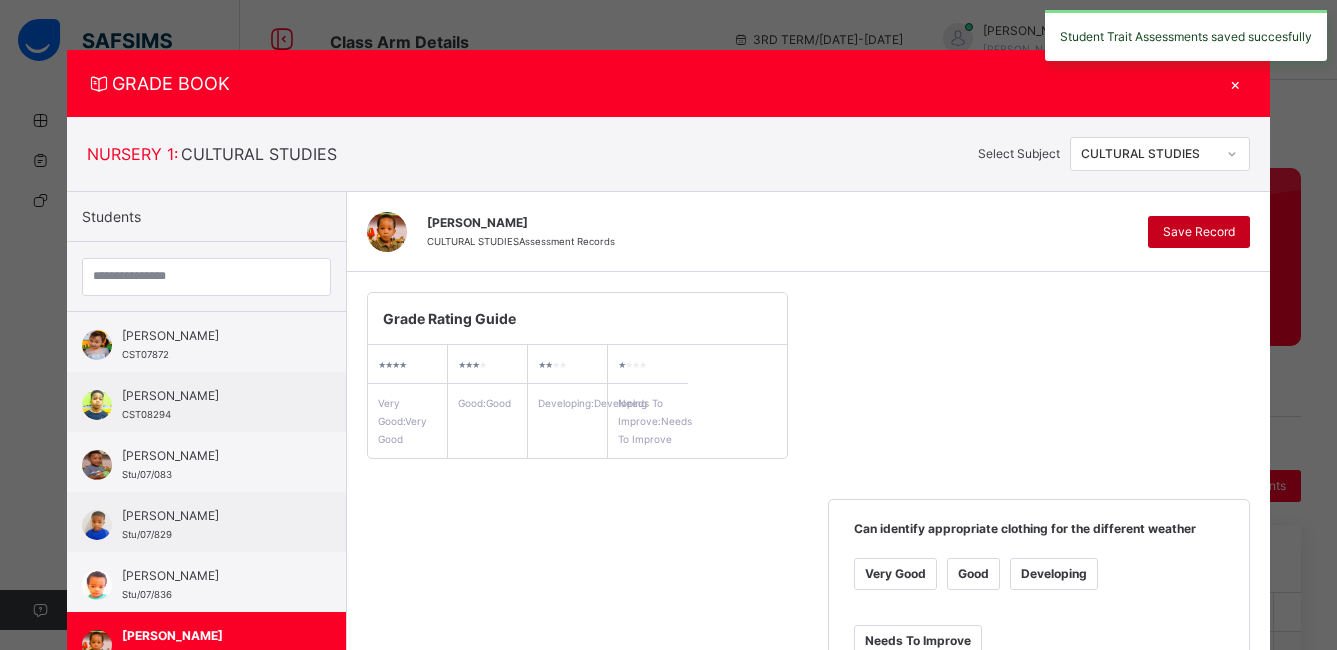 click on "Save Record" at bounding box center (1199, 232) 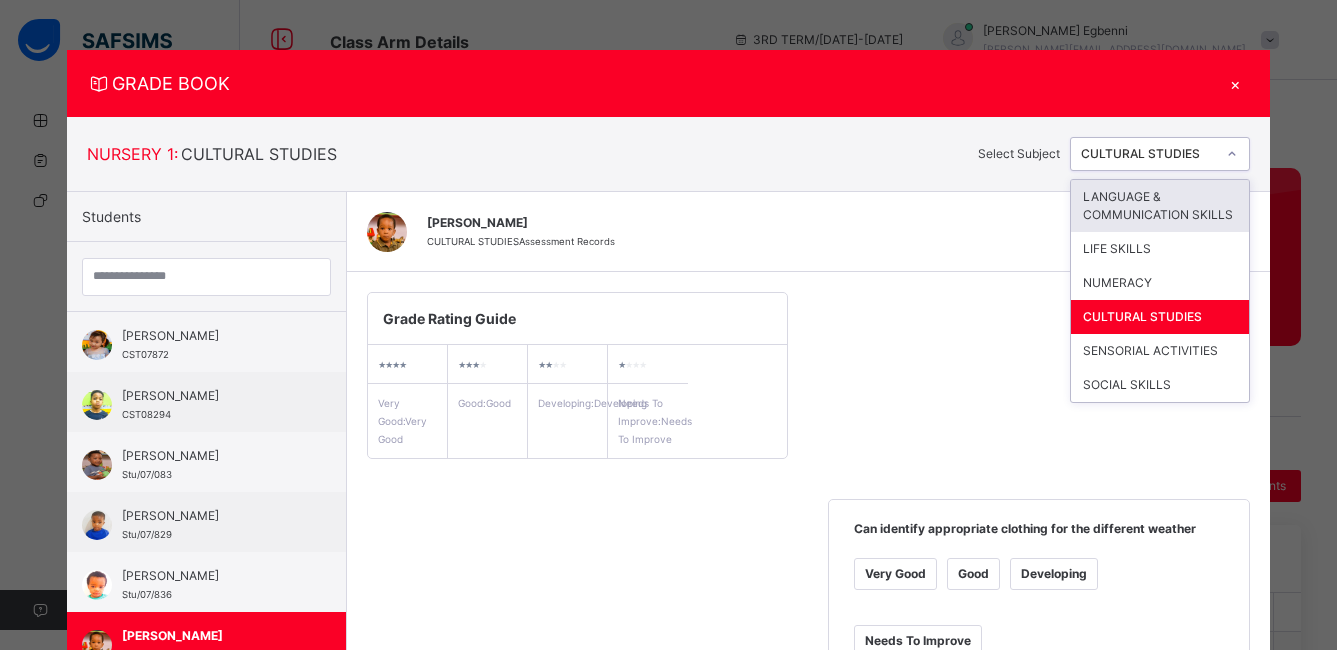 click 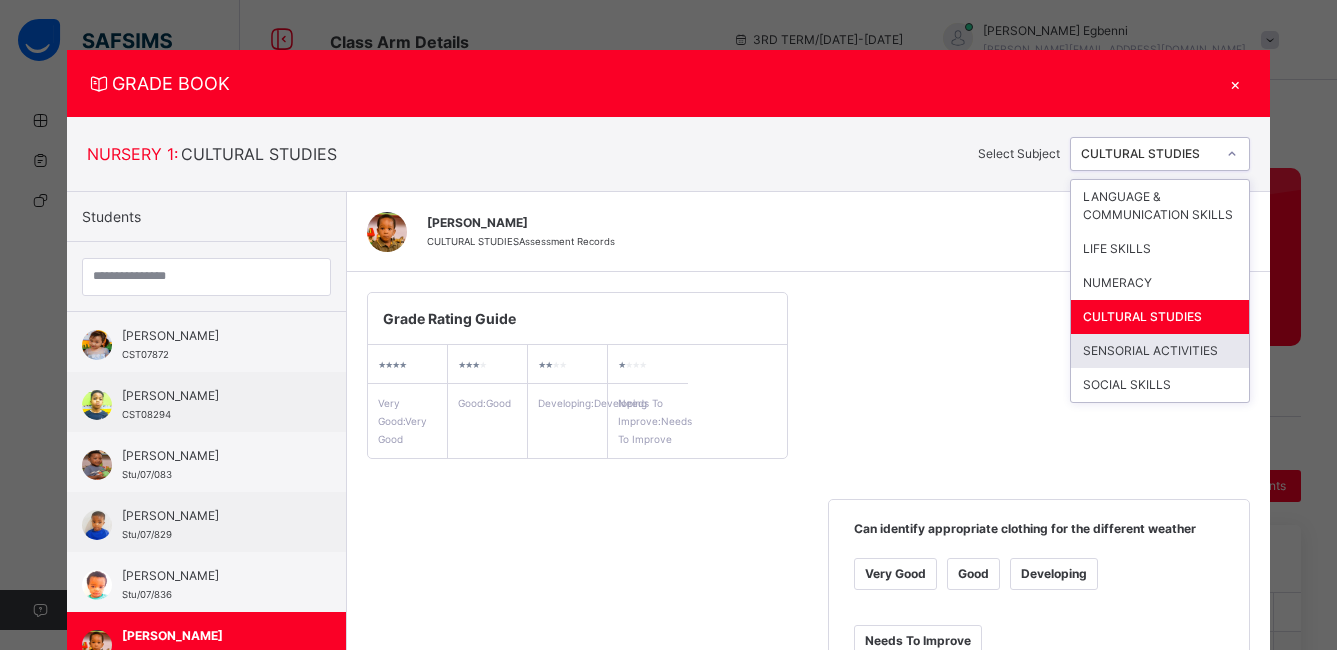 click on "SENSORIAL ACTIVITIES" at bounding box center (1160, 351) 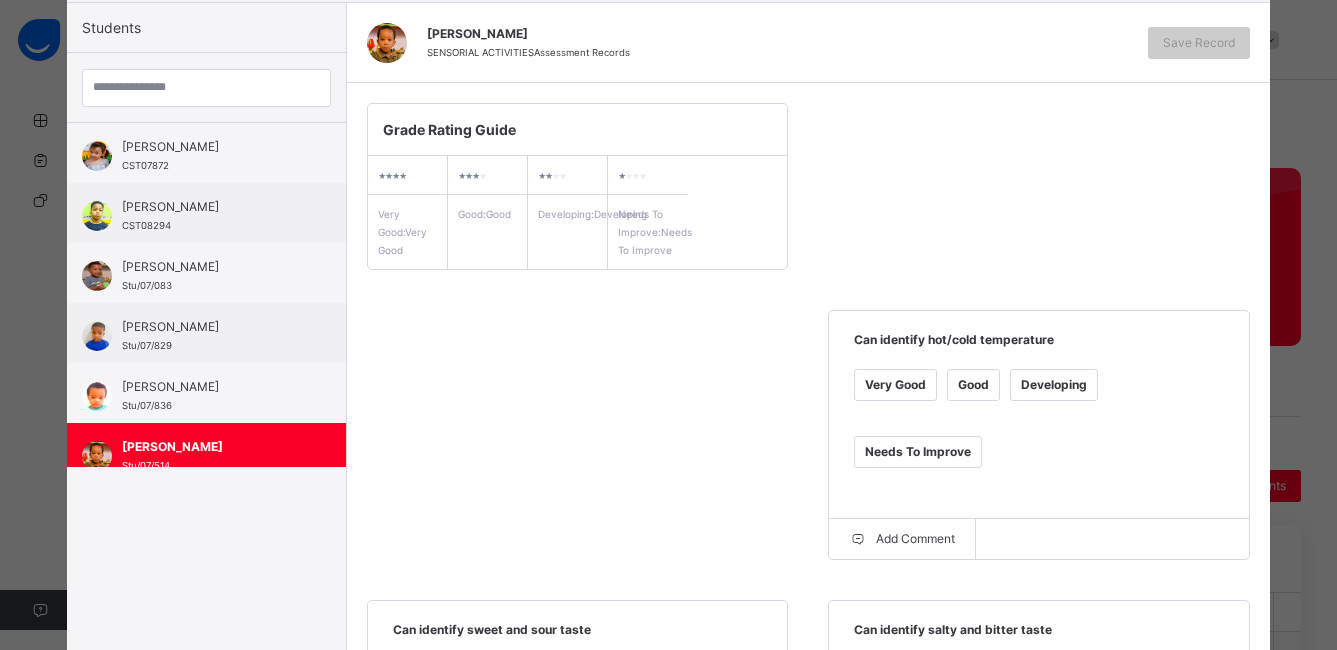 scroll, scrollTop: 211, scrollLeft: 0, axis: vertical 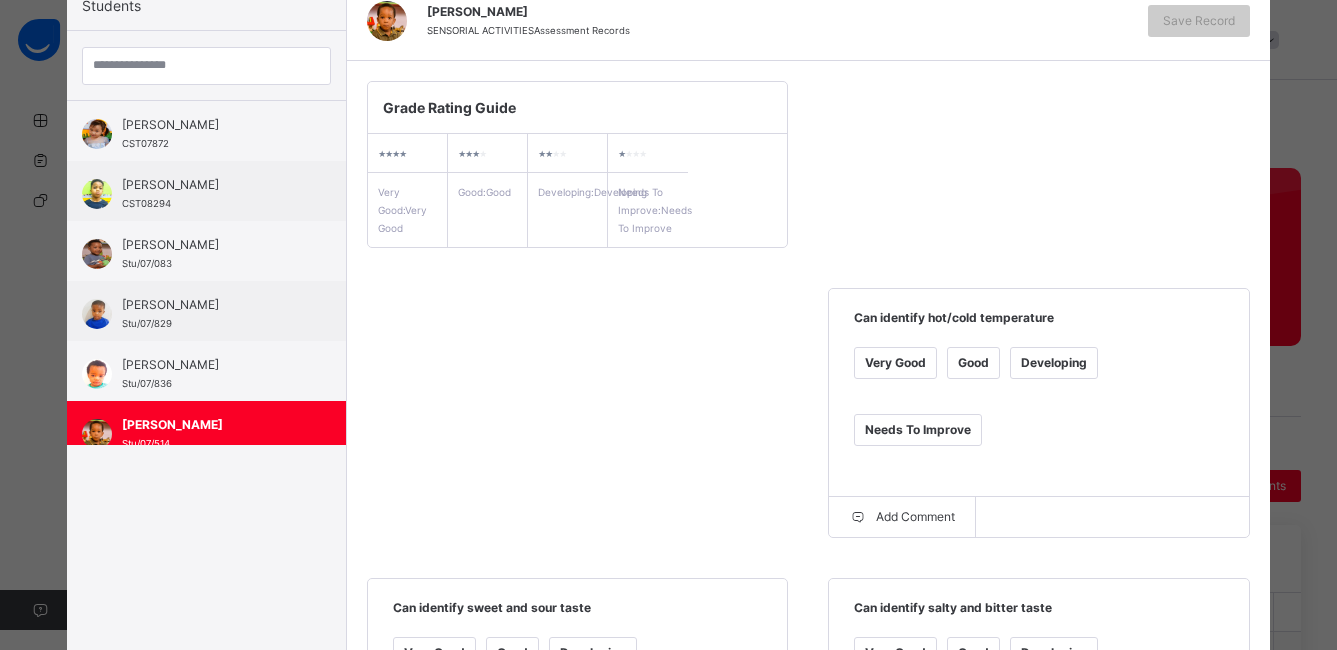click on "Very Good" at bounding box center [895, 363] 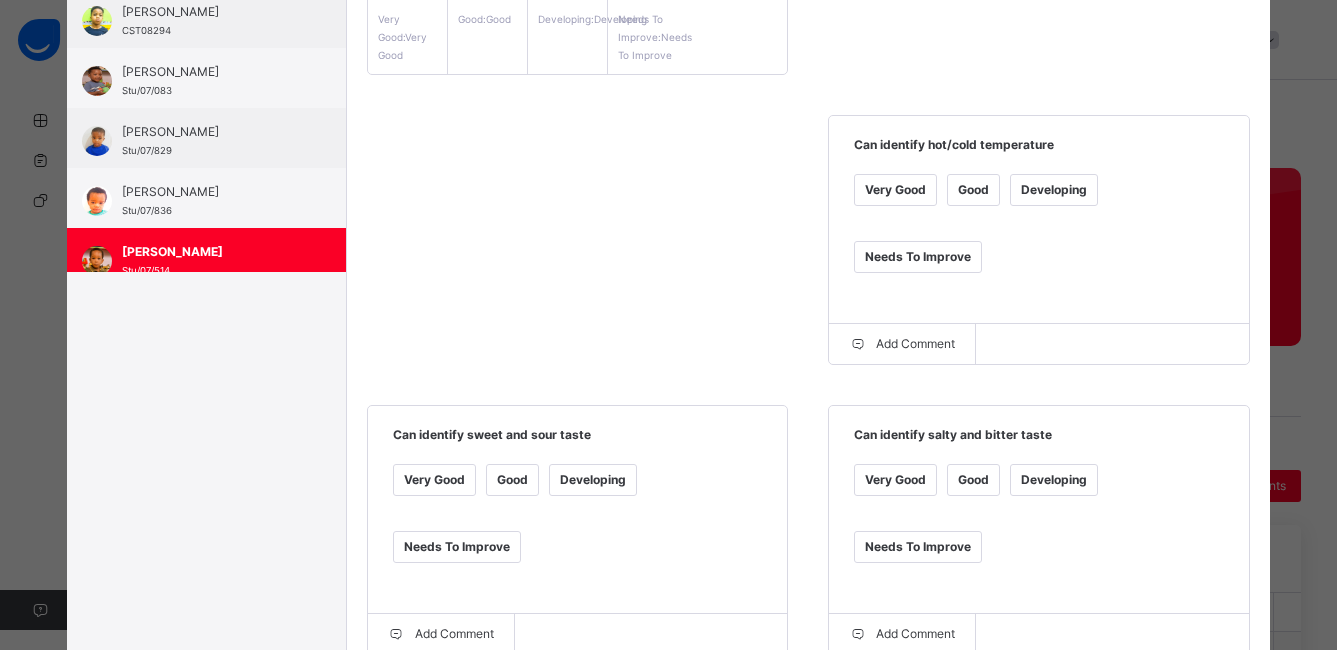 scroll, scrollTop: 388, scrollLeft: 0, axis: vertical 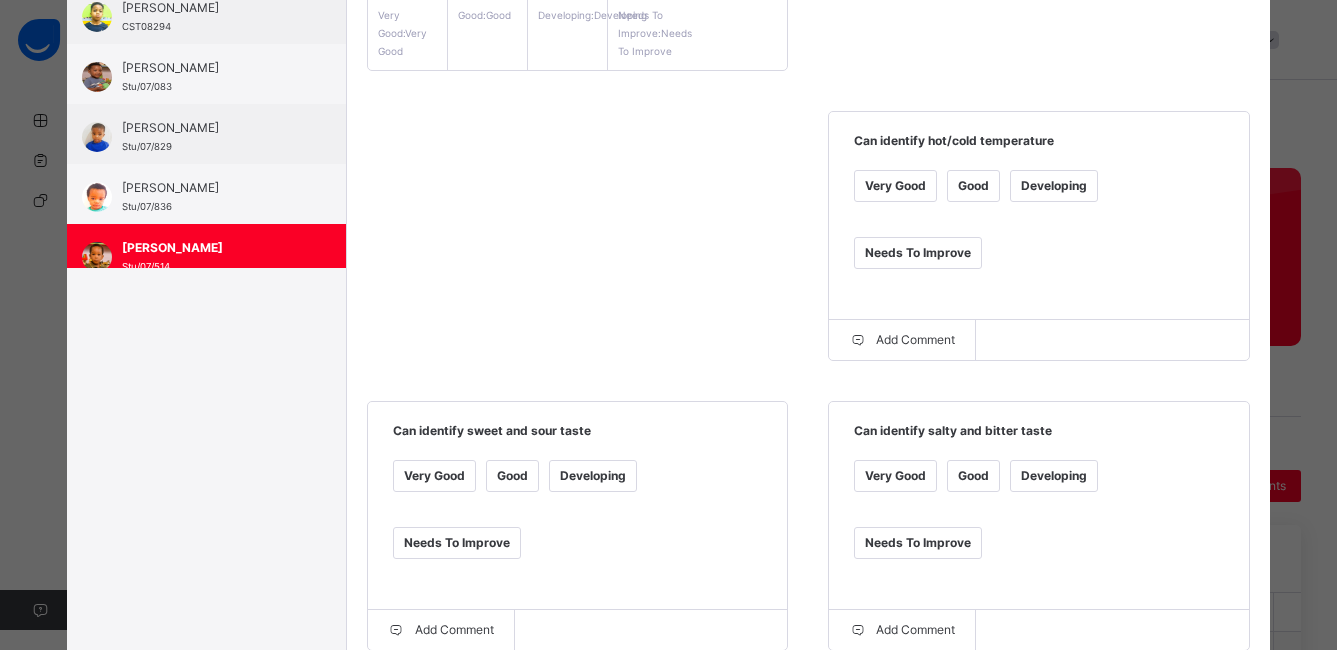 click on "Very Good" at bounding box center [434, 476] 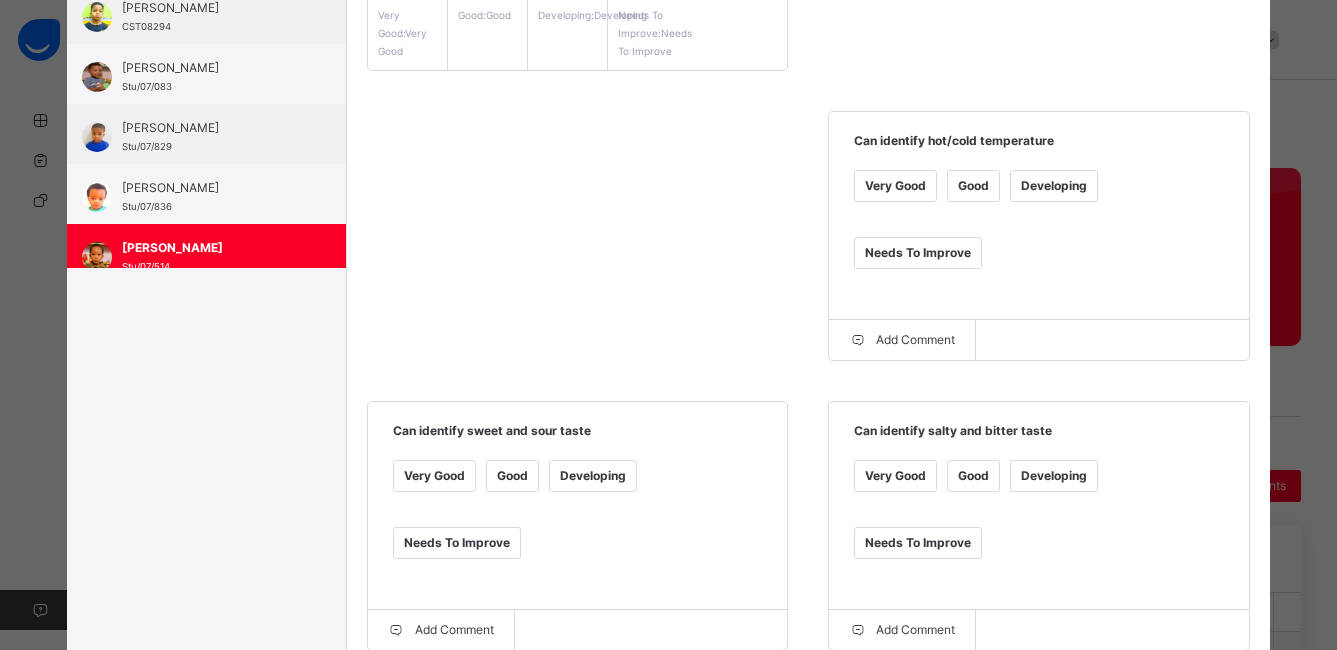 click on "Good" at bounding box center [973, 476] 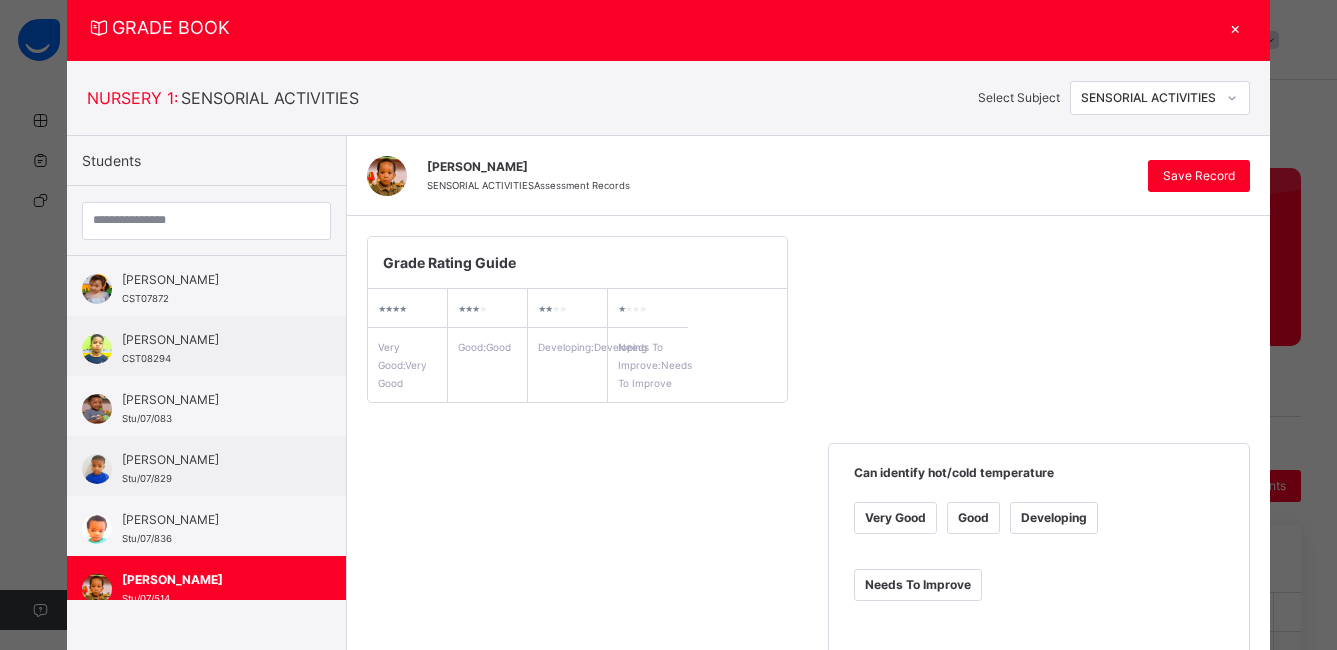 scroll, scrollTop: 49, scrollLeft: 0, axis: vertical 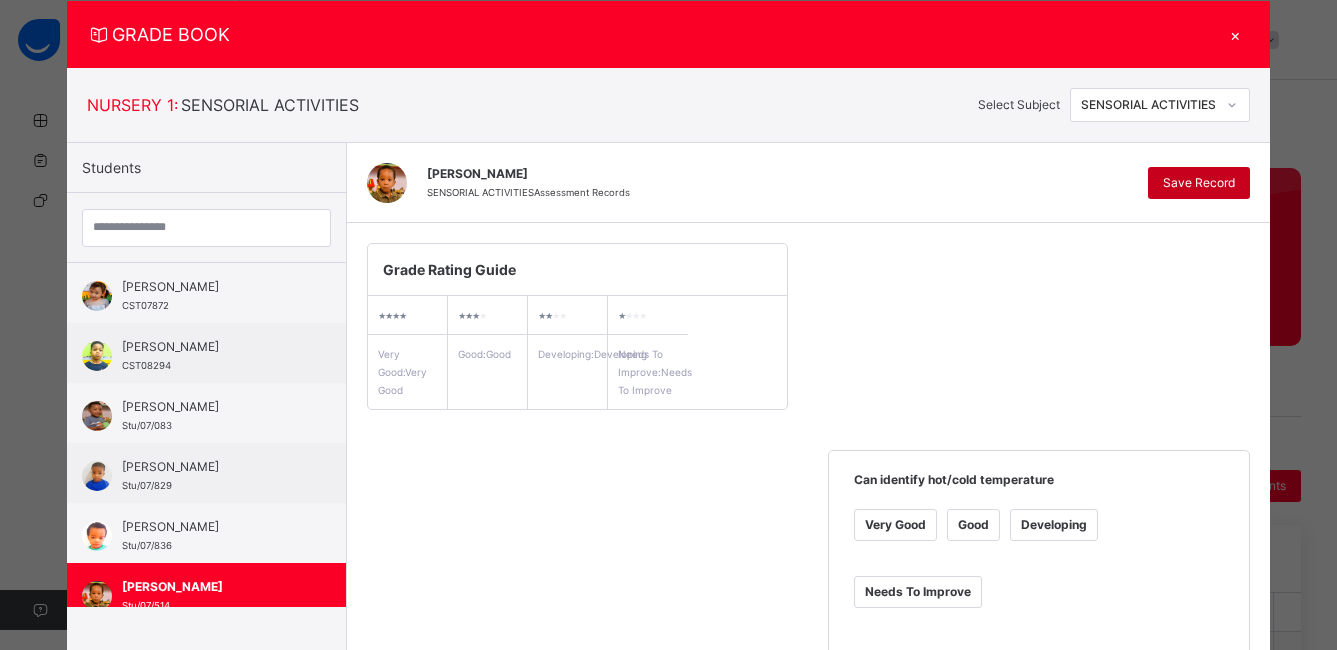 click on "Save Record" at bounding box center [1199, 183] 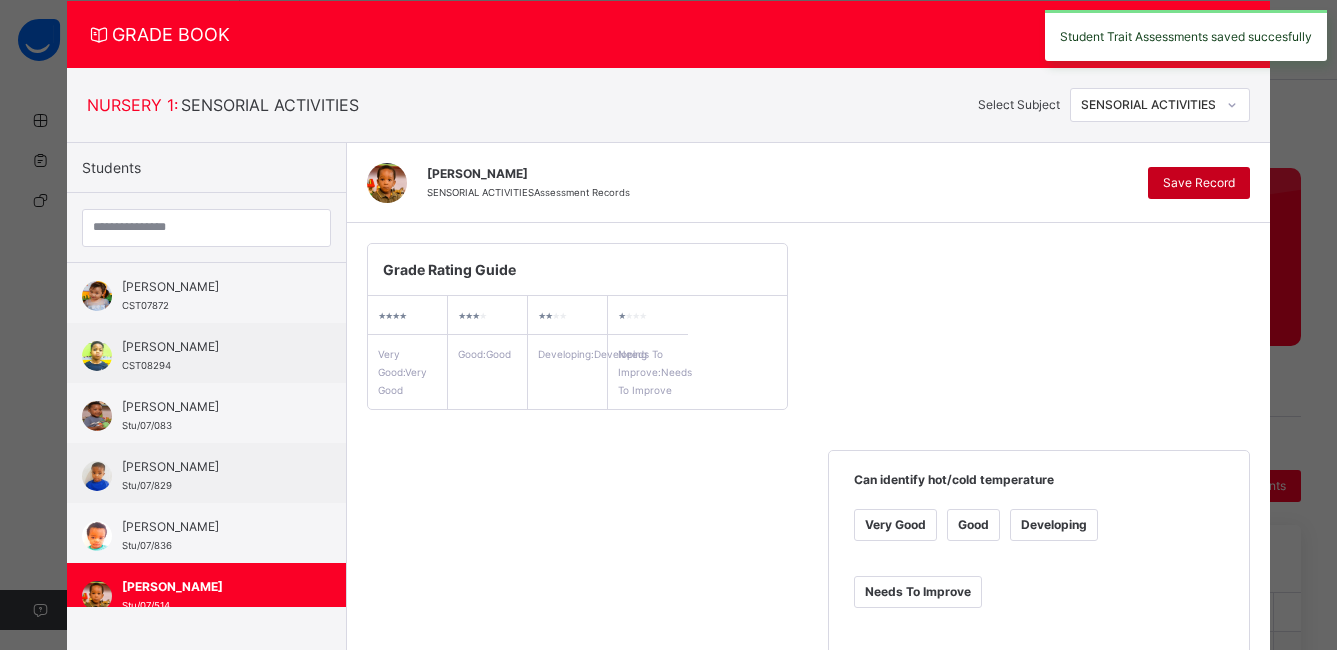 click on "Save Record" at bounding box center (1199, 183) 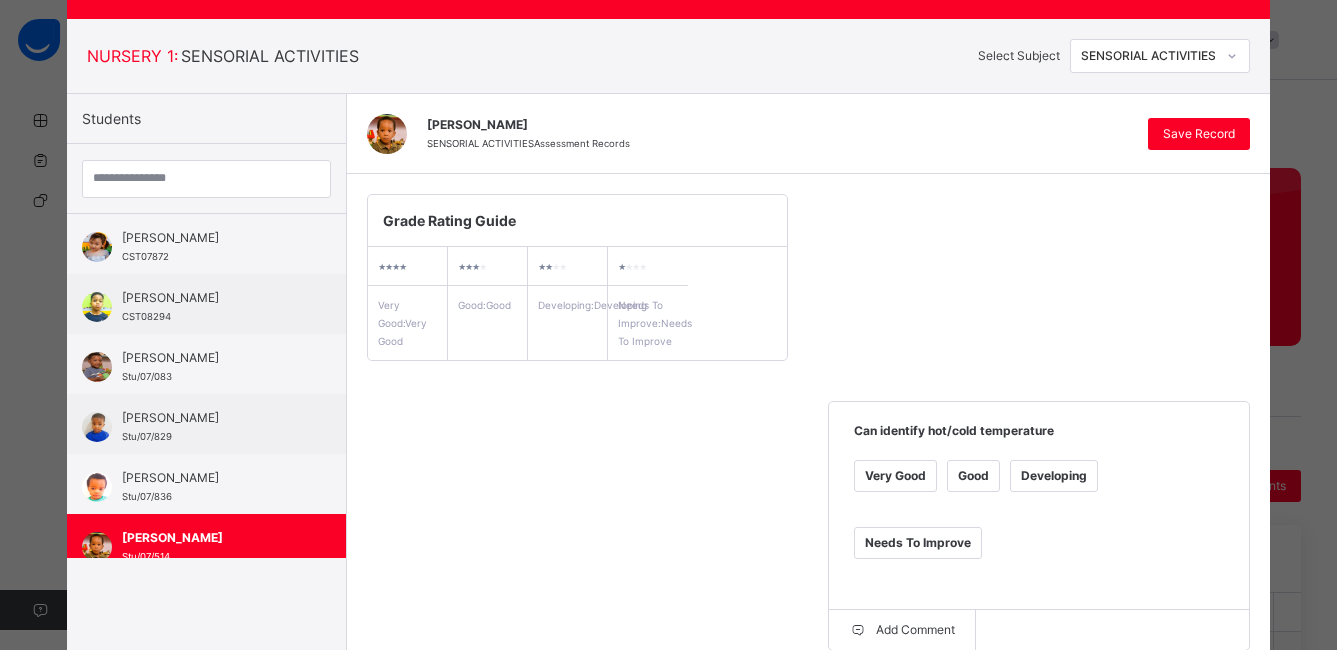 scroll, scrollTop: 68, scrollLeft: 0, axis: vertical 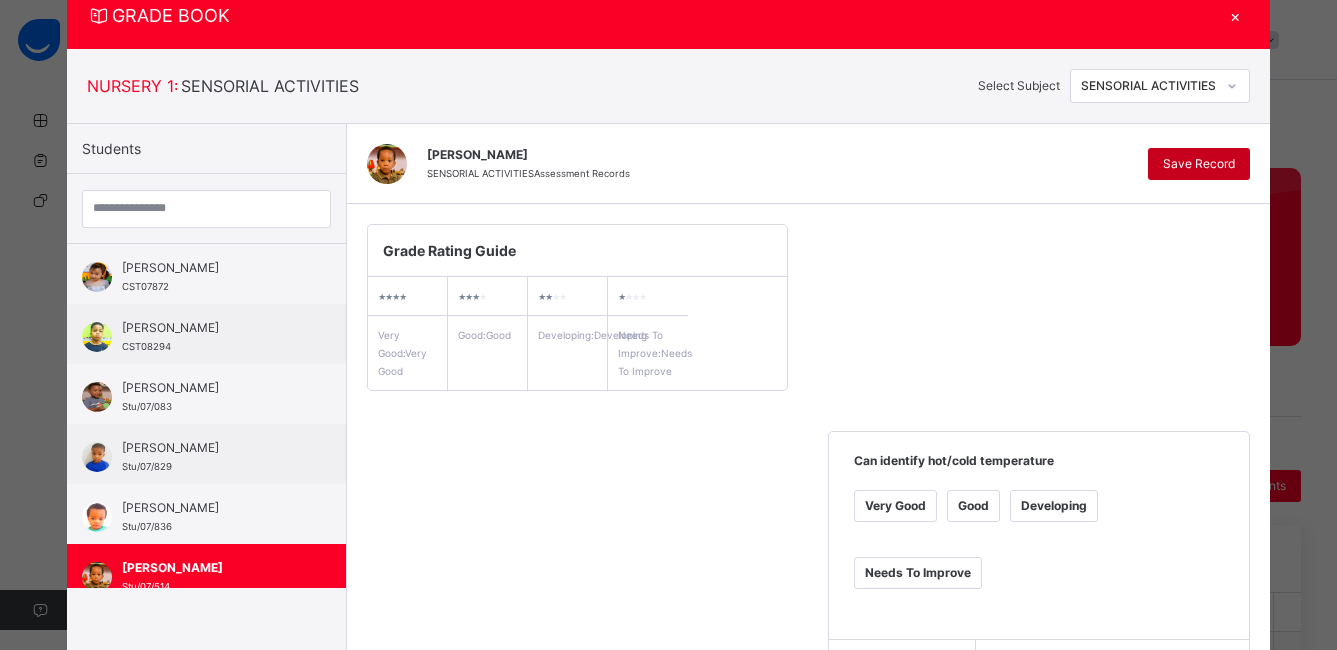 click on "Save Record" at bounding box center [1199, 164] 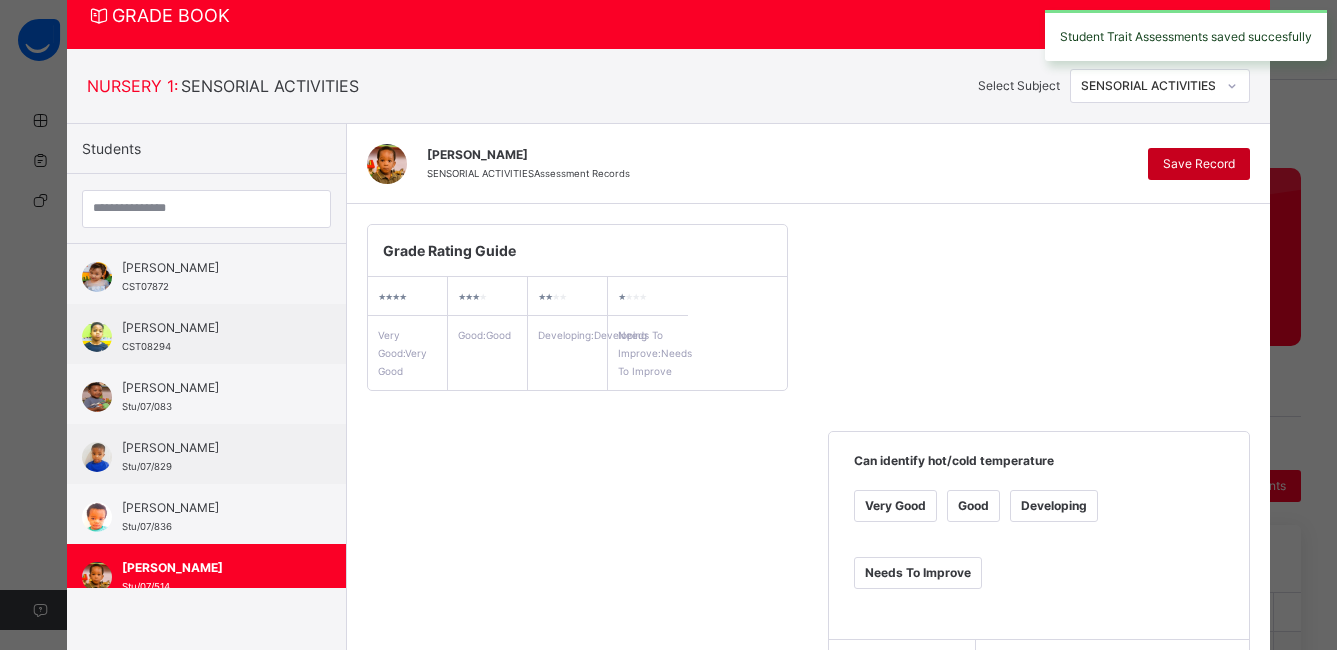 click on "Save Record" at bounding box center [1199, 164] 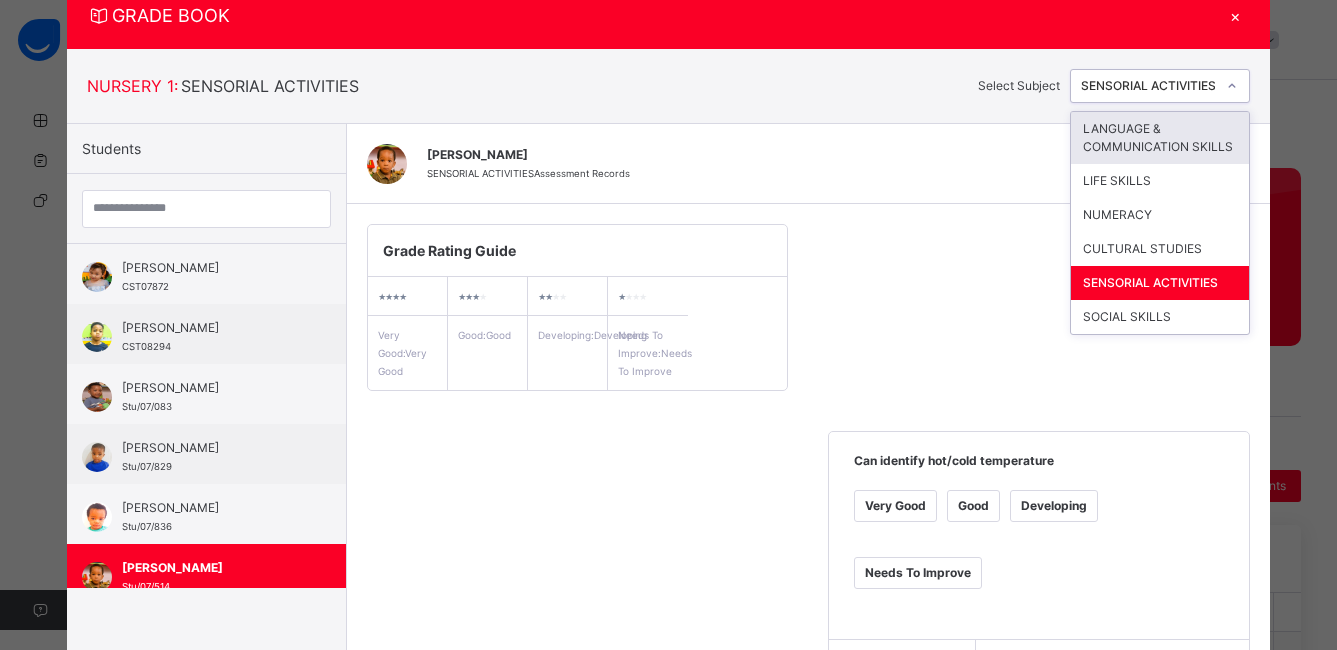 click 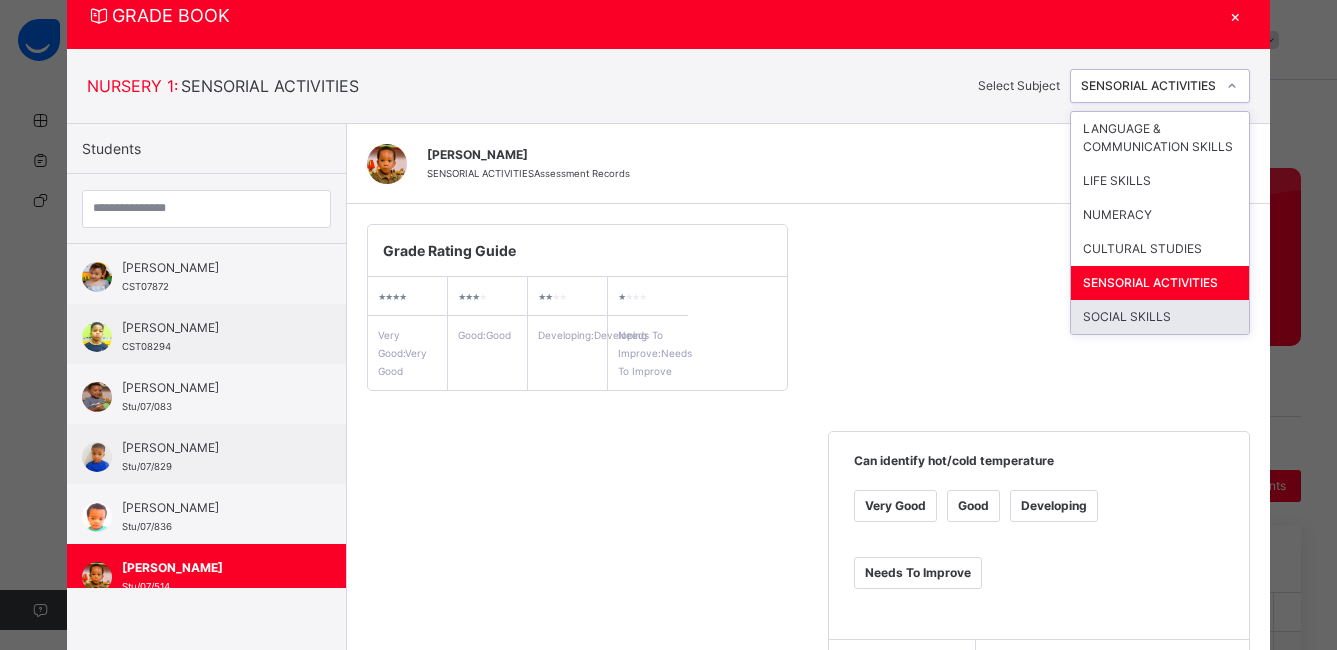 click on "SOCIAL SKILLS" at bounding box center (1160, 317) 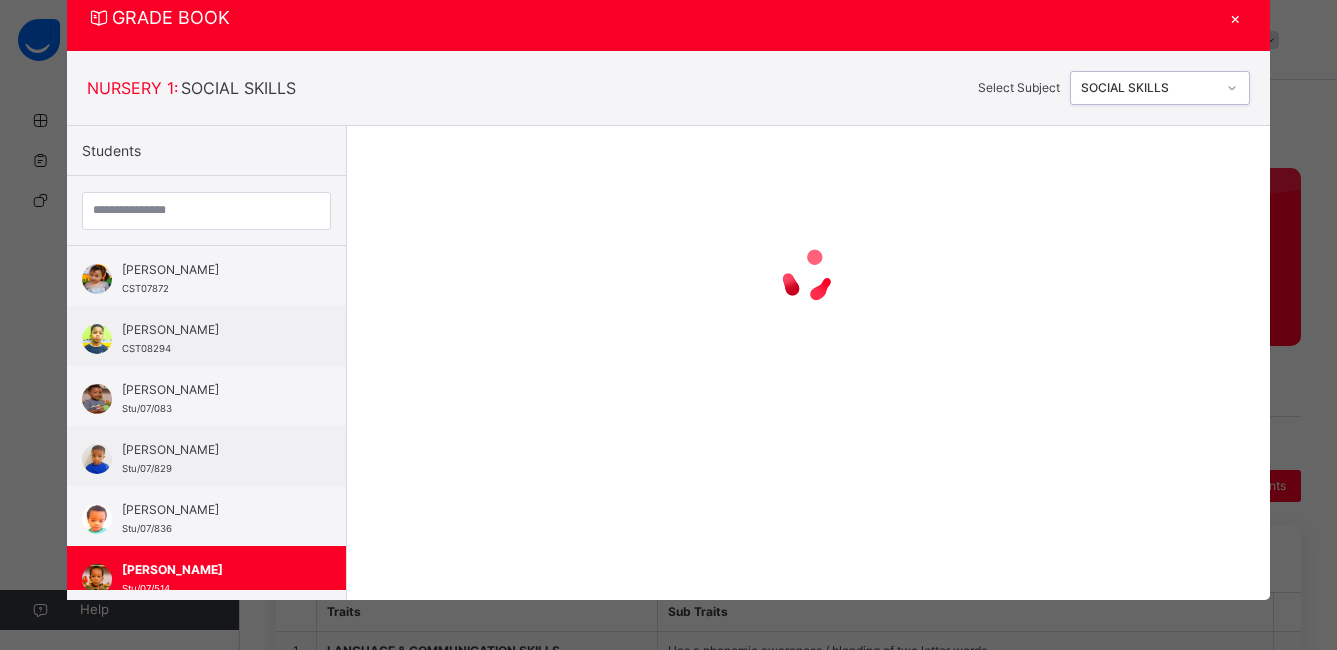 scroll, scrollTop: 68, scrollLeft: 0, axis: vertical 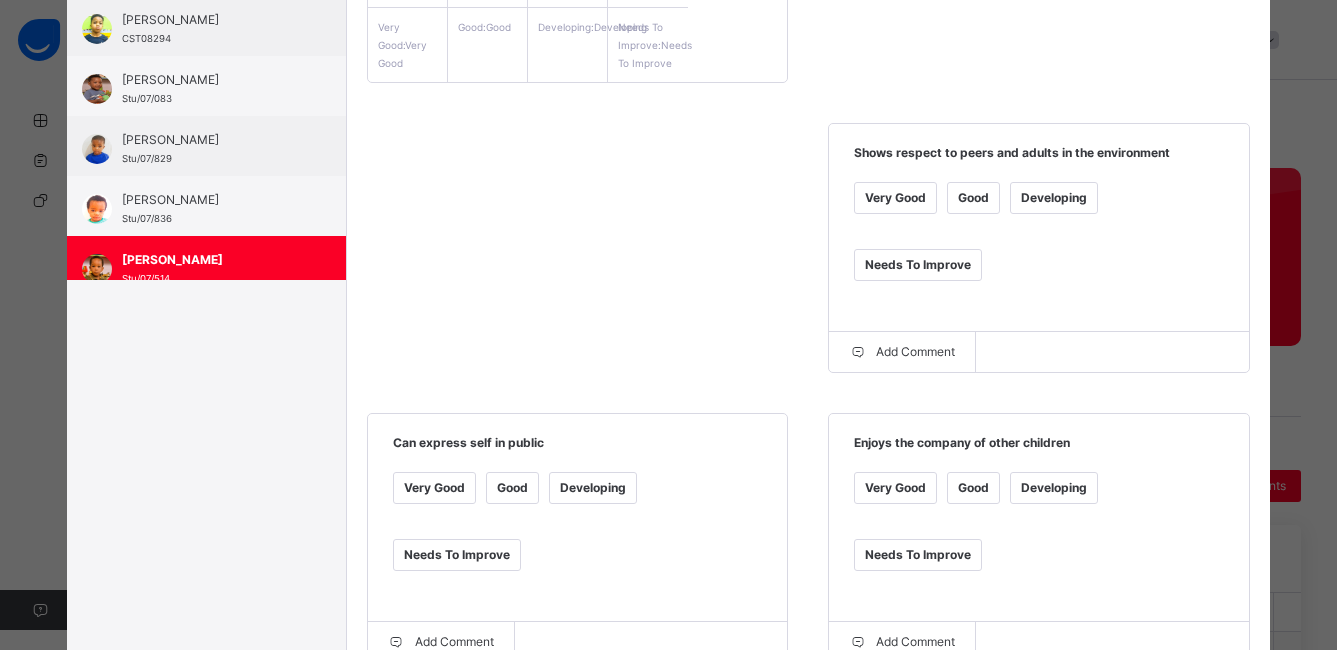 click on "Good" at bounding box center (973, 198) 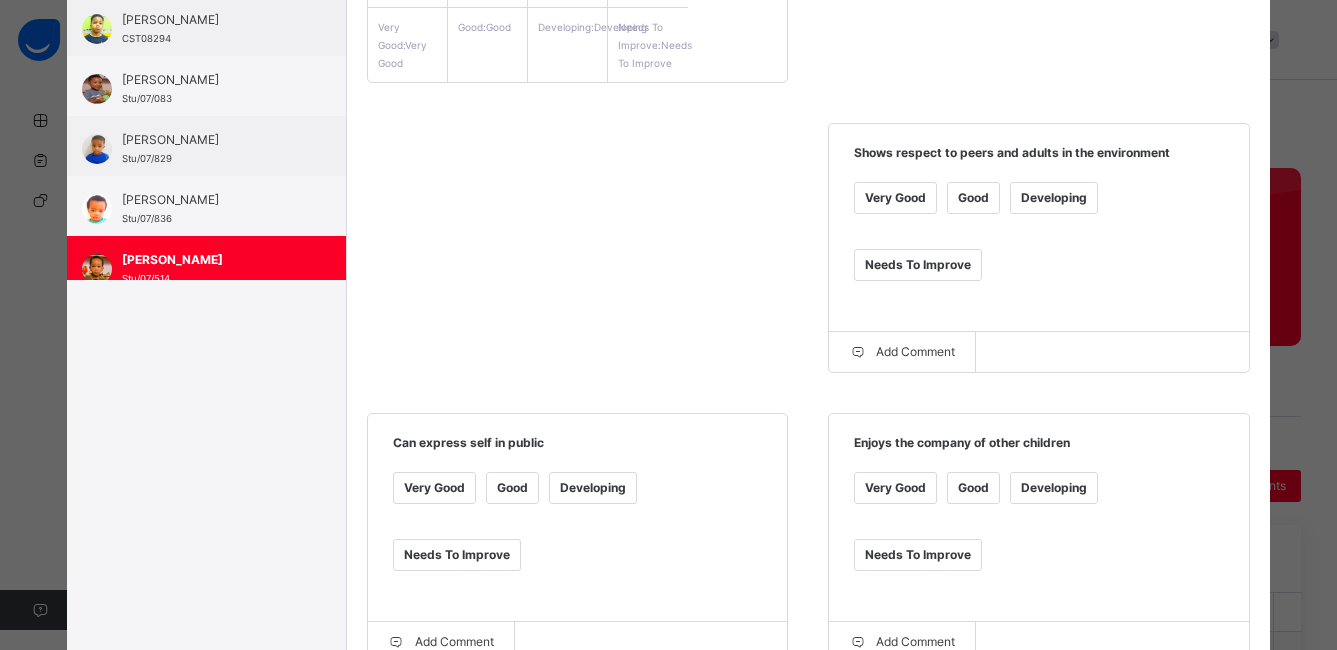 click on "Good" at bounding box center (512, 488) 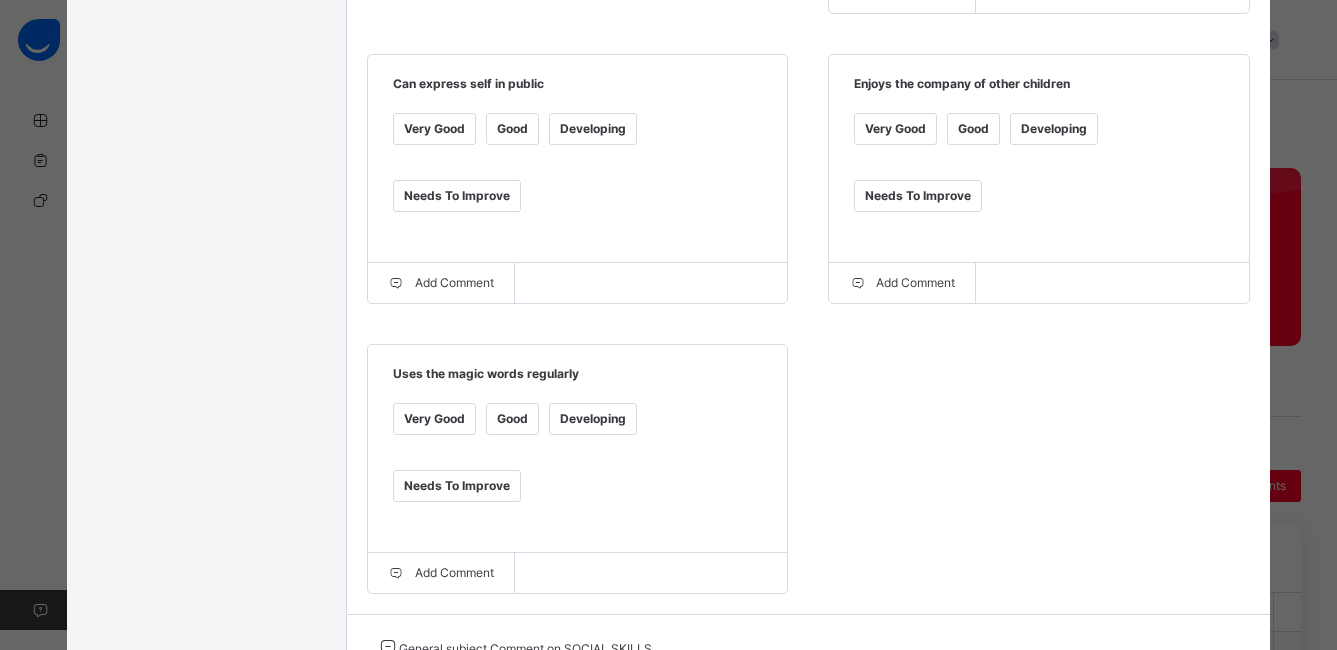 scroll, scrollTop: 745, scrollLeft: 0, axis: vertical 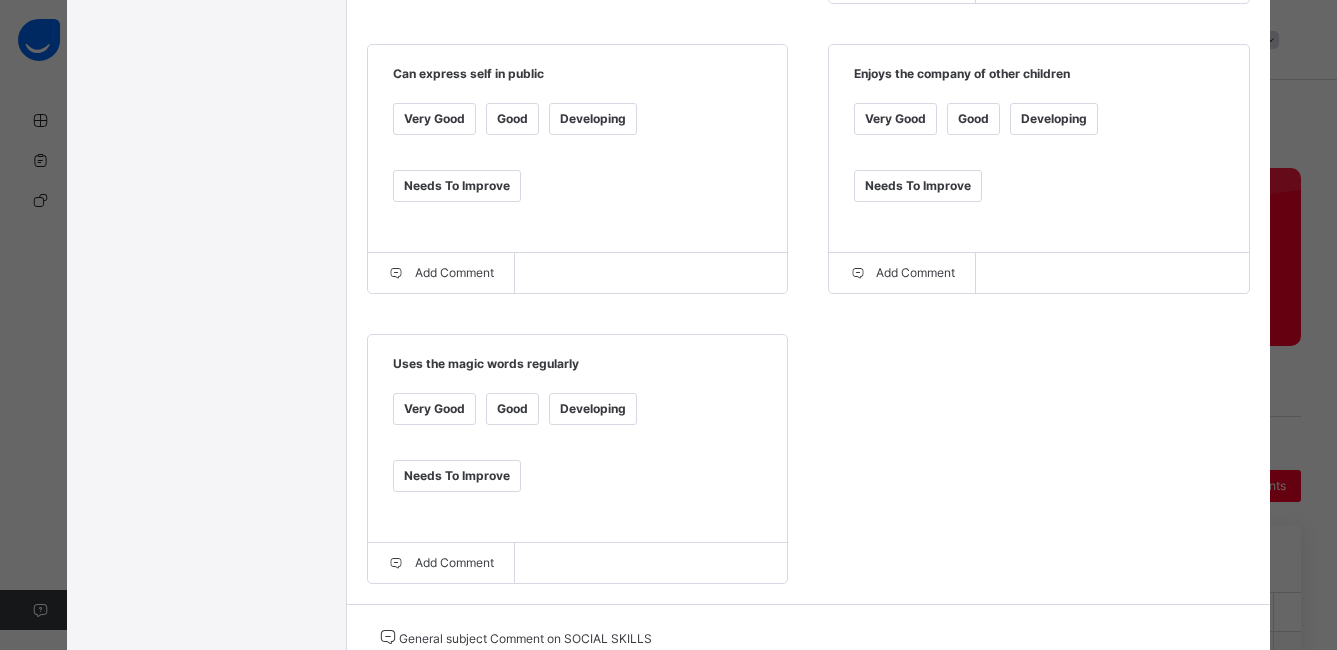 click on "Good" at bounding box center (512, 409) 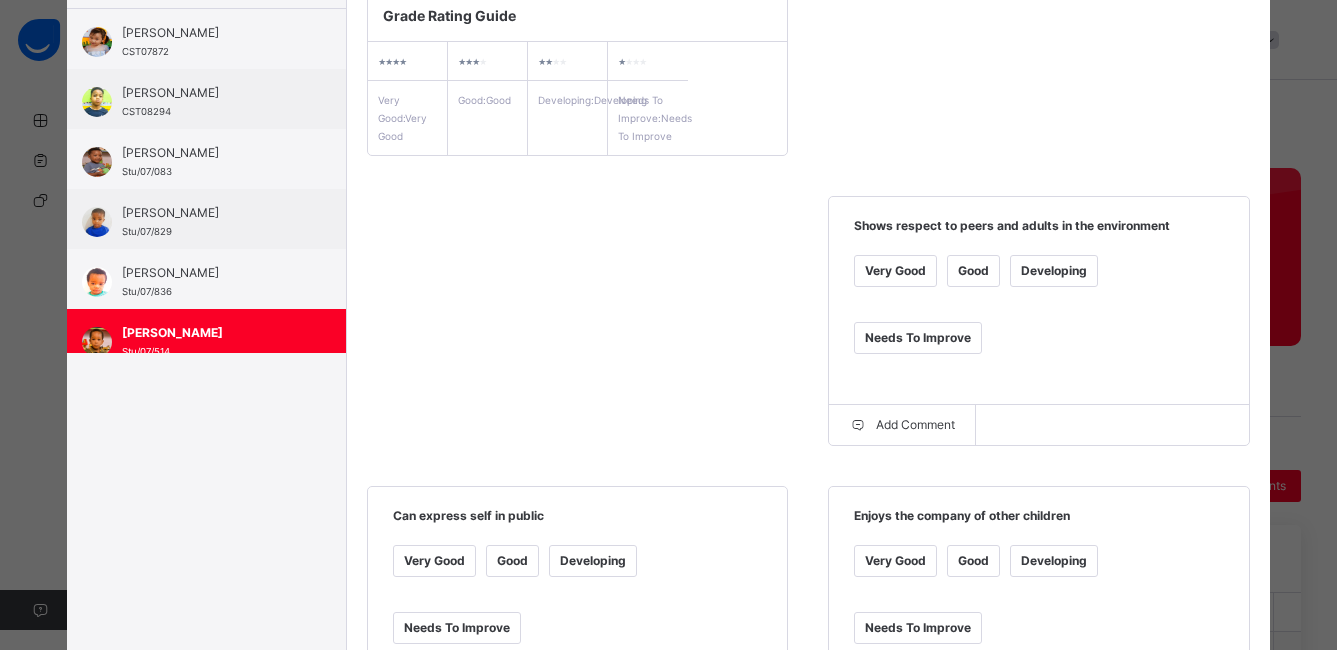 scroll, scrollTop: 0, scrollLeft: 0, axis: both 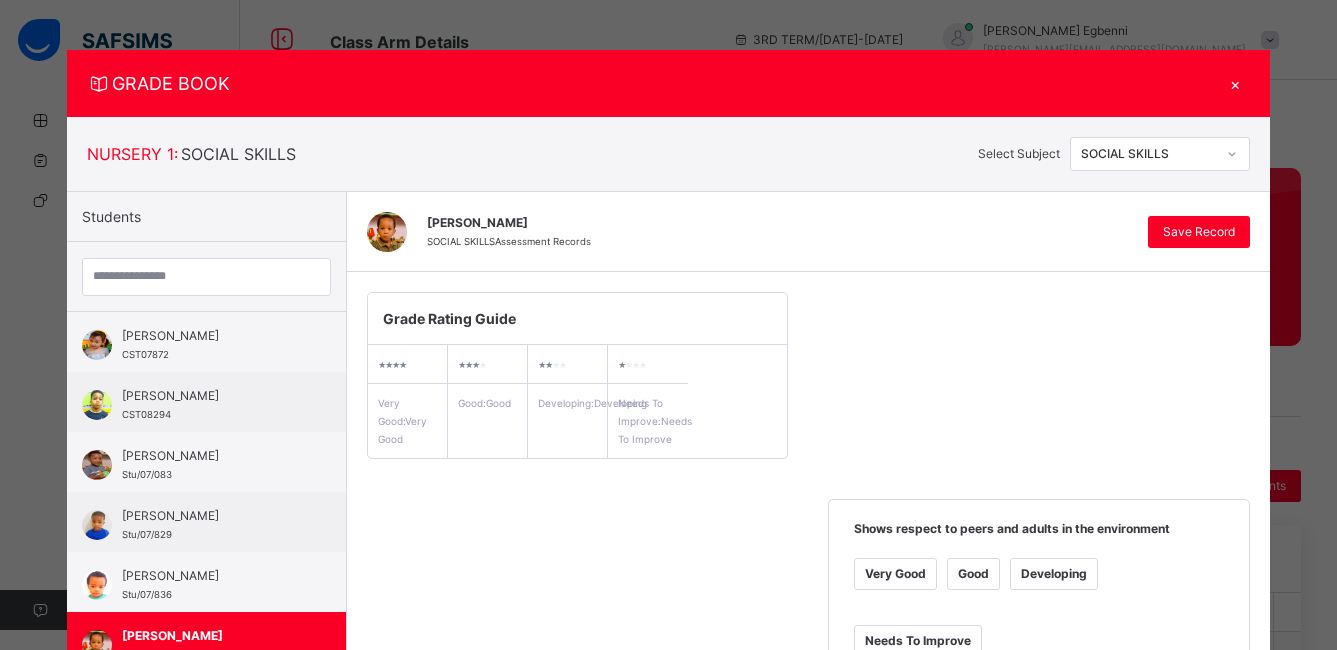 click on "Onyekachukwu   EZIKE SOCIAL SKILLS  Assessment Records Save Record" at bounding box center (808, 232) 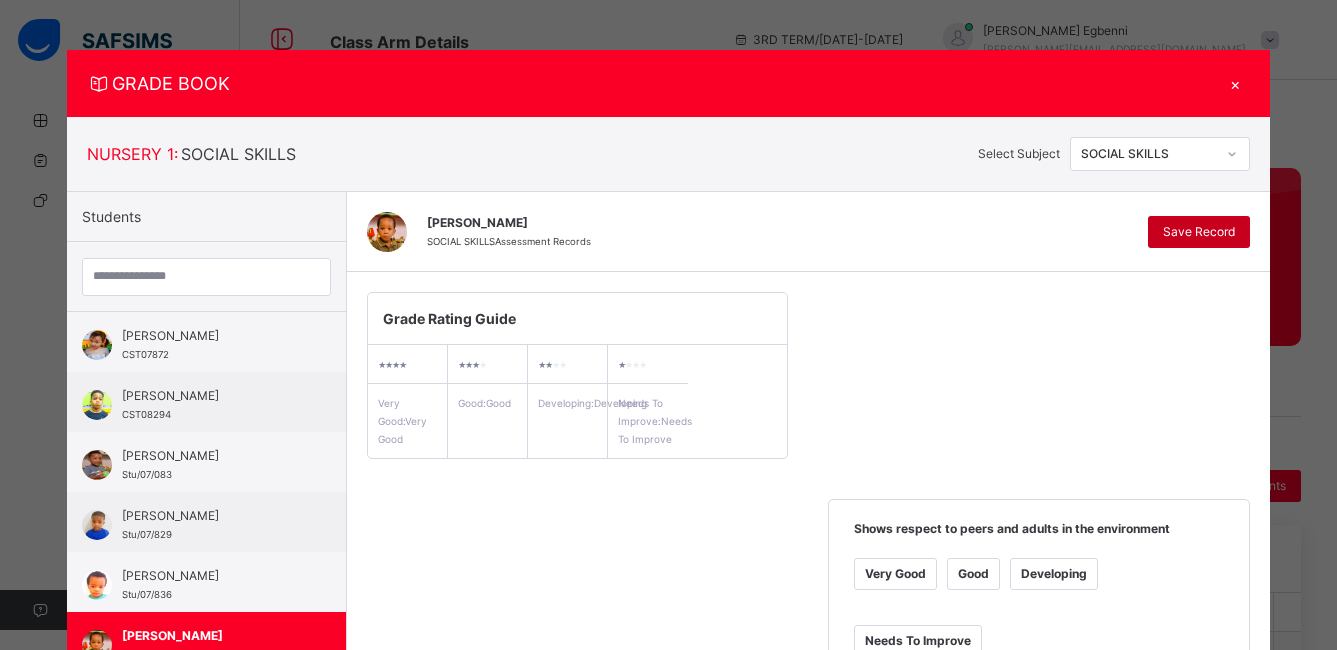click on "Save Record" at bounding box center [1199, 232] 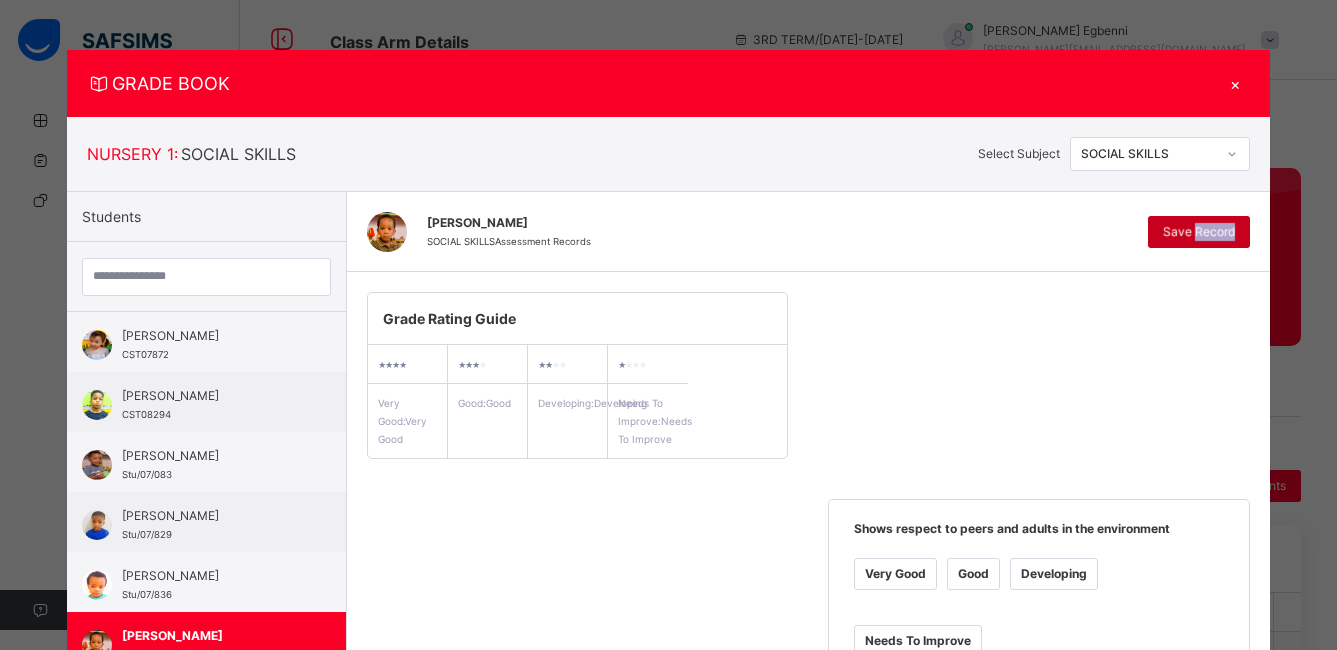 click on "Save Record" at bounding box center (1199, 232) 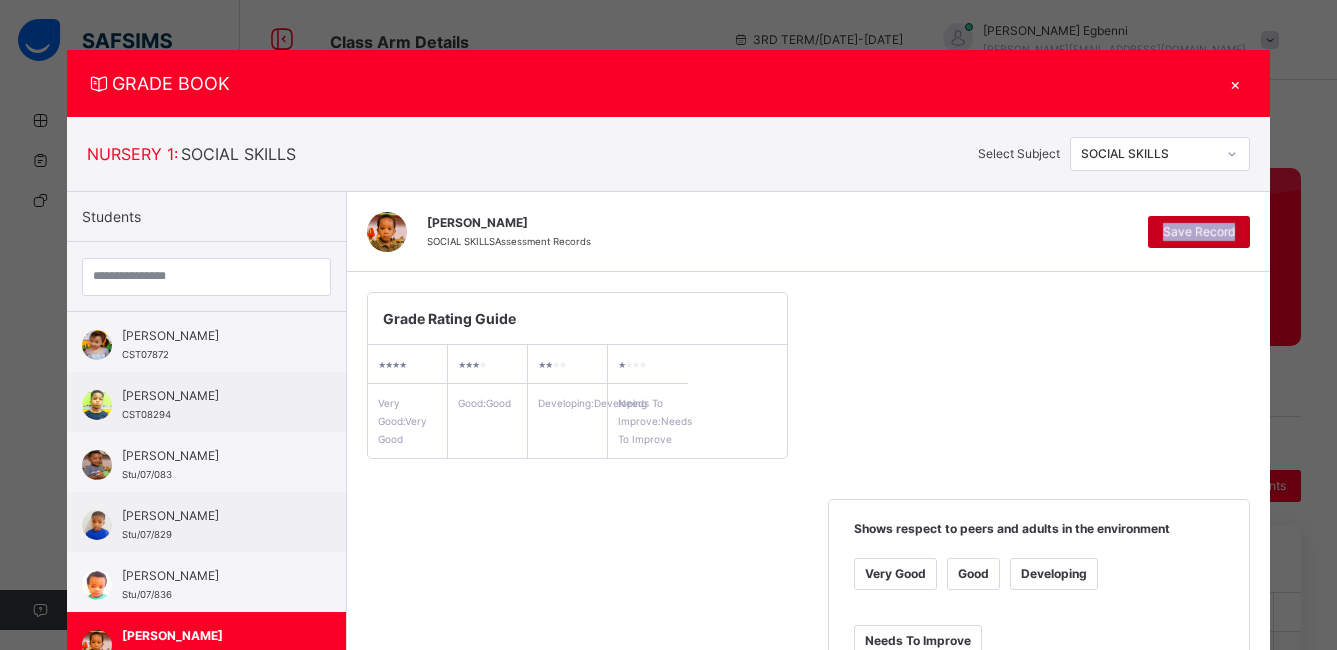 click on "Save Record" at bounding box center (1199, 232) 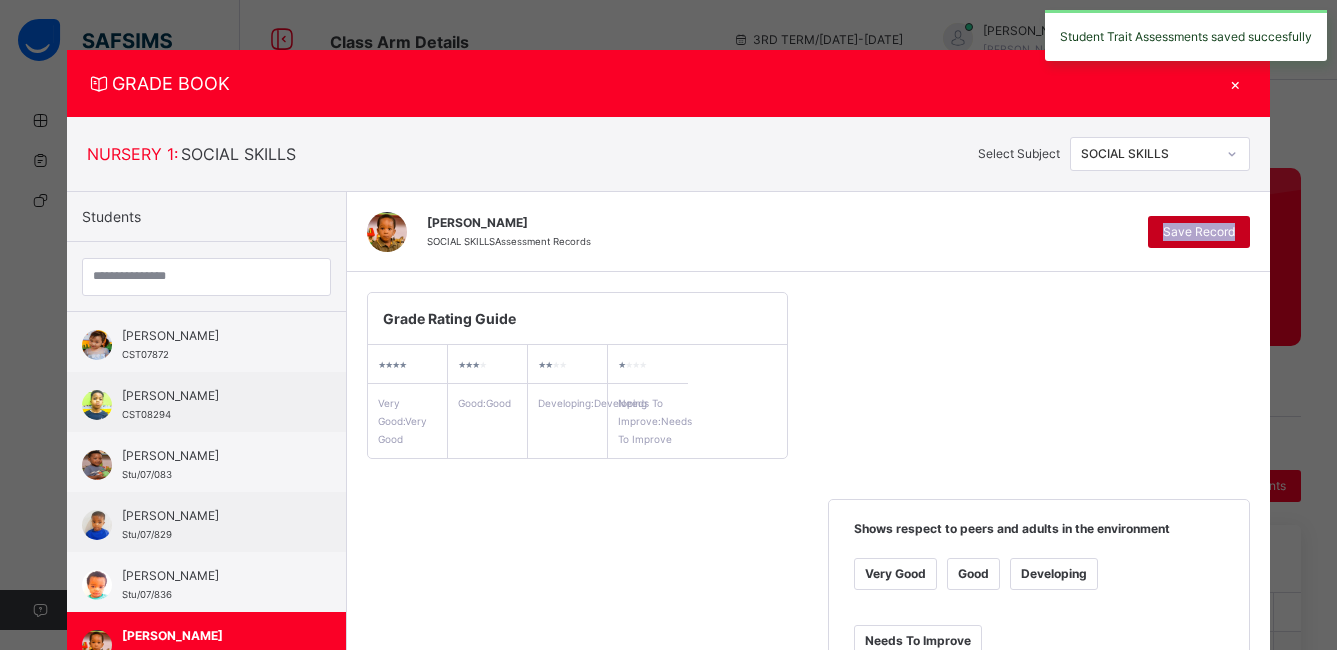 click on "Save Record" at bounding box center (1199, 232) 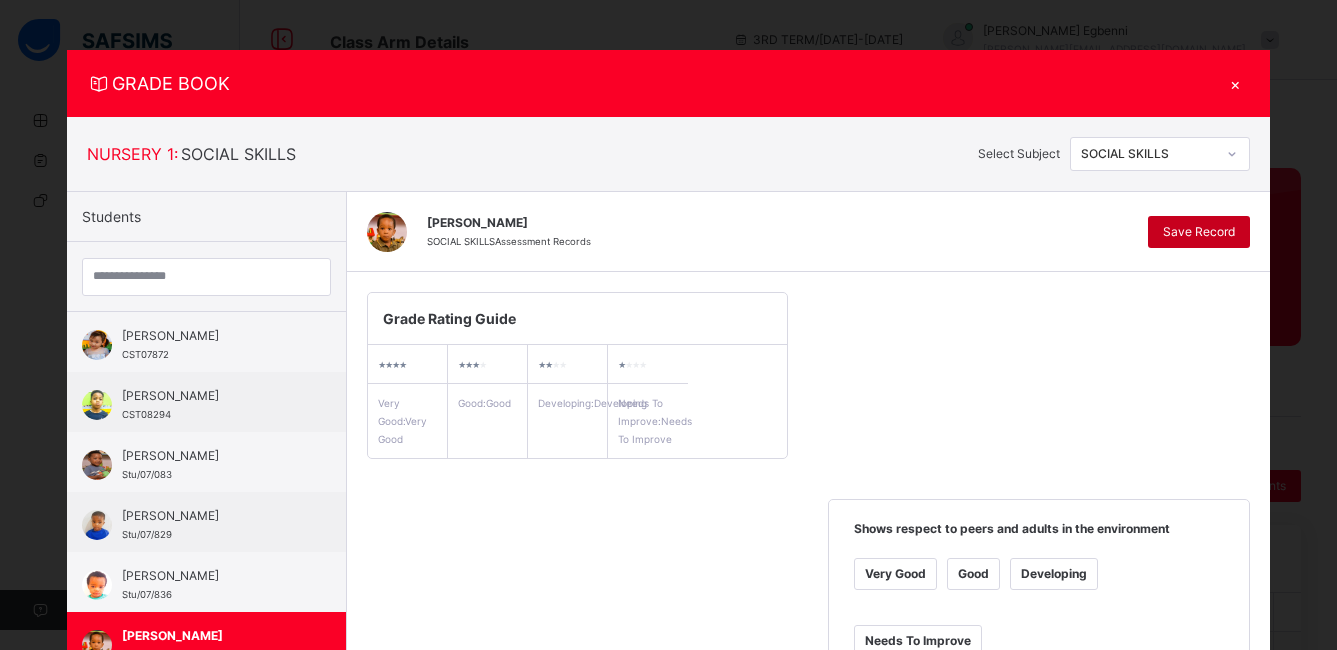 click on "Save Record" at bounding box center (1199, 232) 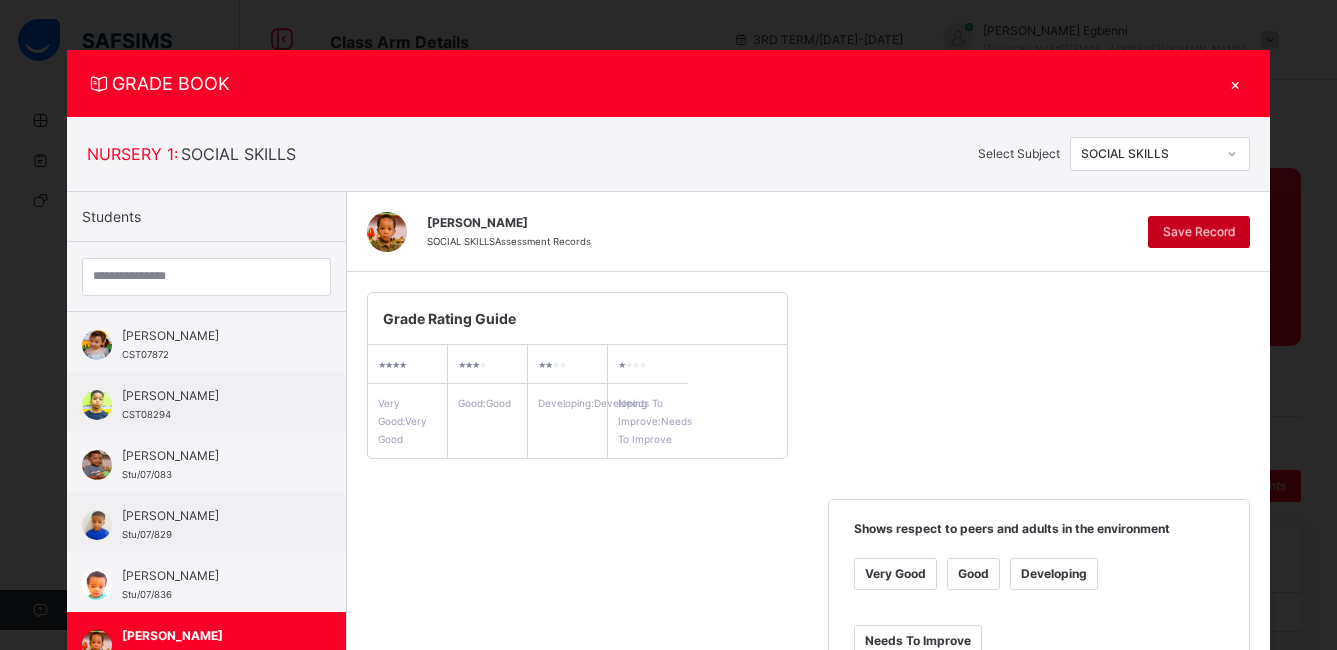click on "Save Record" at bounding box center (1199, 232) 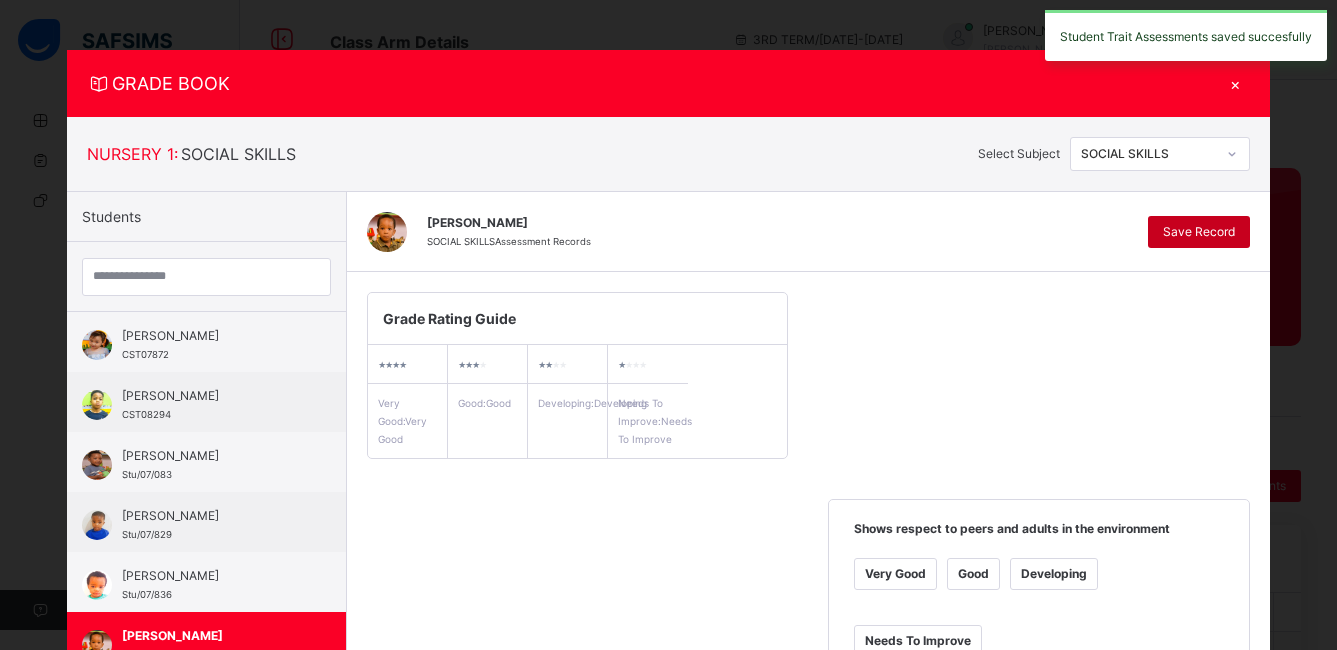 click on "Save Record" at bounding box center [1199, 232] 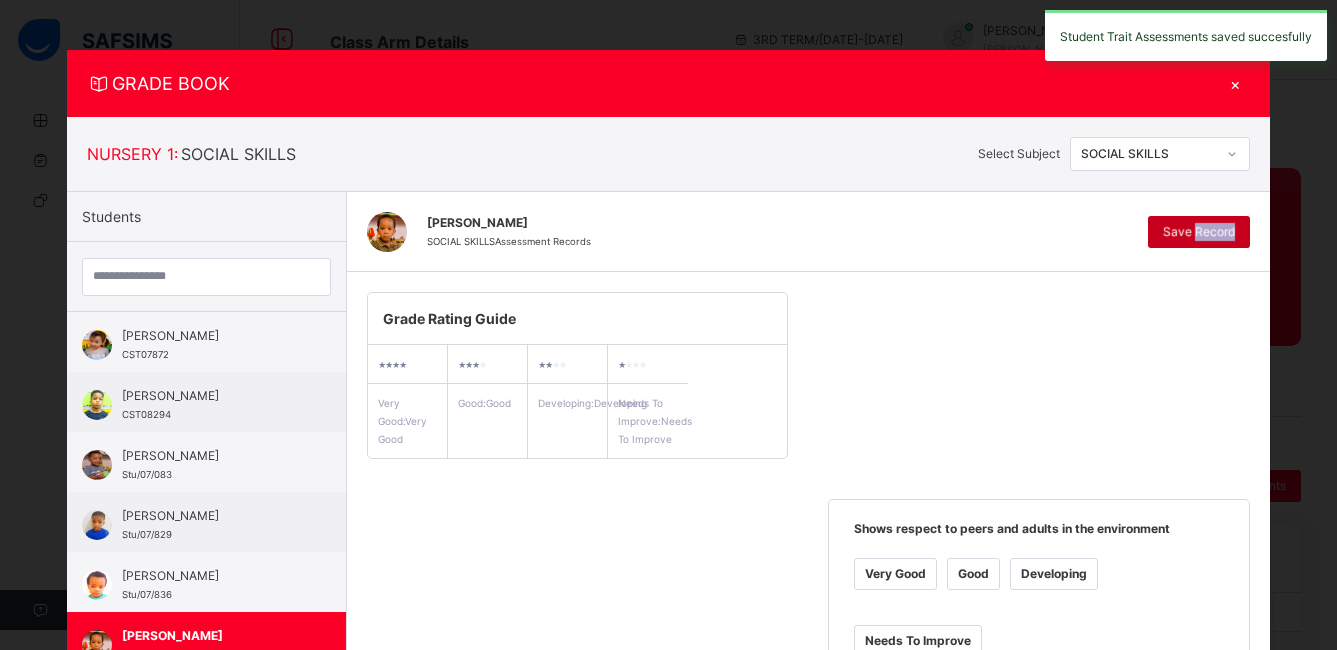click on "Save Record" at bounding box center (1199, 232) 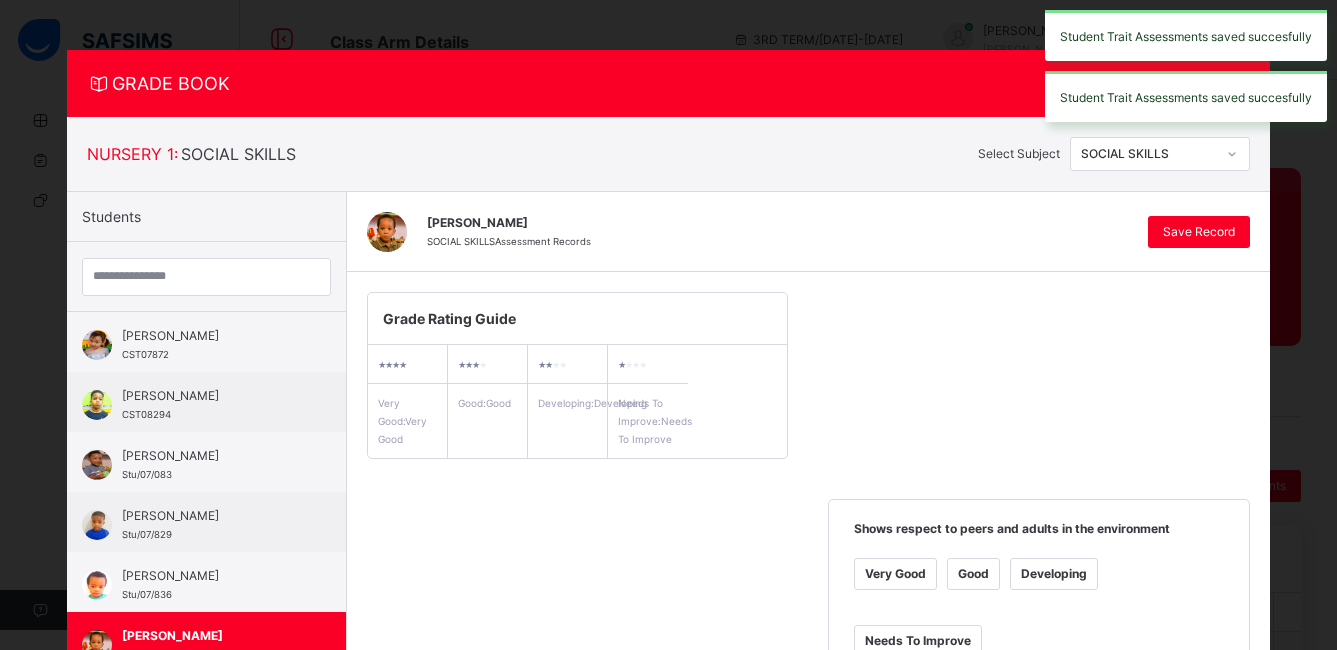click on "Grade Rating Guide   ★ ★ ★ ★ Very Good  :  Very Good ★ ★ ★ ★ Good   :  Good  ★ ★ ★ ★ Developing  :  Developing ★ ★ ★ ★ Needs To Improve  :  Needs To Improve Shows respect to peers and adults in the environment   Very Good Good  Developing Needs To Improve  Add Comment Can express self in public    Very Good Good  Developing Needs To Improve  Add Comment Enjoys the company of other children    Very Good Good  Developing Needs To Improve  Add Comment Uses the magic words regularly    Very Good Good  Developing Needs To Improve  Add Comment" at bounding box center [808, 810] 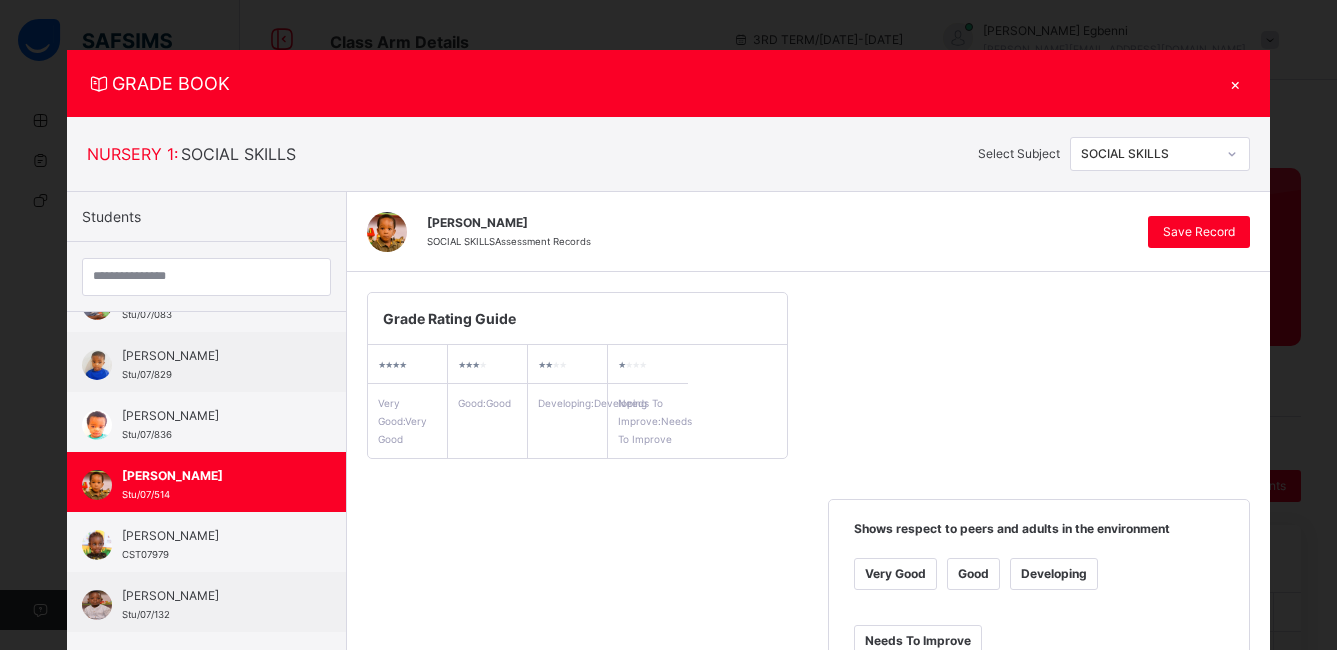 scroll, scrollTop: 200, scrollLeft: 0, axis: vertical 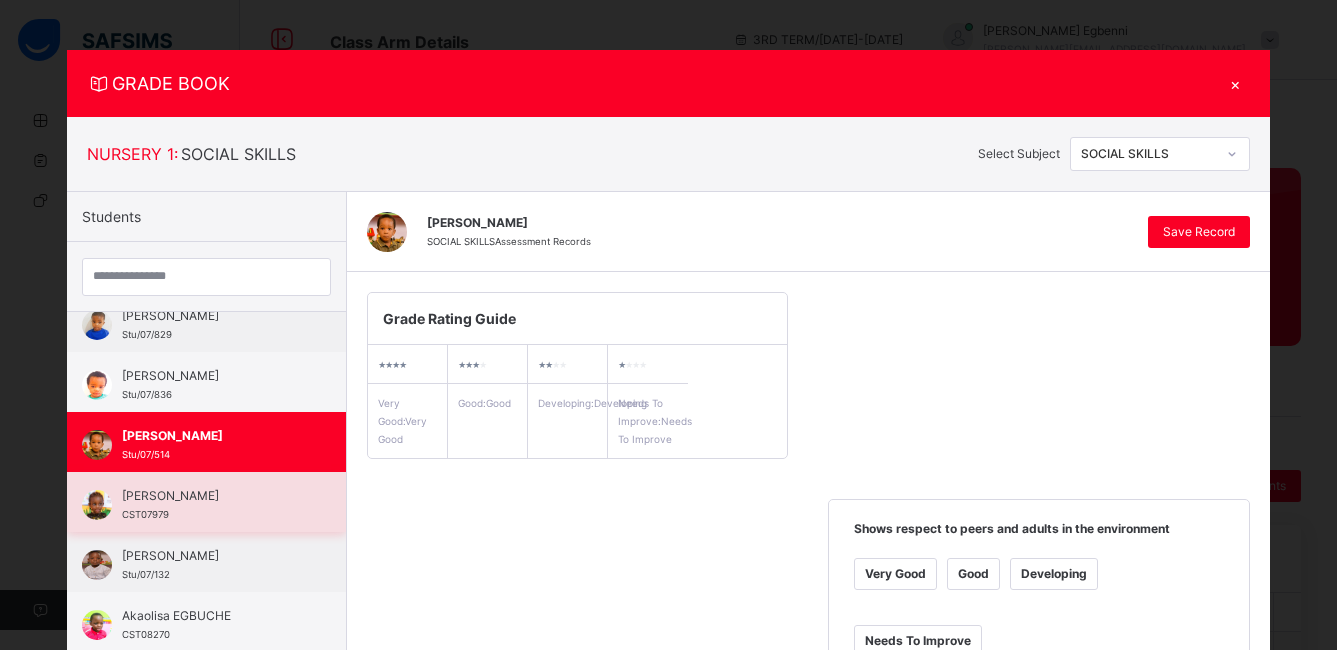 click on "[PERSON_NAME] CST07979" at bounding box center (206, 502) 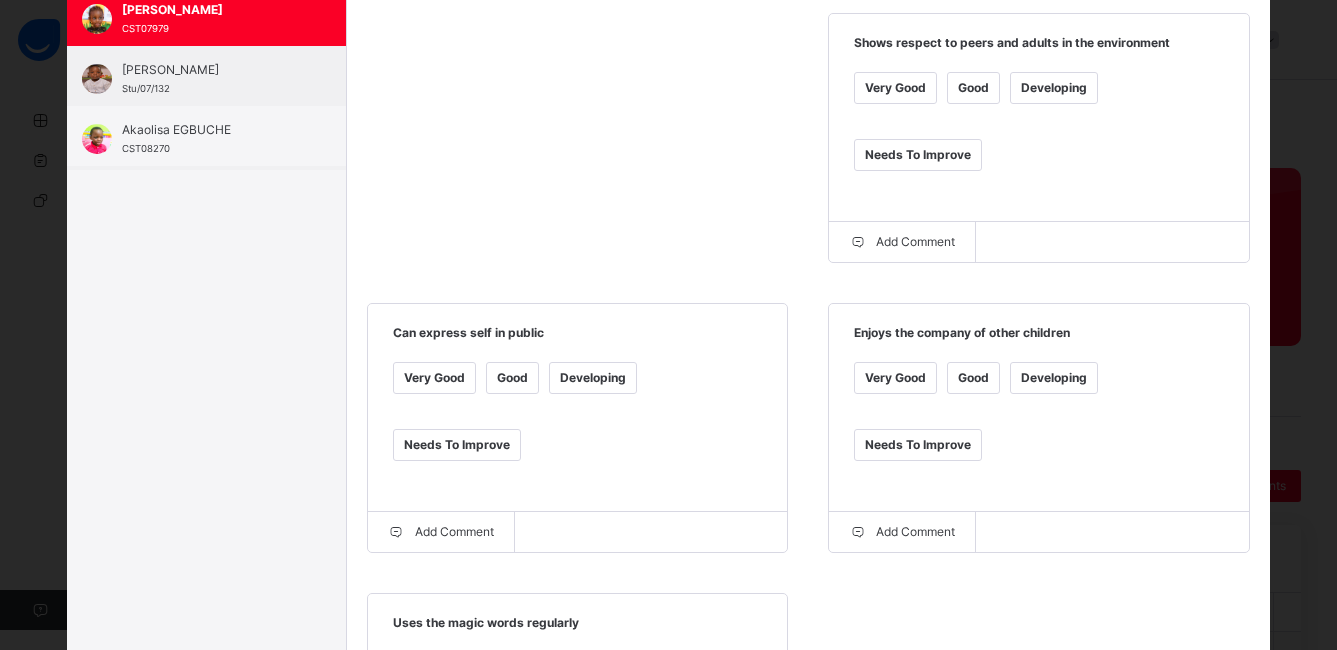 scroll, scrollTop: 500, scrollLeft: 0, axis: vertical 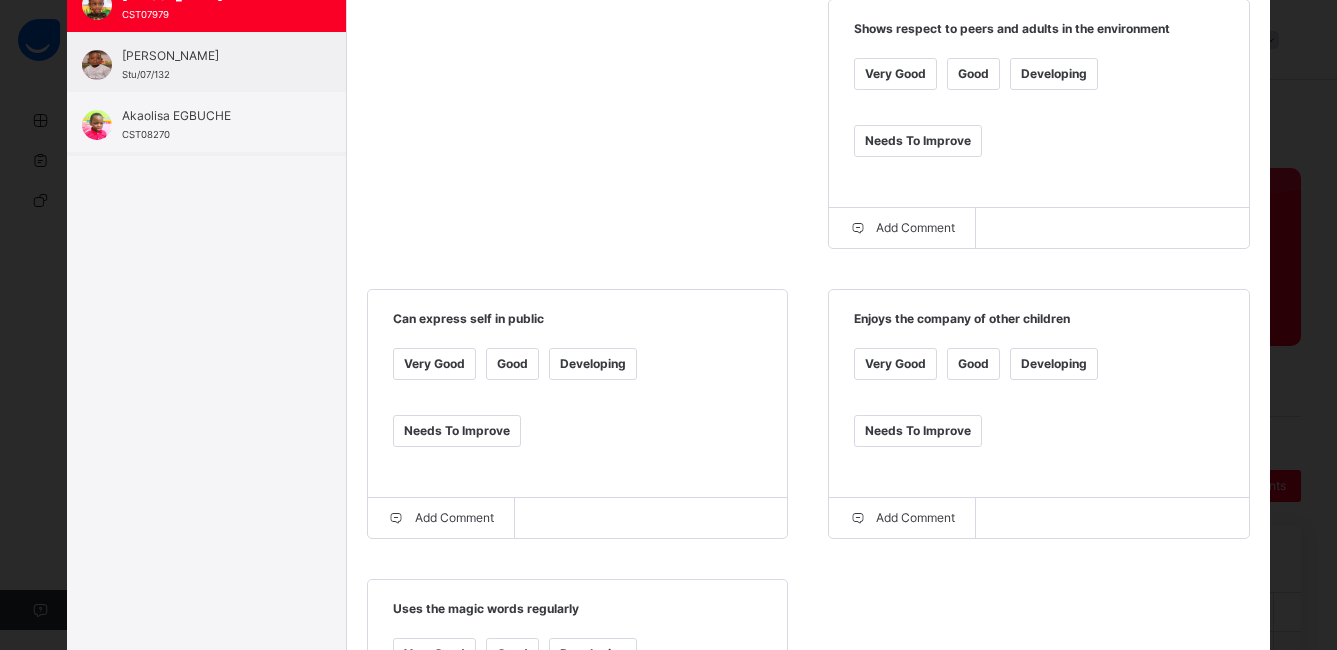 click on "Good" at bounding box center [973, 74] 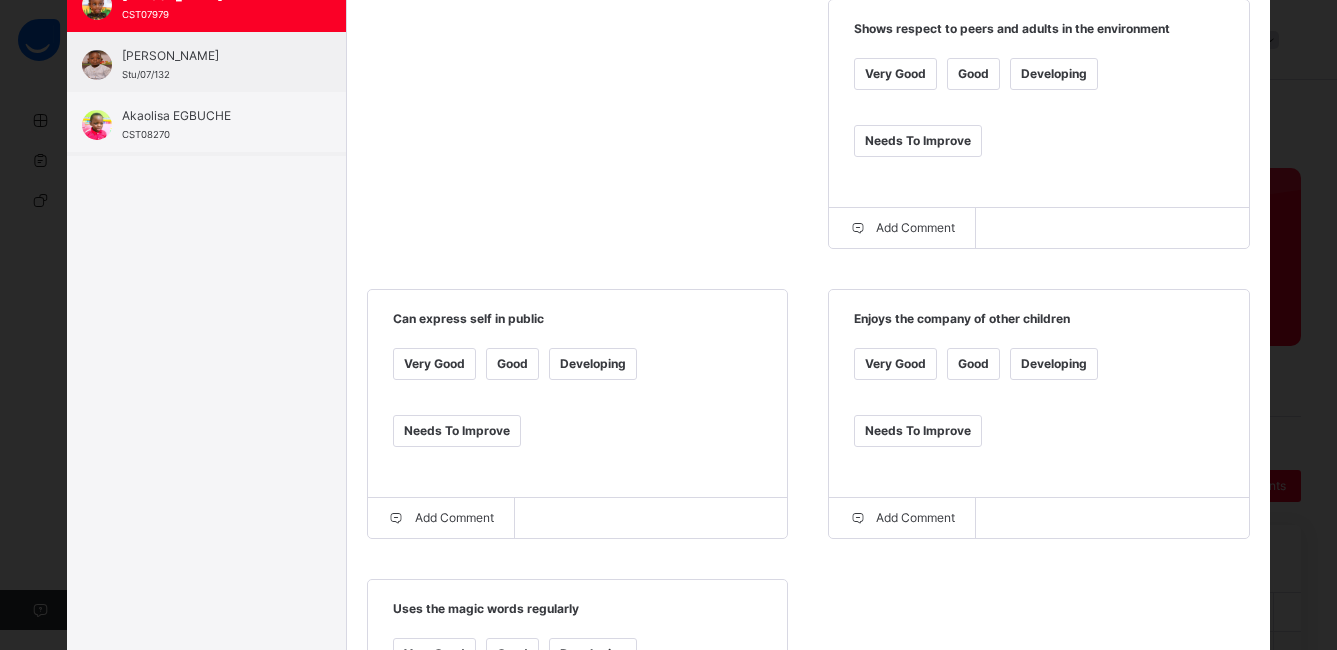 click on "Good" at bounding box center [512, 364] 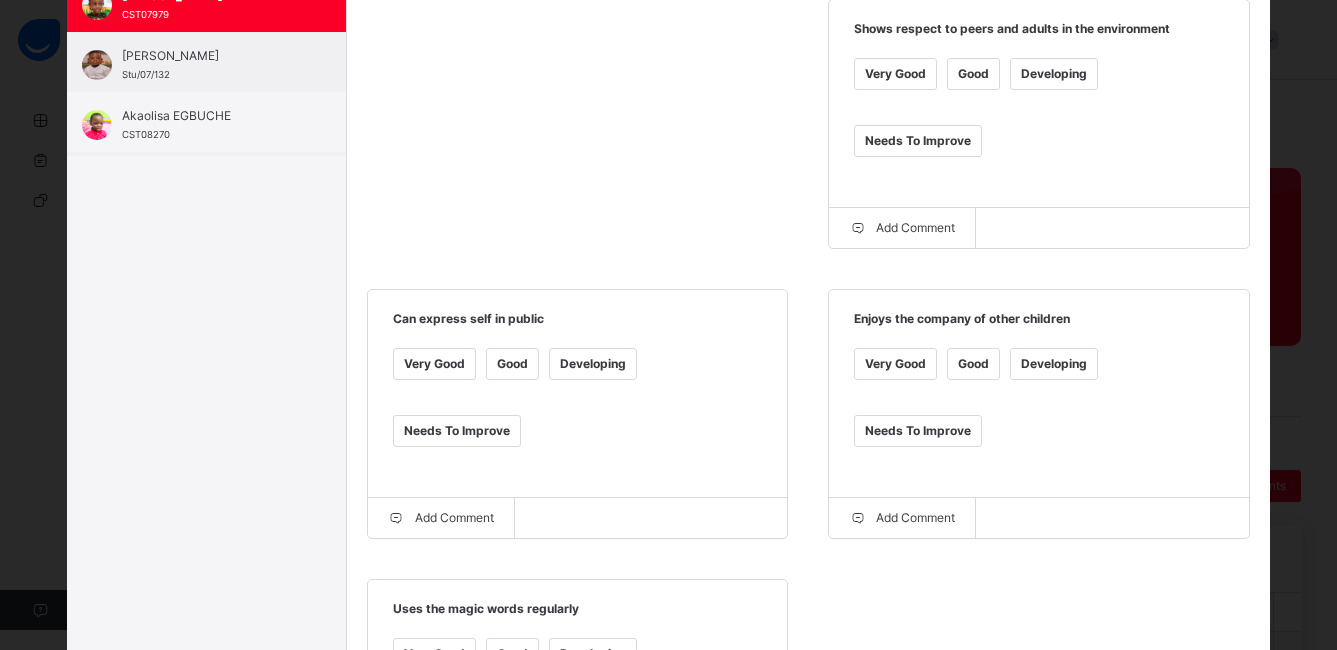 click on "Good" at bounding box center [973, 364] 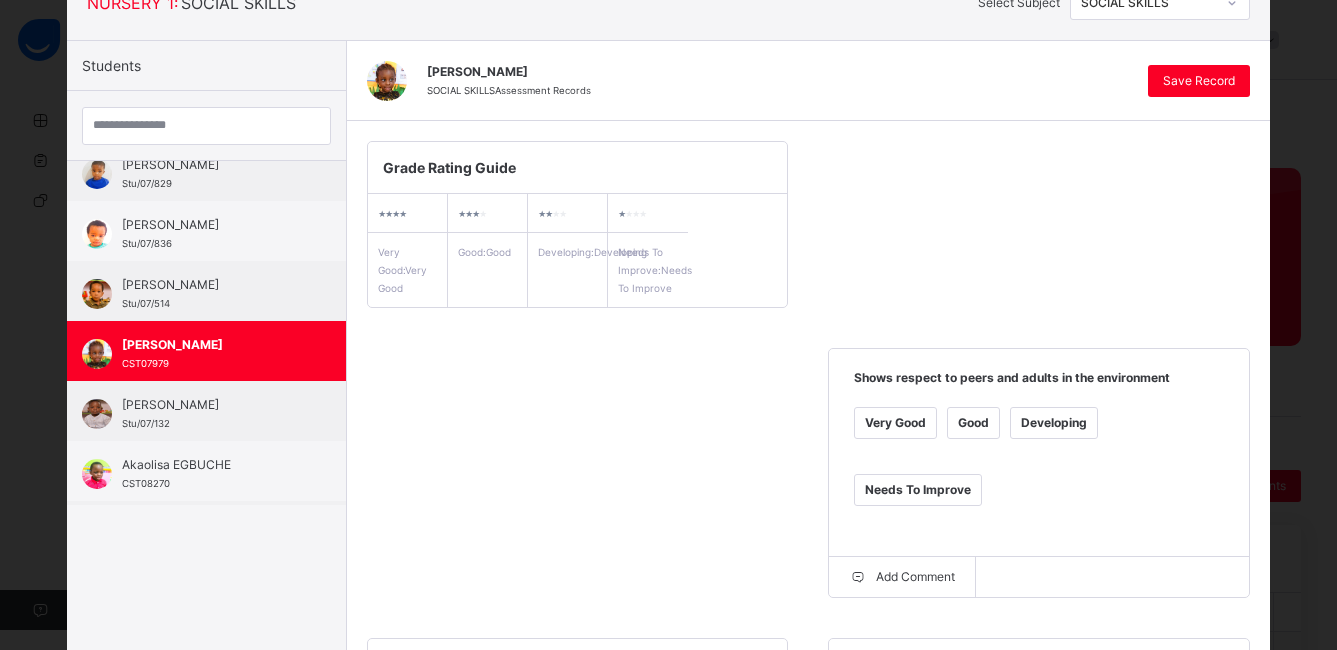 scroll, scrollTop: 144, scrollLeft: 0, axis: vertical 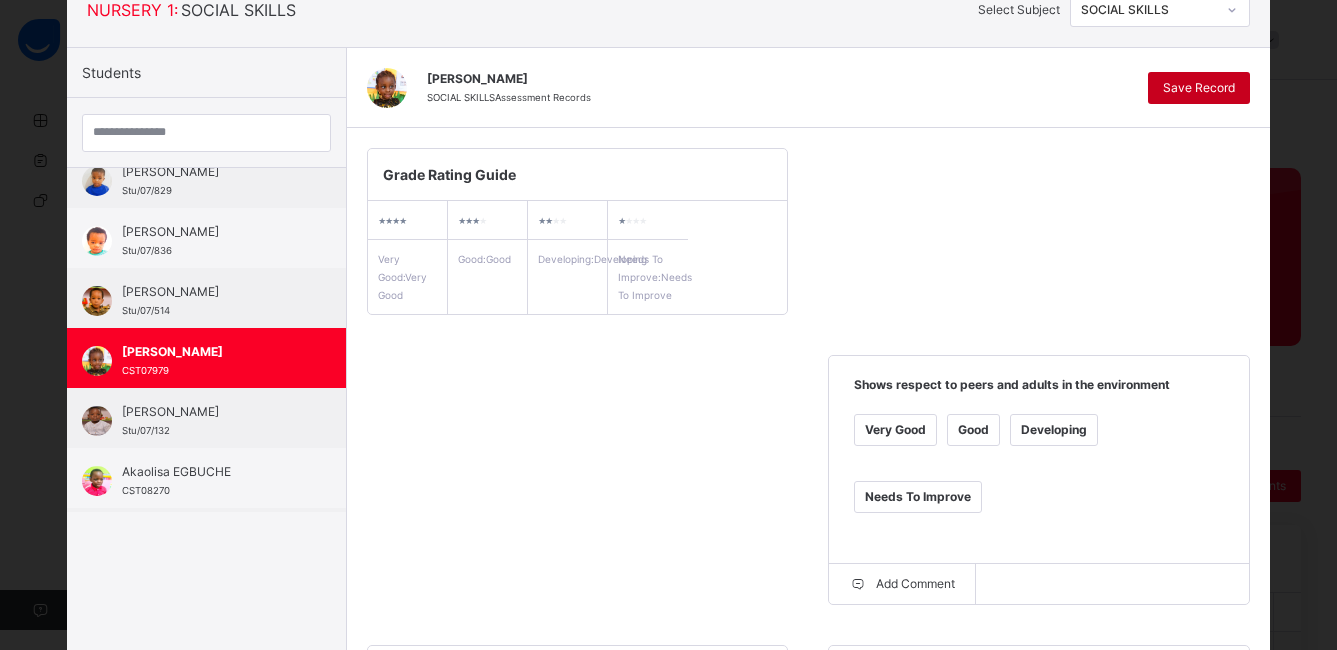click on "Save Record" at bounding box center (1199, 88) 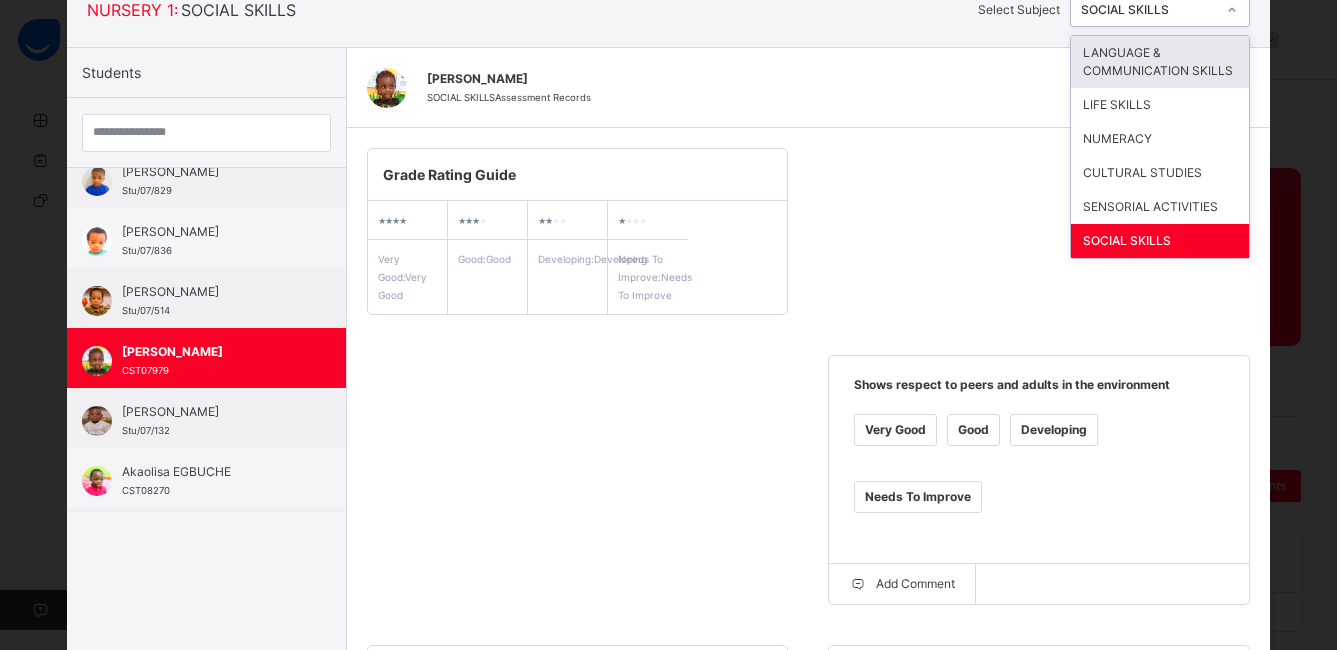 click 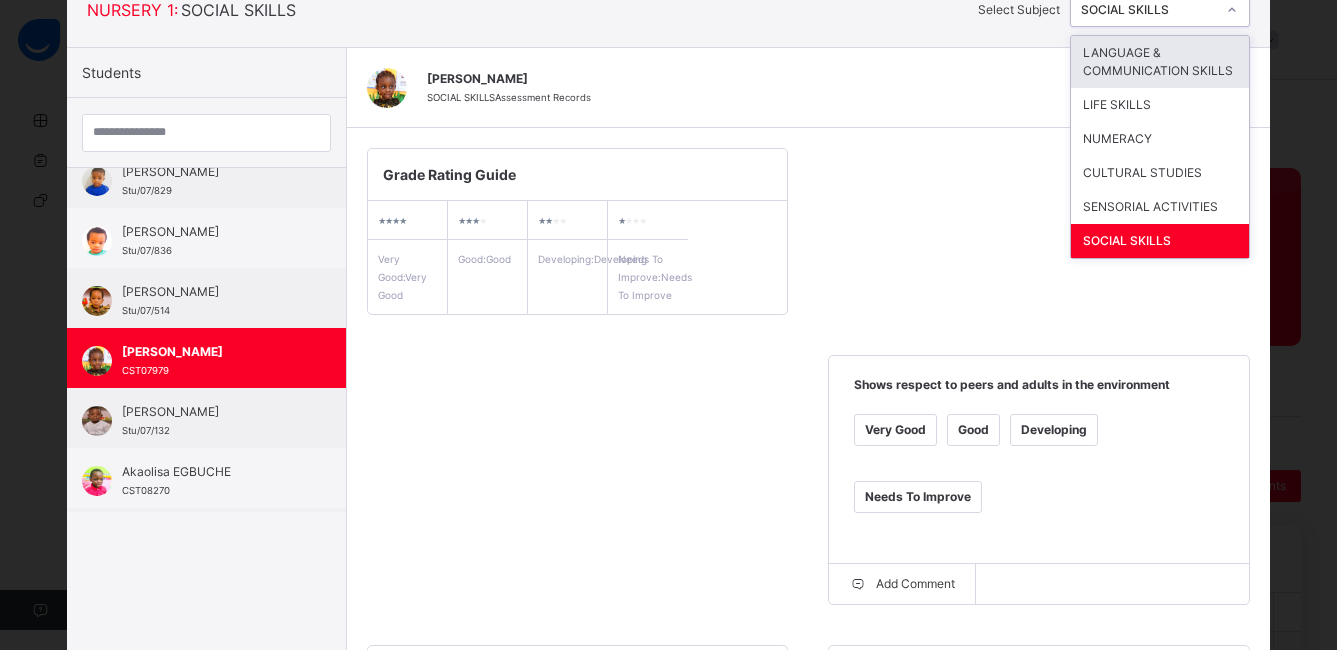 click on "LANGUAGE & COMMUNICATION SKILLS" at bounding box center [1160, 62] 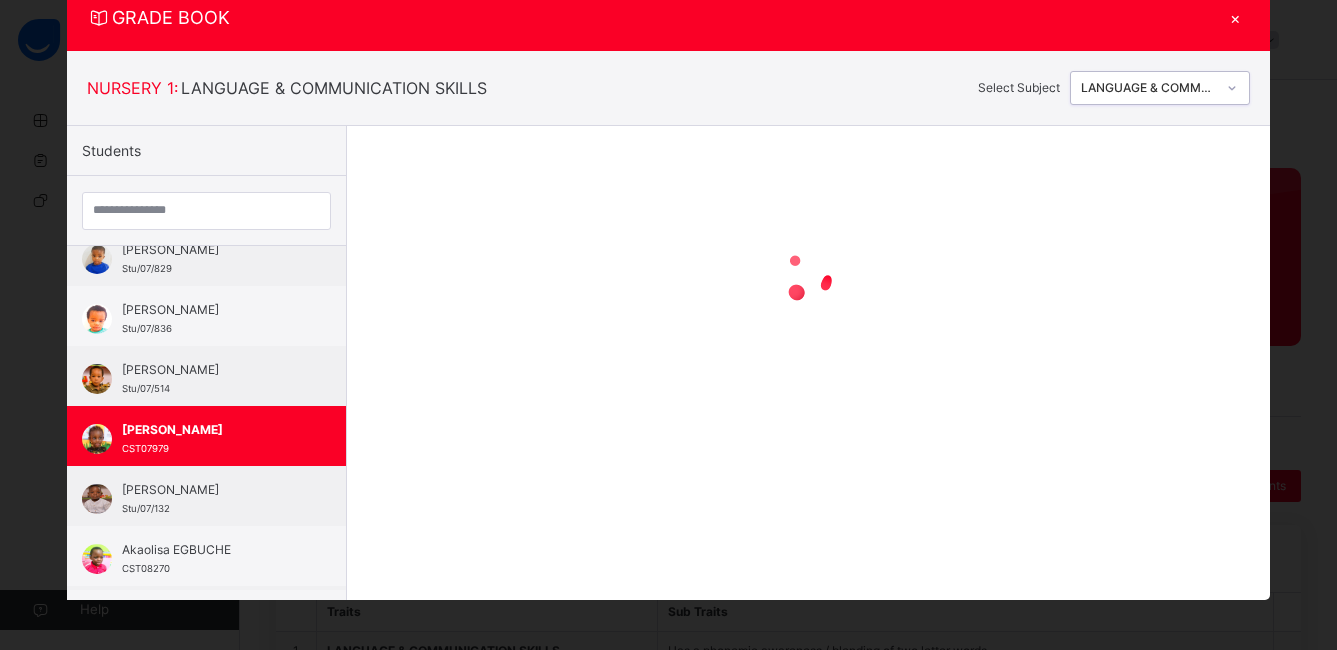 scroll, scrollTop: 144, scrollLeft: 0, axis: vertical 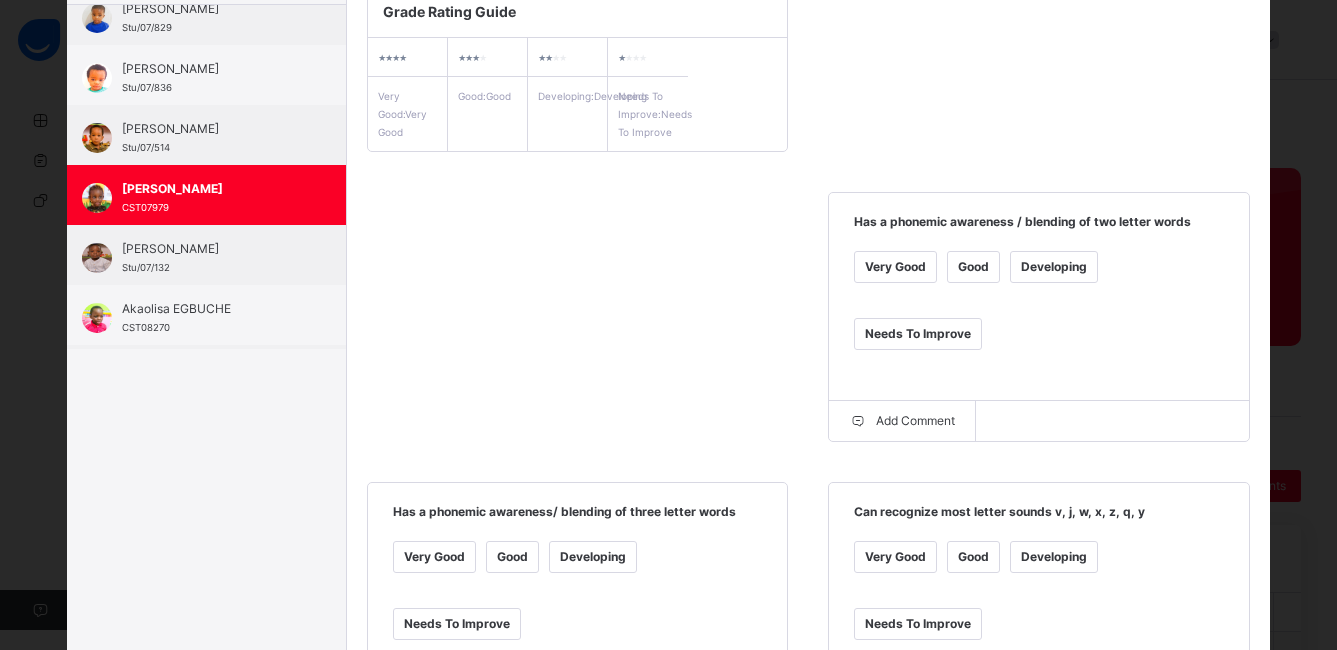 click on "Good" at bounding box center (973, 267) 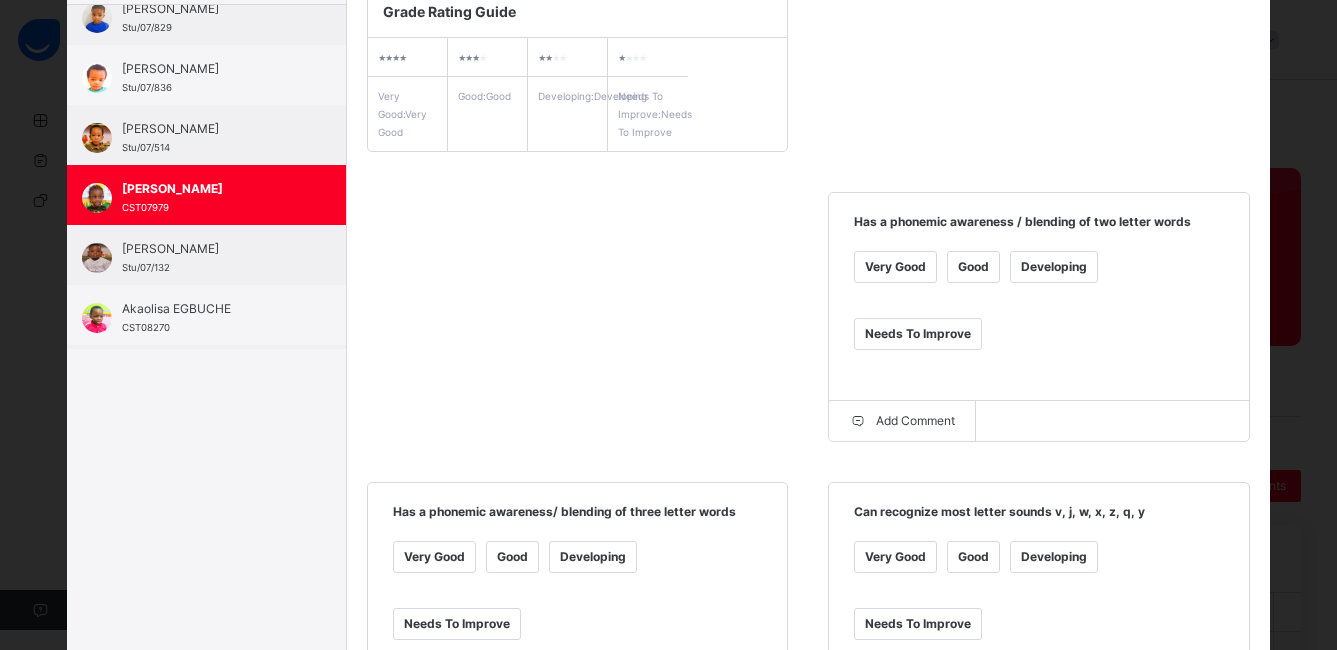 click on "Developing" at bounding box center [593, 557] 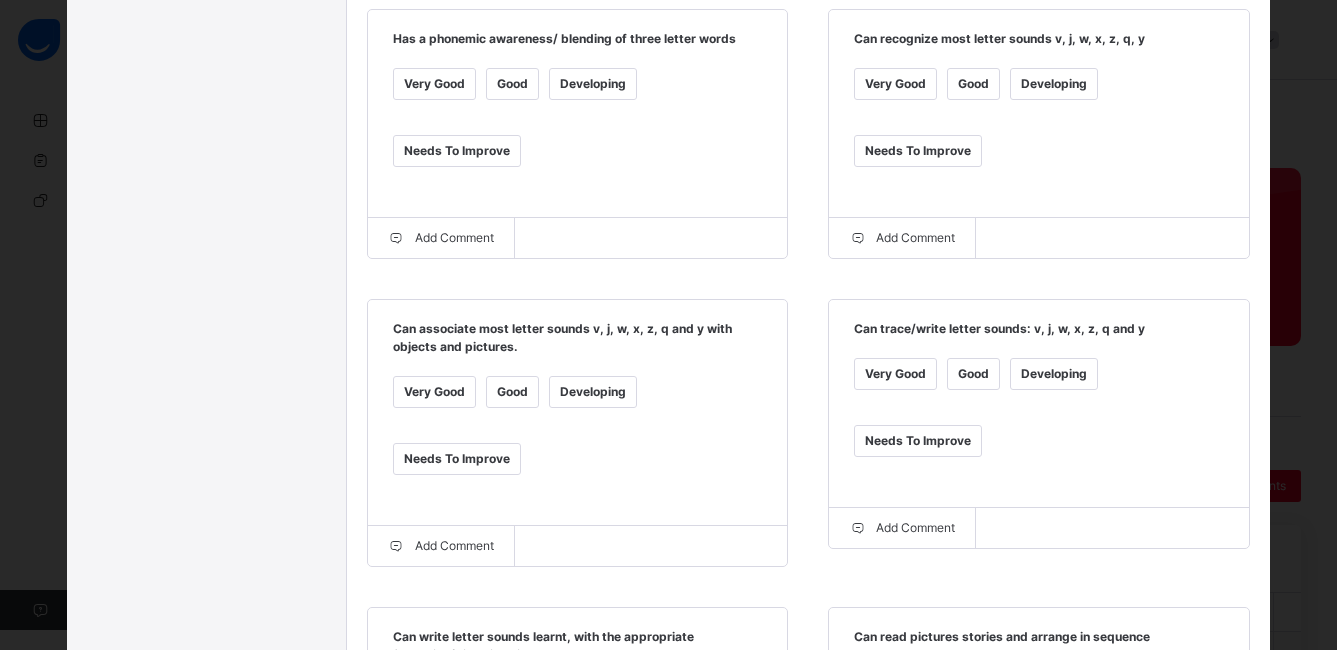 scroll, scrollTop: 703, scrollLeft: 0, axis: vertical 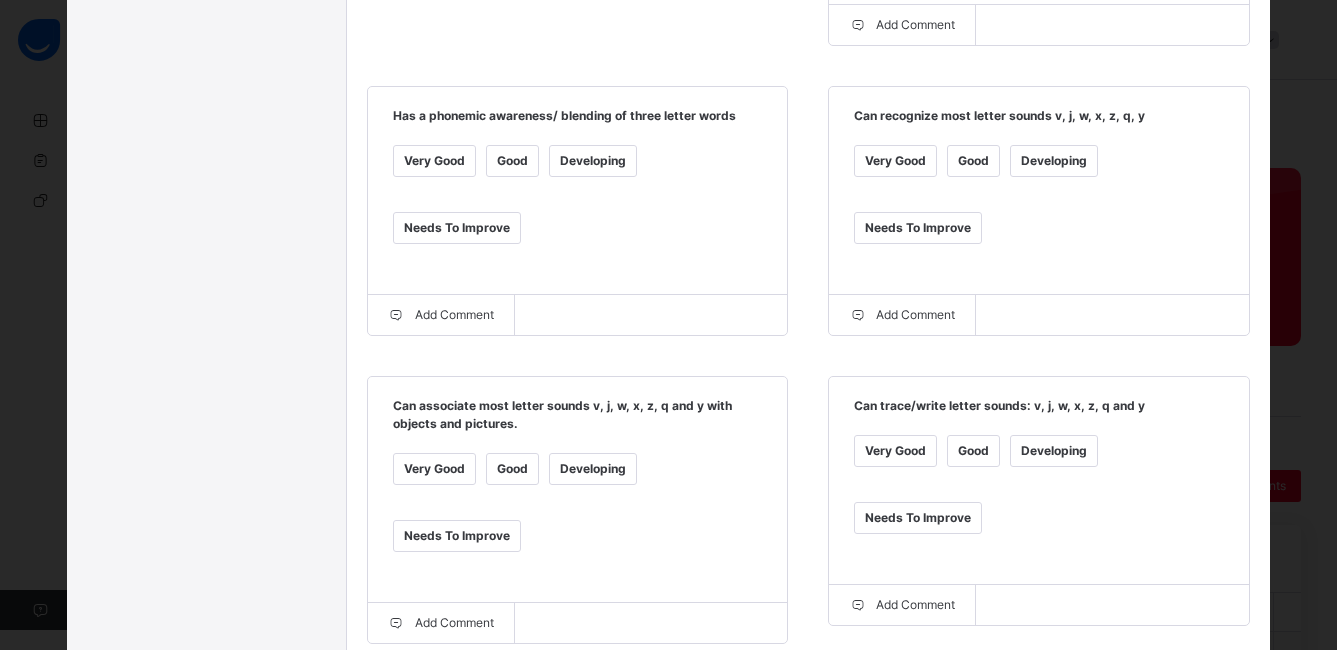 click on "Good" at bounding box center (973, 161) 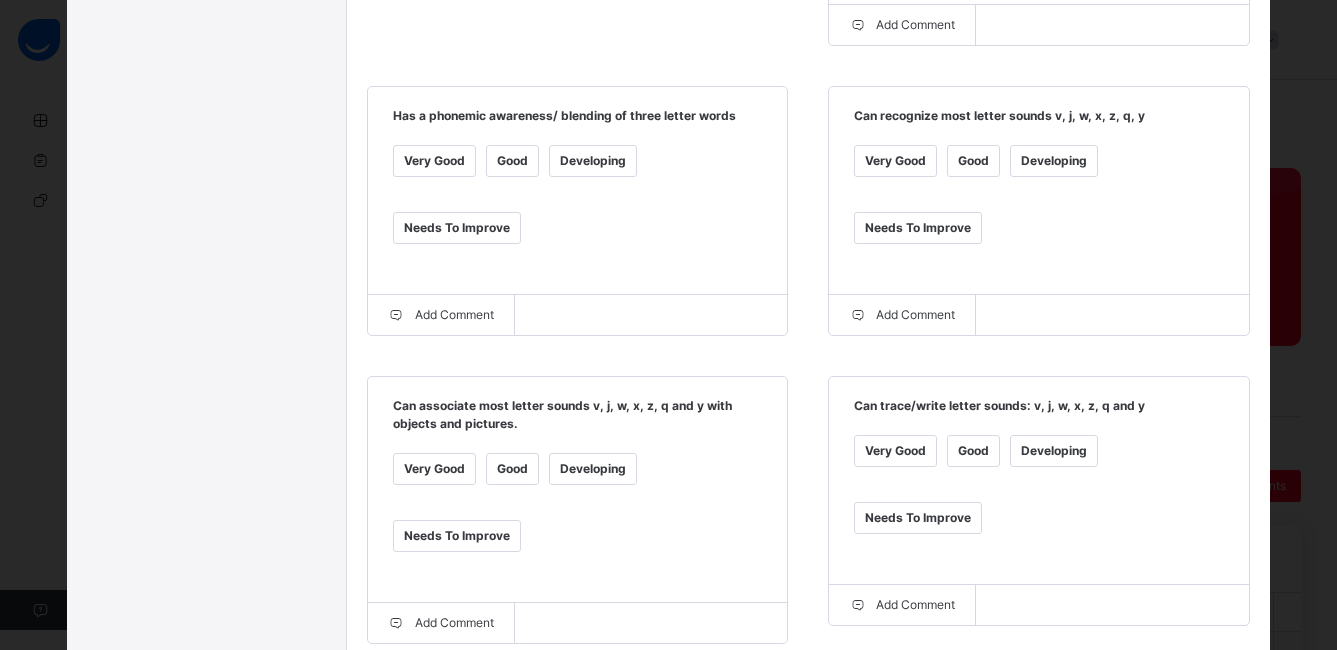 click on "Good" at bounding box center [512, 469] 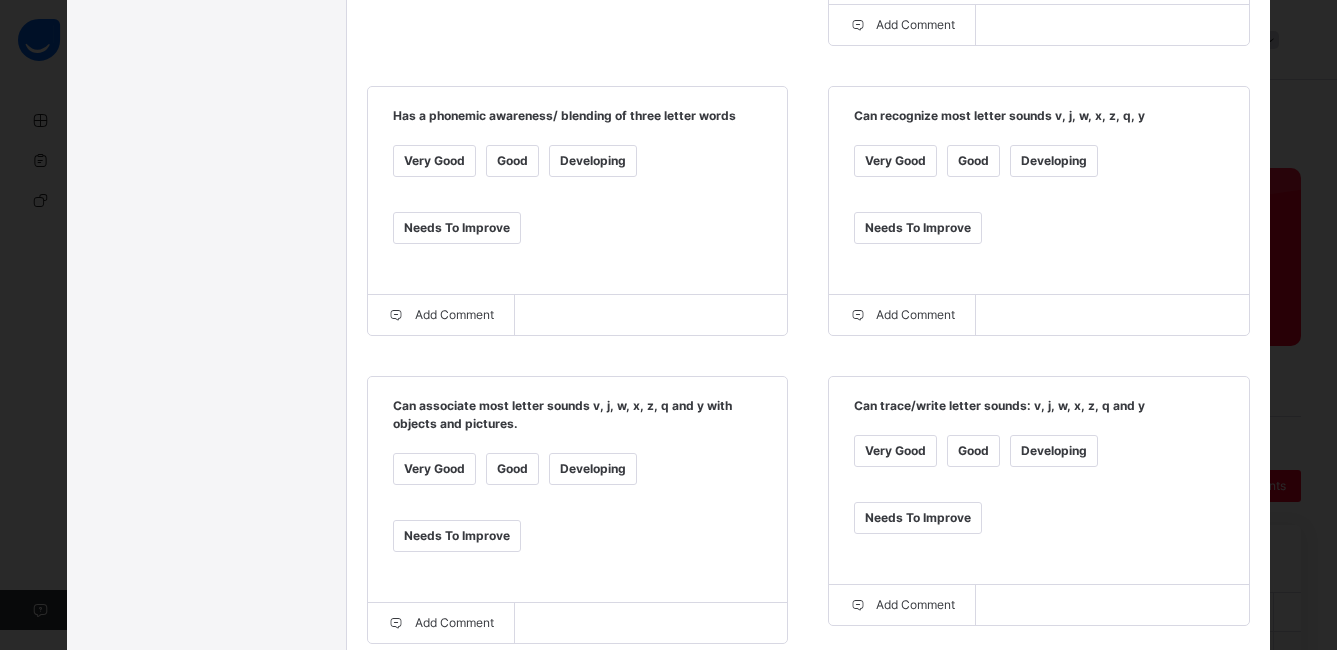 click on "Good" at bounding box center [973, 451] 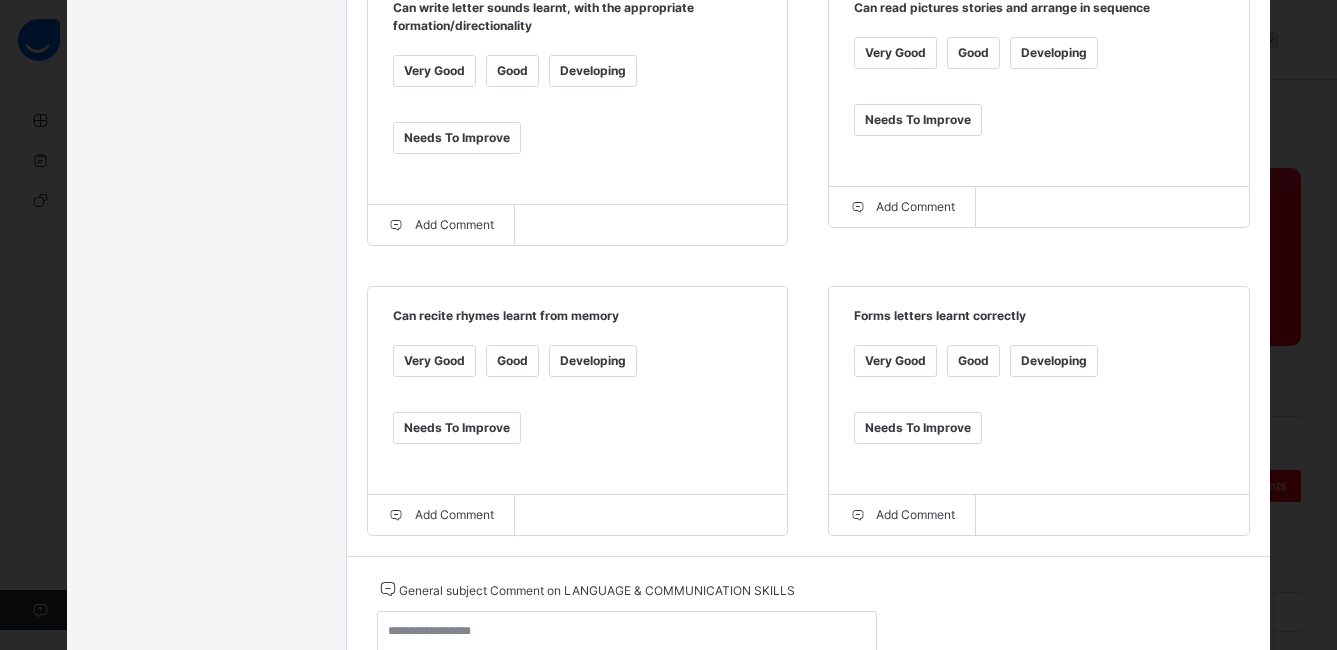 scroll, scrollTop: 1403, scrollLeft: 0, axis: vertical 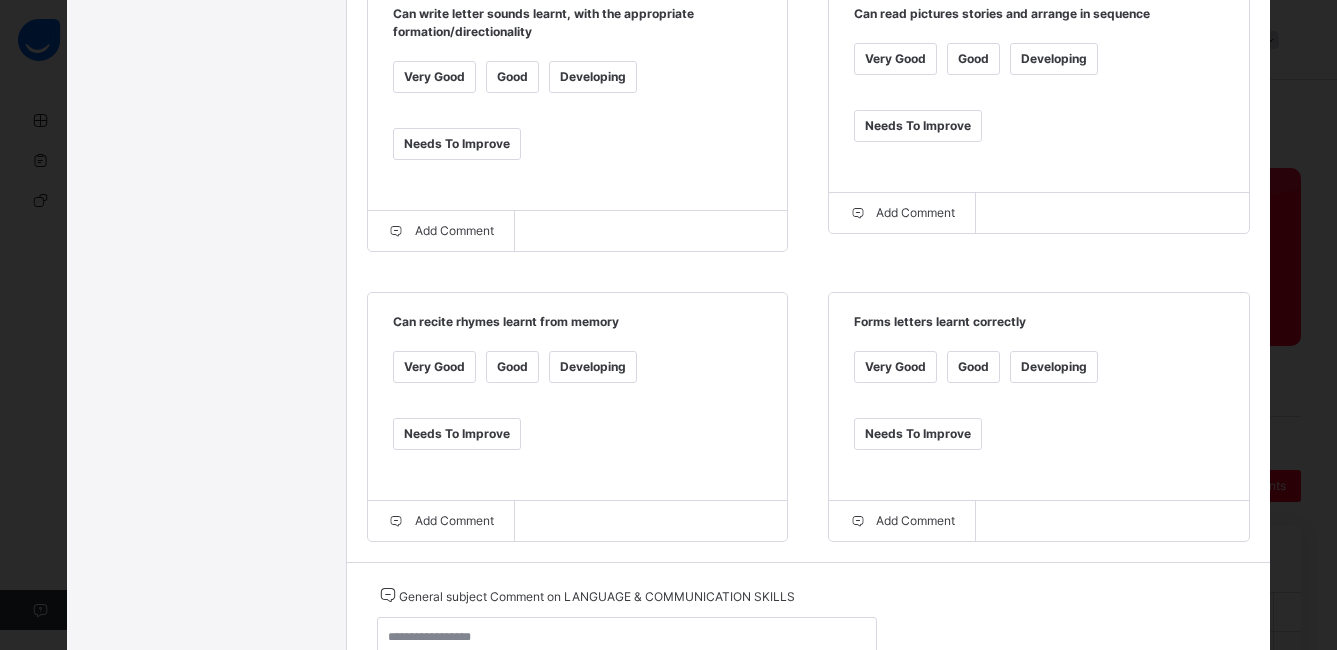click on "Good" at bounding box center (512, 77) 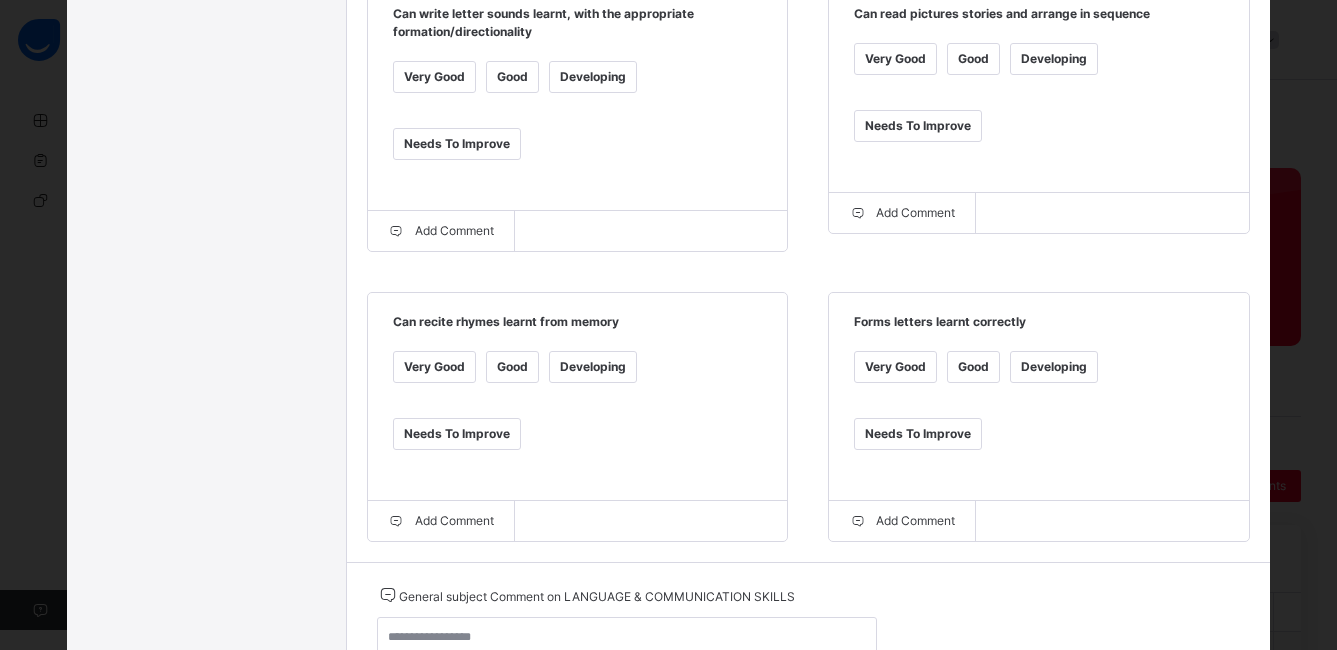 click on "Good" at bounding box center (973, 59) 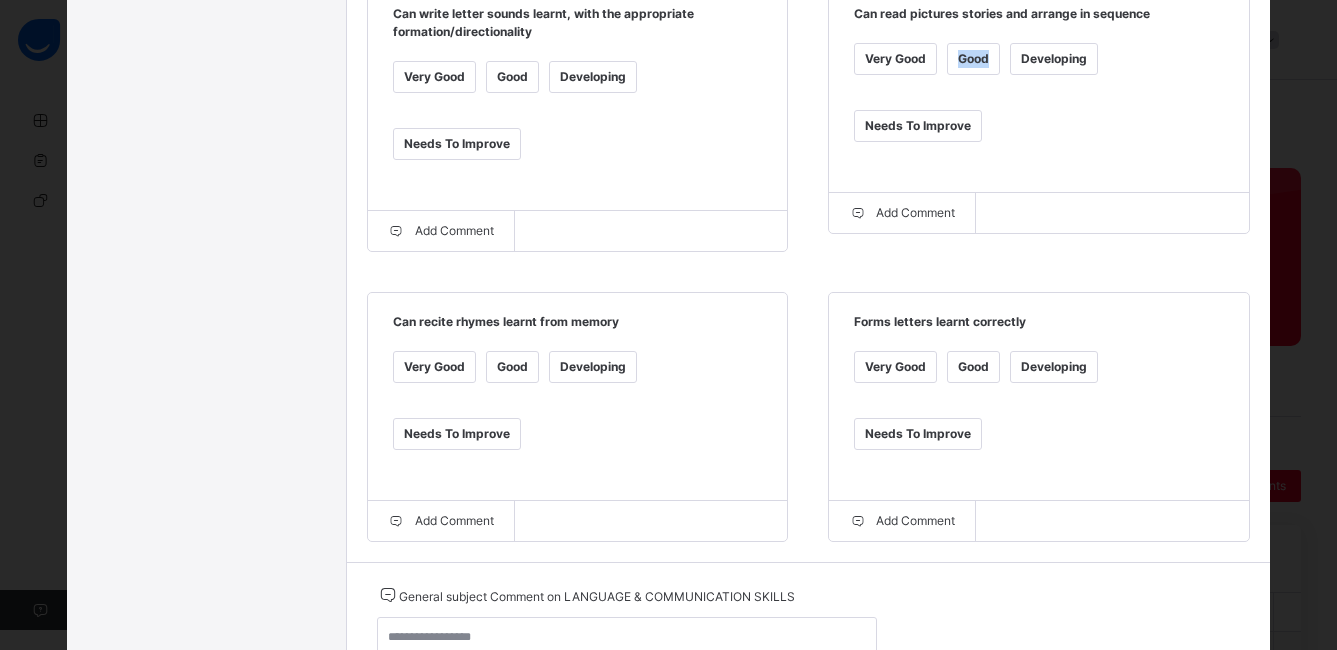 click on "Good" at bounding box center [973, 59] 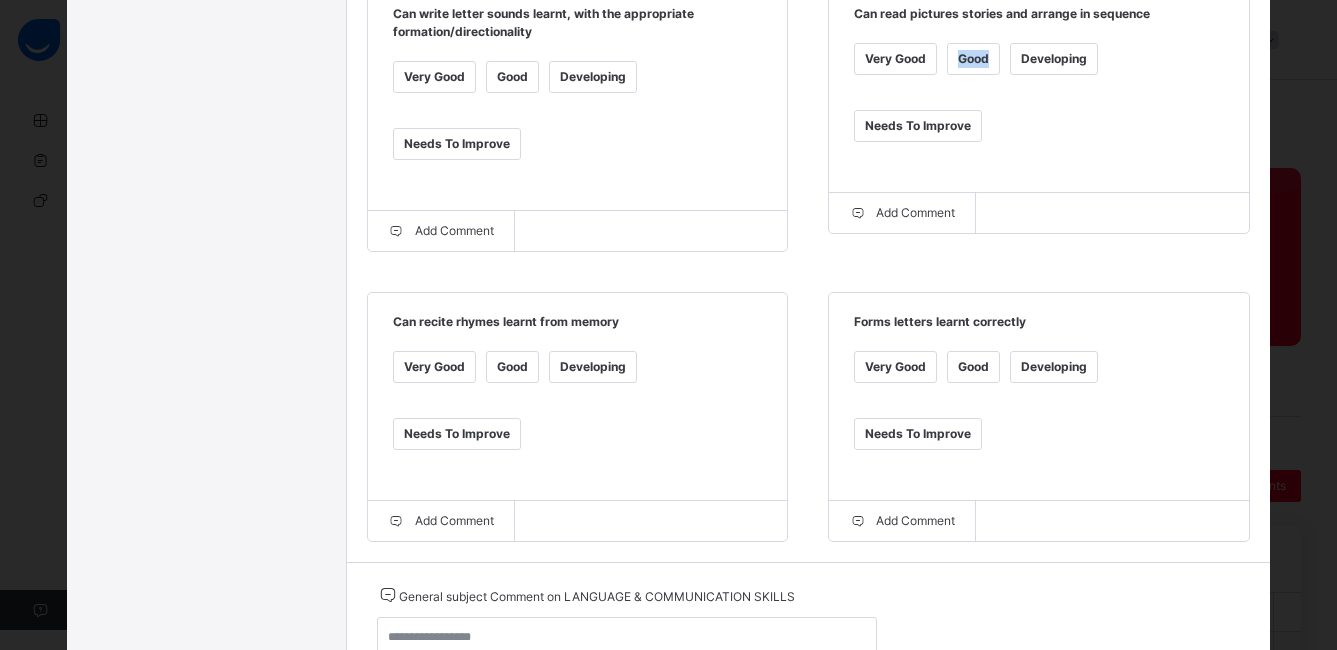 click on "Good" at bounding box center (973, 59) 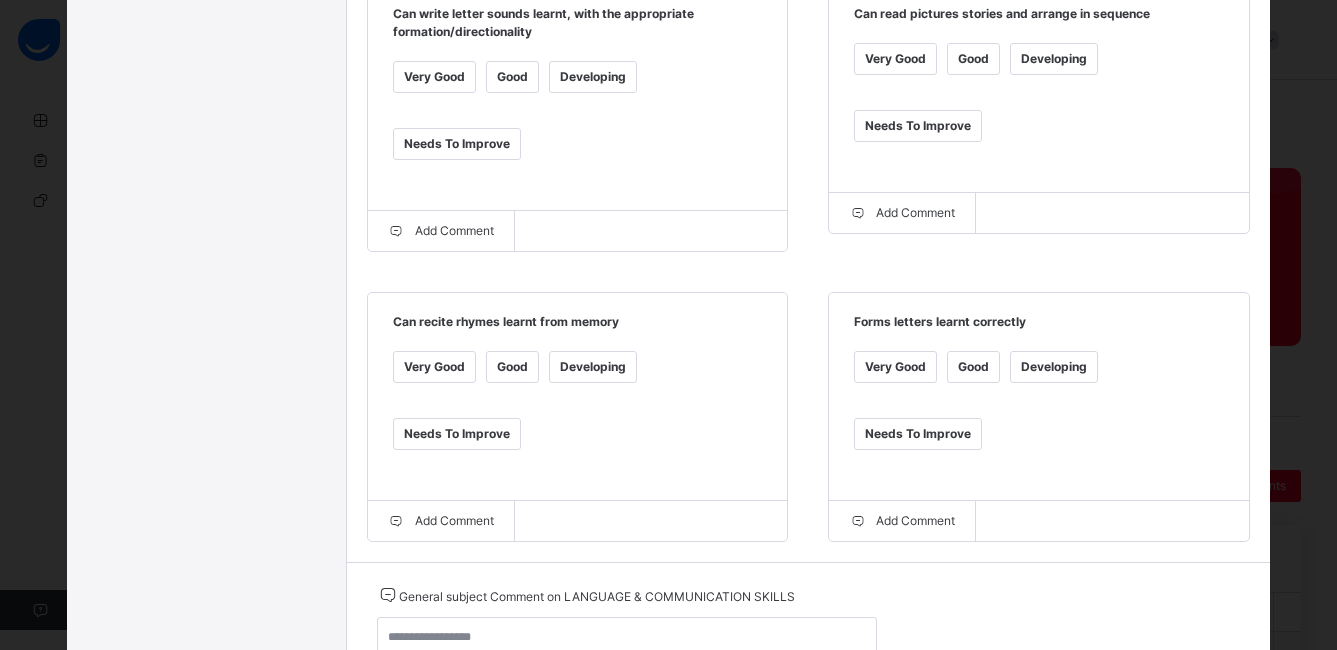 click on "Very Good" at bounding box center [434, 367] 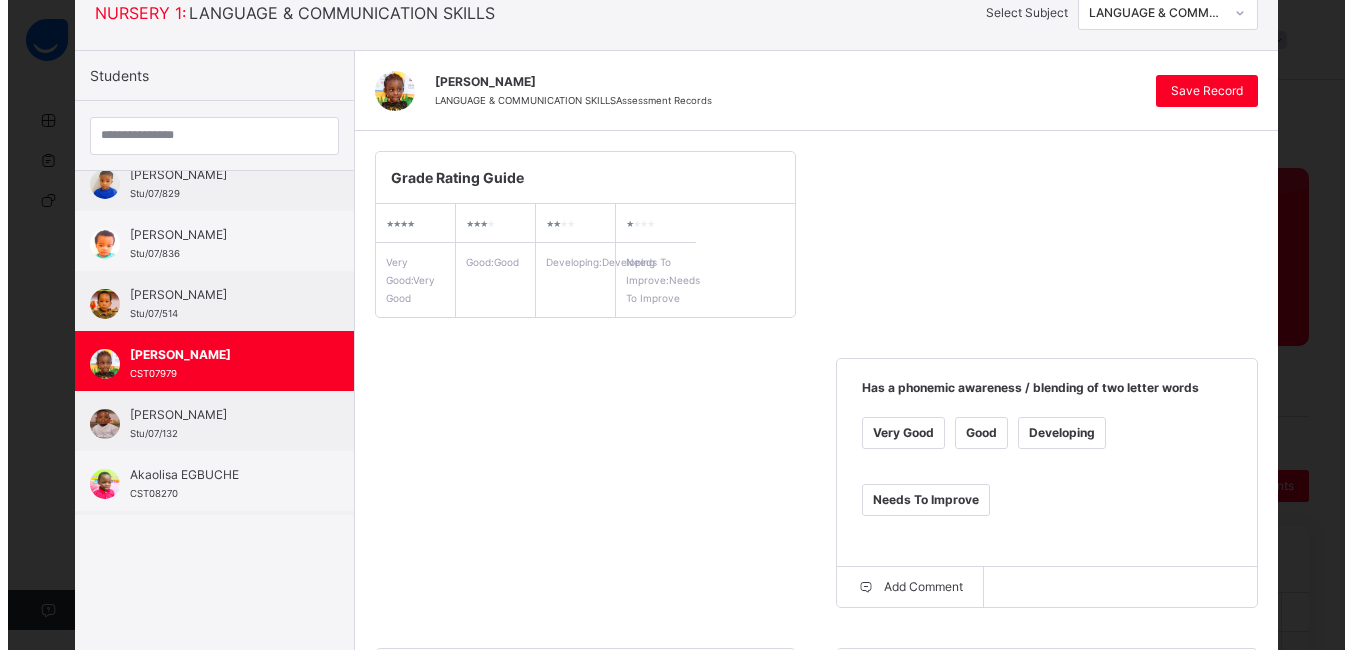scroll, scrollTop: 67, scrollLeft: 0, axis: vertical 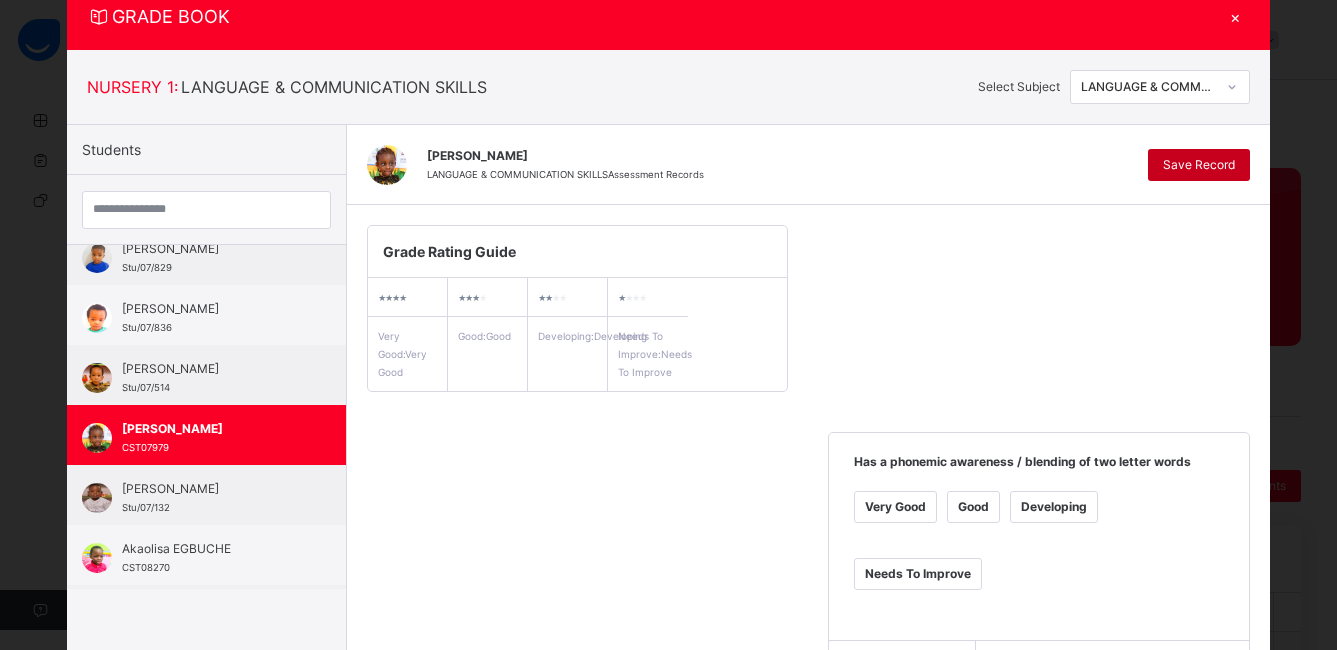 click on "Save Record" at bounding box center (1199, 165) 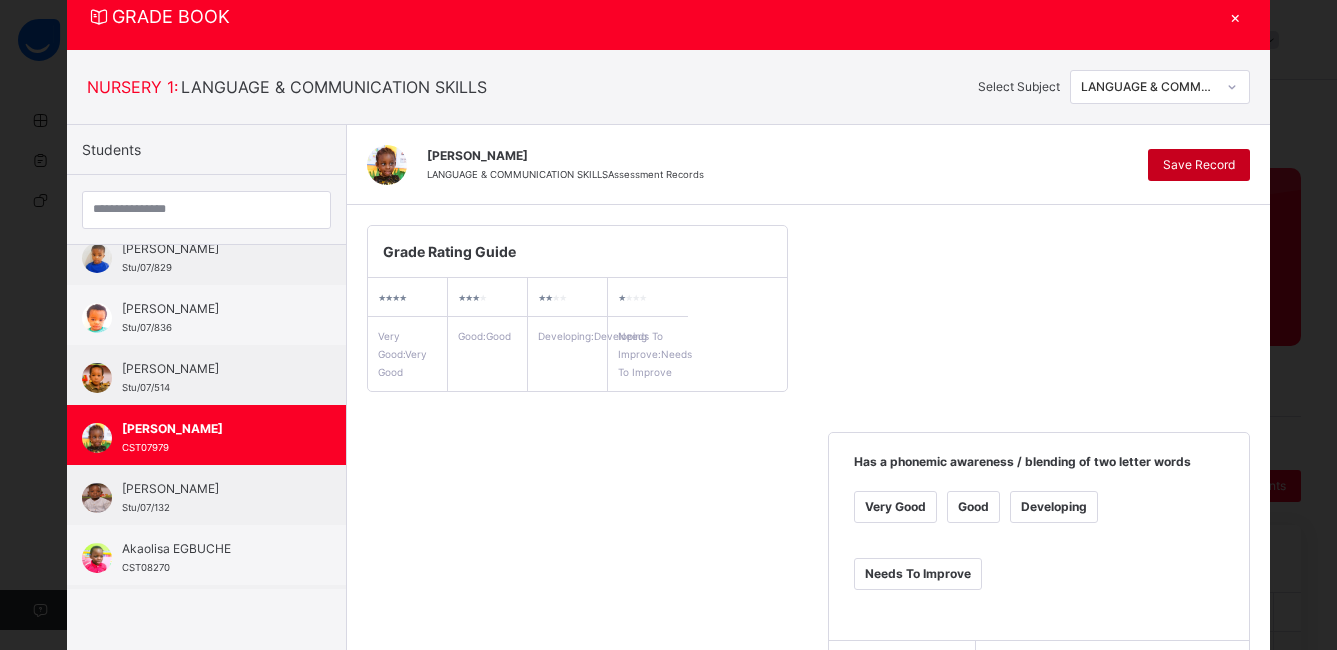 click on "Save Record" at bounding box center (1199, 165) 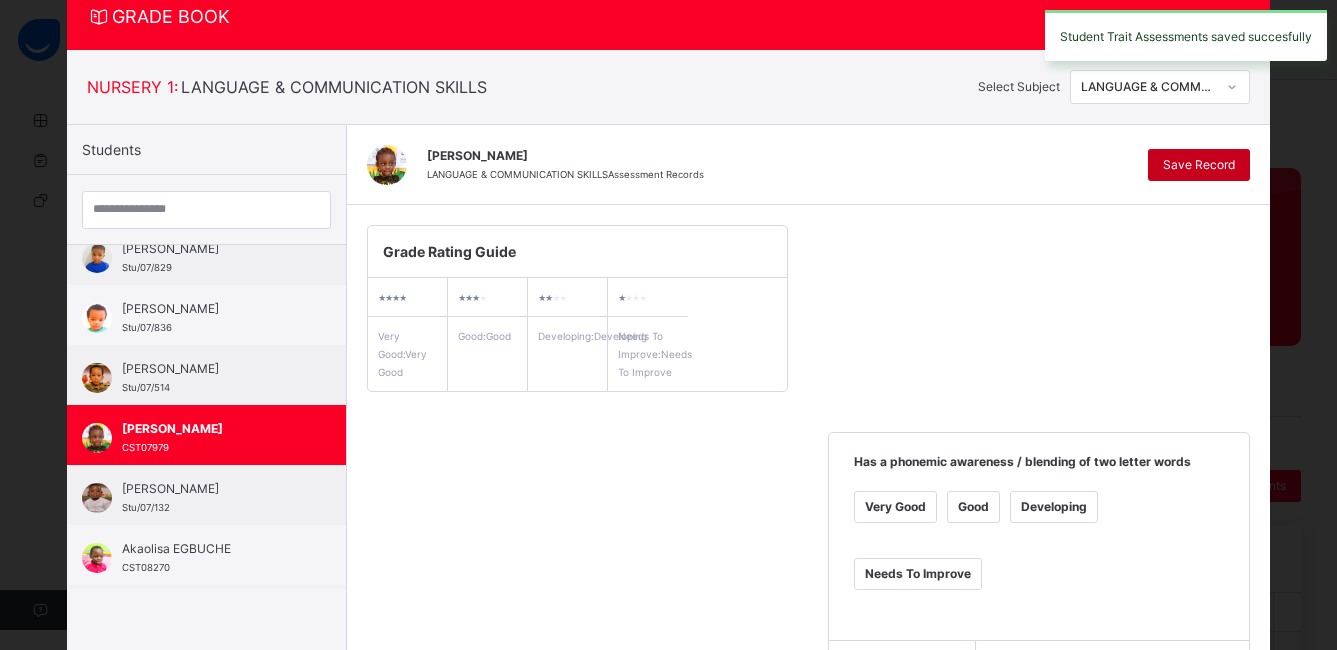 click on "Save Record" at bounding box center (1199, 165) 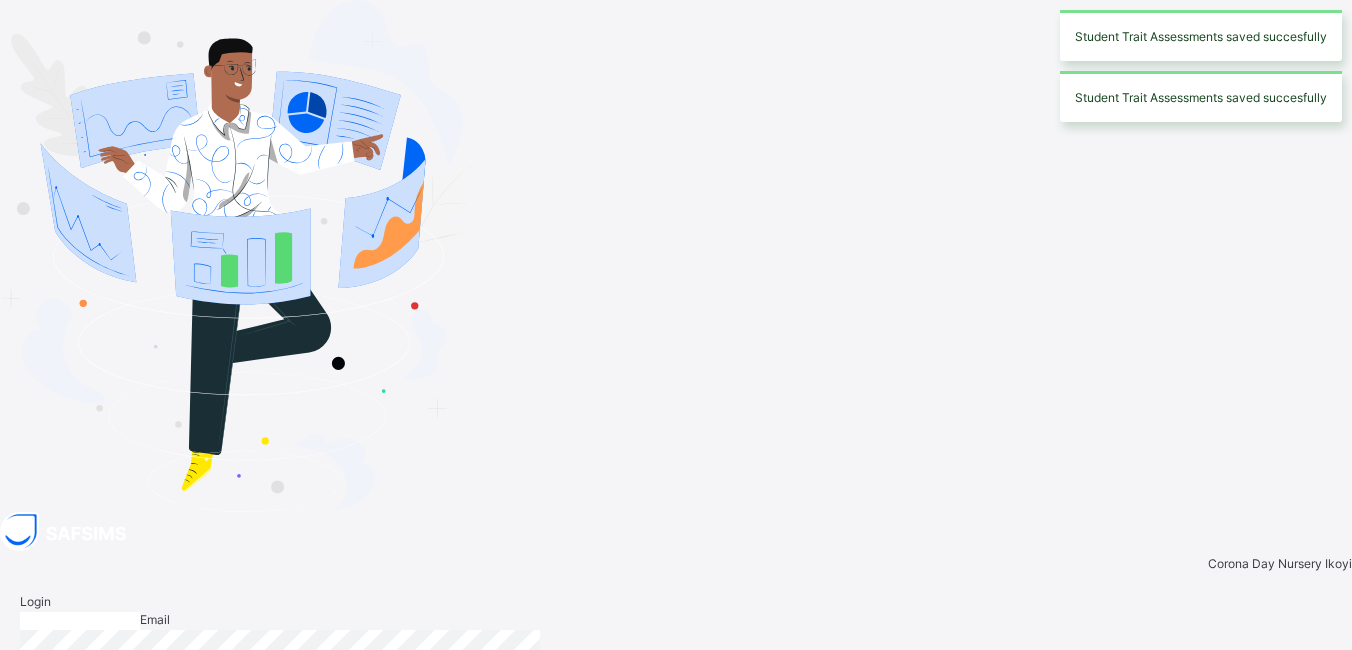 type on "**********" 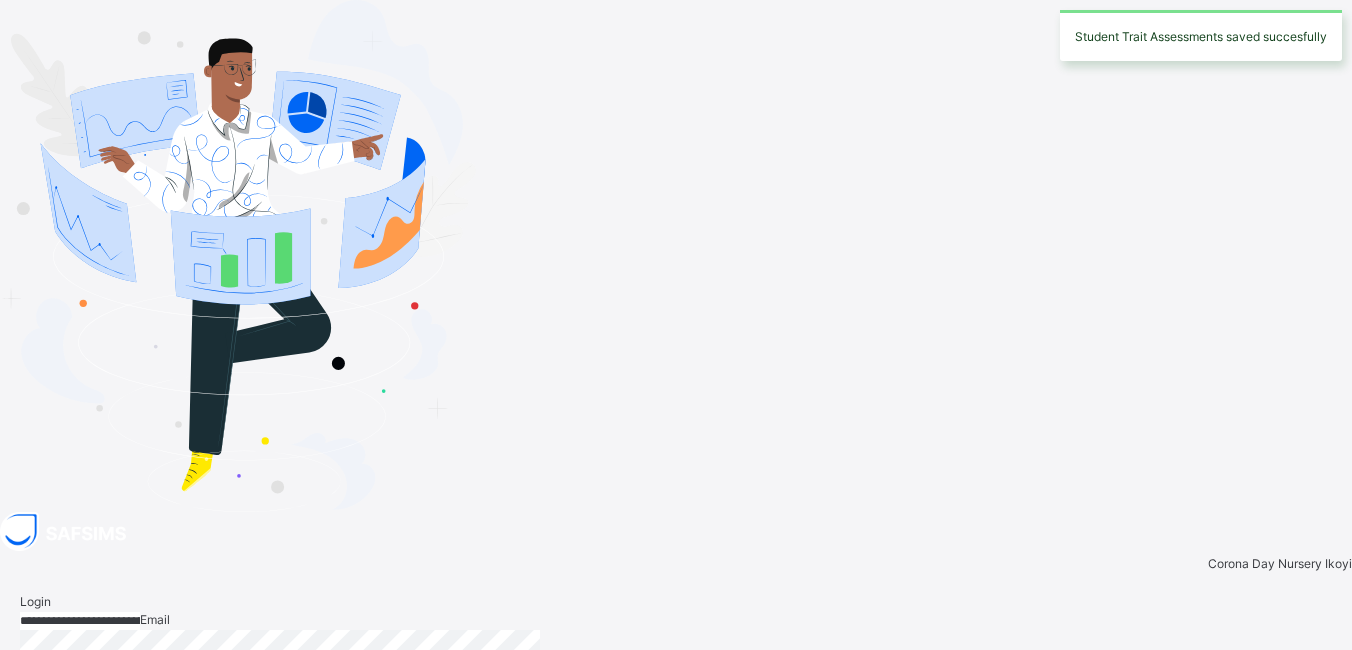 click on "Login" at bounding box center (35, 601) 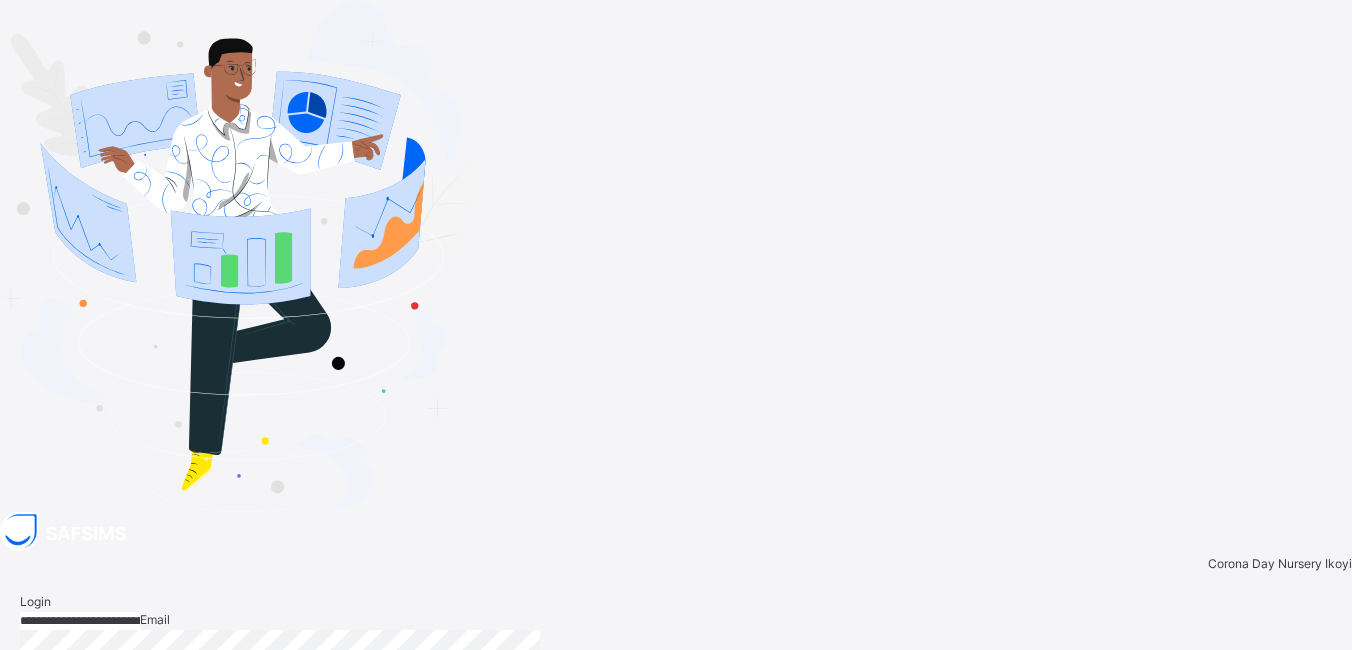click on "Login" at bounding box center (1299, 750) 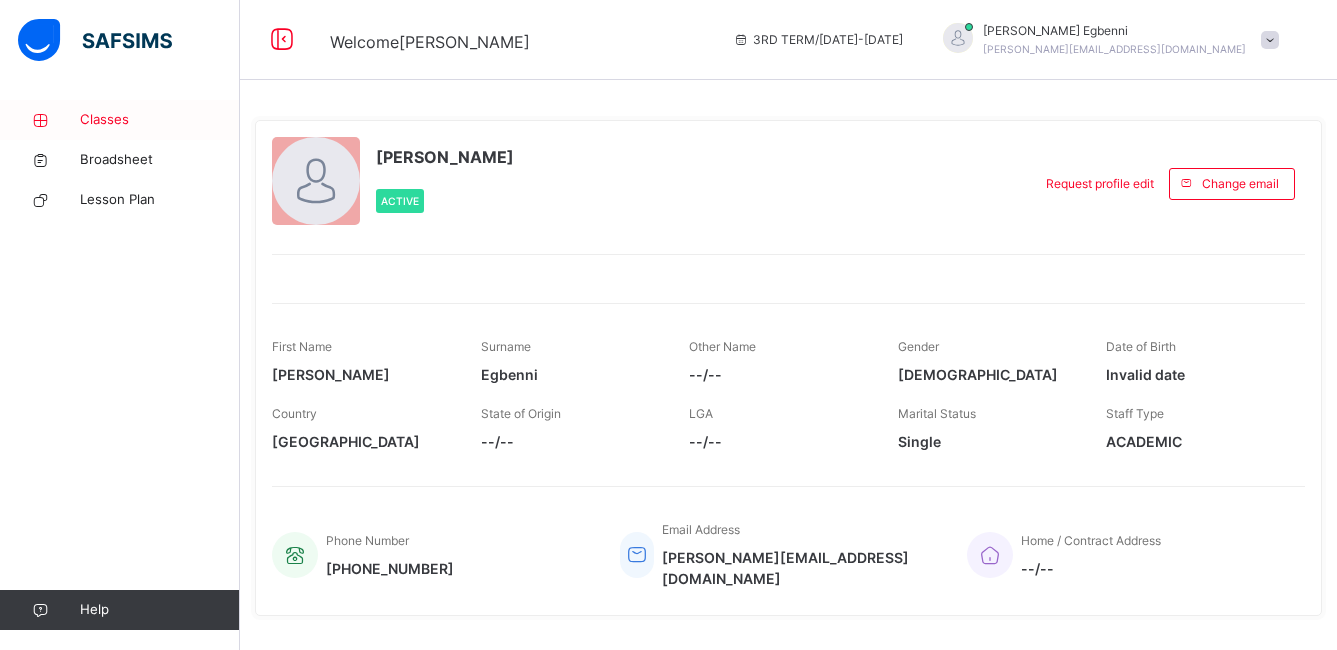 click on "Classes" at bounding box center [160, 120] 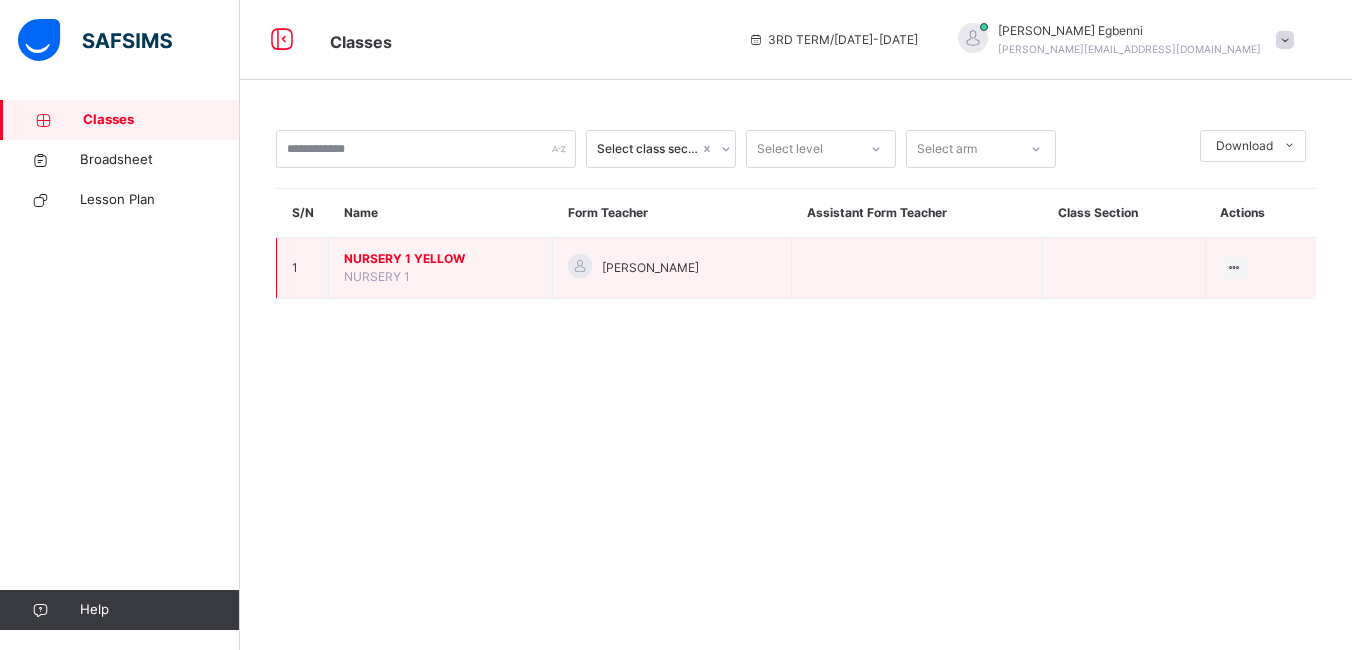 click on "NURSERY 1   YELLOW" at bounding box center (440, 259) 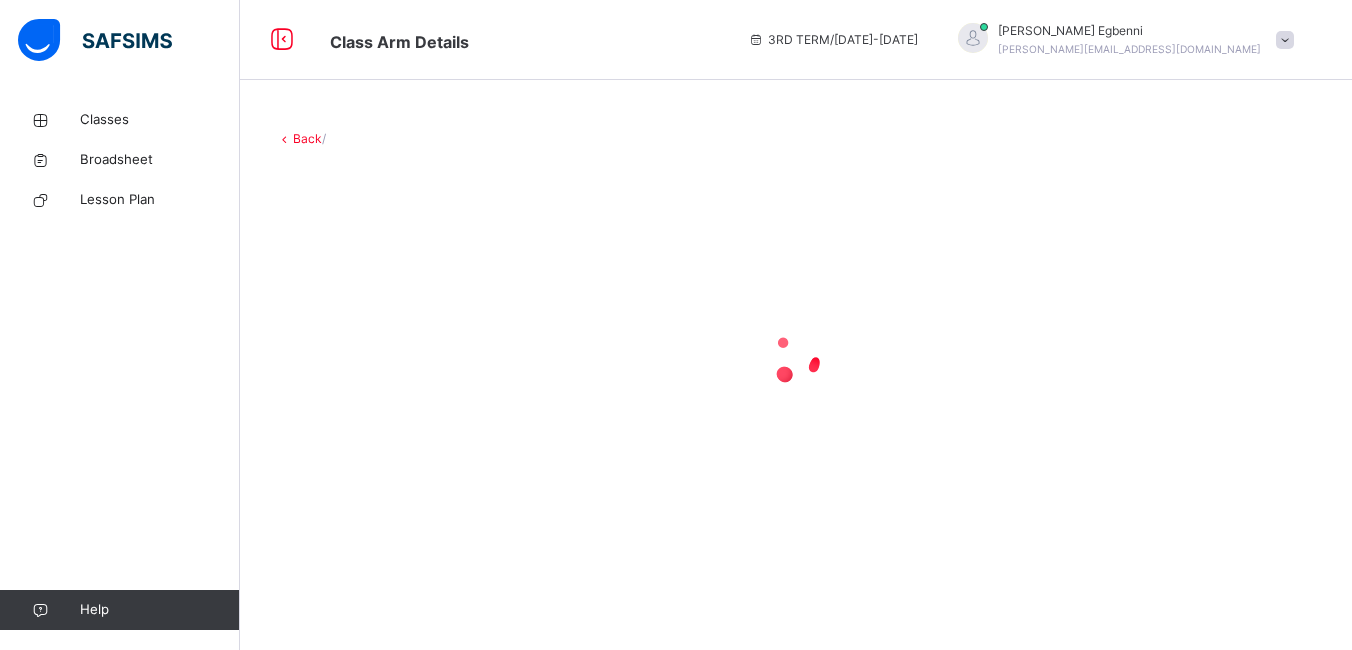 click at bounding box center (796, 358) 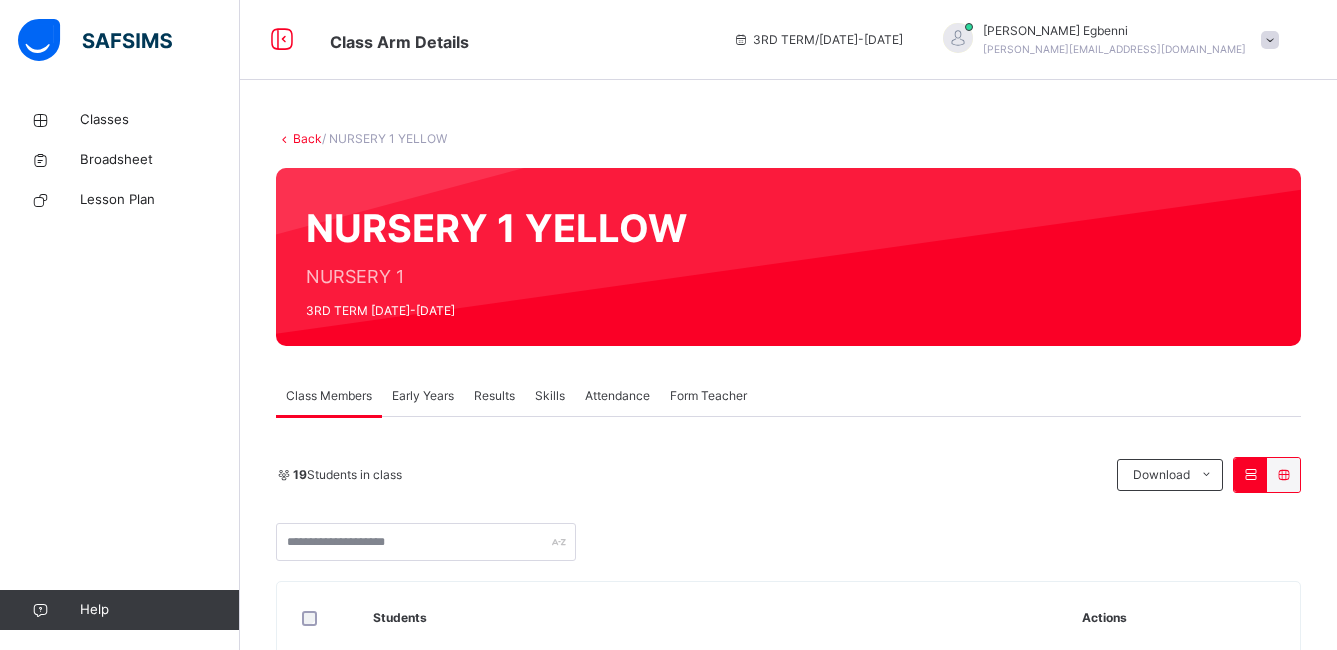 click on "NURSERY 1 YELLOW  NURSERY 1 3RD TERM 2024-2025" at bounding box center [788, 257] 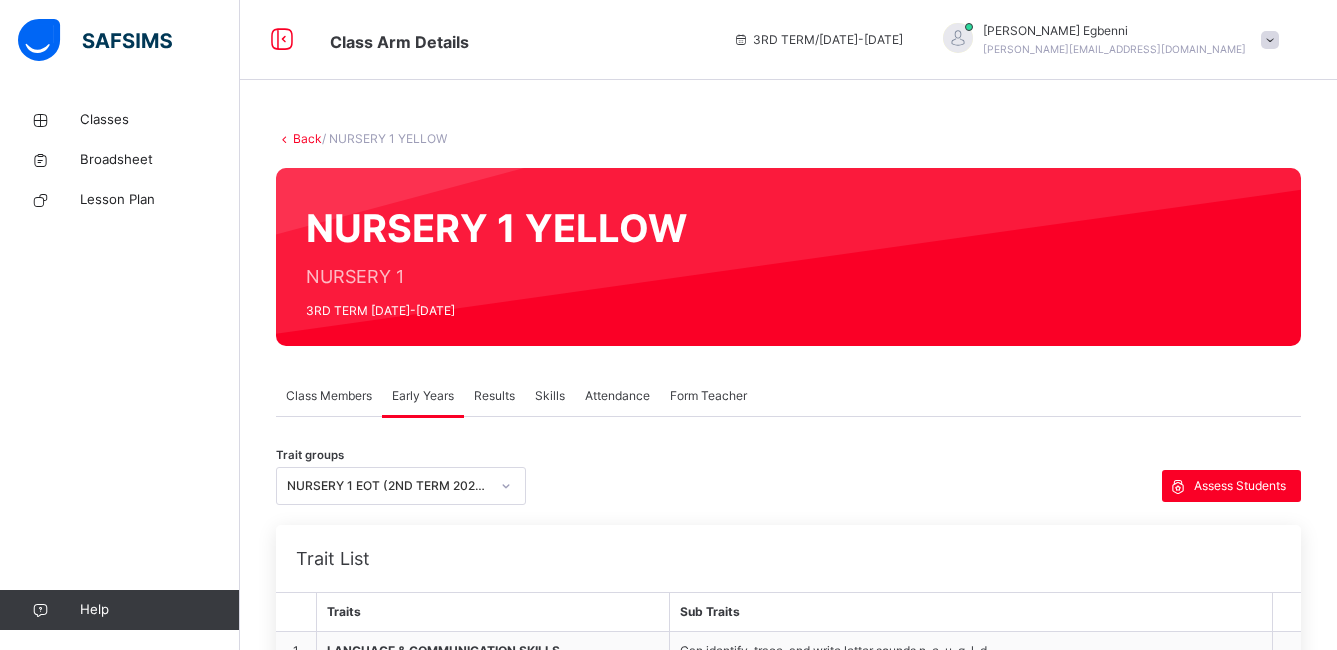 click on "Early Years" at bounding box center (423, 396) 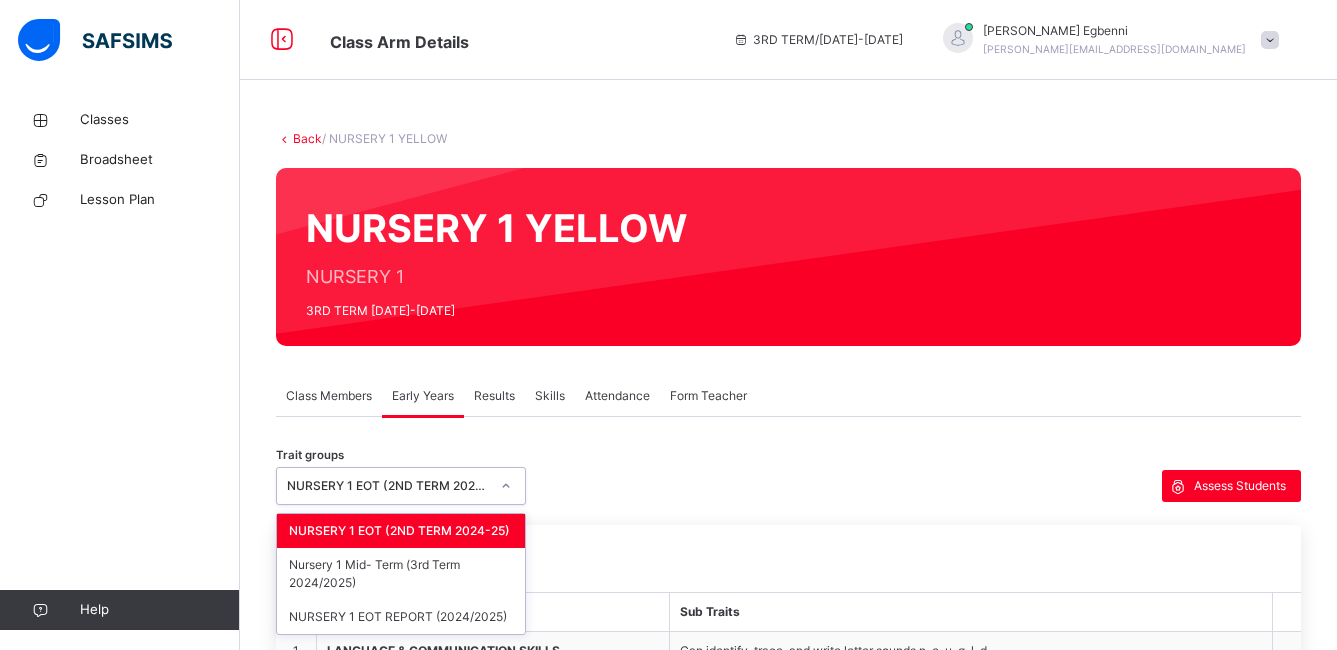 click 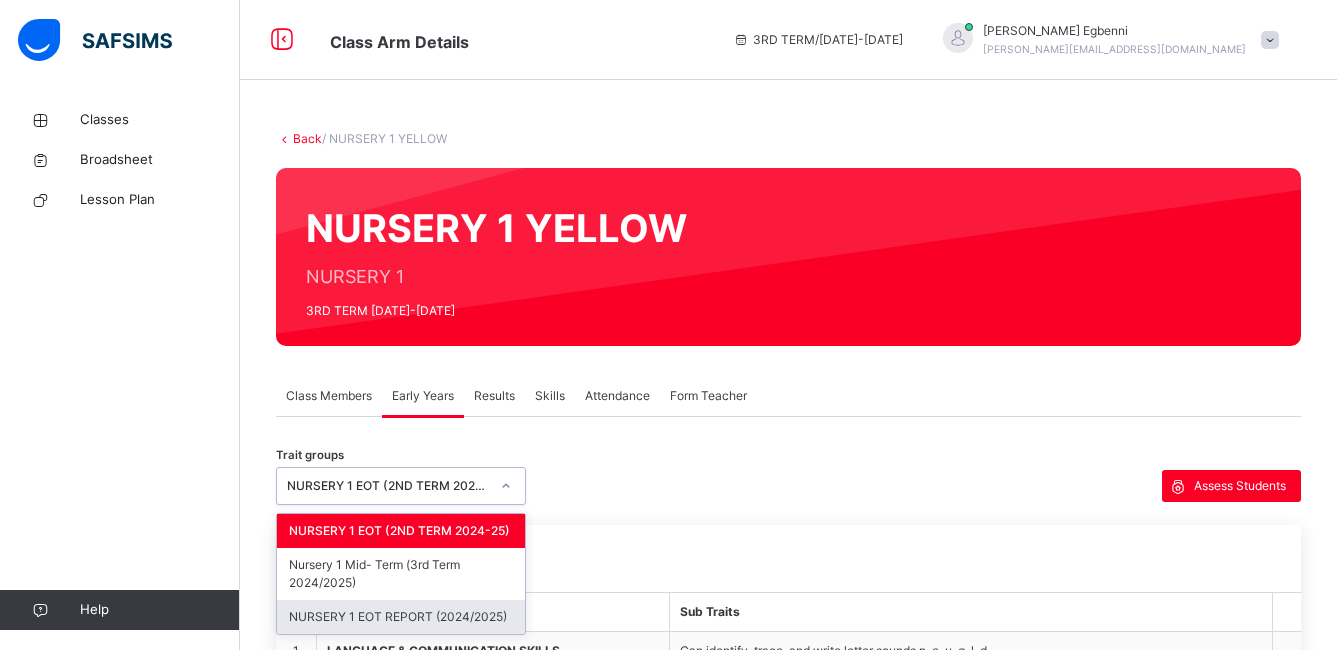 click on "NURSERY 1 EOT REPORT (2024/2025)" at bounding box center (401, 617) 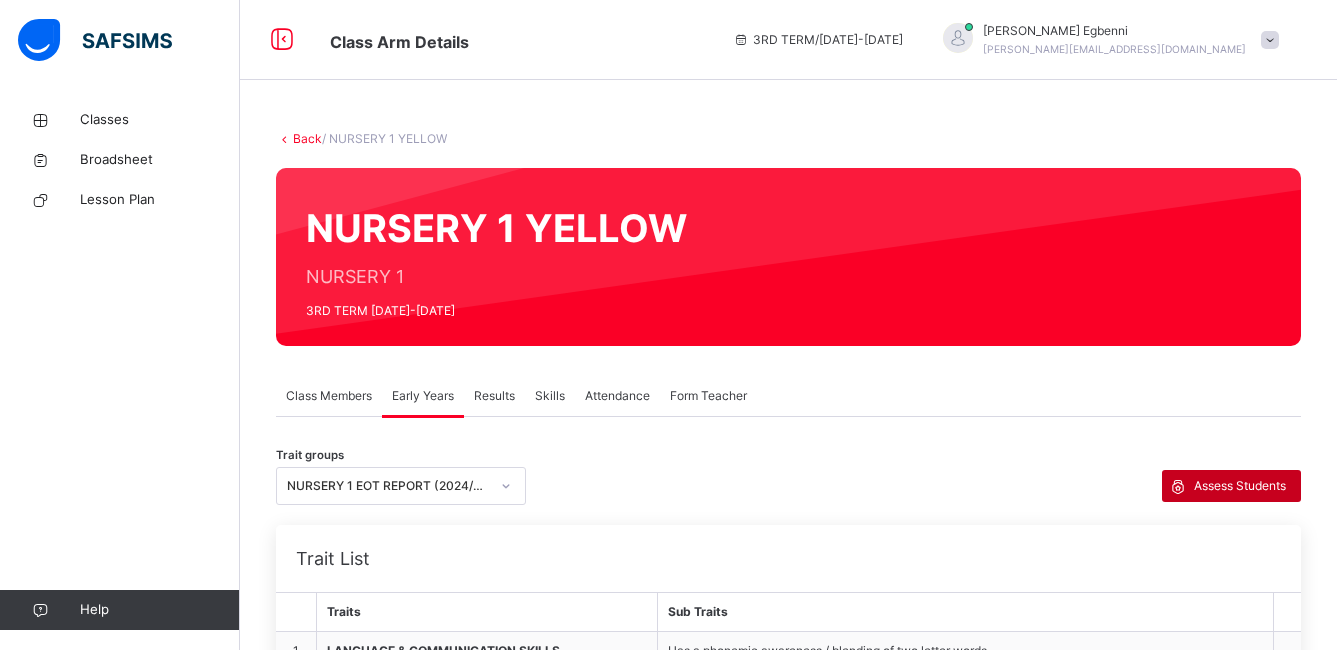 click on "Assess Students" at bounding box center (1240, 486) 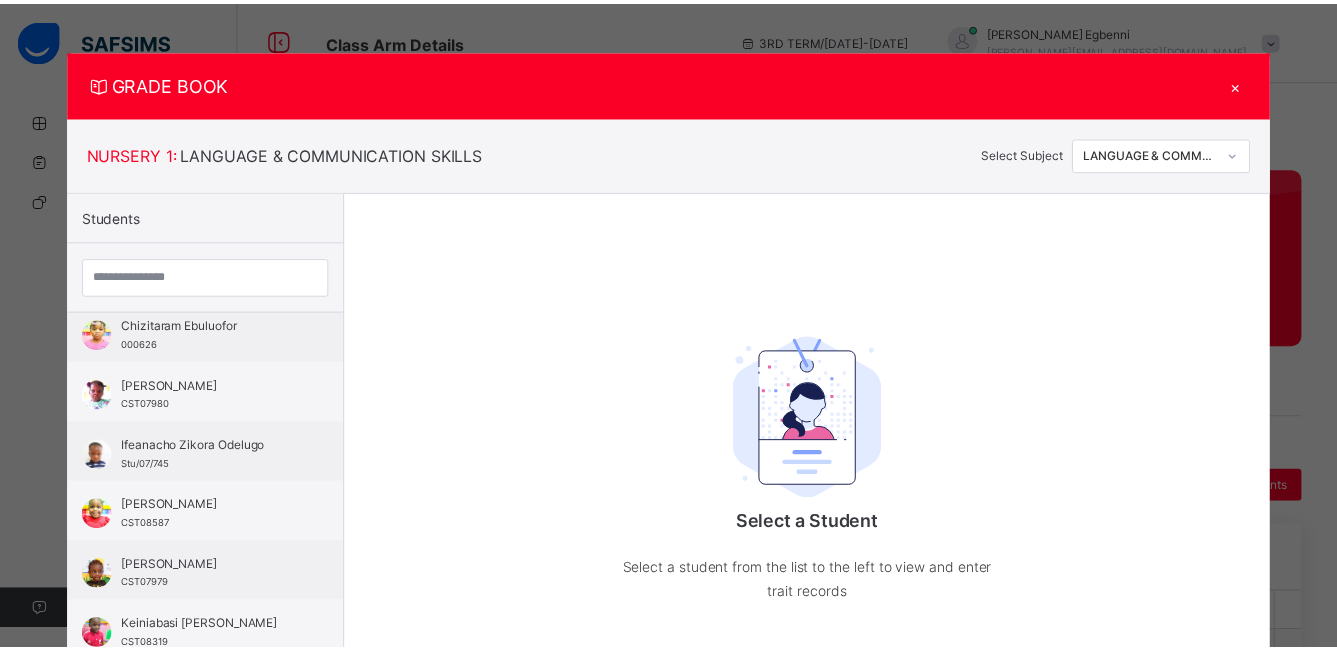 scroll, scrollTop: 318, scrollLeft: 0, axis: vertical 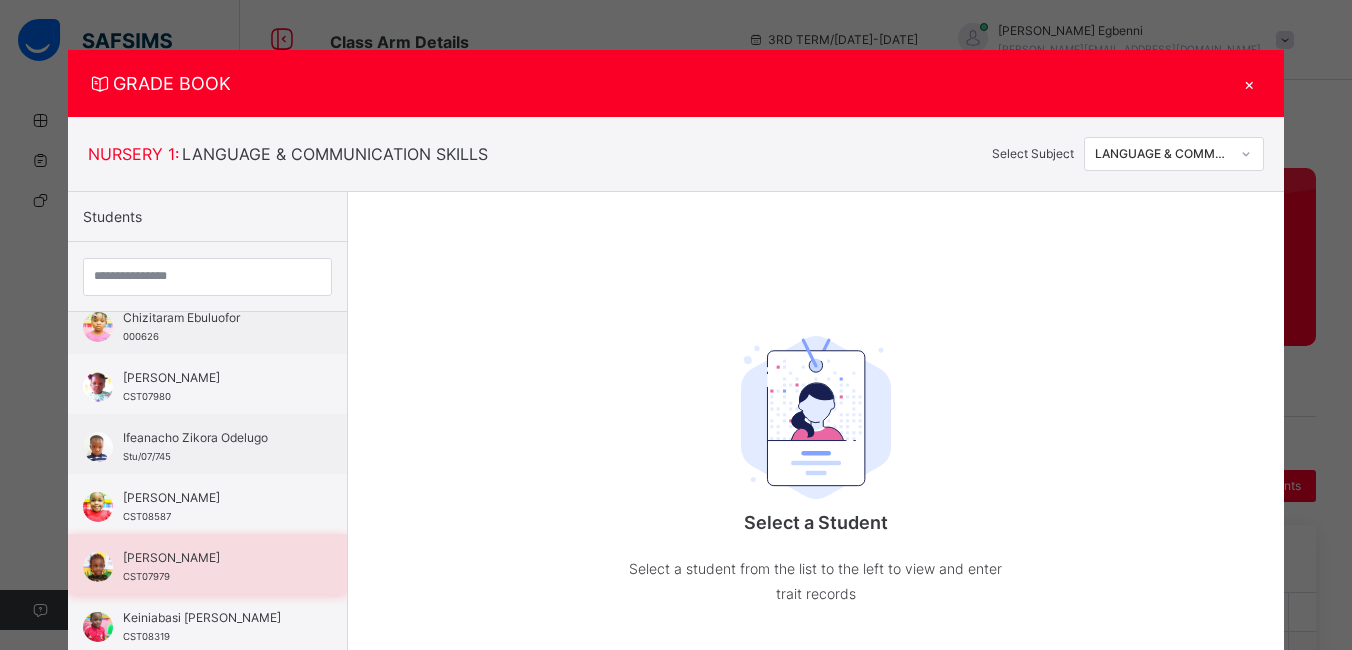 click on "[PERSON_NAME]" at bounding box center (212, 558) 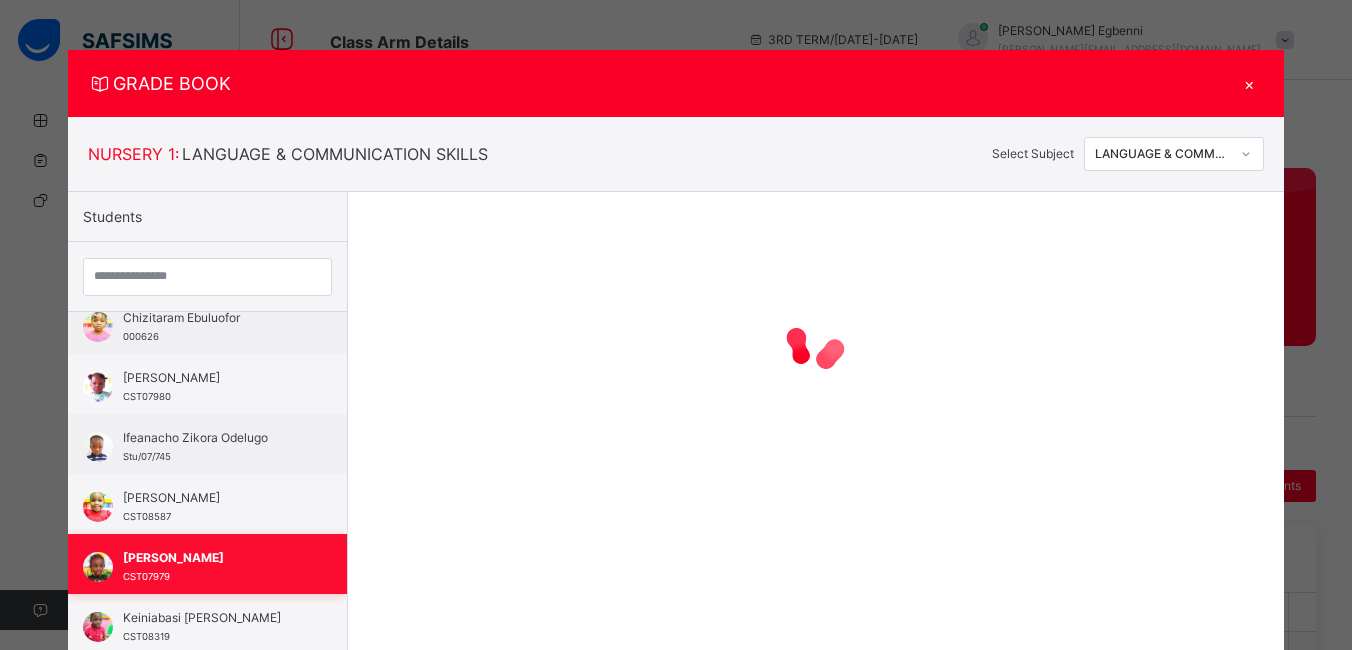 click on "[PERSON_NAME]" at bounding box center [212, 558] 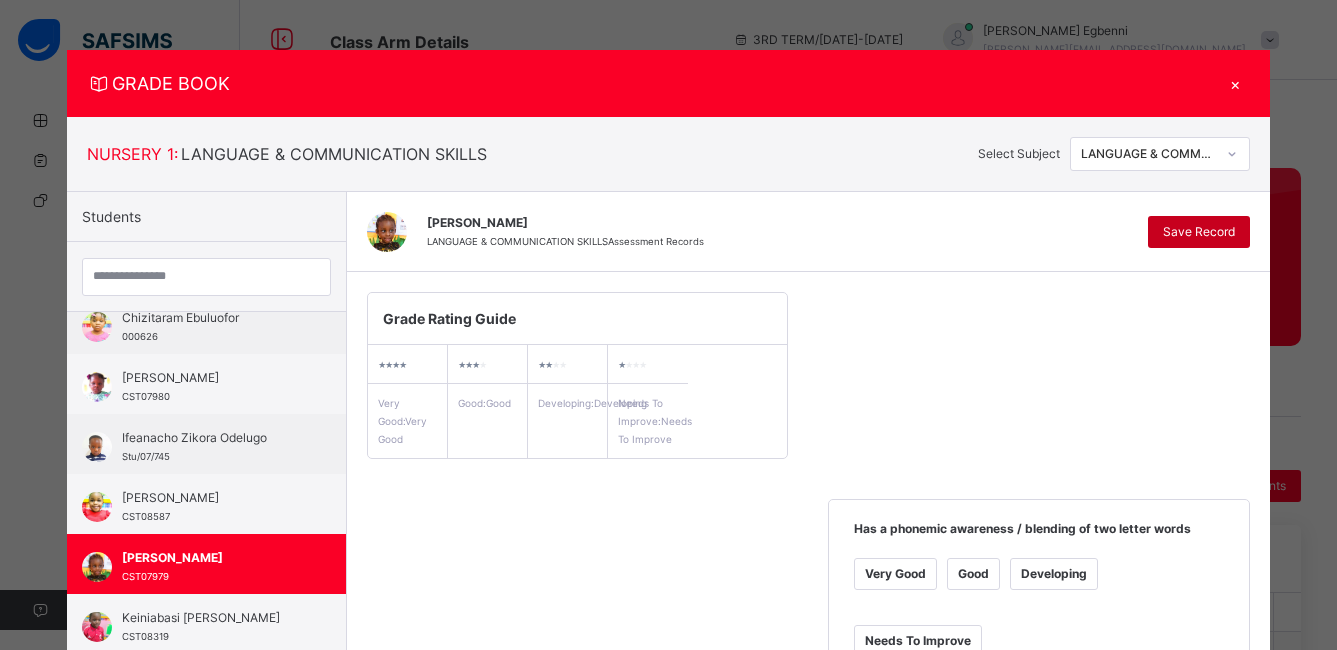 click on "Save Record" at bounding box center [1199, 232] 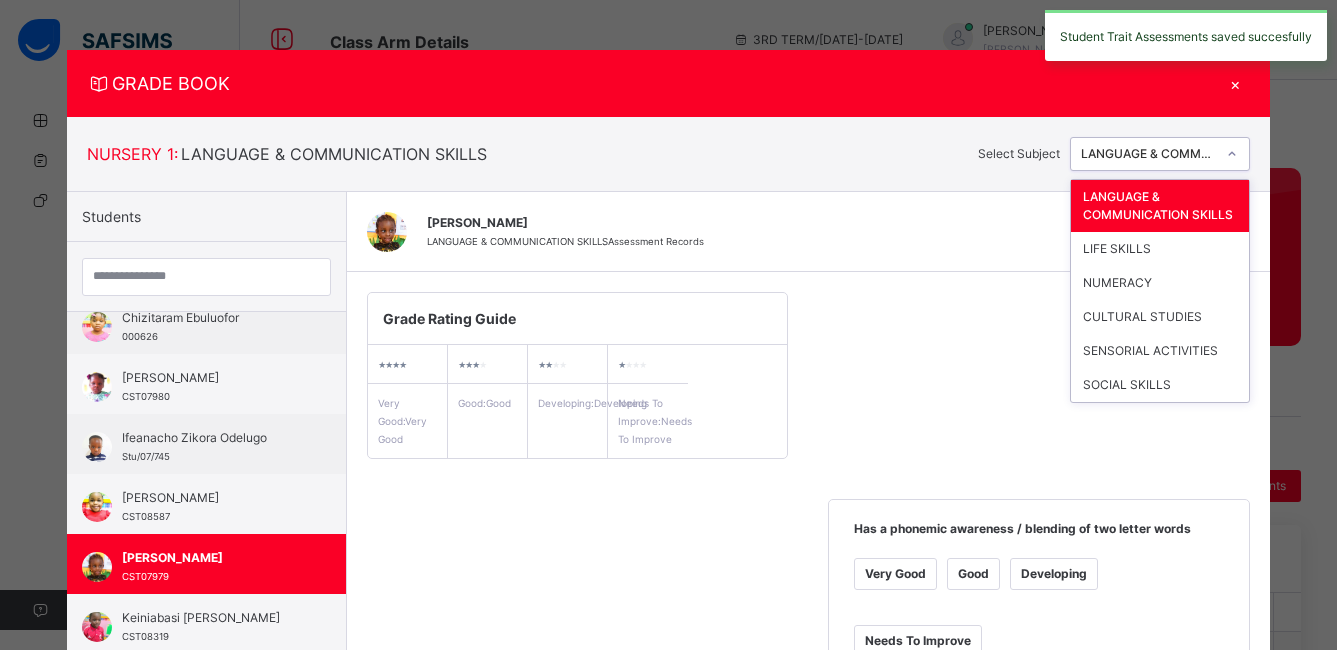 click 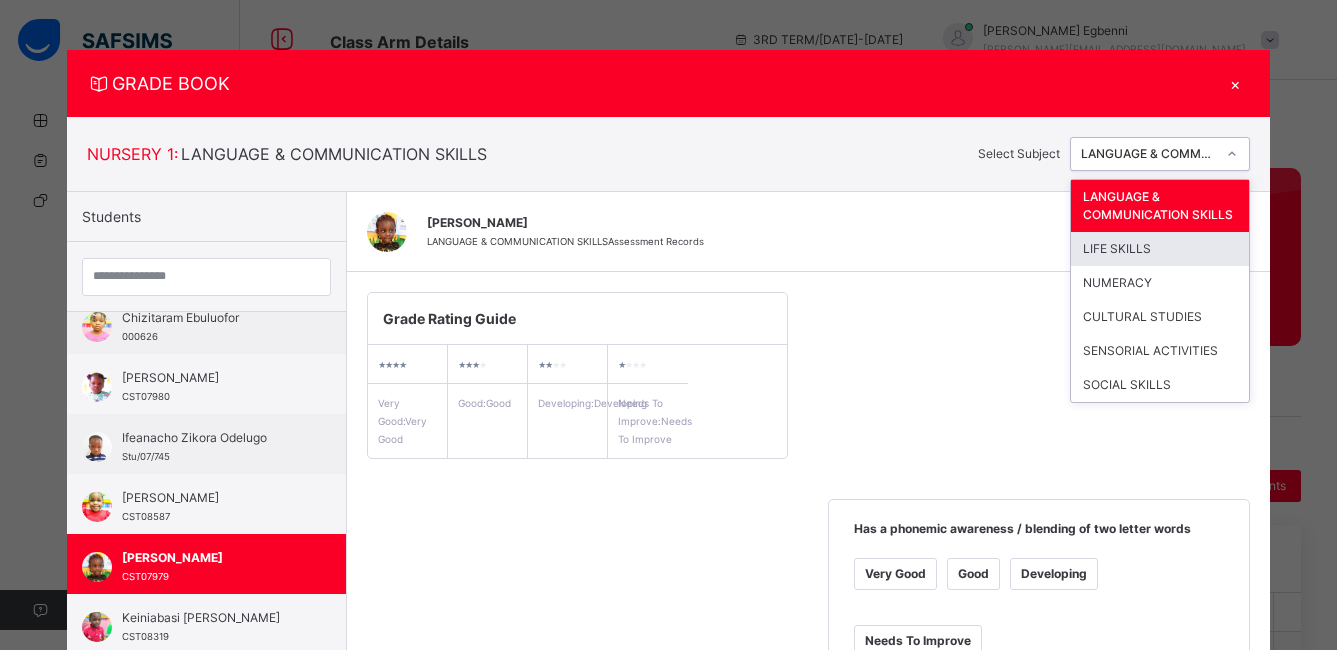 click on "LIFE SKILLS" at bounding box center (1160, 249) 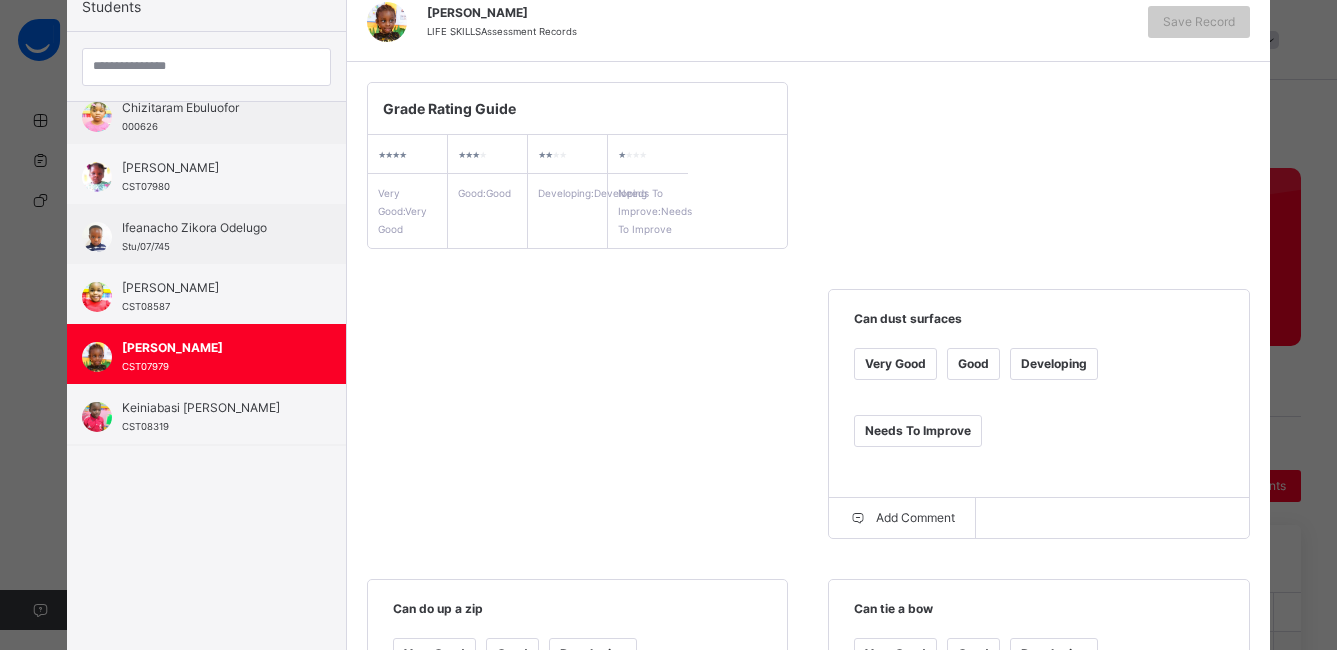 scroll, scrollTop: 213, scrollLeft: 0, axis: vertical 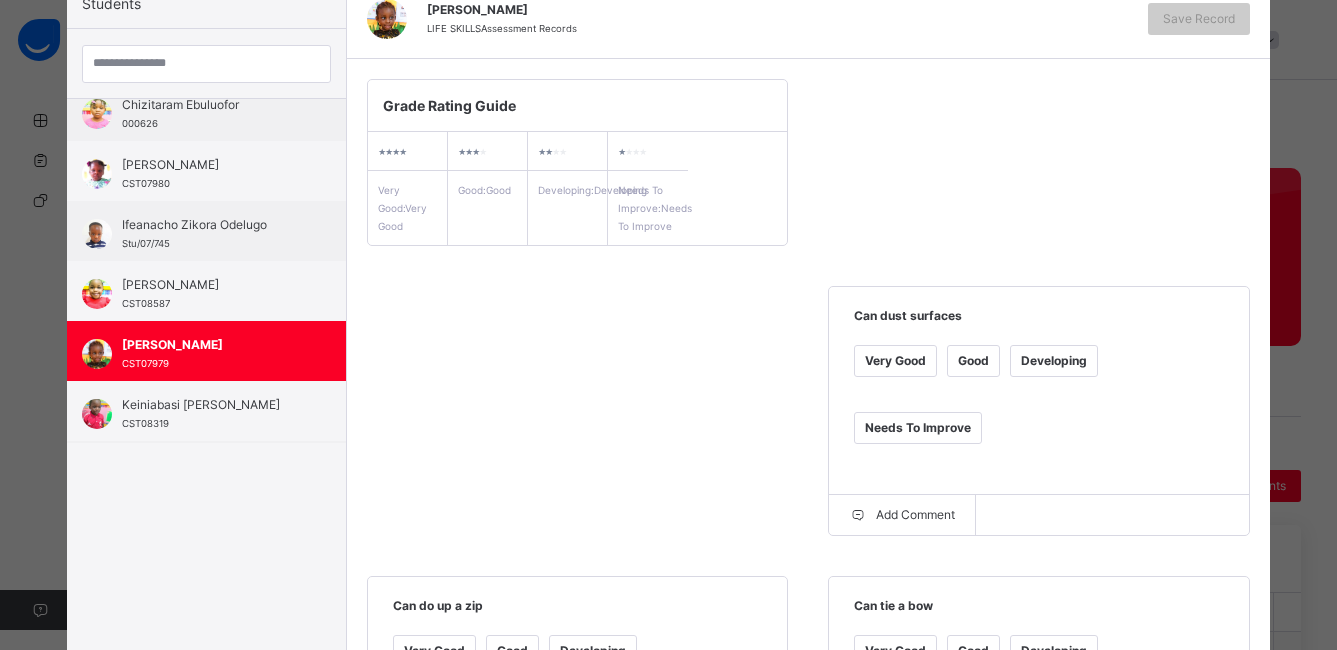 click on "Can dust surfaces" at bounding box center (1039, 323) 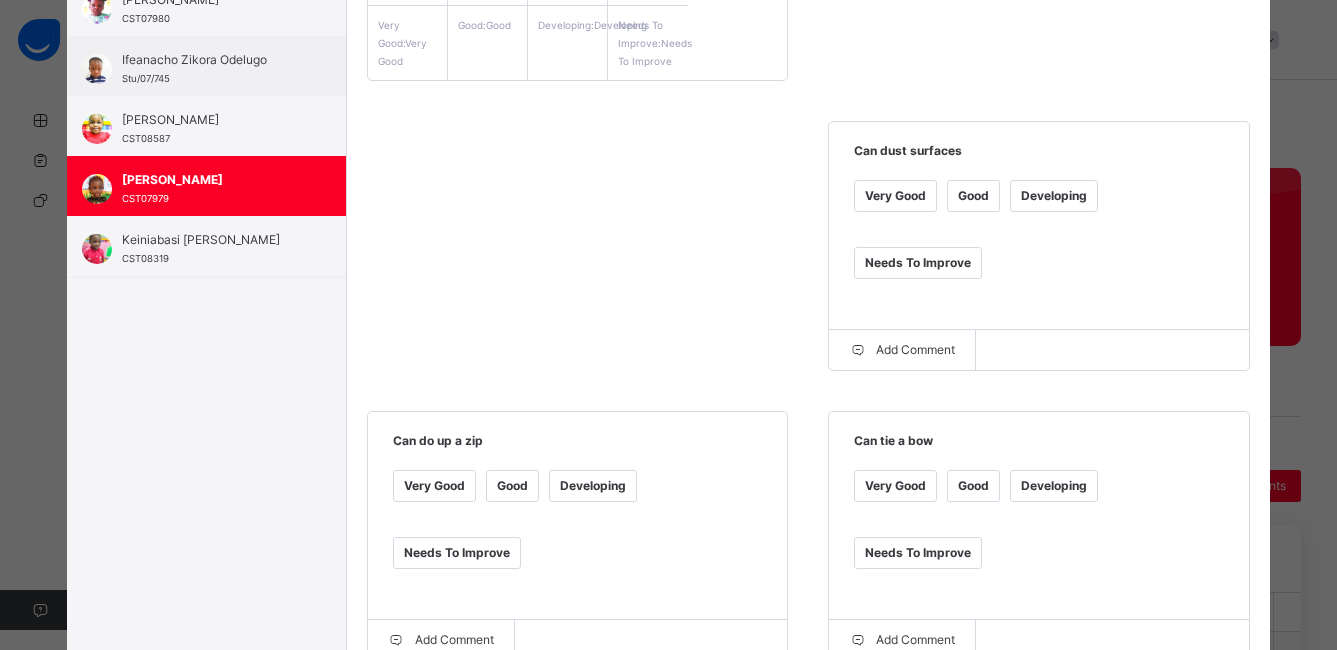 scroll, scrollTop: 382, scrollLeft: 0, axis: vertical 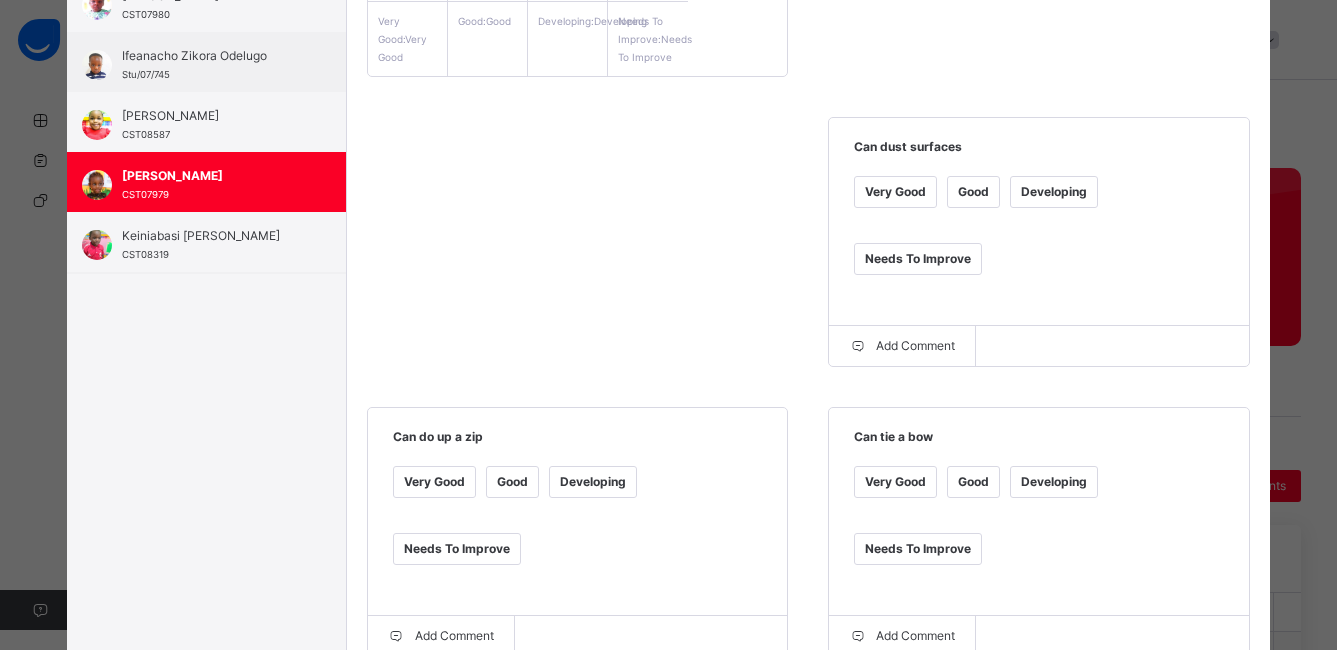 click on "Good" at bounding box center [512, 482] 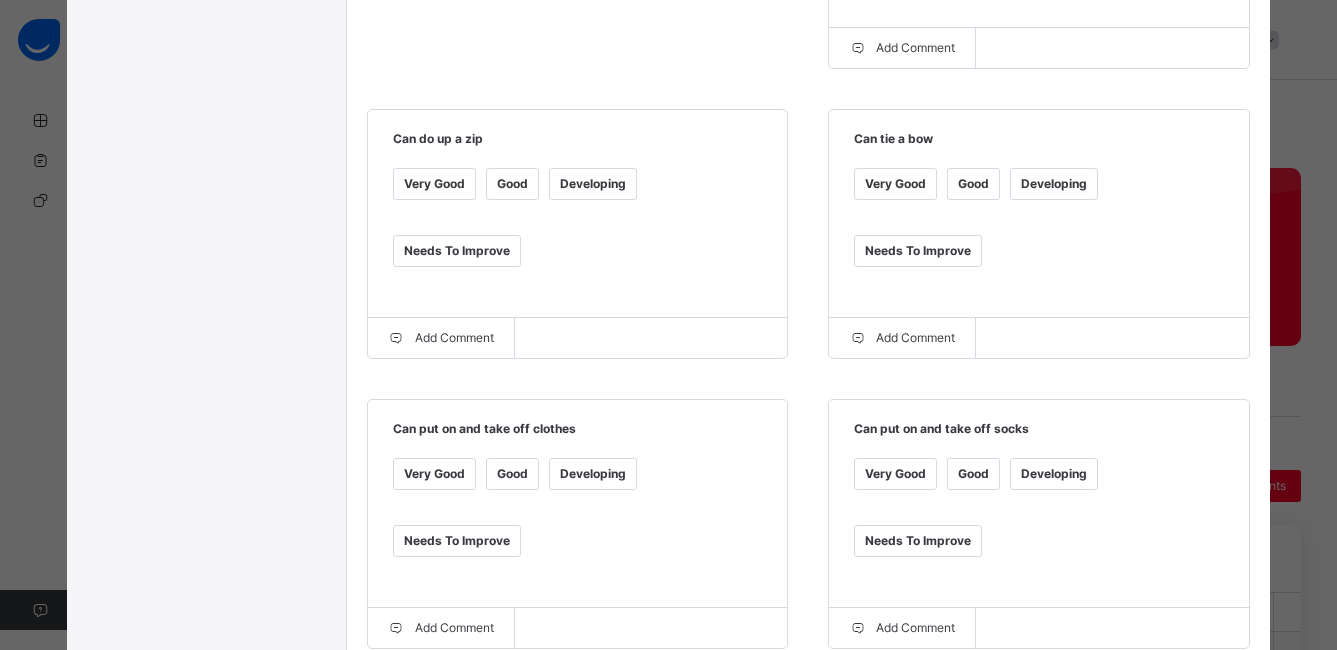 scroll, scrollTop: 686, scrollLeft: 0, axis: vertical 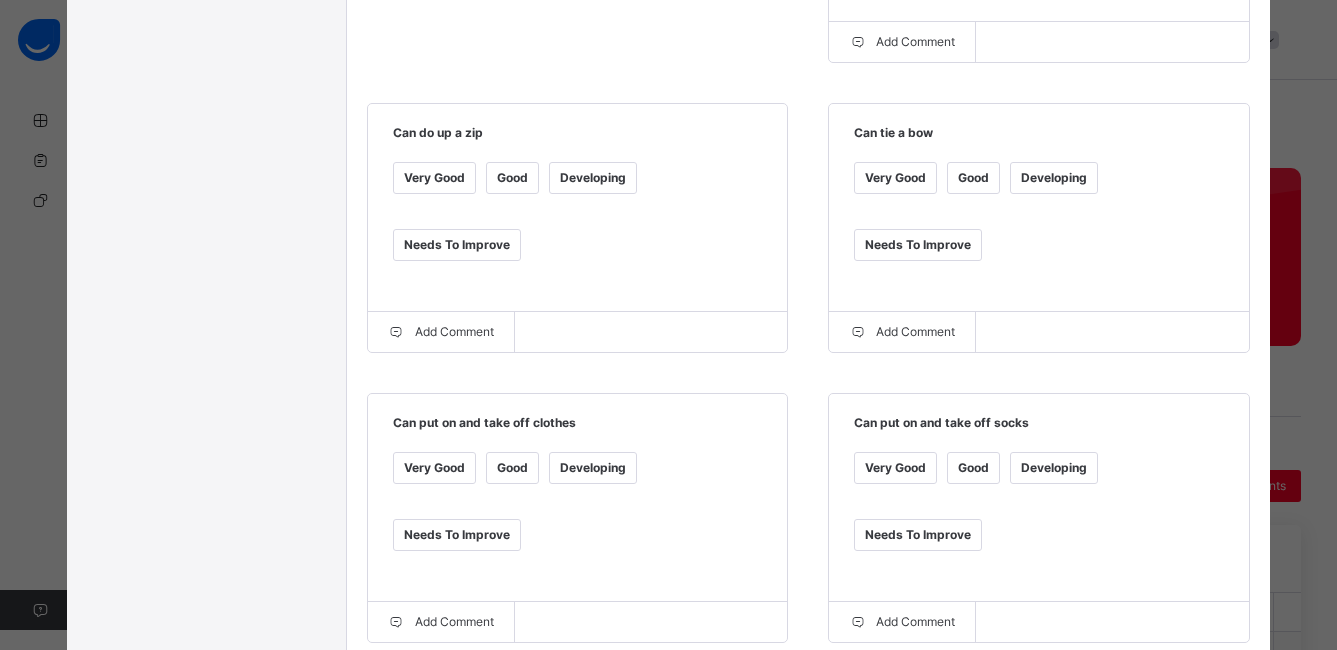 click on "Good" at bounding box center (512, 468) 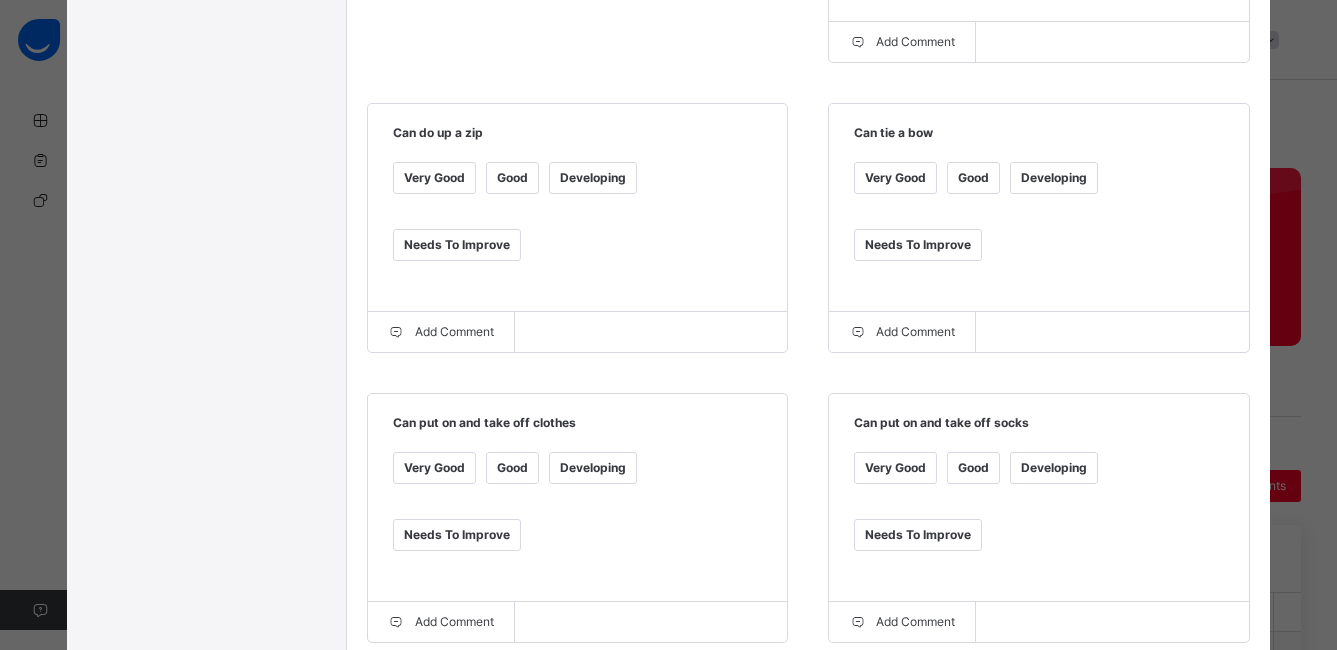 click on "Good" at bounding box center [973, 468] 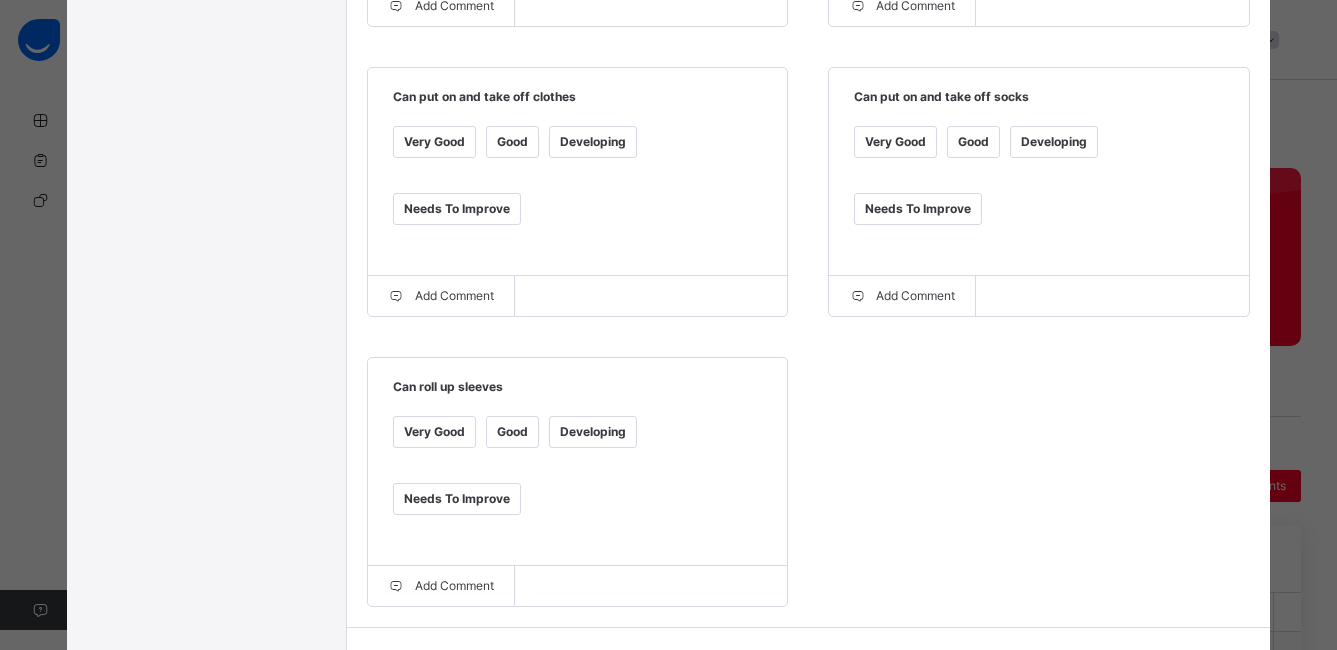 scroll, scrollTop: 1033, scrollLeft: 0, axis: vertical 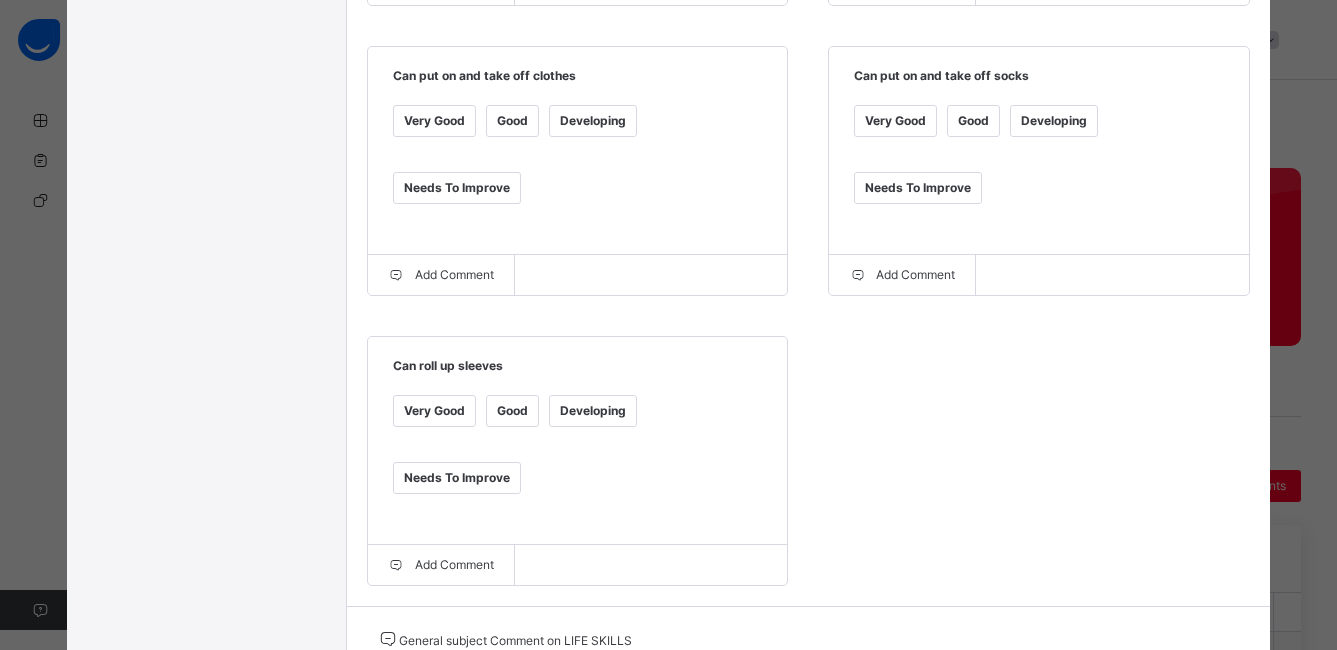 click on "Developing" at bounding box center (593, 411) 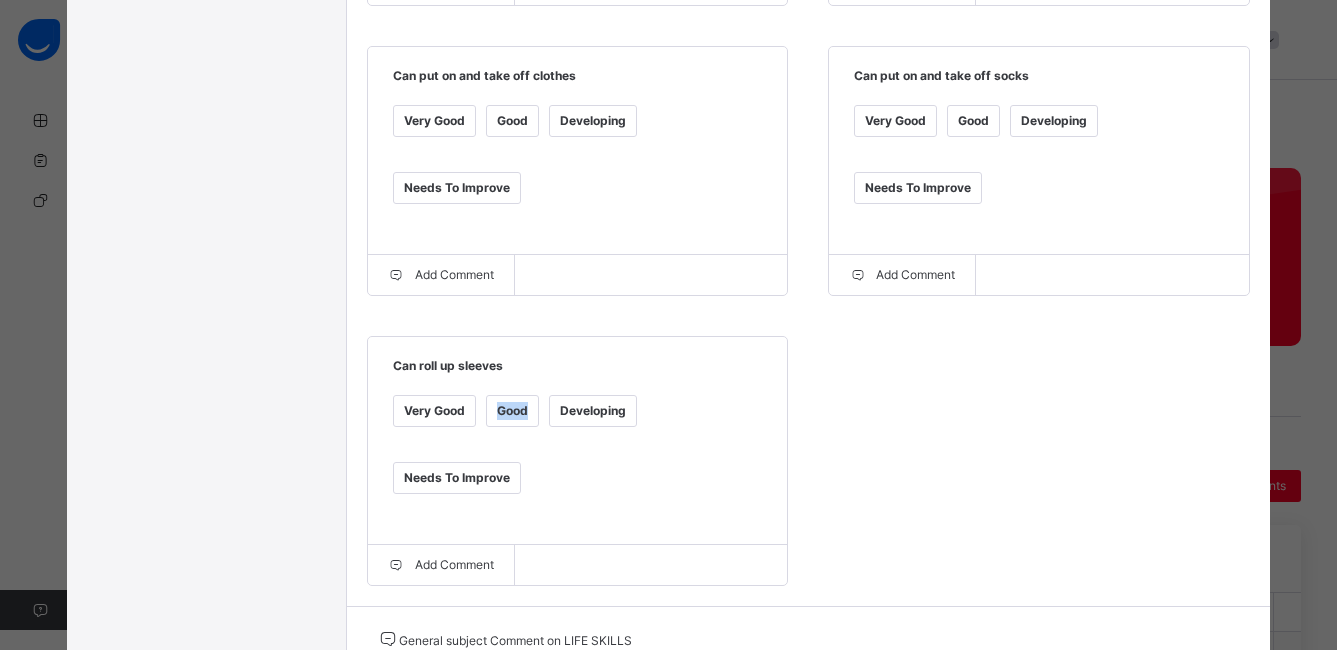 click on "Good" at bounding box center [512, 411] 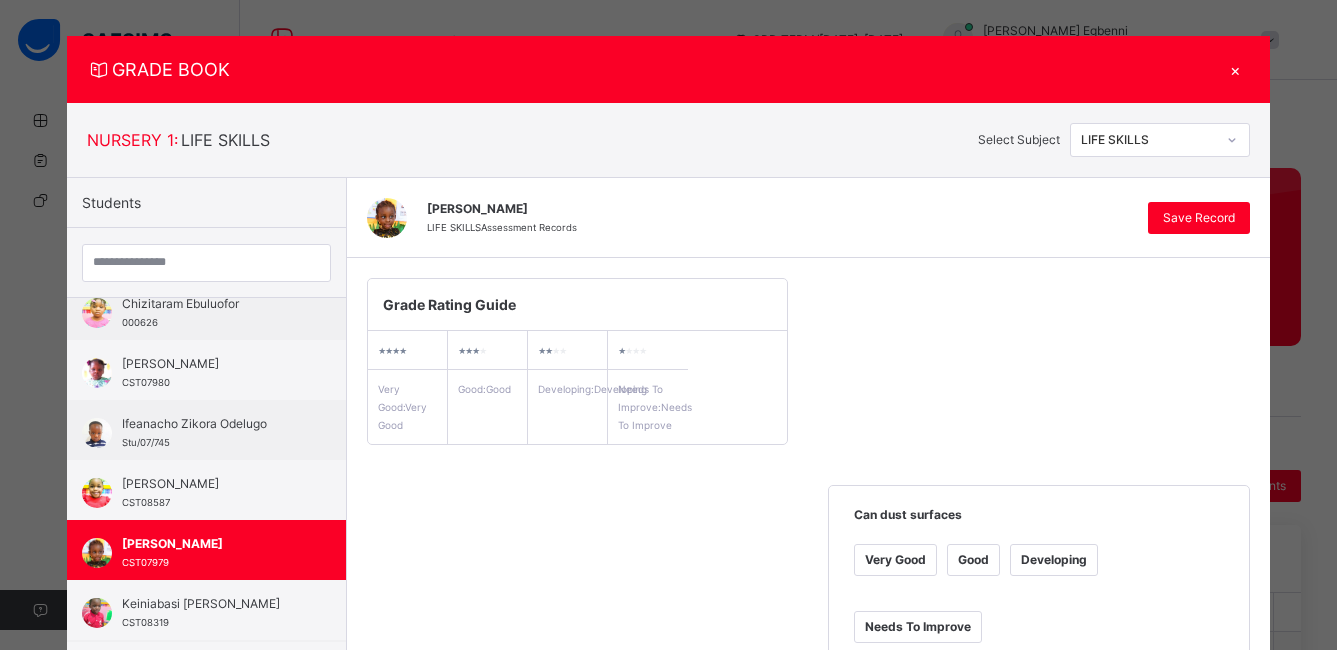 scroll, scrollTop: 0, scrollLeft: 0, axis: both 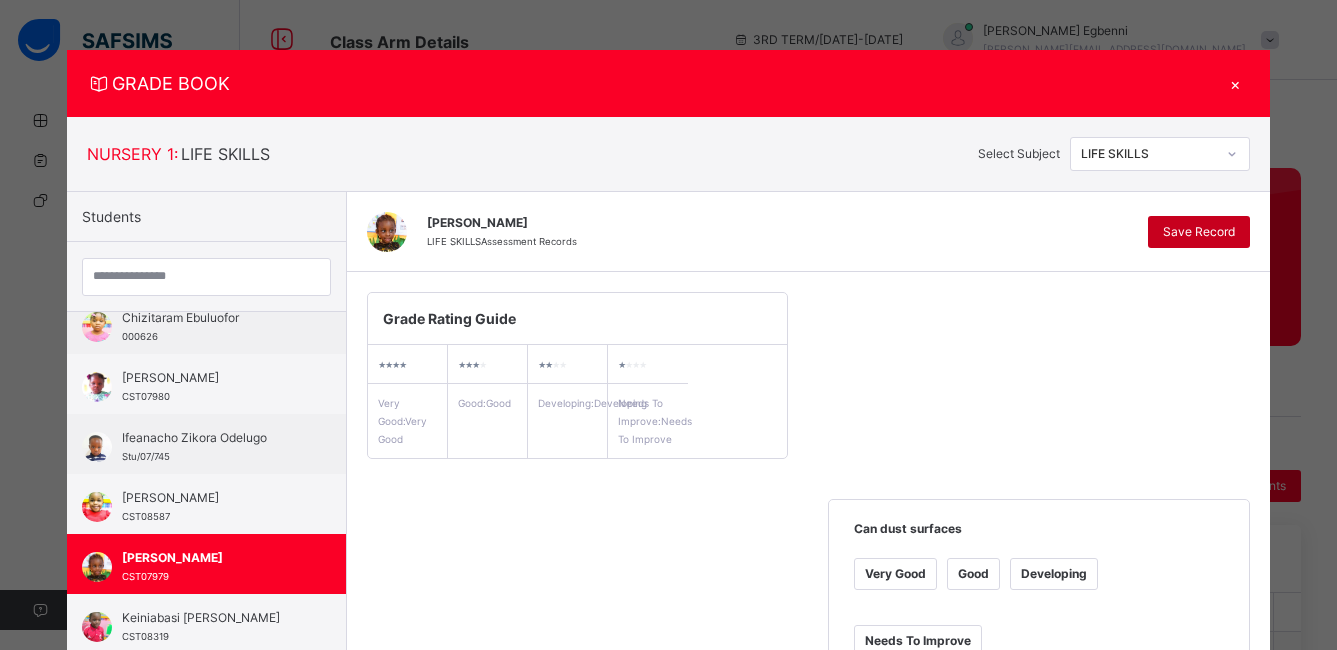 click on "Save Record" at bounding box center (1199, 232) 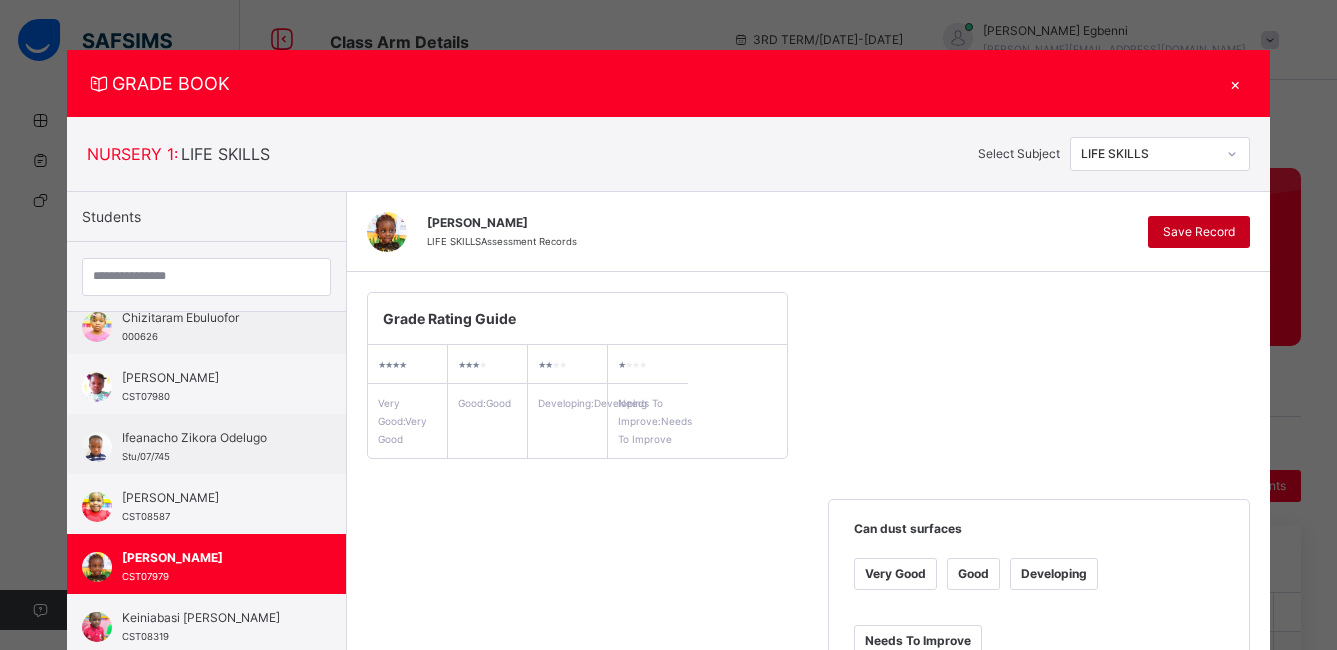 click on "Save Record" at bounding box center (1199, 232) 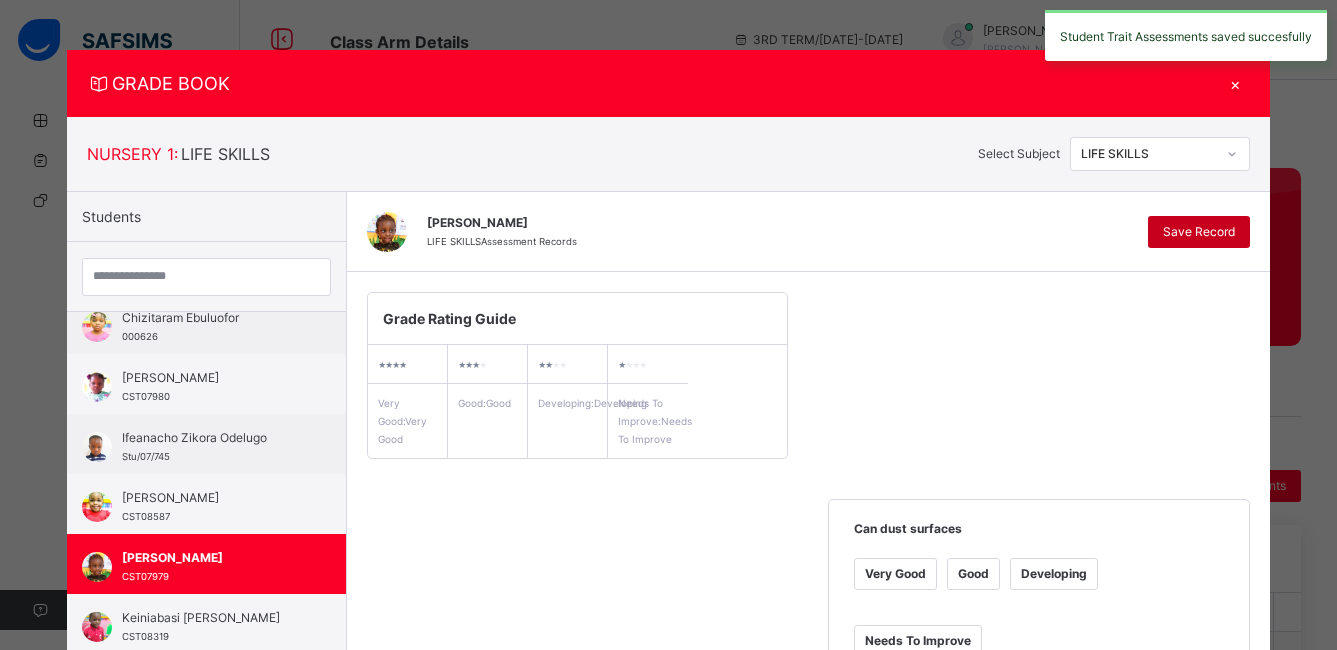 click on "Save Record" at bounding box center (1199, 232) 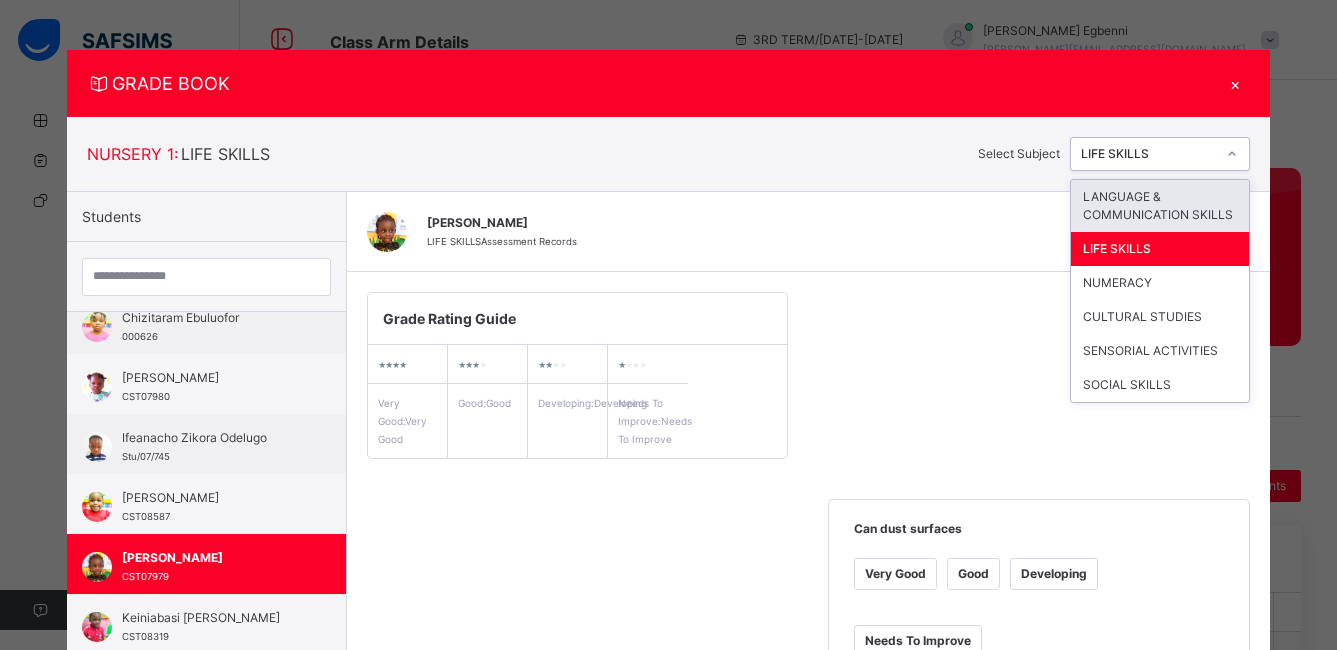 click 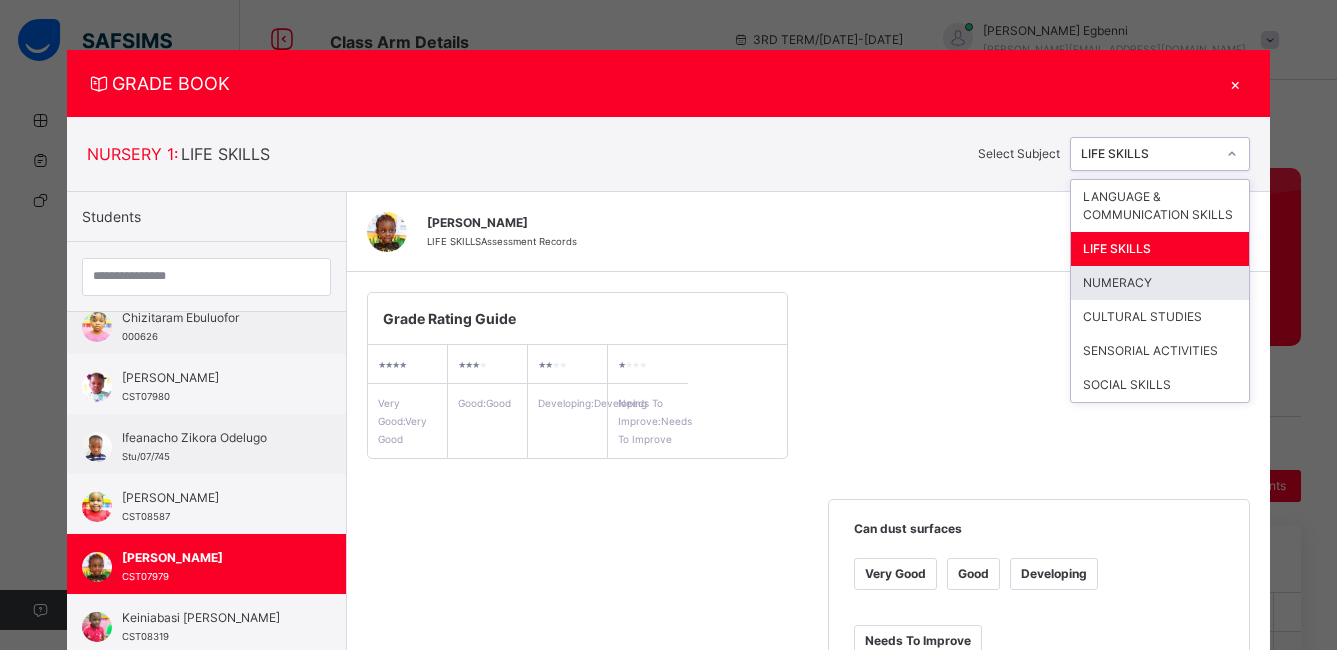 click on "NUMERACY" at bounding box center (1160, 283) 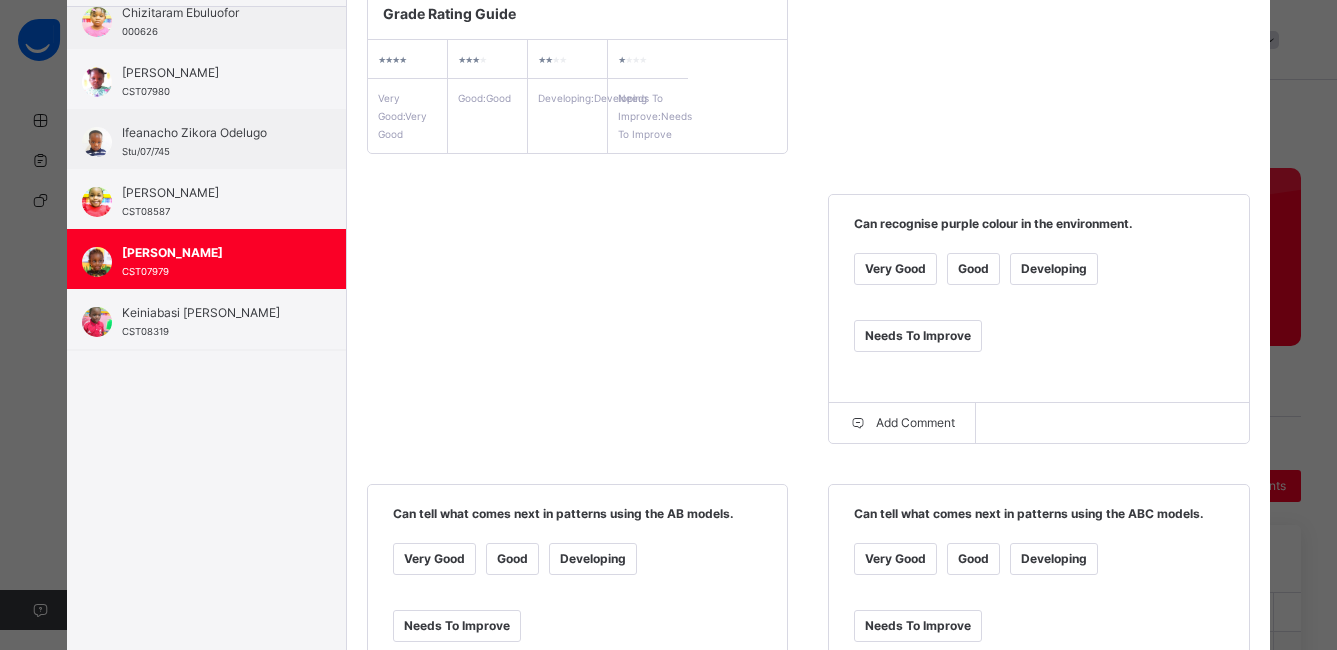 scroll, scrollTop: 309, scrollLeft: 0, axis: vertical 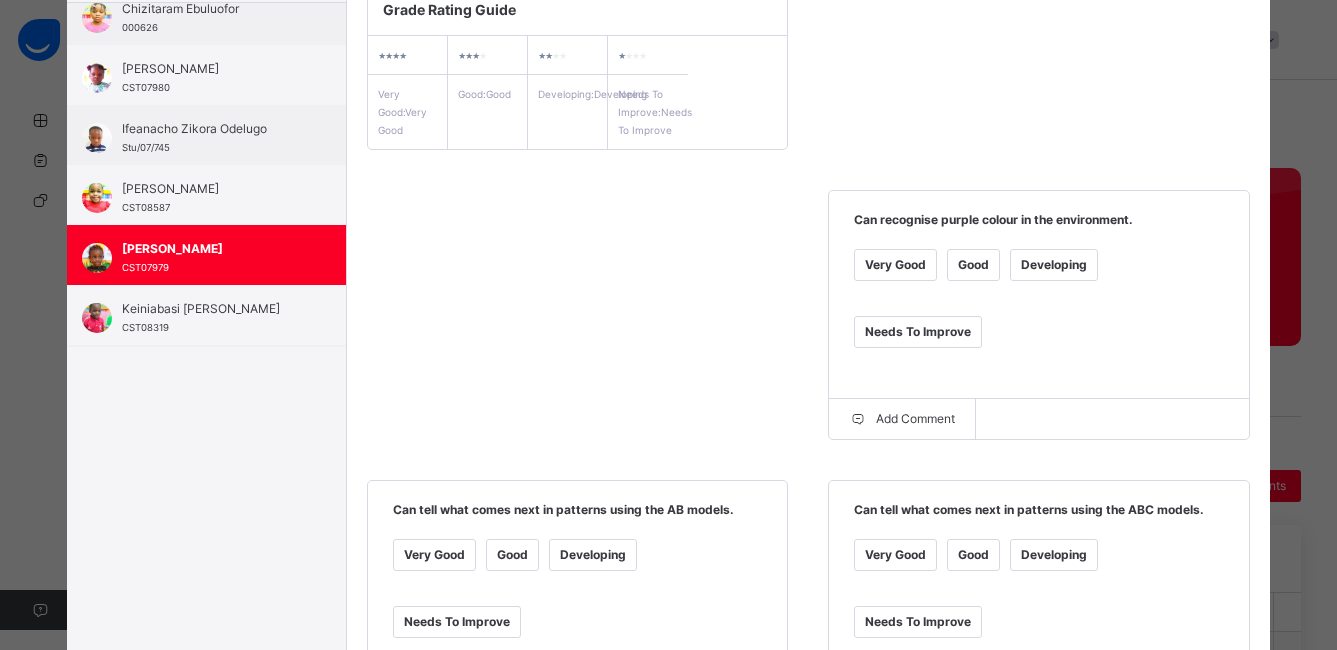 click on "Very Good" at bounding box center (895, 265) 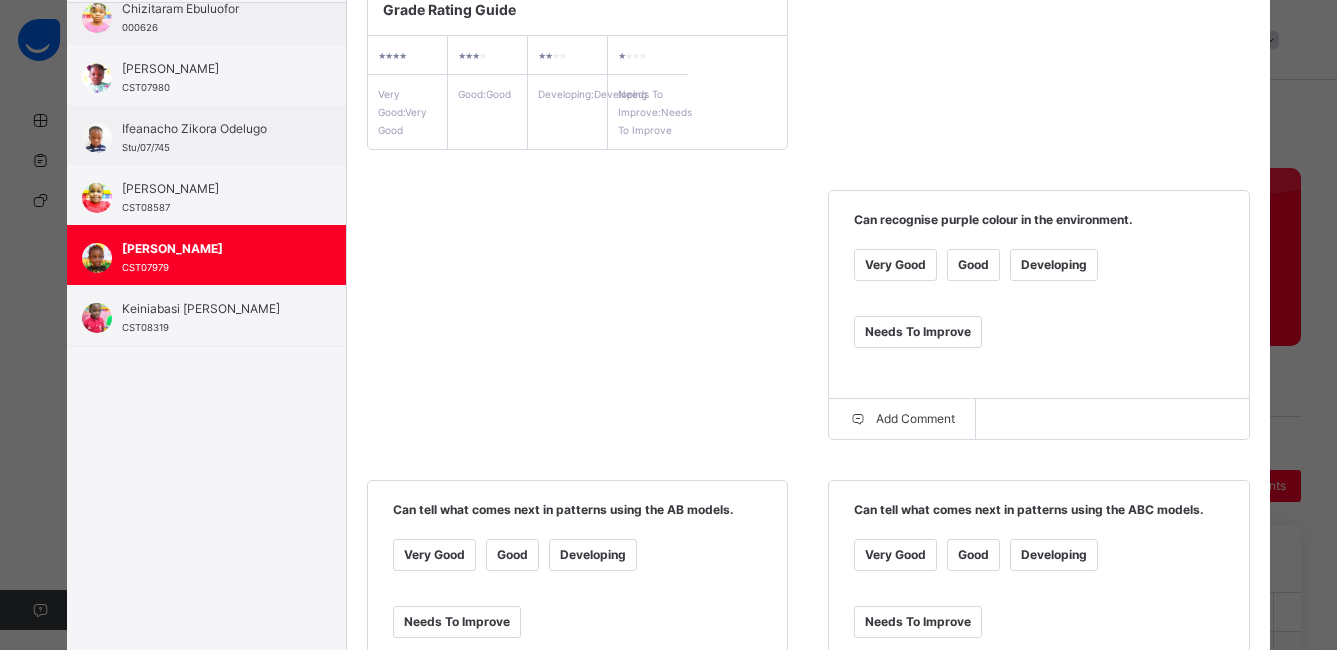click on "Good" at bounding box center [512, 555] 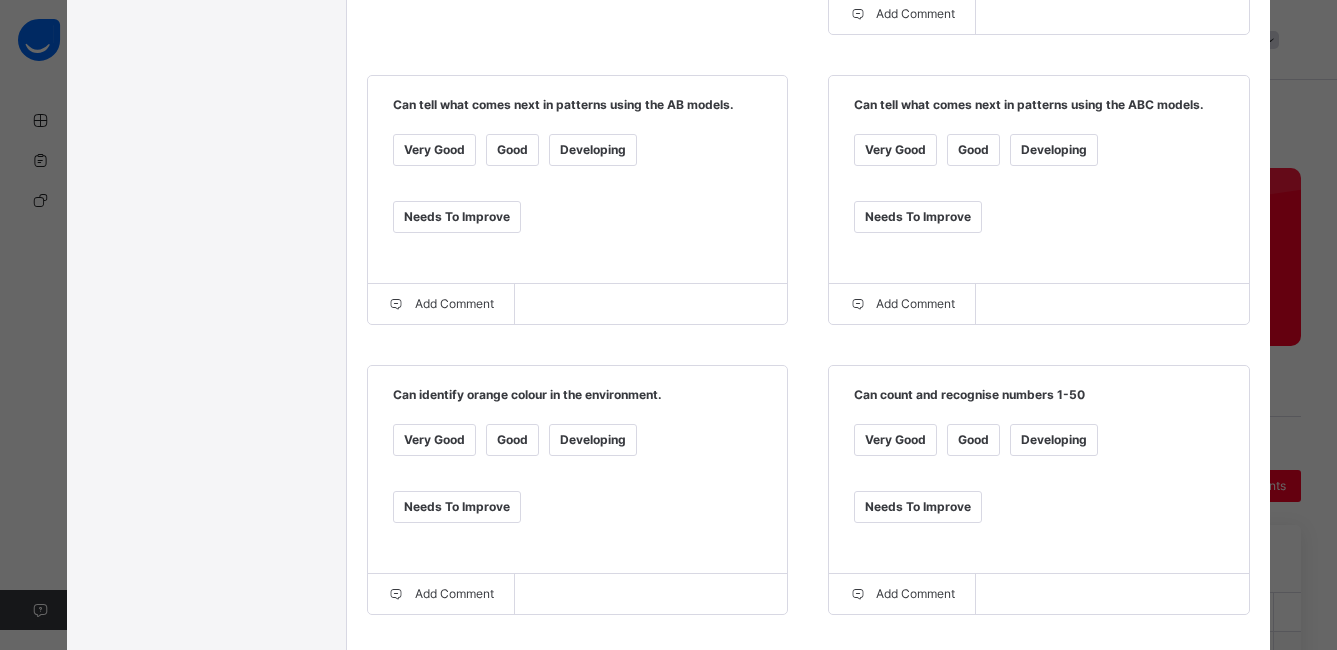 scroll, scrollTop: 724, scrollLeft: 0, axis: vertical 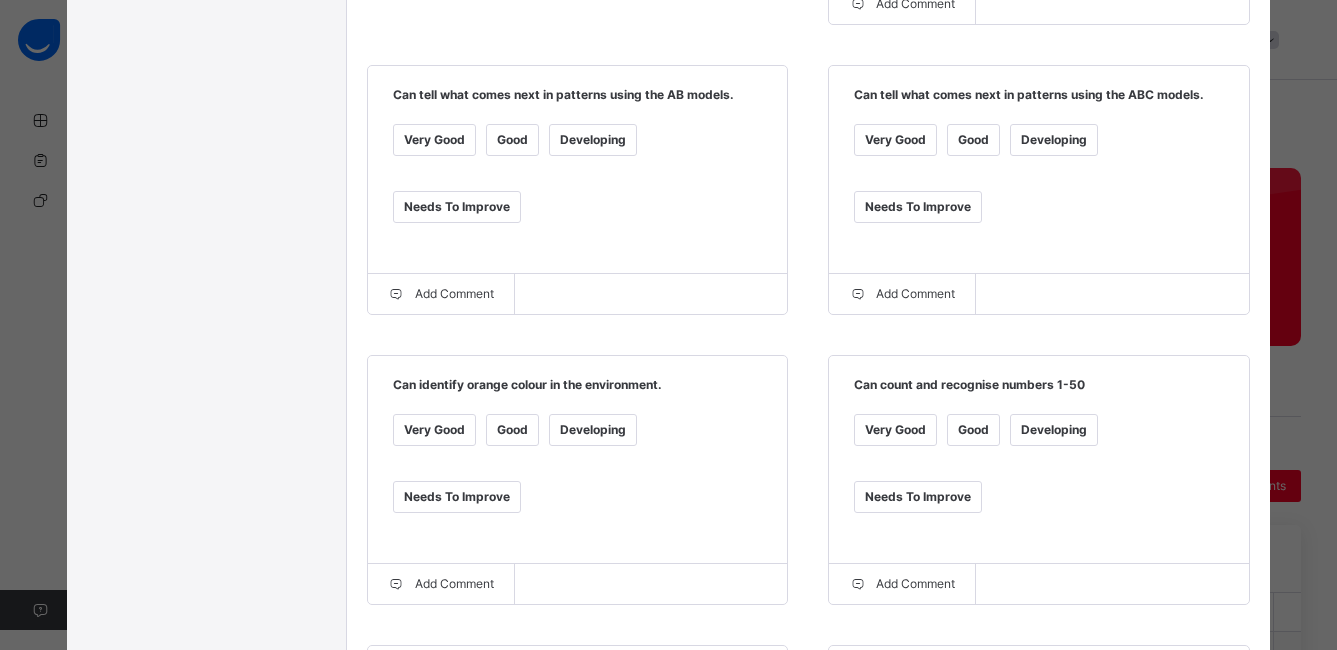 click on "Very Good" at bounding box center [434, 430] 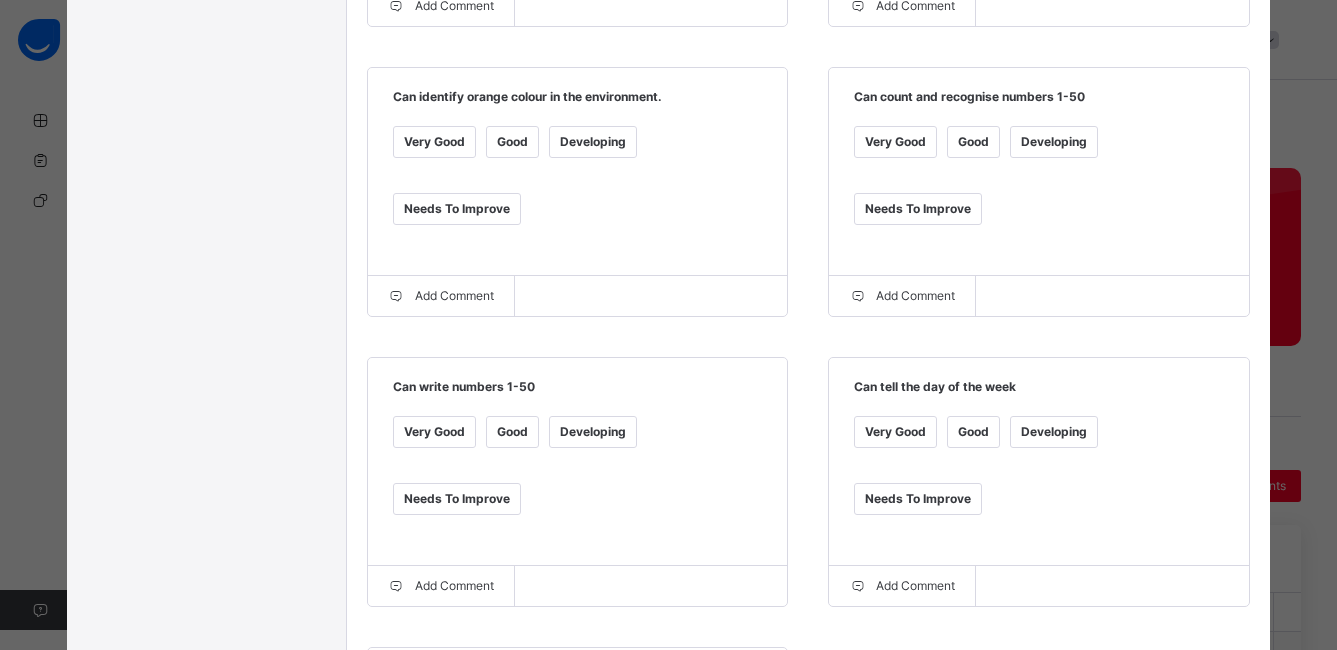 scroll, scrollTop: 1019, scrollLeft: 0, axis: vertical 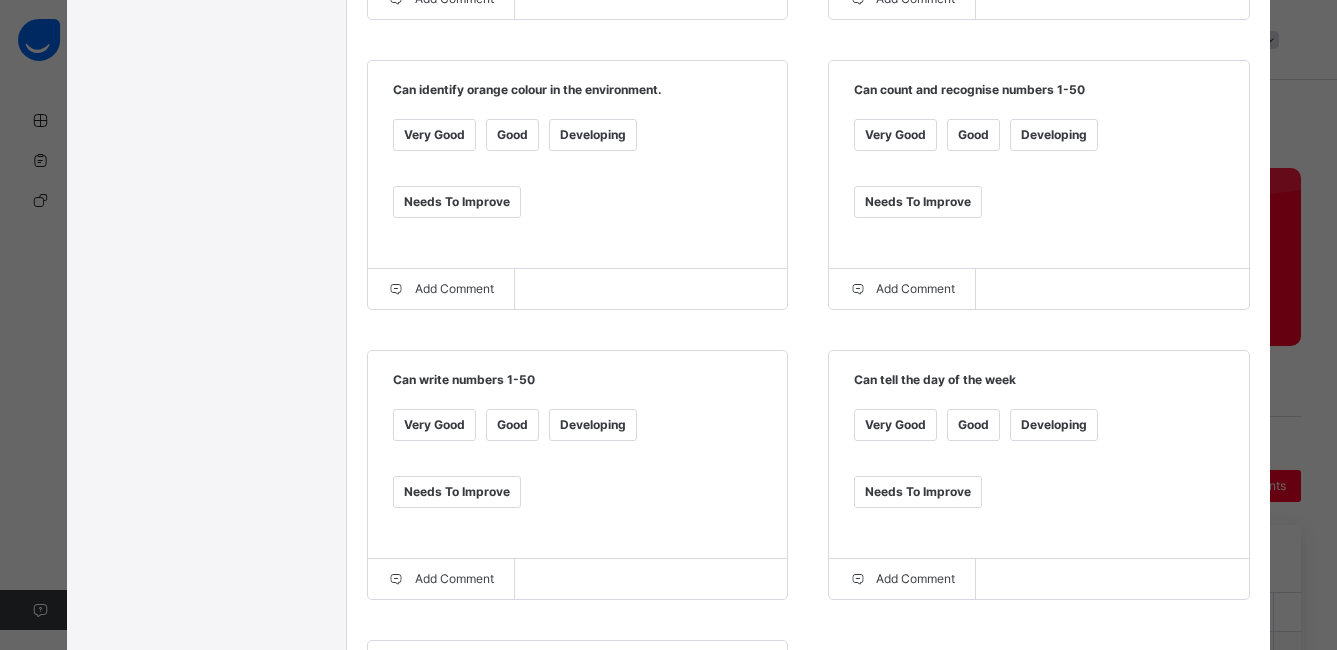 click on "Good" at bounding box center (973, 425) 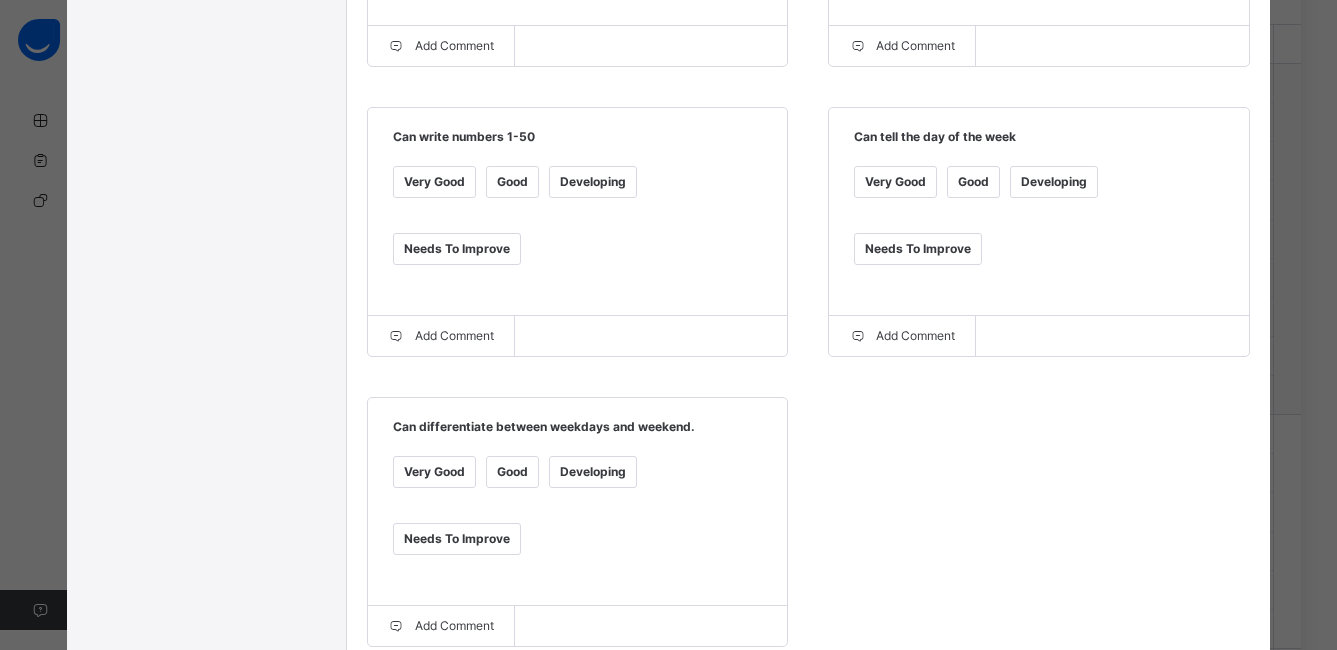 scroll, scrollTop: 1272, scrollLeft: 0, axis: vertical 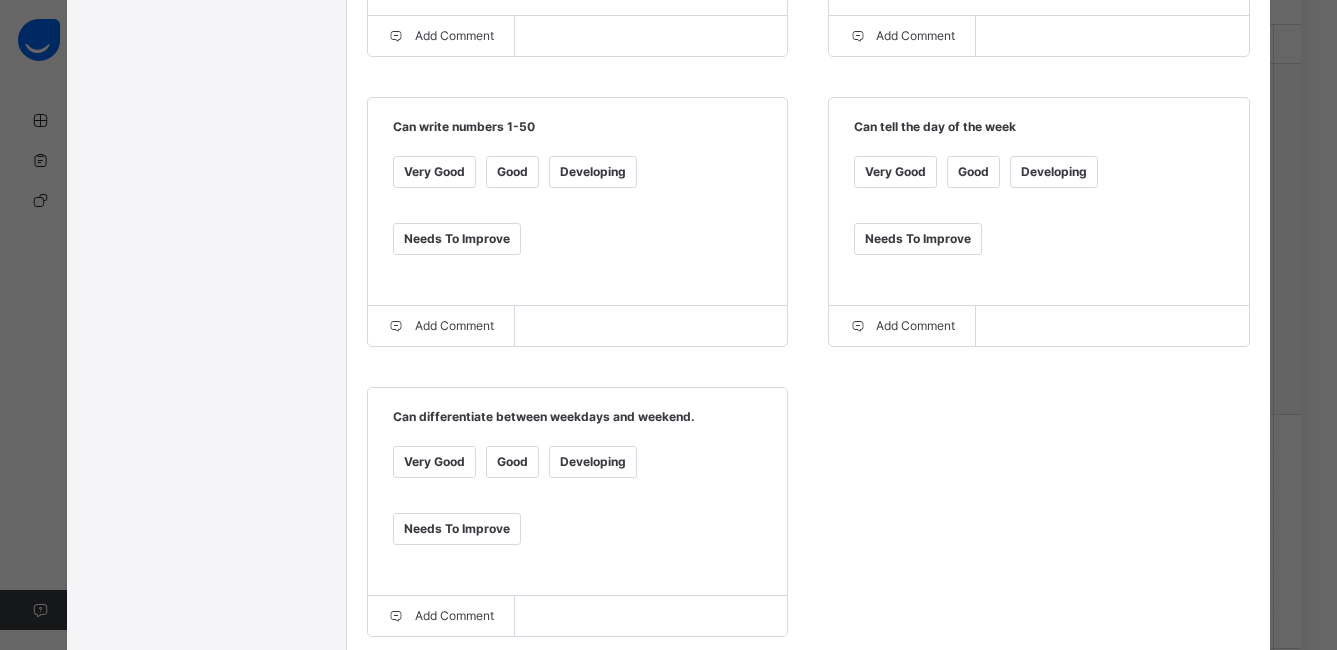 click on "Good" at bounding box center [512, 462] 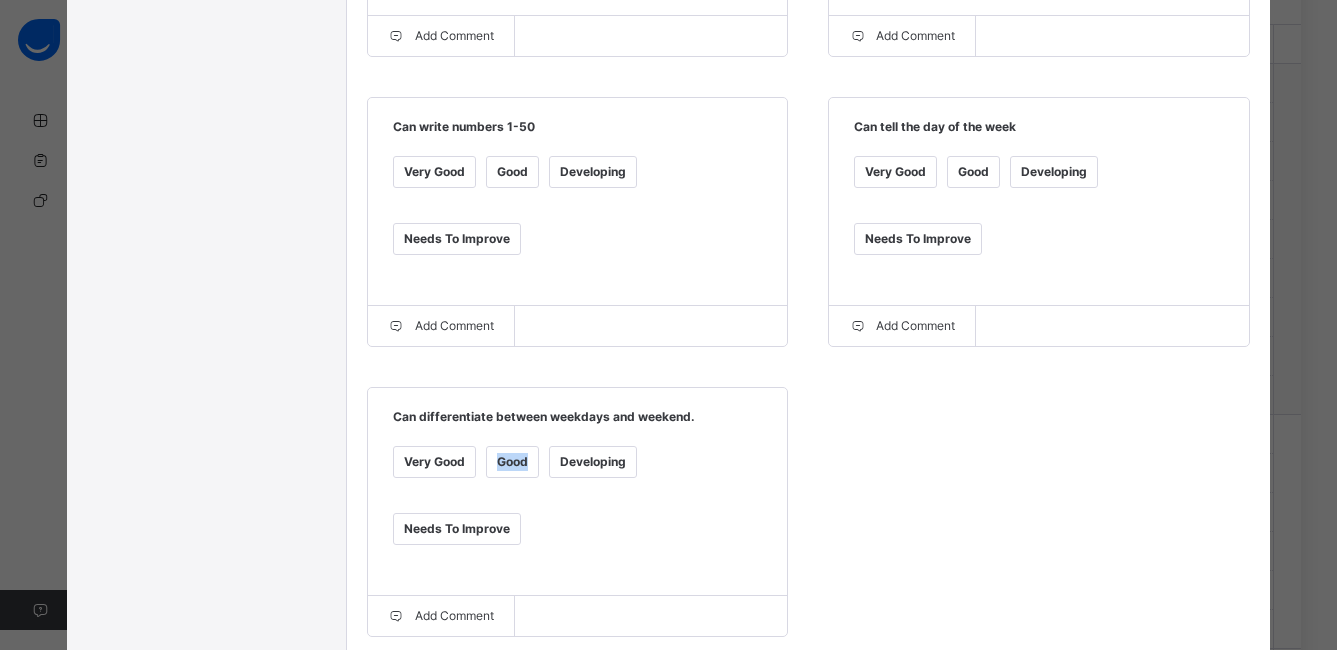click on "Good" at bounding box center (512, 462) 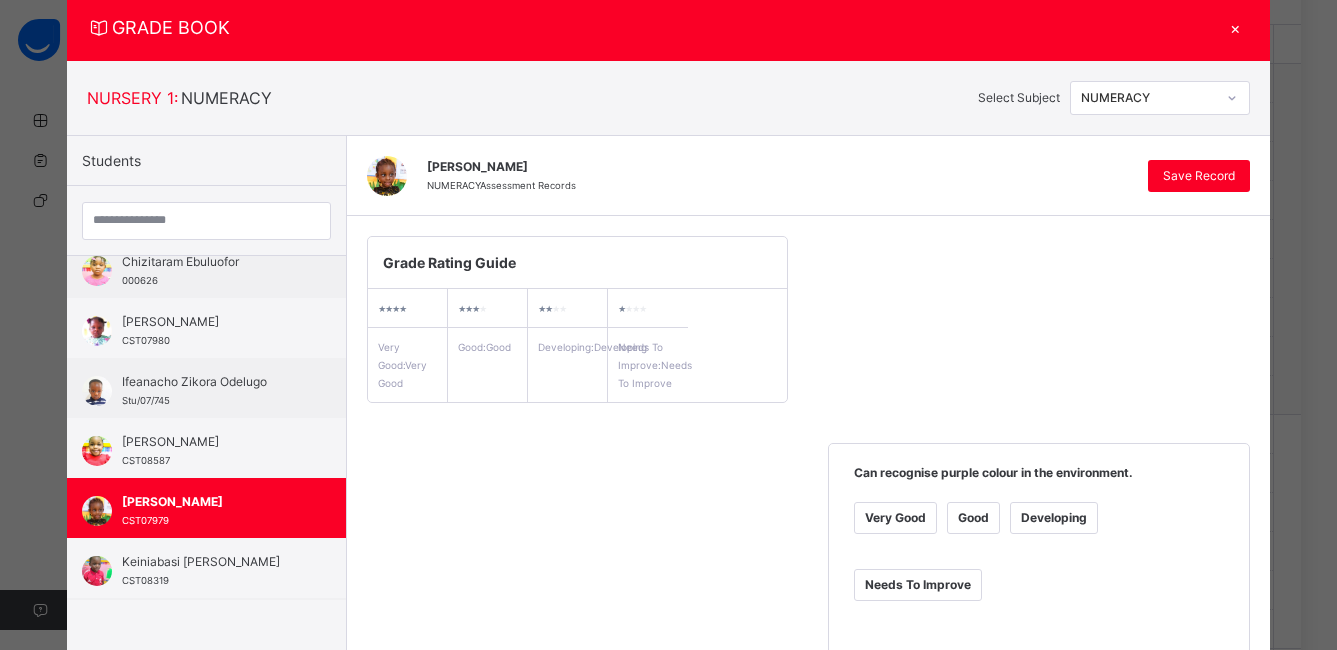 scroll, scrollTop: 23, scrollLeft: 0, axis: vertical 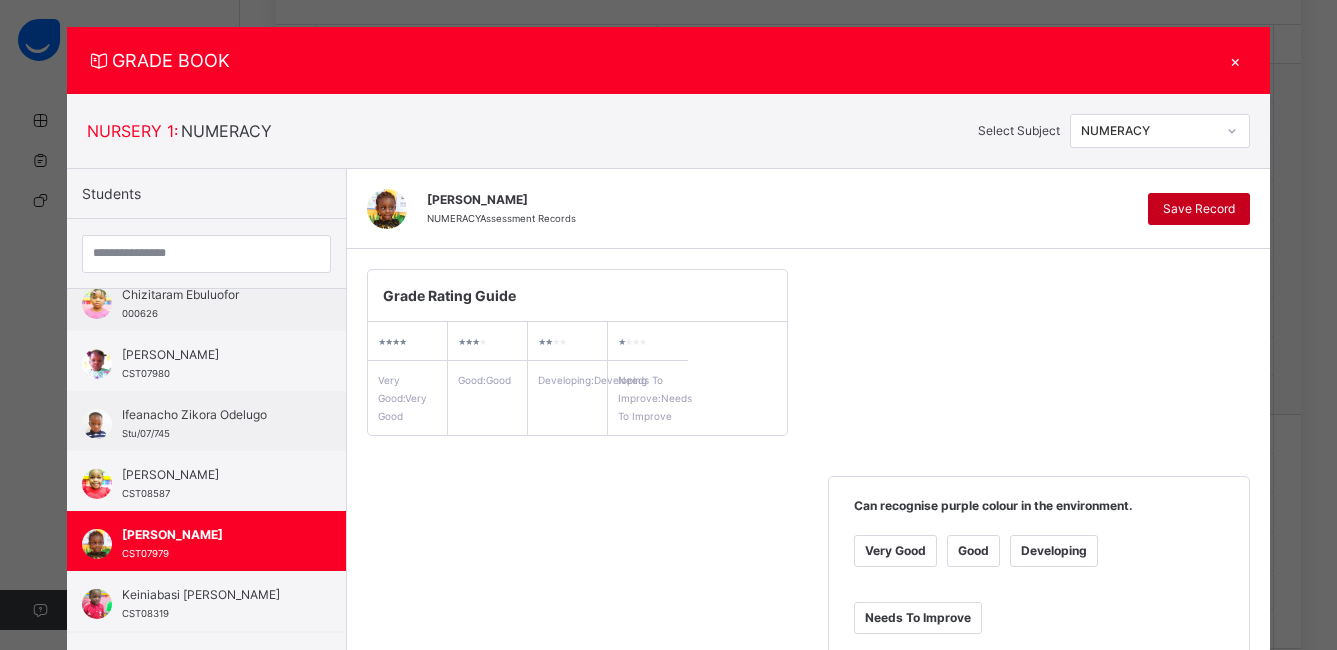 click on "Save Record" at bounding box center (1199, 209) 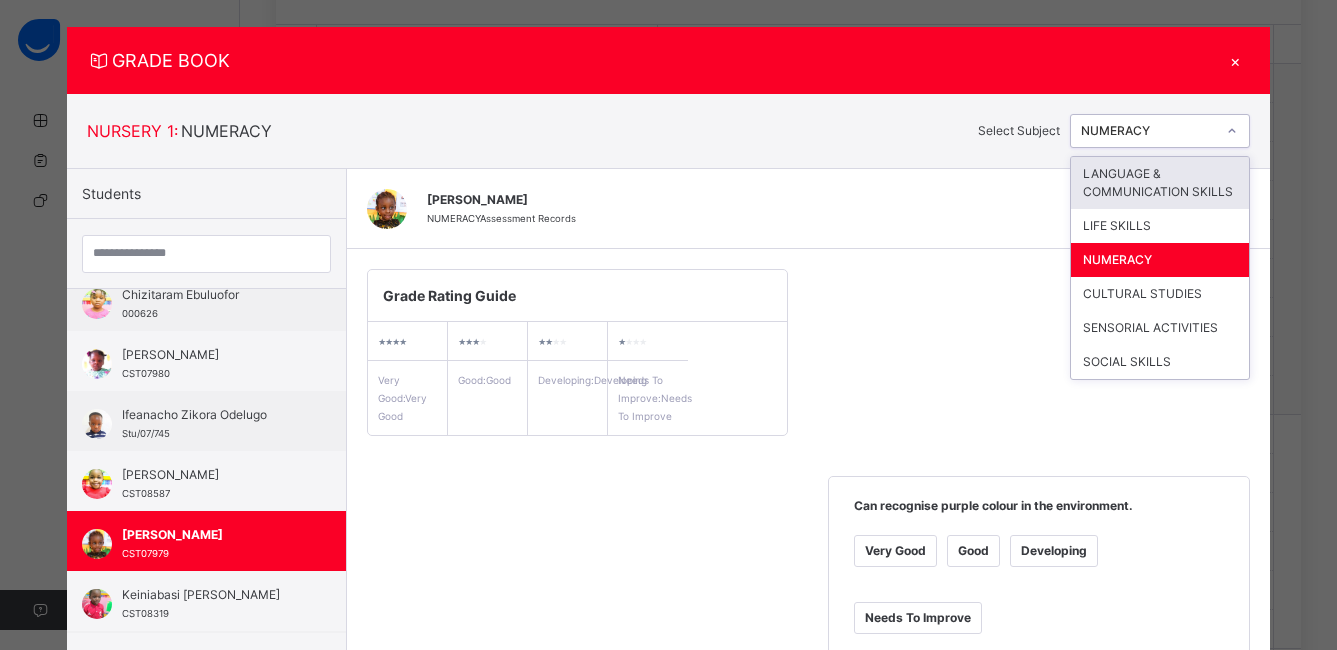 click at bounding box center (1232, 131) 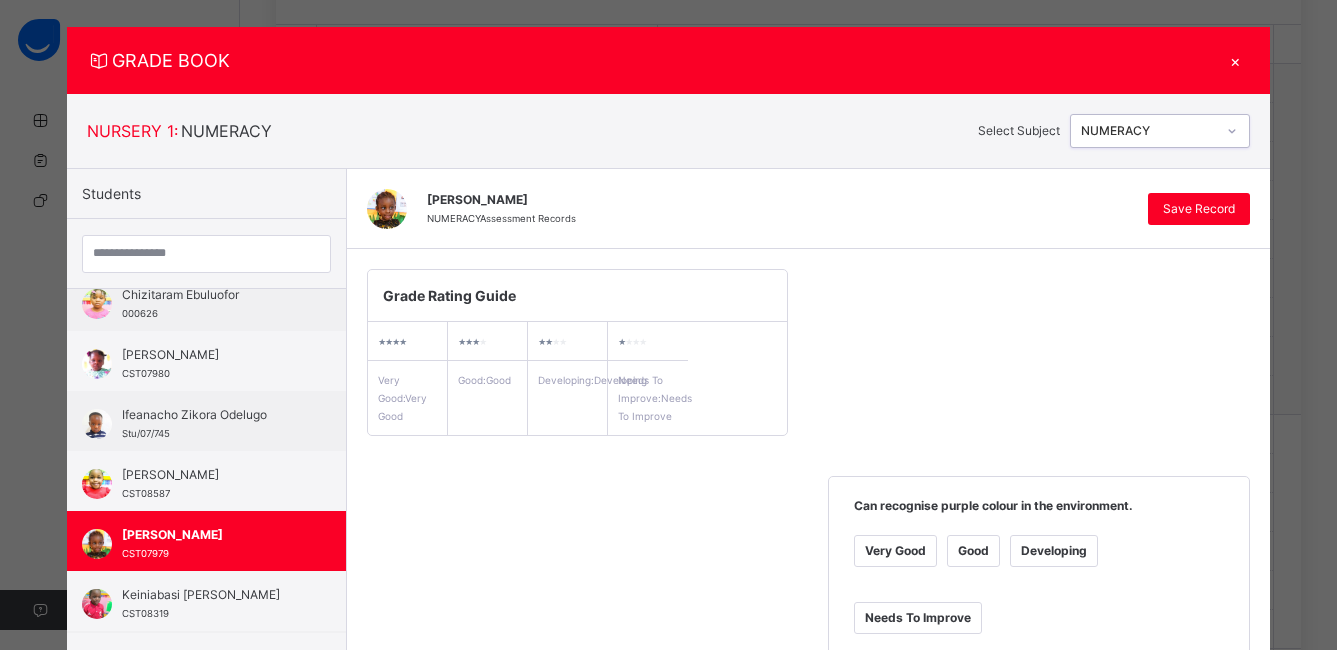 click at bounding box center (1232, 131) 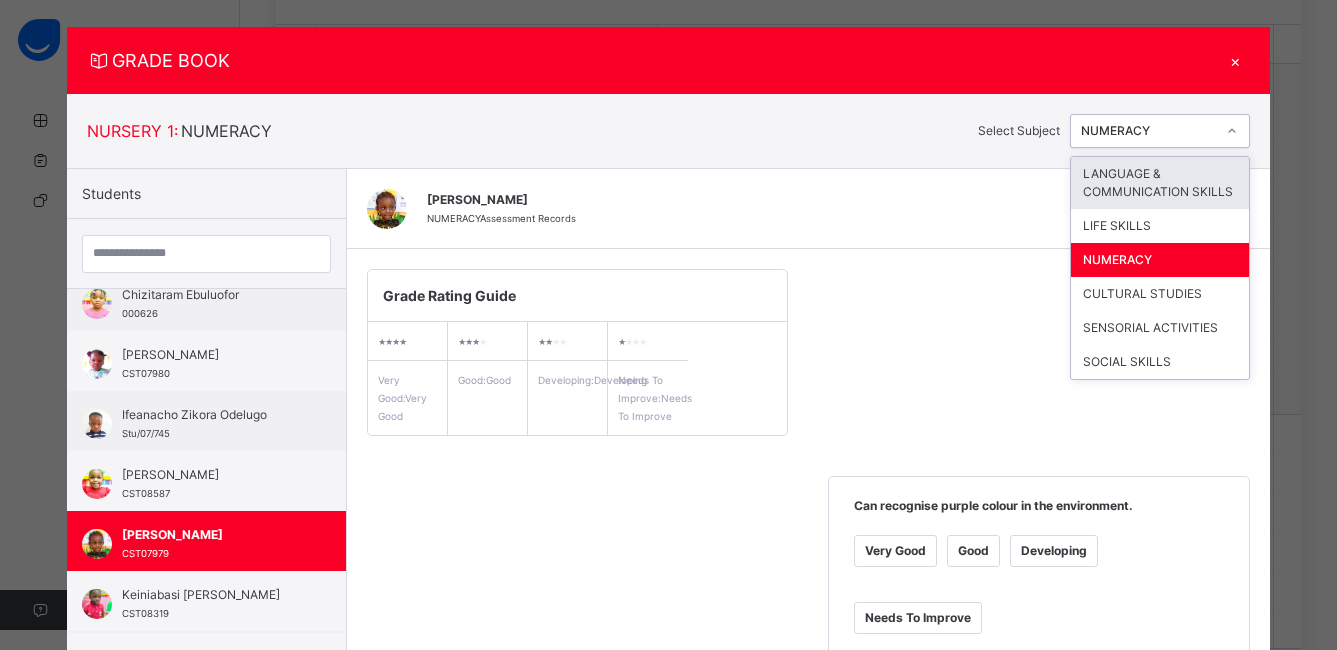 click 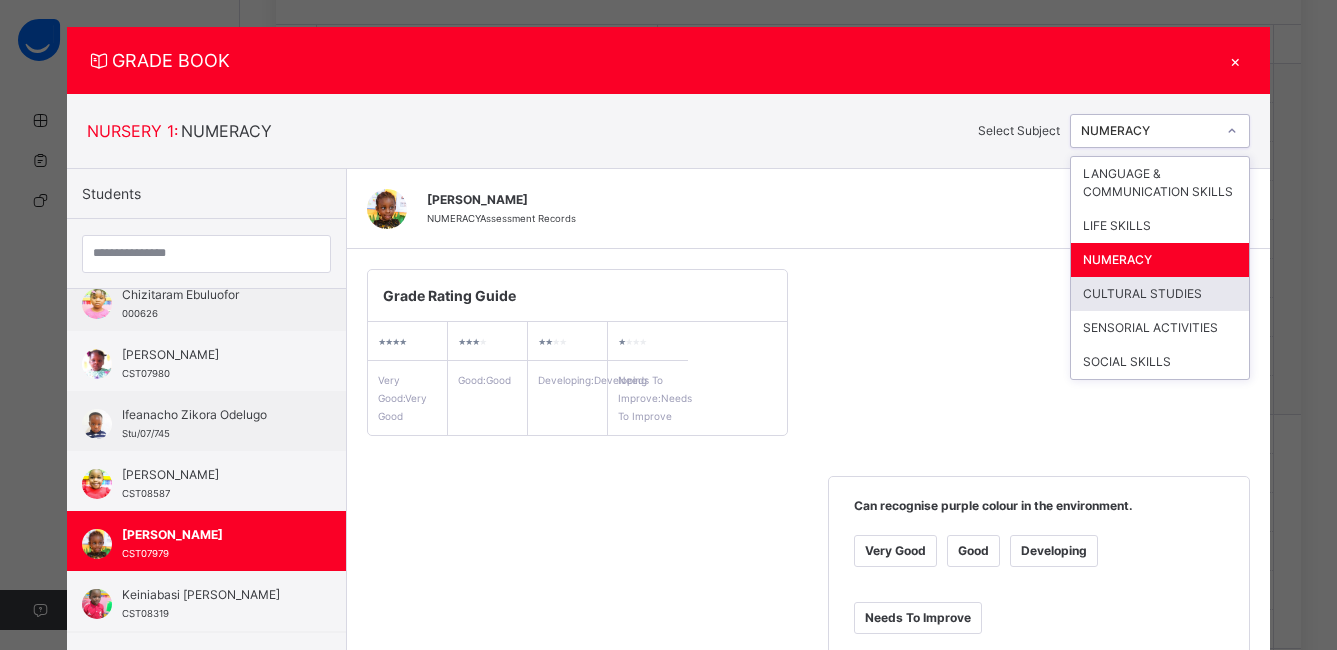 click on "CULTURAL STUDIES" at bounding box center (1160, 294) 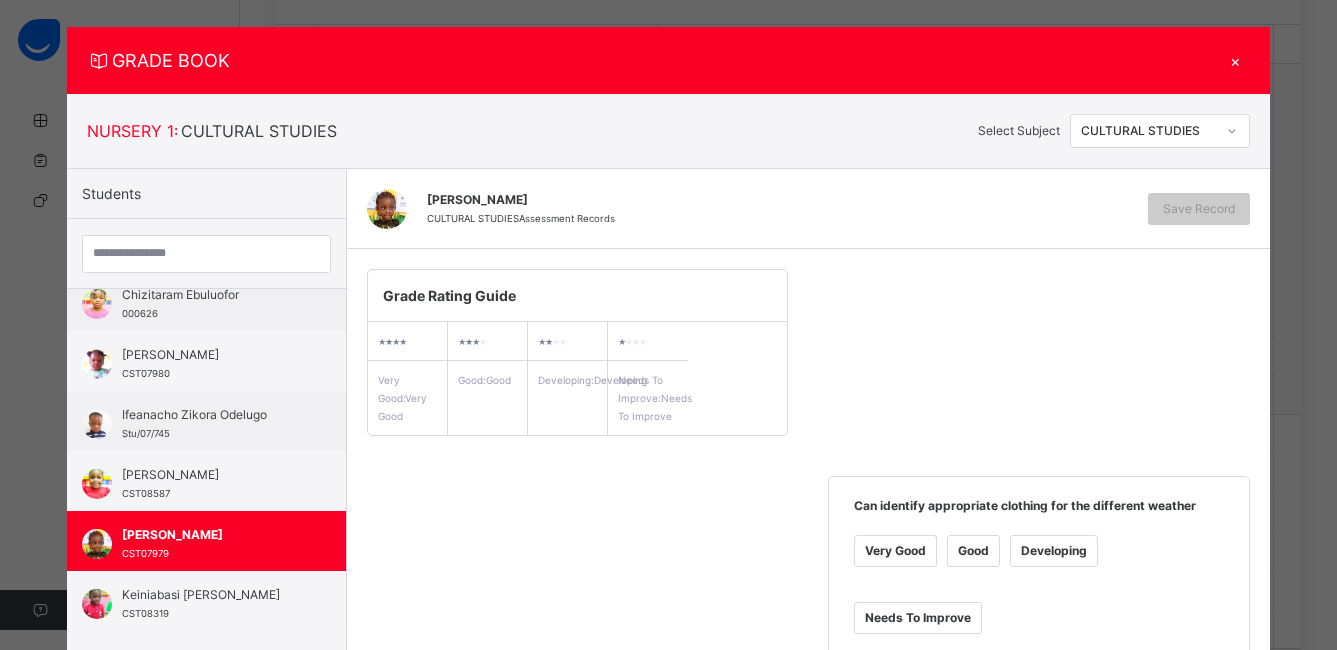 click on "Good" at bounding box center [973, 551] 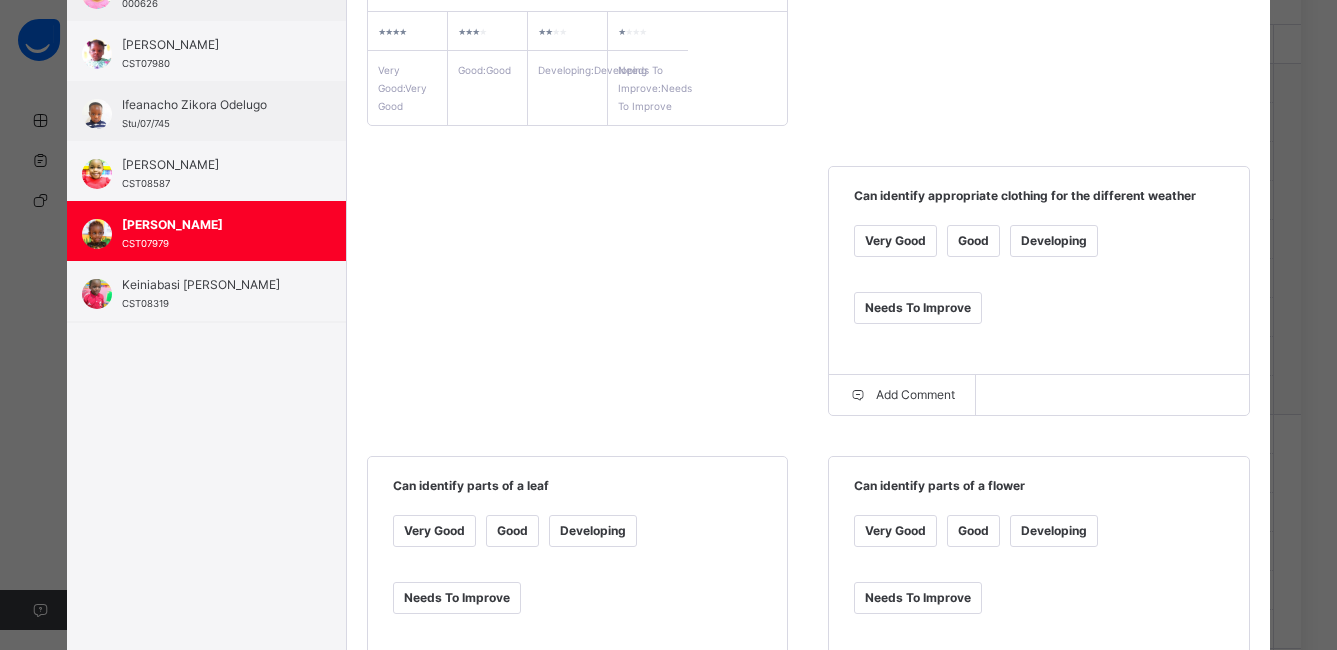 scroll, scrollTop: 349, scrollLeft: 0, axis: vertical 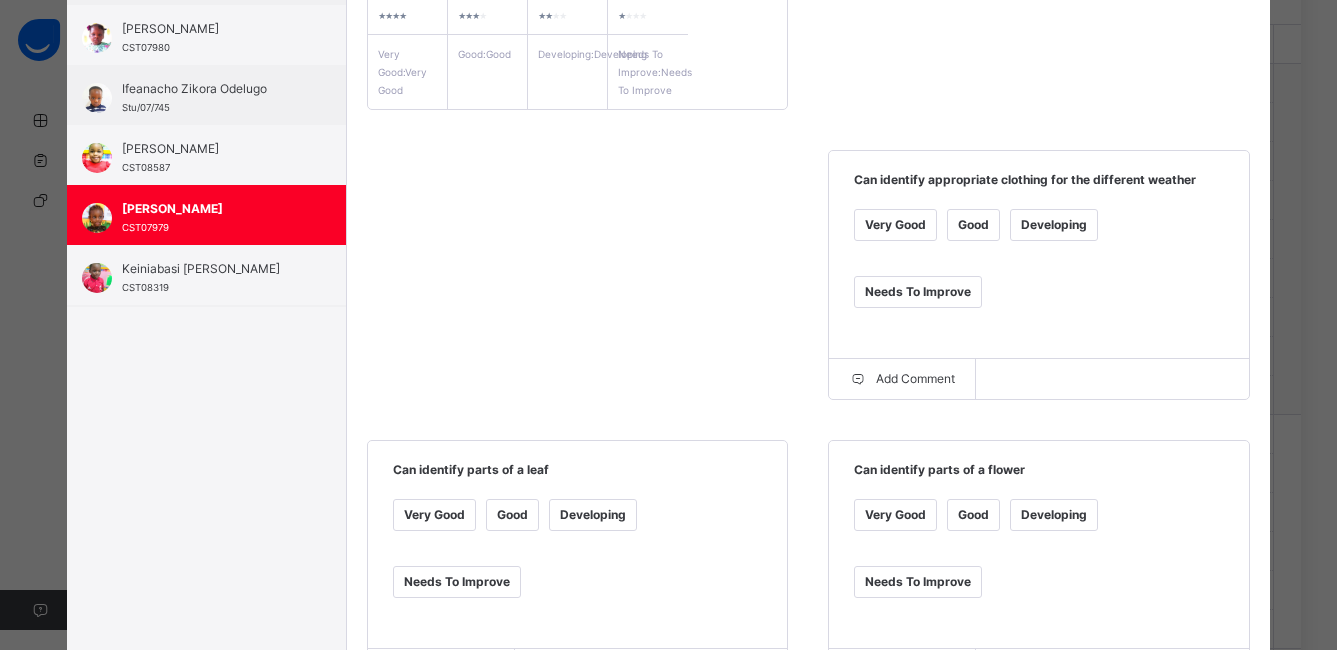 click on "Good" at bounding box center (512, 515) 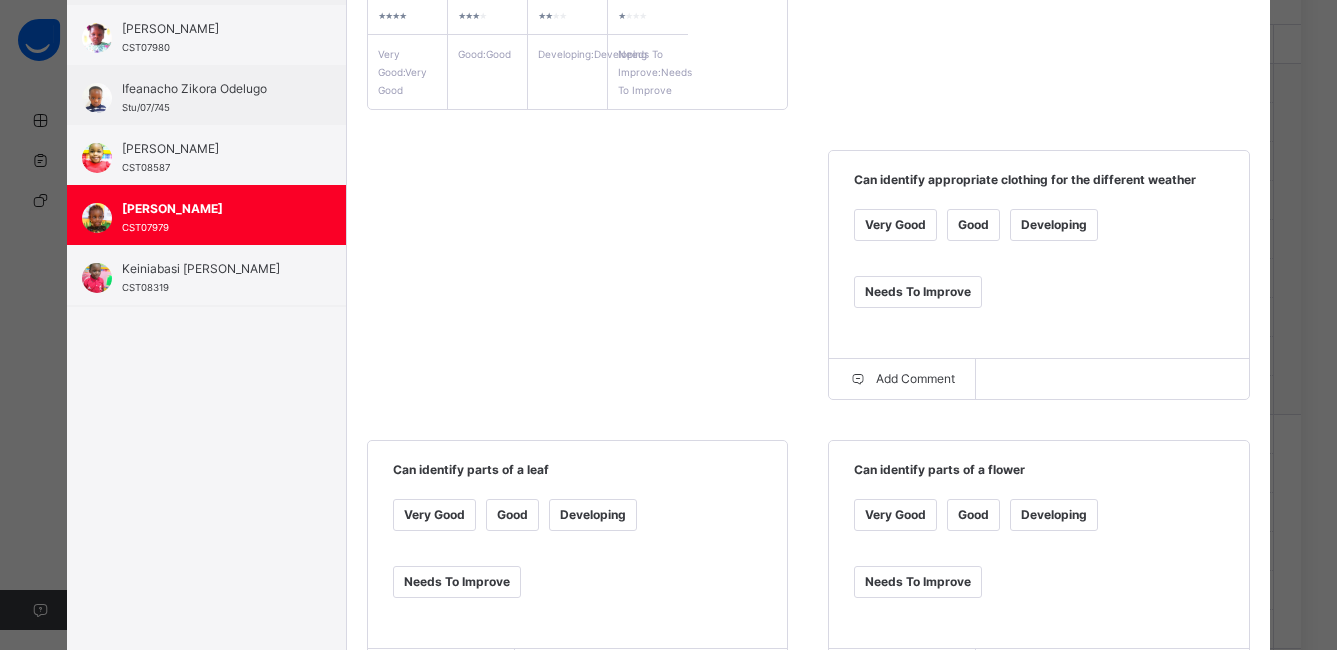 click on "Very Good Good  Developing Needs To Improve" at bounding box center (1039, 561) 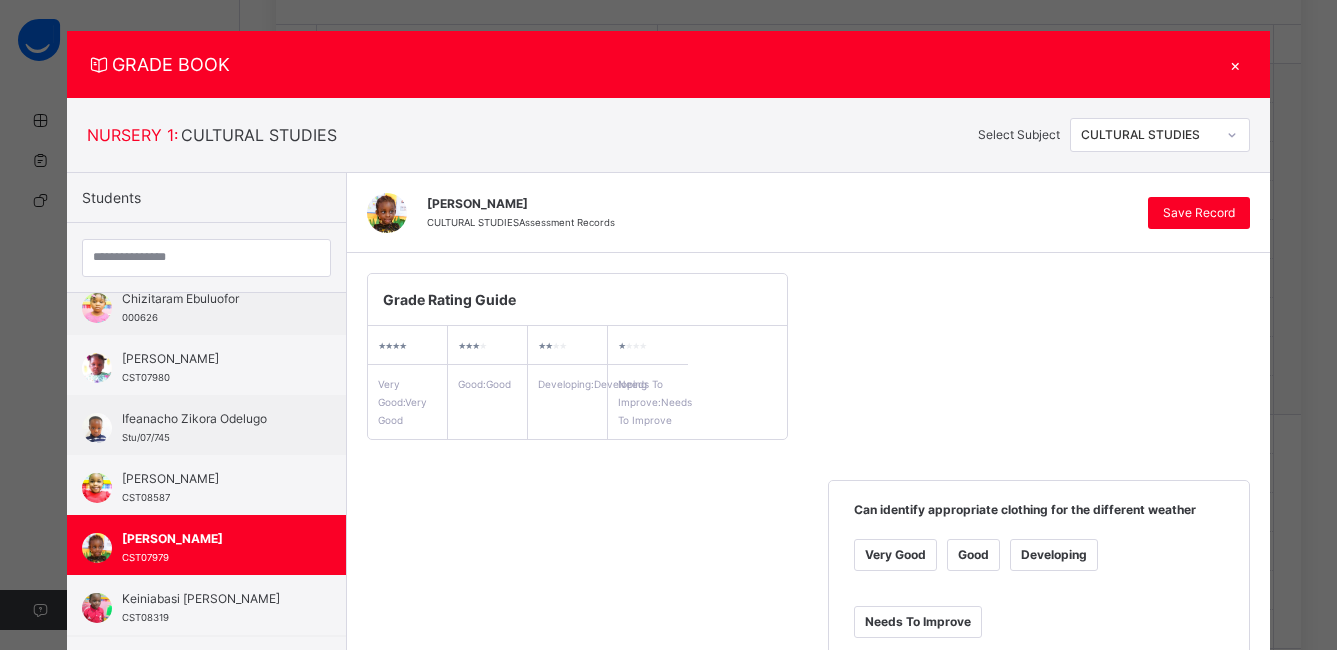 scroll, scrollTop: 0, scrollLeft: 0, axis: both 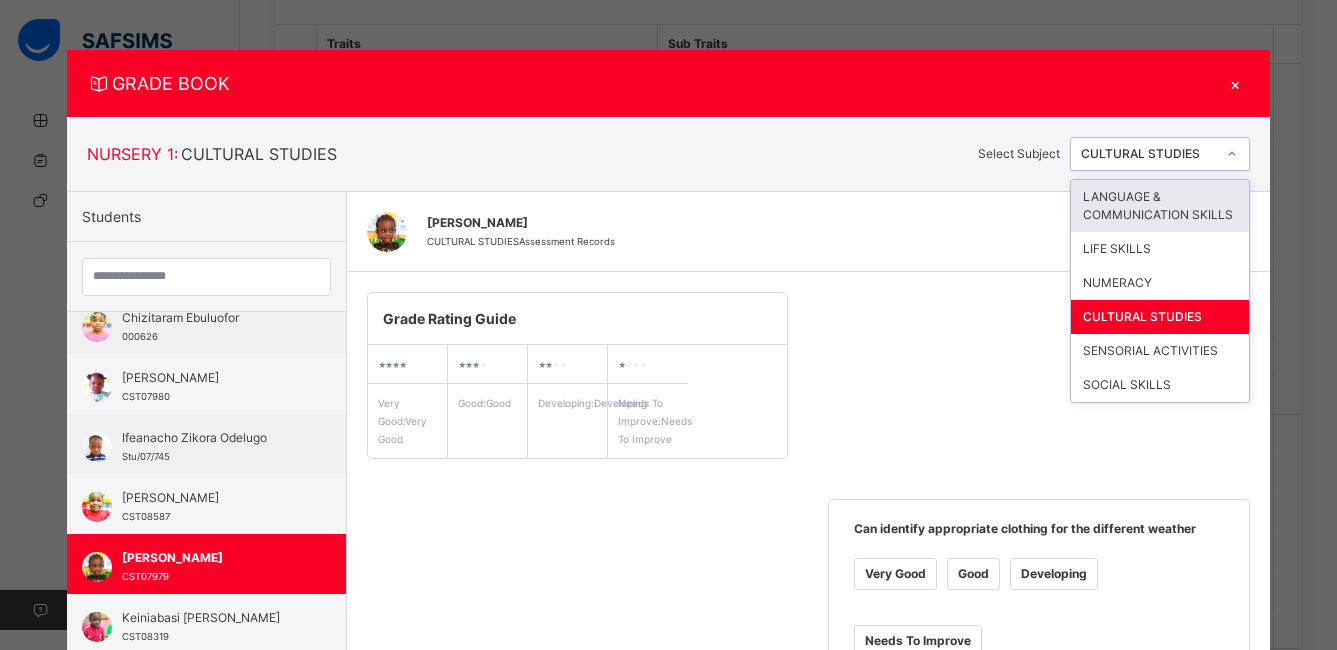 click 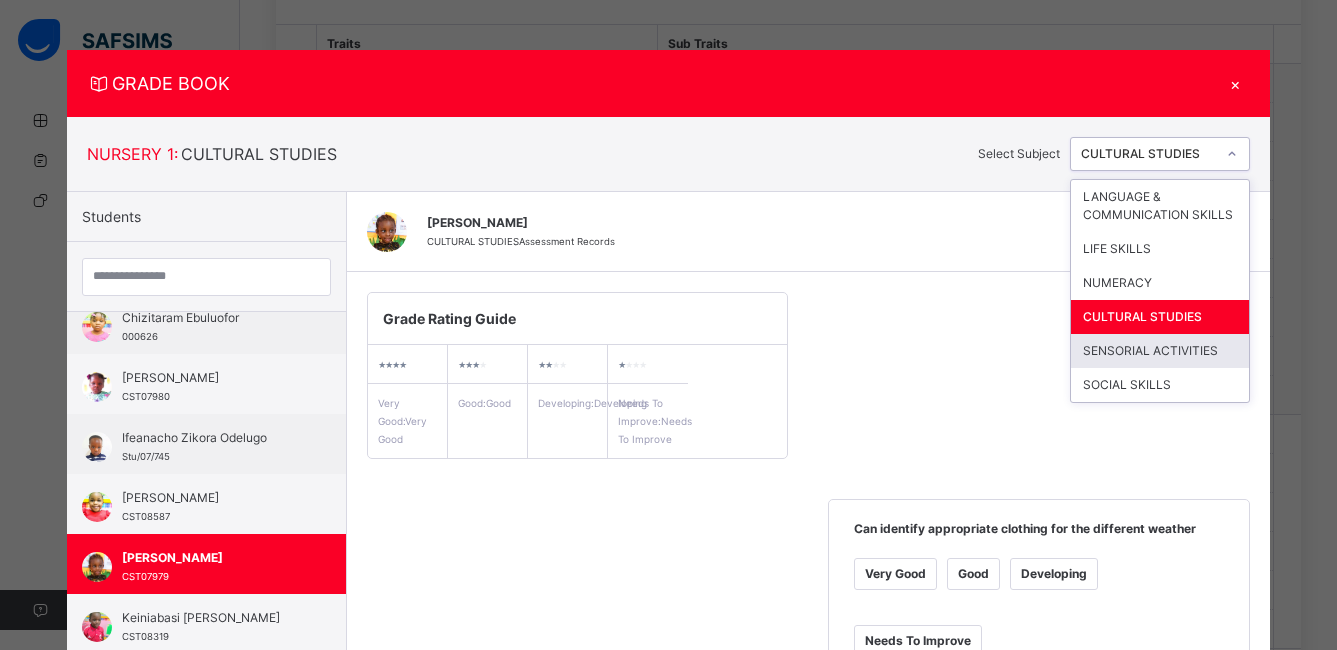 click on "SENSORIAL ACTIVITIES" at bounding box center [1160, 351] 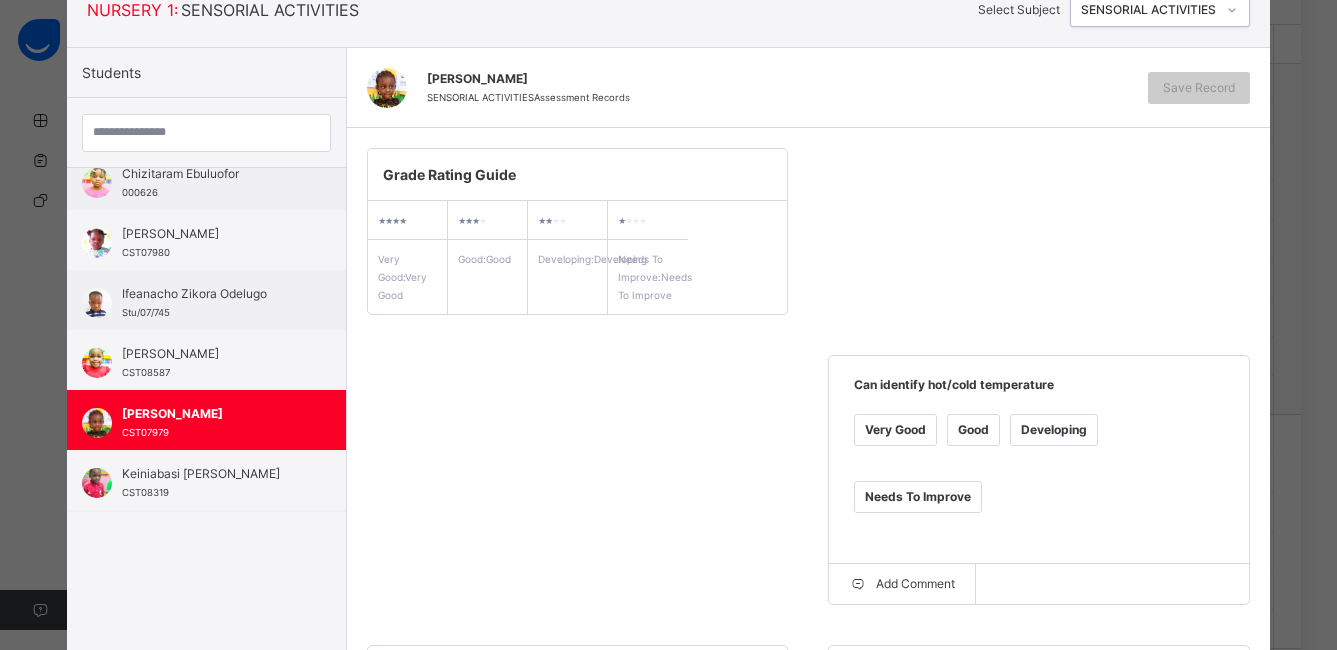 scroll, scrollTop: 163, scrollLeft: 0, axis: vertical 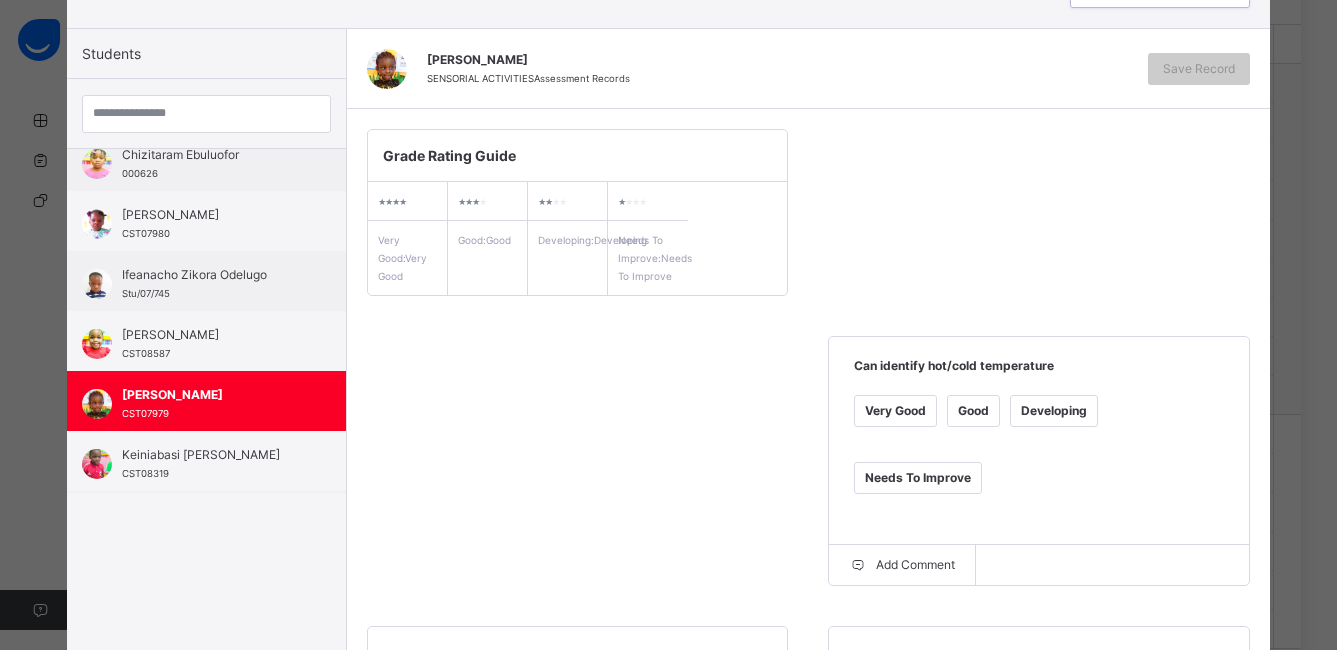 click on "Very Good" at bounding box center (895, 411) 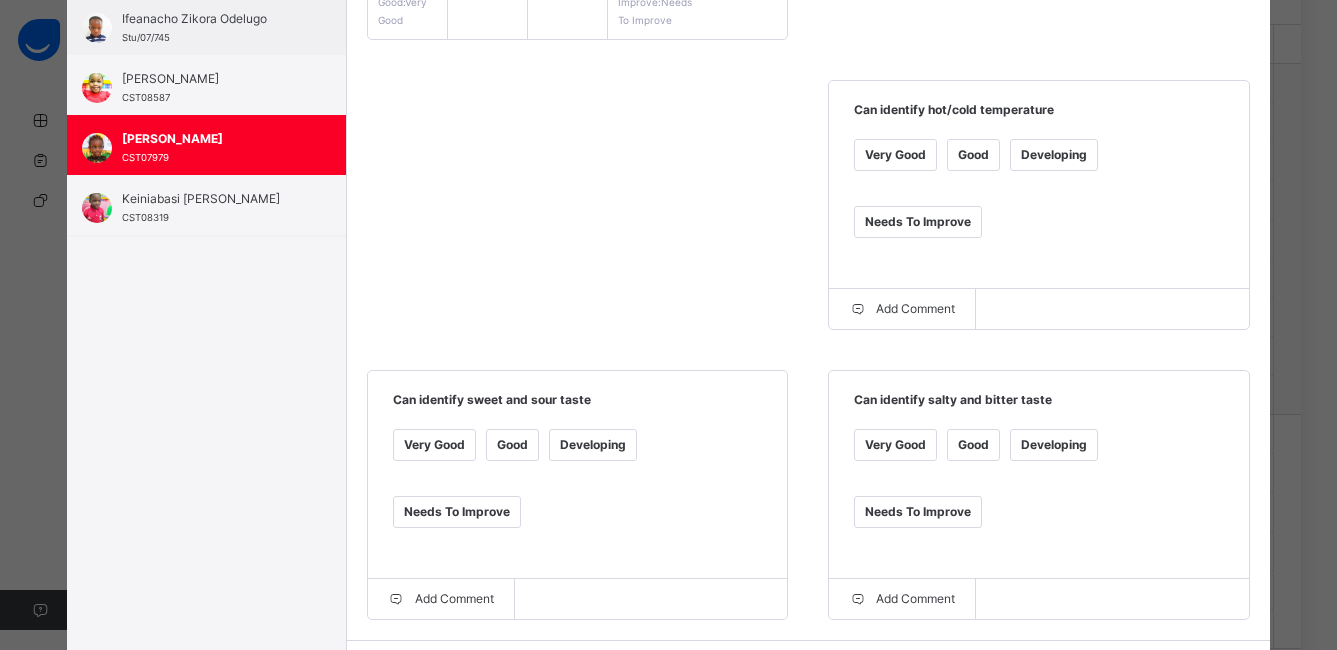 scroll, scrollTop: 474, scrollLeft: 0, axis: vertical 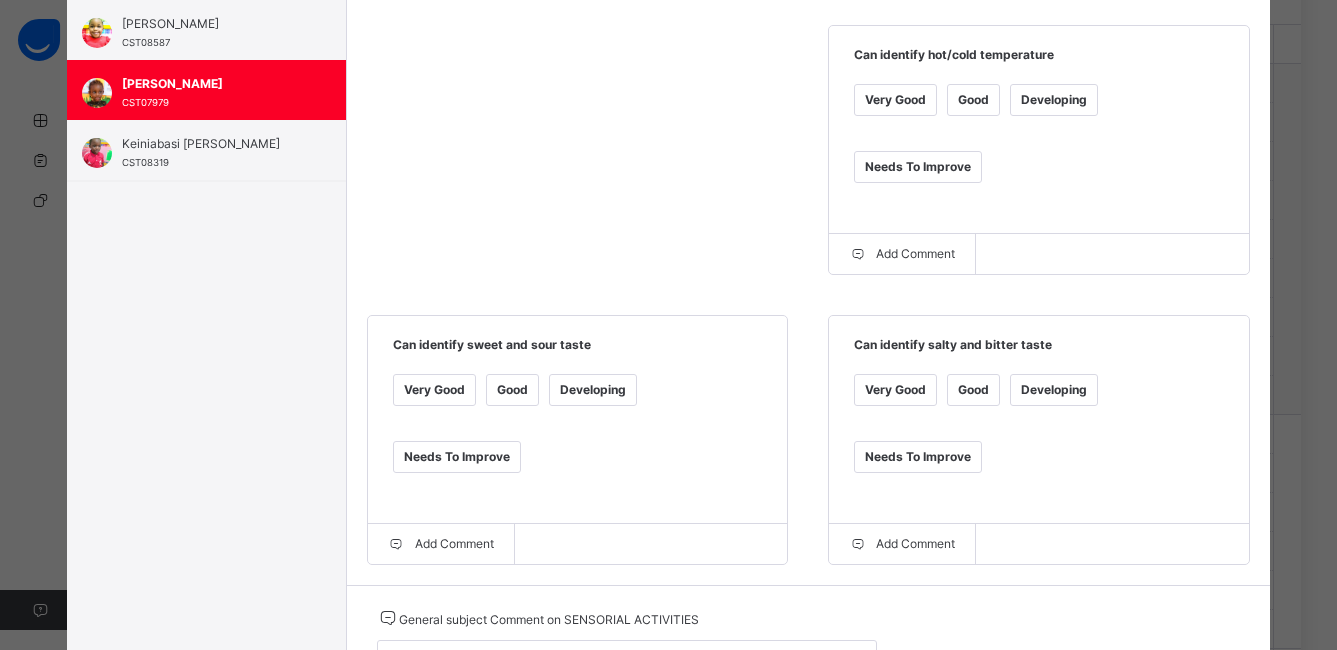 click on "Very Good" at bounding box center [434, 390] 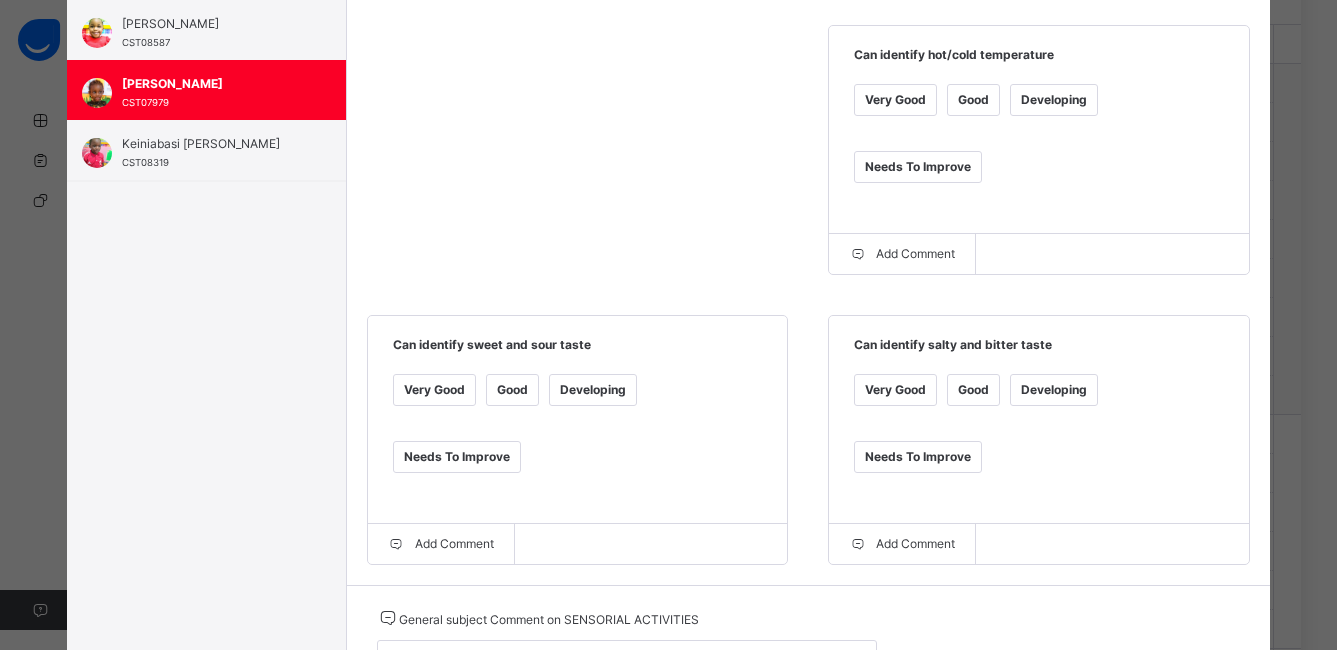 click on "Good" at bounding box center (973, 390) 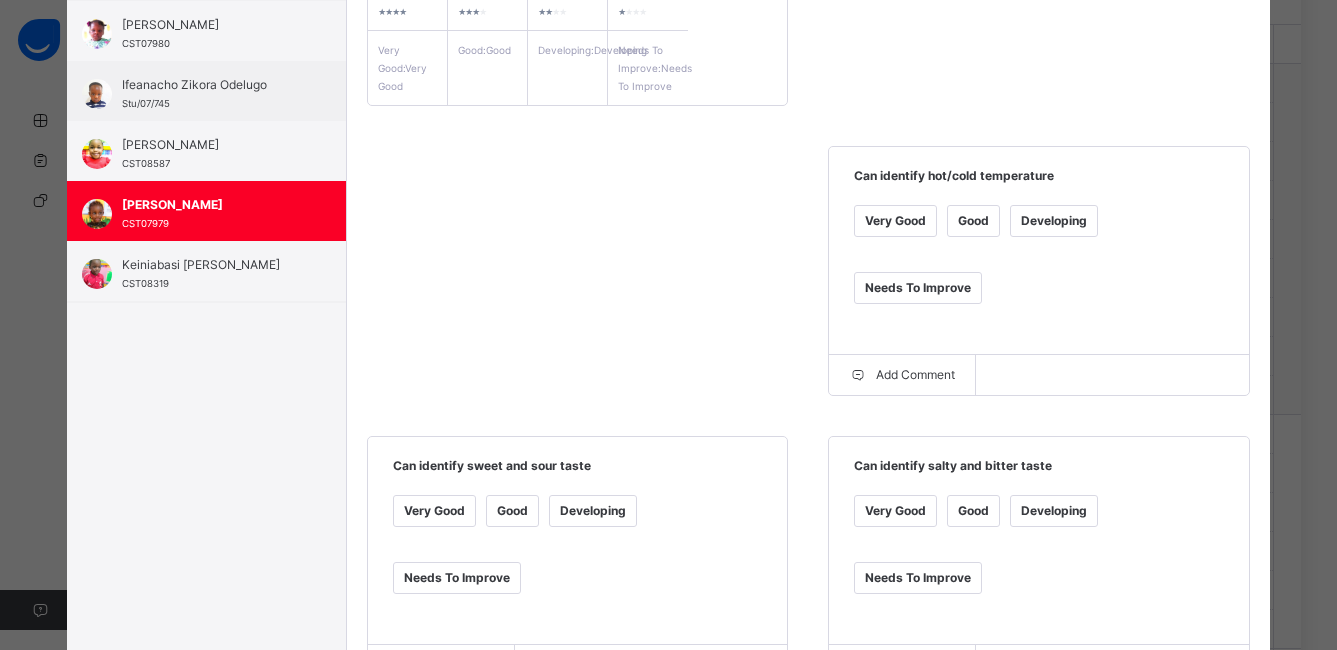 scroll, scrollTop: 0, scrollLeft: 0, axis: both 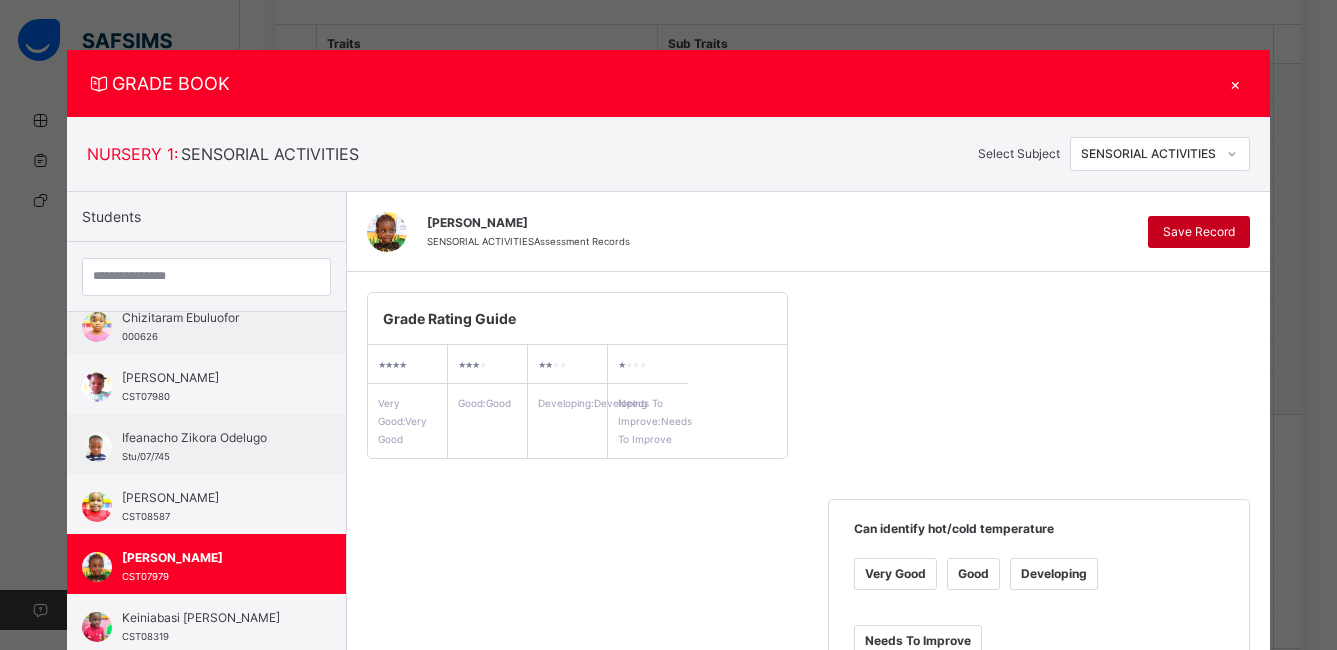 click on "Save Record" at bounding box center [1199, 232] 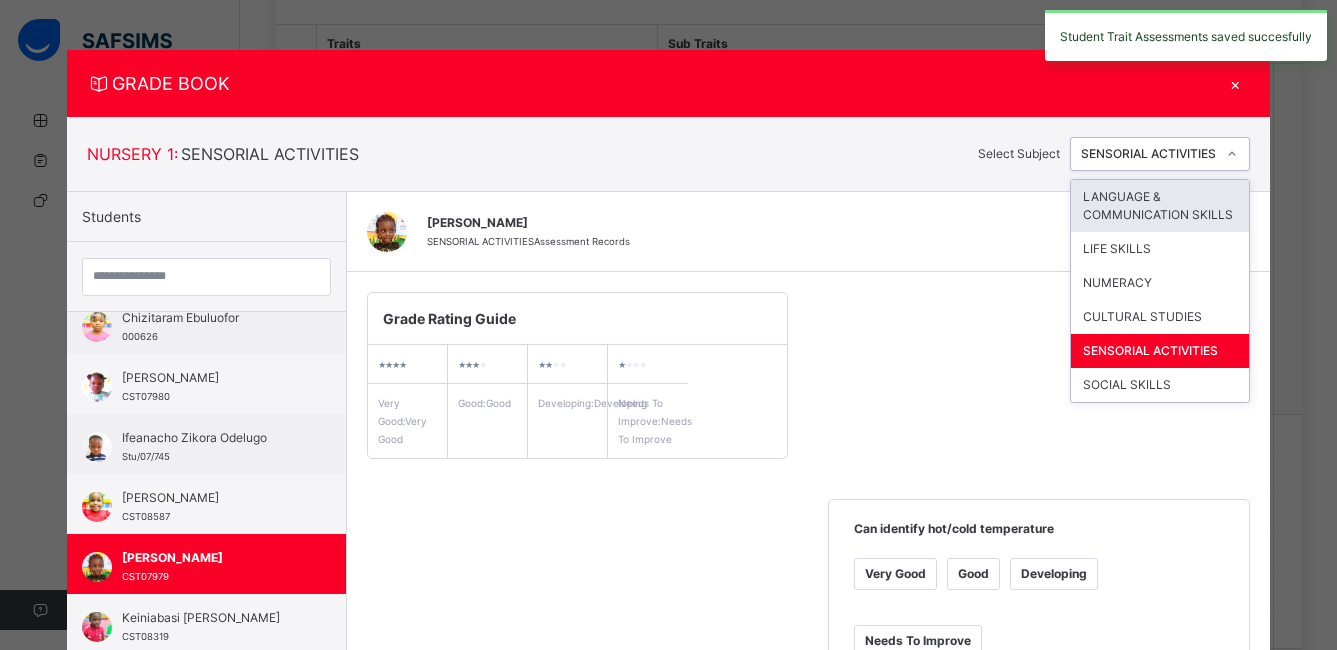 click 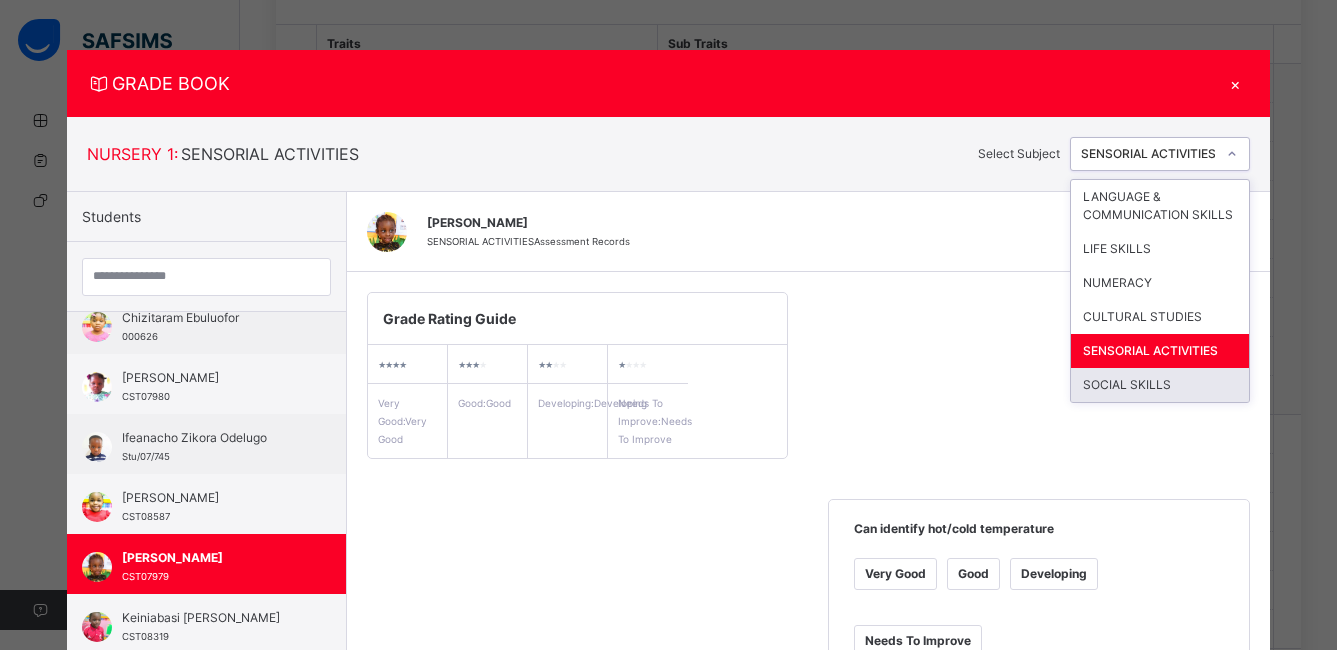 click on "SOCIAL SKILLS" at bounding box center [1160, 385] 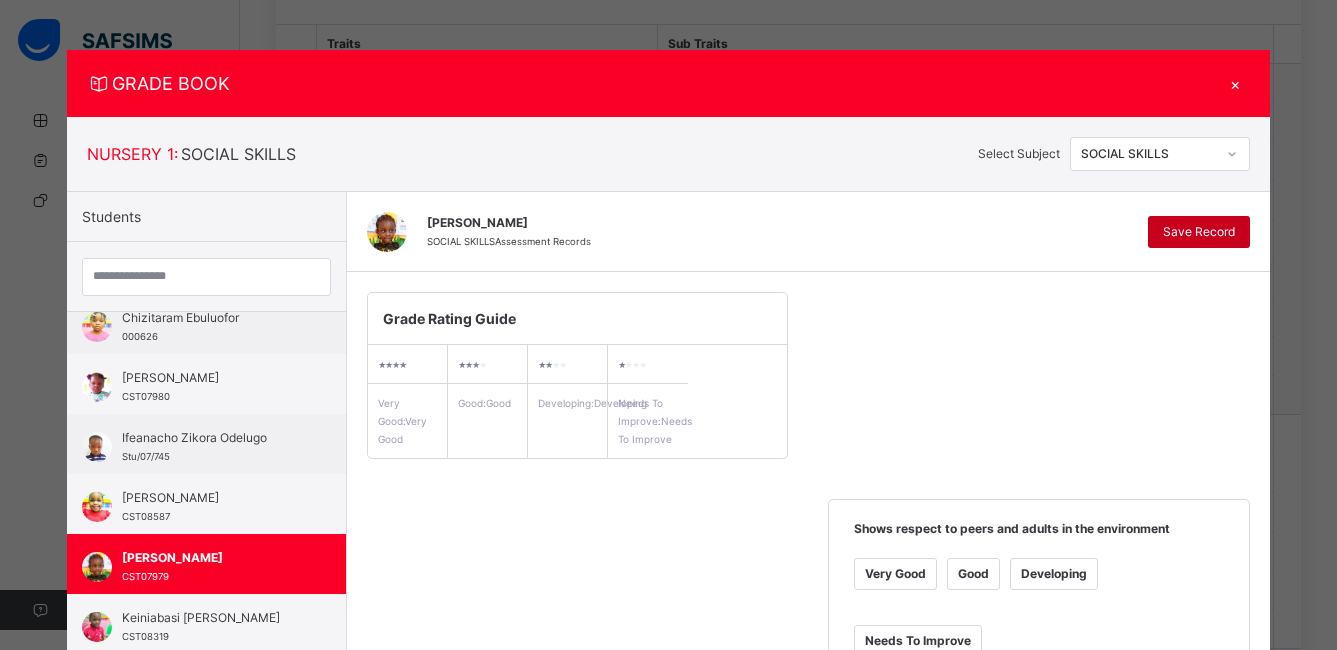 click on "Save Record" at bounding box center (1199, 232) 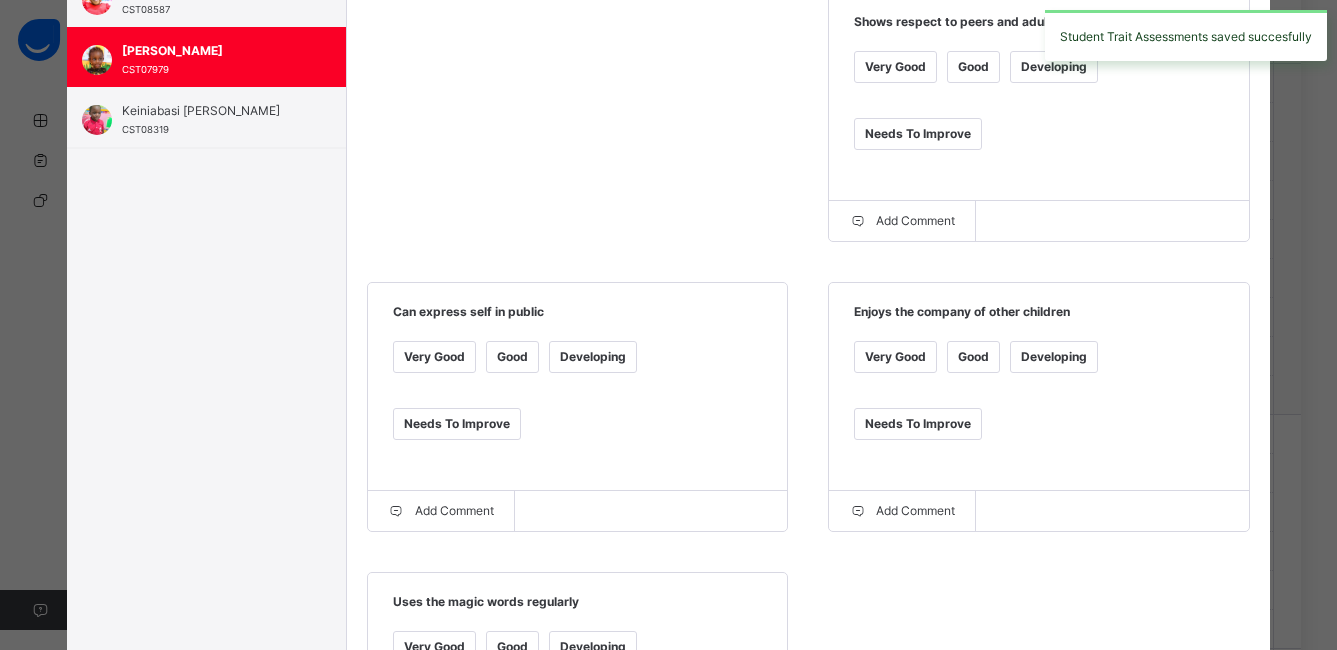 scroll, scrollTop: 0, scrollLeft: 0, axis: both 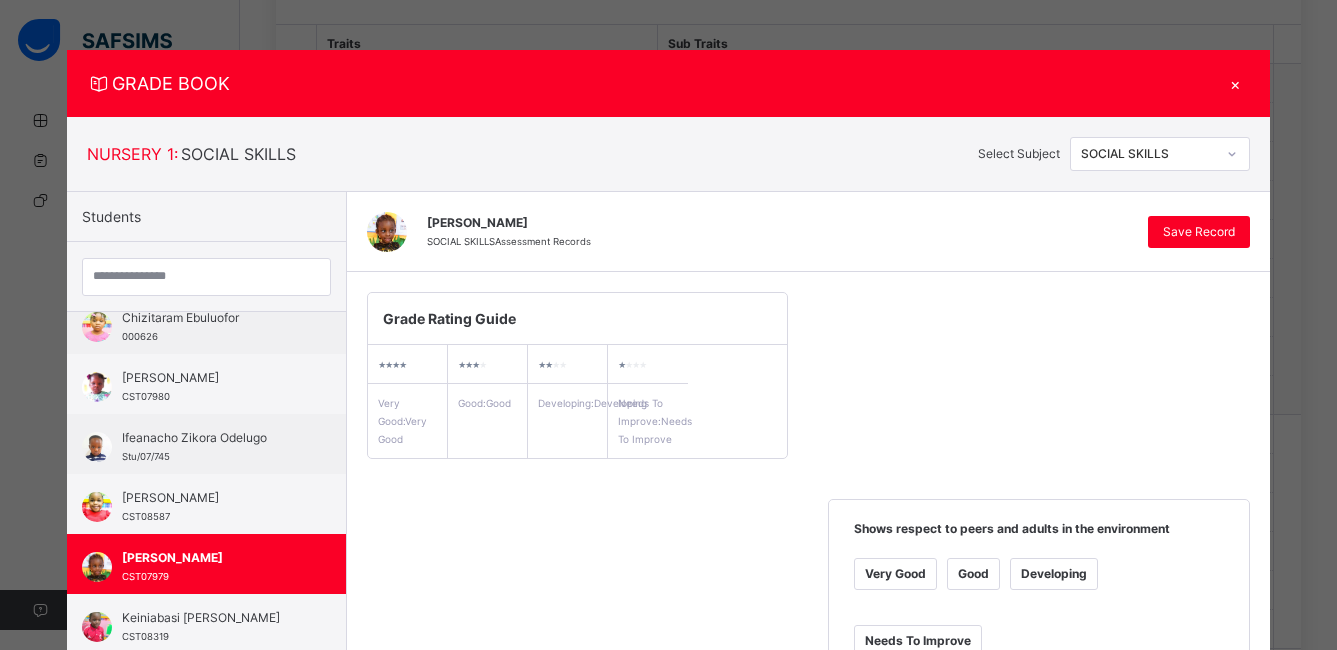 click 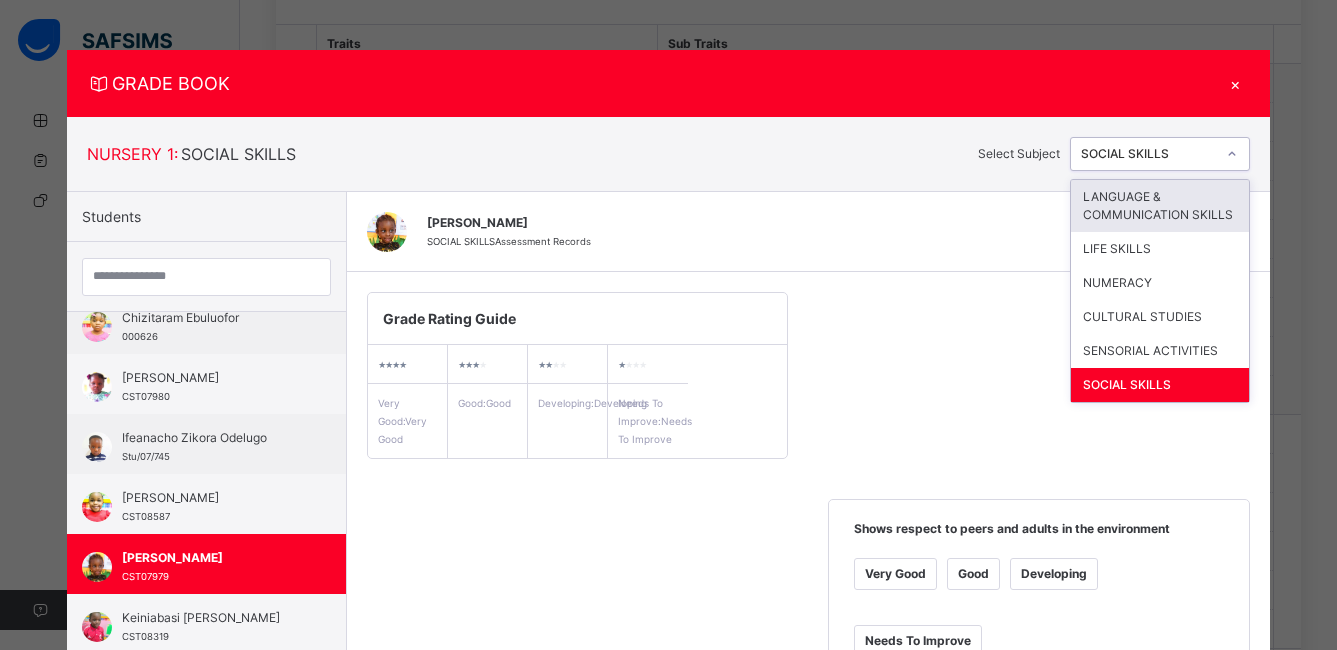 click on "LANGUAGE & COMMUNICATION SKILLS" at bounding box center (1160, 206) 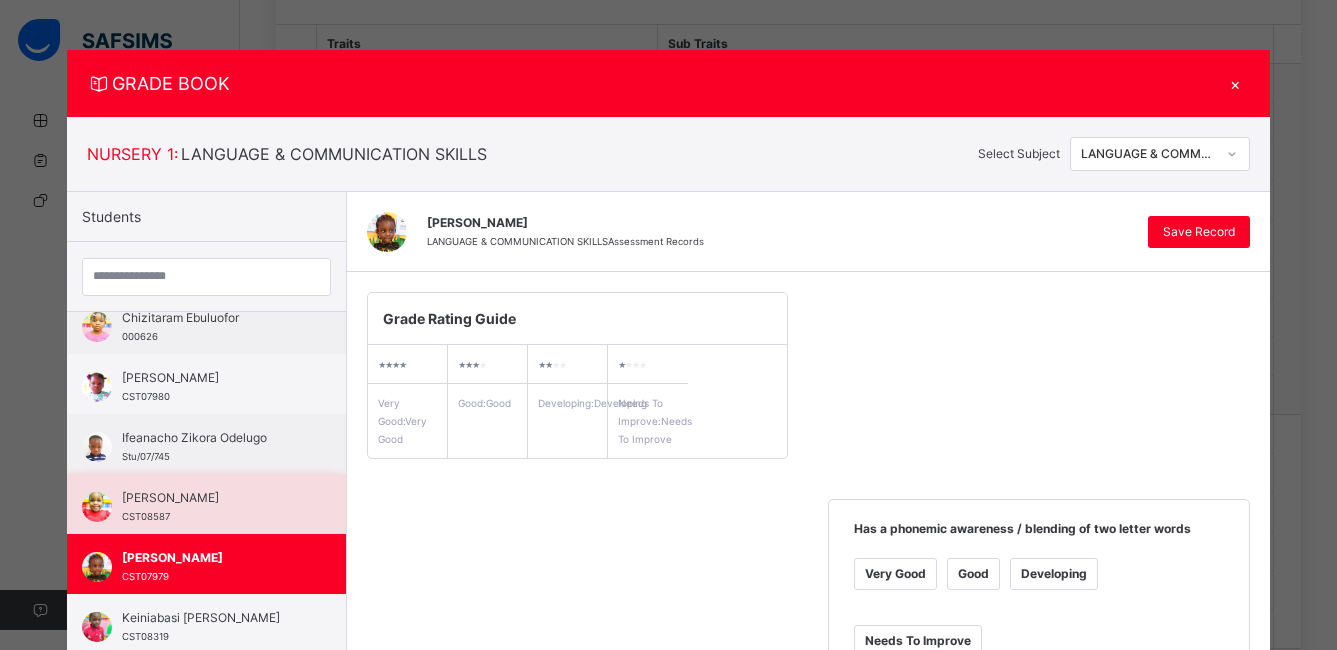 click on "Ivie  OMOBUDE CST08587" at bounding box center (206, 504) 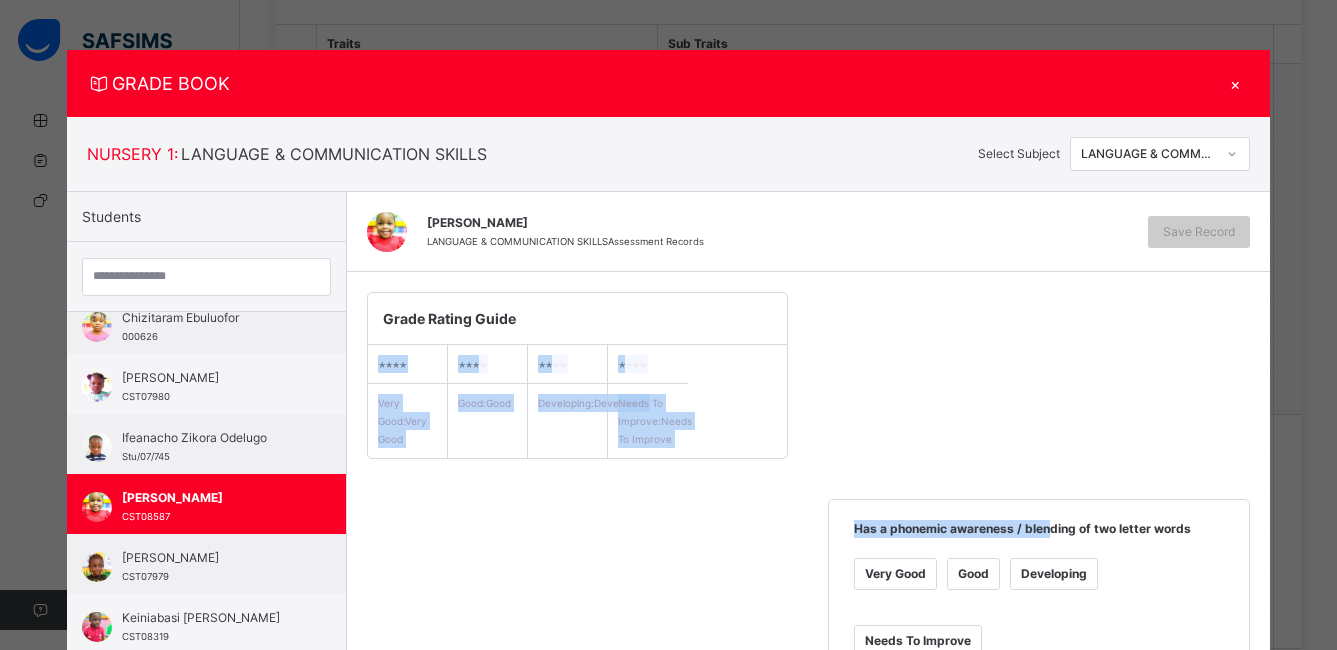 drag, startPoint x: 839, startPoint y: 313, endPoint x: 1045, endPoint y: 274, distance: 209.65924 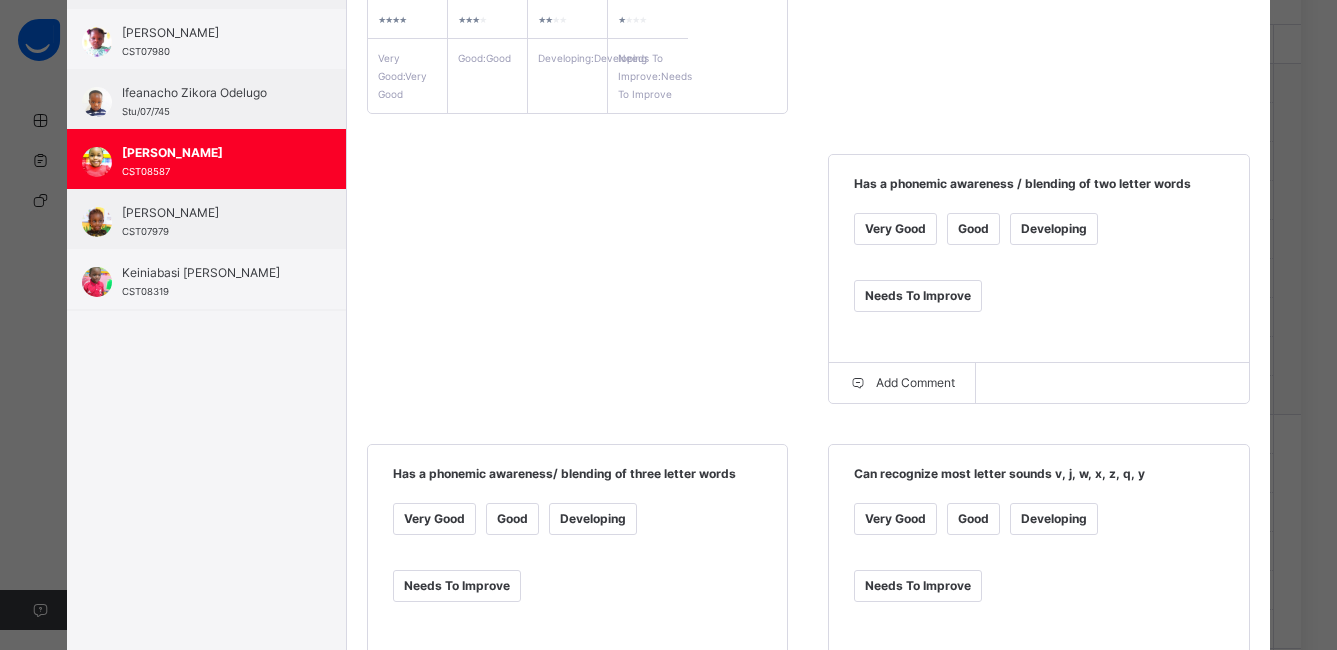 scroll, scrollTop: 365, scrollLeft: 0, axis: vertical 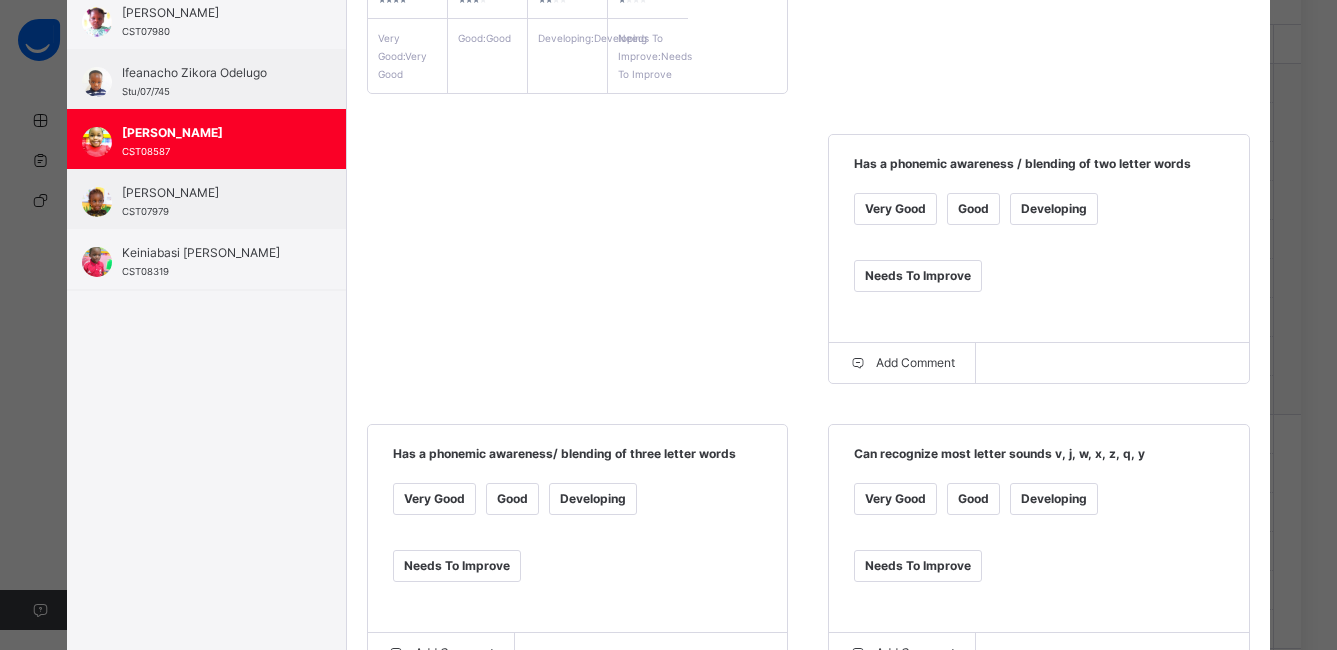 click on "Very Good" at bounding box center [895, 209] 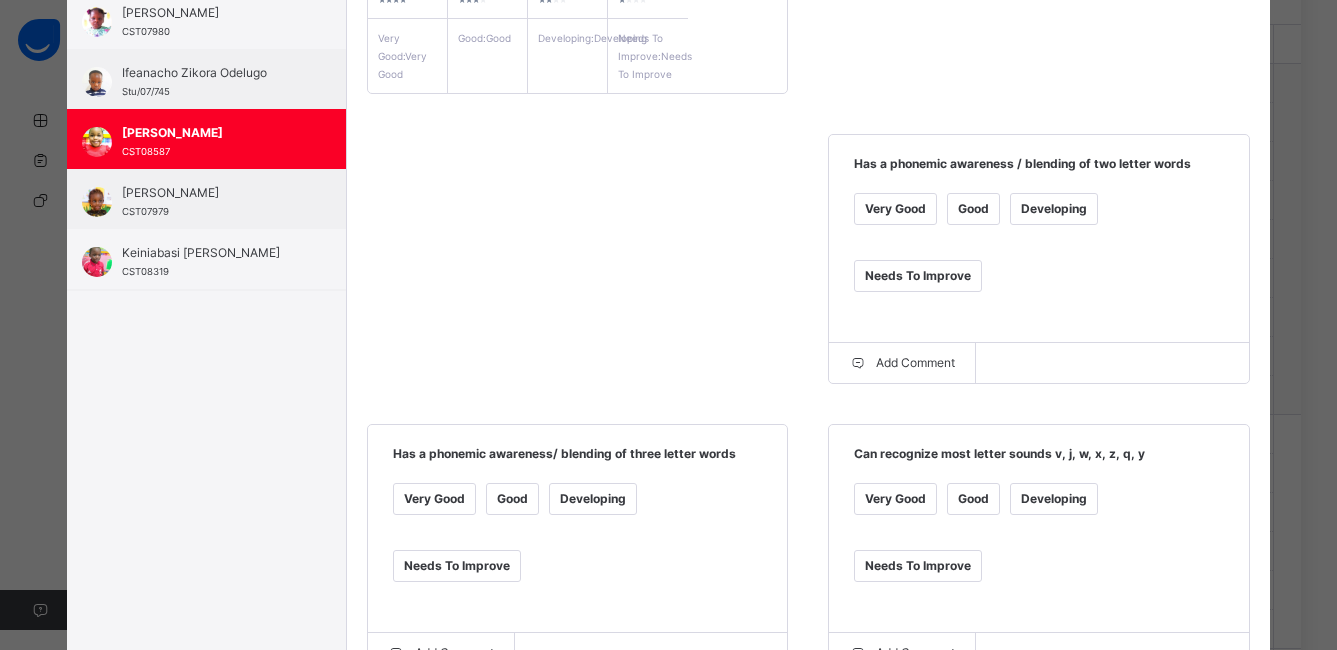 click on "Very Good" at bounding box center [895, 499] 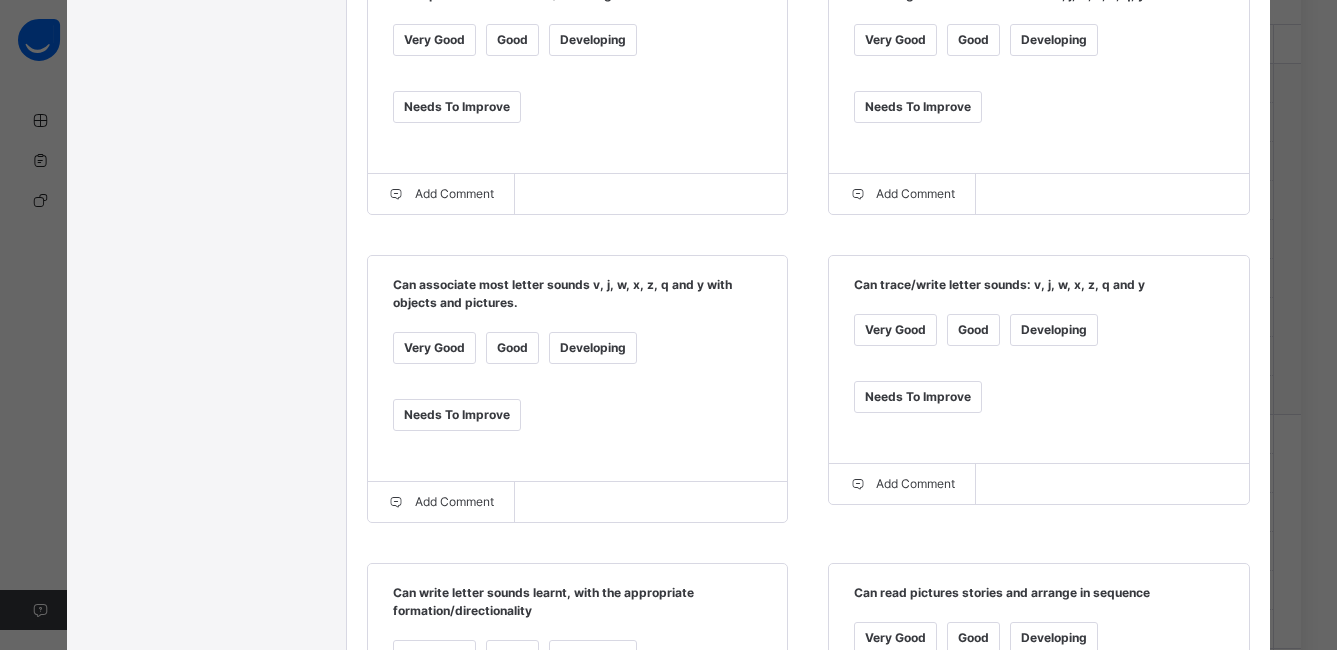 scroll, scrollTop: 941, scrollLeft: 0, axis: vertical 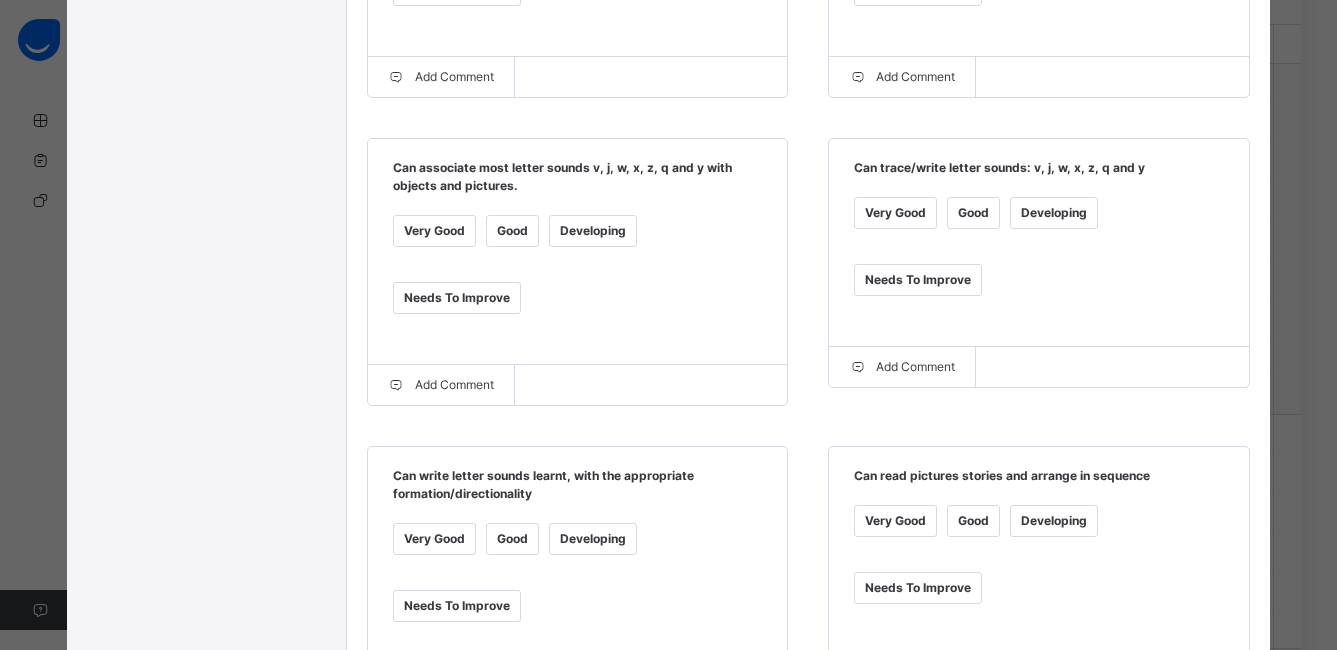 click on "Good" at bounding box center (512, 231) 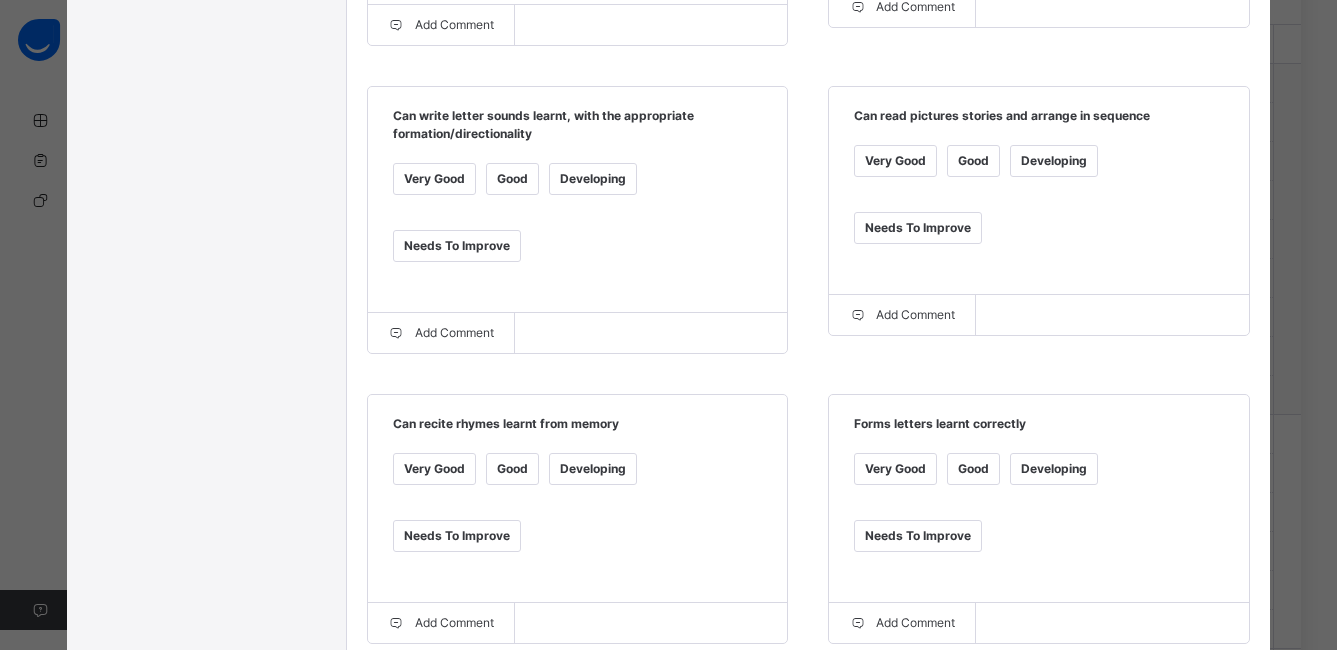 scroll, scrollTop: 1365, scrollLeft: 0, axis: vertical 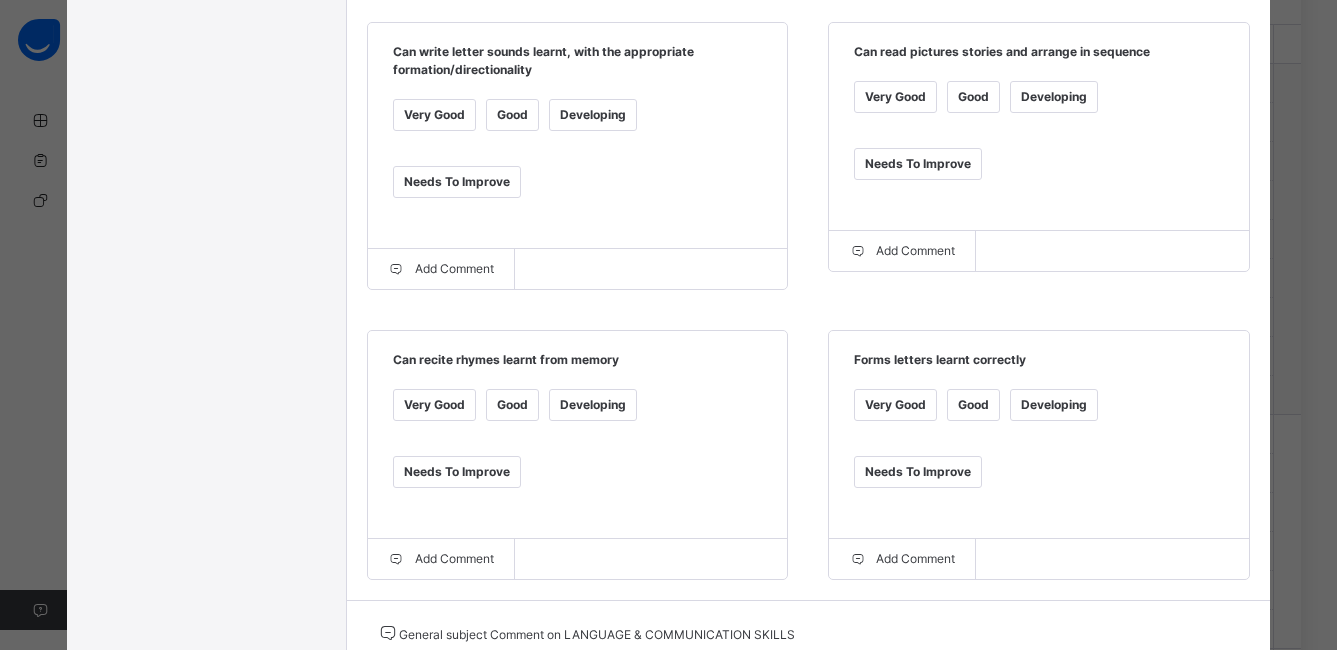 click on "Good" at bounding box center (973, 97) 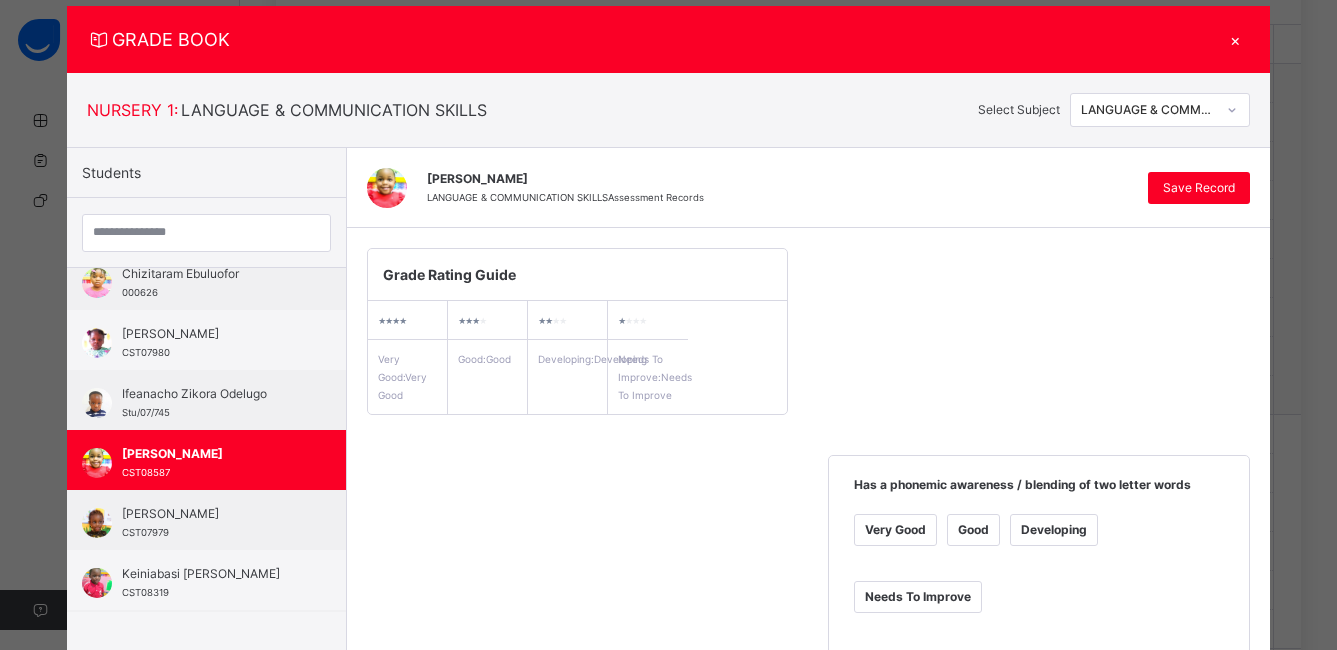 scroll, scrollTop: 0, scrollLeft: 0, axis: both 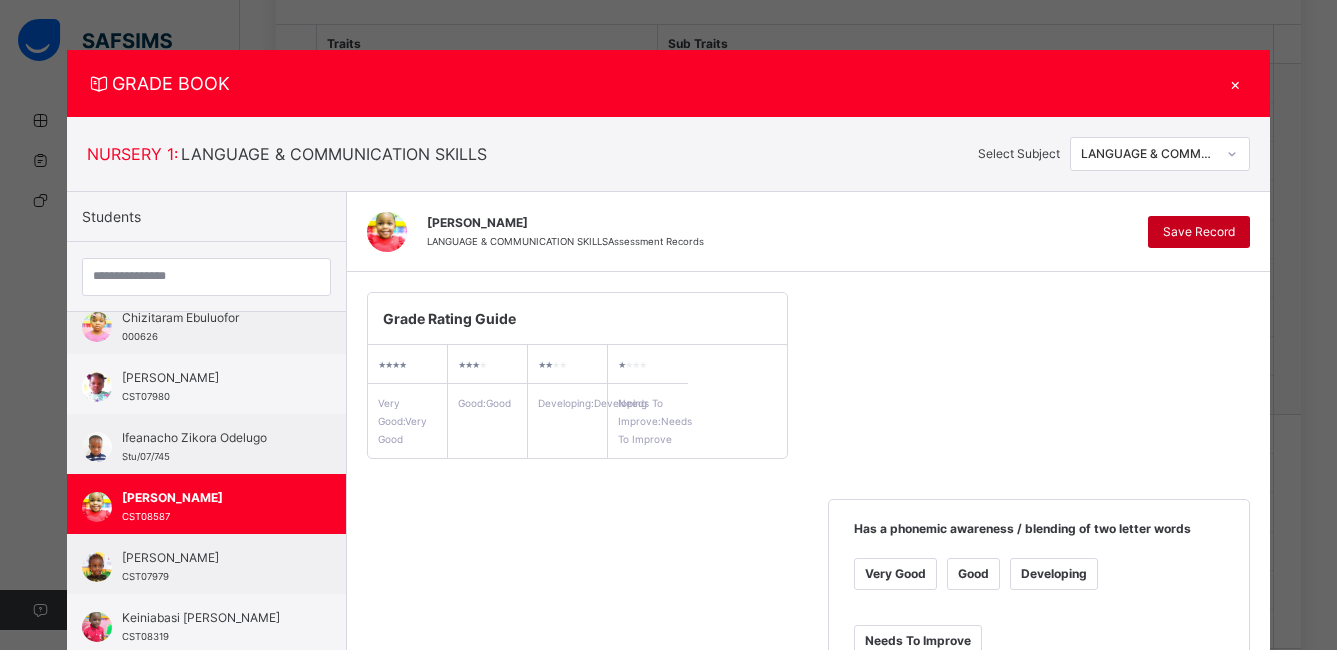 click on "Save Record" at bounding box center [1199, 232] 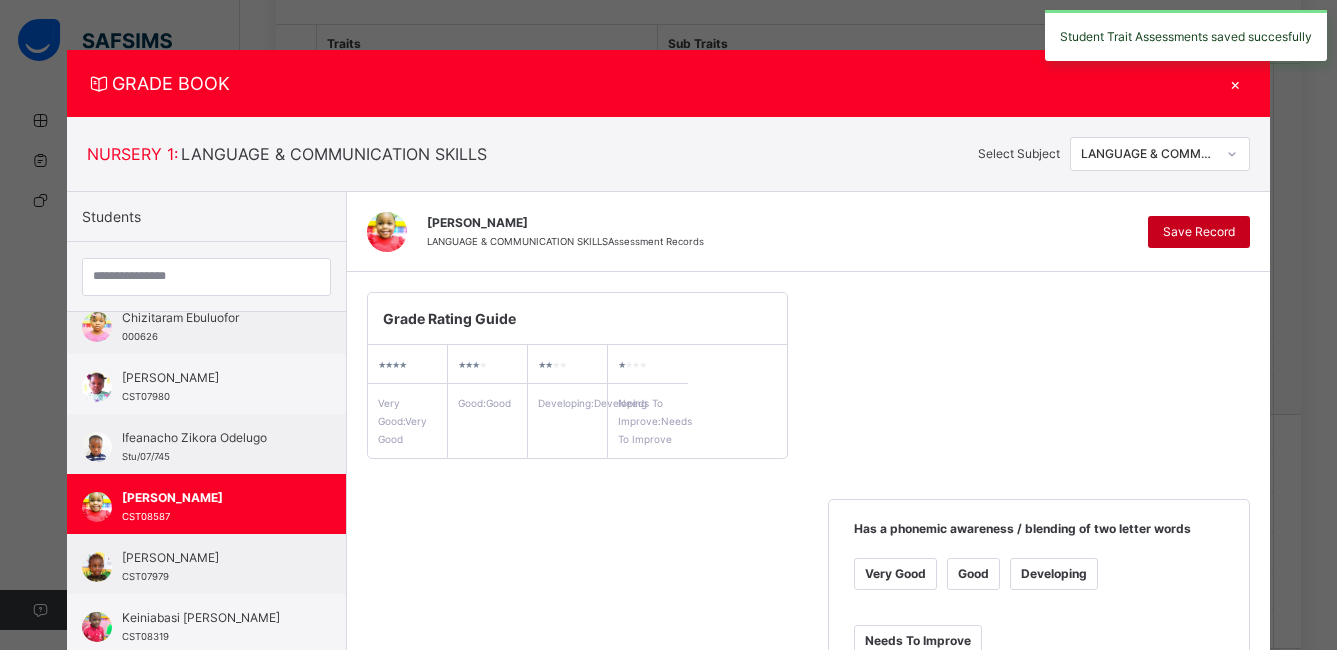 click on "Save Record" at bounding box center (1199, 232) 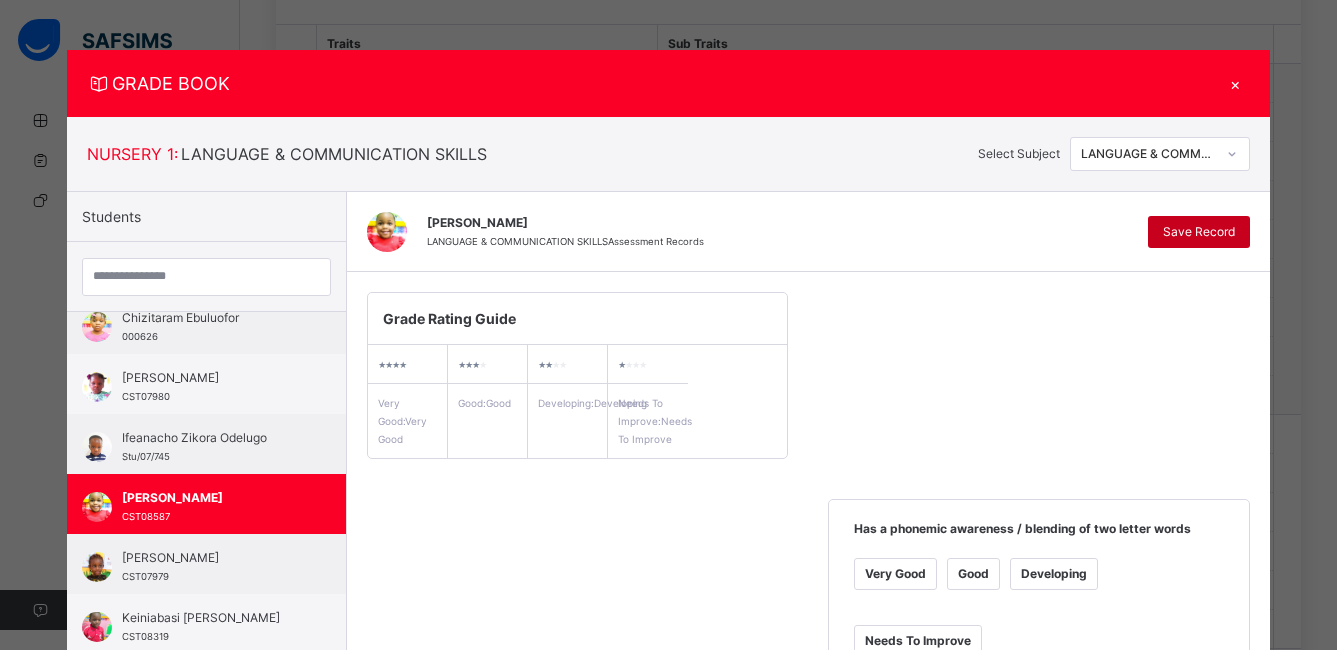 click on "Save Record" at bounding box center [1199, 232] 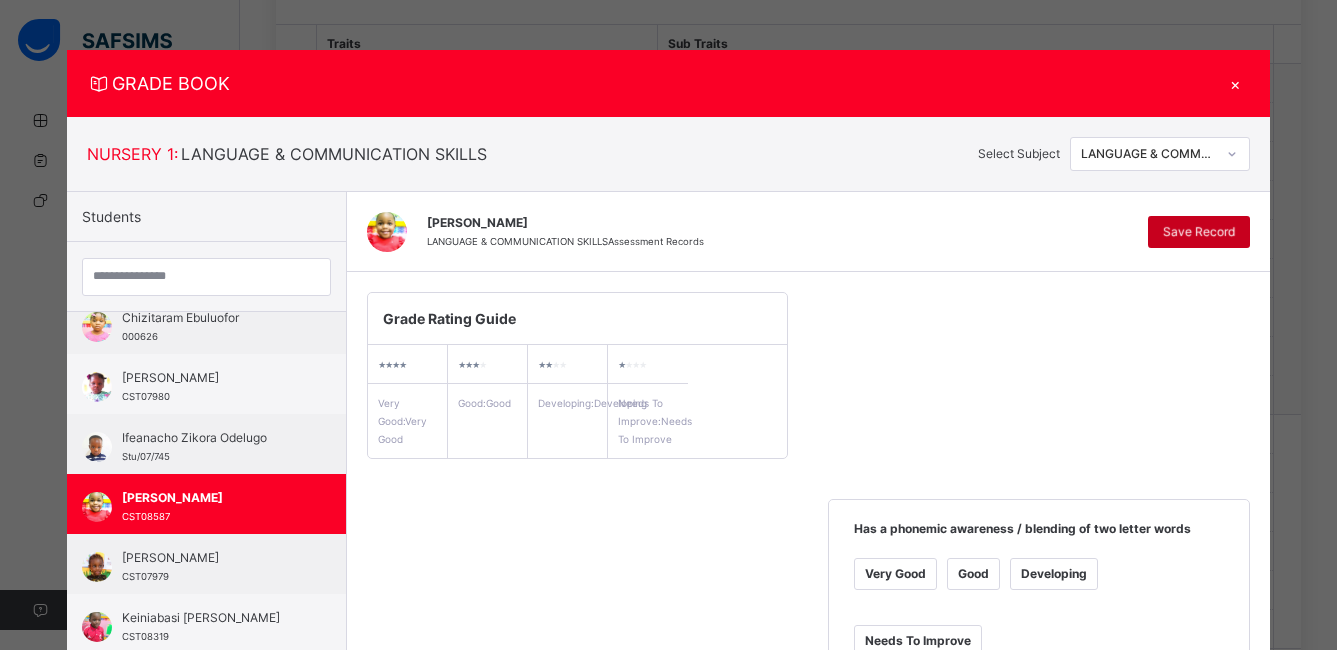 click on "Save Record" at bounding box center (1199, 232) 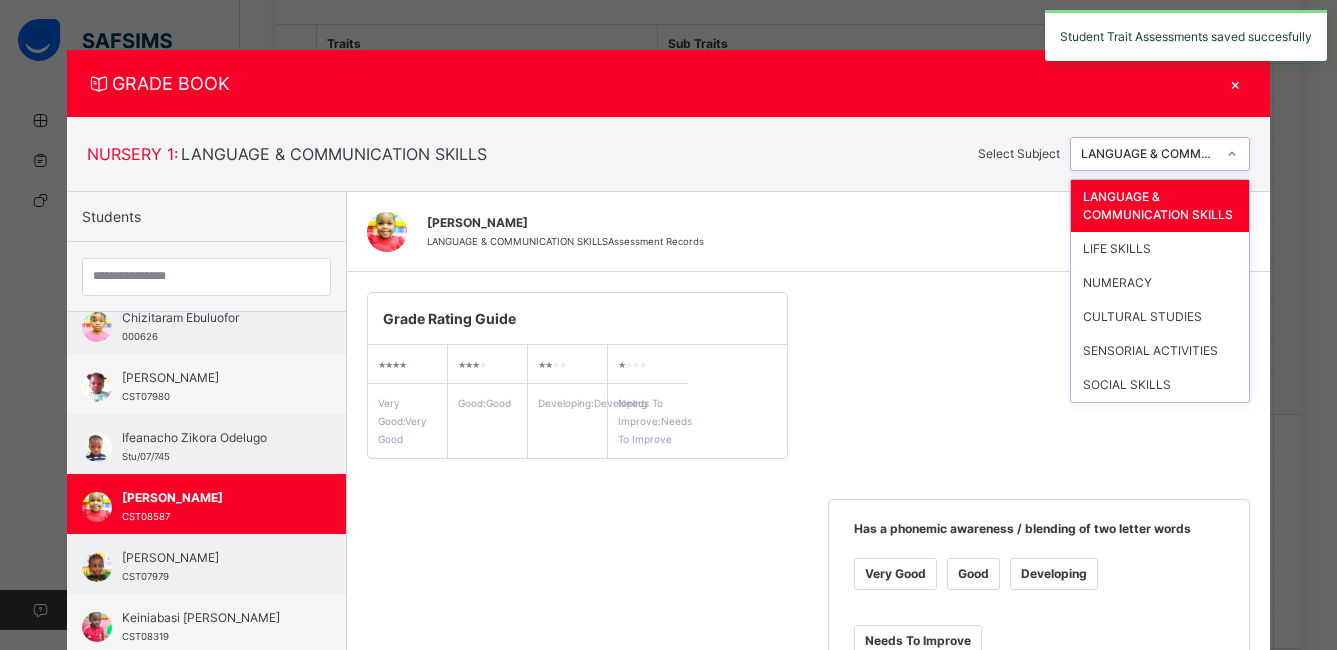 click 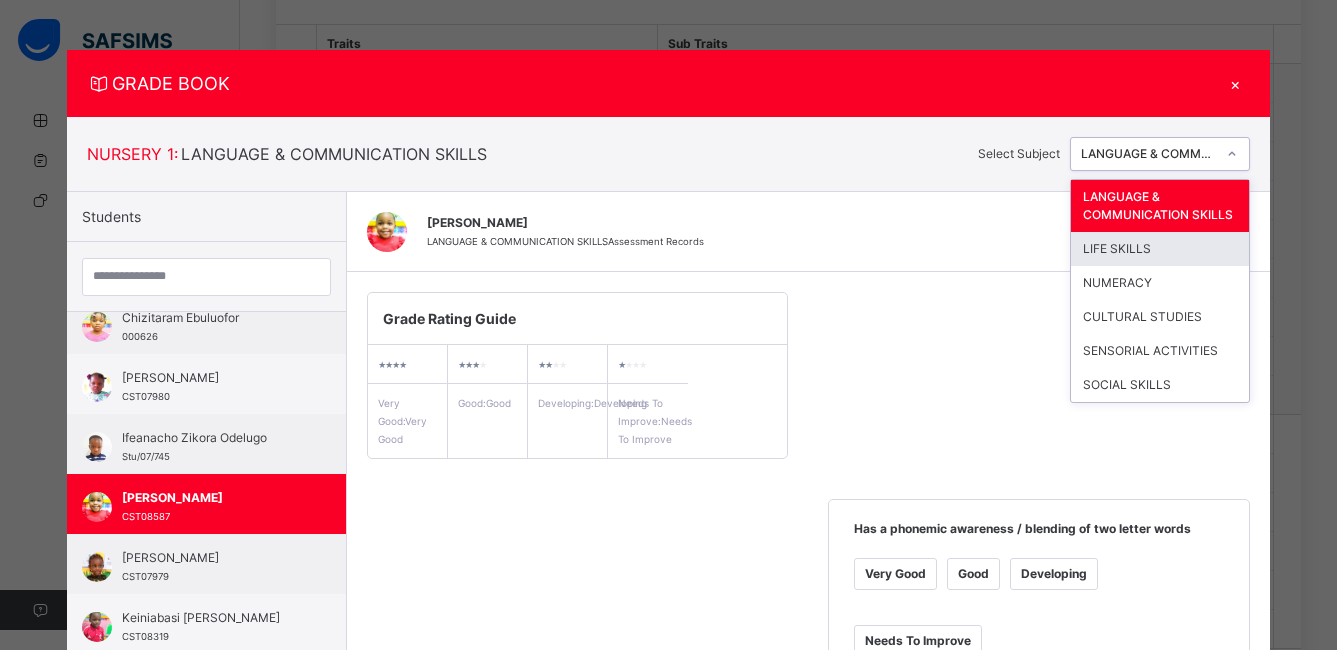 click on "LIFE SKILLS" at bounding box center [1160, 249] 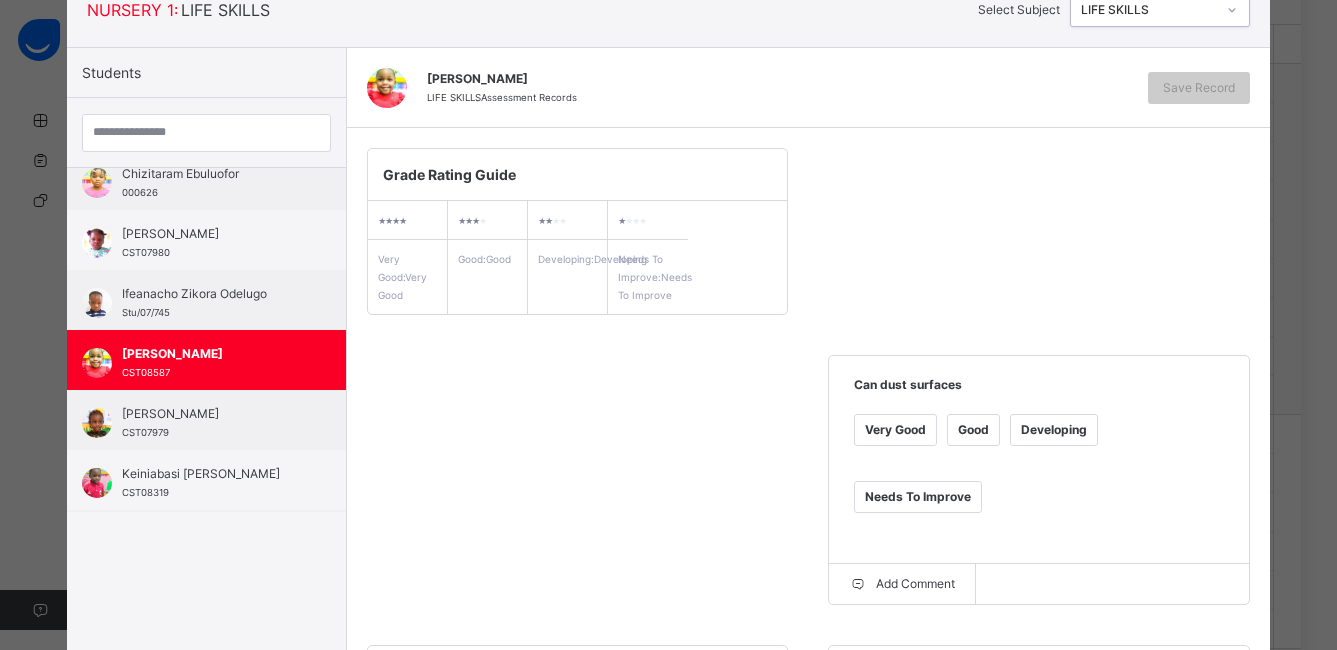 scroll, scrollTop: 159, scrollLeft: 0, axis: vertical 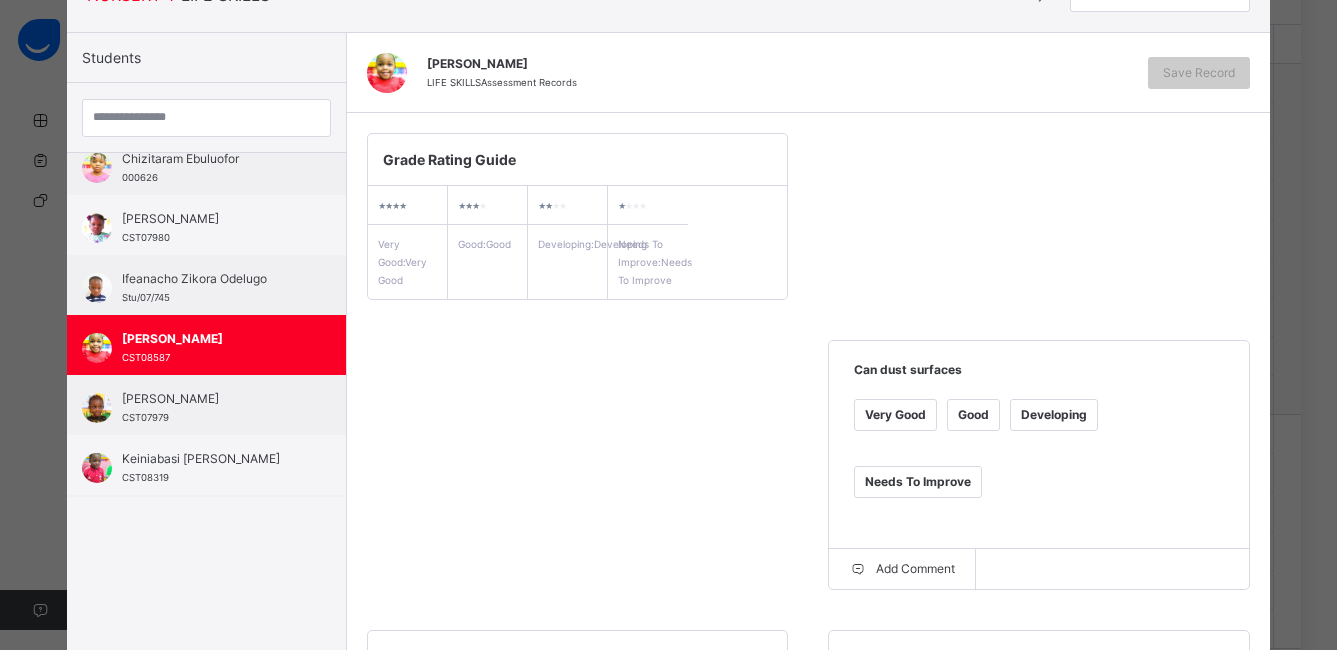 click on "Good" at bounding box center (973, 415) 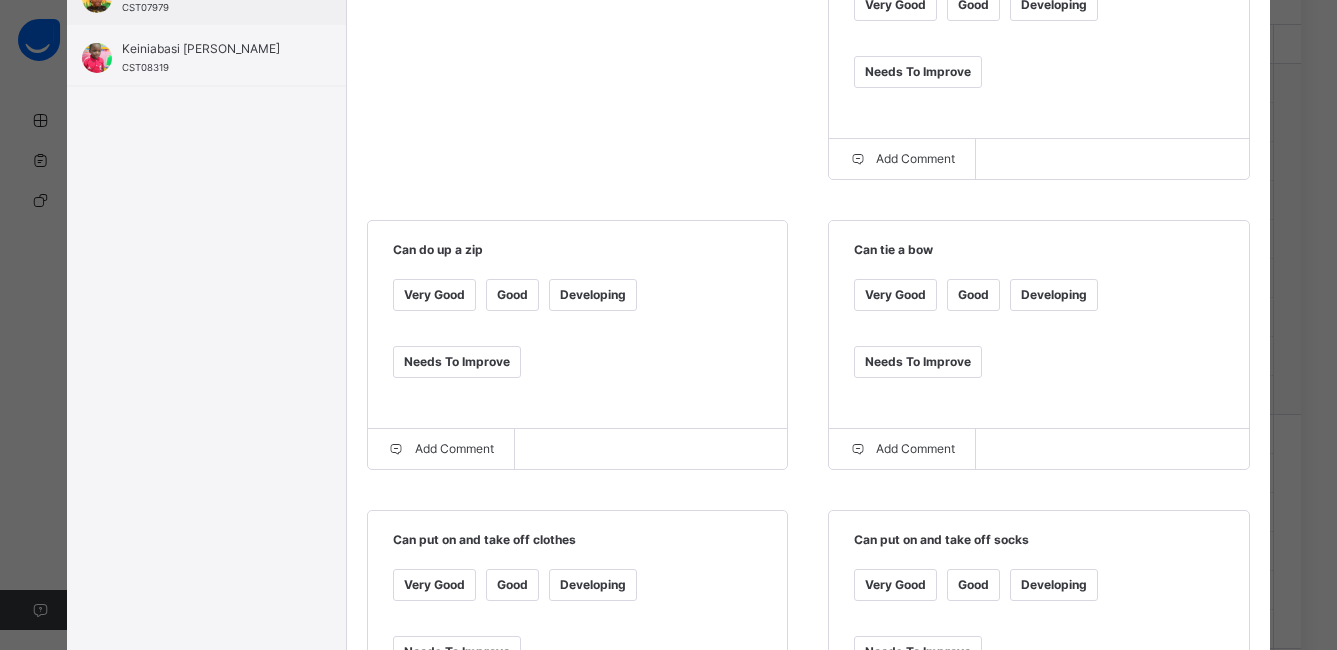 scroll, scrollTop: 575, scrollLeft: 0, axis: vertical 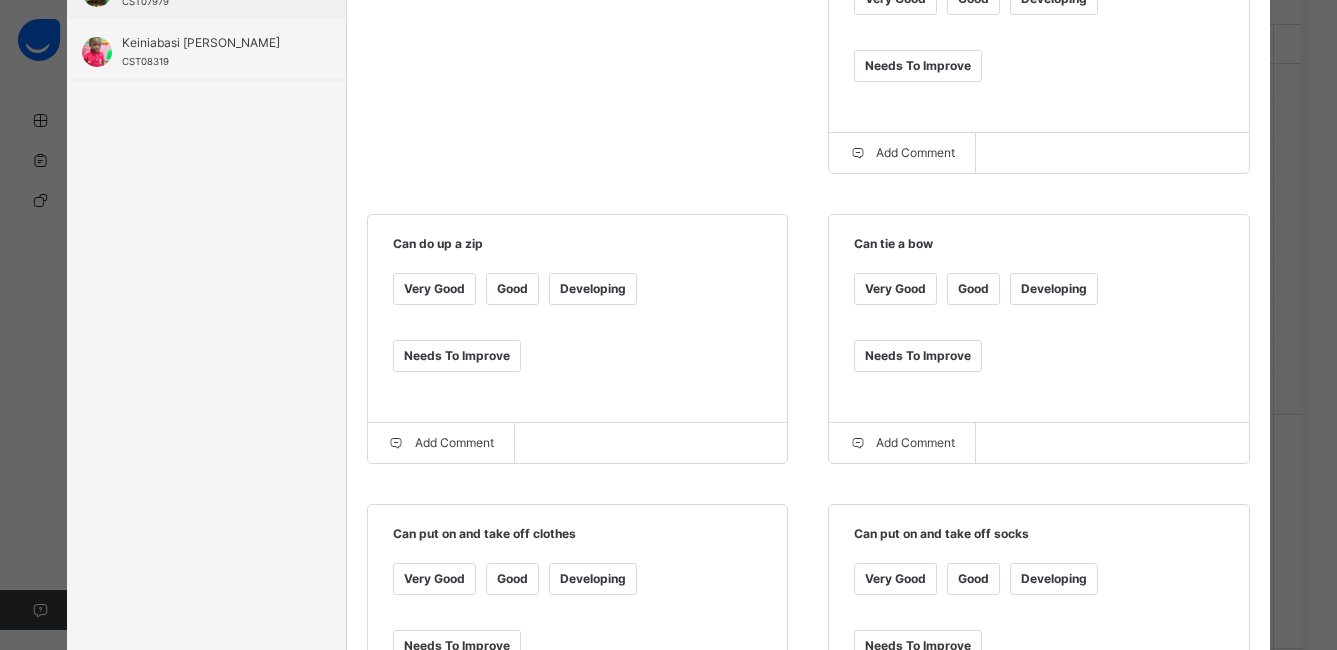 click on "Good" at bounding box center (512, 289) 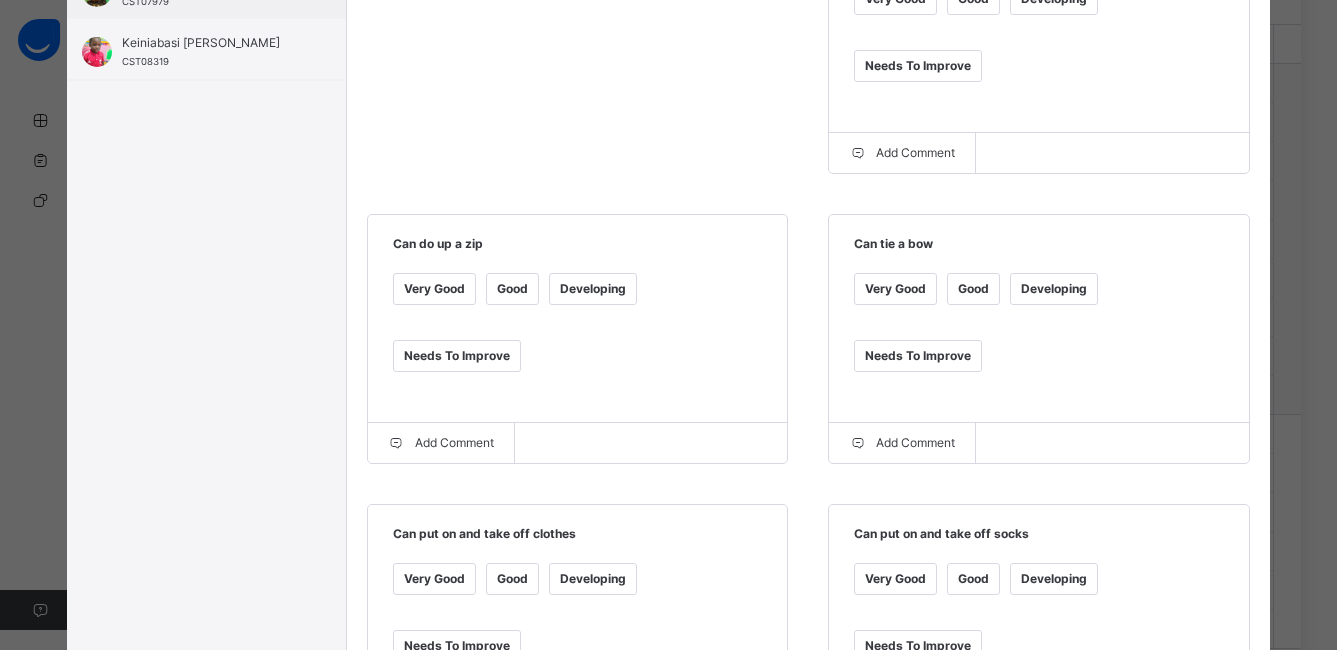 drag, startPoint x: 516, startPoint y: 308, endPoint x: 640, endPoint y: 171, distance: 184.78366 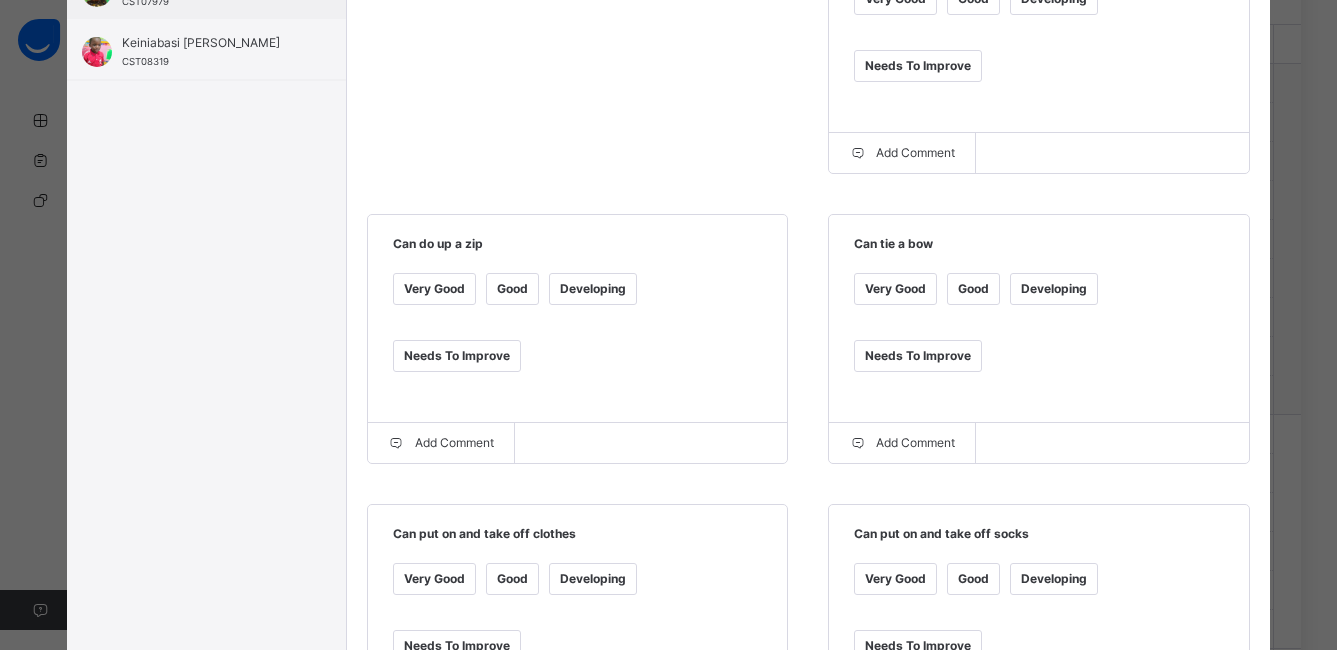click on "Good" at bounding box center (512, 579) 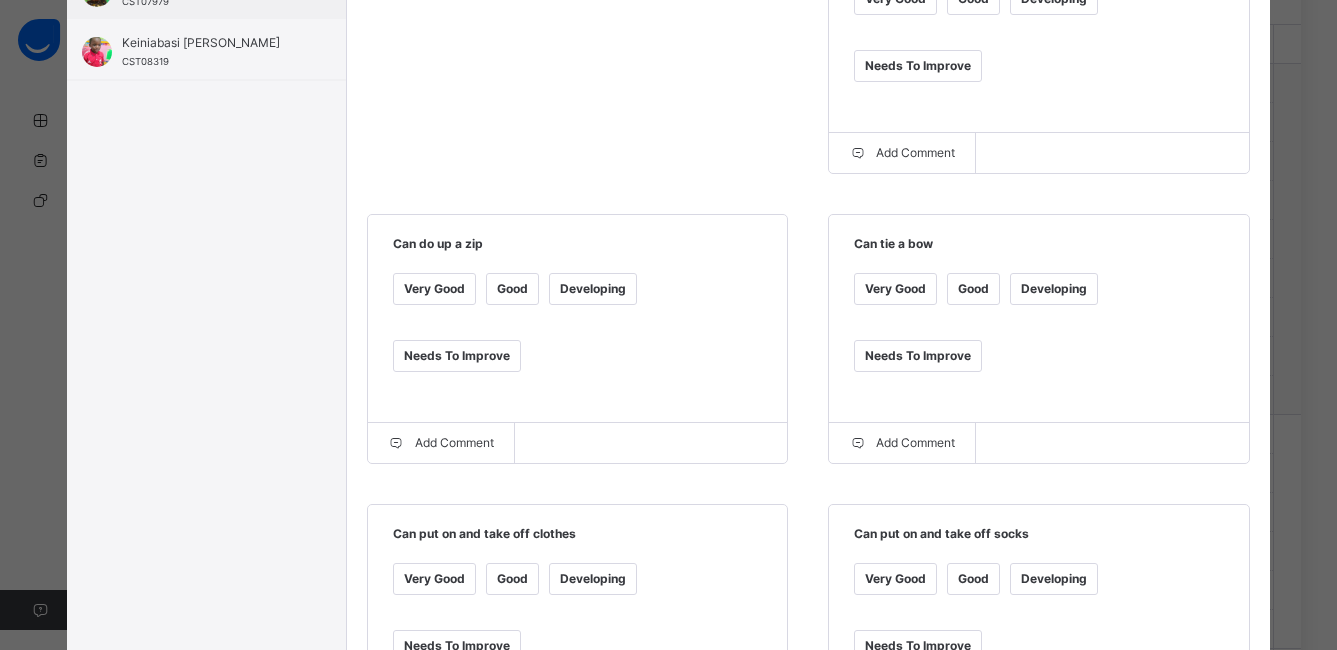 click on "Good" at bounding box center [973, 579] 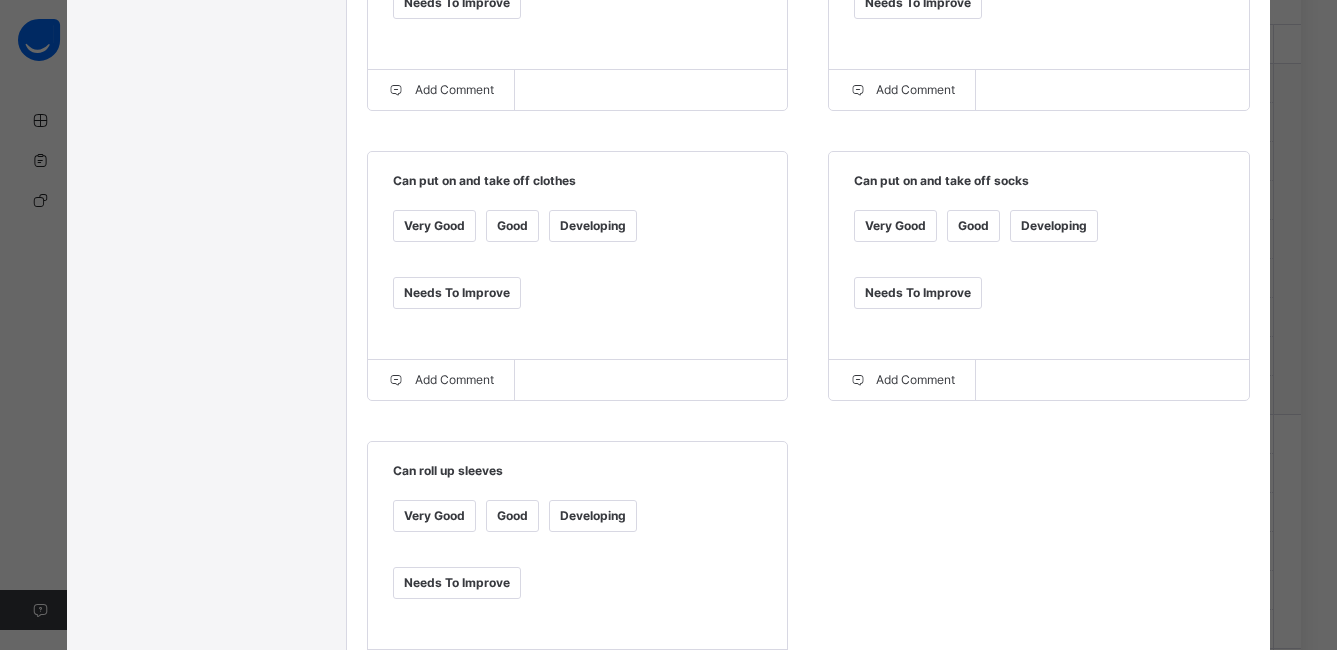 scroll, scrollTop: 944, scrollLeft: 0, axis: vertical 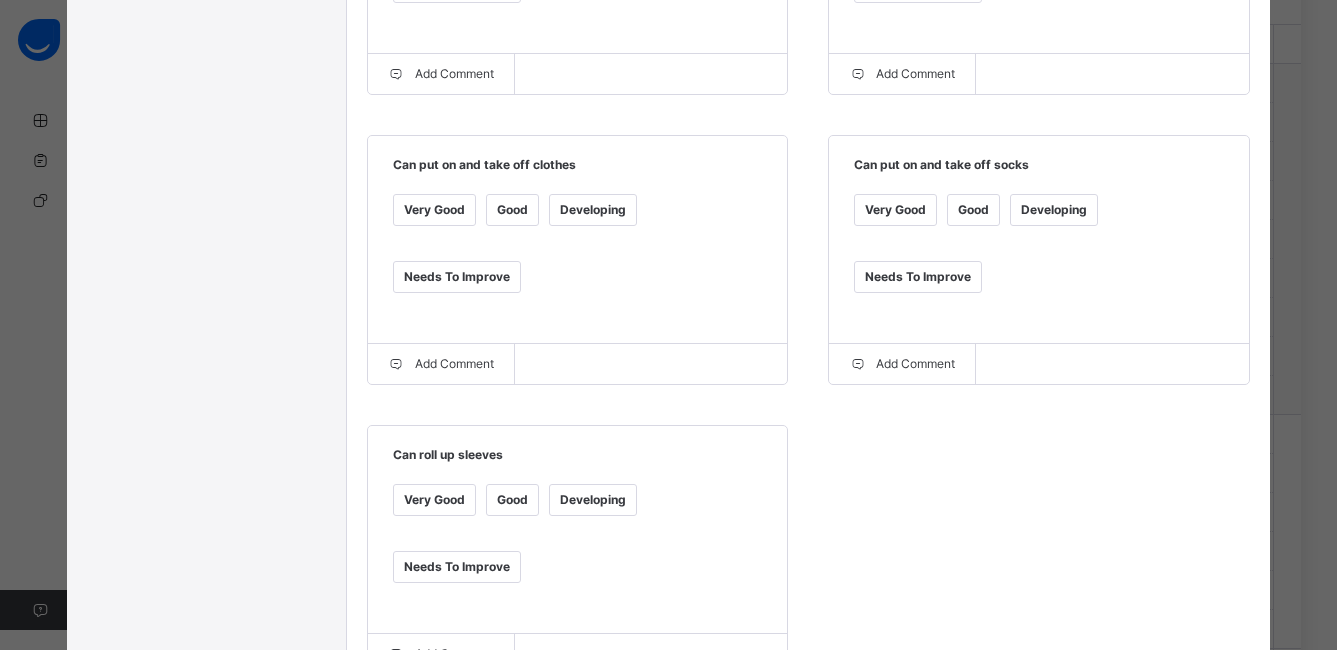 click on "Grade Rating Guide   ★ ★ ★ ★ Very Good  :  Very Good ★ ★ ★ ★ Good   :  Good  ★ ★ ★ ★ Developing  :  Developing ★ ★ ★ ★ Needs To Improve  :  Needs To Improve Can dust surfaces   Very Good Good  Developing Needs To Improve  Add Comment Can do up a zip   Very Good Good  Developing Needs To Improve  Add Comment Can tie a bow   Very Good Good  Developing Needs To Improve  Add Comment Can put on and take off clothes   Very Good Good  Developing Needs To Improve  Add Comment Can put on and take off socks   Very Good Good  Developing Needs To Improve  Add Comment Can roll up sleeves   Very Good Good  Developing Needs To Improve  Add Comment" at bounding box center [808, 11] 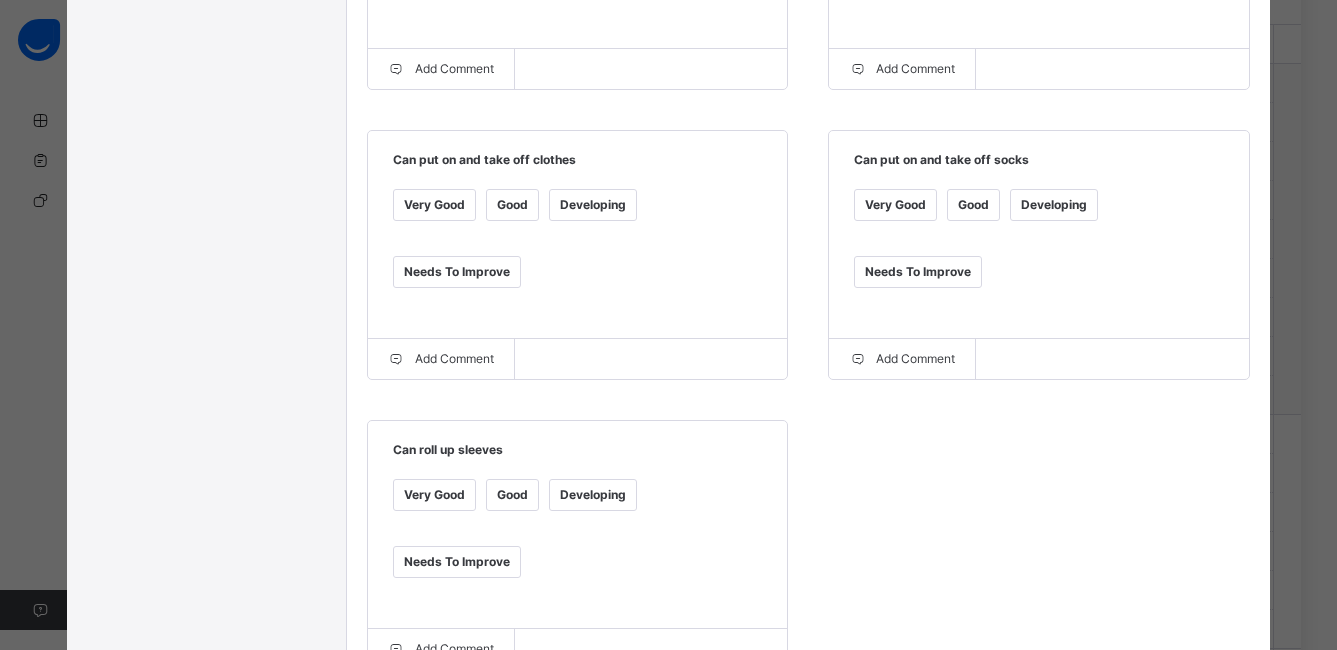 click on "Good" at bounding box center (512, 495) 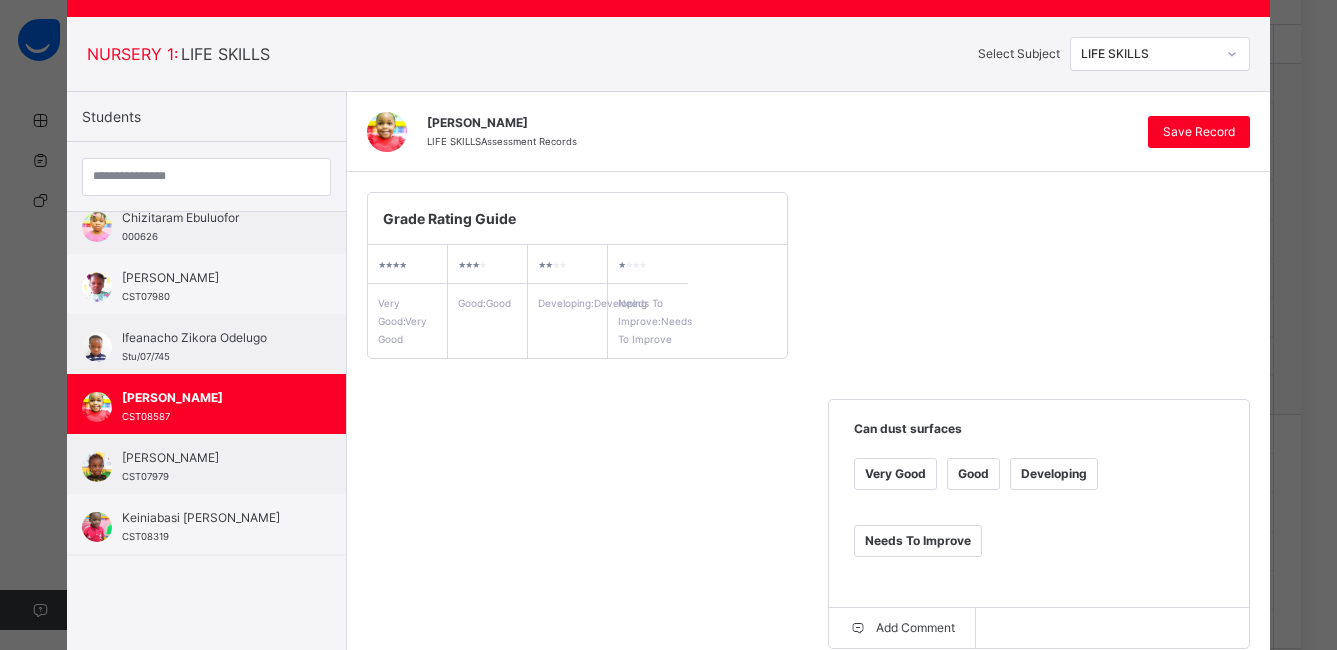 scroll, scrollTop: 0, scrollLeft: 0, axis: both 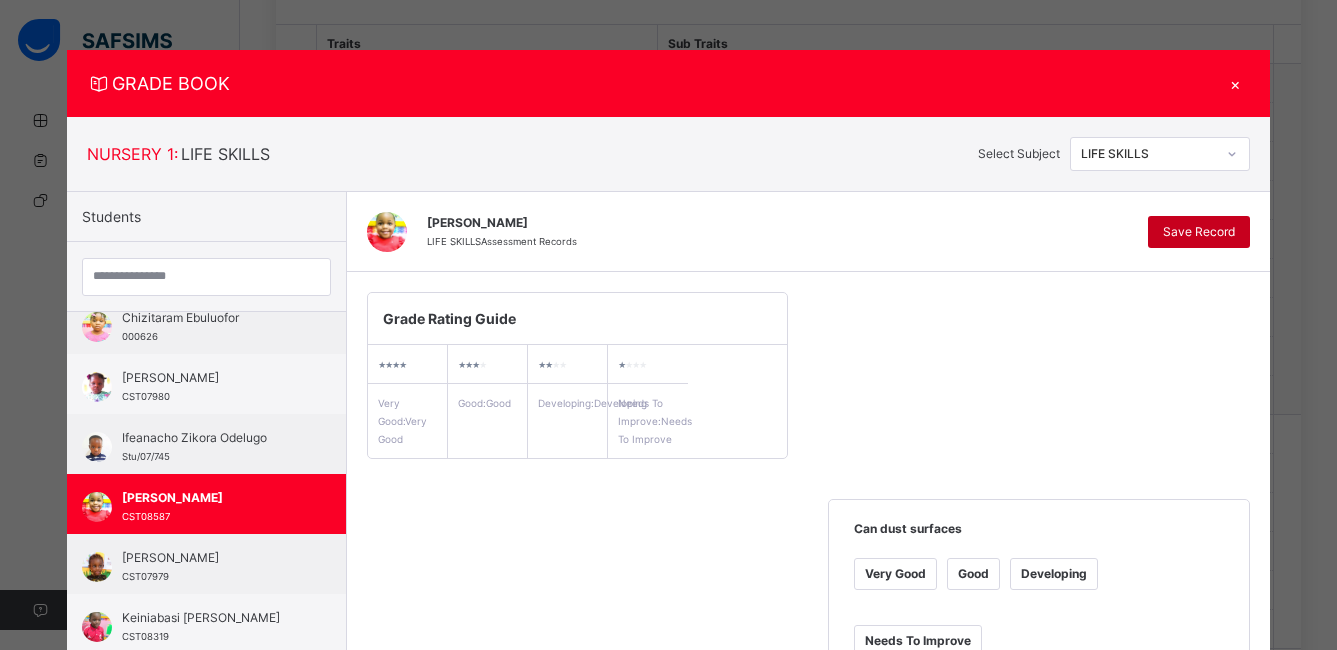 click on "Save Record" at bounding box center [1199, 232] 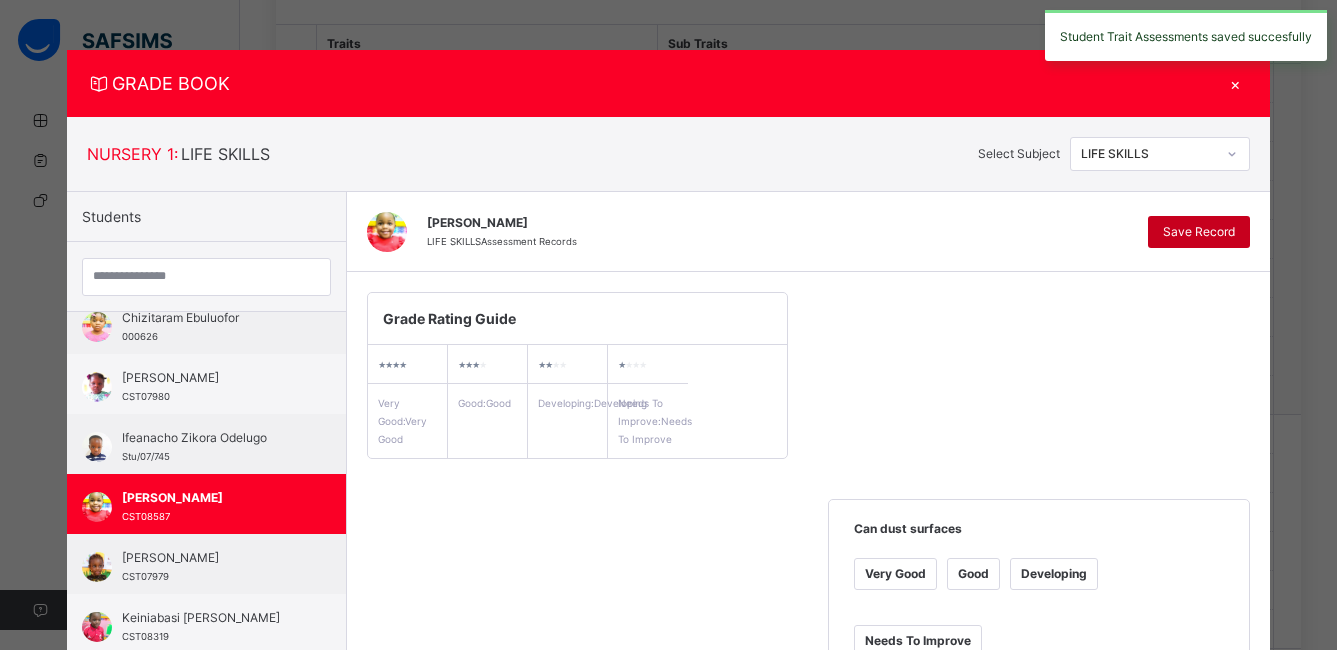 click on "Save Record" at bounding box center (1199, 232) 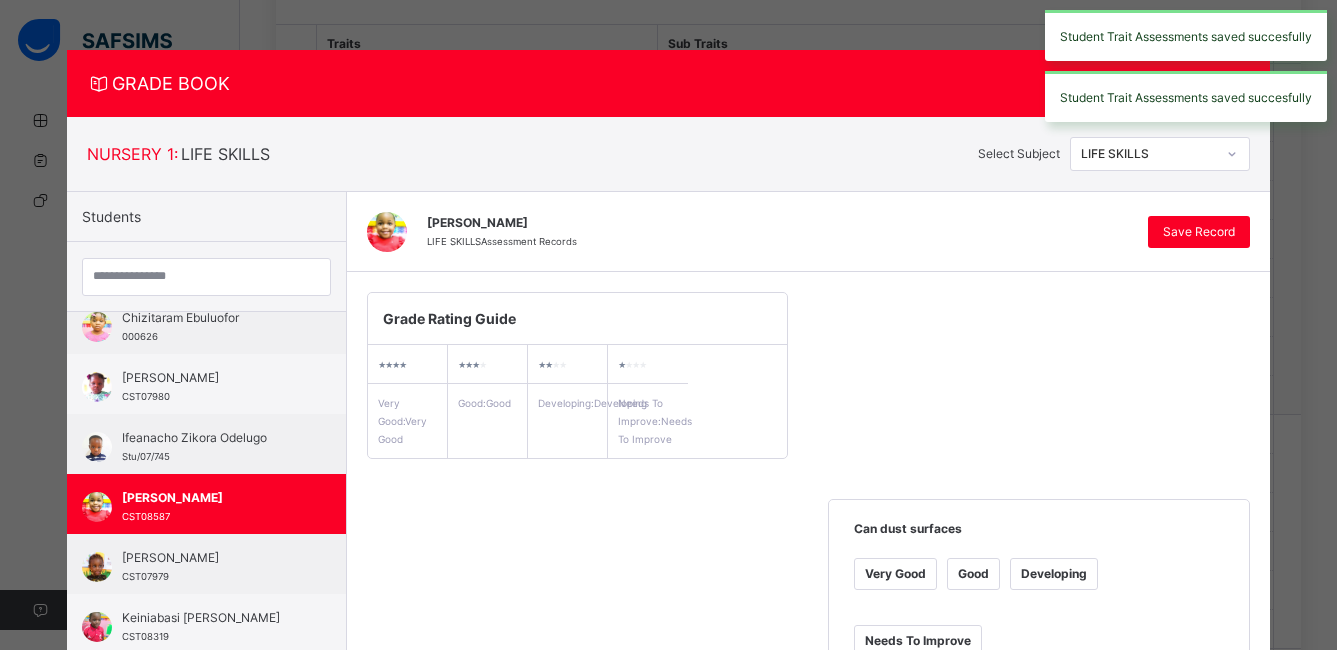 click at bounding box center [1232, 154] 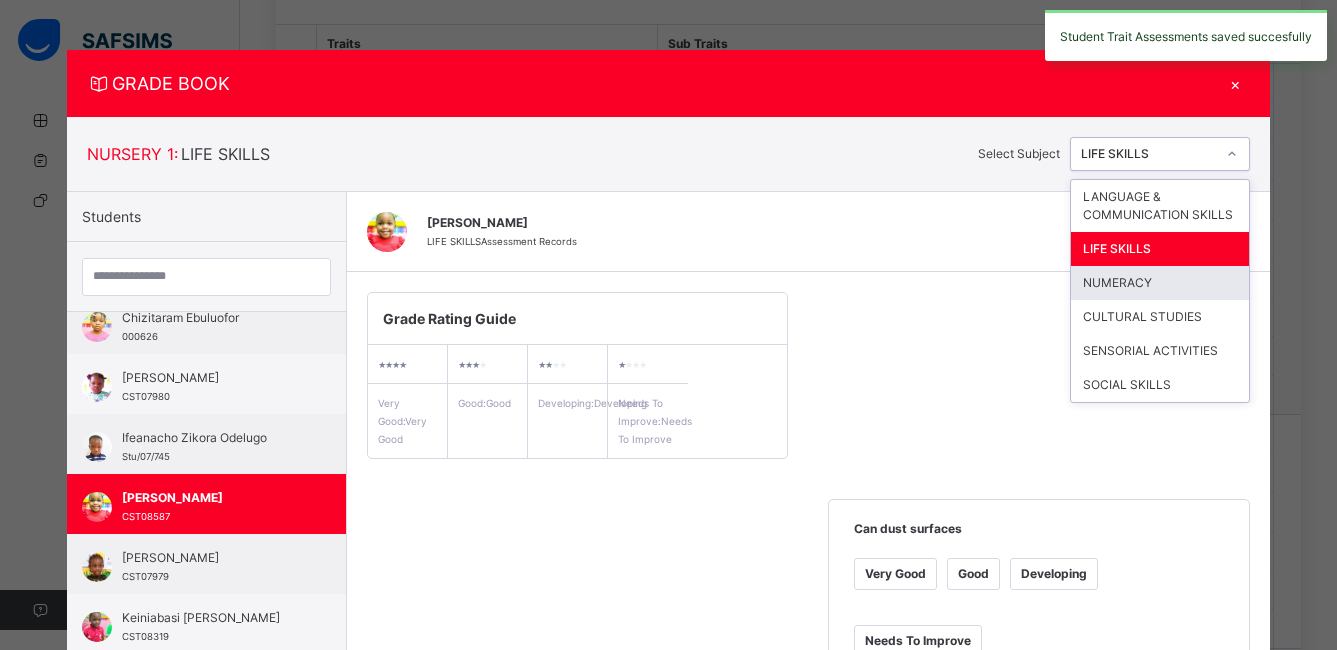 click on "NUMERACY" at bounding box center [1160, 283] 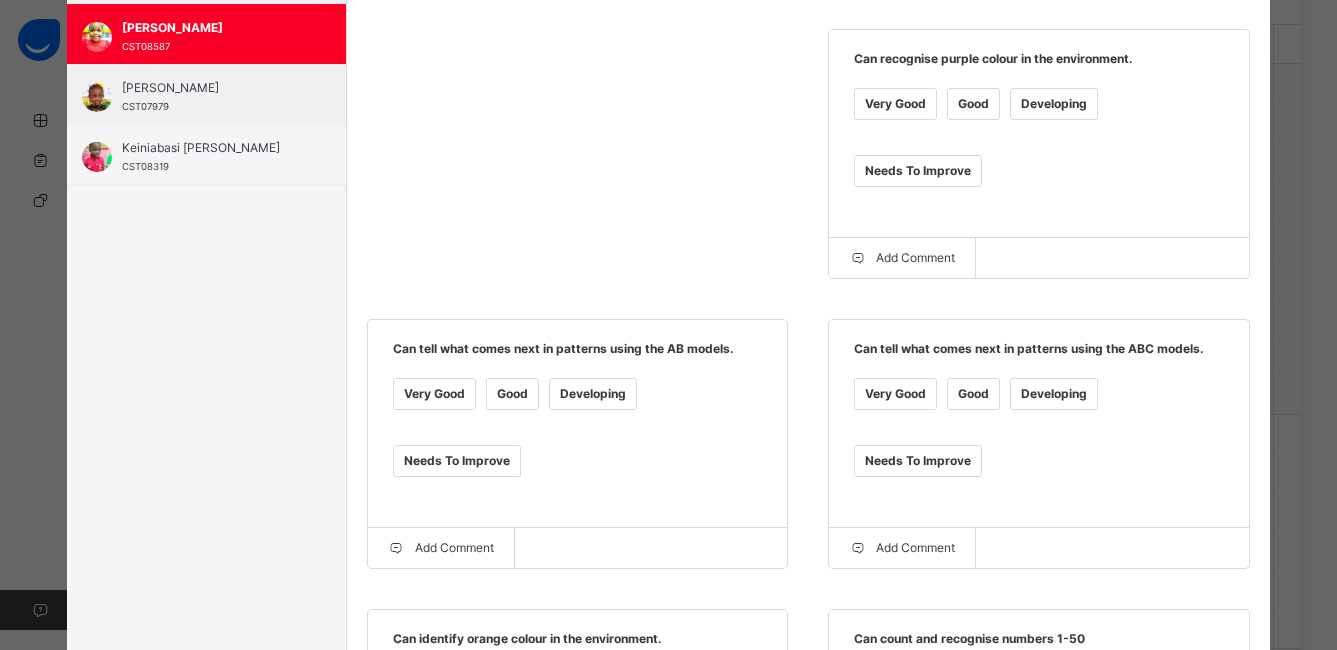 scroll, scrollTop: 473, scrollLeft: 0, axis: vertical 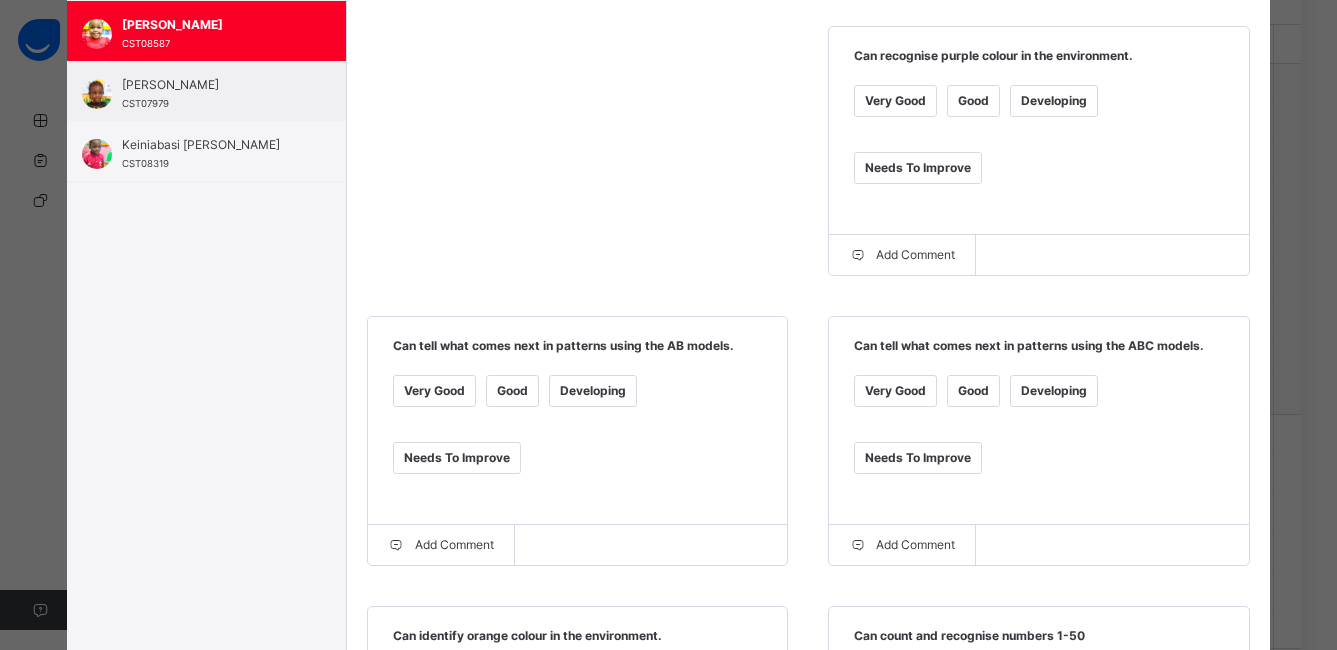 click on "Very Good" at bounding box center (895, 101) 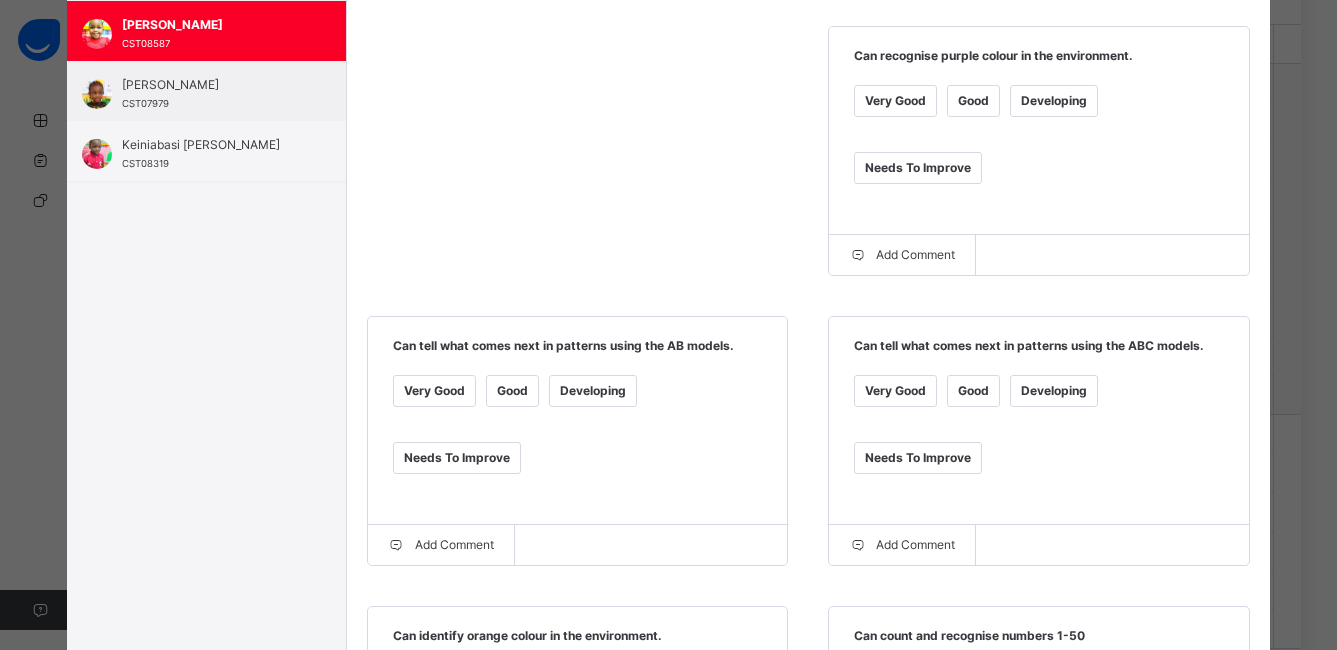click on "Good" at bounding box center (512, 391) 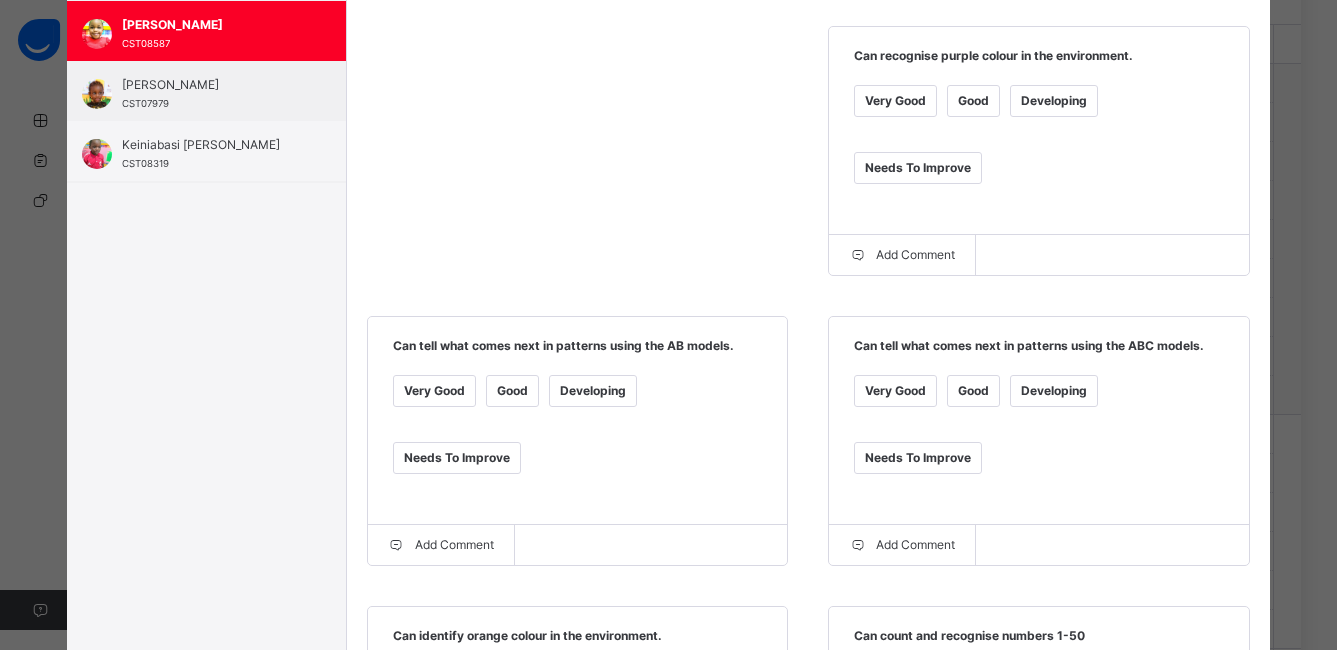 click on "Good" at bounding box center [973, 391] 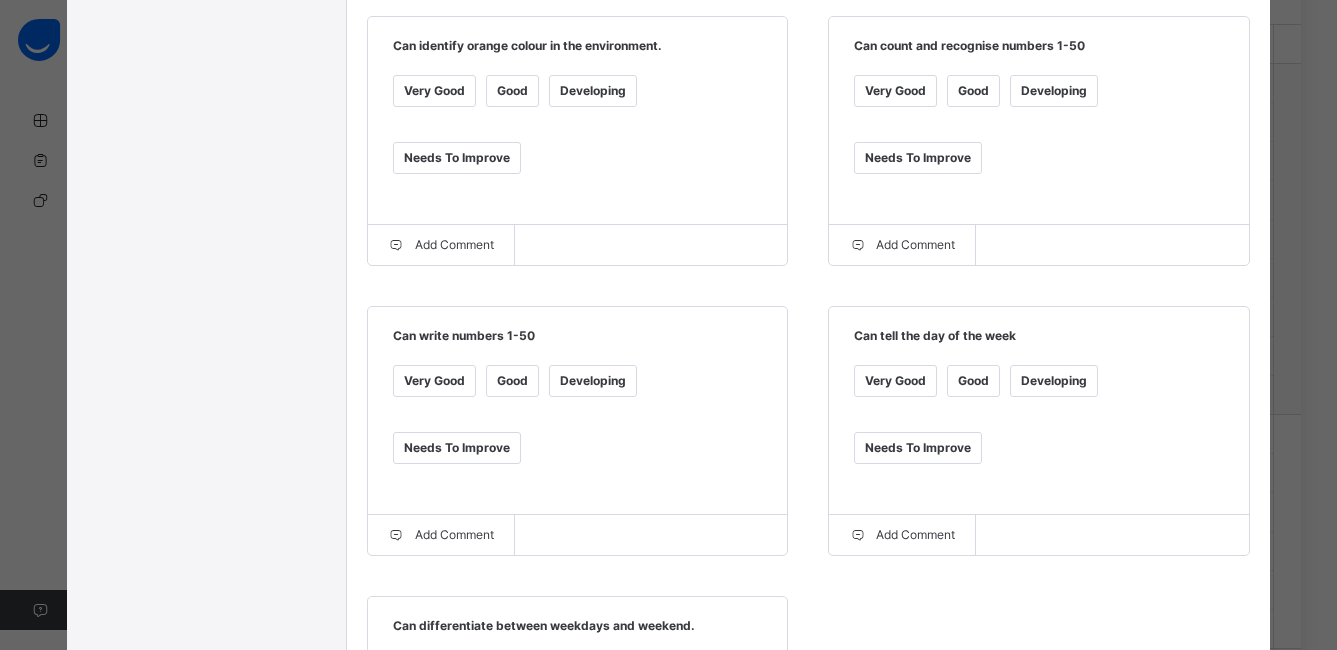 scroll, scrollTop: 1037, scrollLeft: 0, axis: vertical 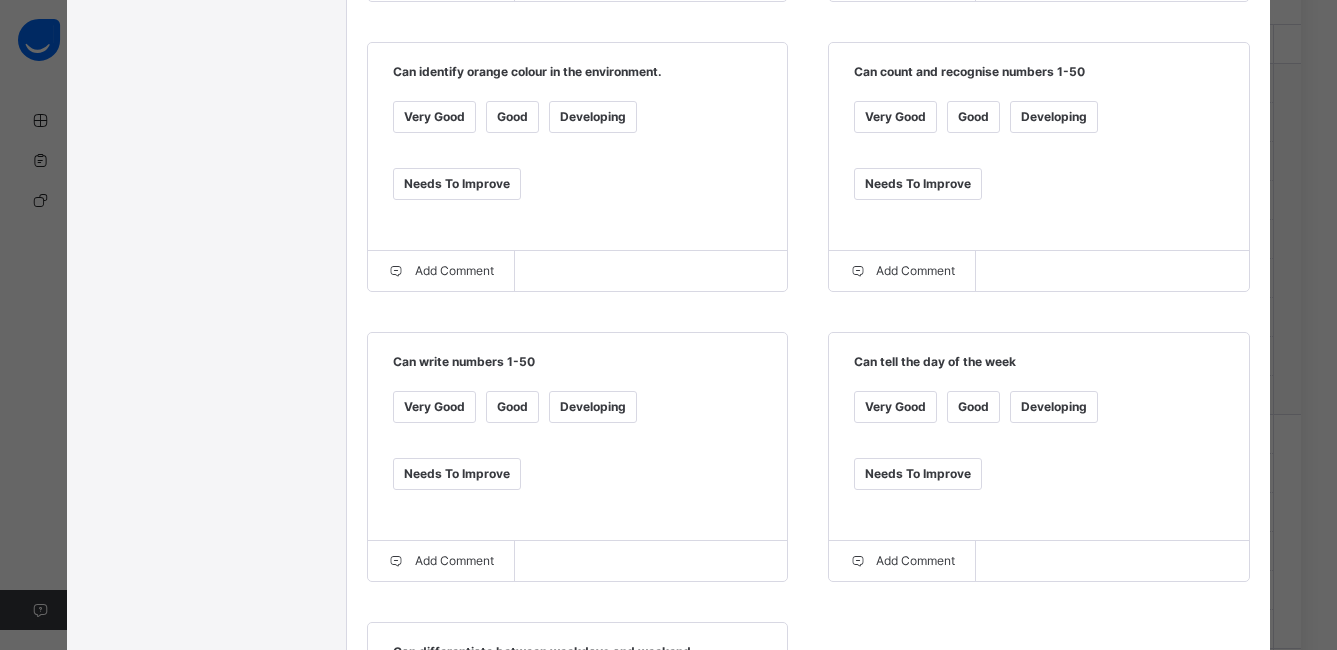click on "Very Good" at bounding box center (434, 117) 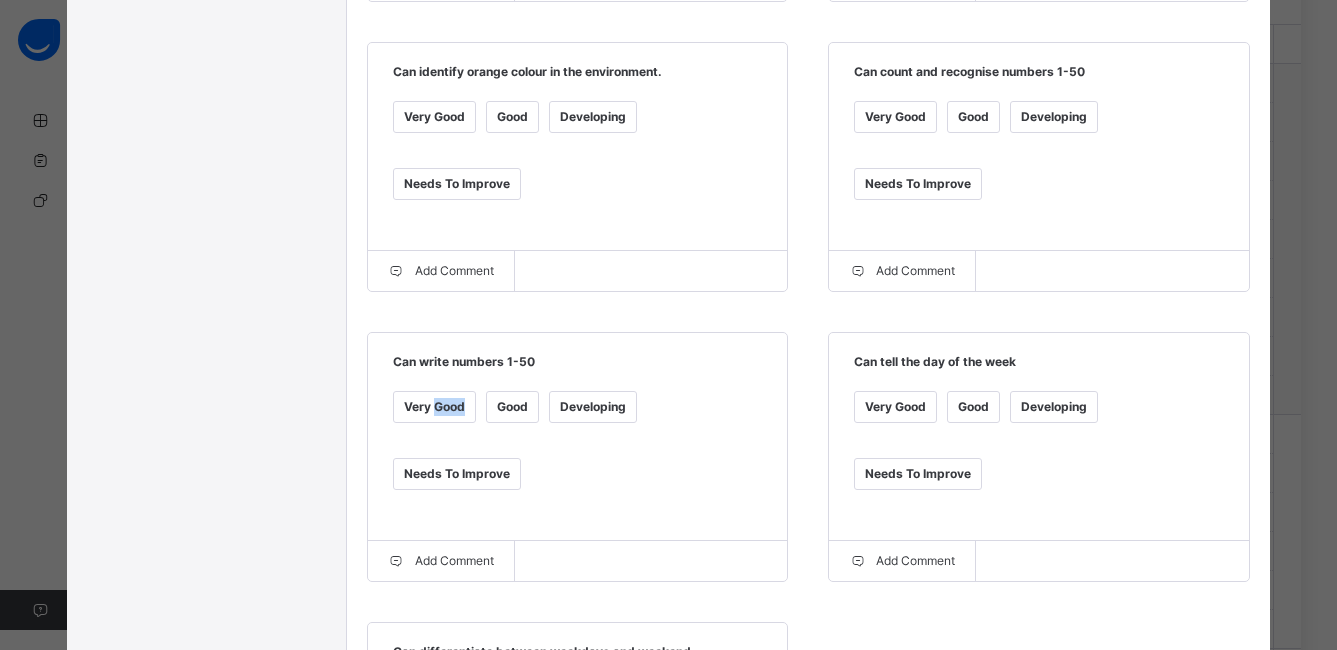click on "Very Good" at bounding box center (434, 407) 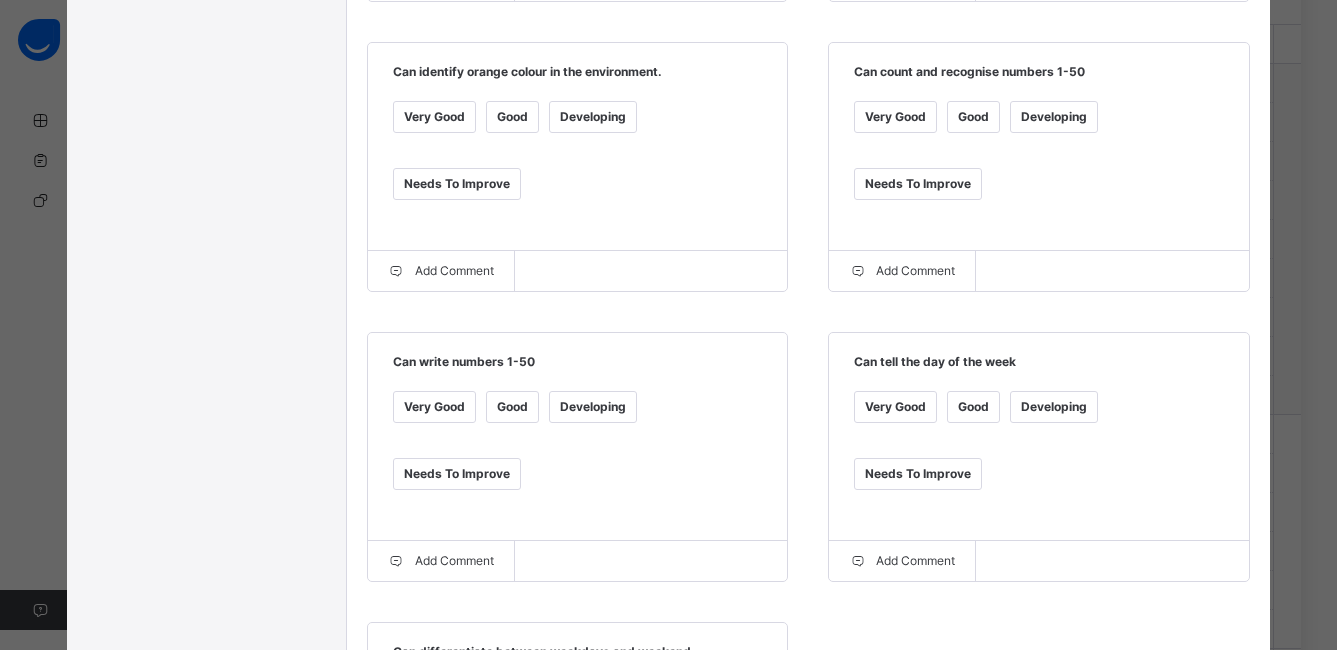 click on "Good" at bounding box center (973, 407) 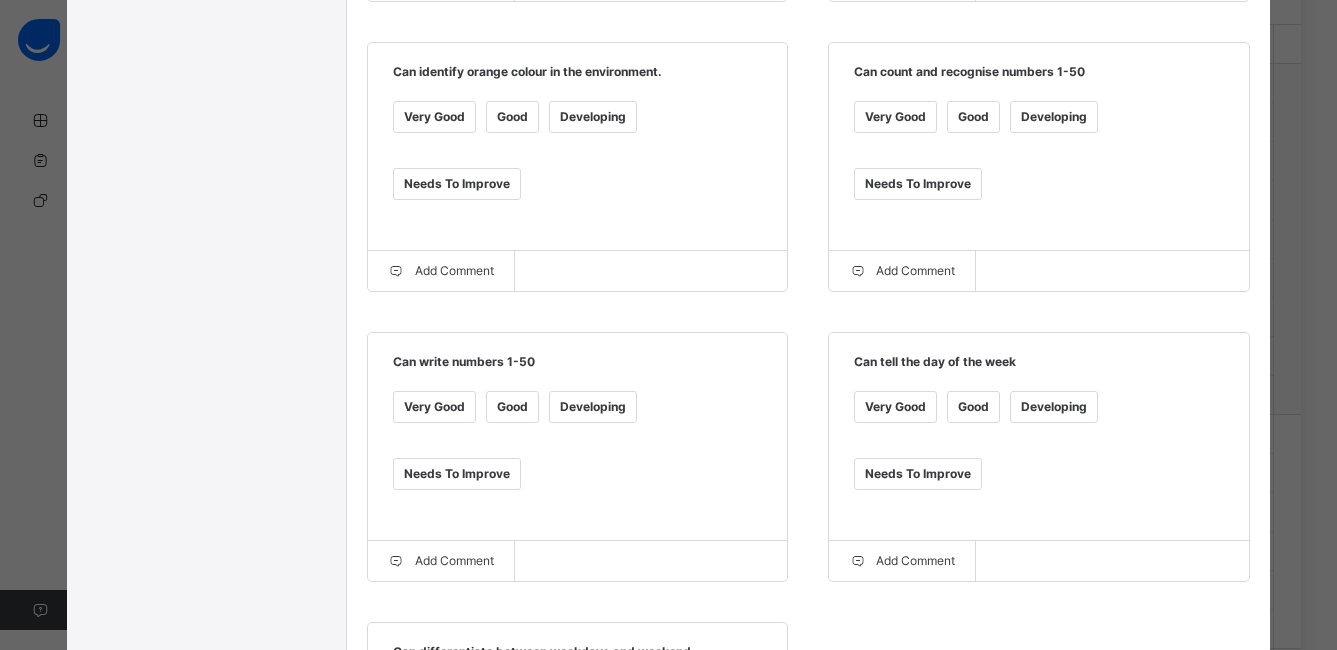 click on "Very Good" at bounding box center (434, 407) 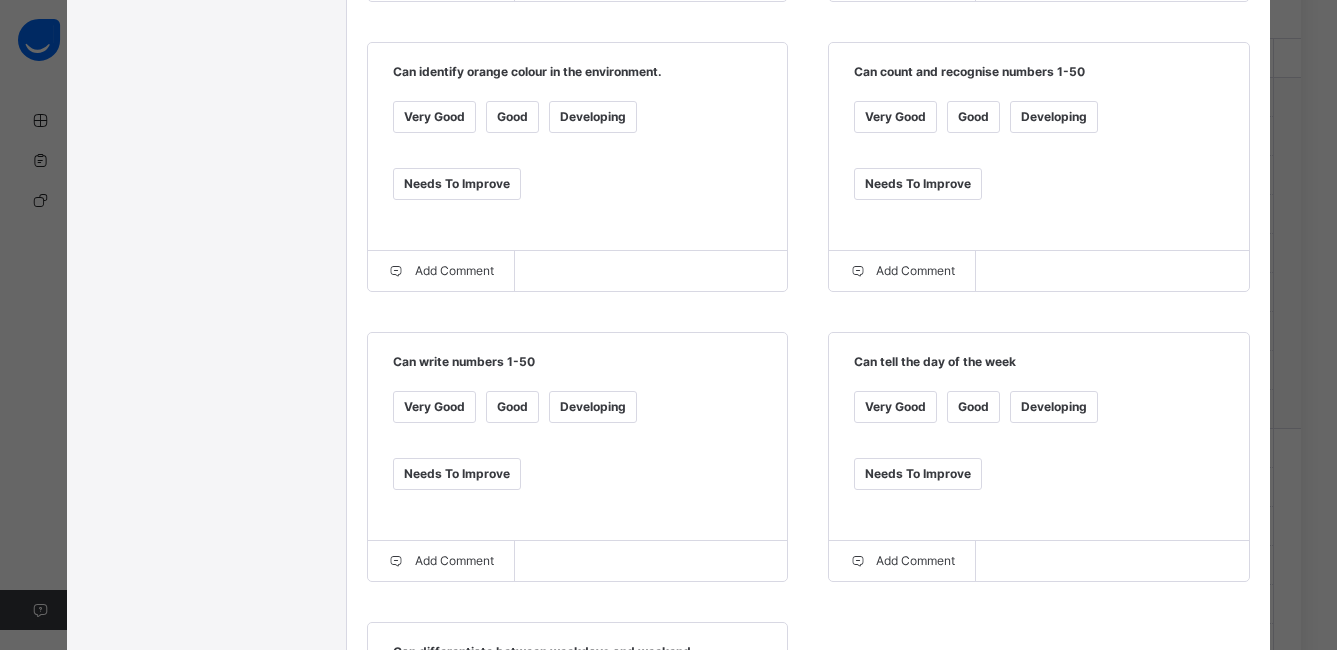 scroll, scrollTop: 388, scrollLeft: 0, axis: vertical 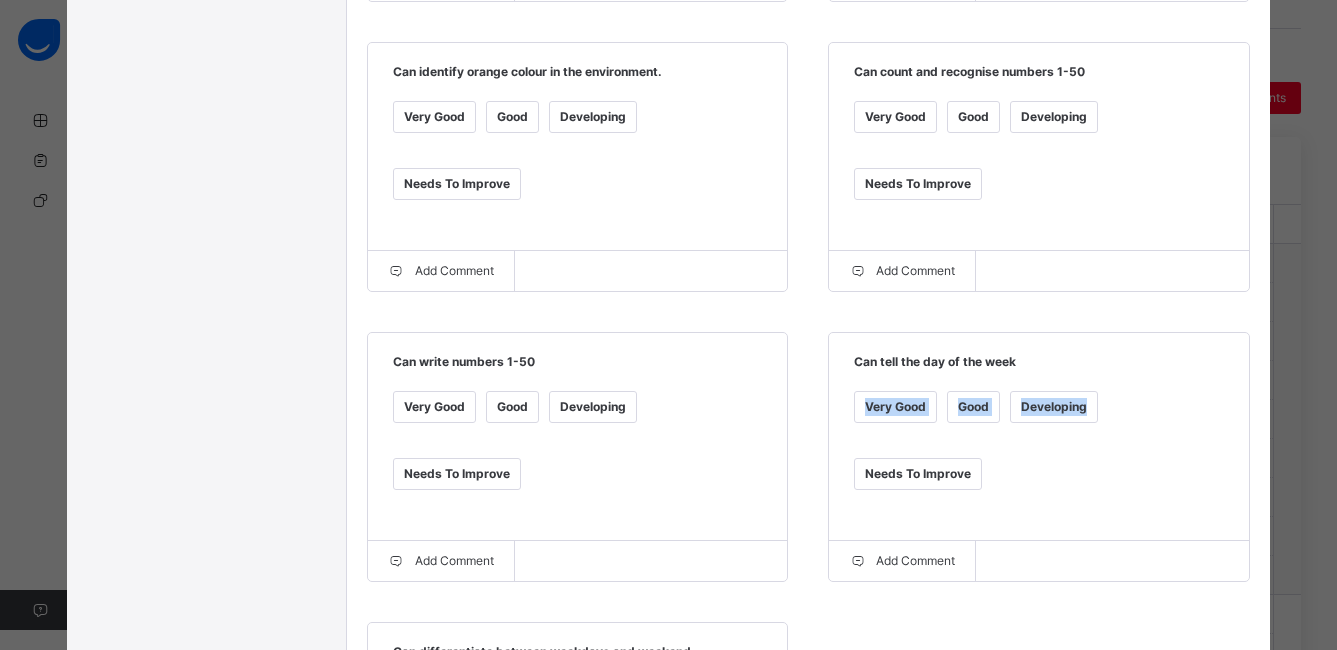 drag, startPoint x: 1326, startPoint y: 386, endPoint x: 1333, endPoint y: 446, distance: 60.40695 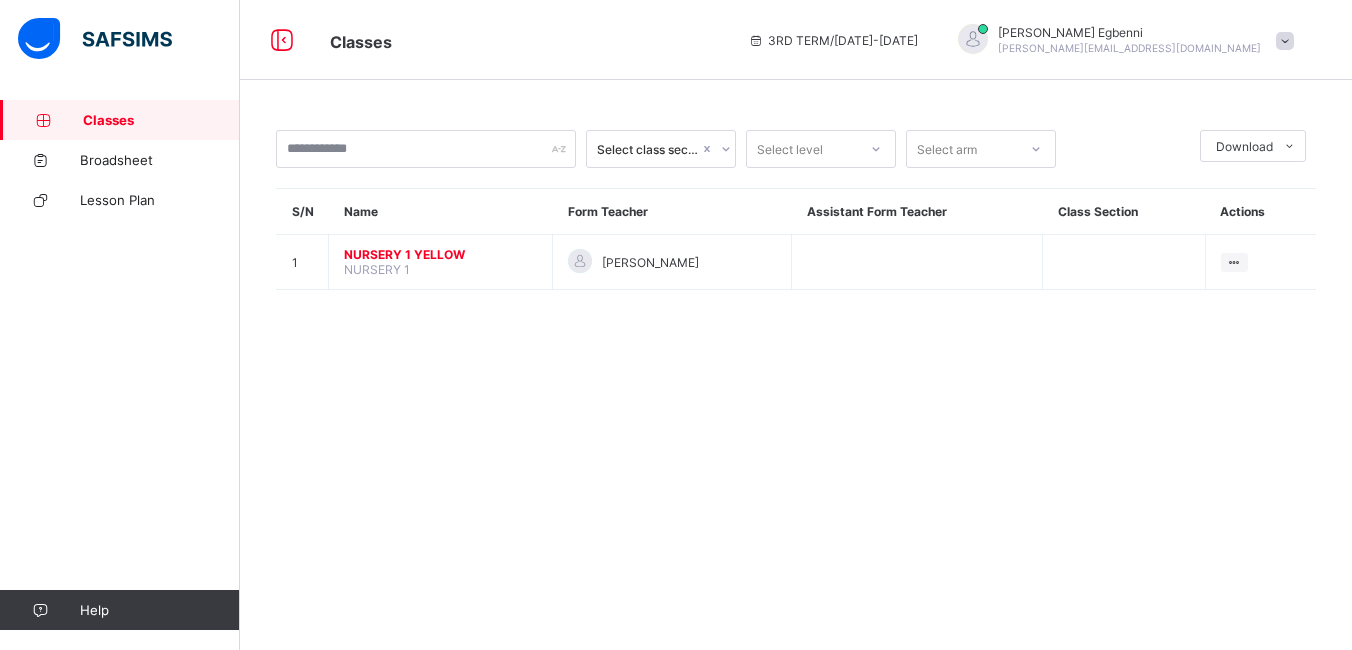 scroll, scrollTop: 0, scrollLeft: 0, axis: both 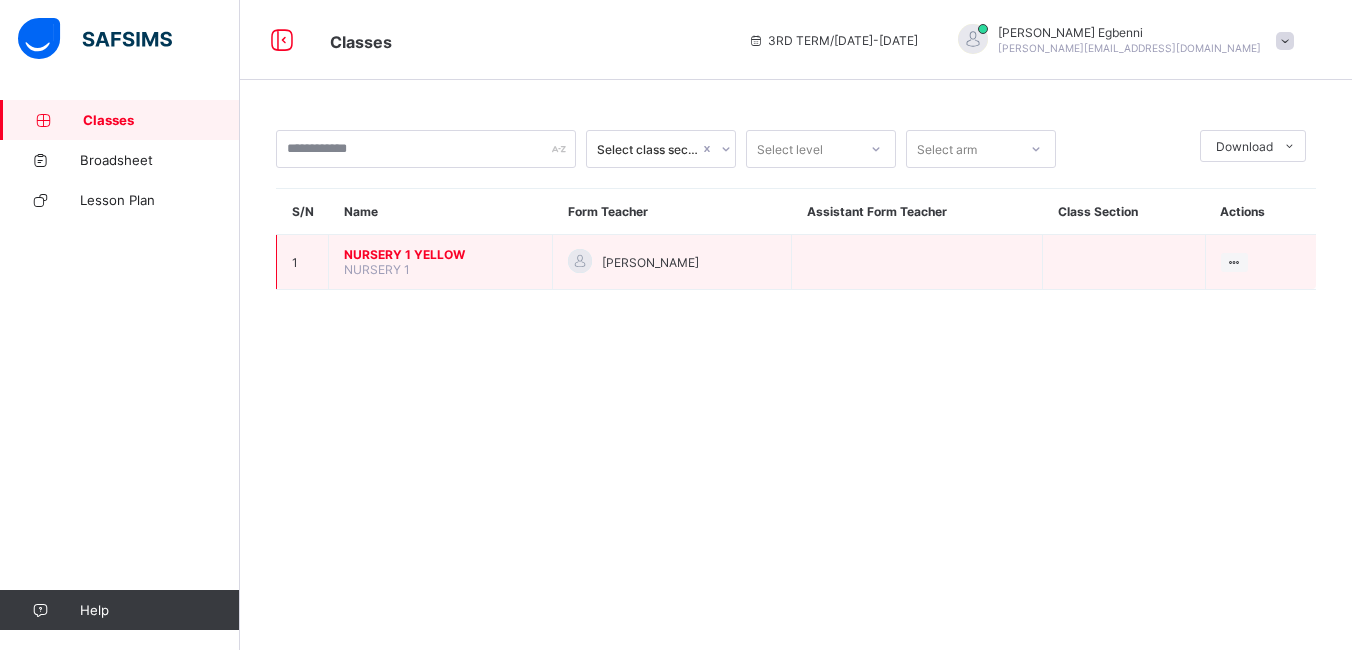click on "NURSERY 1" at bounding box center [377, 269] 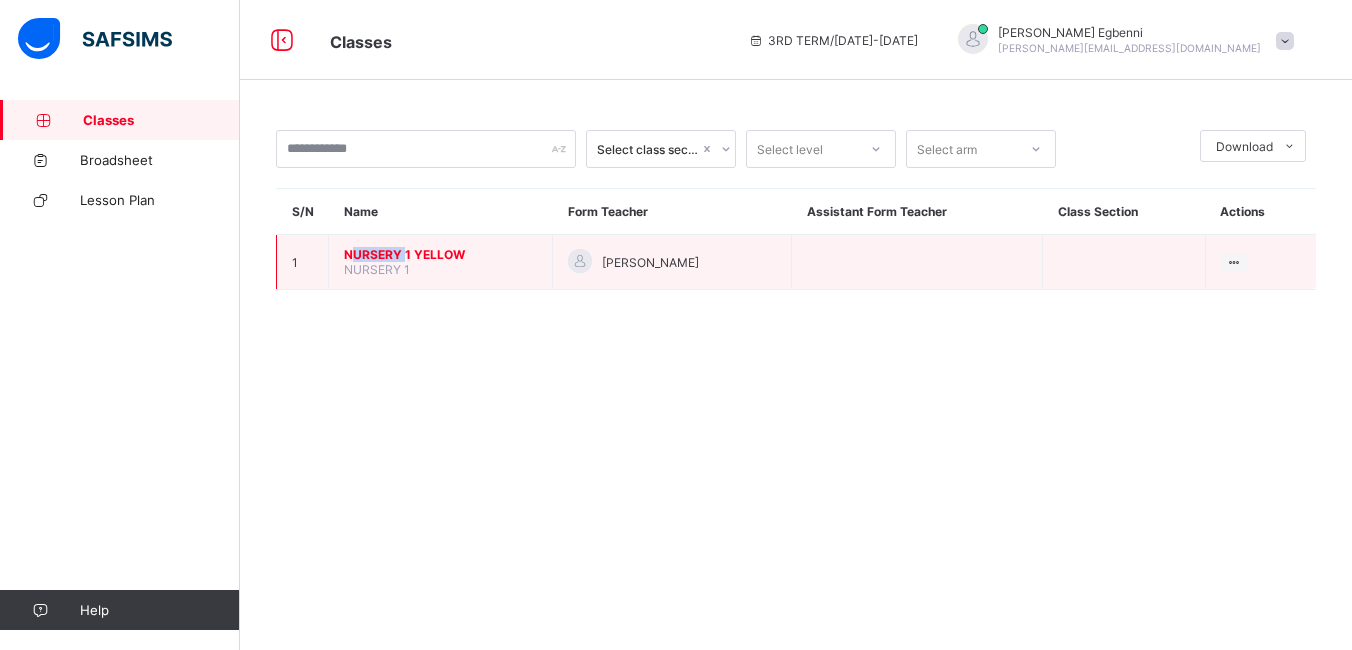 click on "NURSERY 1   YELLOW    NURSERY 1" at bounding box center [441, 262] 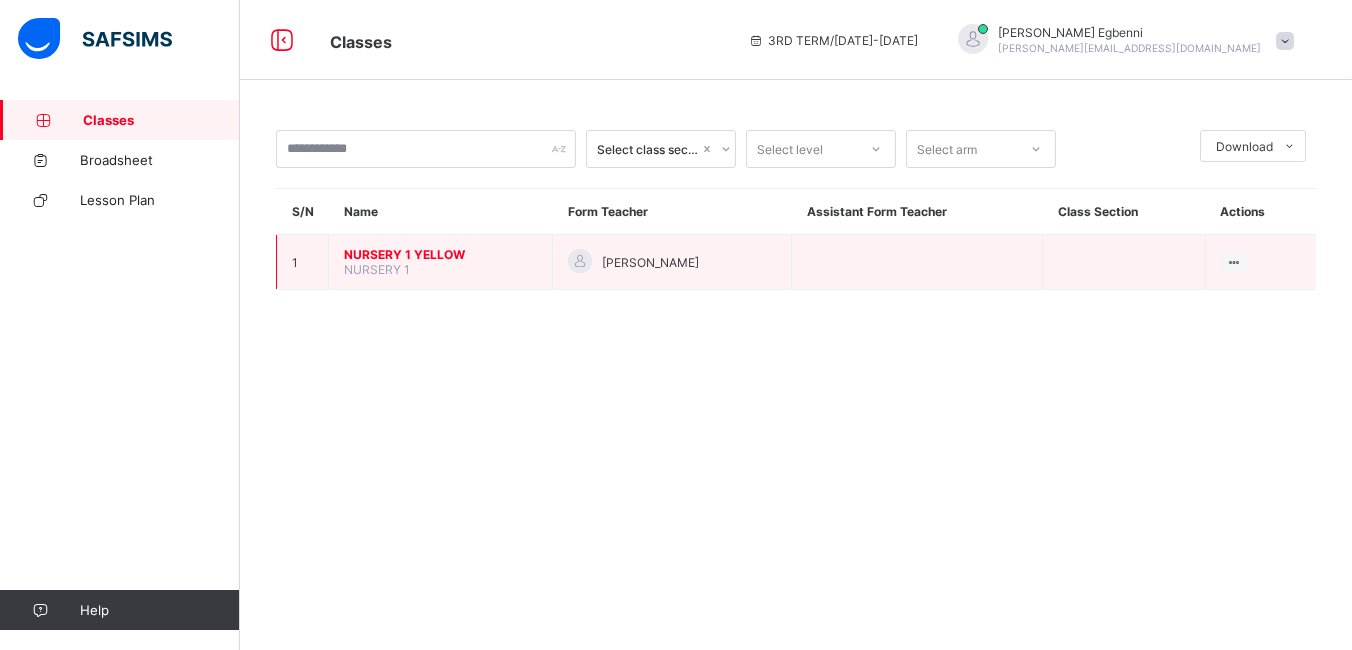 drag, startPoint x: 384, startPoint y: 246, endPoint x: 454, endPoint y: 280, distance: 77.820305 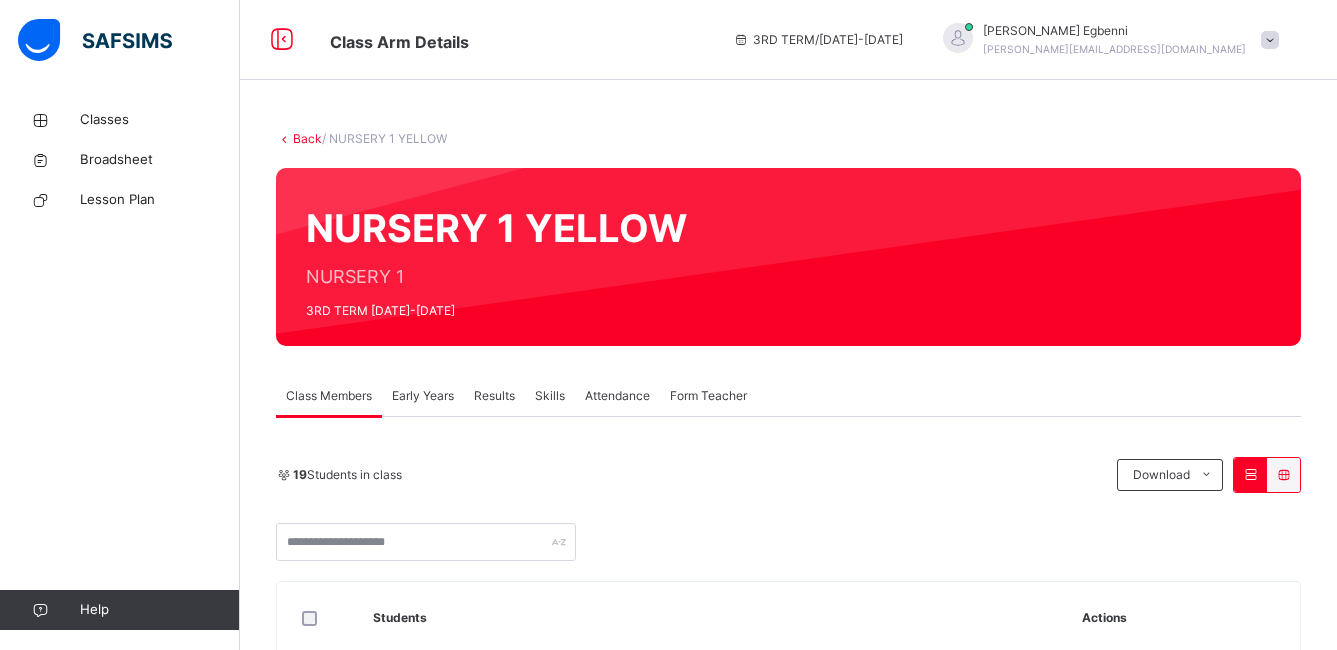 click on "Early Years" at bounding box center [423, 396] 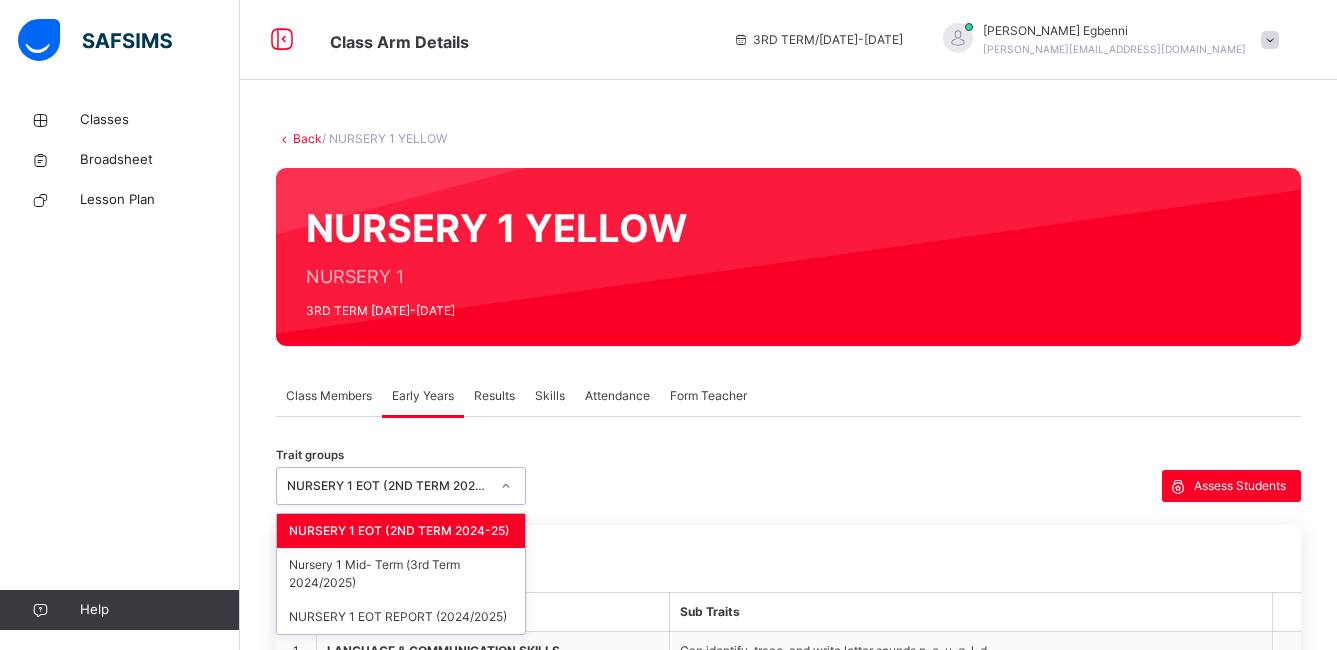 click 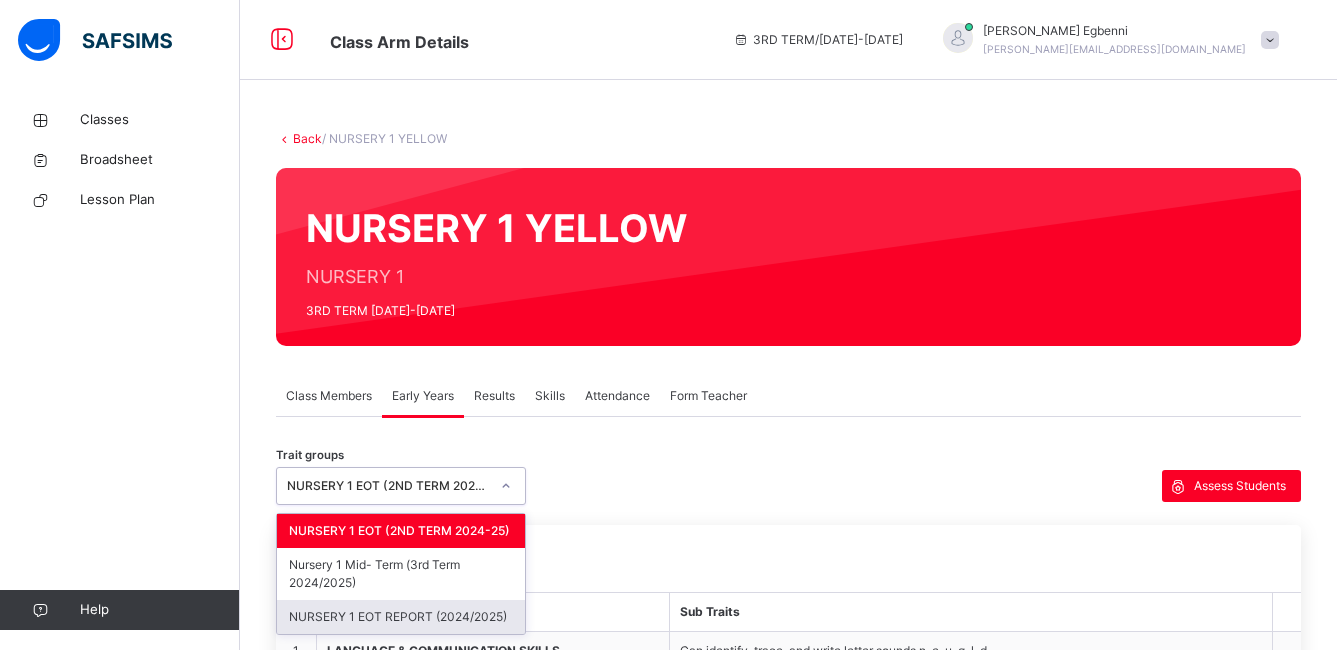 click on "NURSERY 1 EOT REPORT (2024/2025)" at bounding box center [401, 617] 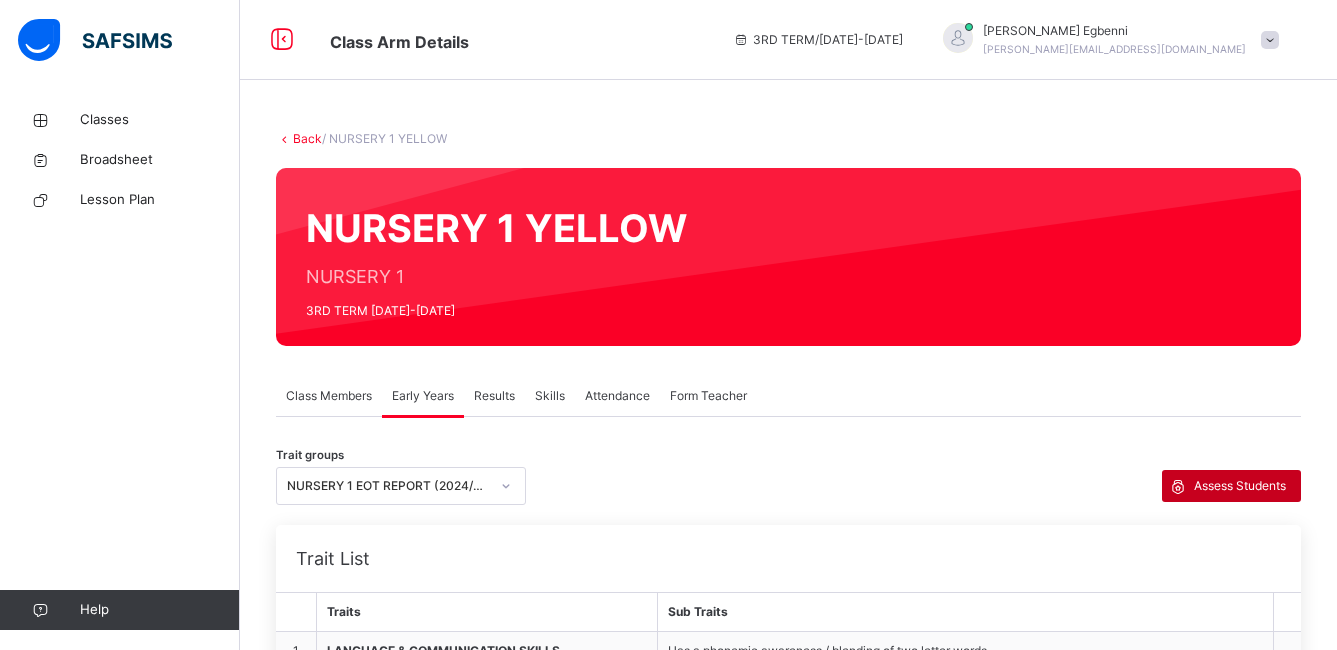 click on "Assess Students" at bounding box center (1240, 486) 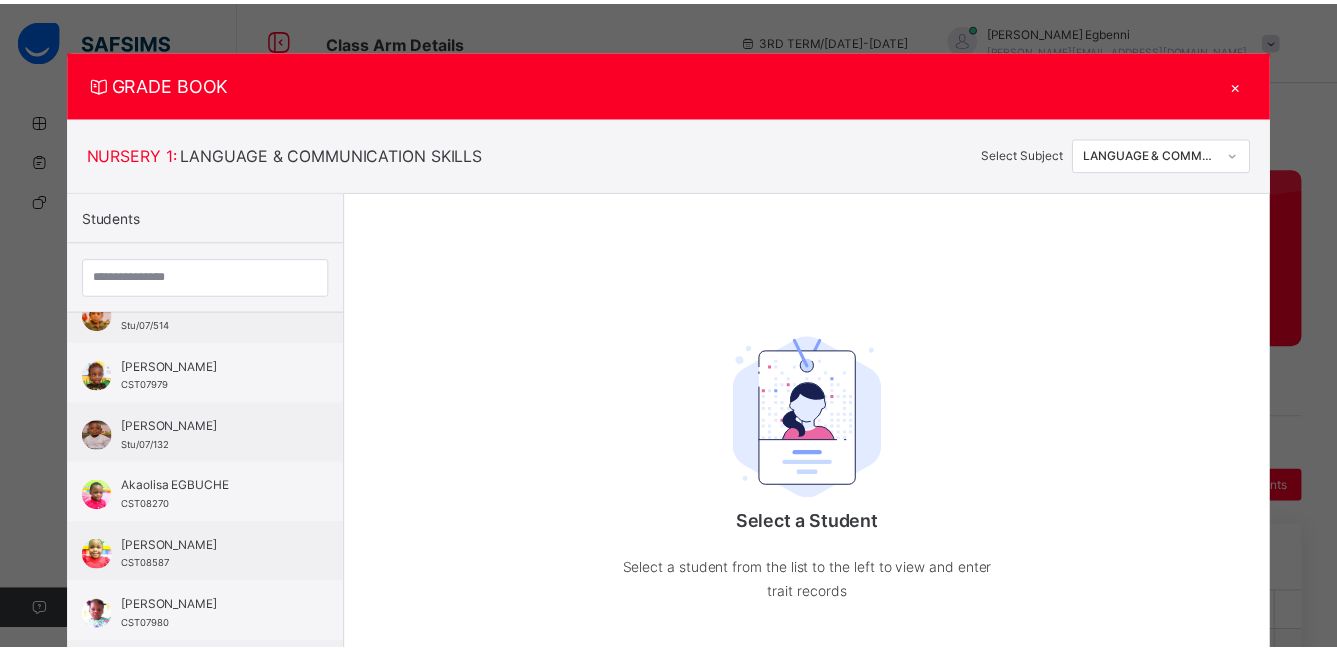 scroll, scrollTop: 333, scrollLeft: 0, axis: vertical 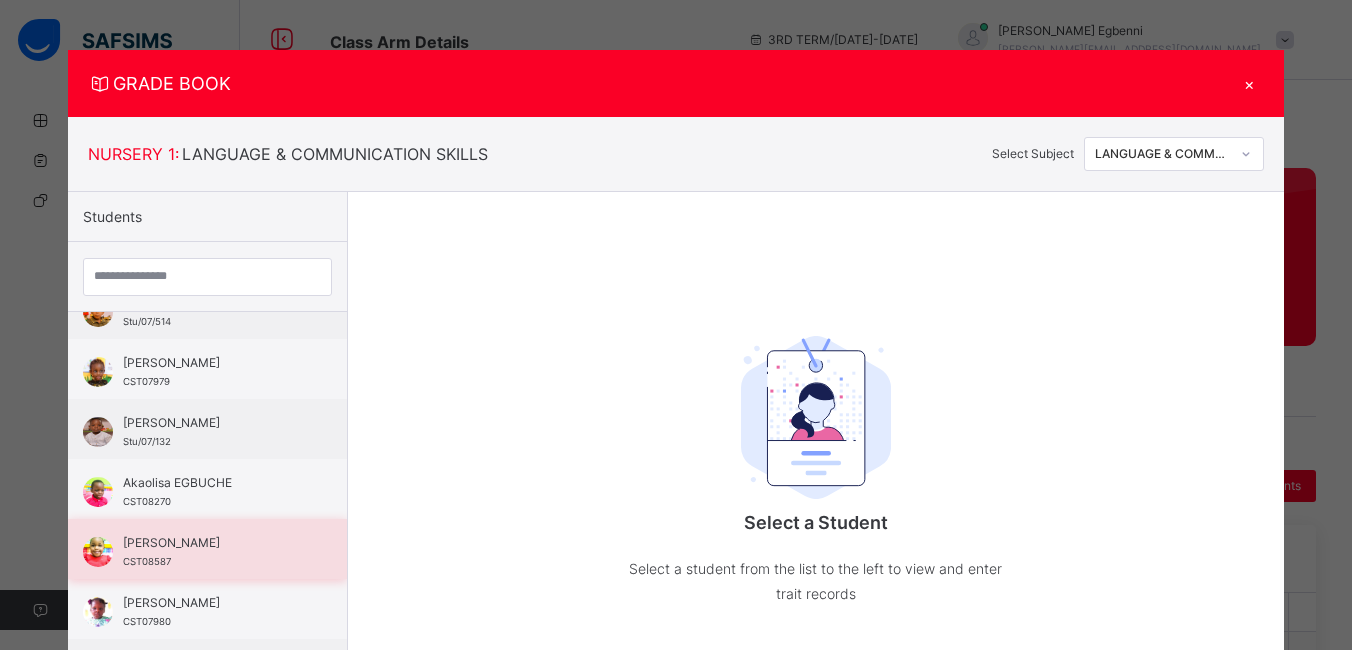 click on "[PERSON_NAME]" at bounding box center [212, 543] 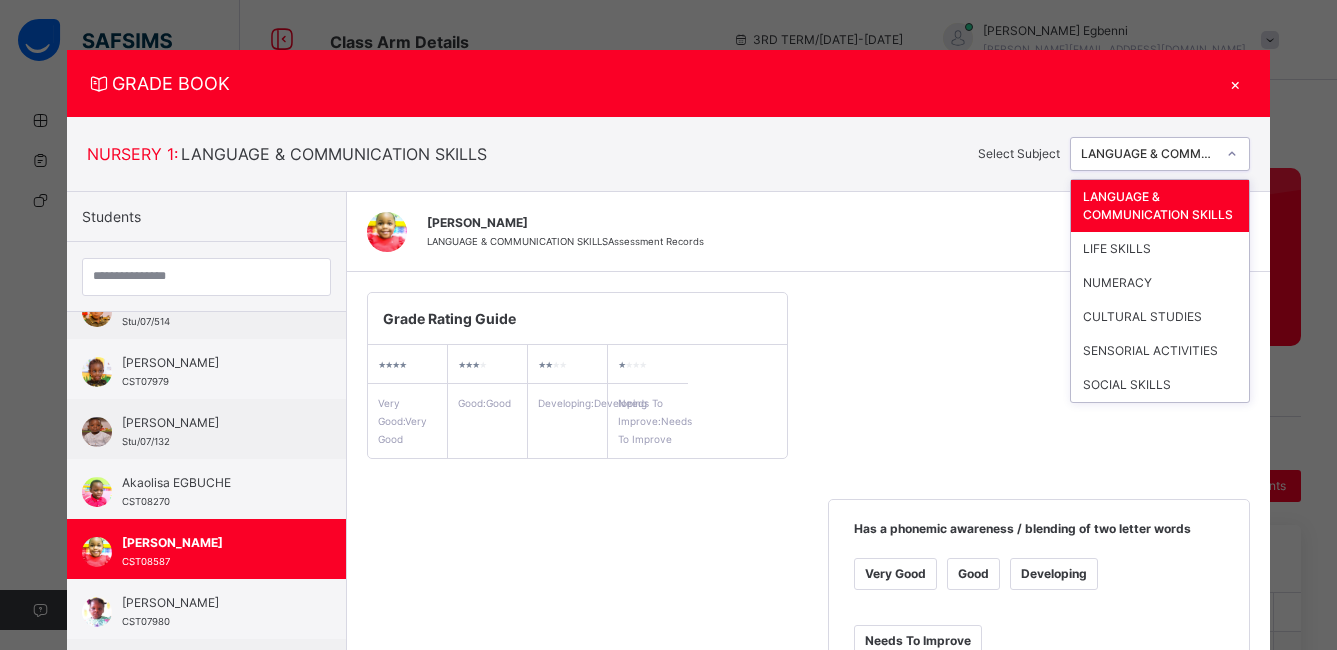 click 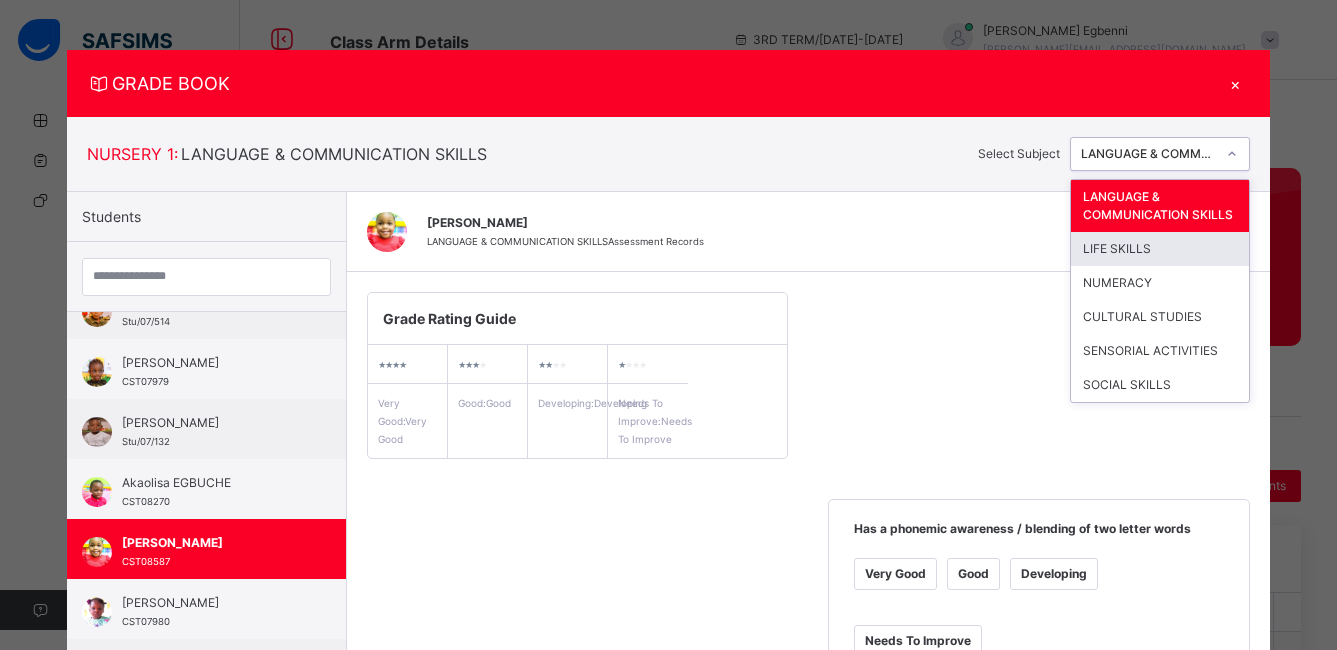 click on "LIFE SKILLS" at bounding box center [1160, 249] 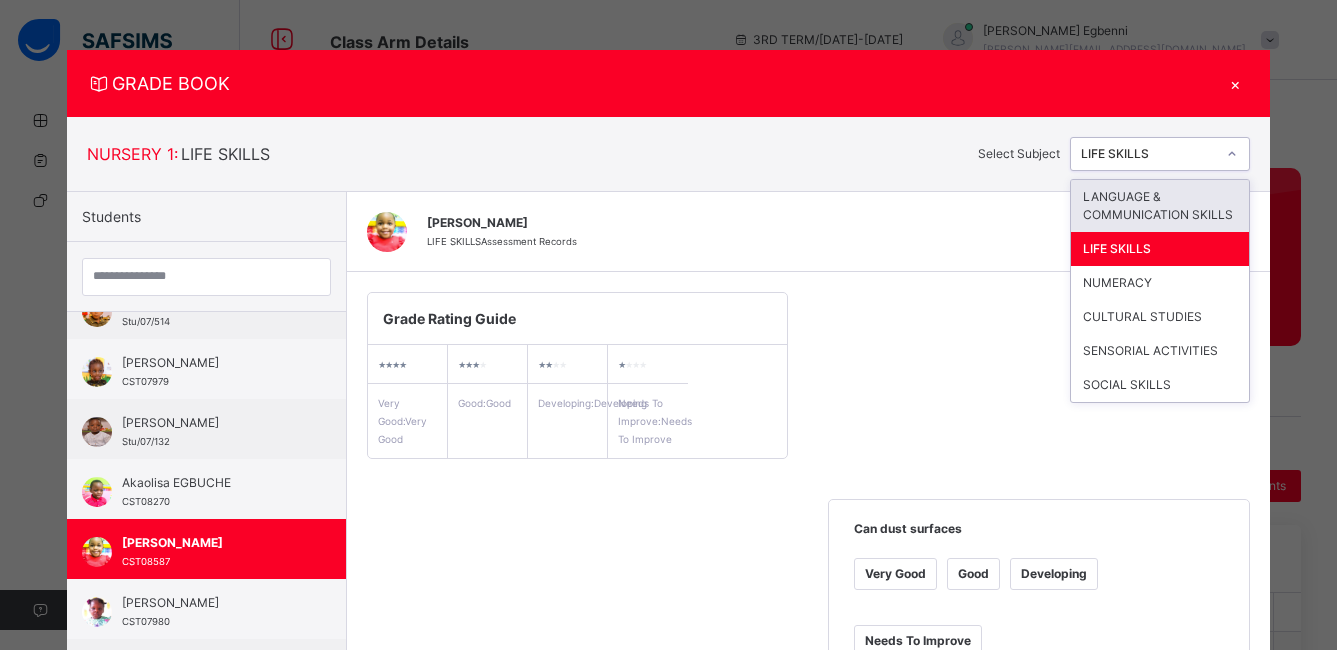 click 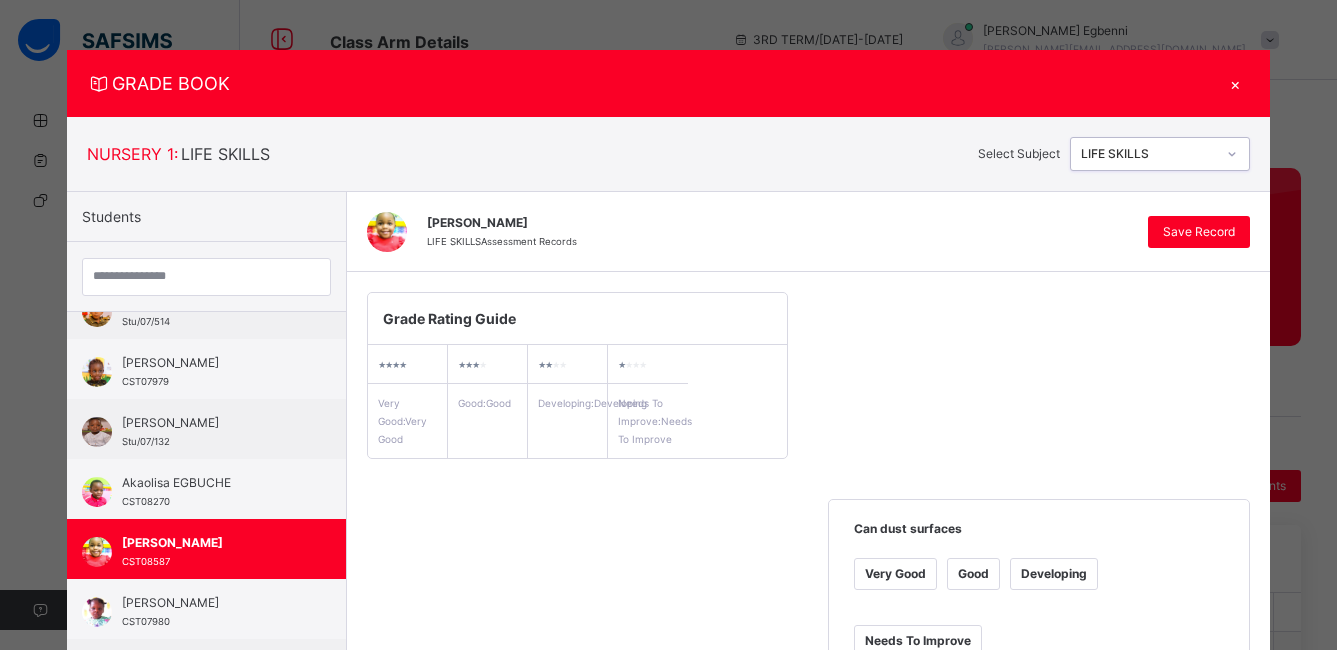 click 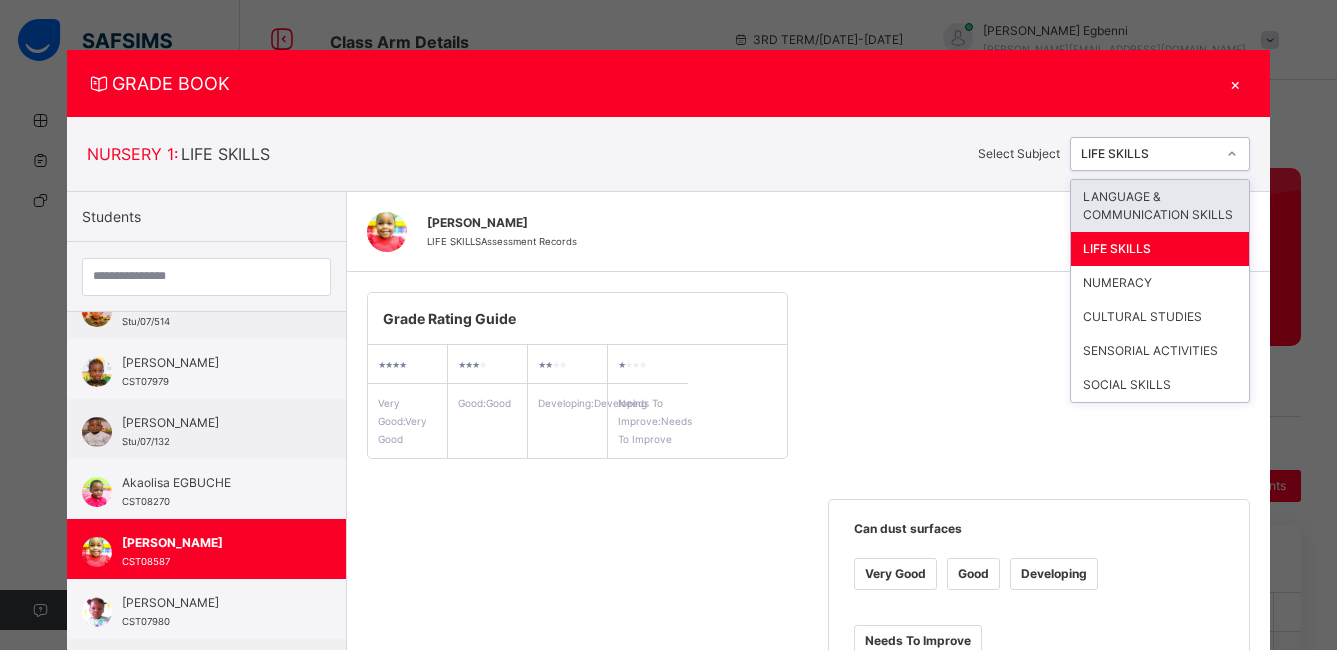 click 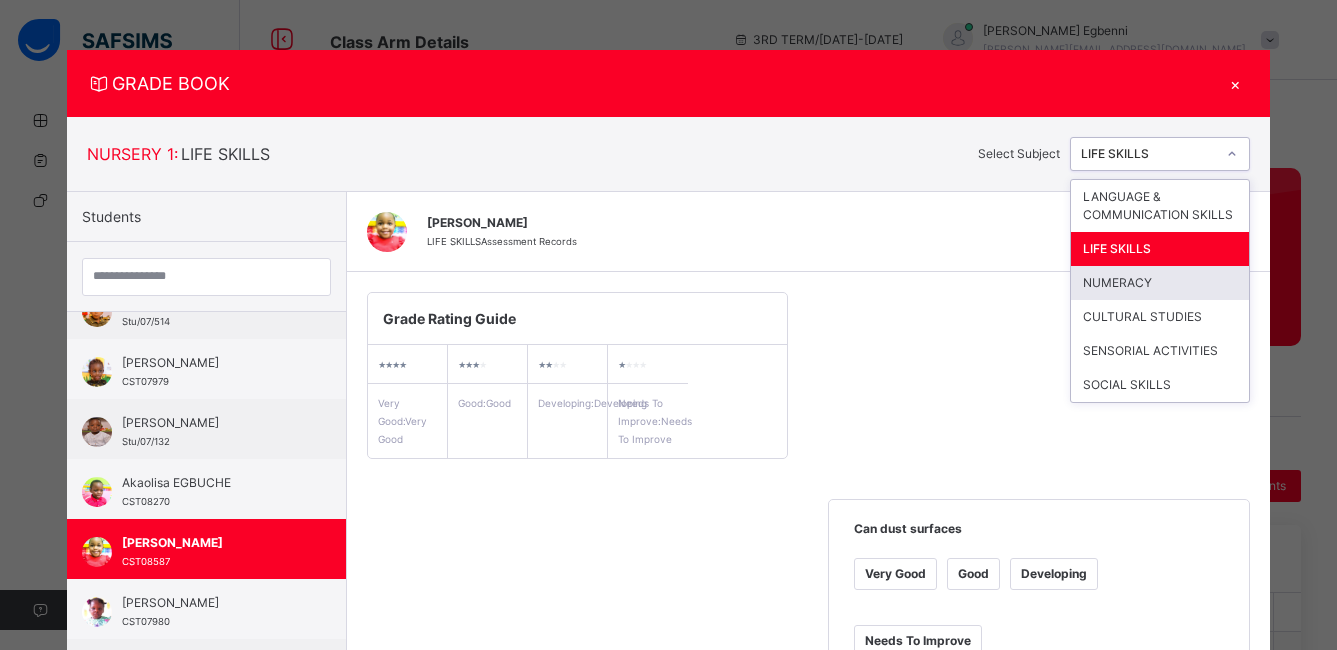 click on "NUMERACY" at bounding box center [1160, 283] 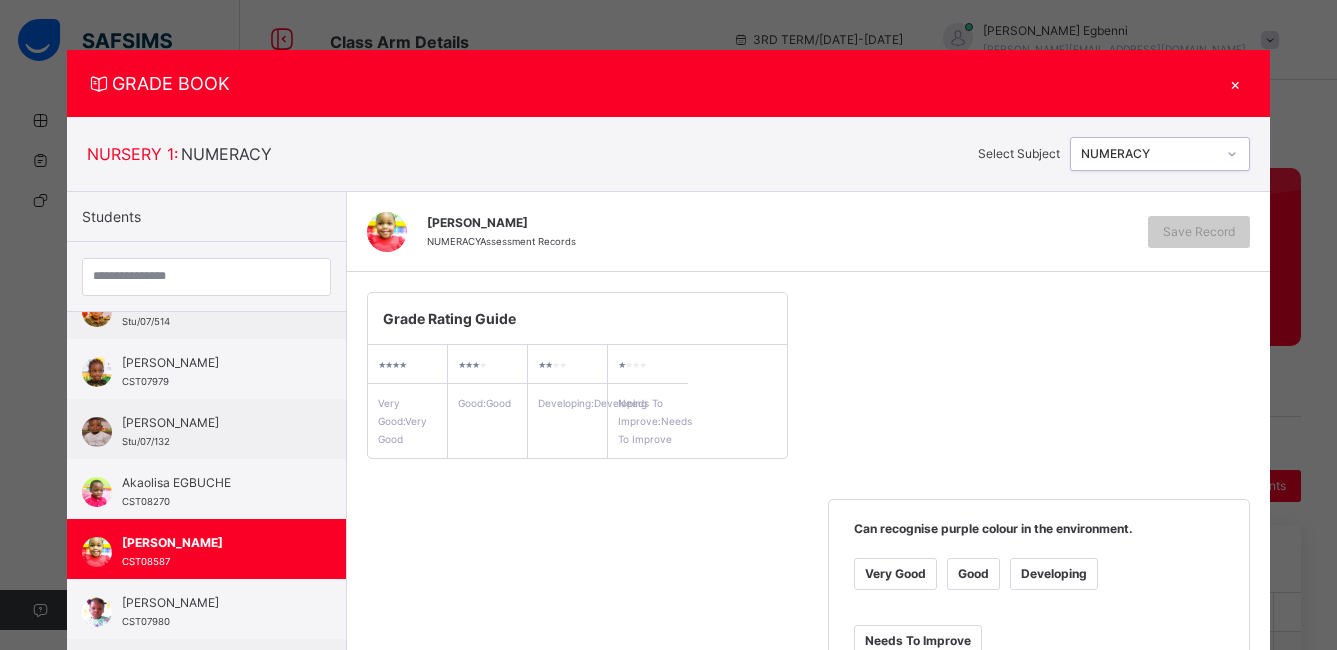 scroll, scrollTop: 361, scrollLeft: 0, axis: vertical 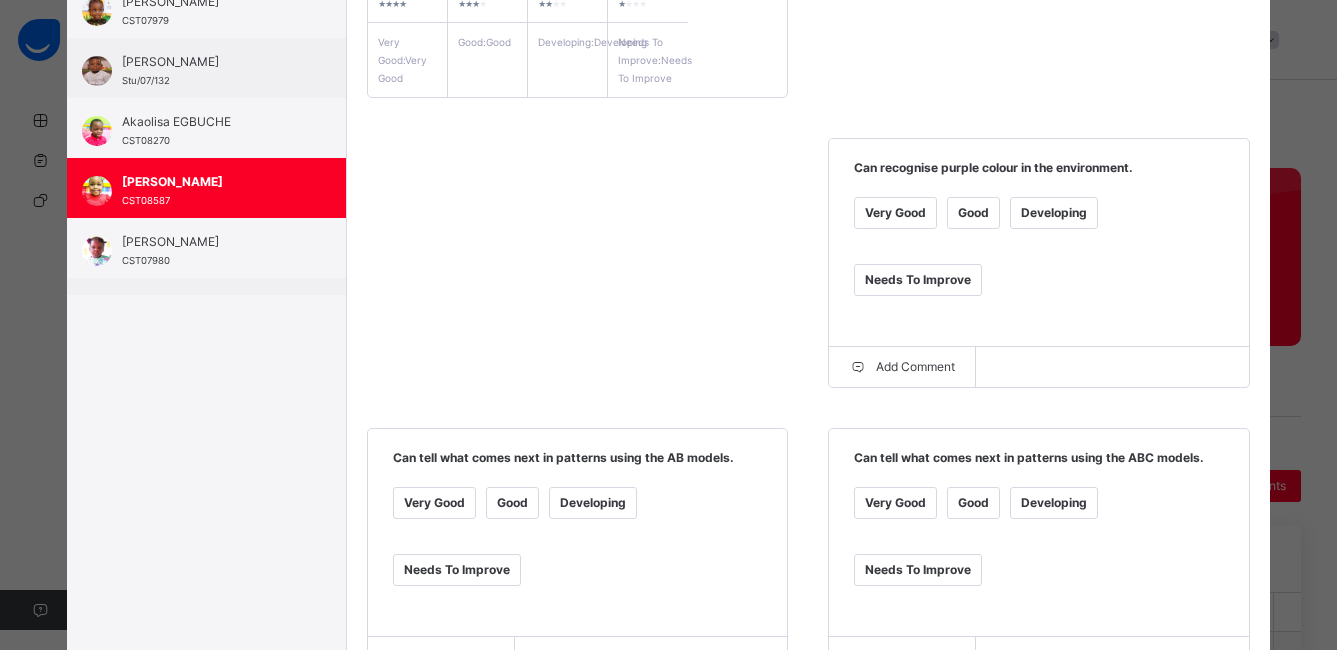 click on "Very Good" at bounding box center [895, 213] 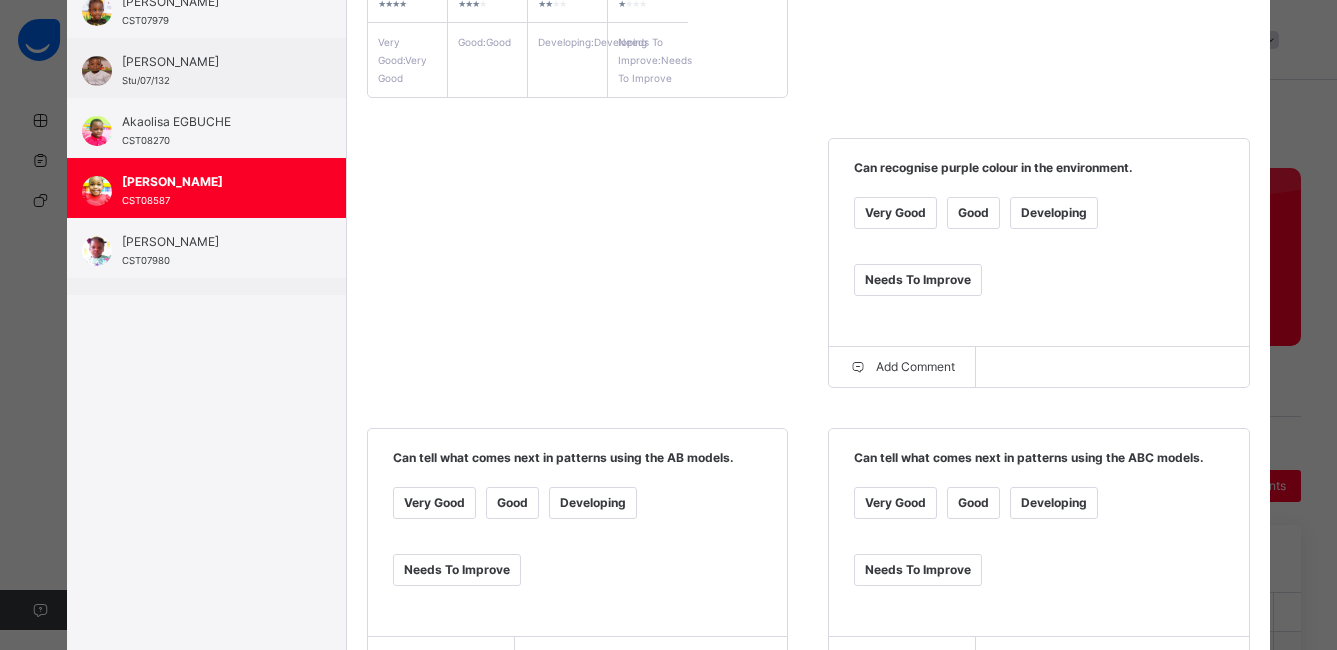 click on "Good" at bounding box center [512, 503] 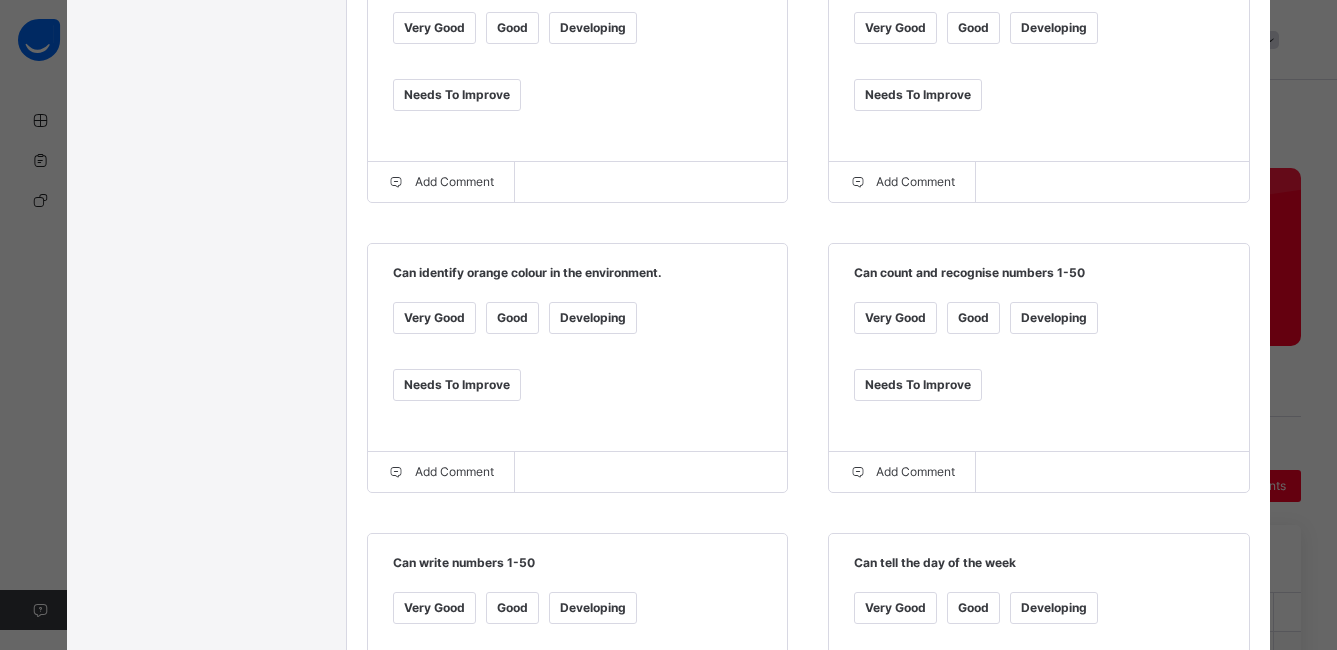 scroll, scrollTop: 849, scrollLeft: 0, axis: vertical 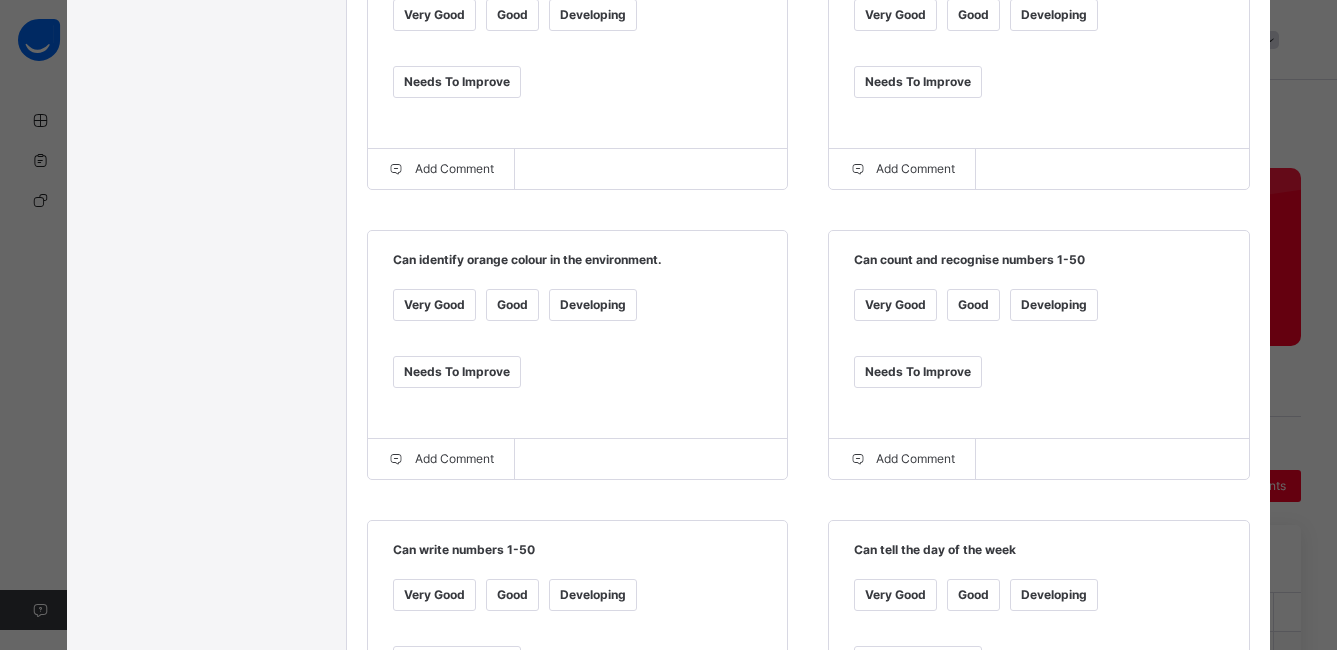 click on "Very Good" at bounding box center (434, 305) 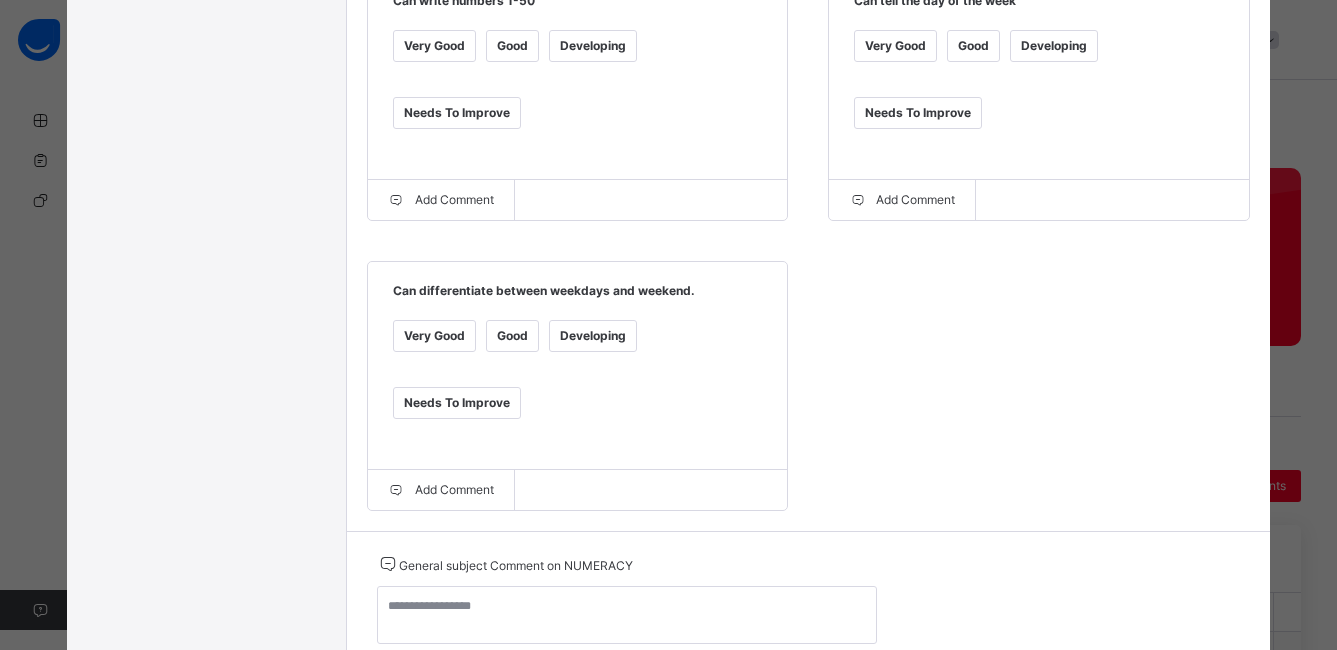 scroll, scrollTop: 1411, scrollLeft: 0, axis: vertical 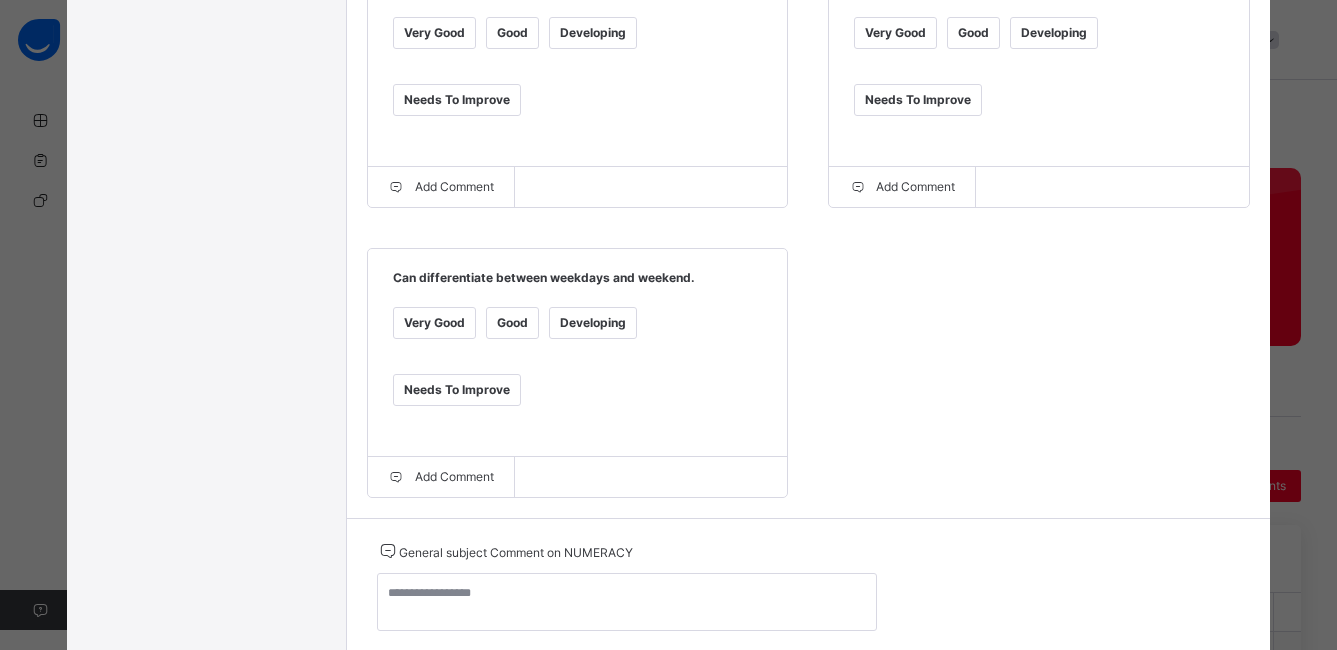 click on "Good" at bounding box center [512, 323] 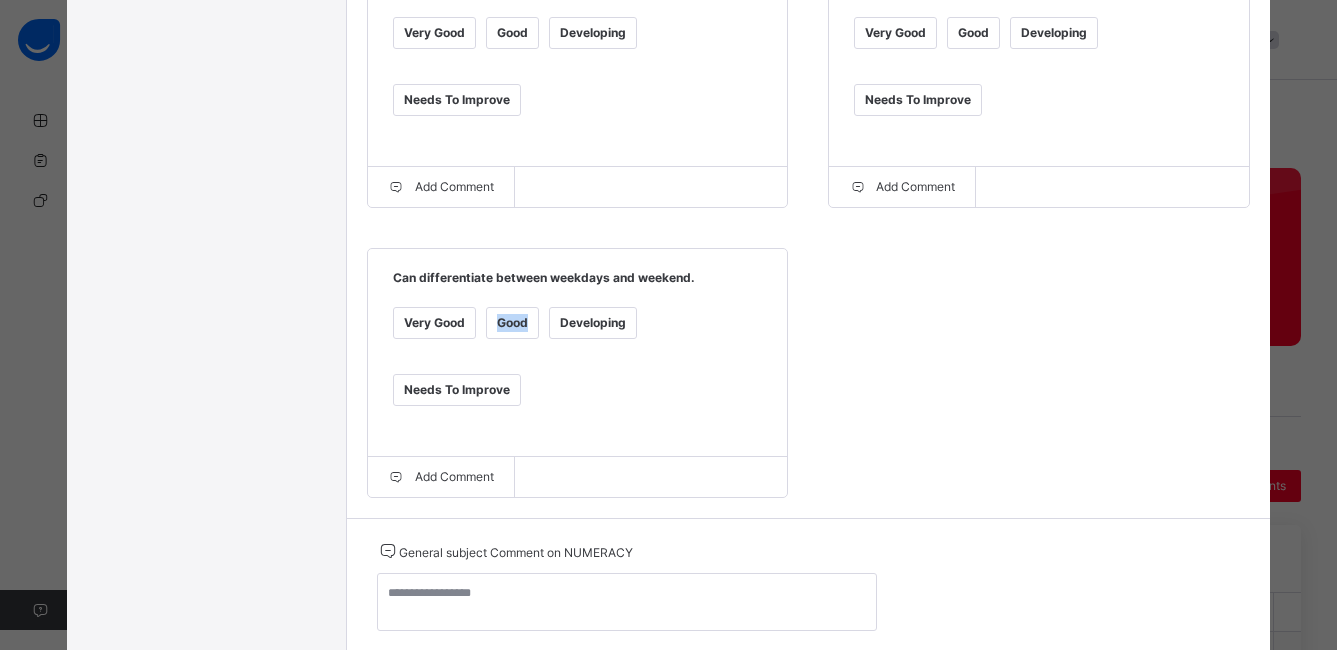 click on "Good" at bounding box center [512, 323] 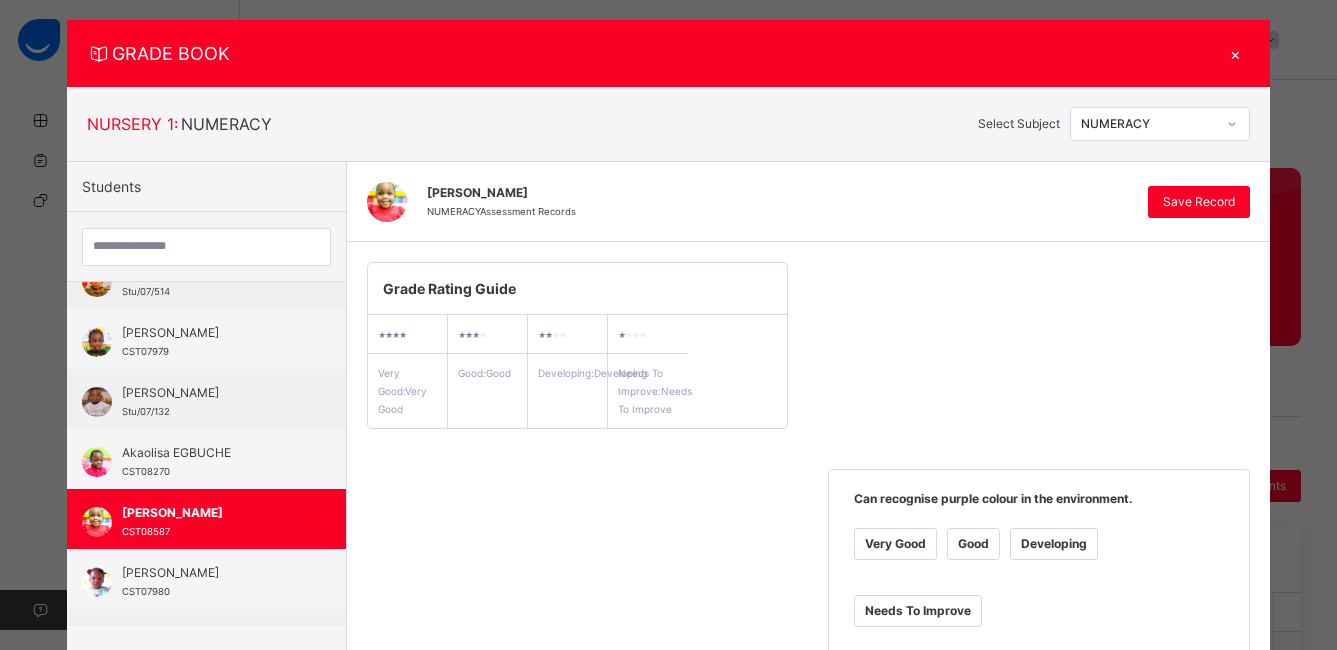 scroll, scrollTop: 0, scrollLeft: 0, axis: both 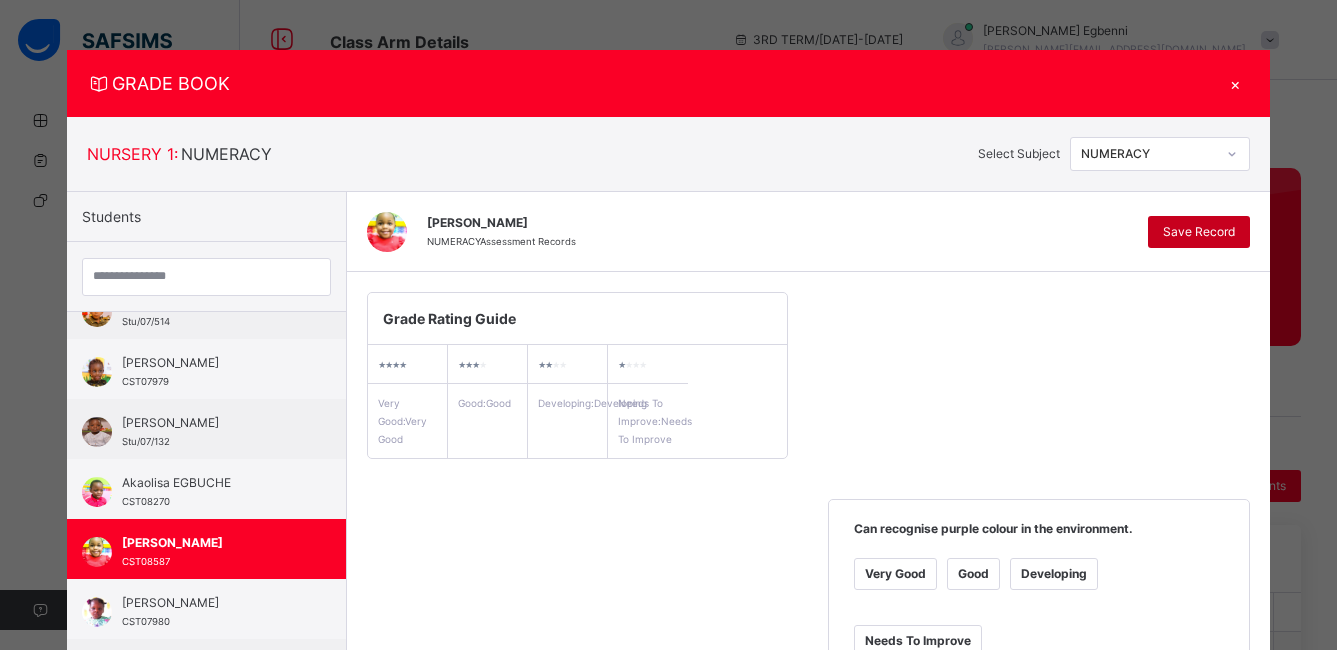 click on "Save Record" at bounding box center [1199, 232] 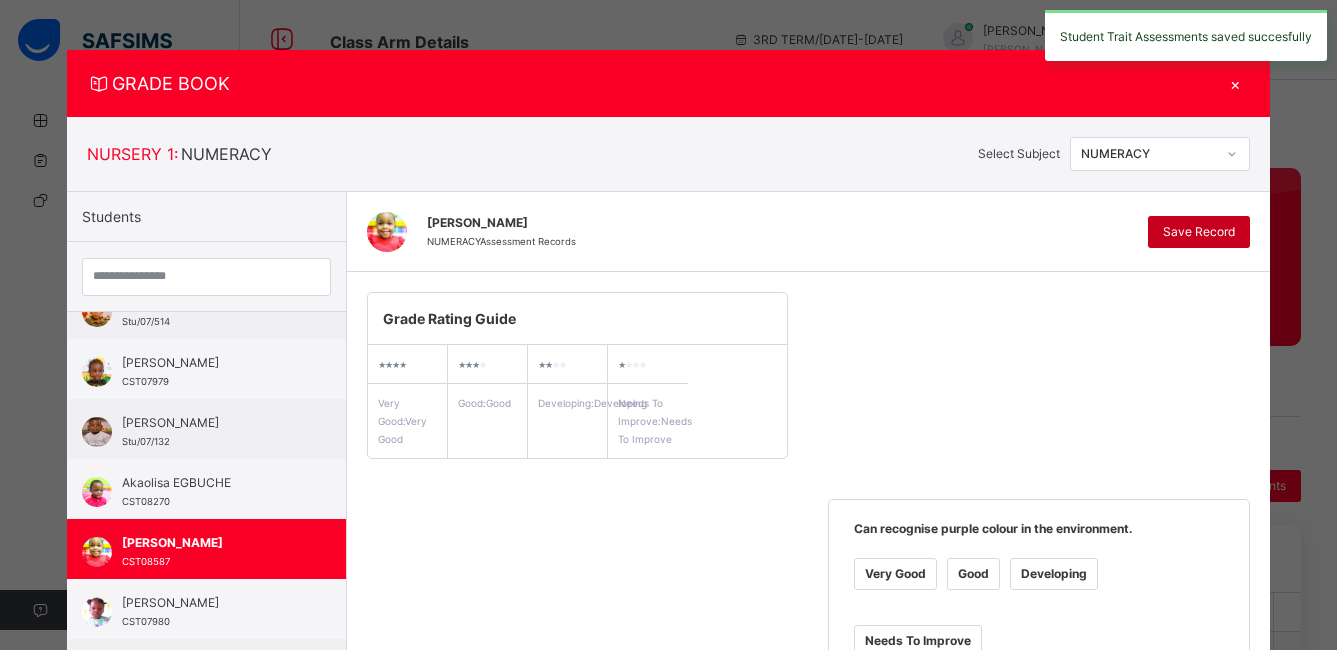 click on "Save Record" at bounding box center (1199, 232) 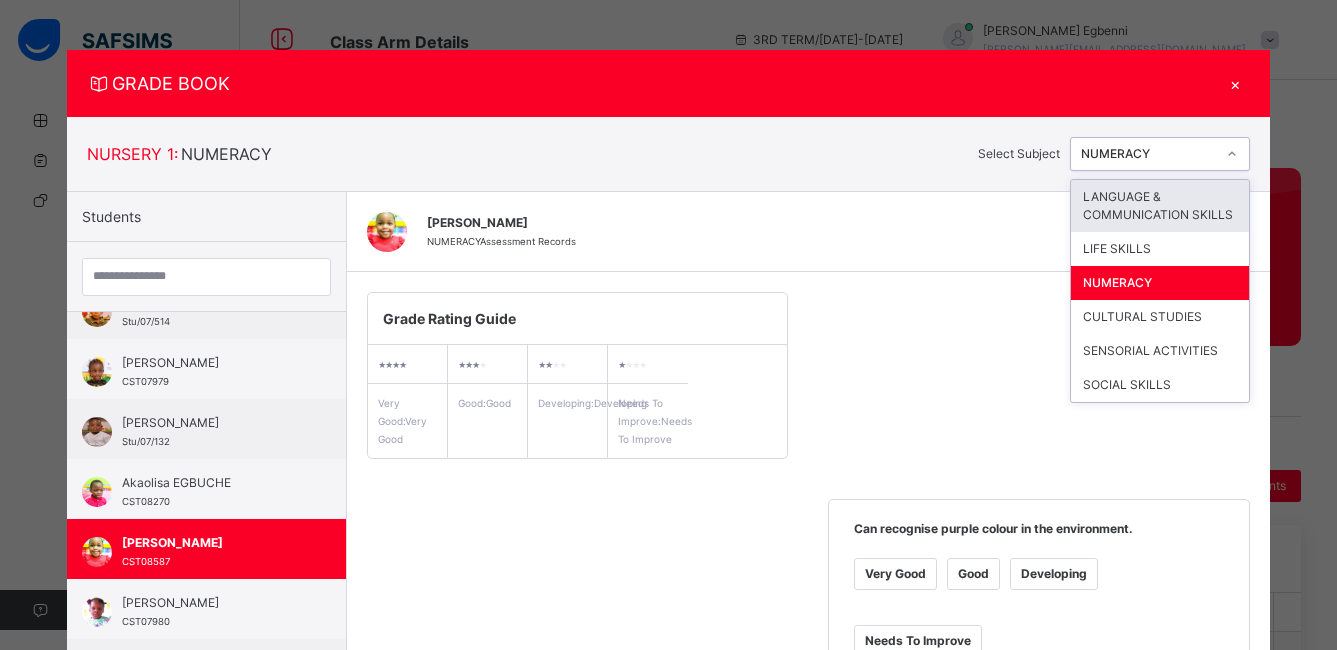click 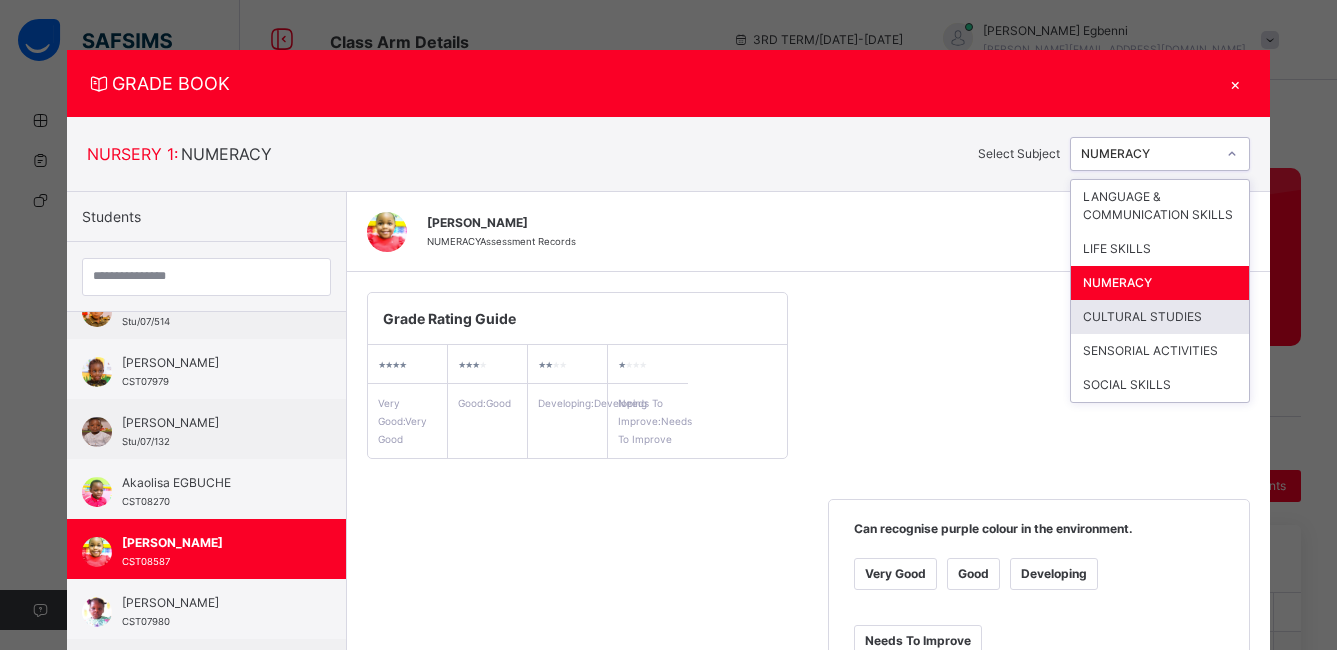 click on "CULTURAL STUDIES" at bounding box center [1160, 317] 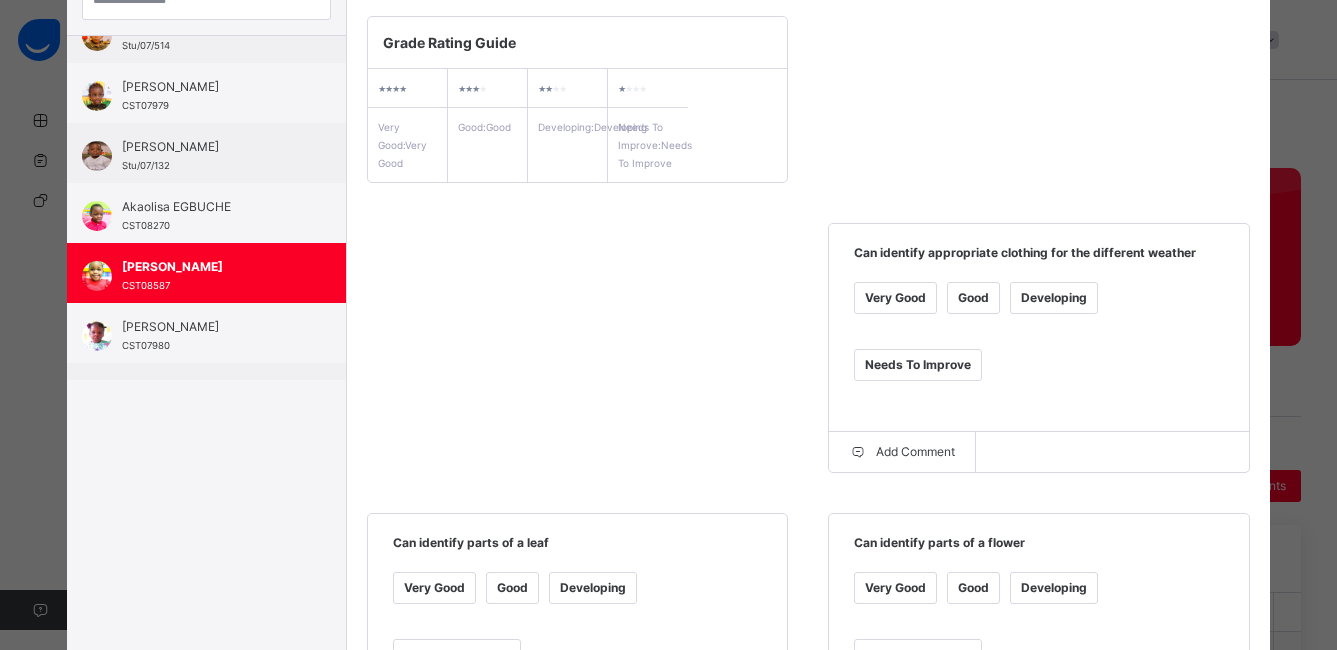 scroll, scrollTop: 278, scrollLeft: 0, axis: vertical 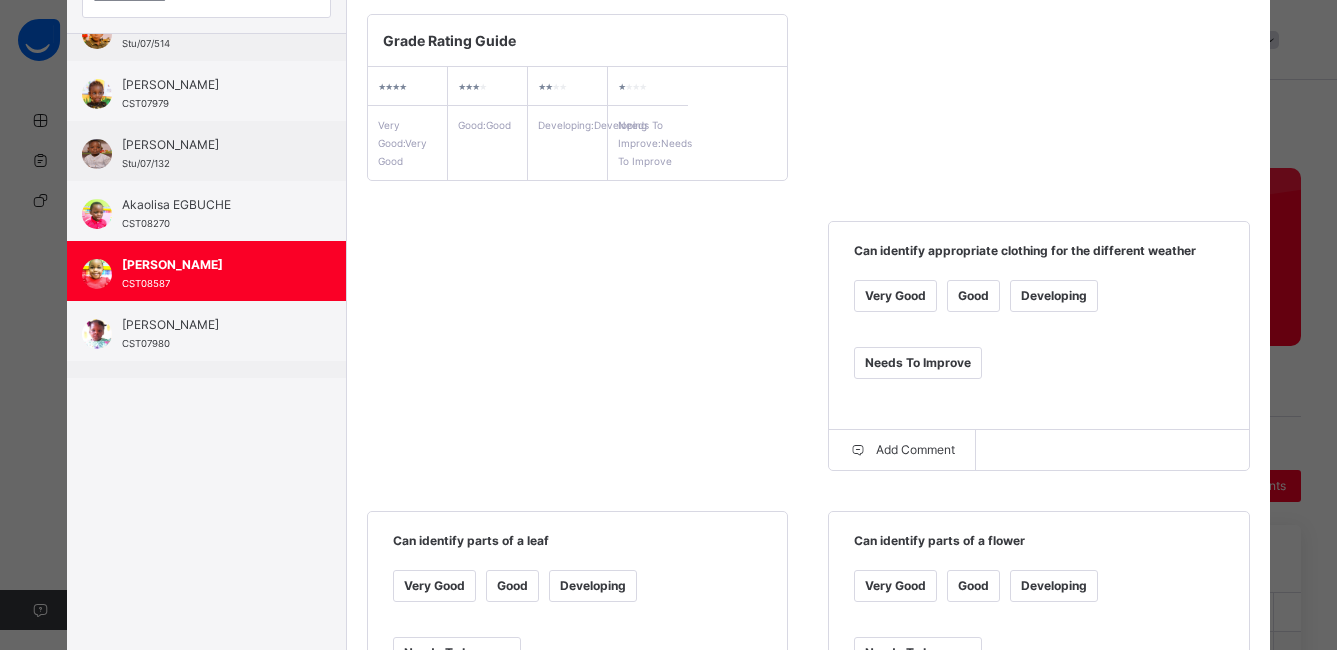 click on "Good" at bounding box center (973, 296) 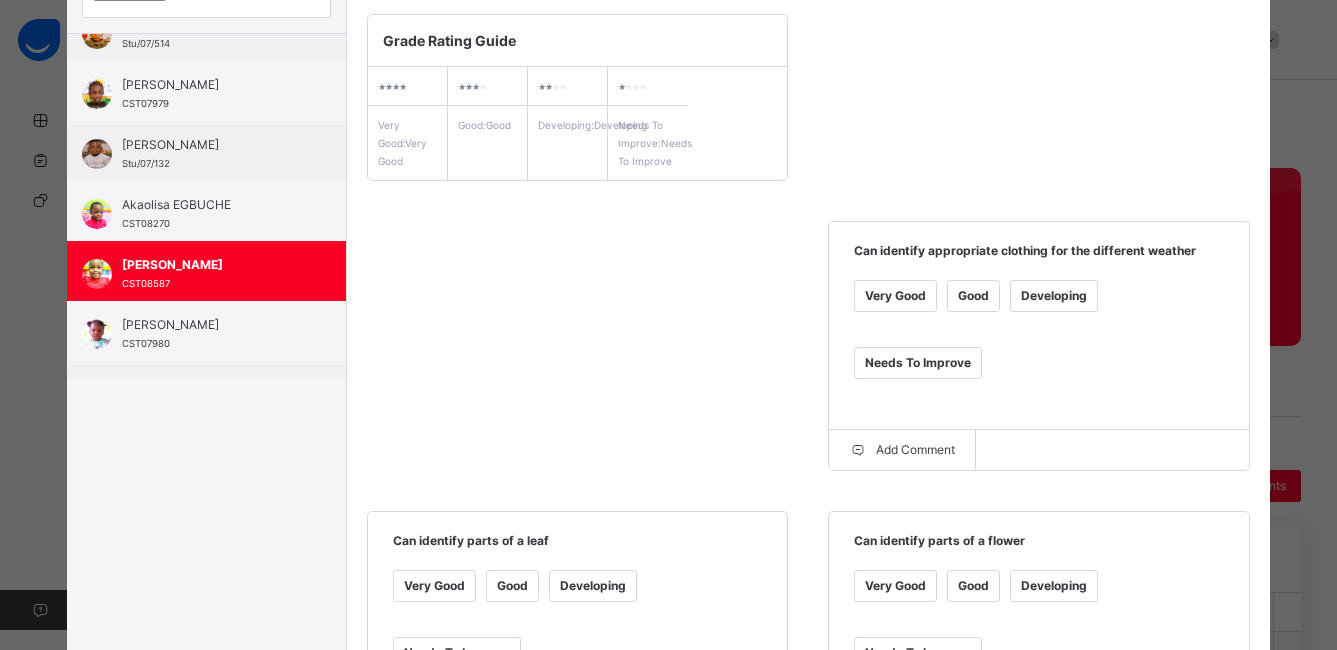 click on "Good" at bounding box center [512, 586] 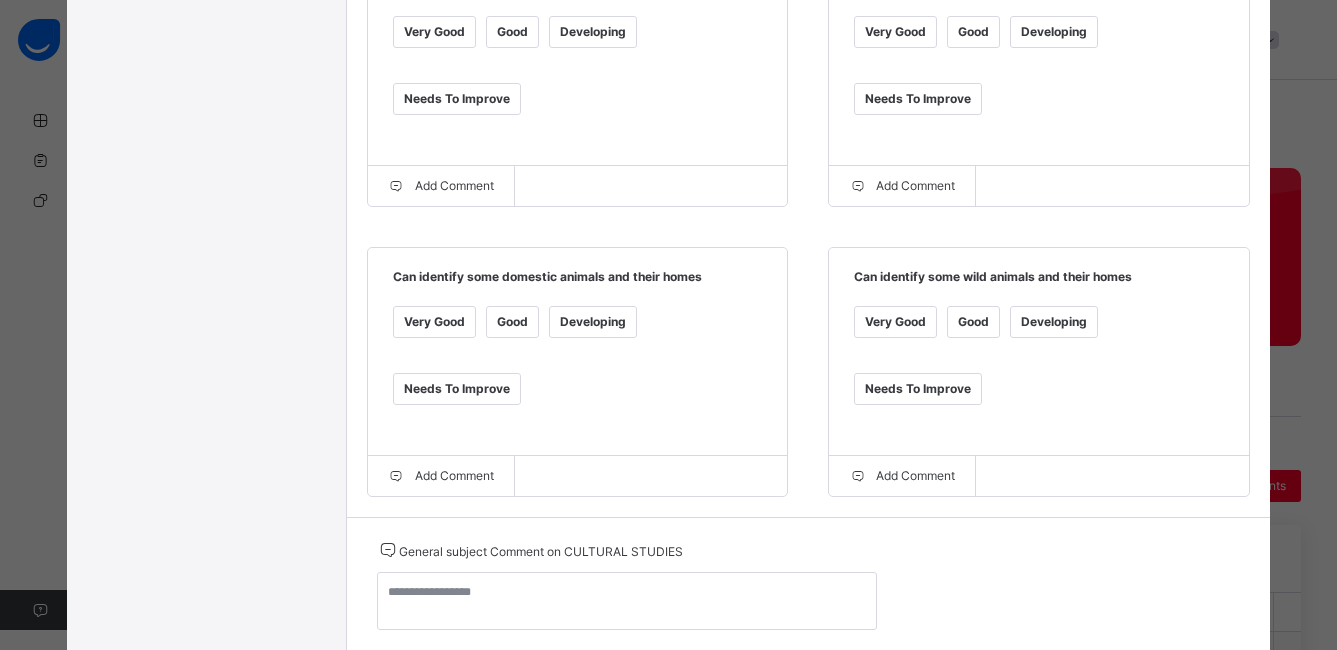 scroll, scrollTop: 849, scrollLeft: 0, axis: vertical 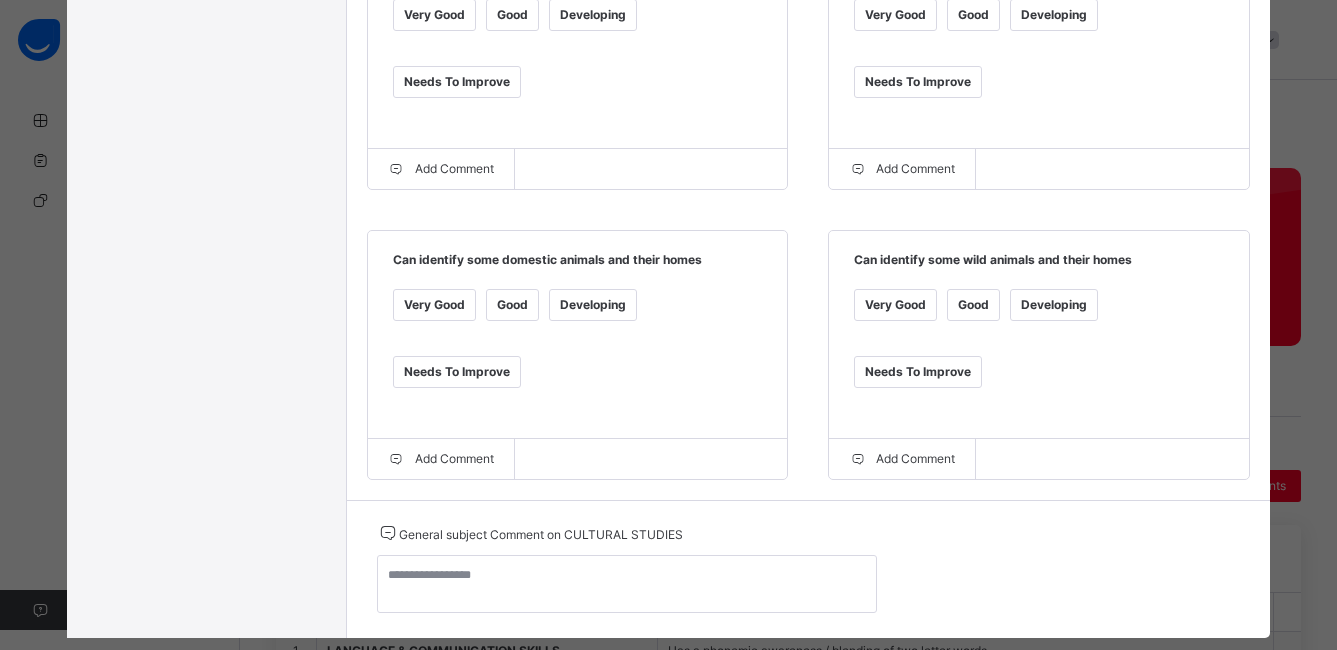 click on "Good" at bounding box center [973, 305] 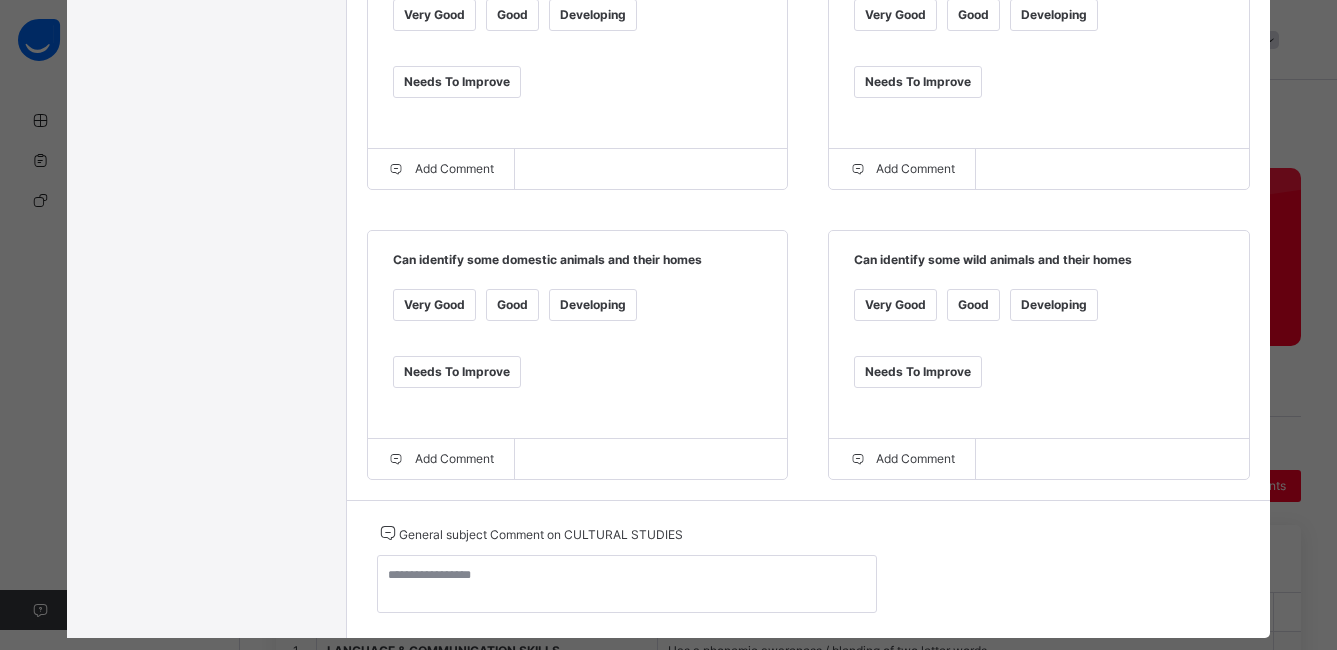 click on "Good" at bounding box center [512, 305] 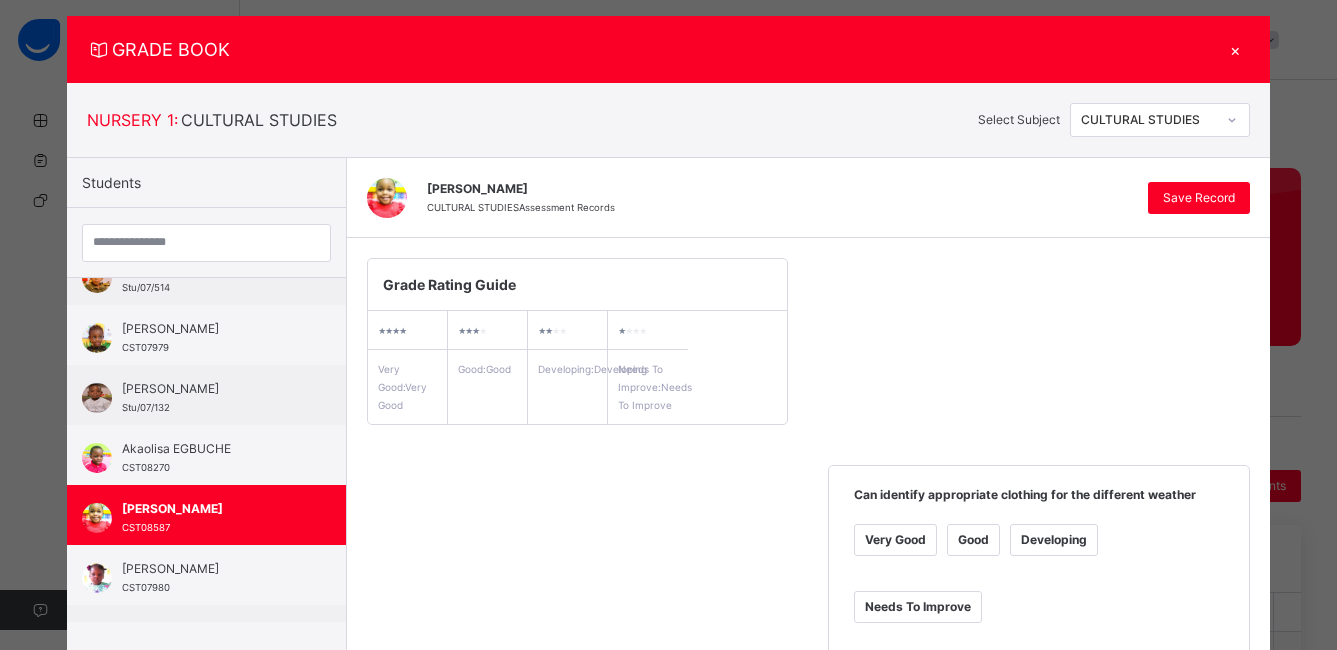 scroll, scrollTop: 0, scrollLeft: 0, axis: both 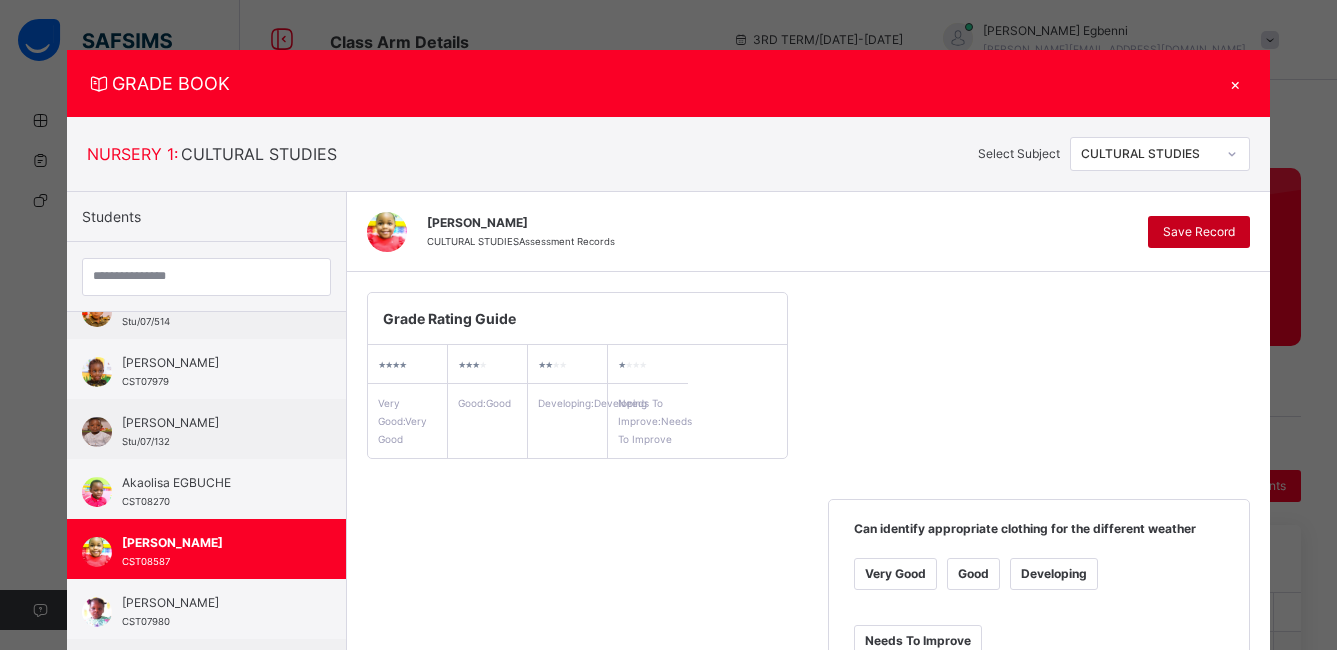 click on "Save Record" at bounding box center (1199, 232) 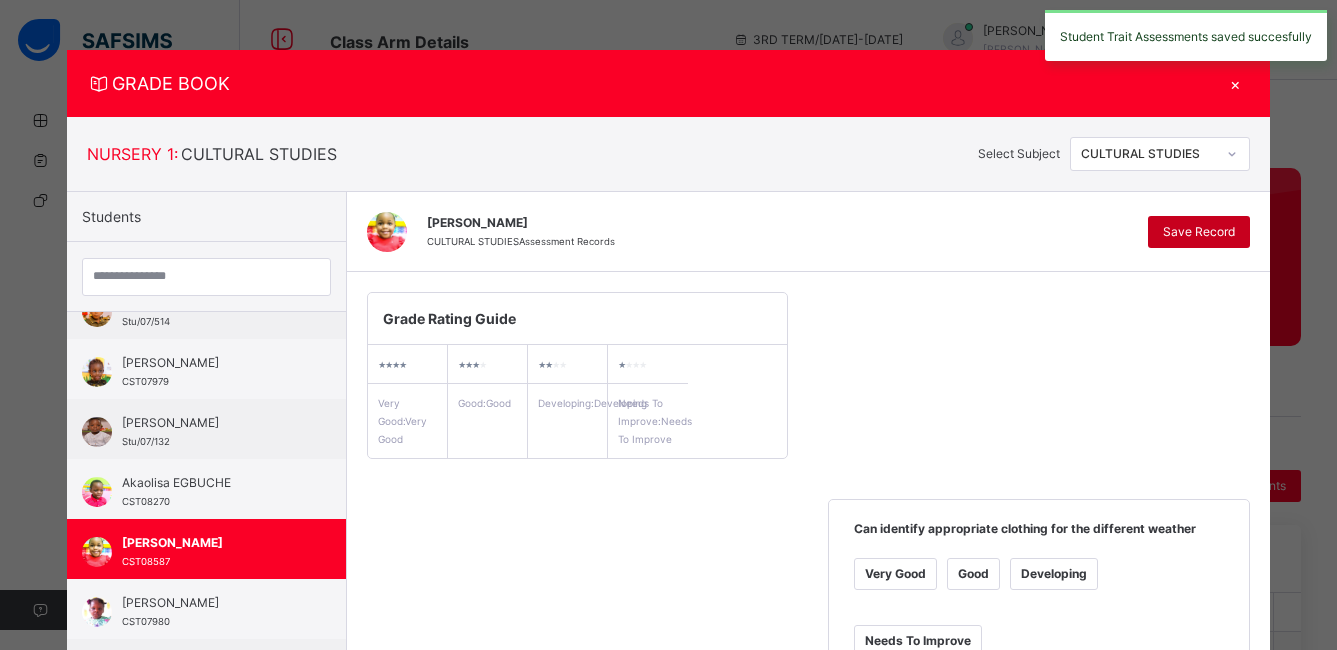 click on "Save Record" at bounding box center (1199, 232) 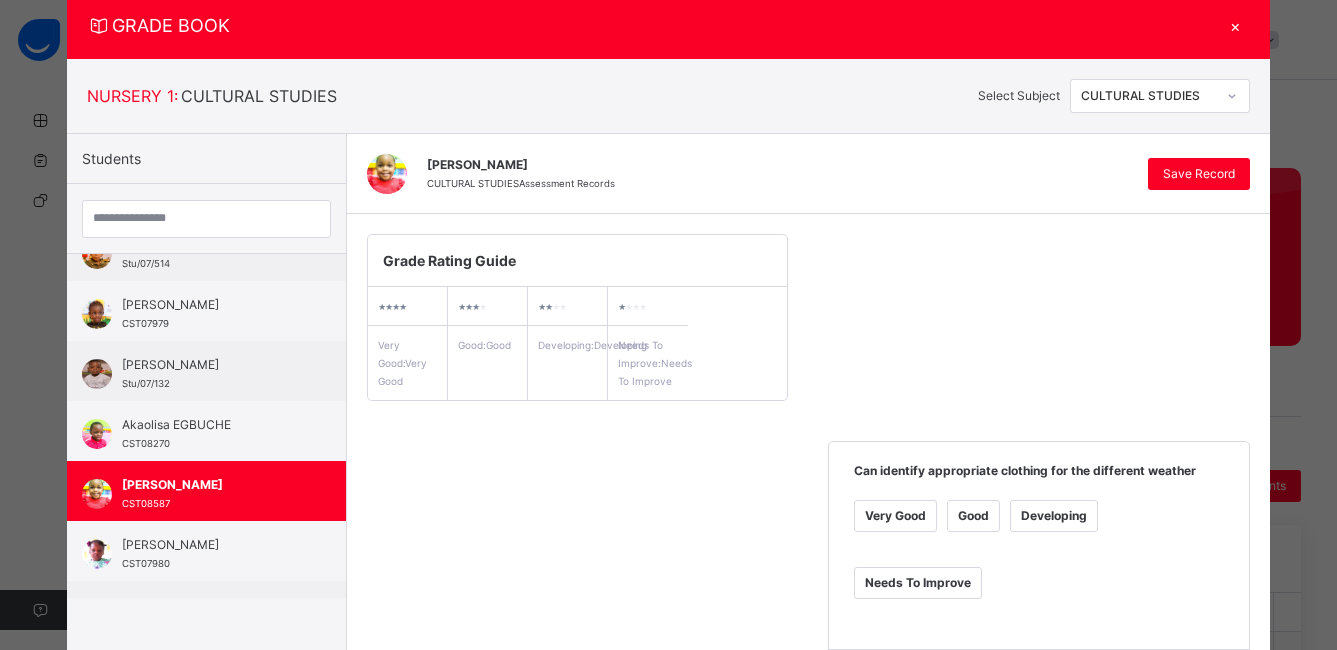 scroll, scrollTop: 55, scrollLeft: 0, axis: vertical 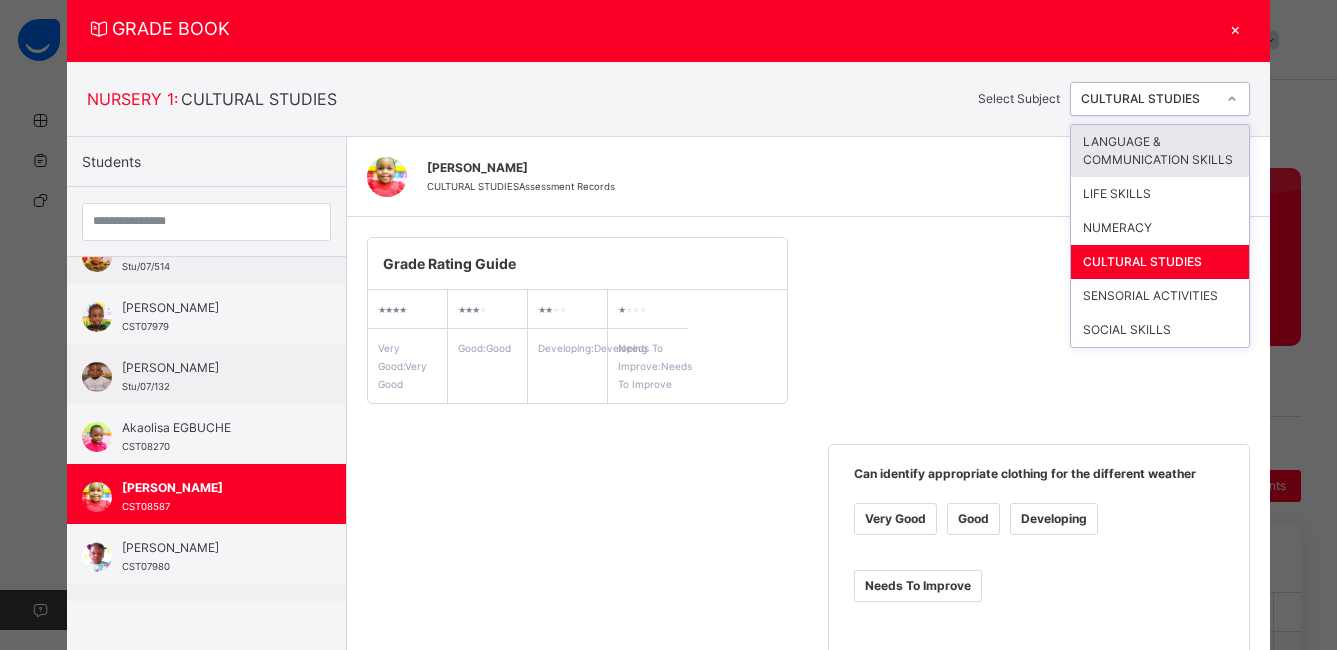 click 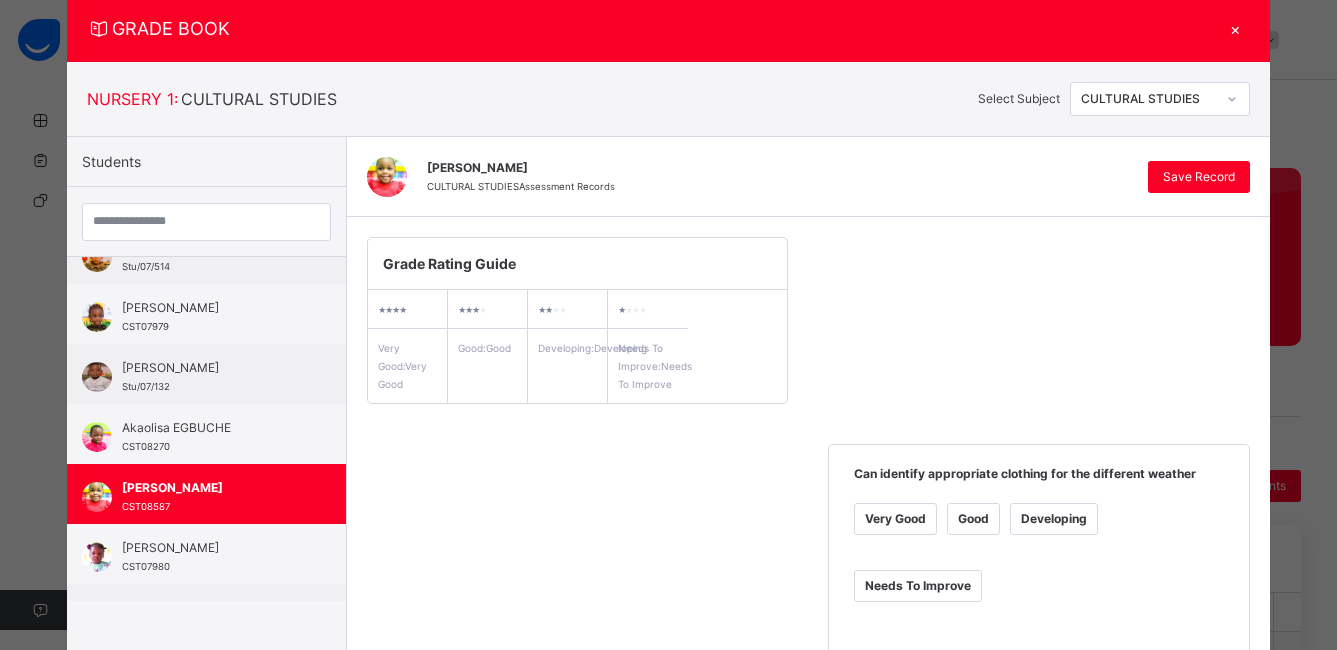 click on "[PERSON_NAME] CULTURAL STUDIES  Assessment Records Save Record" at bounding box center [808, 177] 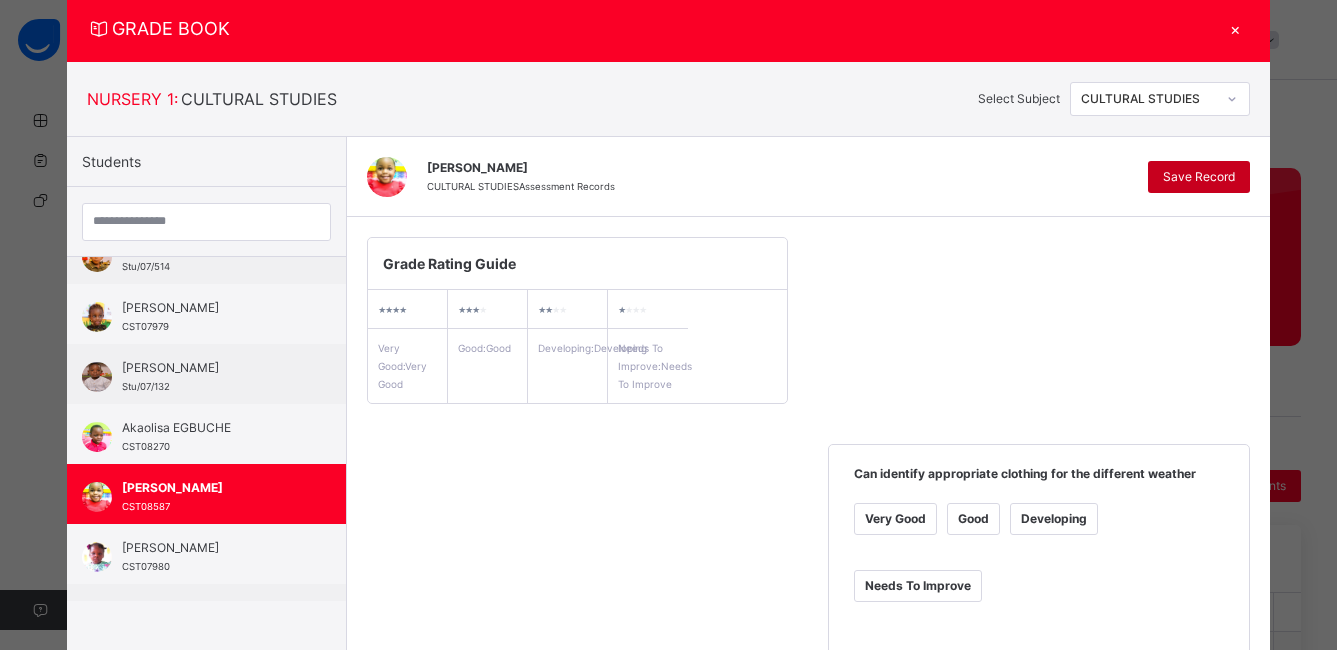 click on "Save Record" at bounding box center (1199, 177) 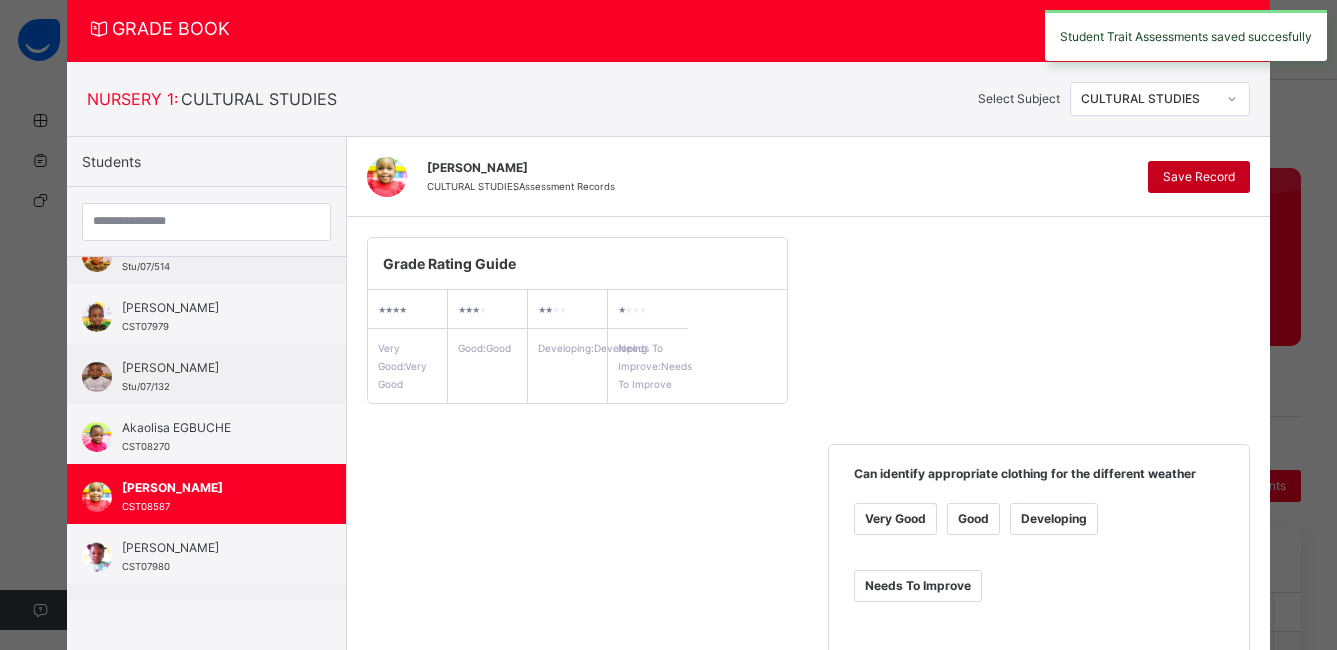 click on "Save Record" at bounding box center [1199, 177] 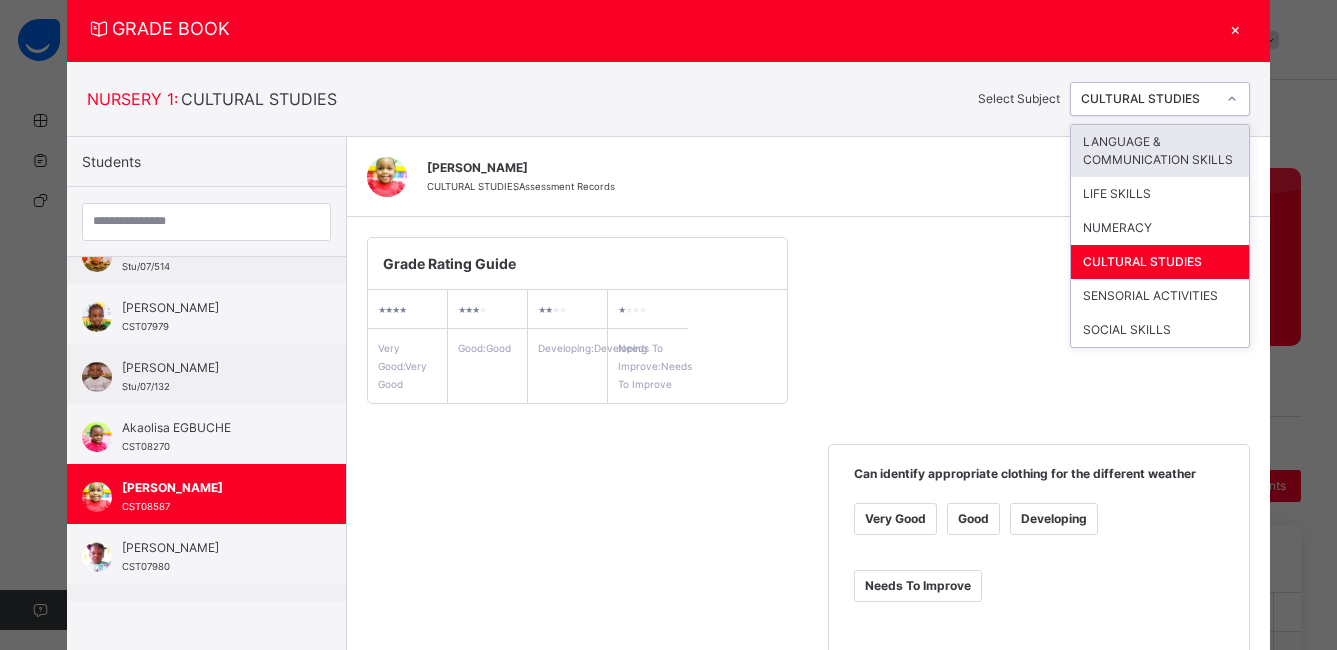 click 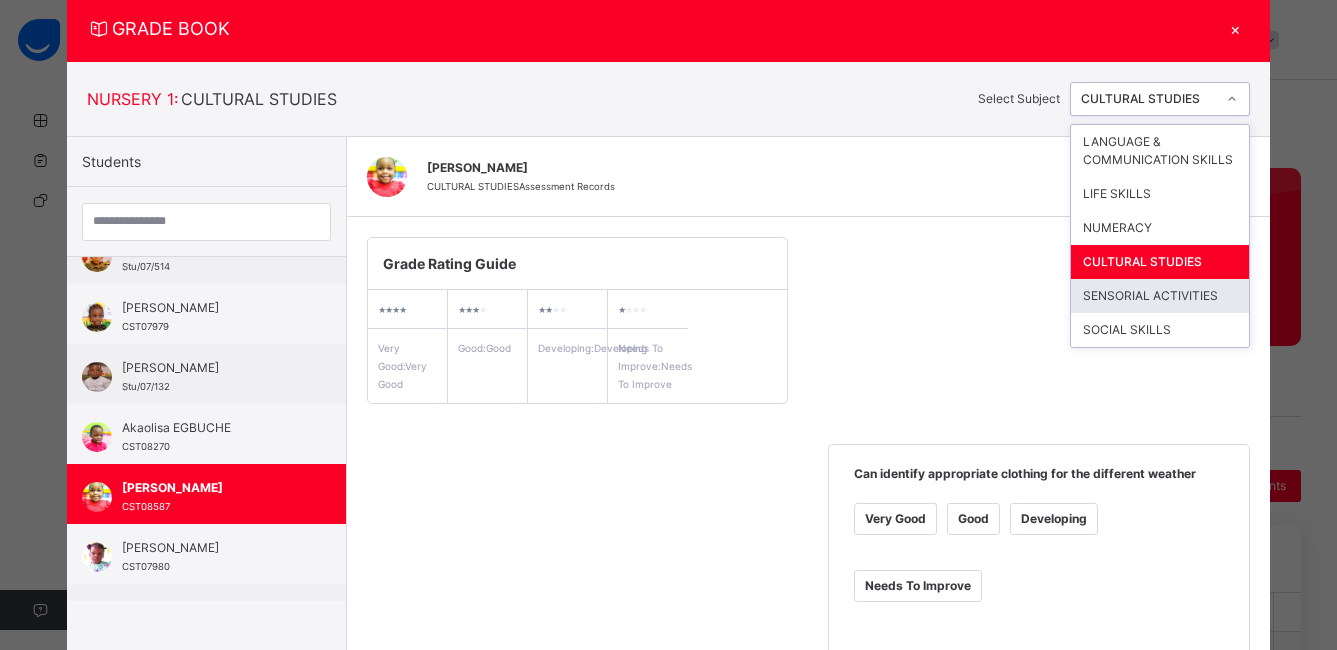 click on "SENSORIAL ACTIVITIES" at bounding box center [1160, 296] 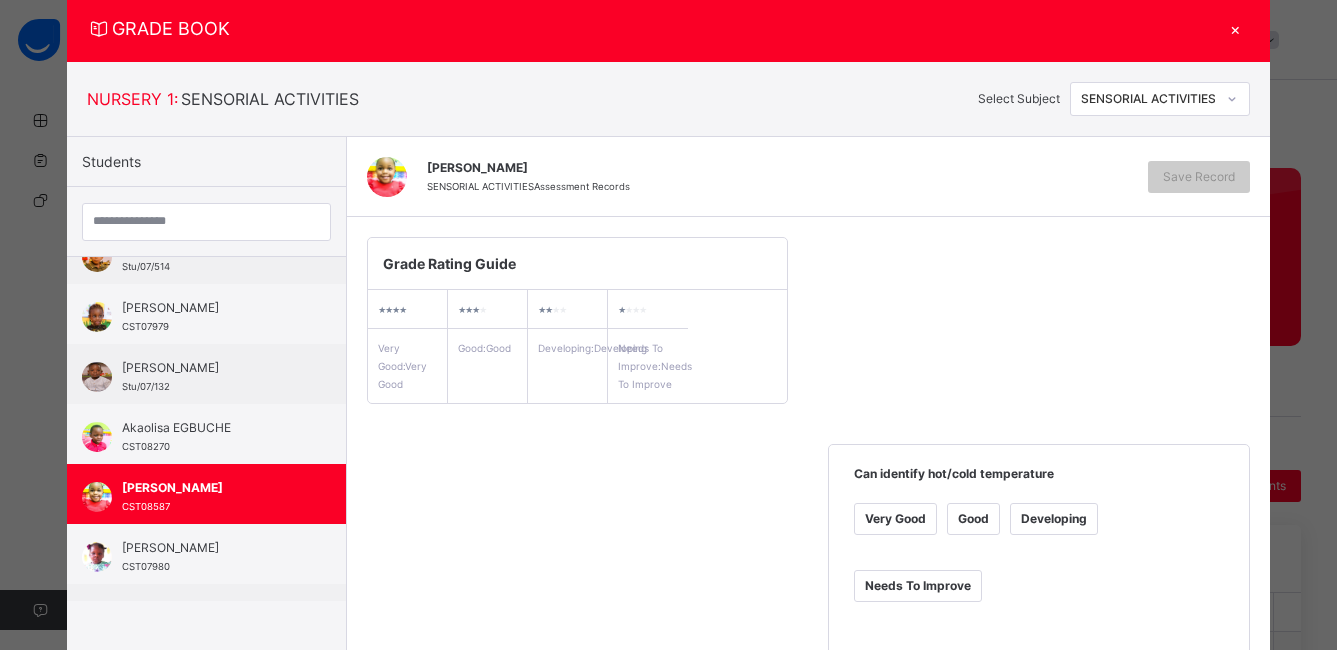 click on "Very Good Good  Developing Needs To Improve" at bounding box center [1039, 565] 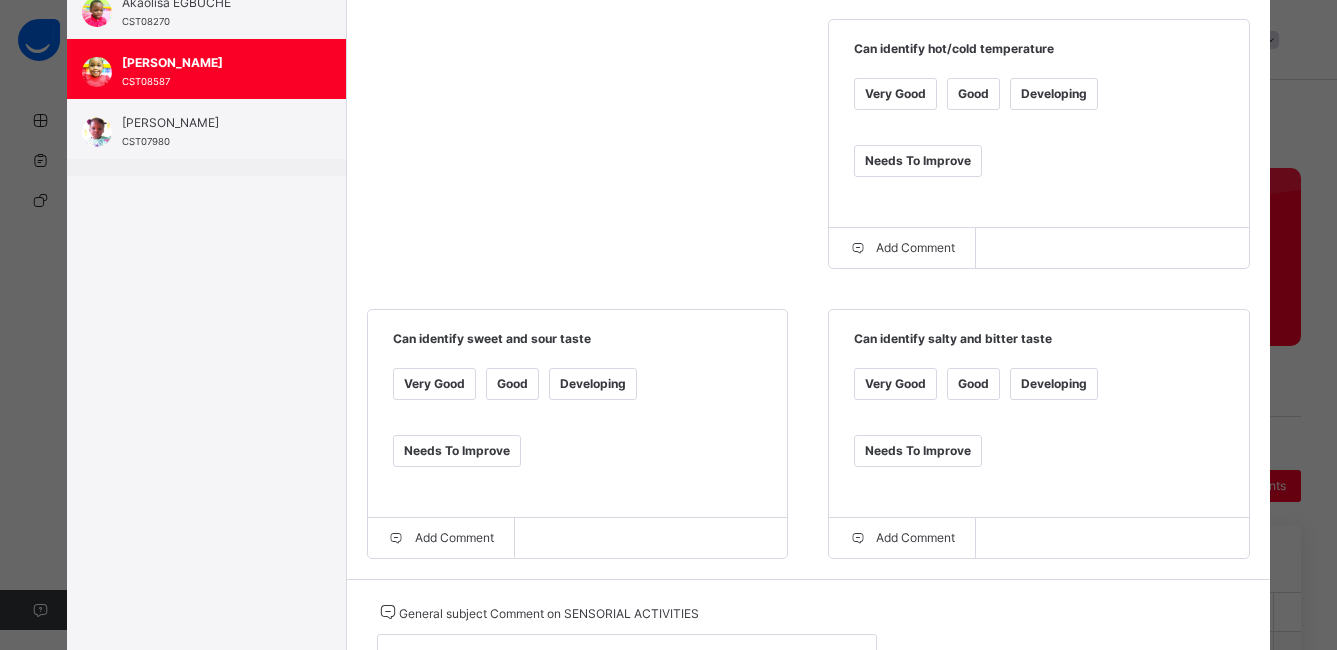 scroll, scrollTop: 520, scrollLeft: 0, axis: vertical 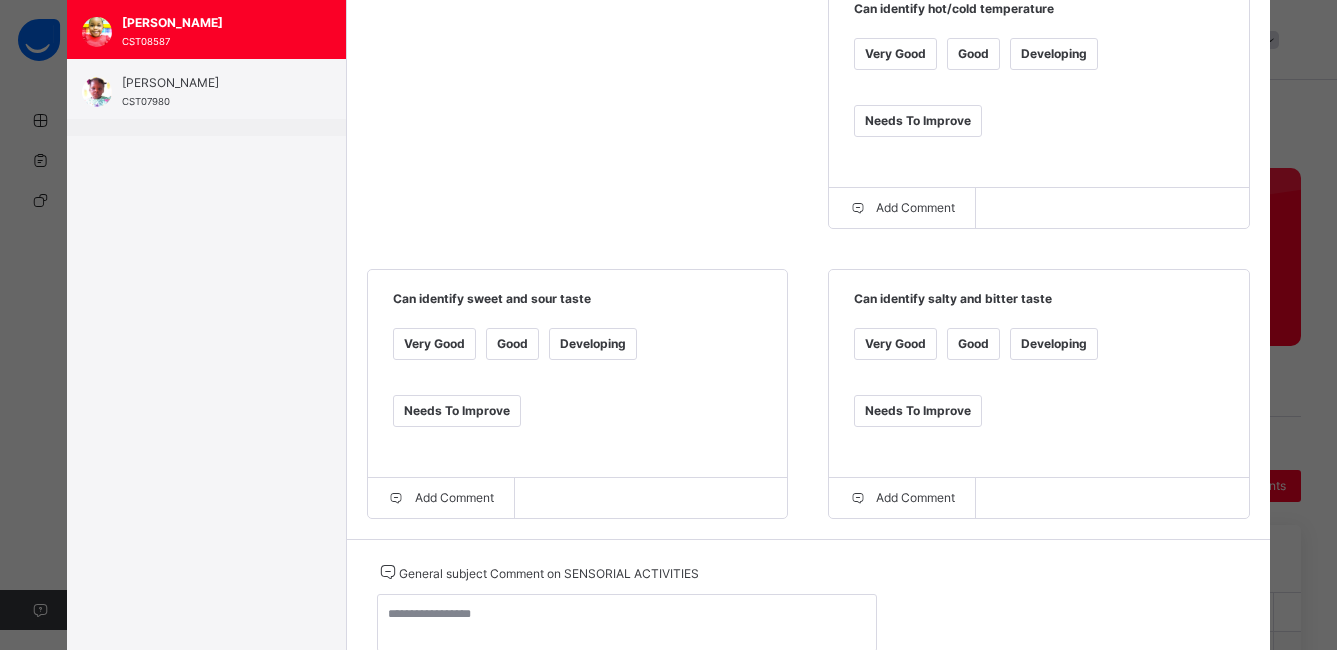 click on "Good" at bounding box center (973, 344) 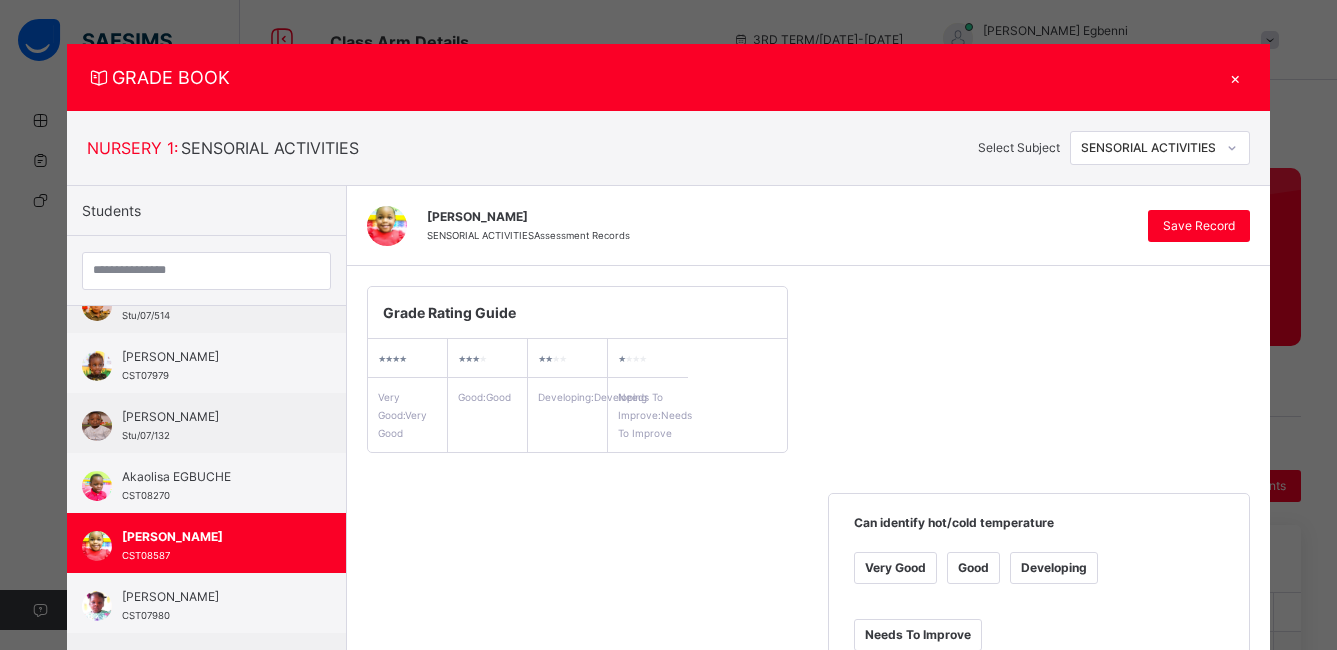 scroll, scrollTop: 2, scrollLeft: 0, axis: vertical 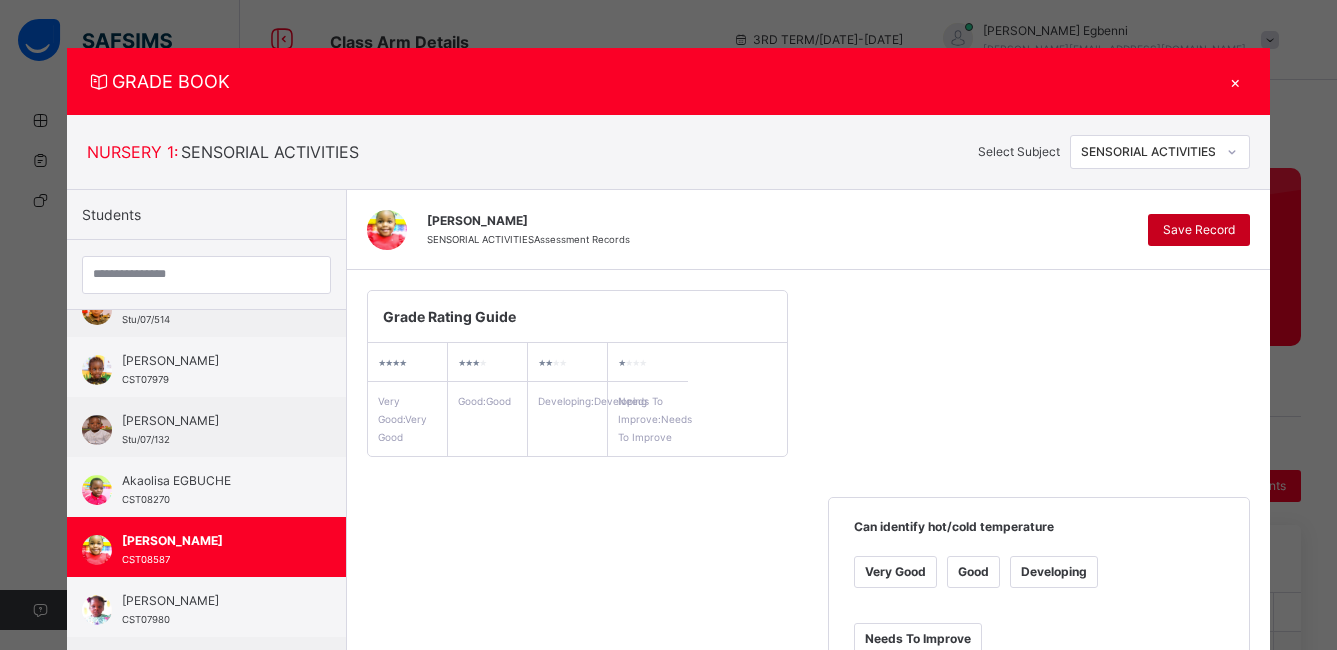click on "Save Record" at bounding box center [1199, 230] 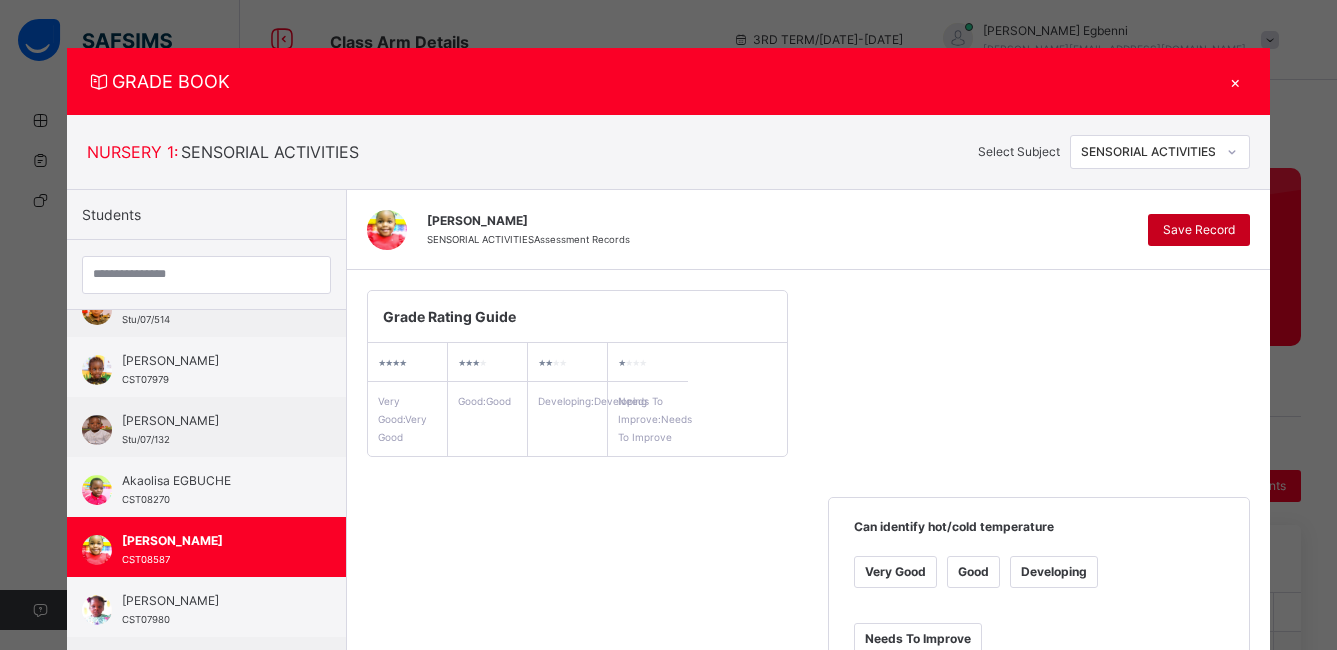 click on "Save Record" at bounding box center [1199, 230] 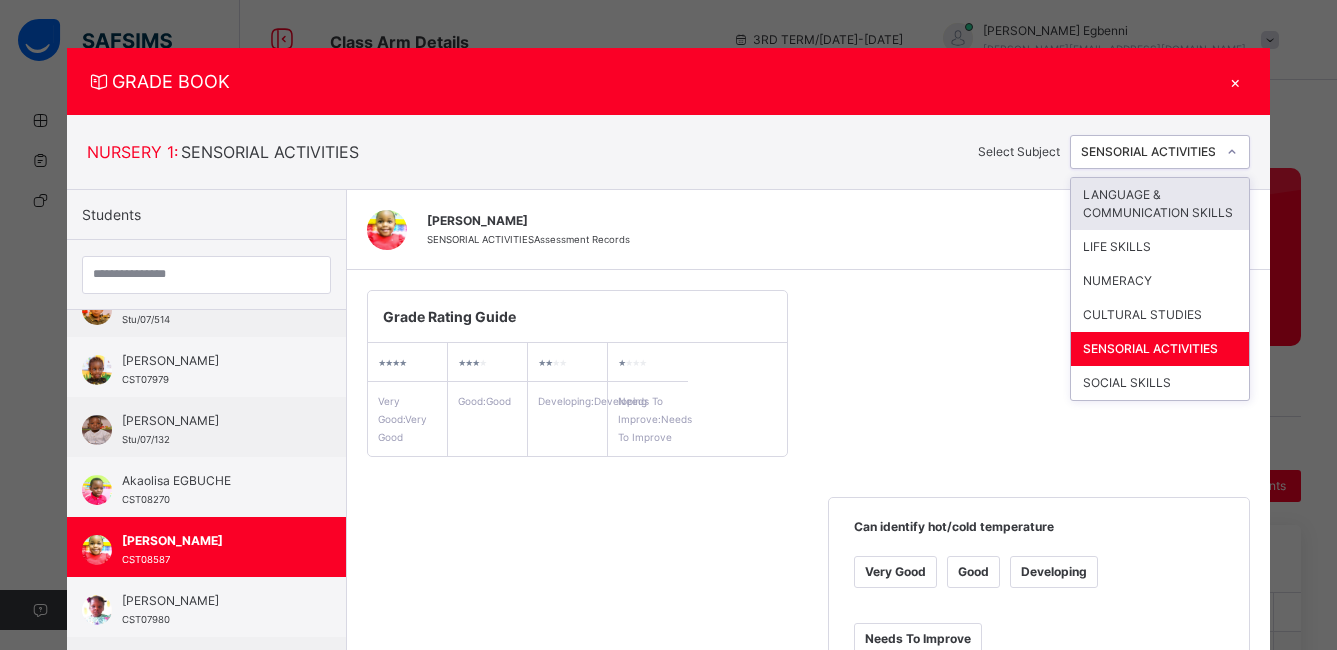 click 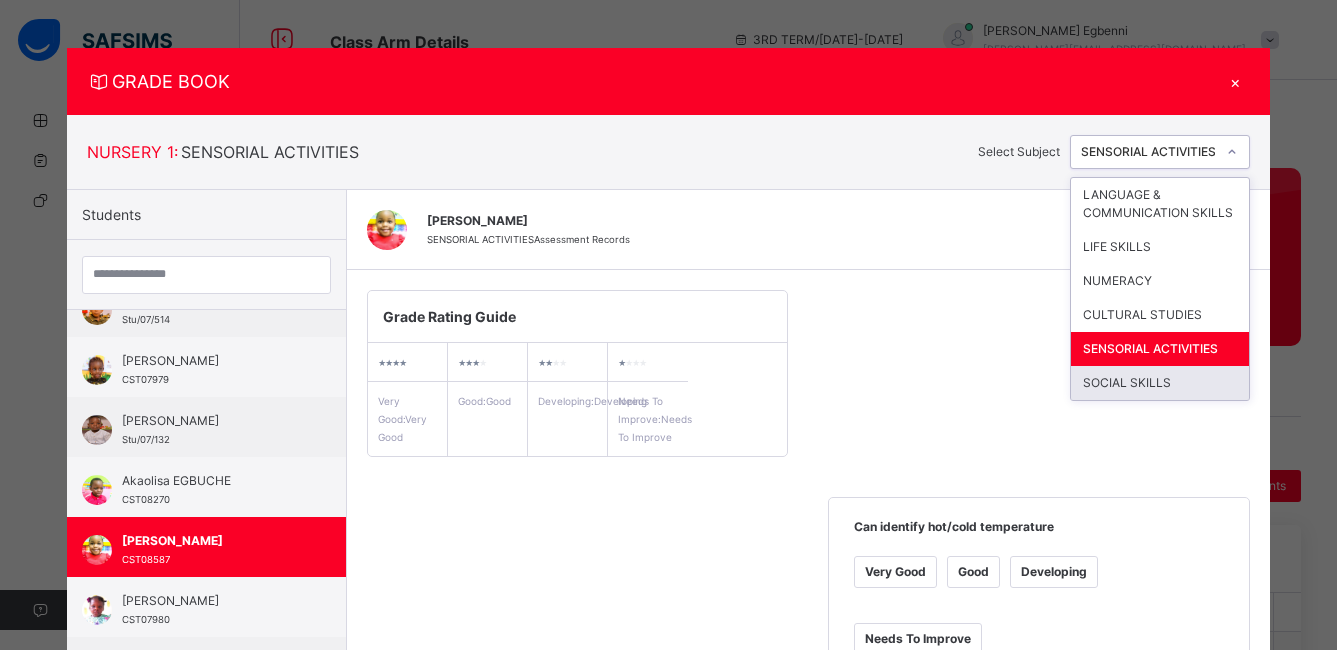 click on "SOCIAL SKILLS" at bounding box center (1160, 383) 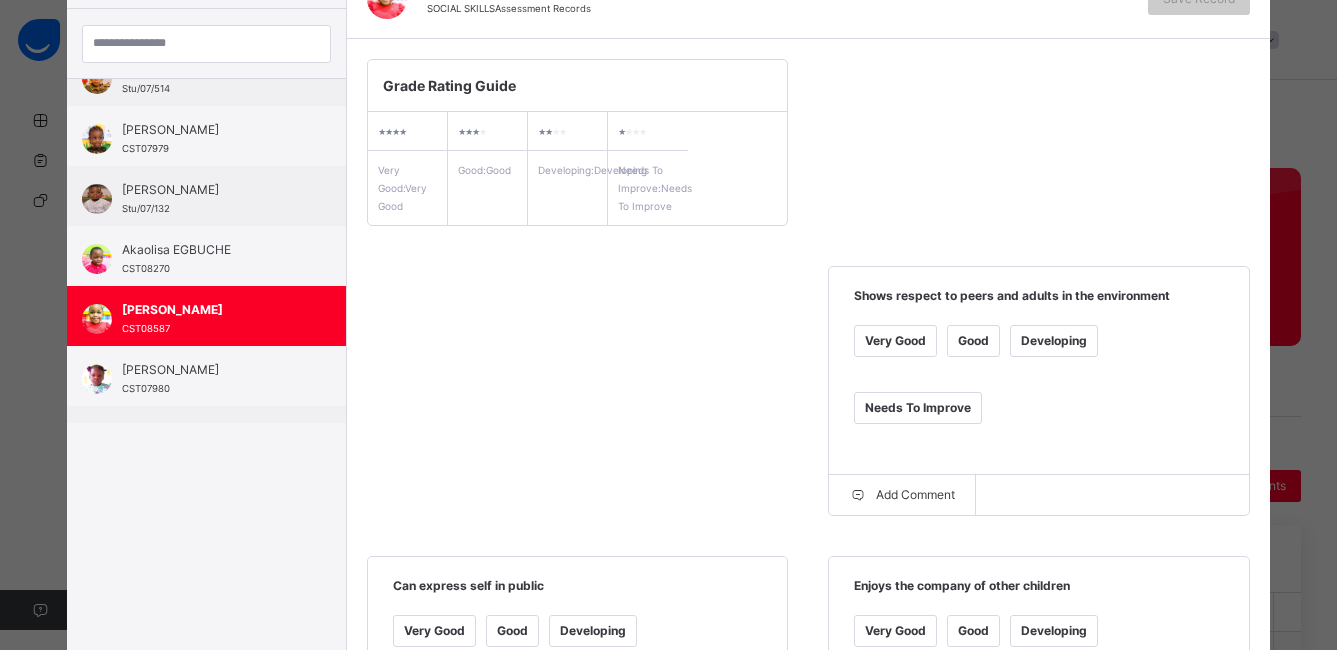 scroll, scrollTop: 270, scrollLeft: 0, axis: vertical 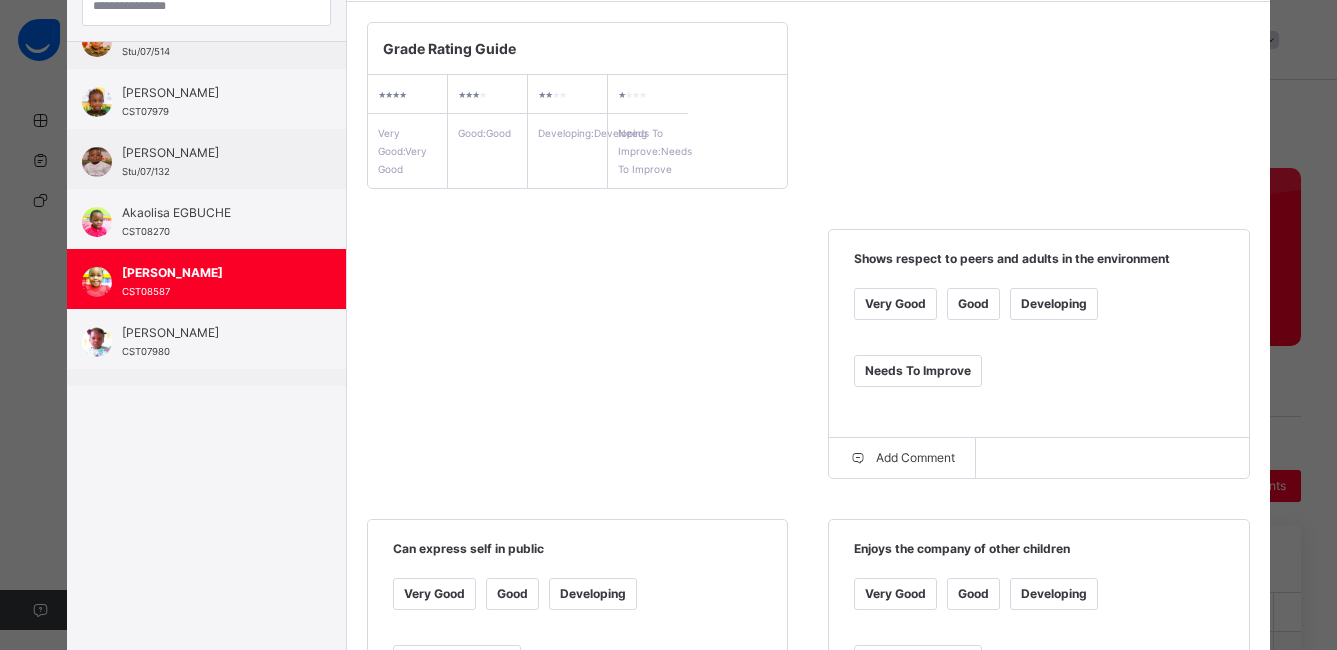 click on "Good" at bounding box center (973, 304) 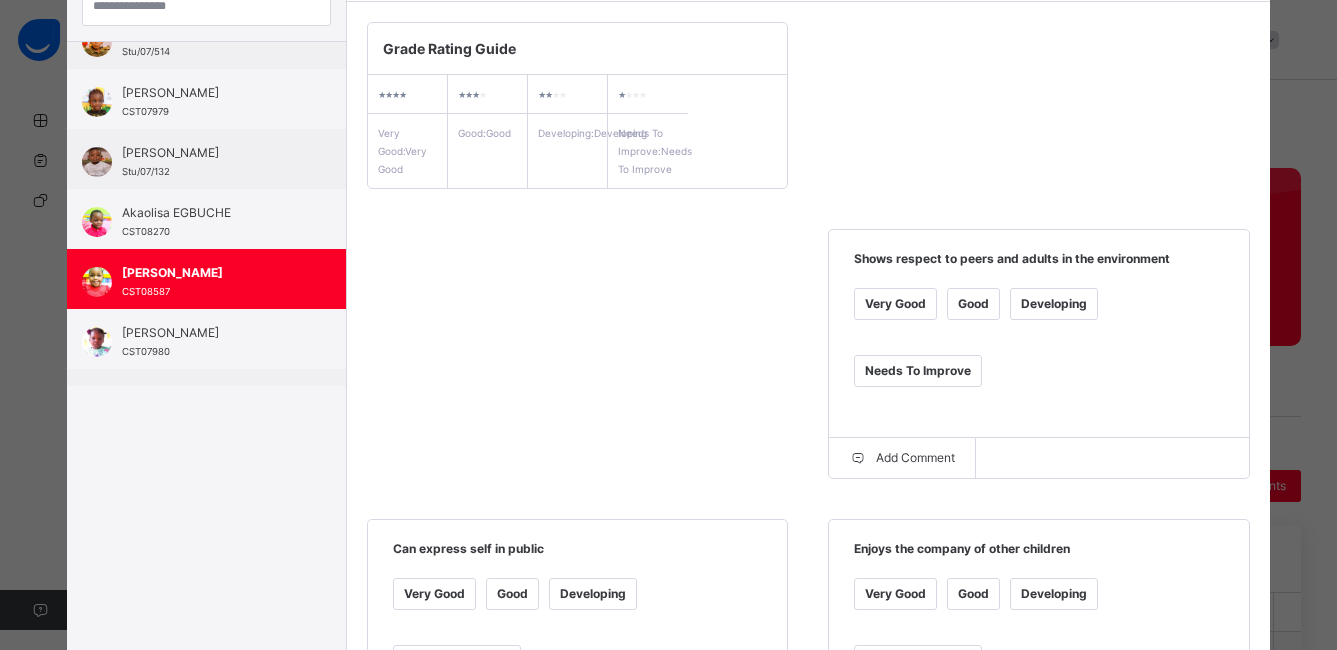 click on "Good" at bounding box center [512, 594] 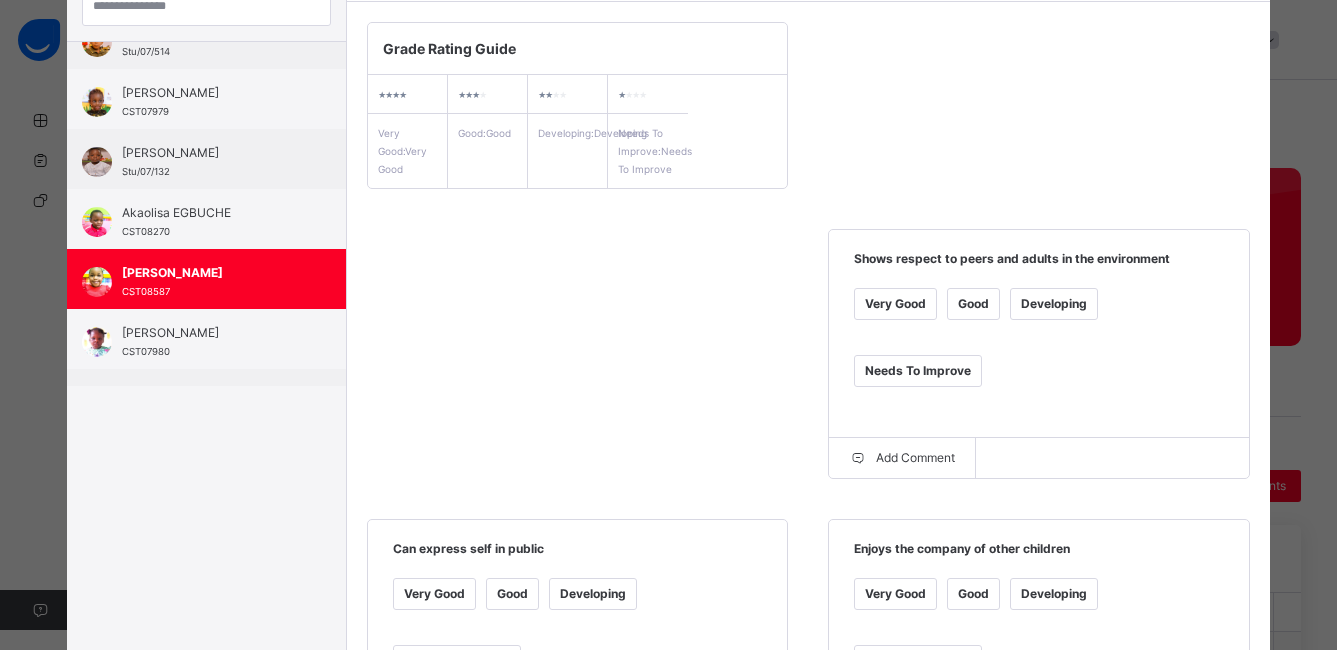 click on "Good" at bounding box center (973, 594) 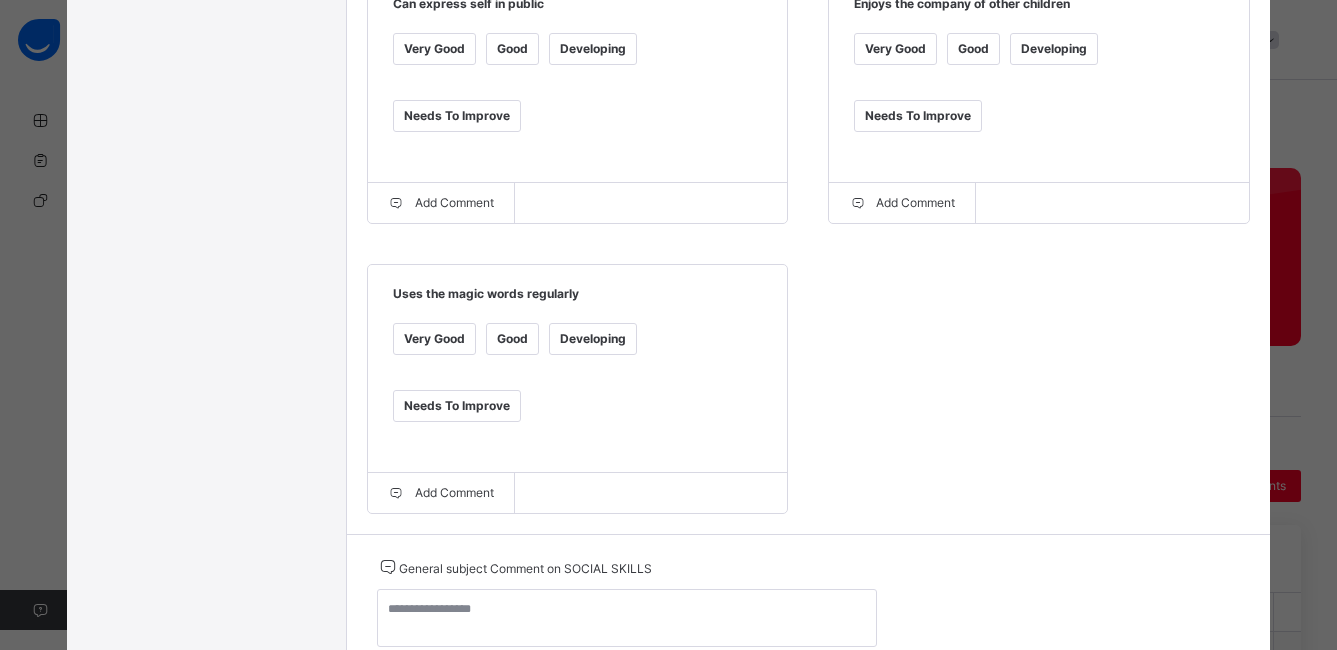 scroll, scrollTop: 844, scrollLeft: 0, axis: vertical 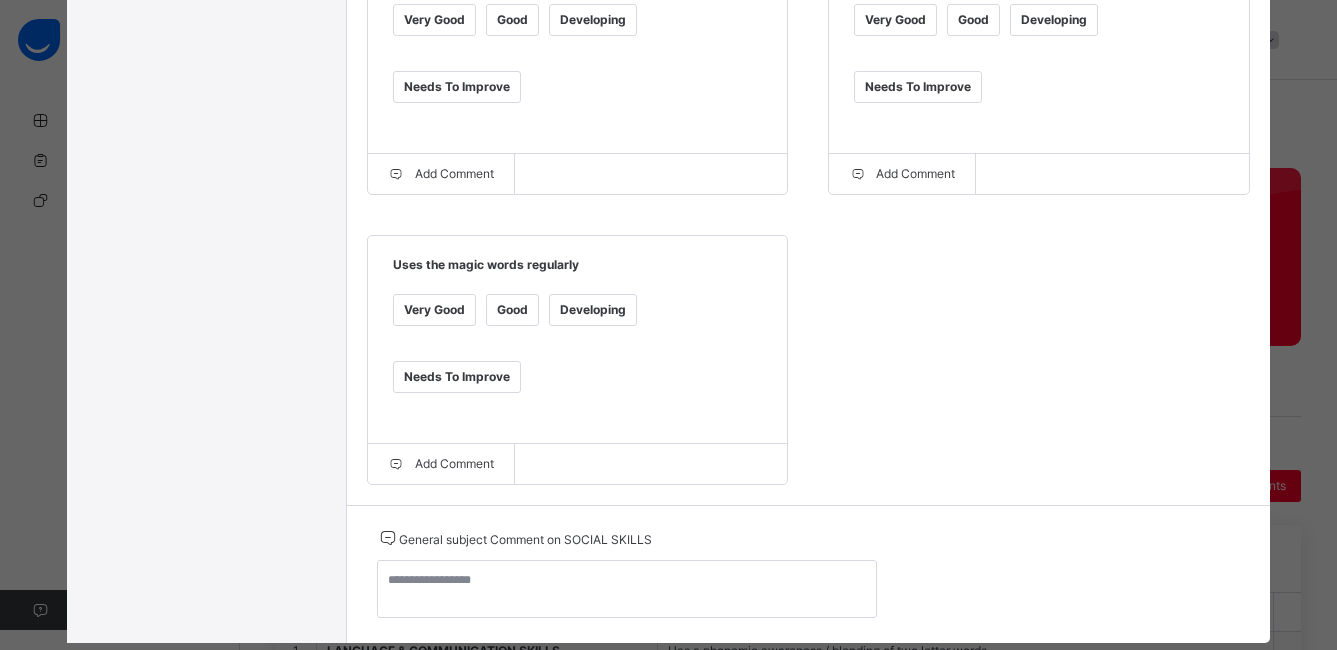 click on "Good" at bounding box center [512, 310] 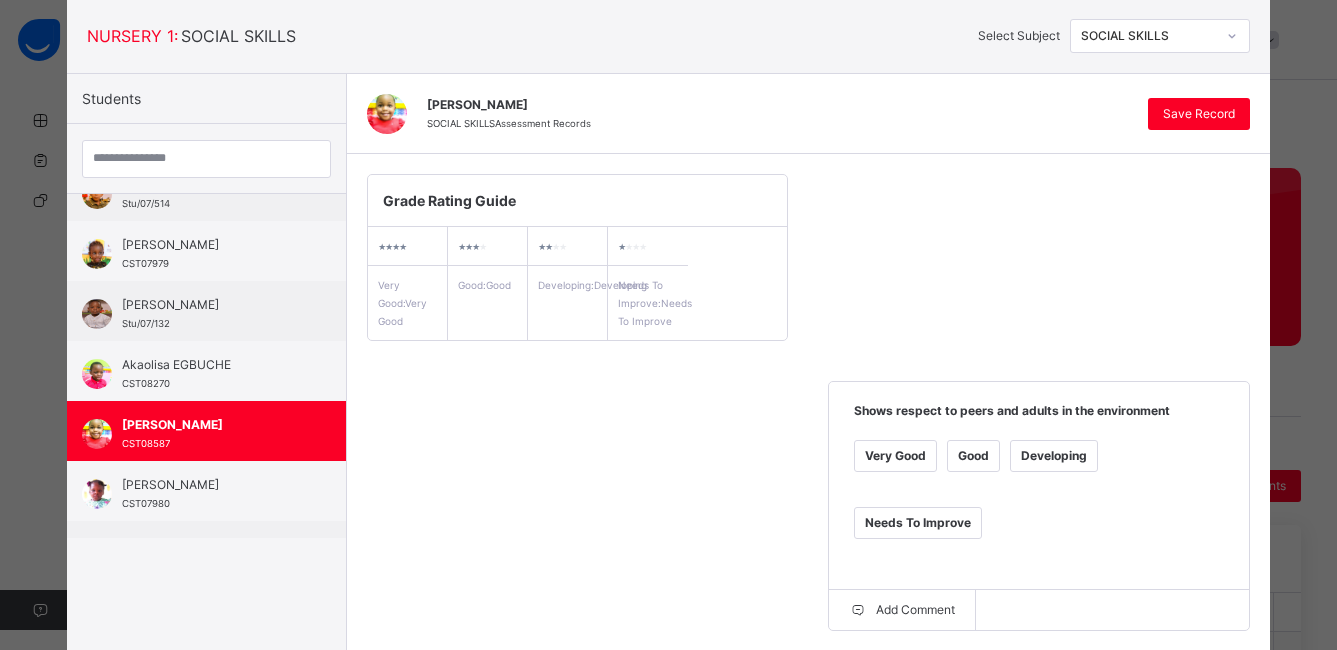scroll, scrollTop: 115, scrollLeft: 0, axis: vertical 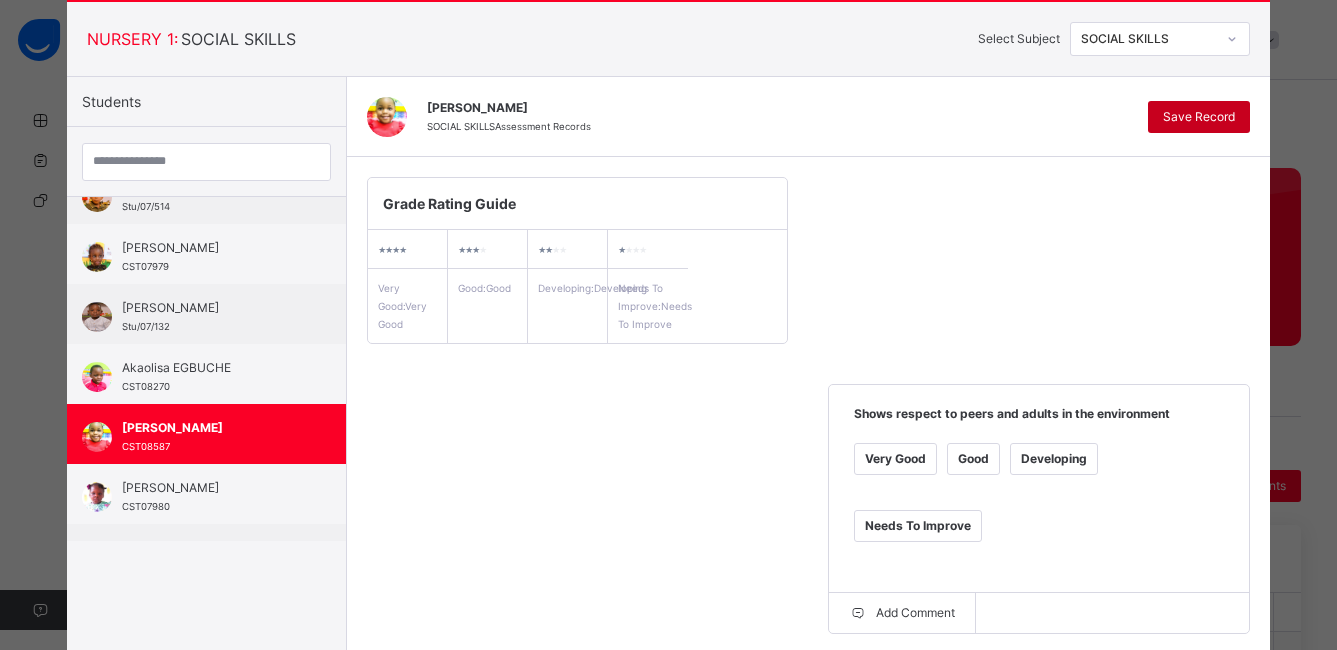 click on "Save Record" at bounding box center [1199, 117] 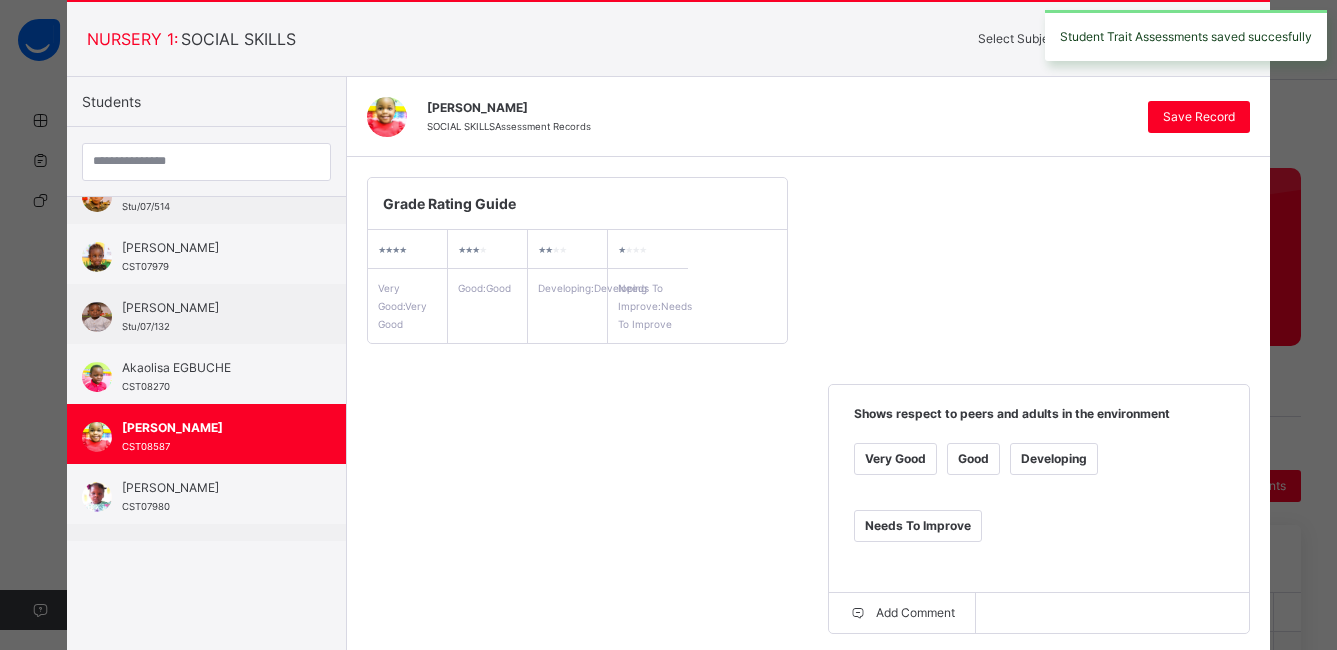 drag, startPoint x: 1188, startPoint y: 119, endPoint x: 786, endPoint y: 169, distance: 405.09753 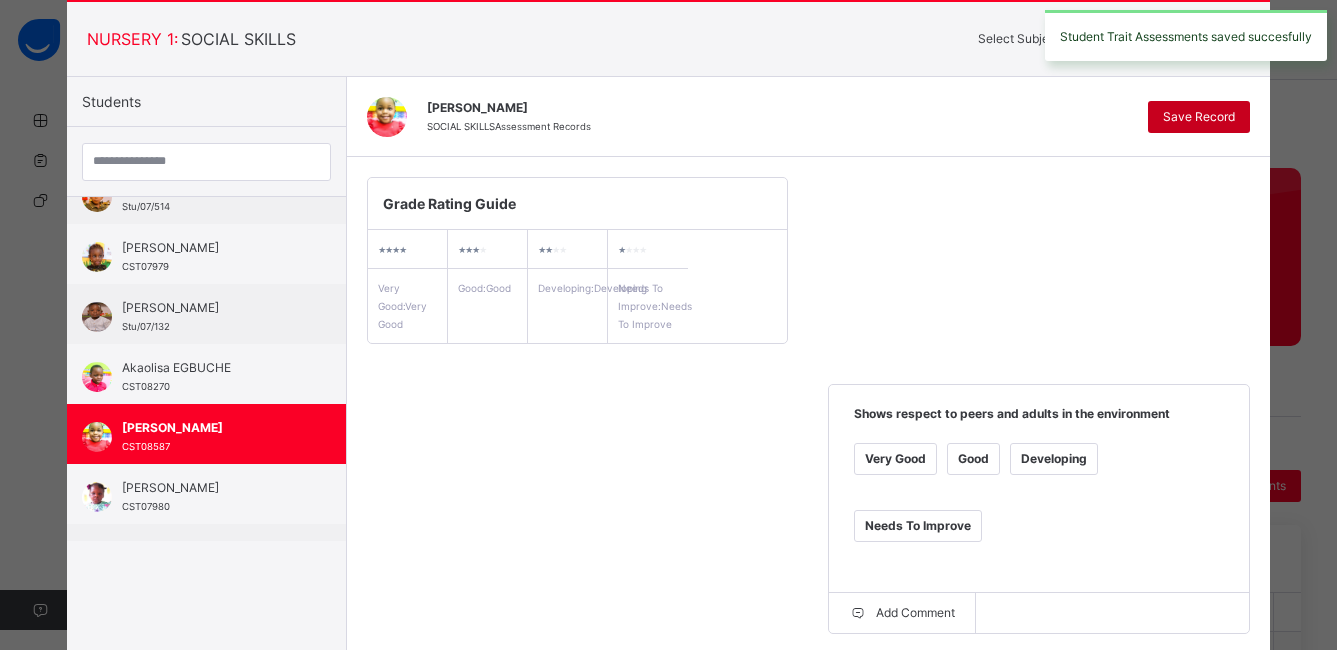 click on "Save Record" at bounding box center [1199, 117] 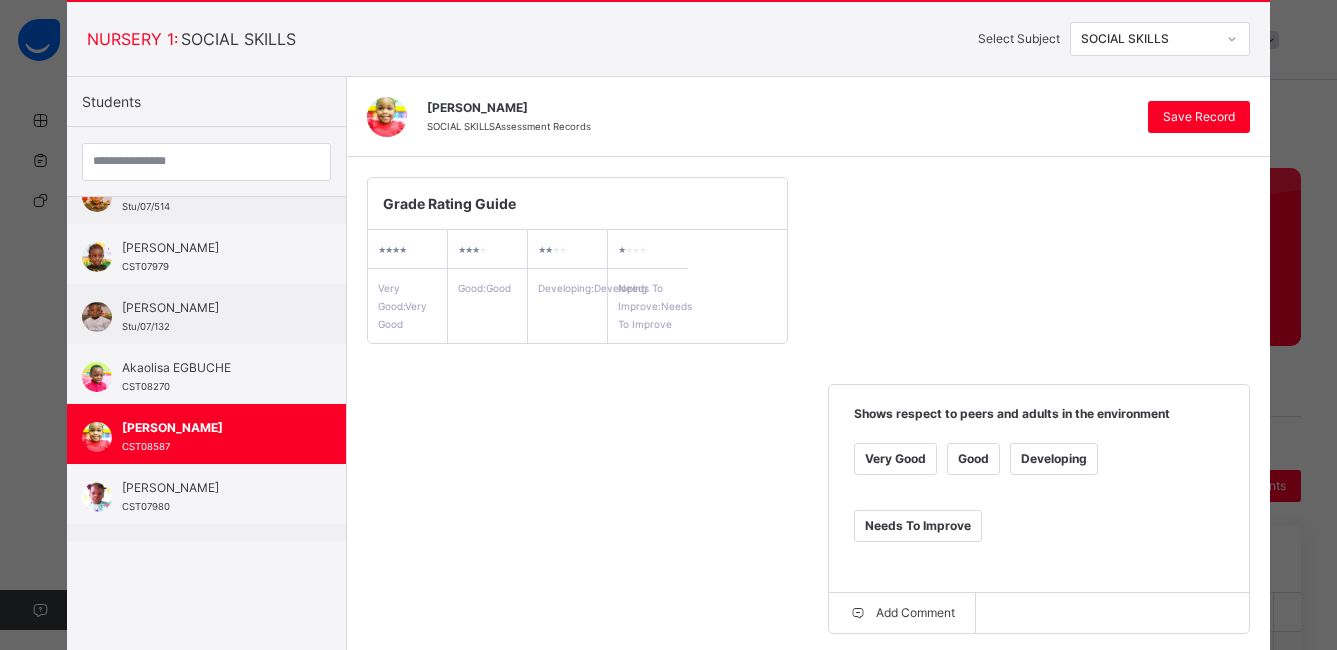 scroll, scrollTop: 0, scrollLeft: 0, axis: both 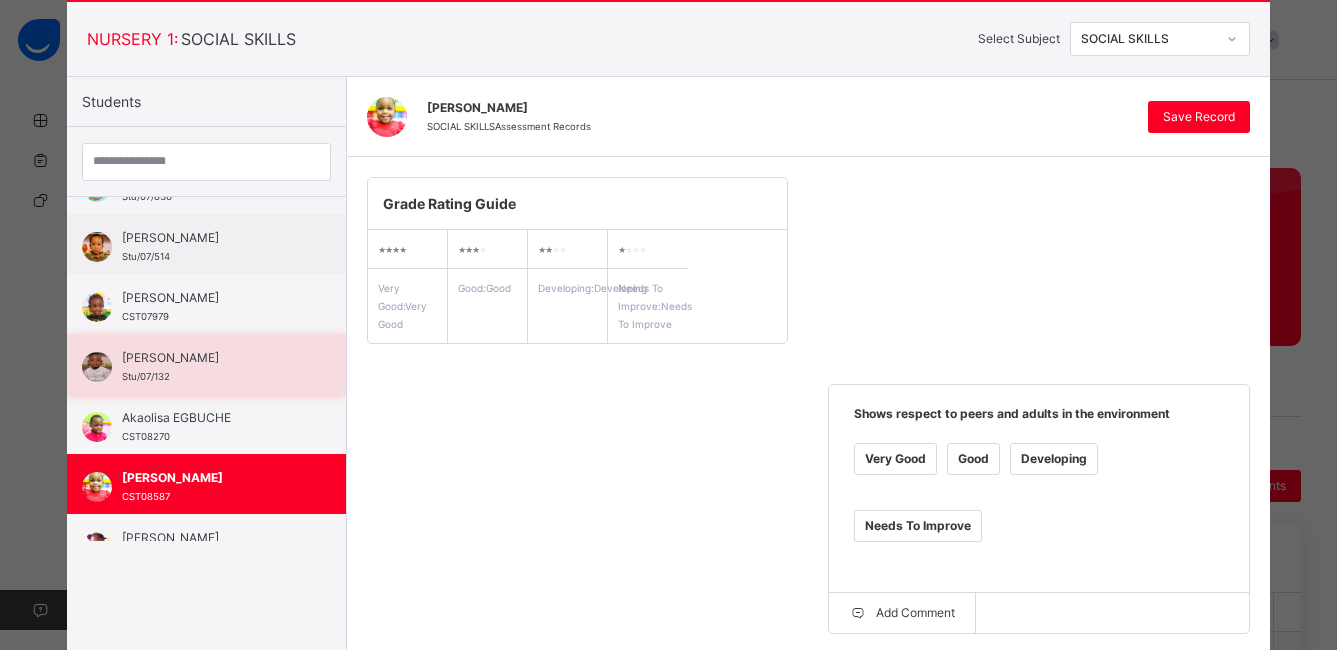 click on "[PERSON_NAME]" at bounding box center [211, 358] 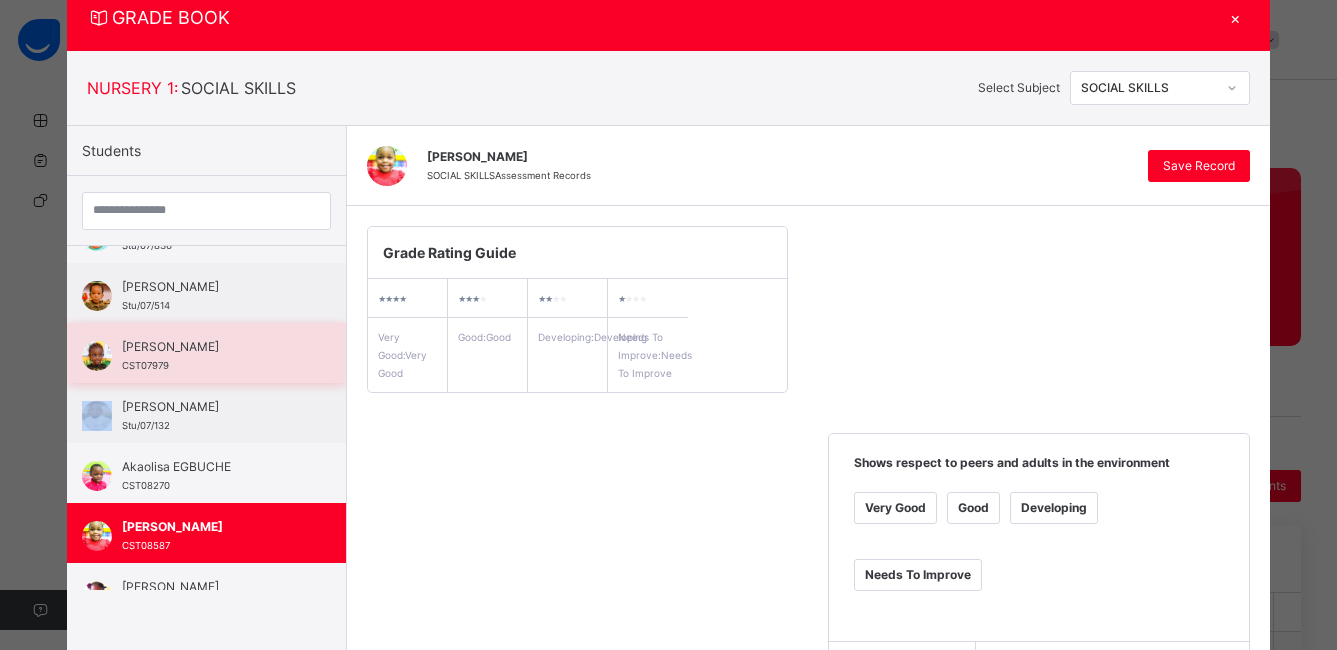 click on "[PERSON_NAME] CST07979" at bounding box center [211, 356] 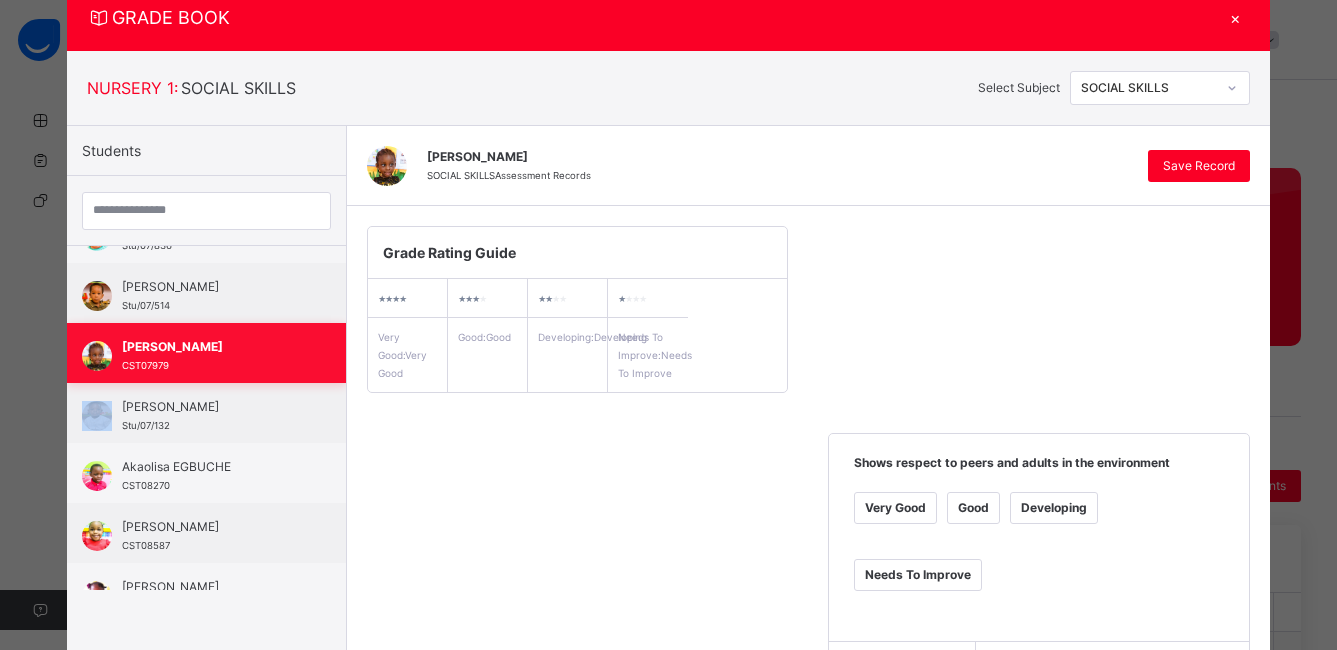 scroll, scrollTop: 115, scrollLeft: 0, axis: vertical 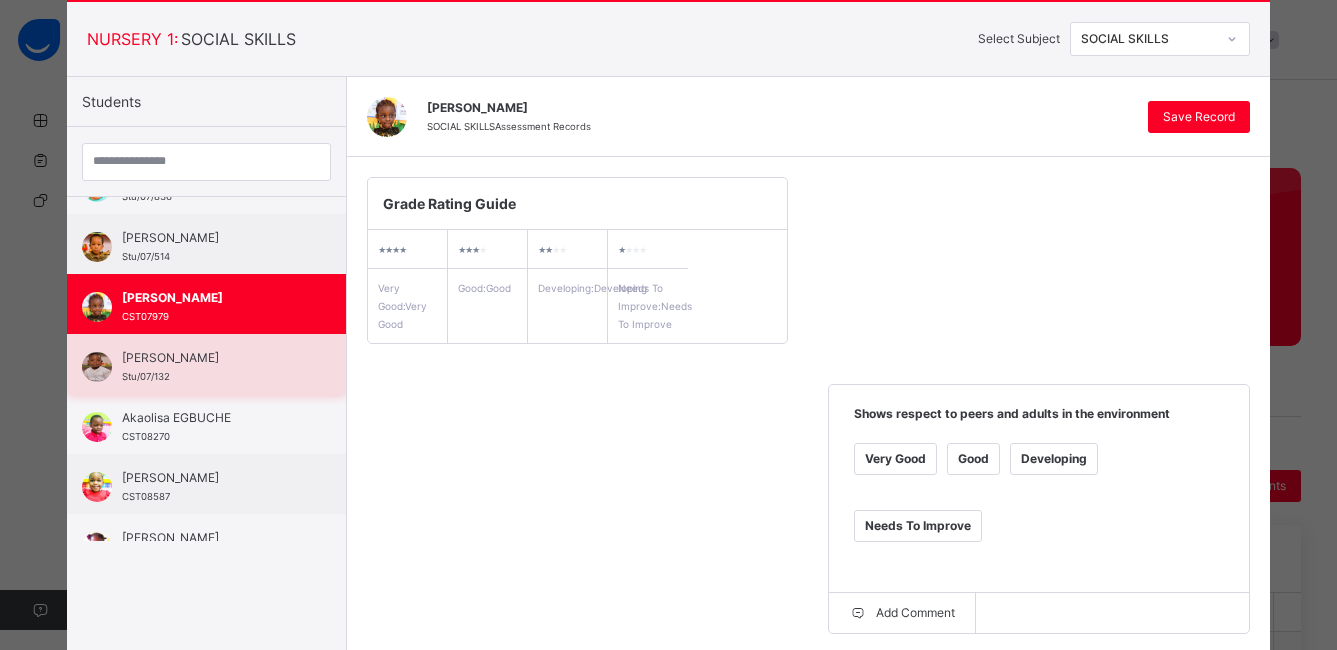 click on "[PERSON_NAME]" at bounding box center [211, 358] 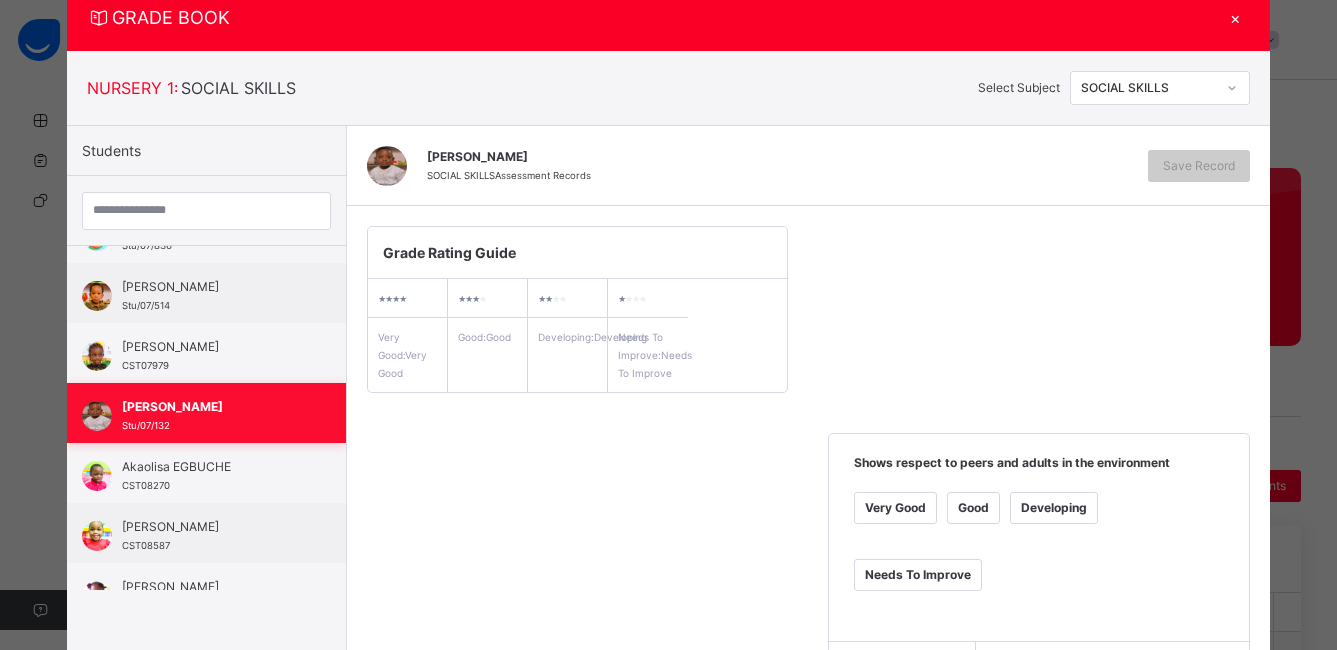 scroll, scrollTop: 115, scrollLeft: 0, axis: vertical 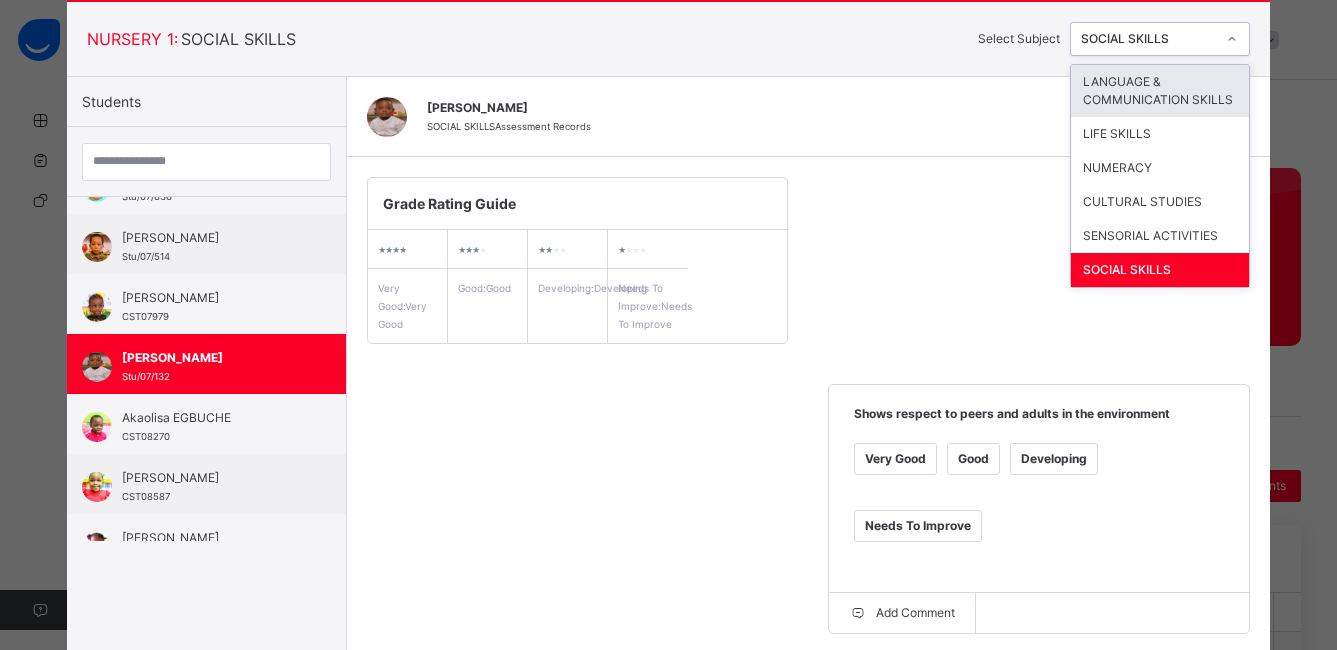 click 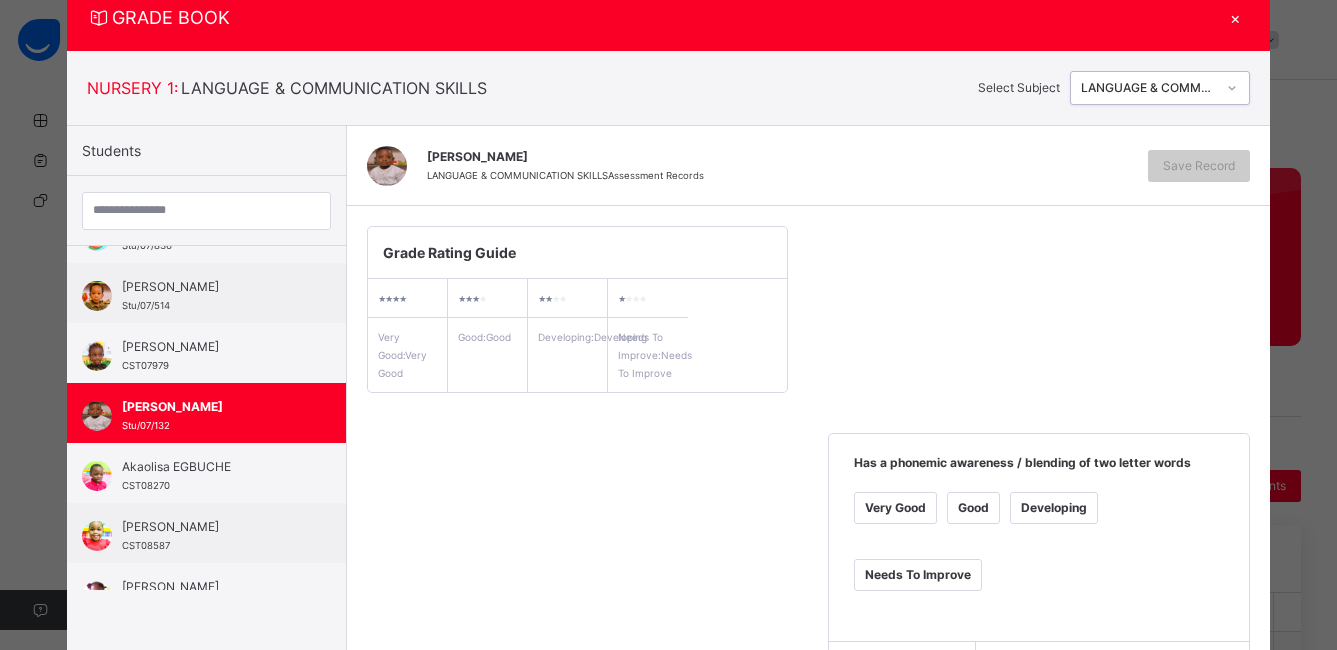 scroll, scrollTop: 115, scrollLeft: 0, axis: vertical 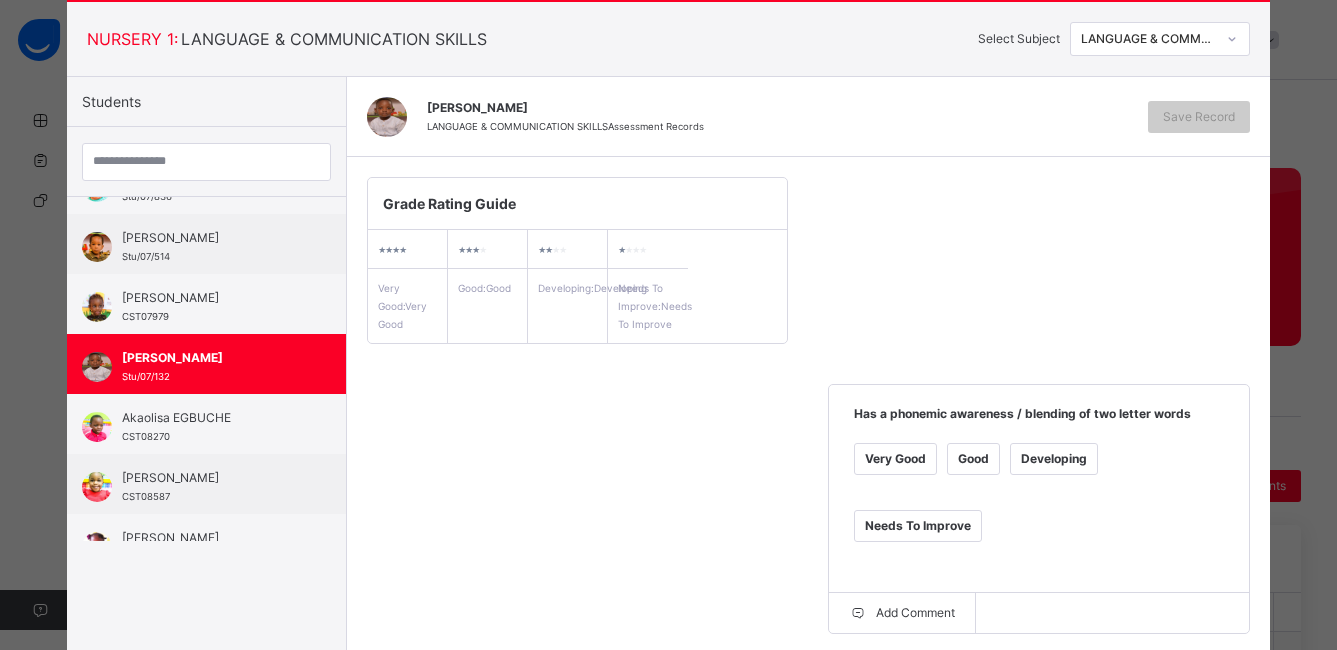 click on "[PERSON_NAME] LANGUAGE & COMMUNICATION SKILLS  Assessment Records Save Record" at bounding box center (808, 117) 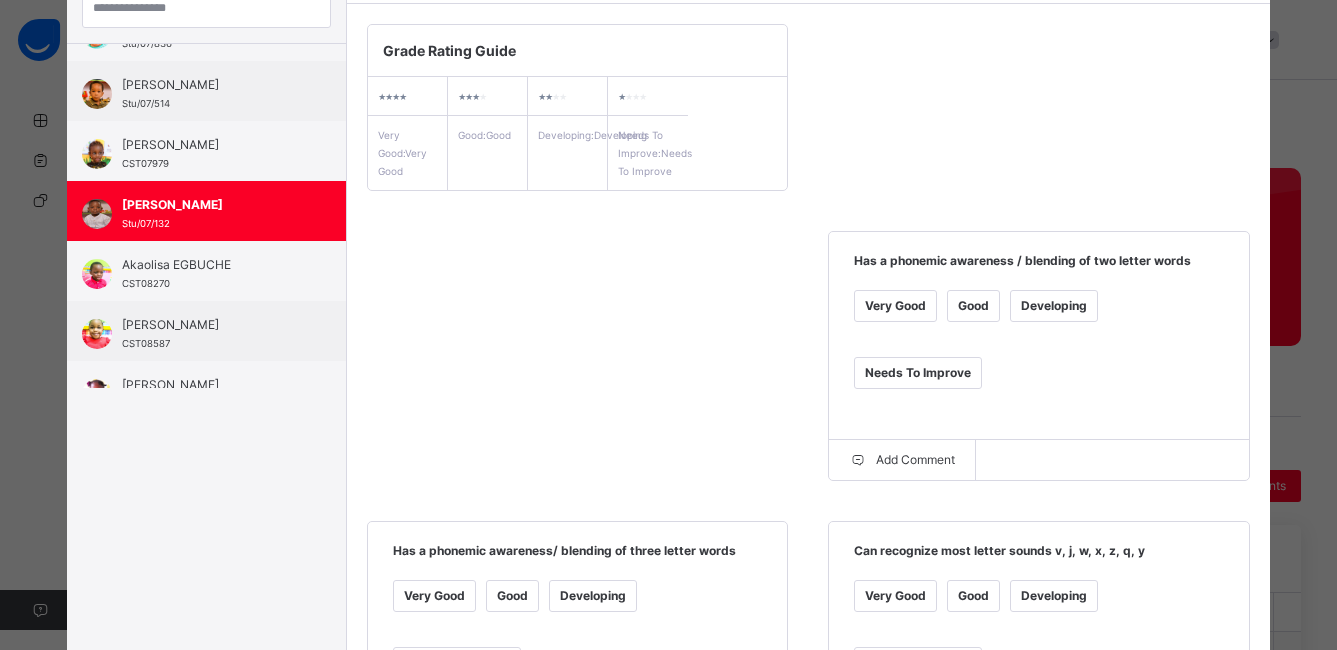 scroll, scrollTop: 271, scrollLeft: 0, axis: vertical 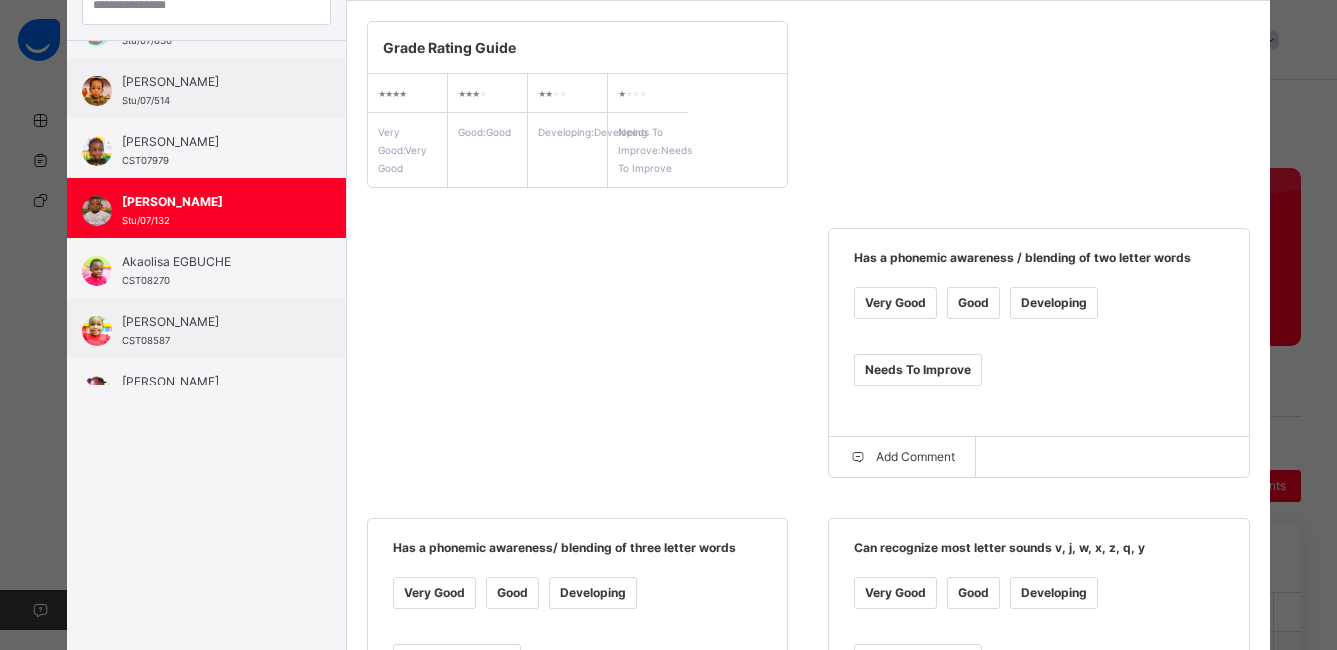 click on "Very Good" at bounding box center [895, 303] 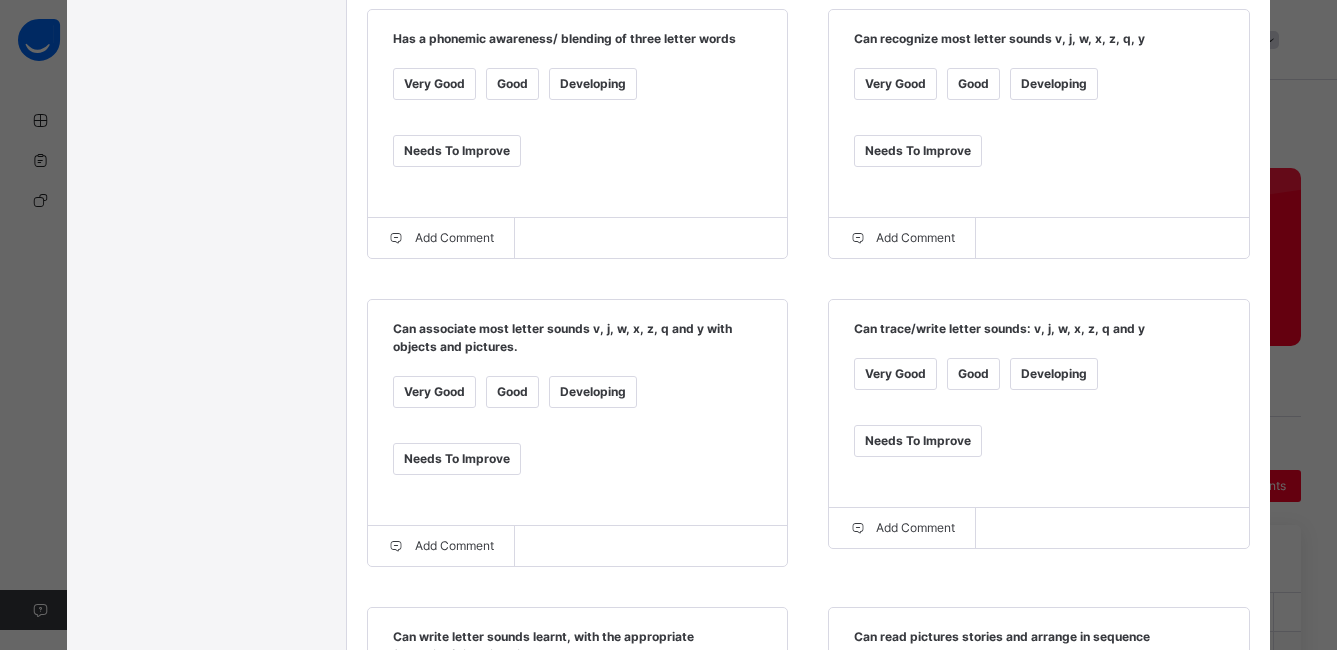 scroll, scrollTop: 817, scrollLeft: 0, axis: vertical 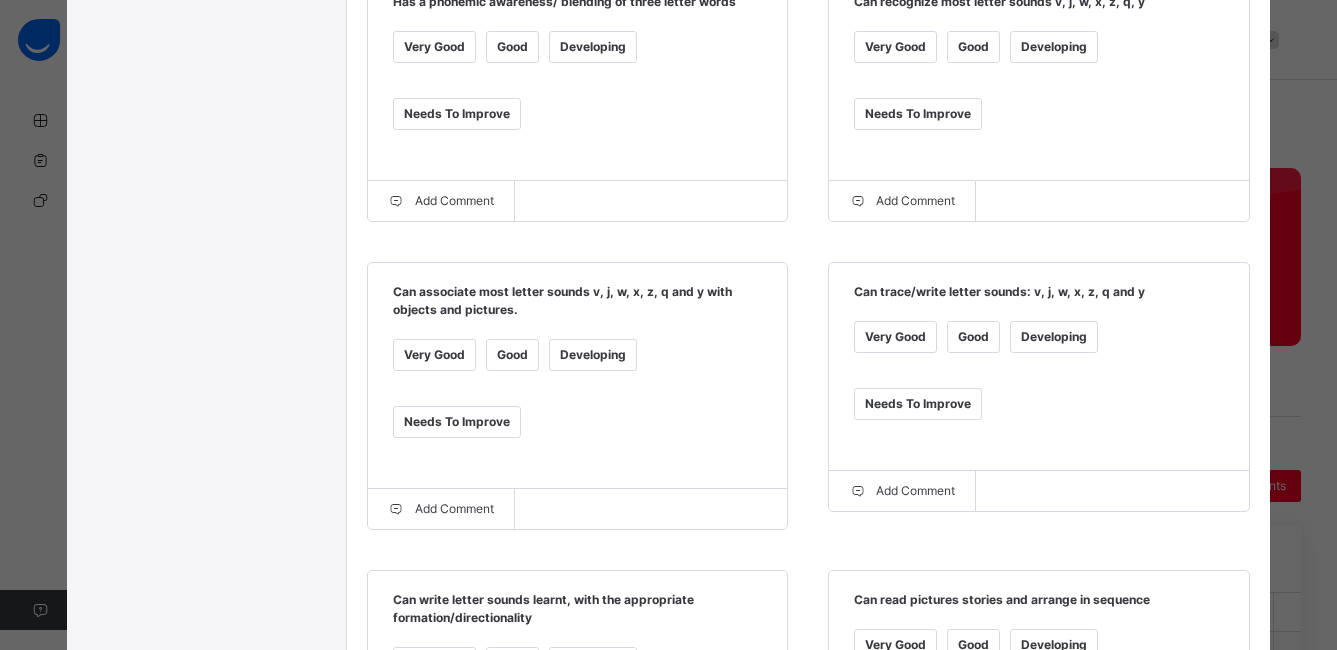 click on "Very Good" at bounding box center [434, 355] 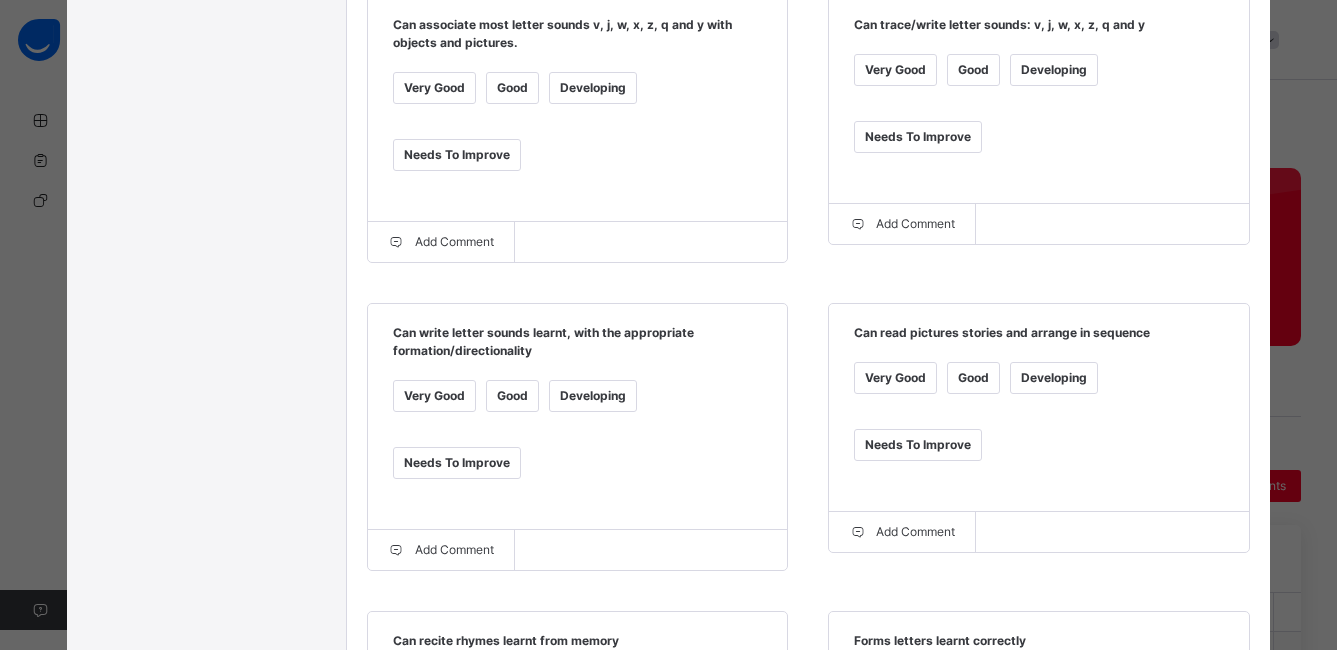 scroll, scrollTop: 1148, scrollLeft: 0, axis: vertical 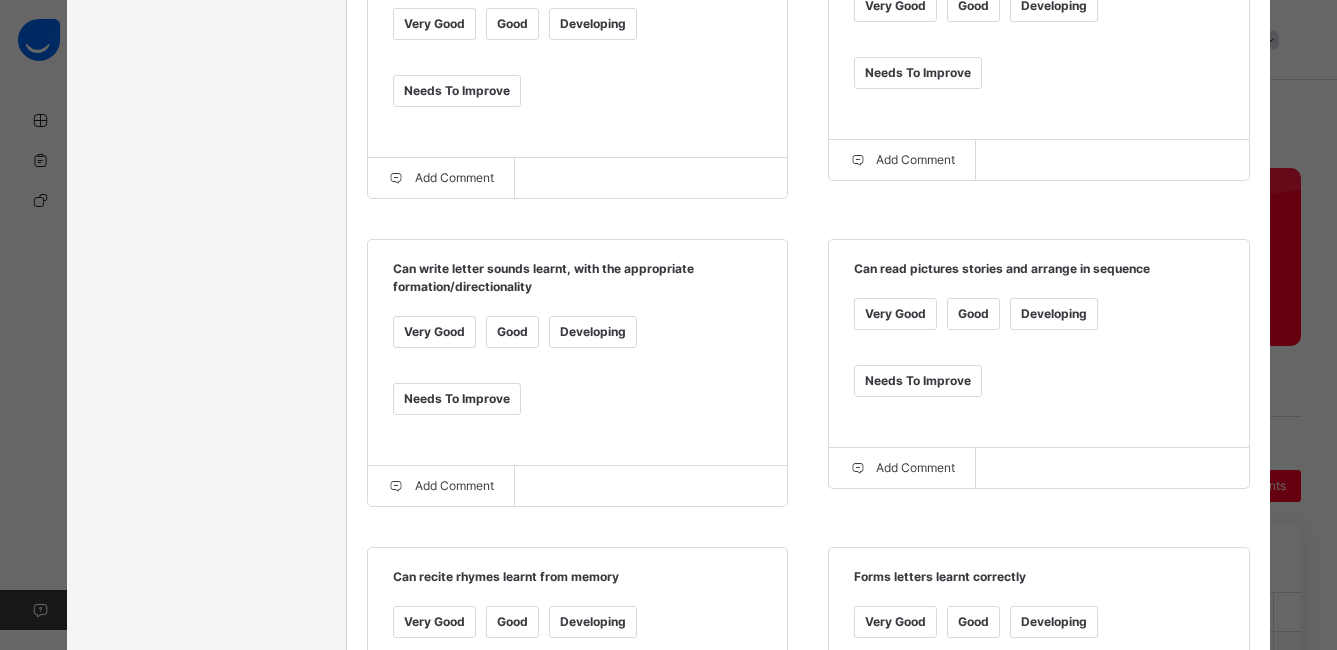 click on "Good" at bounding box center [512, 332] 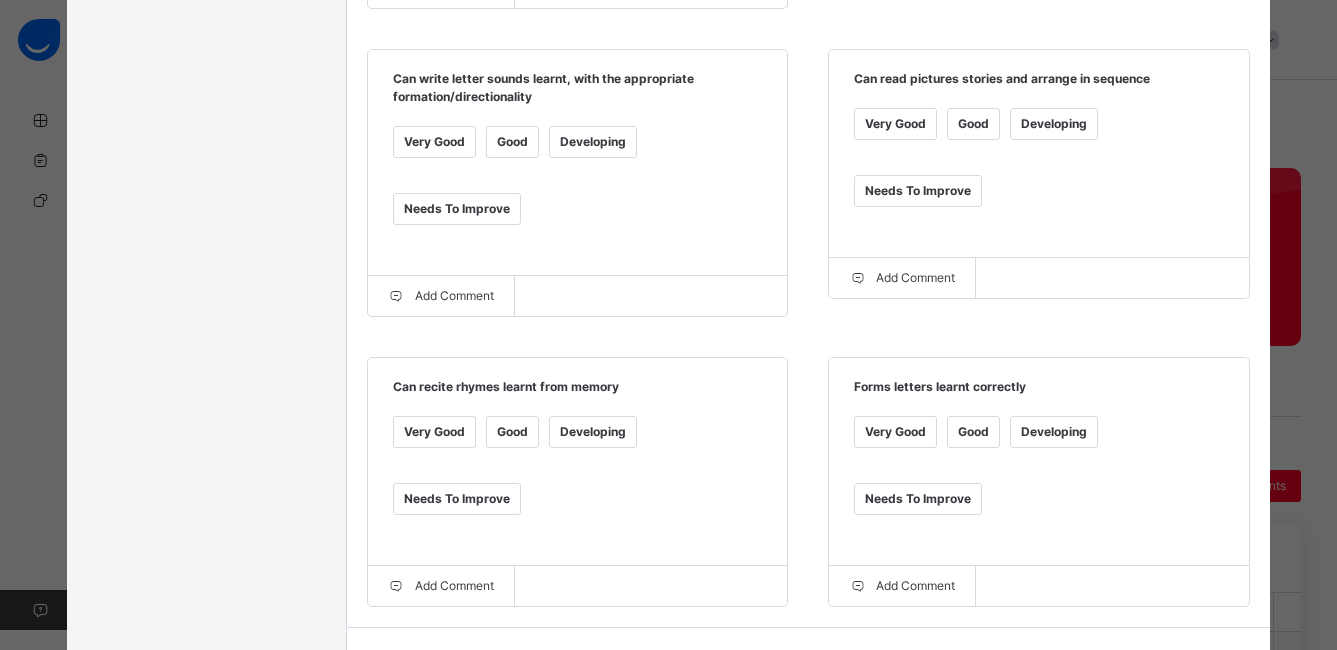 scroll, scrollTop: 1341, scrollLeft: 0, axis: vertical 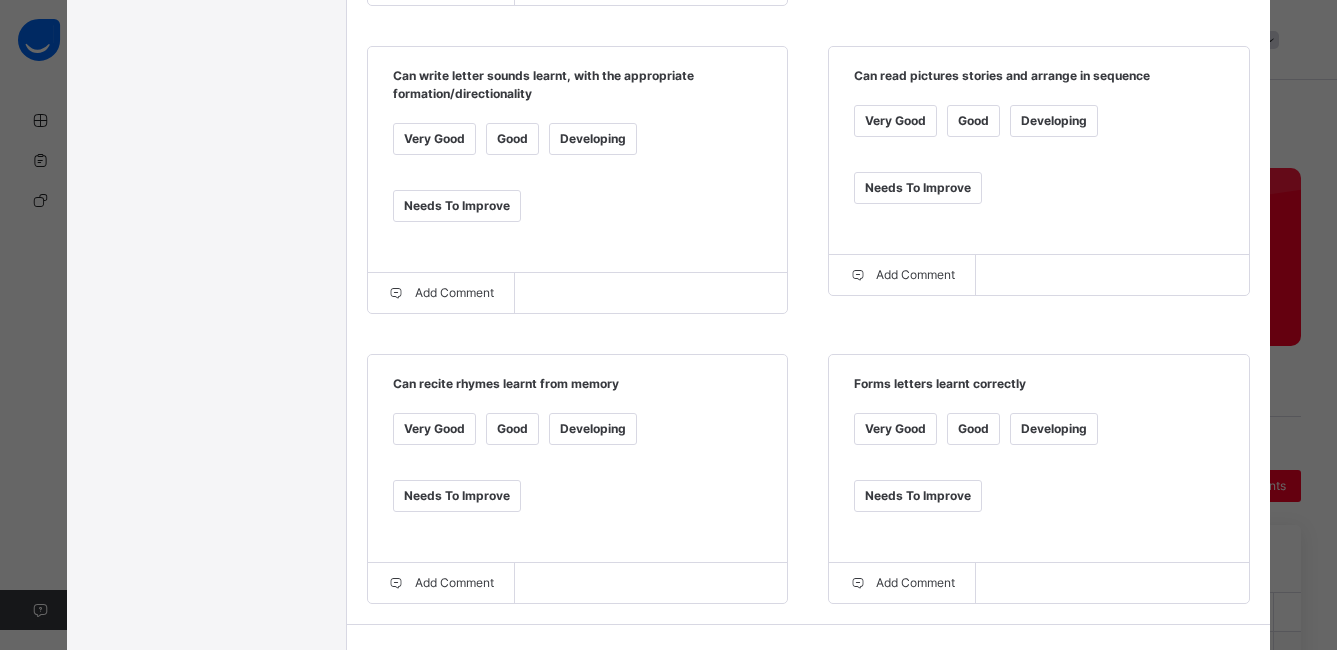 click on "Very Good" at bounding box center [434, 429] 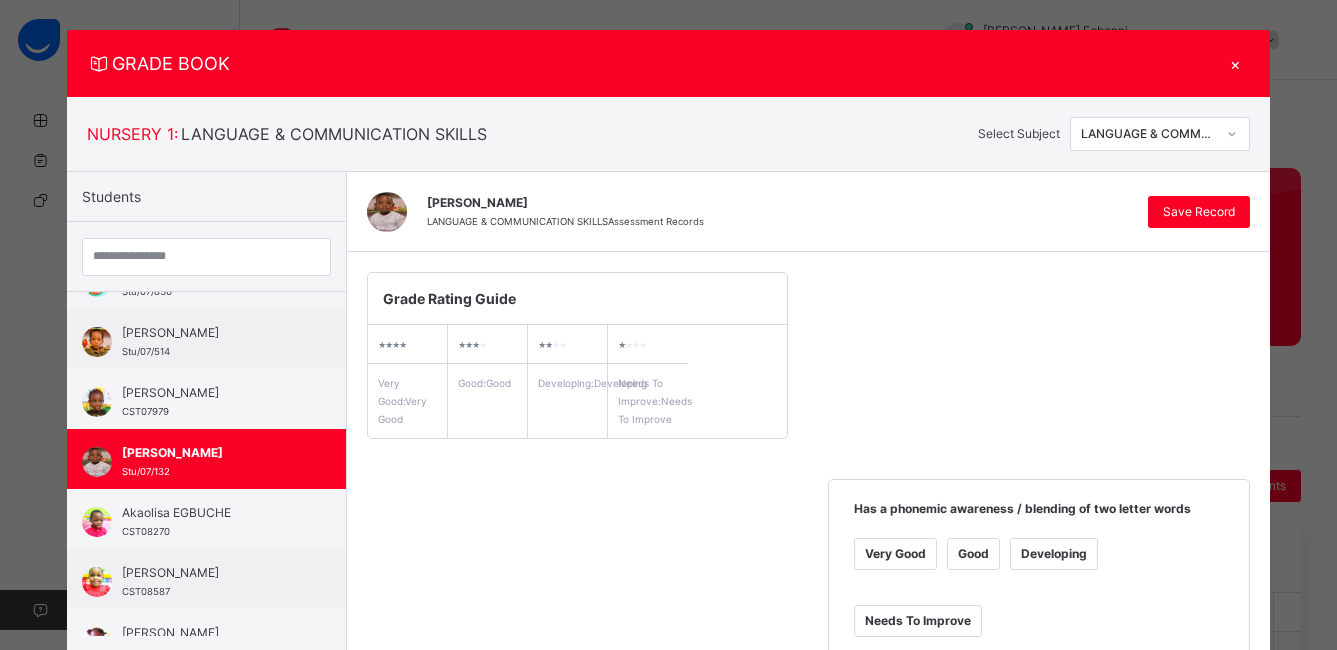 scroll, scrollTop: 0, scrollLeft: 0, axis: both 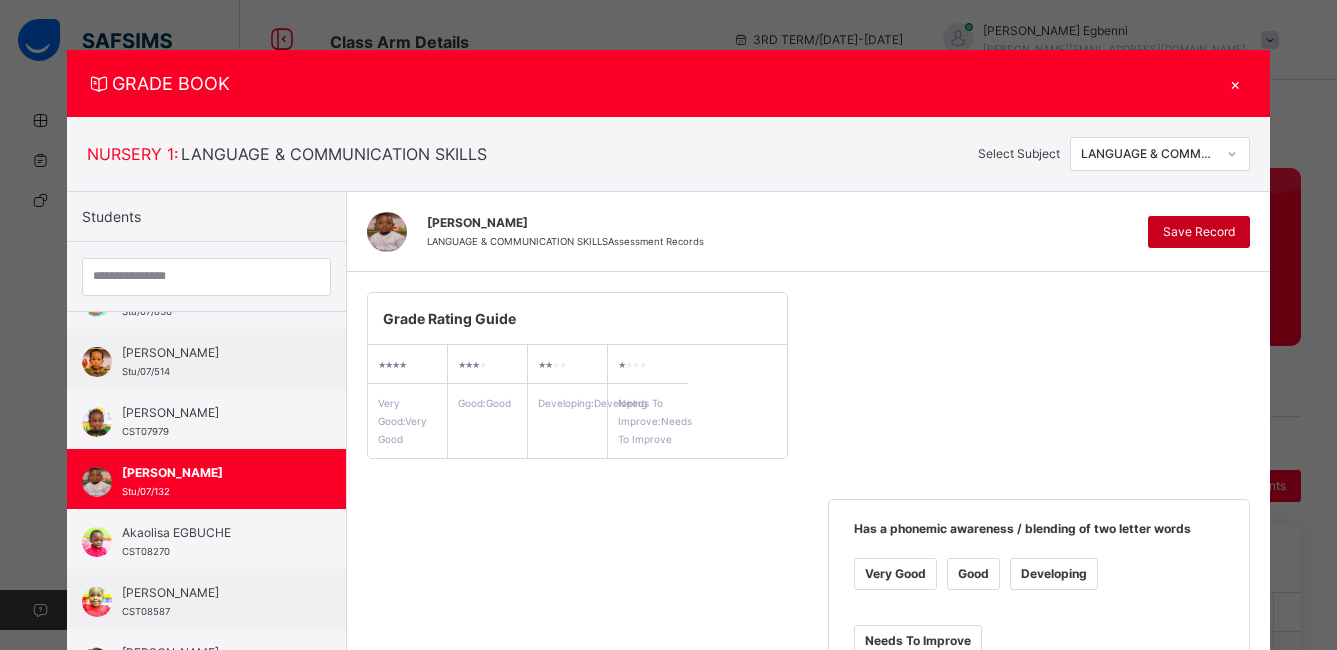 click on "Save Record" at bounding box center [1199, 232] 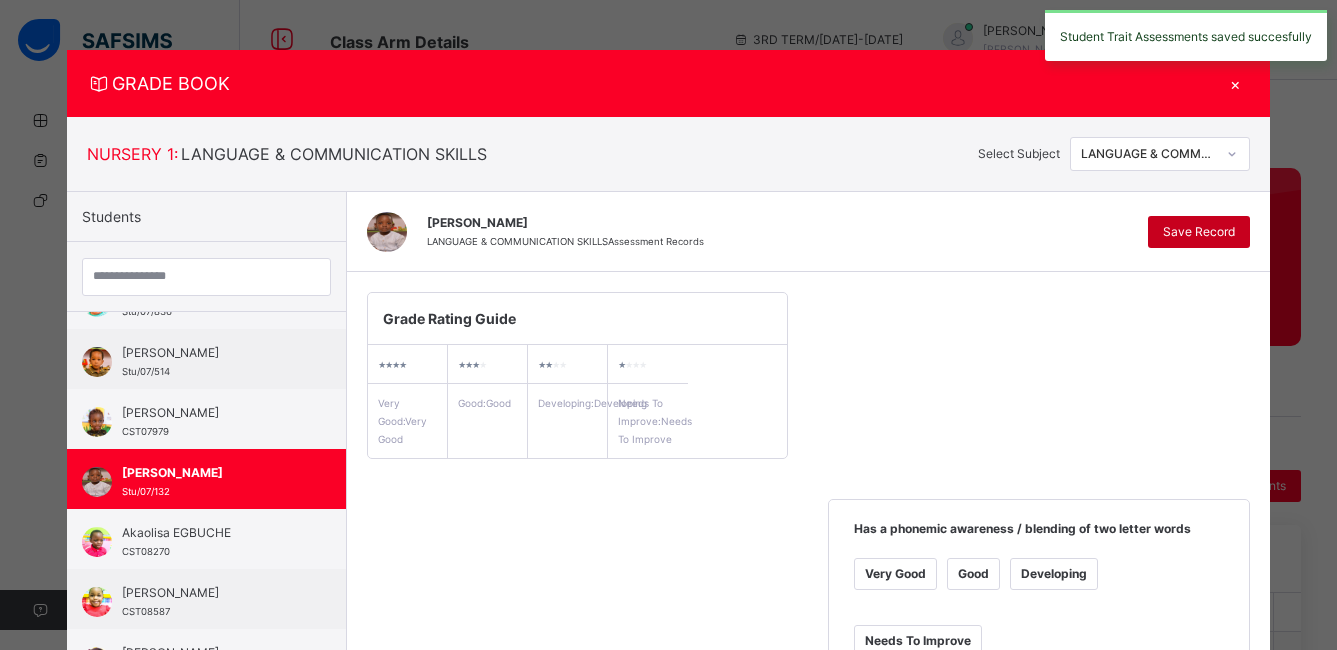 click on "Save Record" at bounding box center (1199, 232) 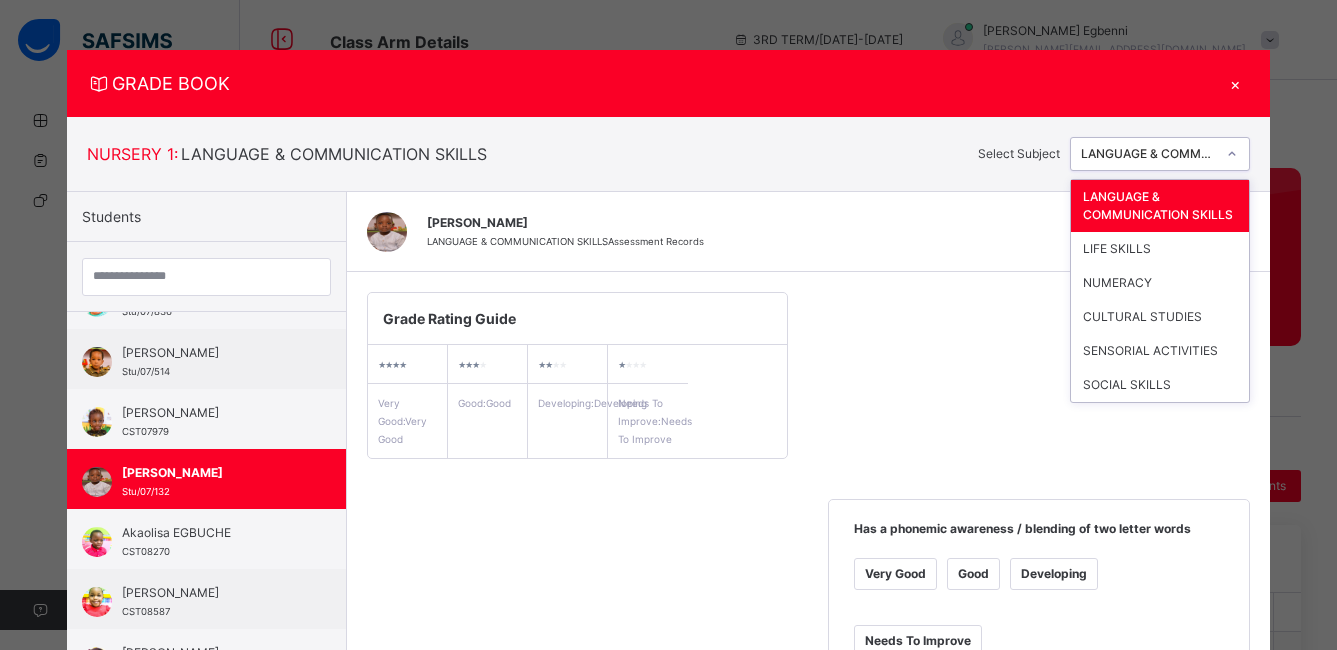 click at bounding box center [1232, 154] 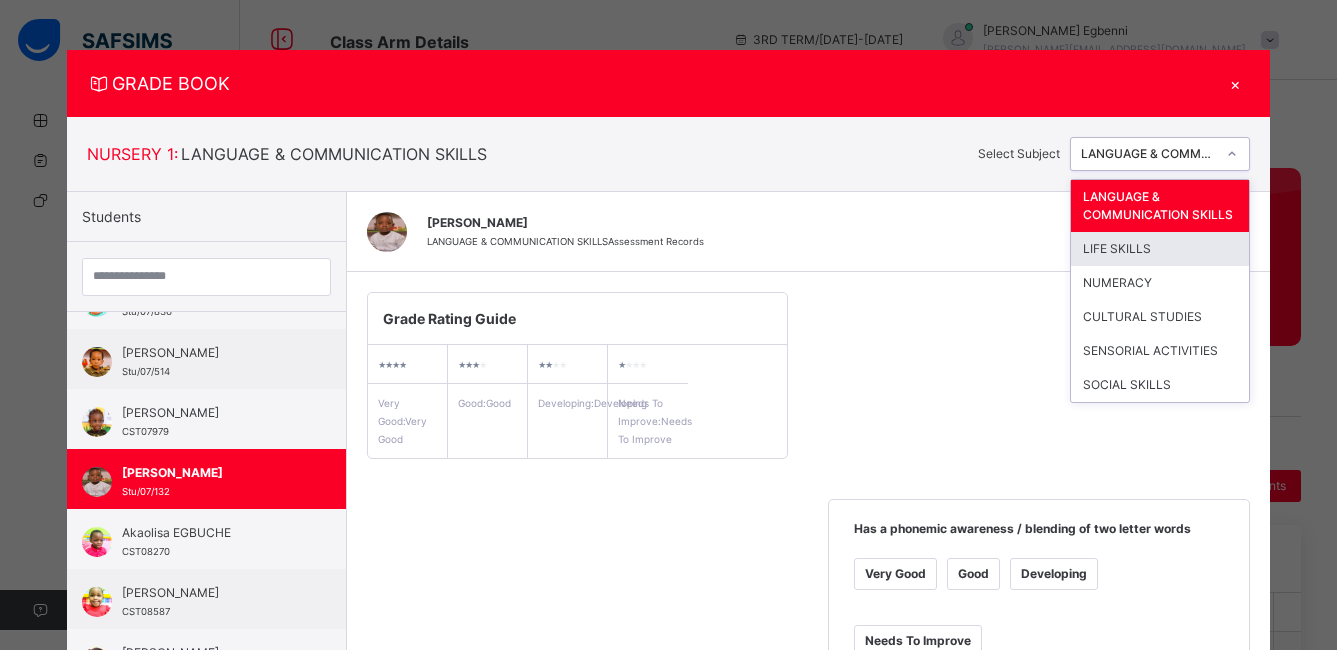 click on "LIFE SKILLS" at bounding box center (1160, 249) 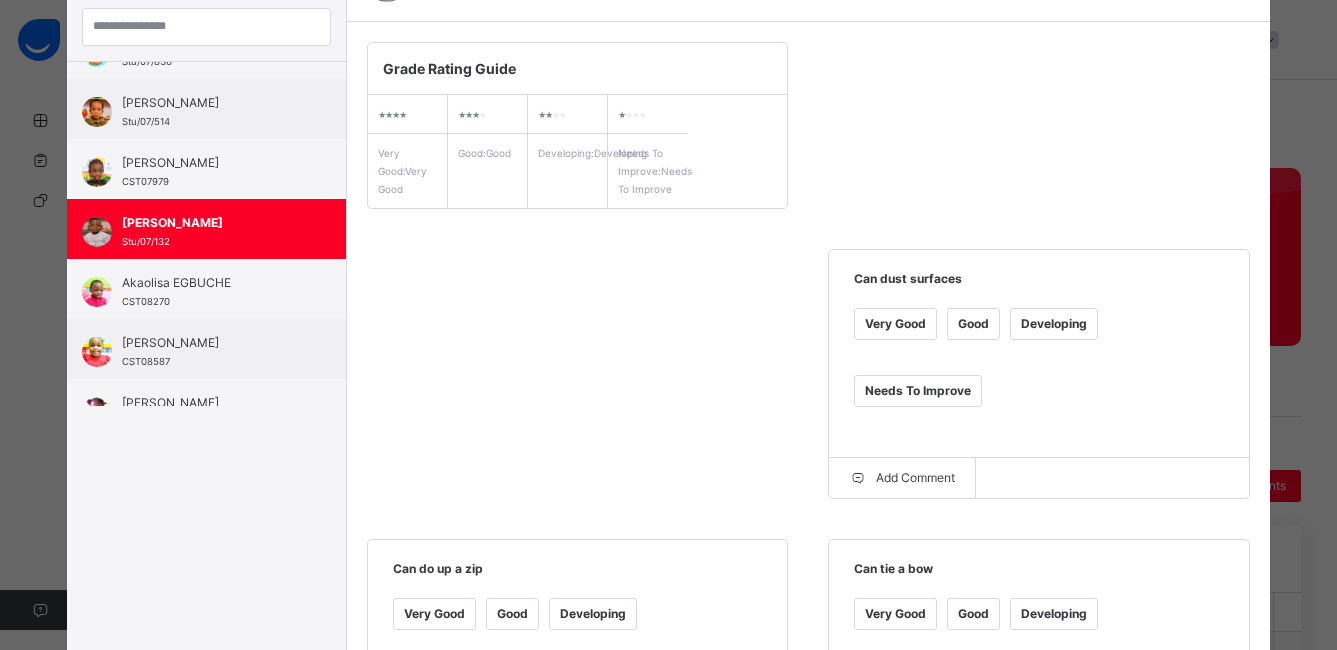 scroll, scrollTop: 275, scrollLeft: 0, axis: vertical 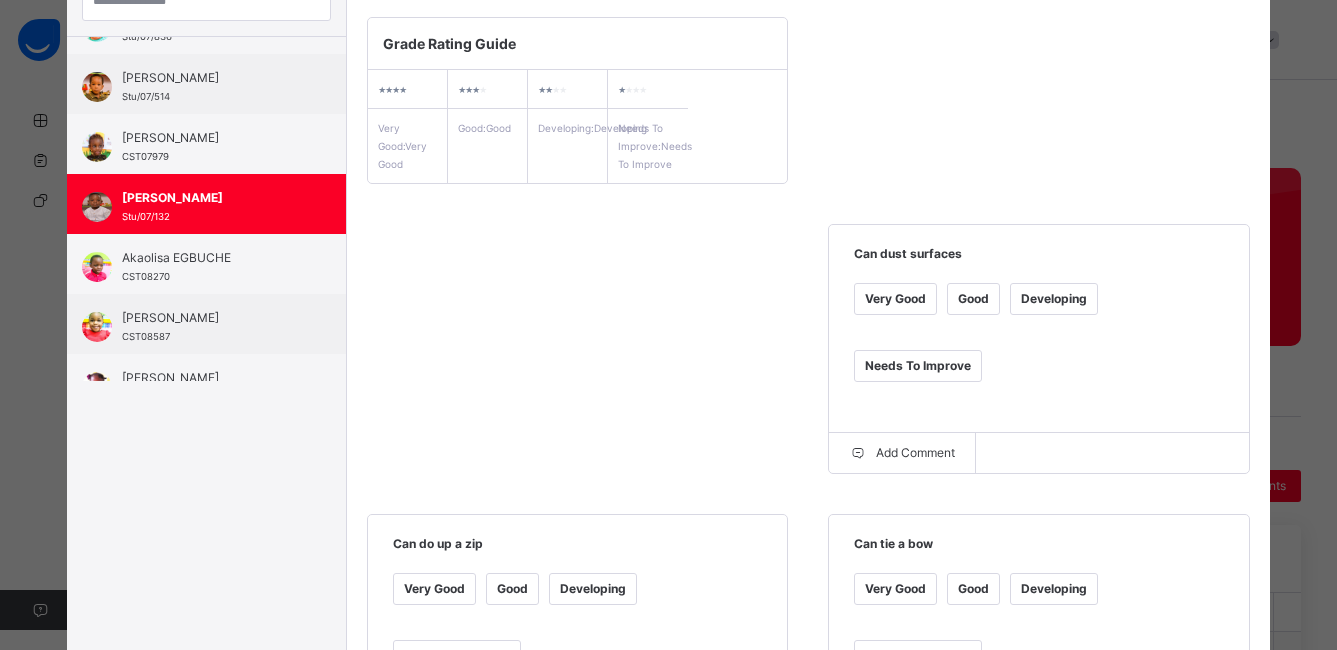 click on "Good" at bounding box center [973, 299] 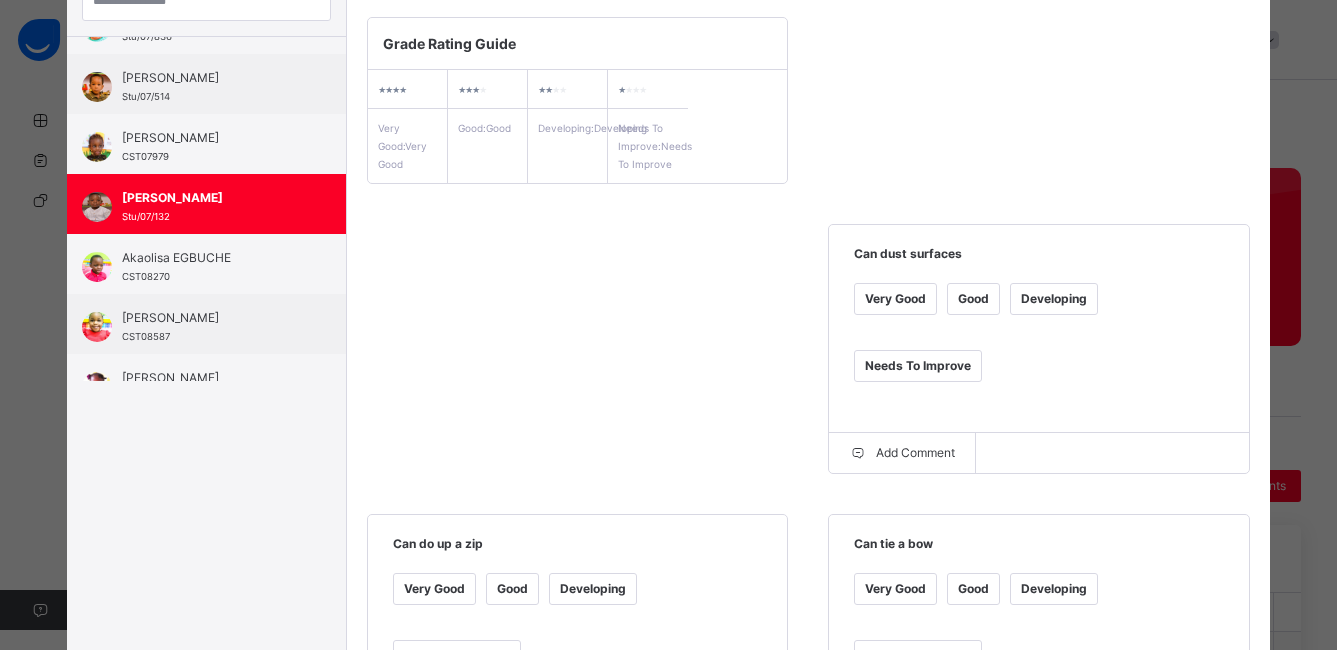 click on "Good" at bounding box center (512, 589) 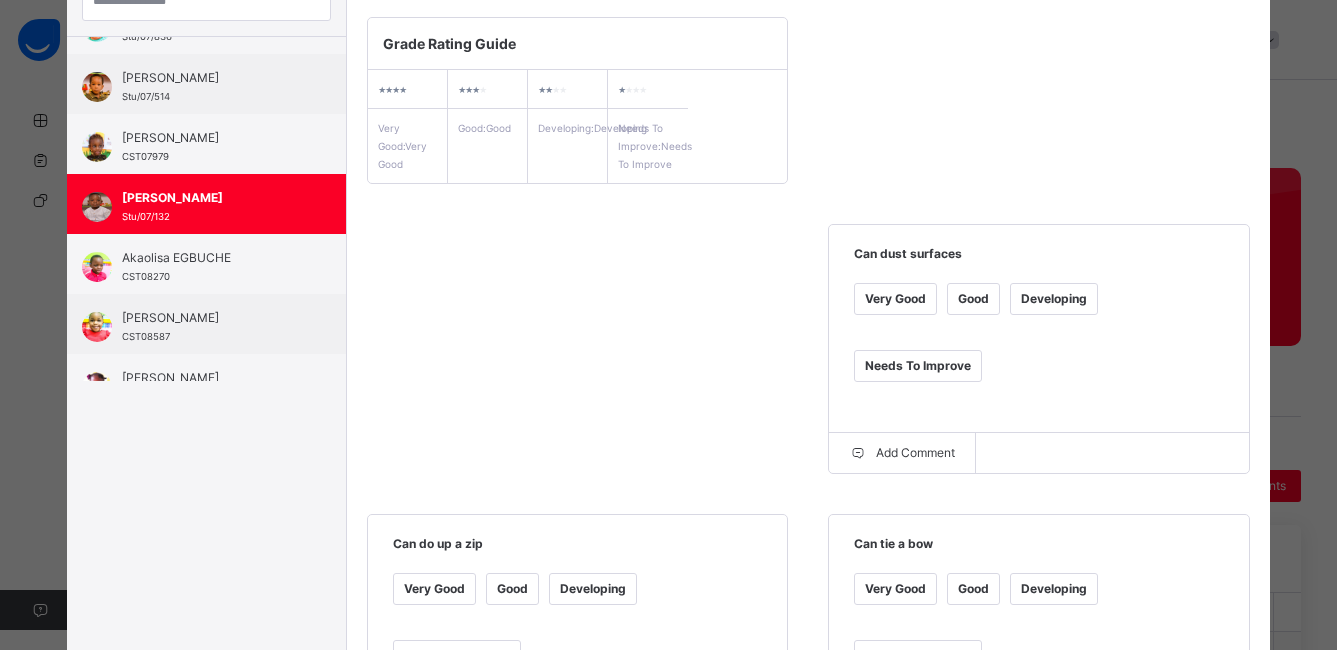 click on "Good" at bounding box center (973, 589) 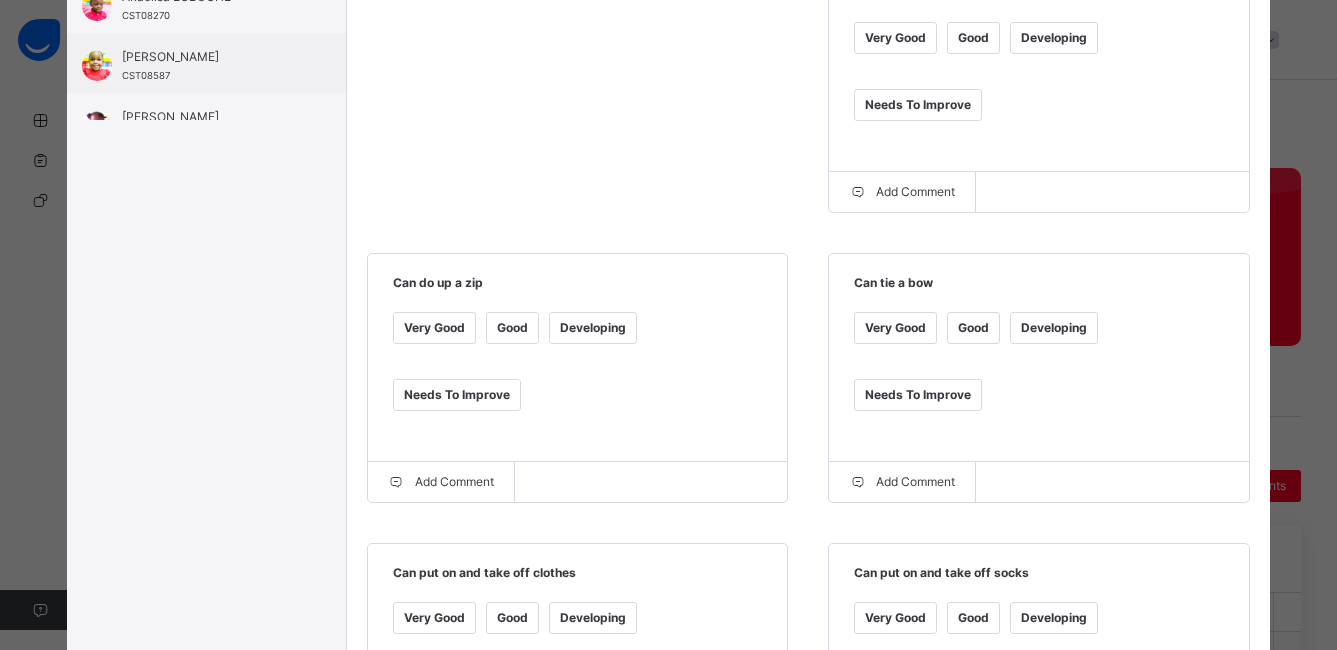 scroll, scrollTop: 569, scrollLeft: 0, axis: vertical 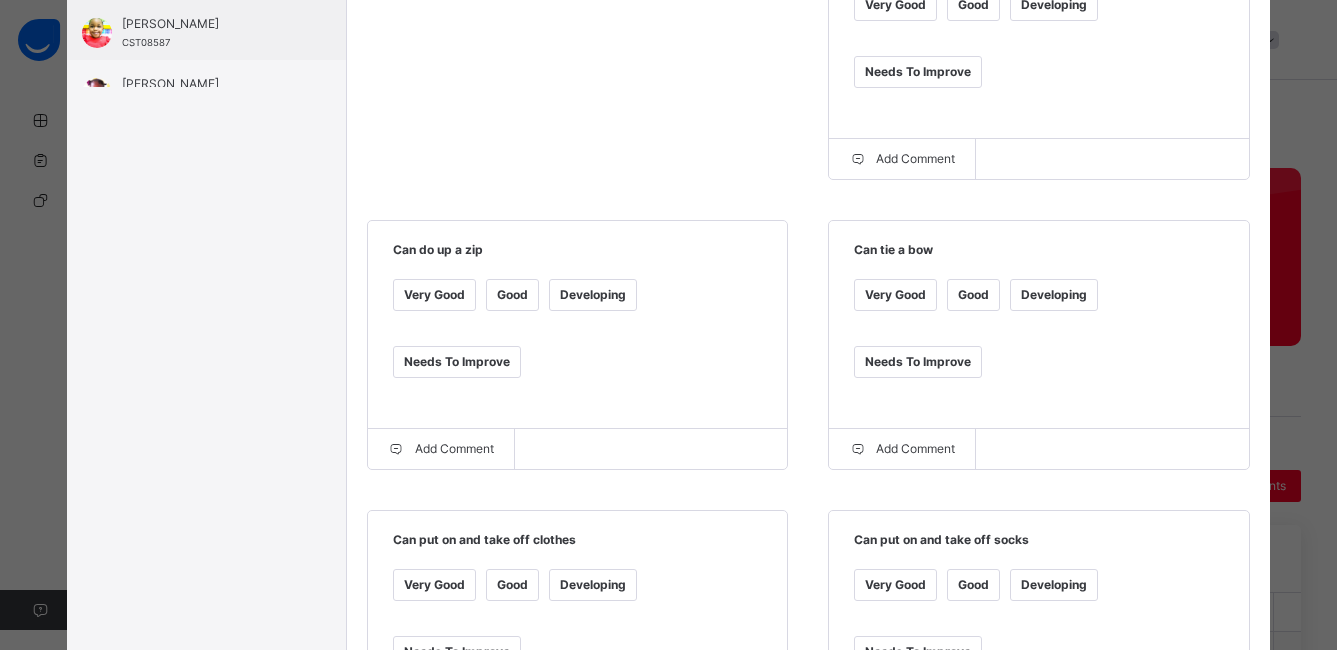 click on "Developing" at bounding box center [1054, 295] 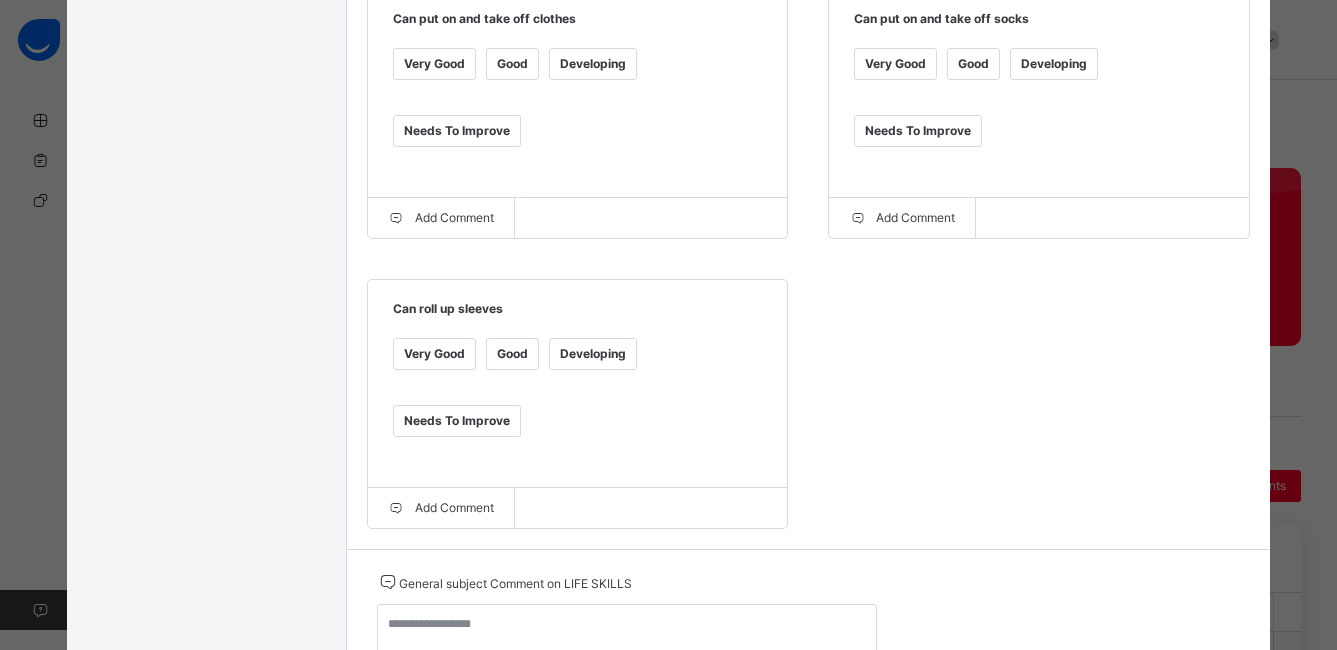 scroll, scrollTop: 1133, scrollLeft: 0, axis: vertical 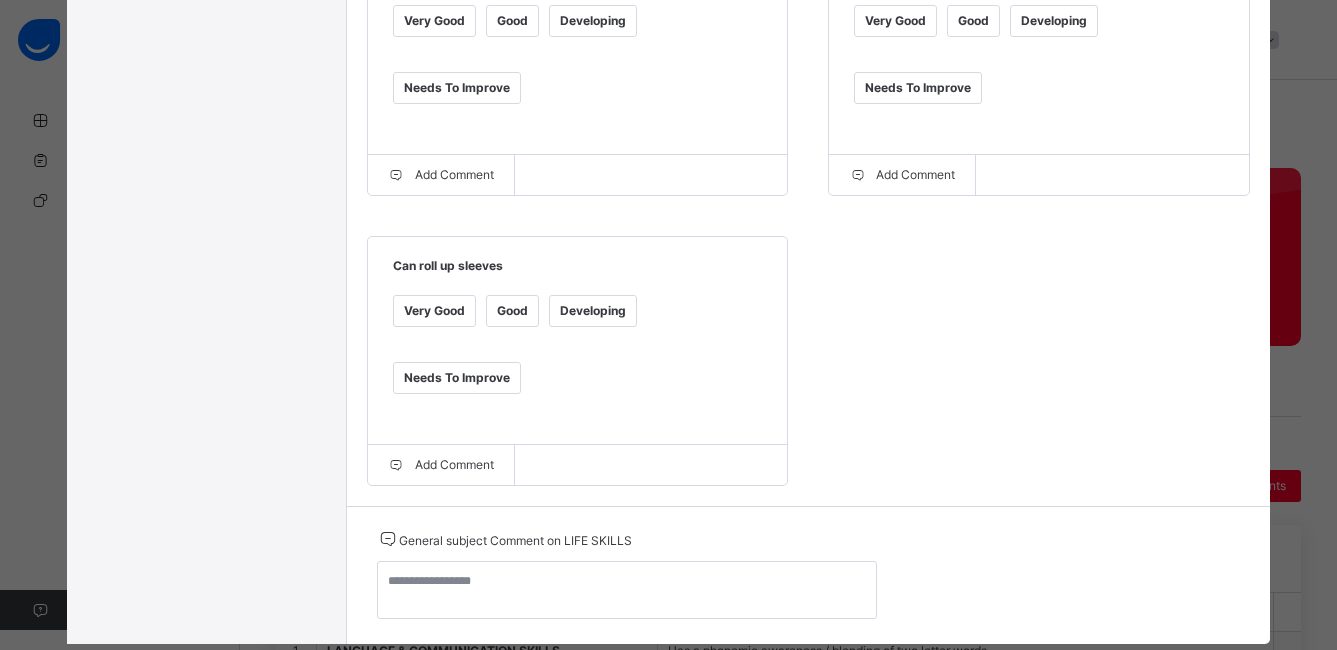 click on "Good" at bounding box center (512, 311) 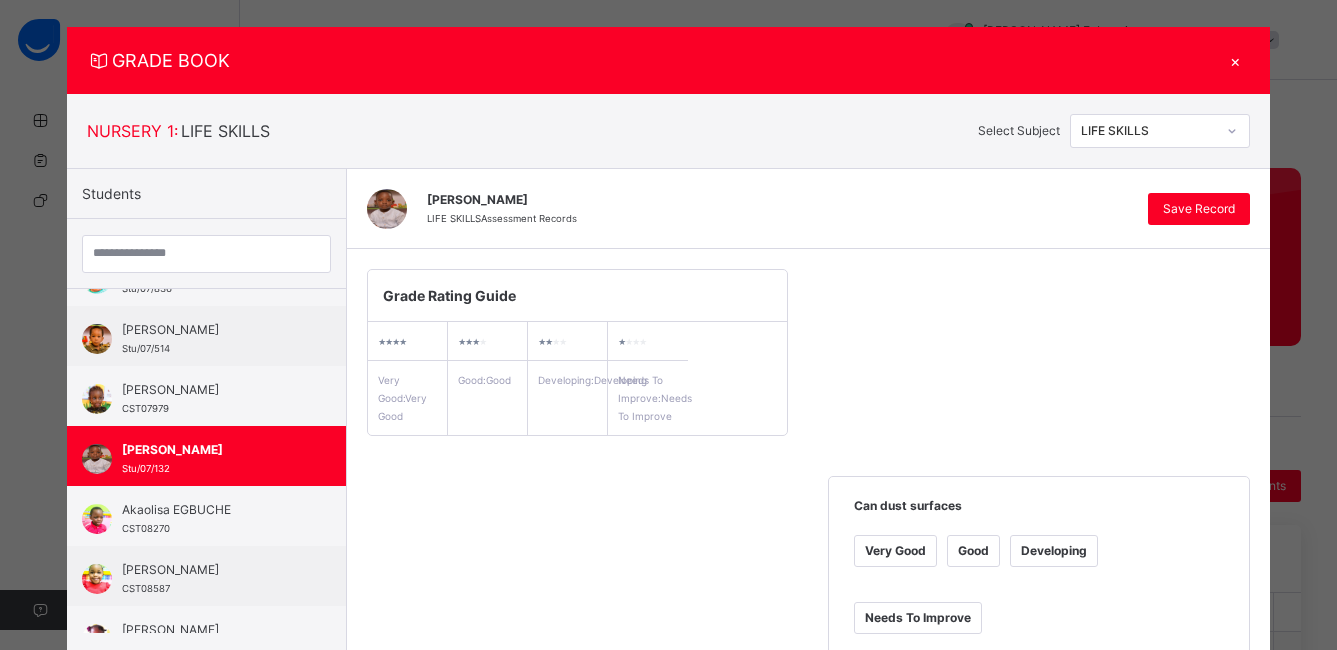 scroll, scrollTop: 0, scrollLeft: 0, axis: both 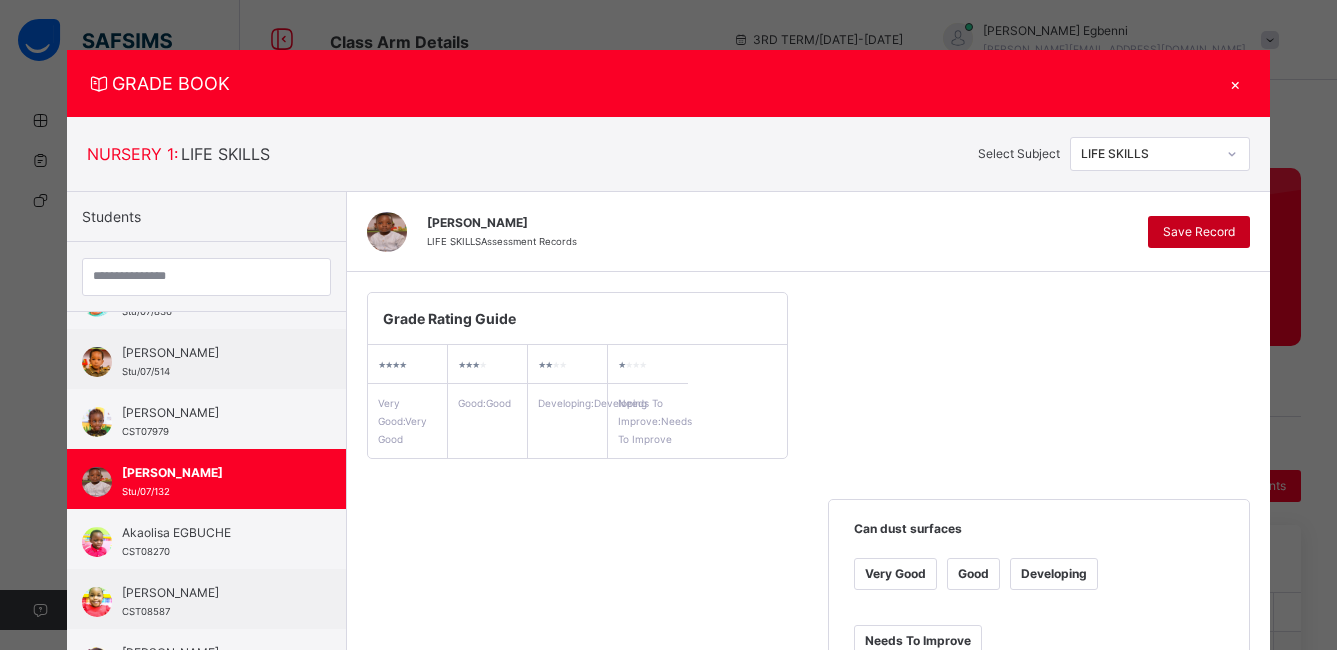 click on "Save Record" at bounding box center [1199, 232] 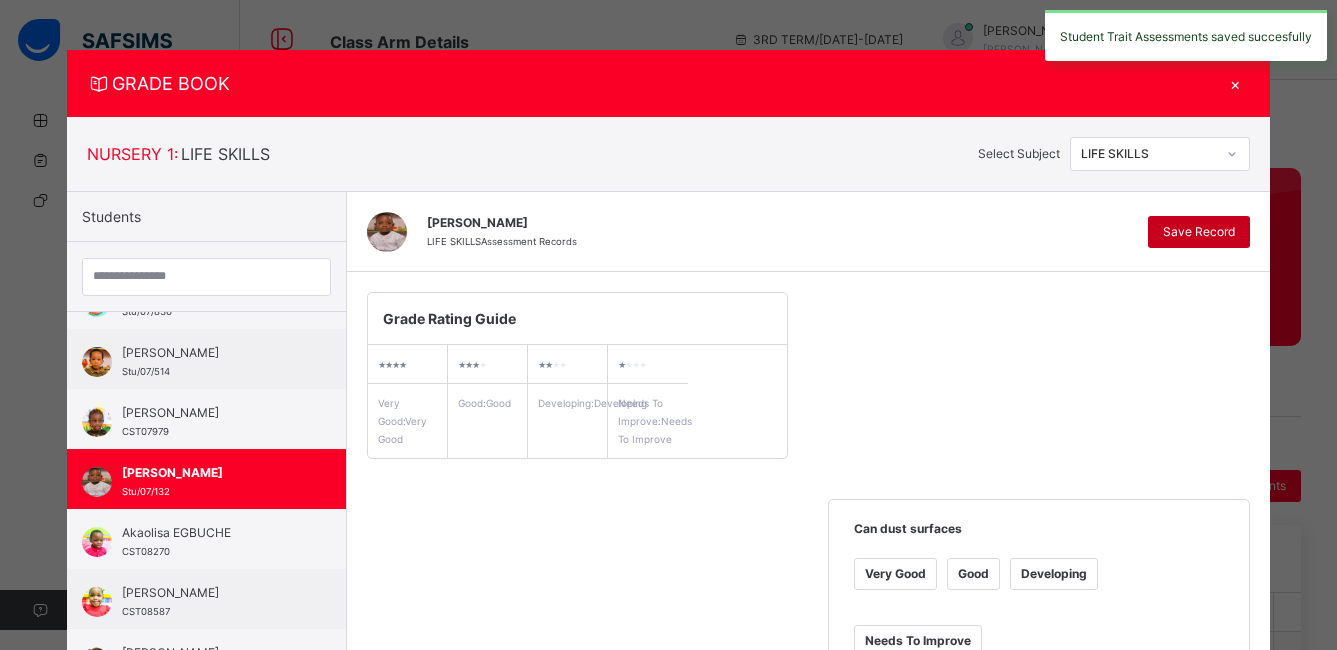 click on "Save Record" at bounding box center (1199, 232) 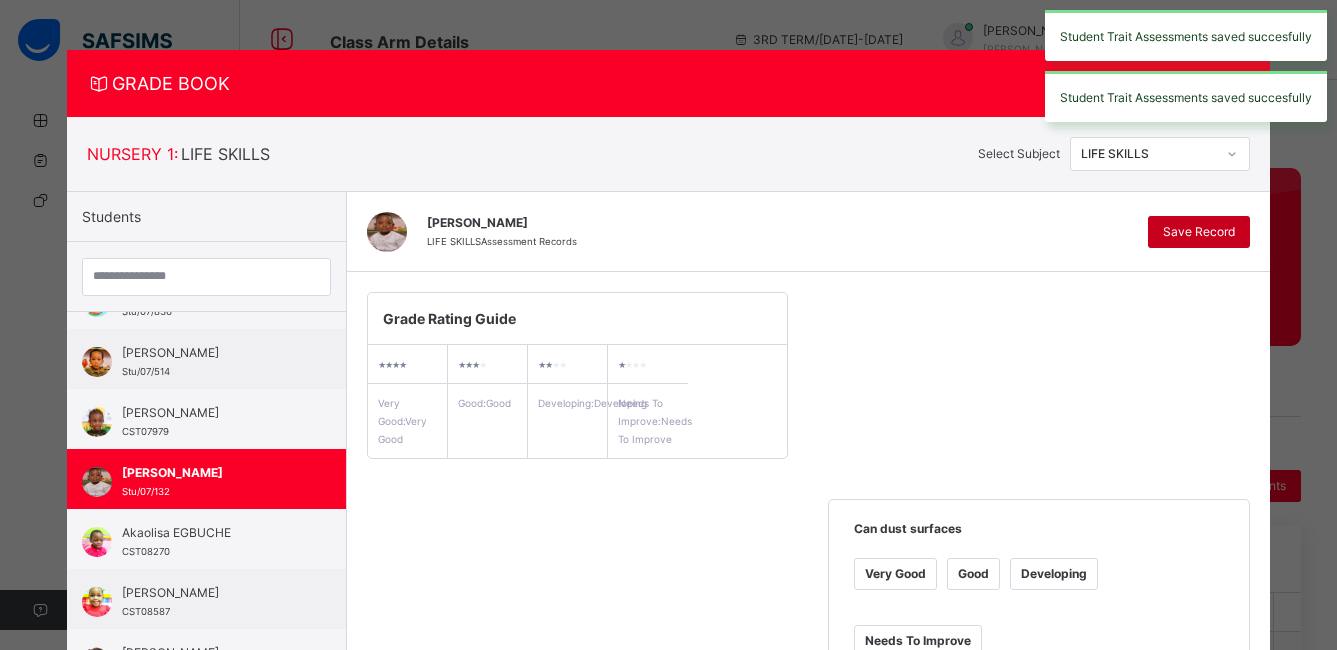 click on "Save Record" at bounding box center (1199, 232) 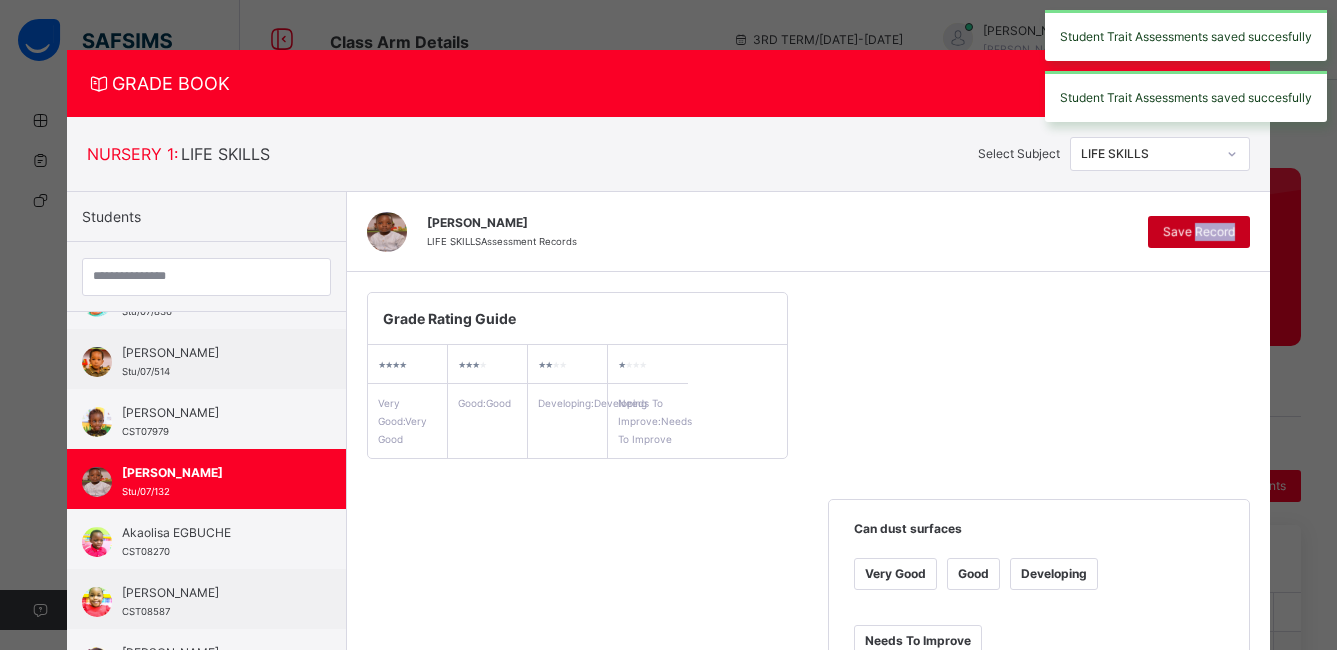 click on "Save Record" at bounding box center [1199, 232] 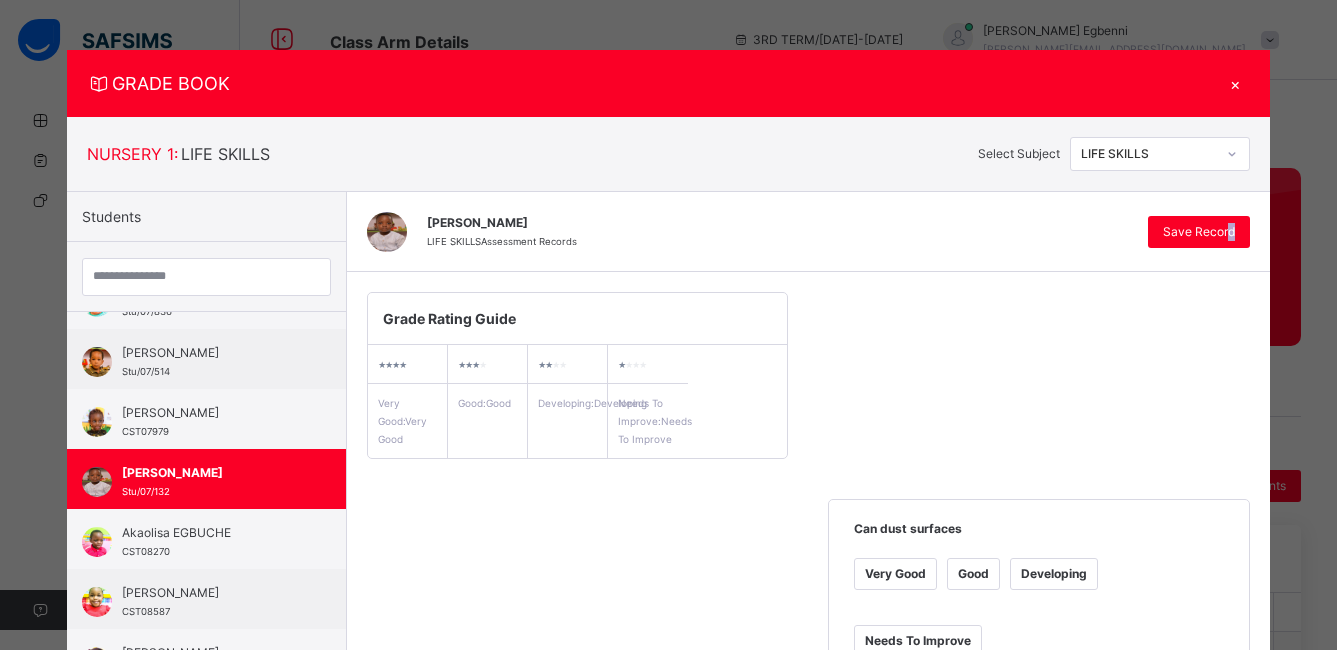 drag, startPoint x: 1214, startPoint y: 231, endPoint x: 1254, endPoint y: 236, distance: 40.311287 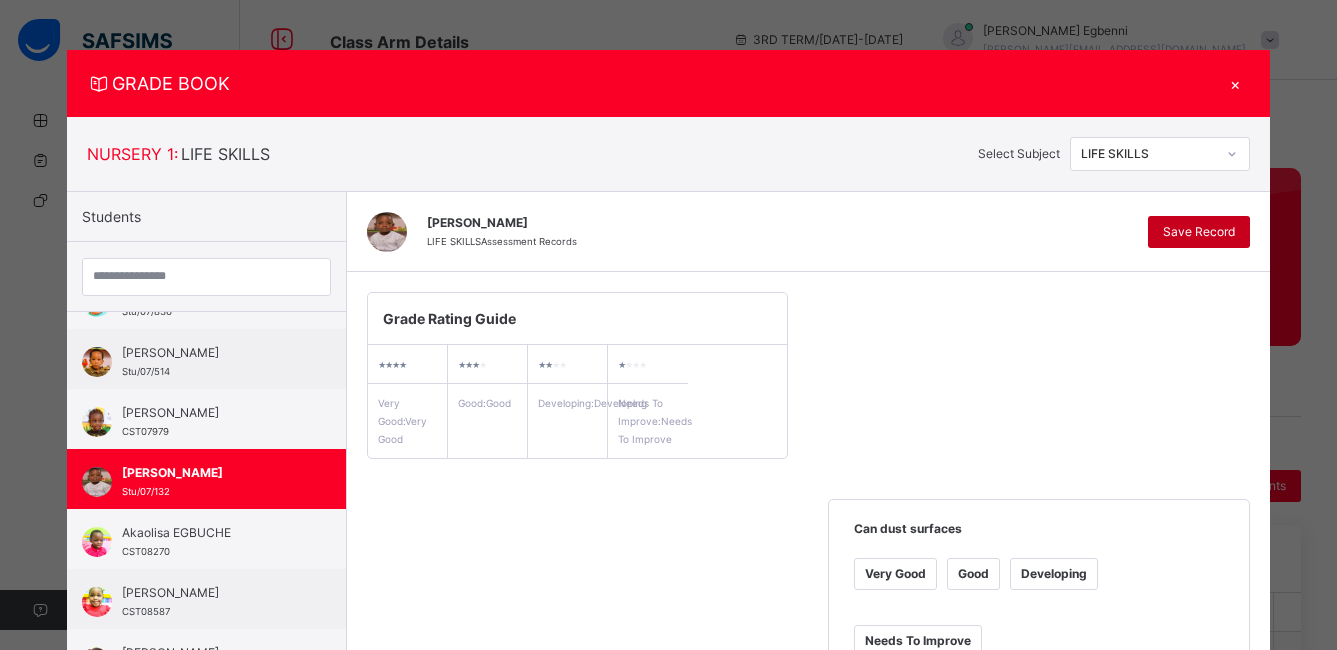 click on "Save Record" at bounding box center (1199, 232) 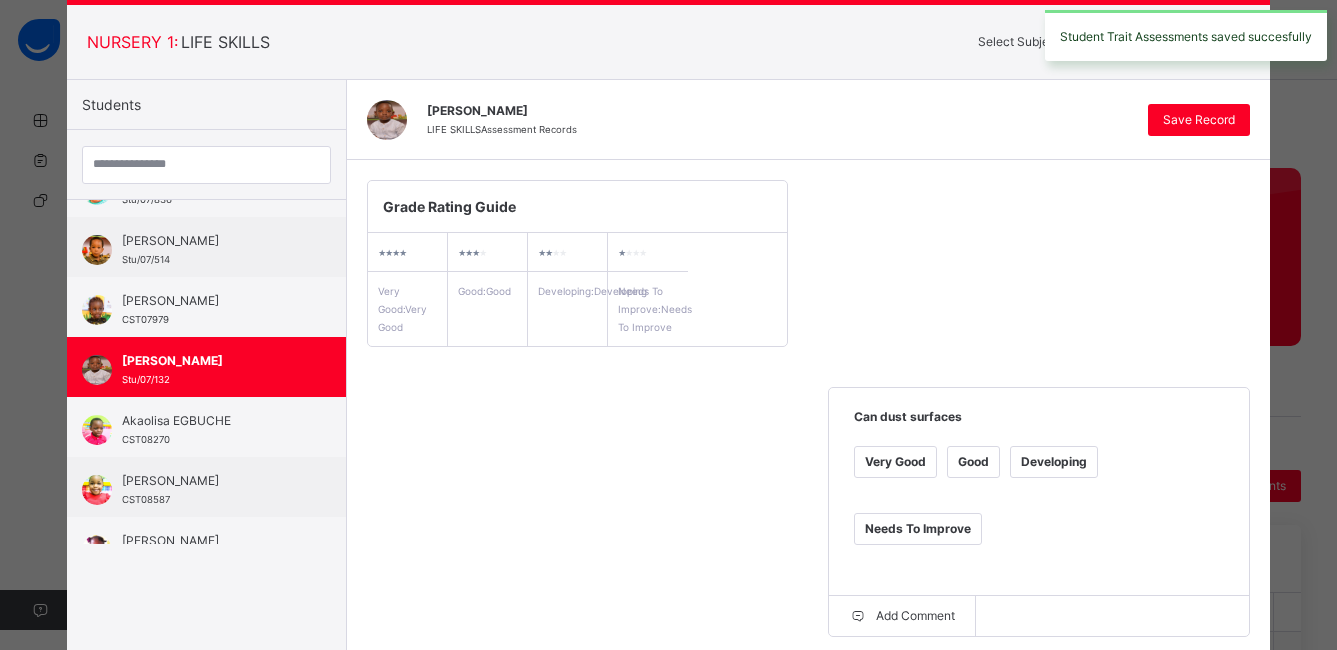 scroll, scrollTop: 0, scrollLeft: 0, axis: both 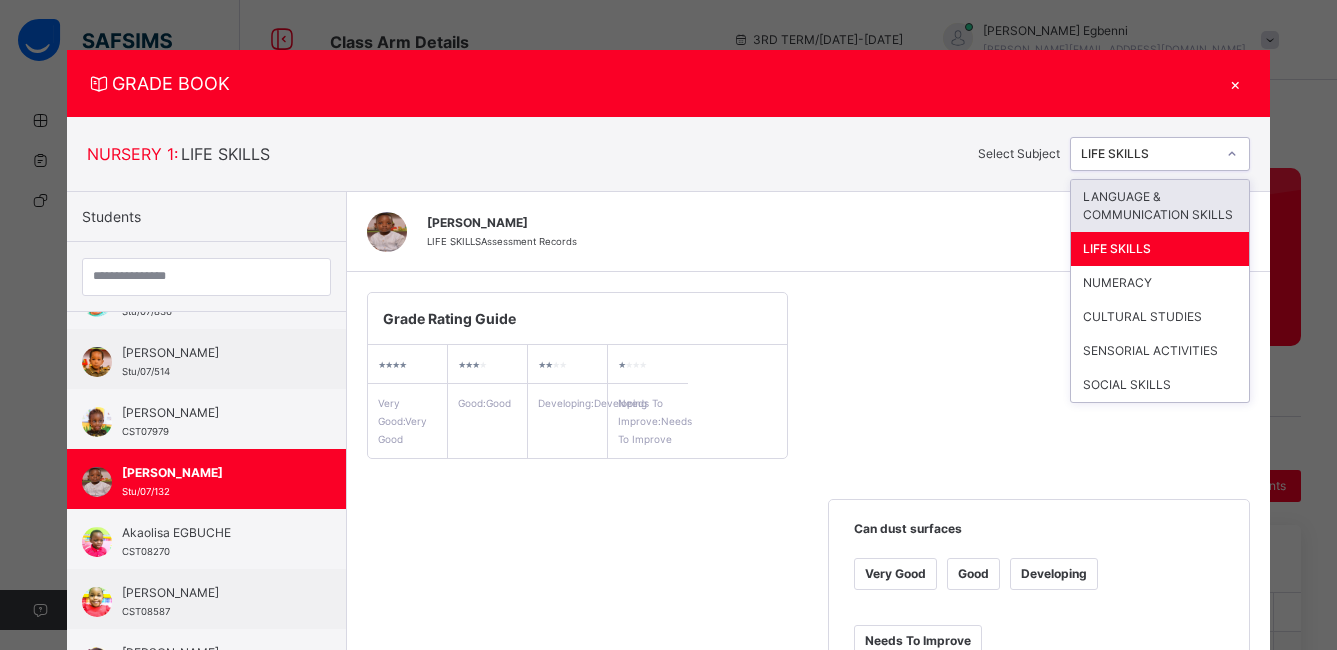 click 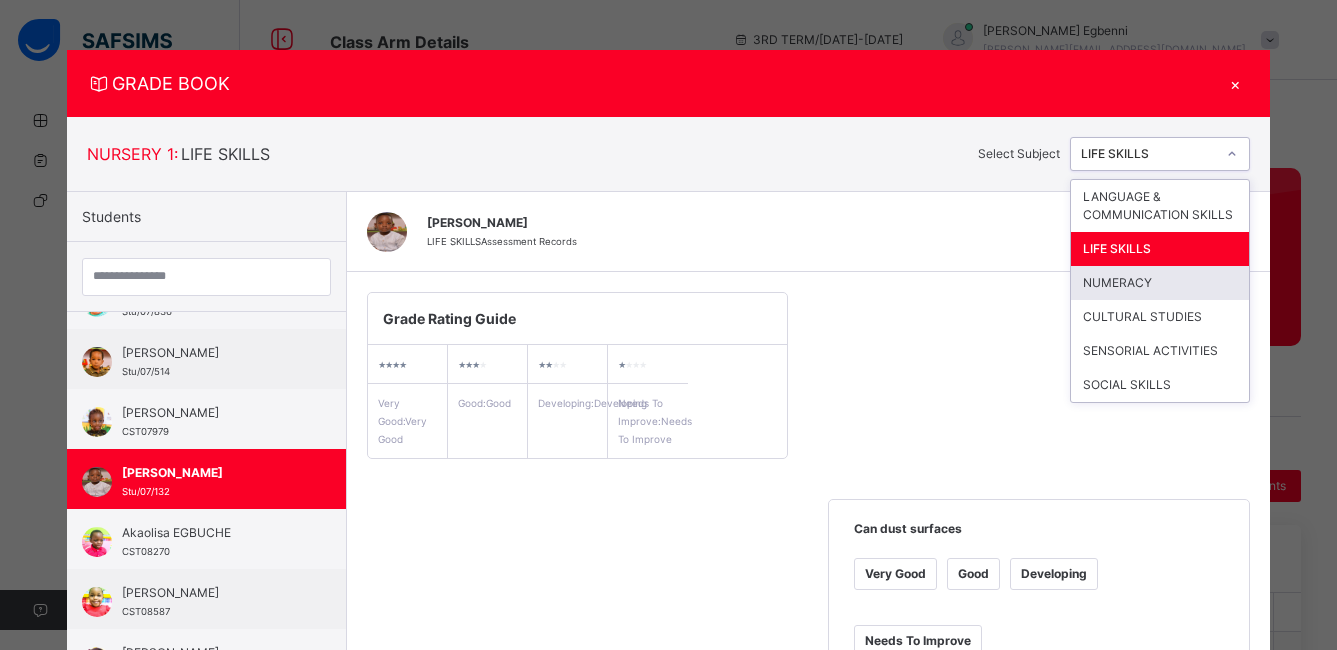 click on "NUMERACY" at bounding box center [1160, 283] 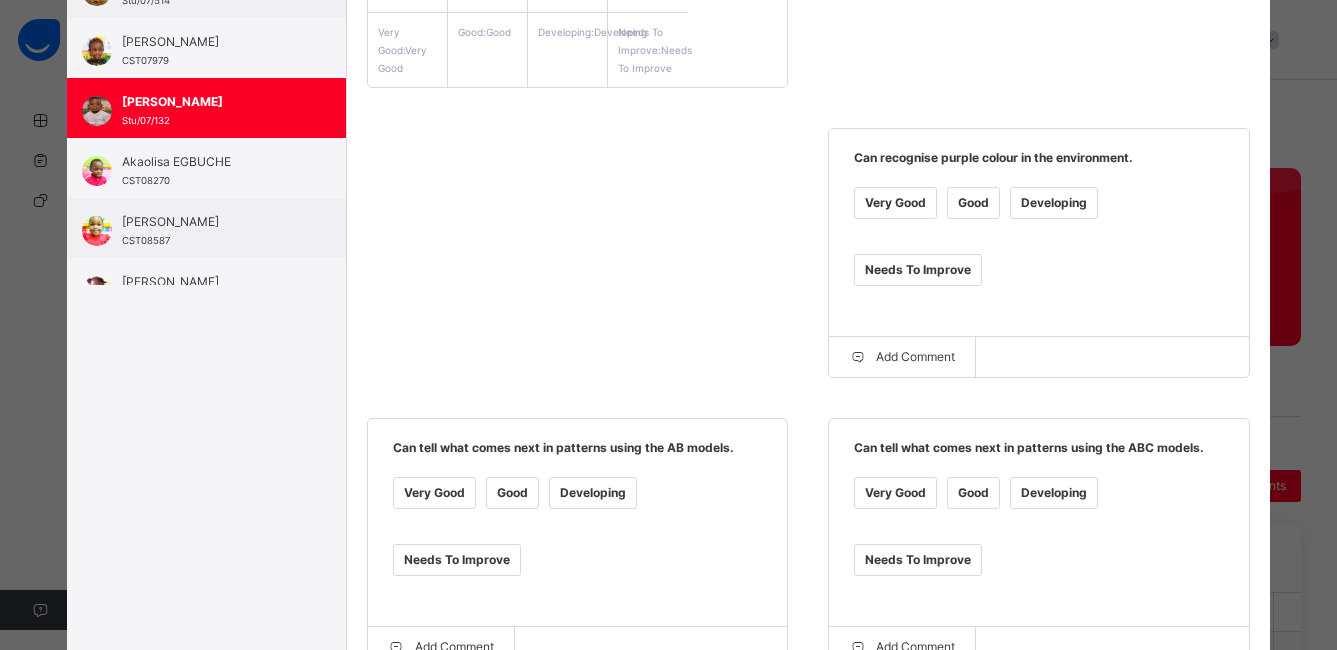 scroll, scrollTop: 338, scrollLeft: 0, axis: vertical 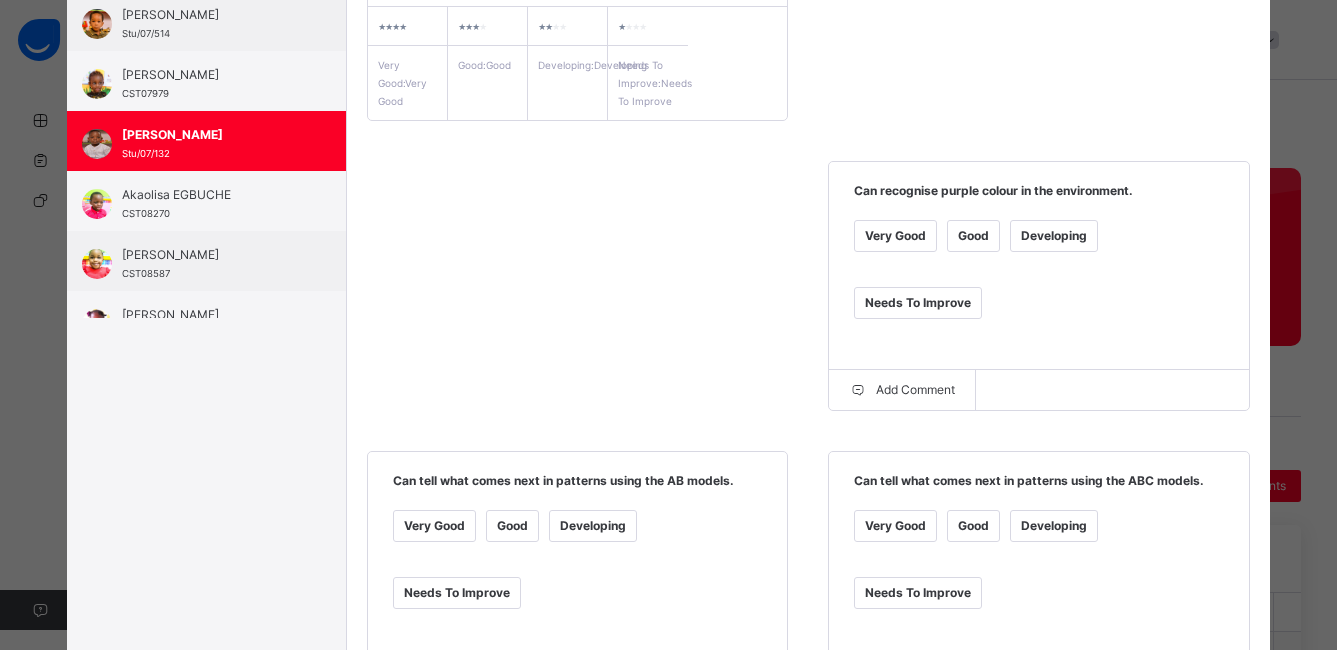 click on "Very Good" at bounding box center (895, 236) 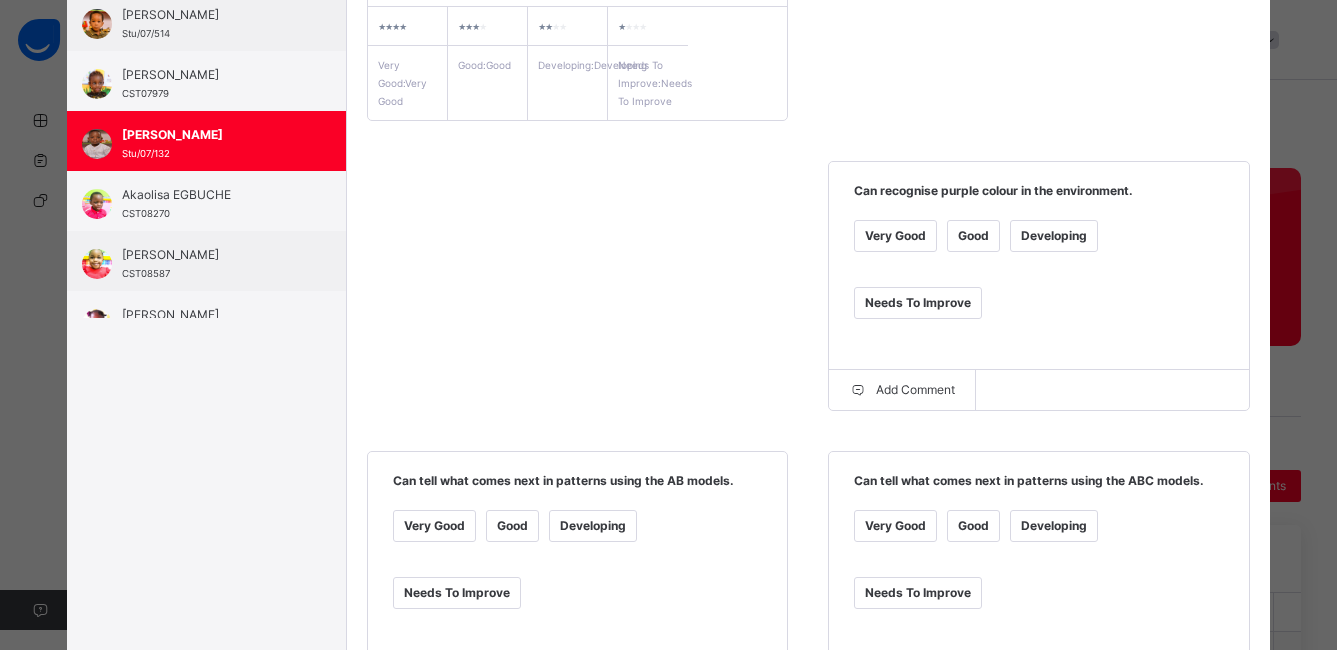 click on "Very Good" at bounding box center (434, 526) 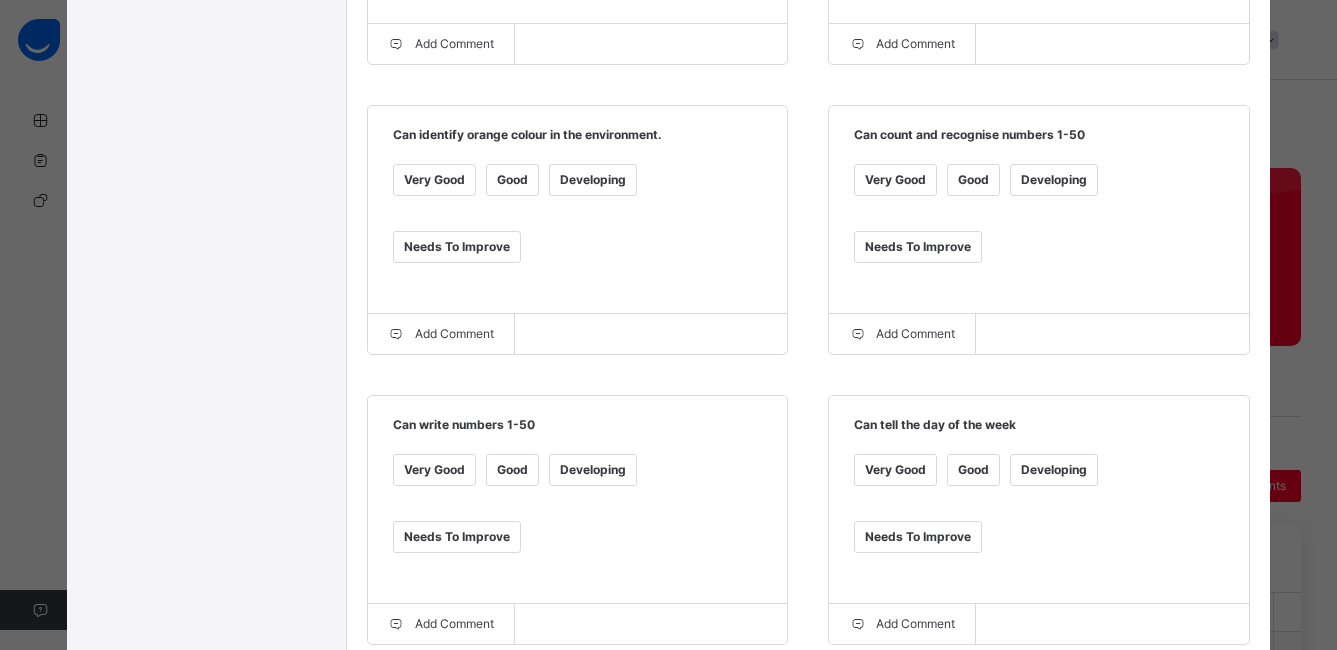 scroll, scrollTop: 1007, scrollLeft: 0, axis: vertical 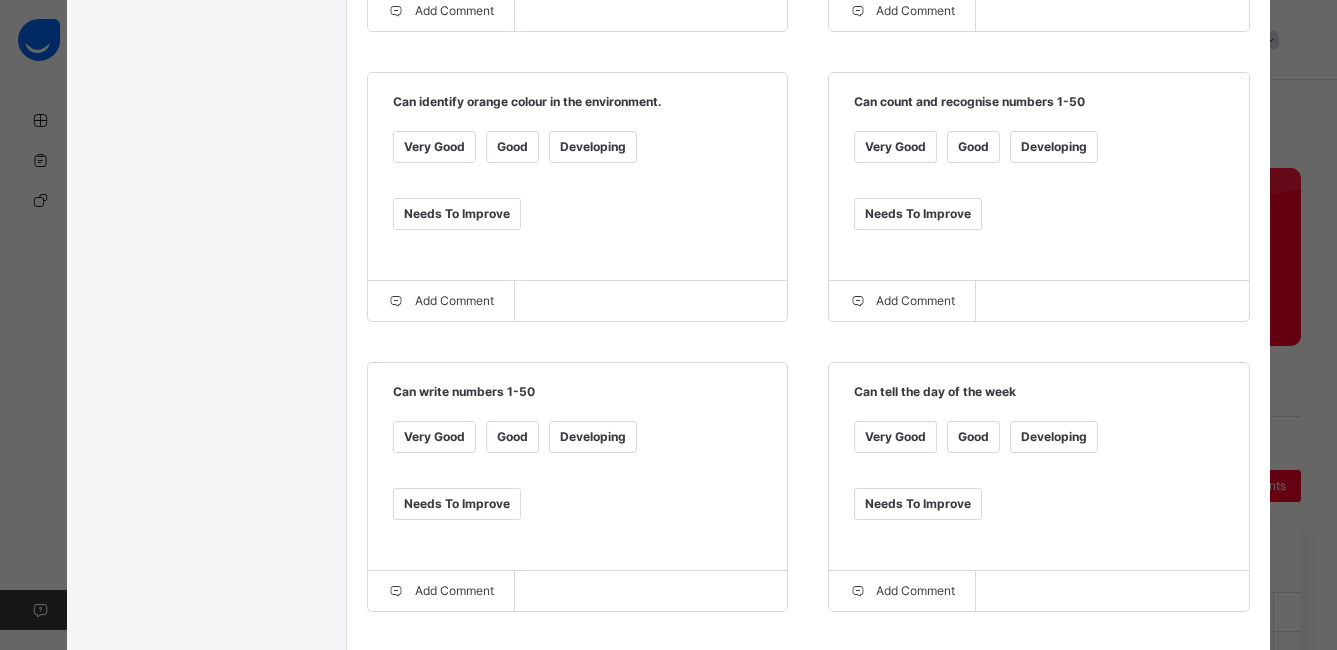 click on "Very Good" at bounding box center (434, 147) 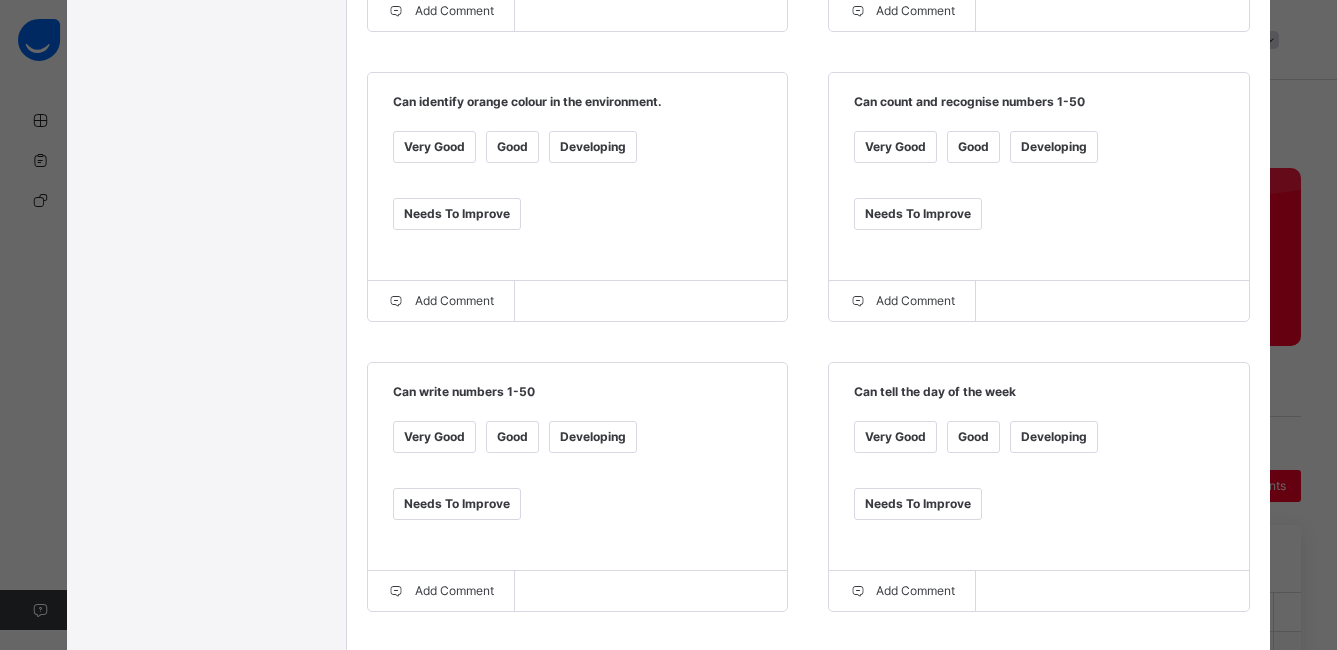 click on "Very Good" at bounding box center (895, 147) 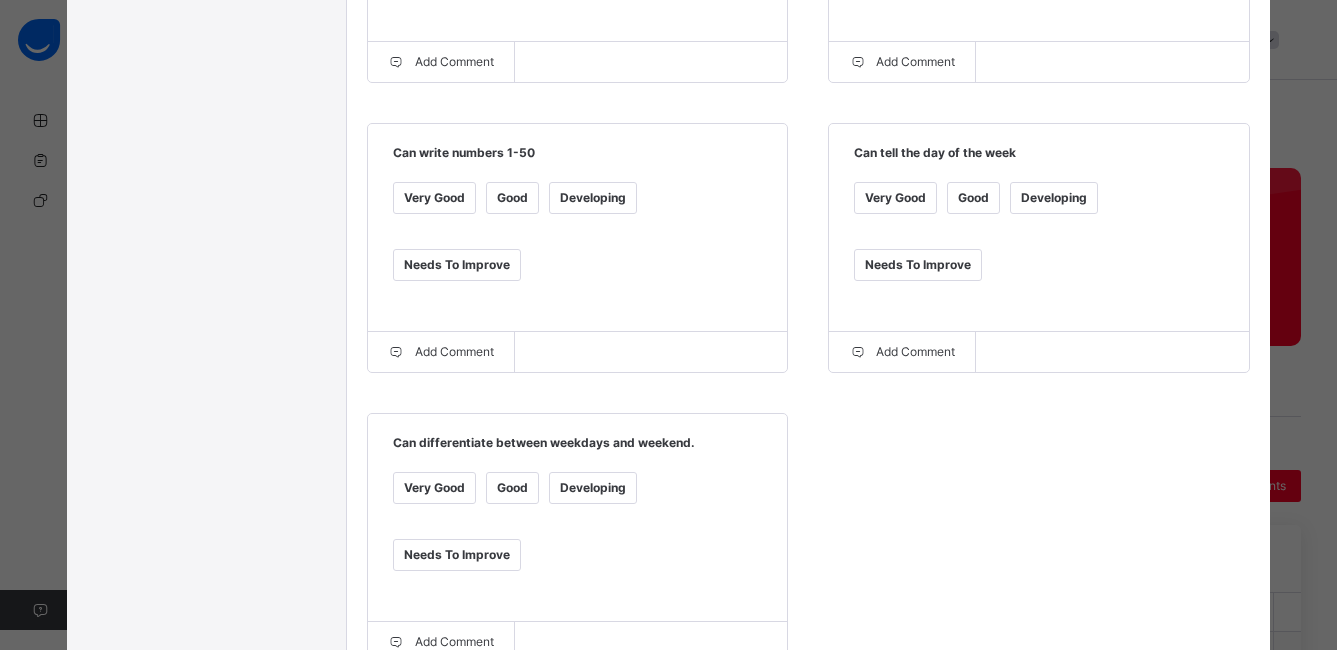 scroll, scrollTop: 1378, scrollLeft: 0, axis: vertical 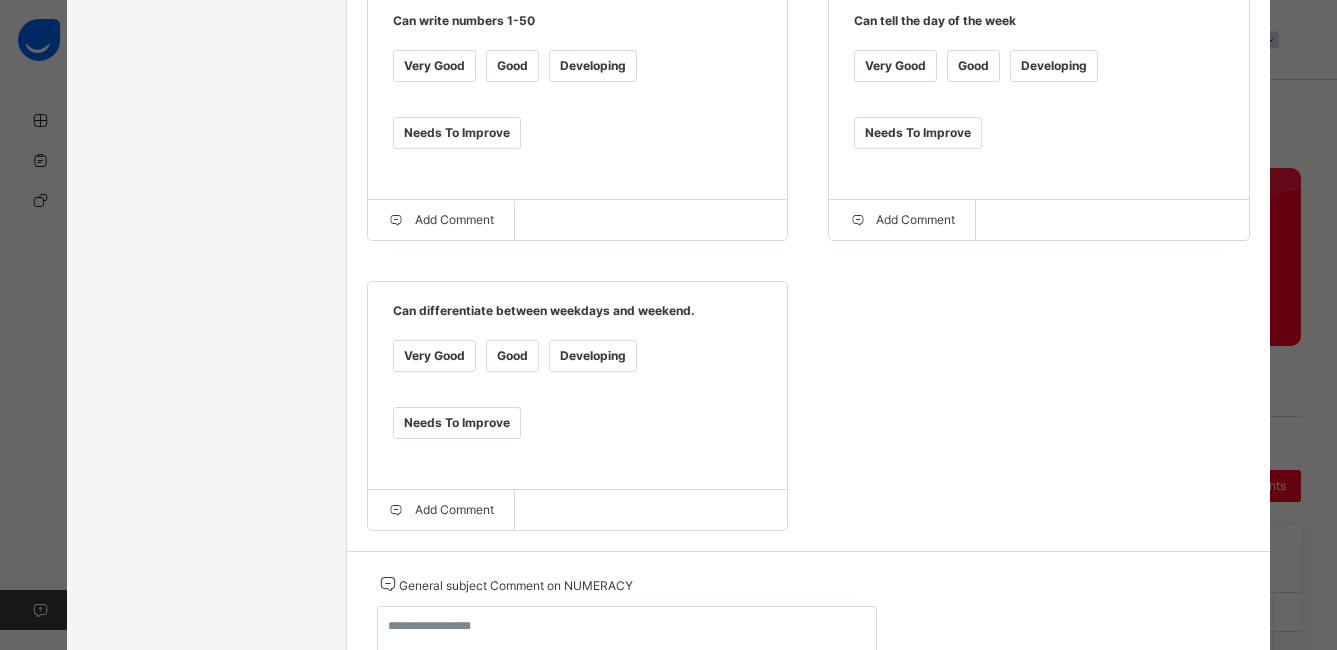 click on "Good" at bounding box center (512, 356) 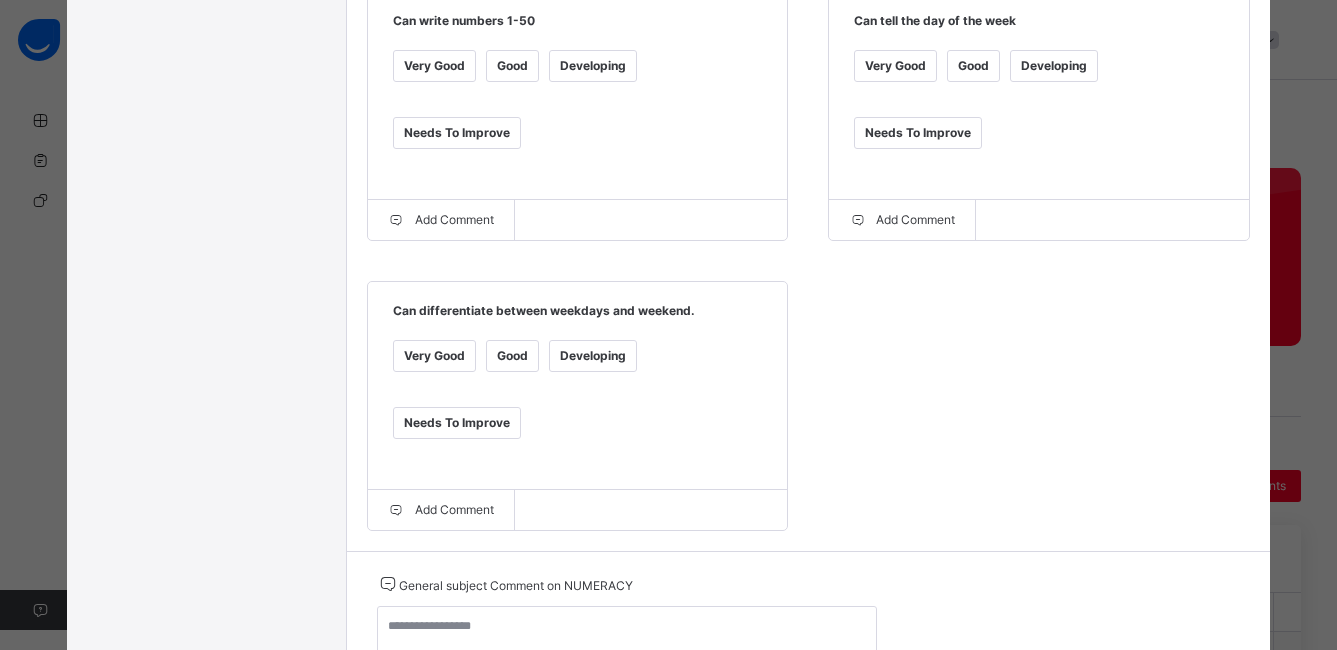 click on "Good" at bounding box center (512, 356) 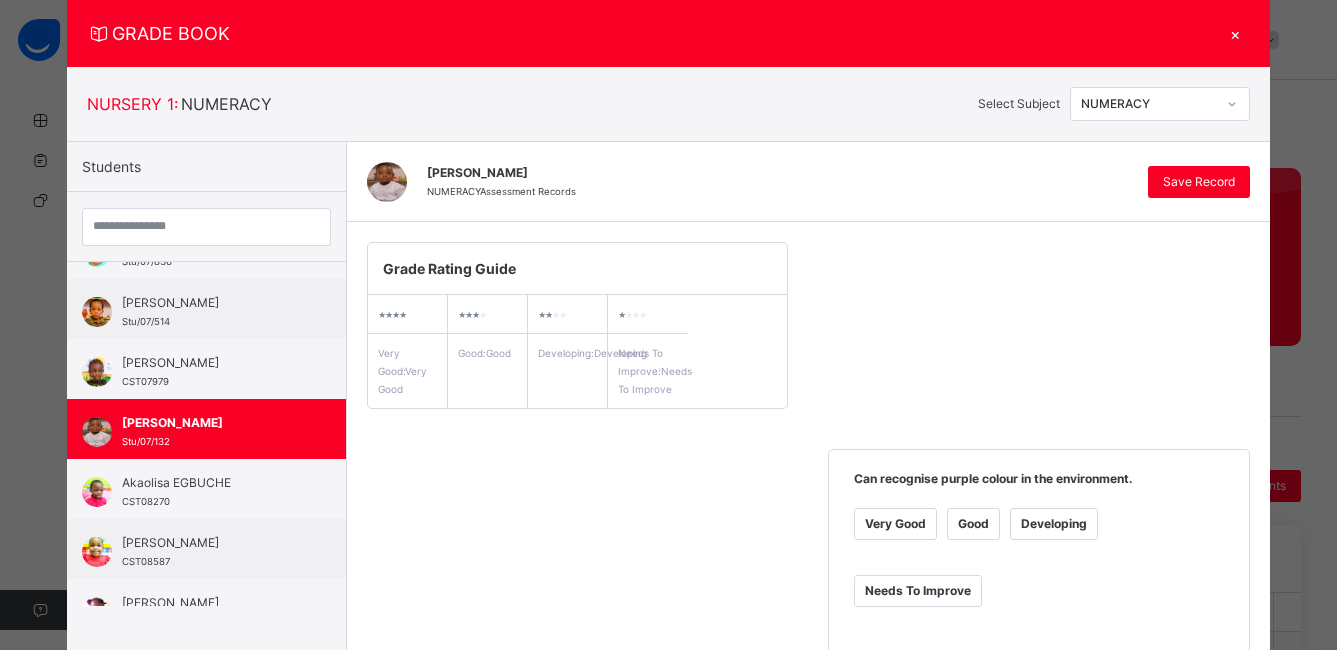 scroll, scrollTop: 0, scrollLeft: 0, axis: both 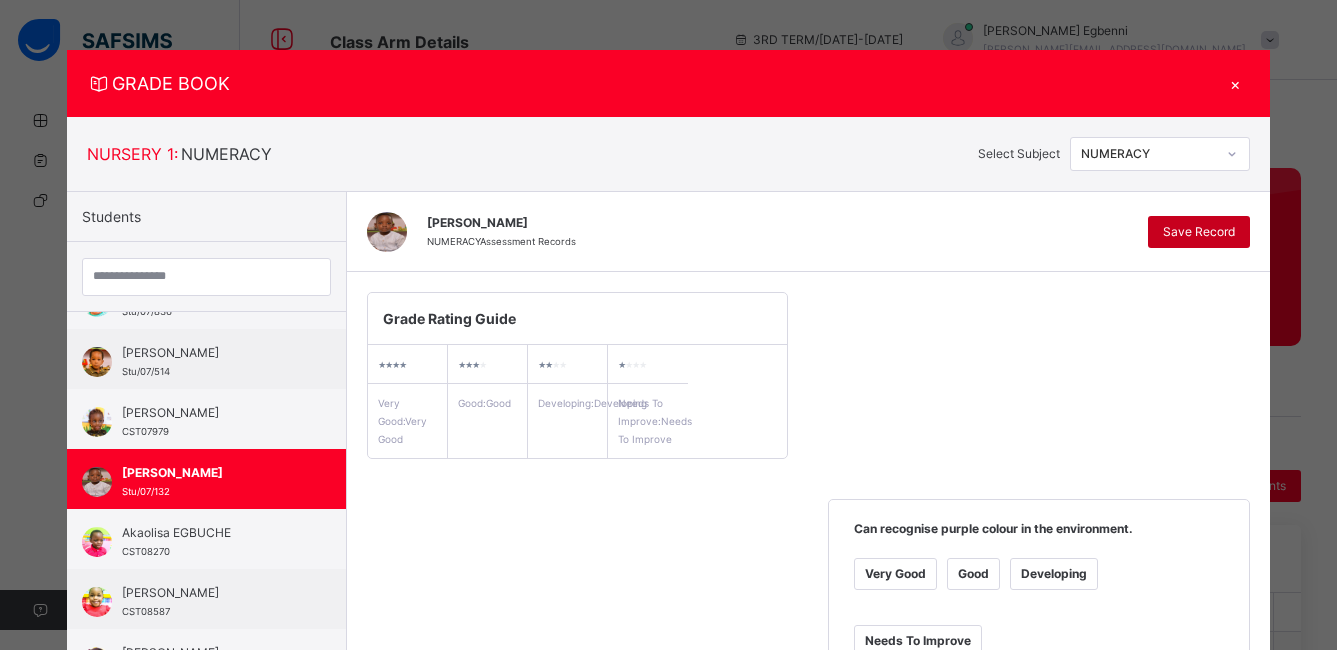 click on "Save Record" at bounding box center [1199, 232] 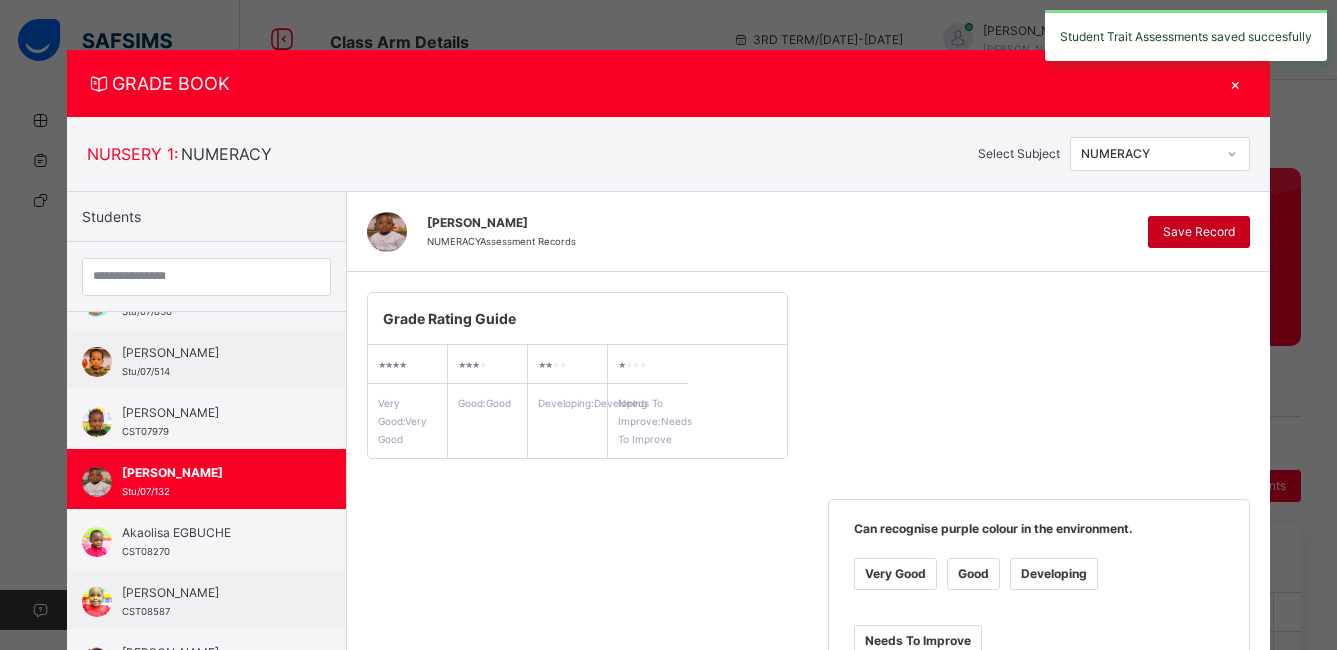 click on "Save Record" at bounding box center (1199, 232) 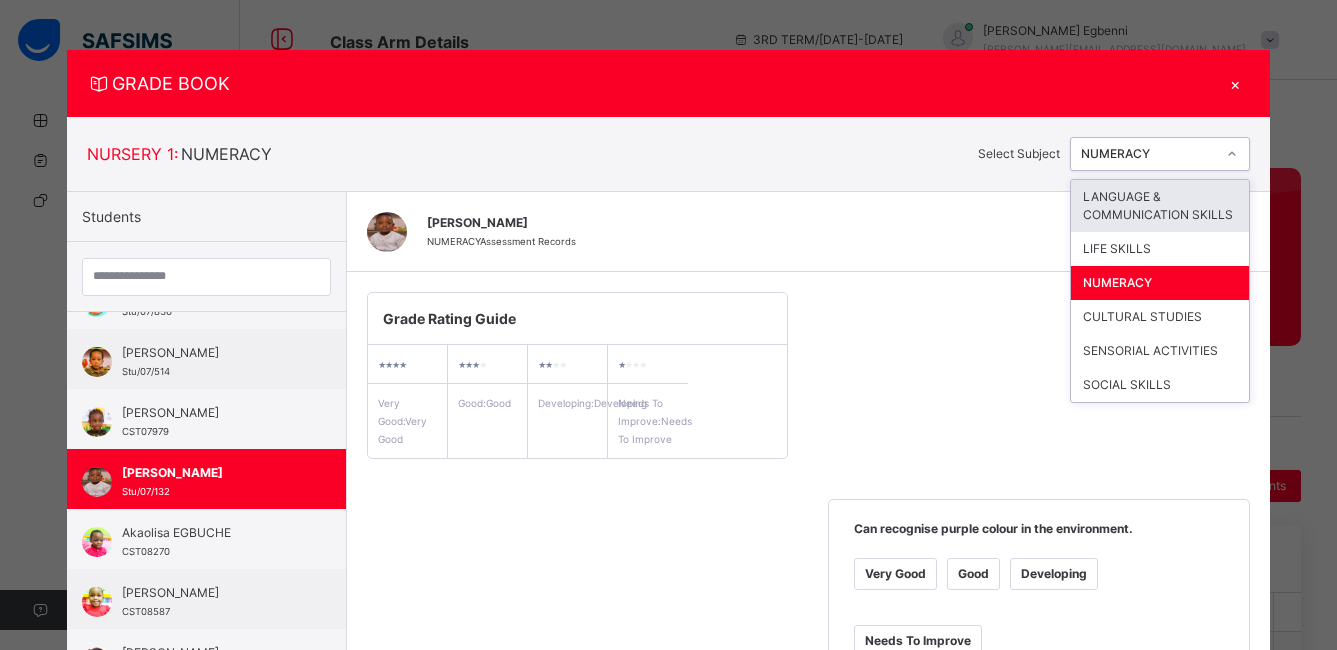 click 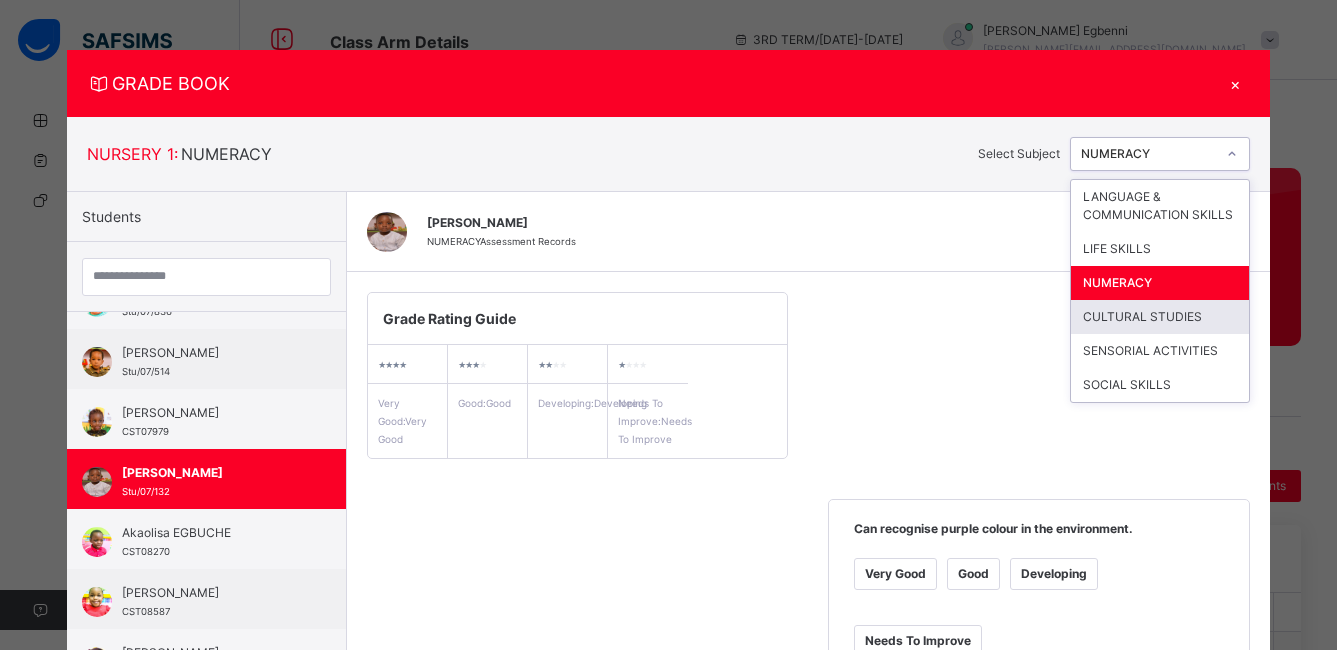 click on "CULTURAL STUDIES" at bounding box center (1160, 317) 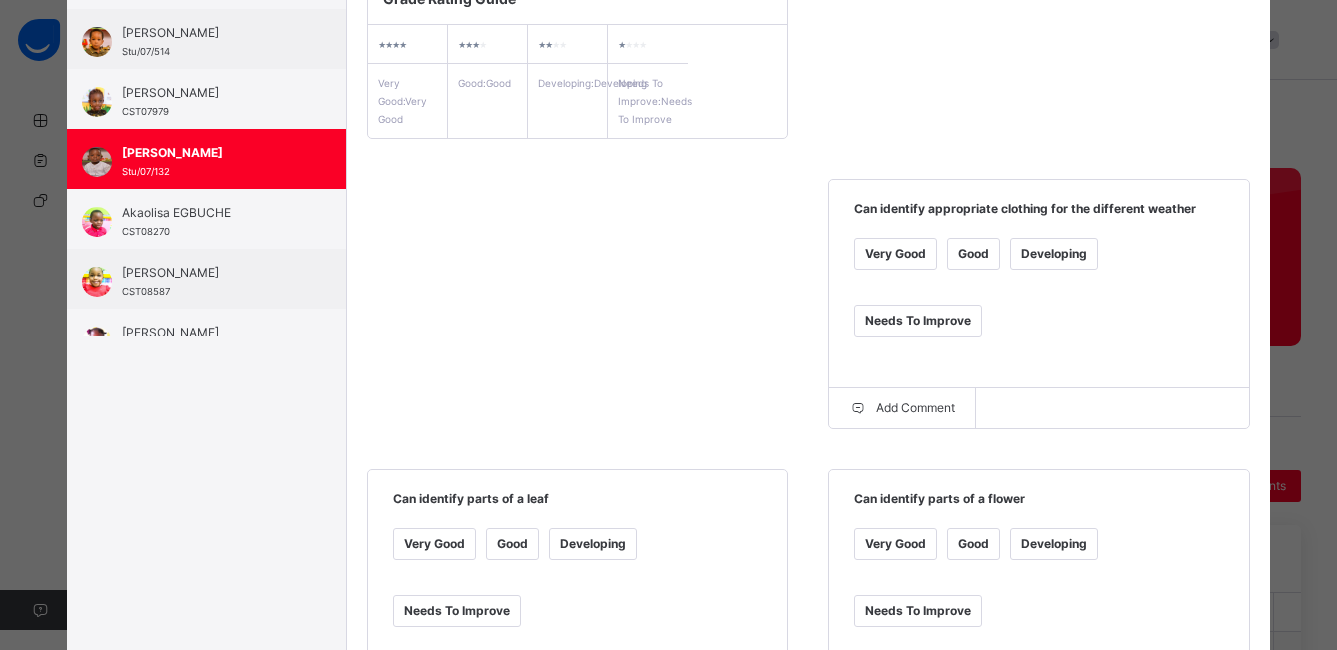 scroll, scrollTop: 324, scrollLeft: 0, axis: vertical 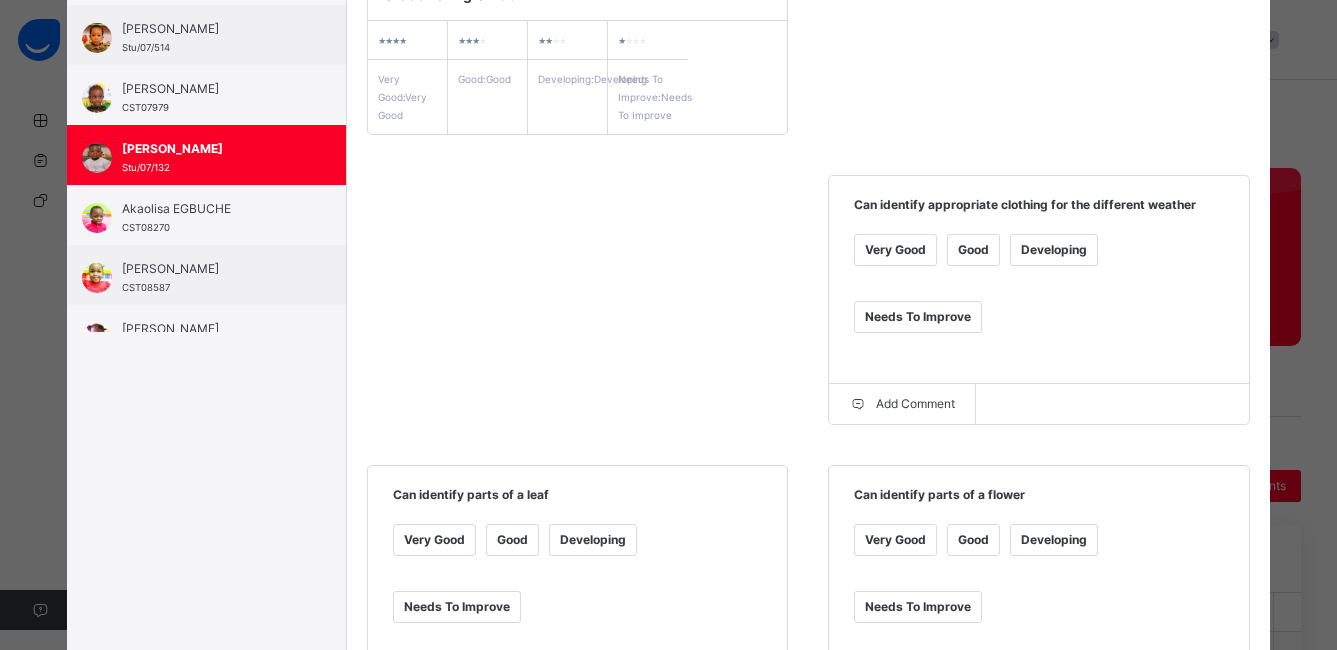 click on "Very Good" at bounding box center [895, 250] 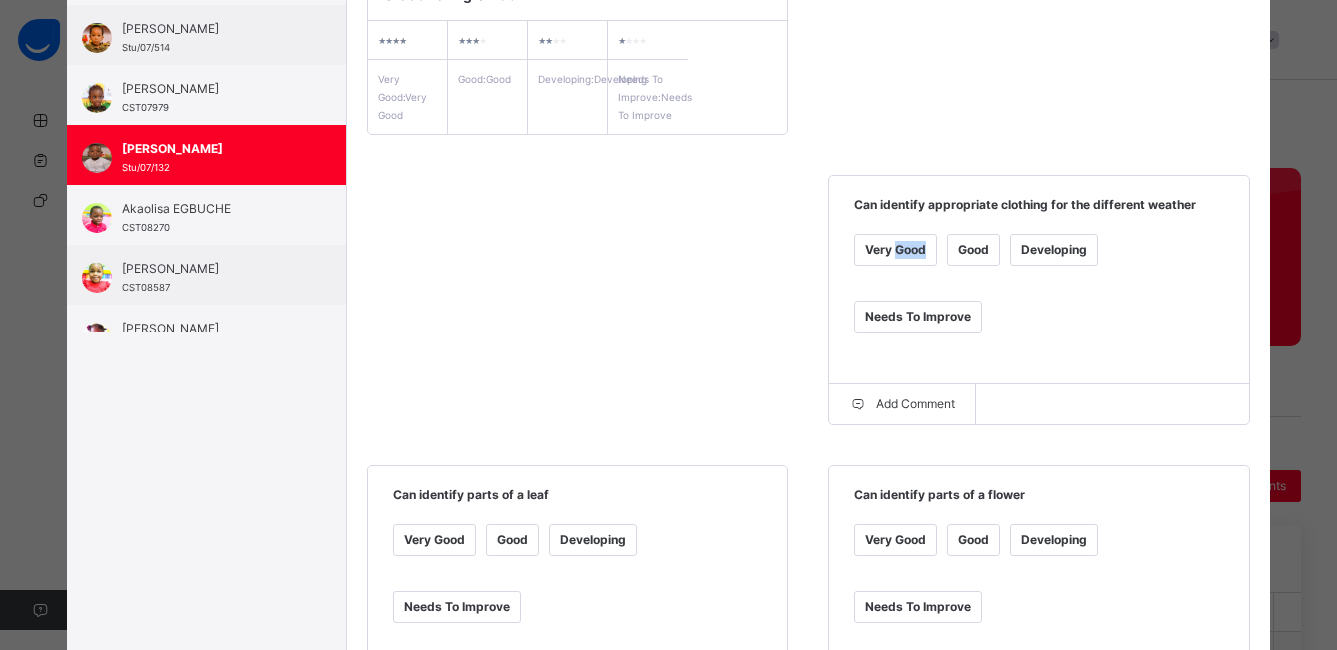 click on "Very Good" at bounding box center [895, 250] 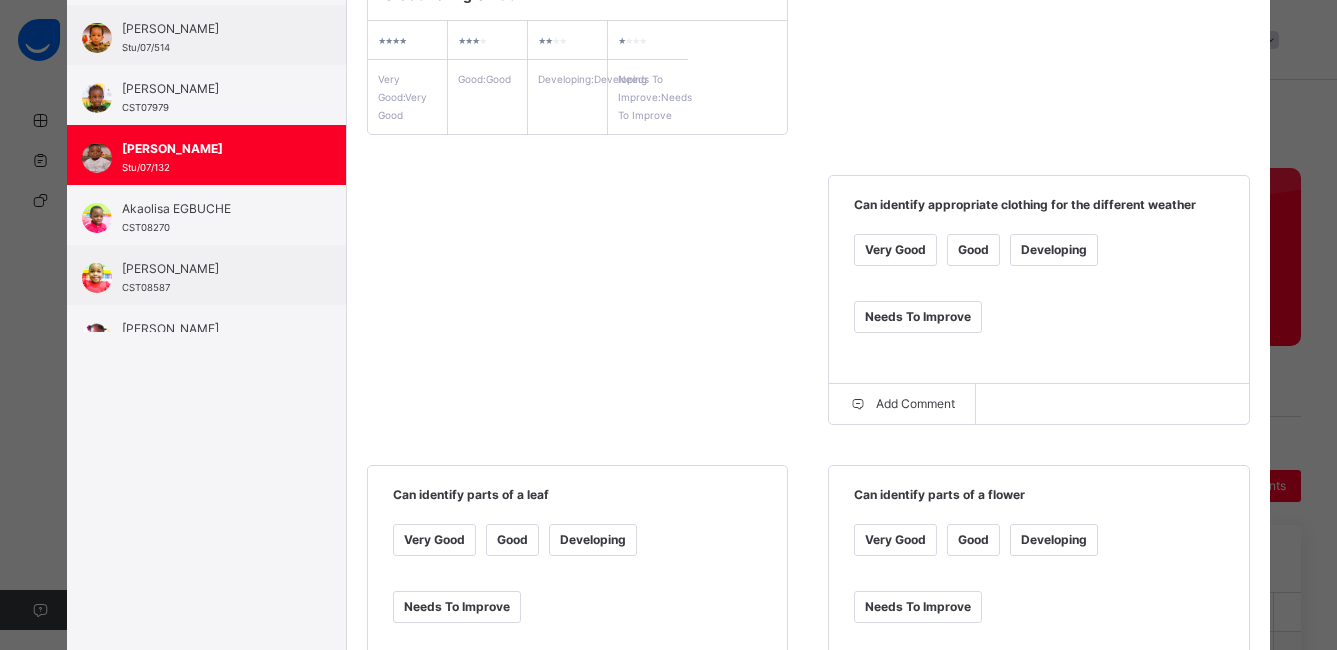 click on "Very Good" at bounding box center (434, 540) 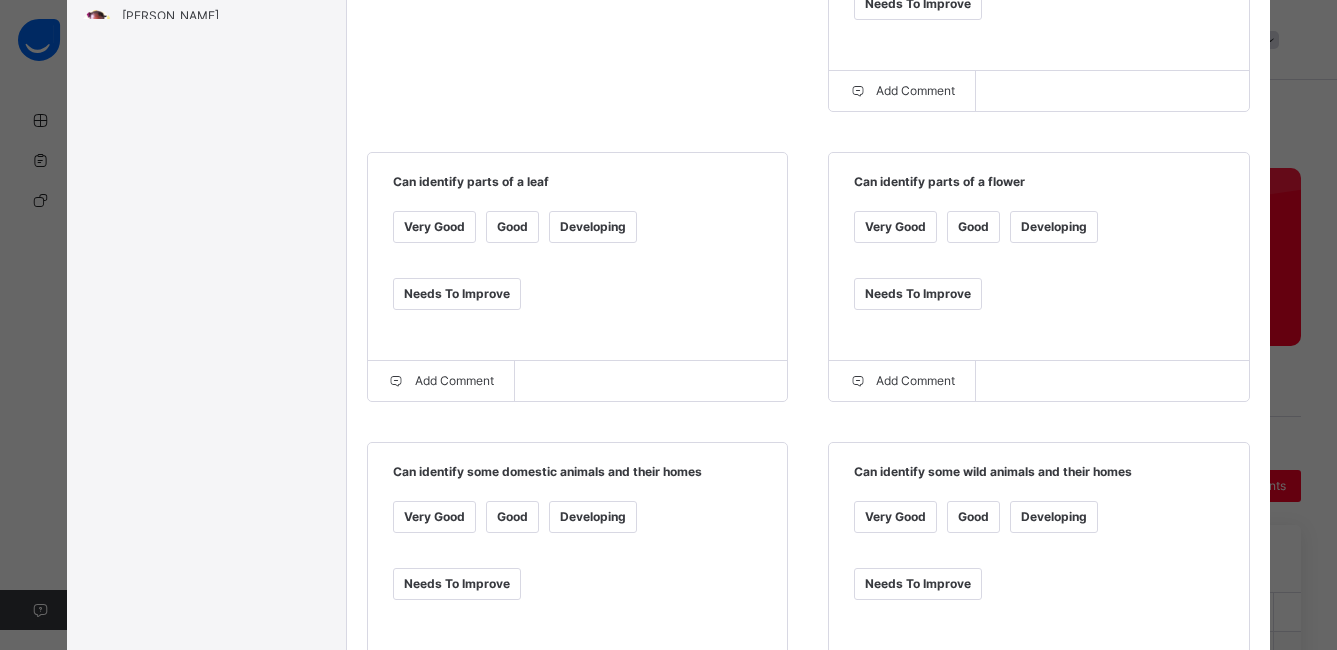 scroll, scrollTop: 652, scrollLeft: 0, axis: vertical 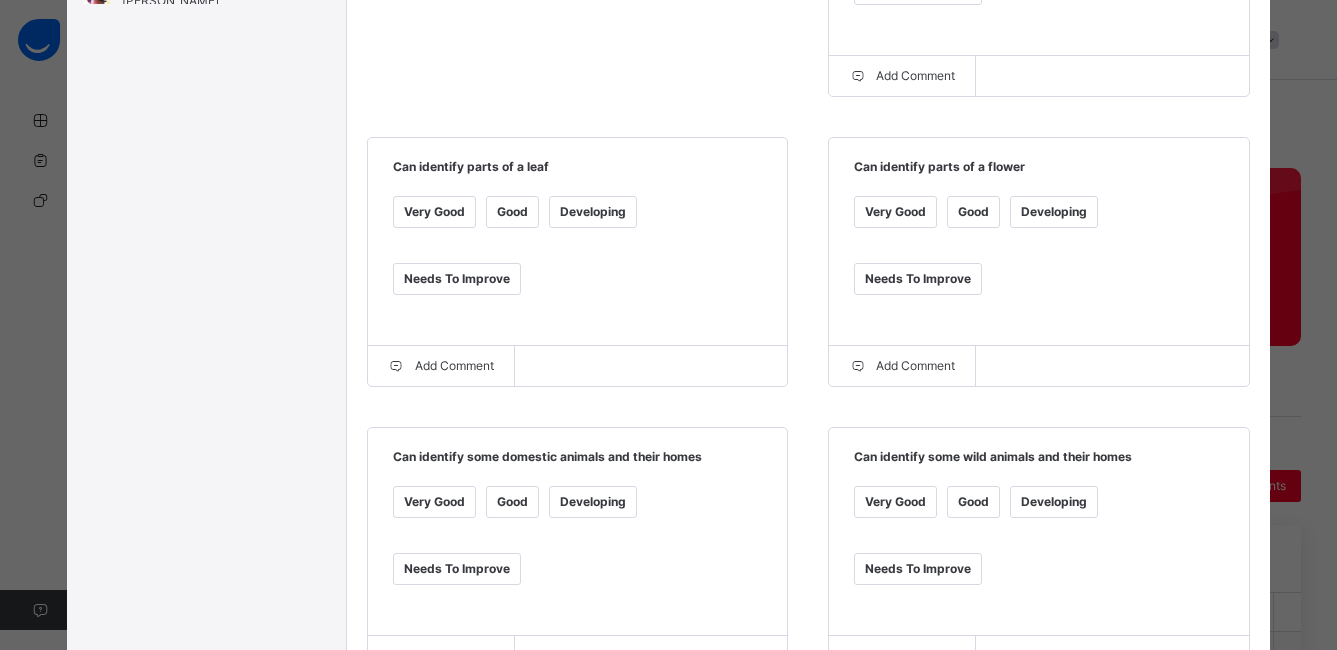 click on "Good" at bounding box center [512, 502] 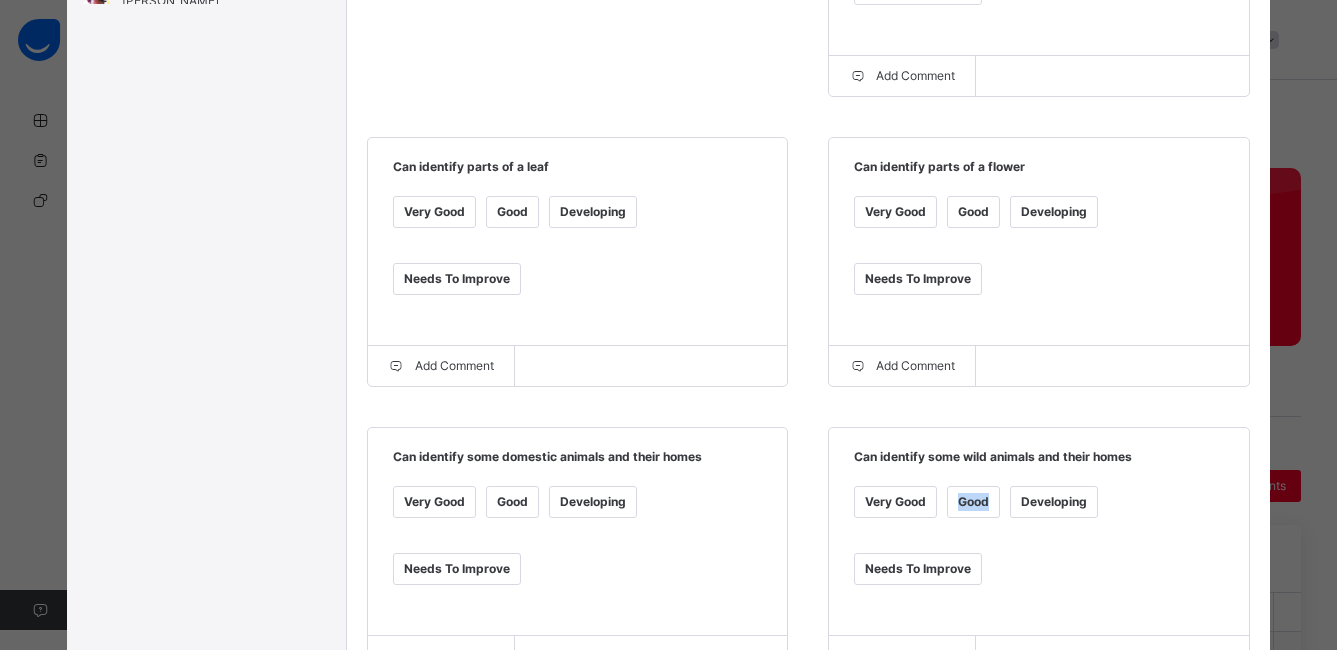 click on "Very Good Good  Developing Needs To Improve" at bounding box center (1039, 548) 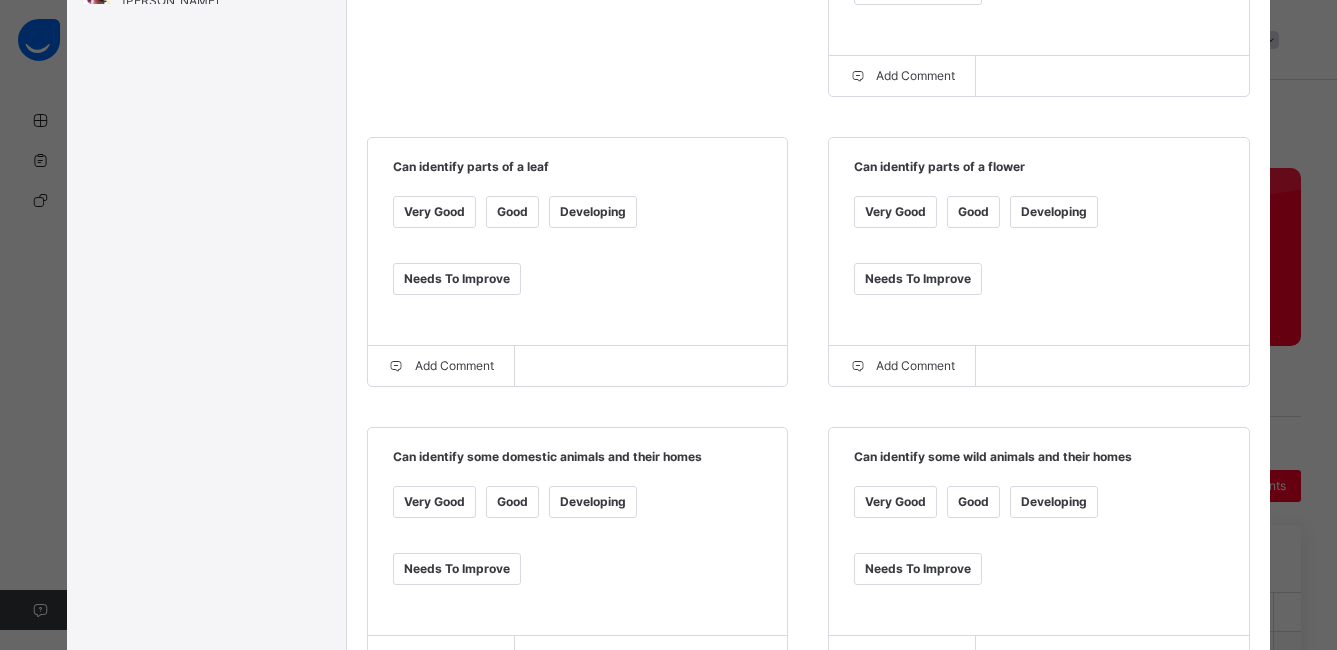 drag, startPoint x: 951, startPoint y: 508, endPoint x: 790, endPoint y: 443, distance: 173.62604 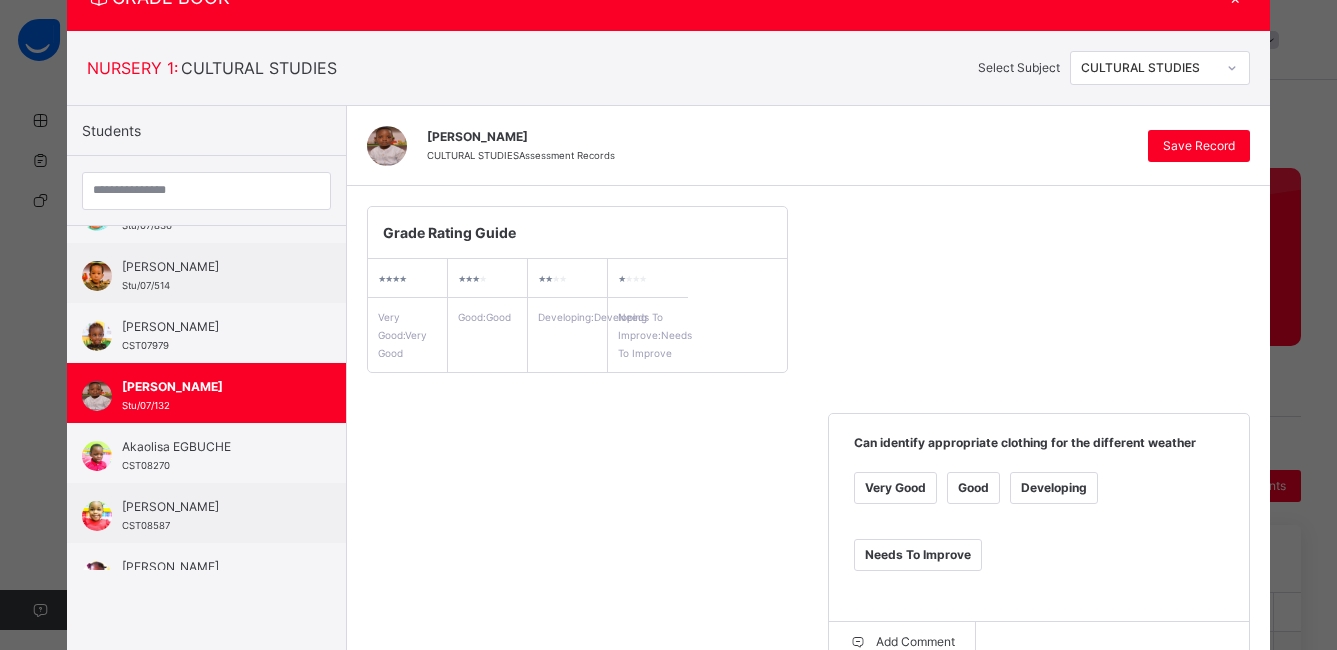 scroll, scrollTop: 79, scrollLeft: 0, axis: vertical 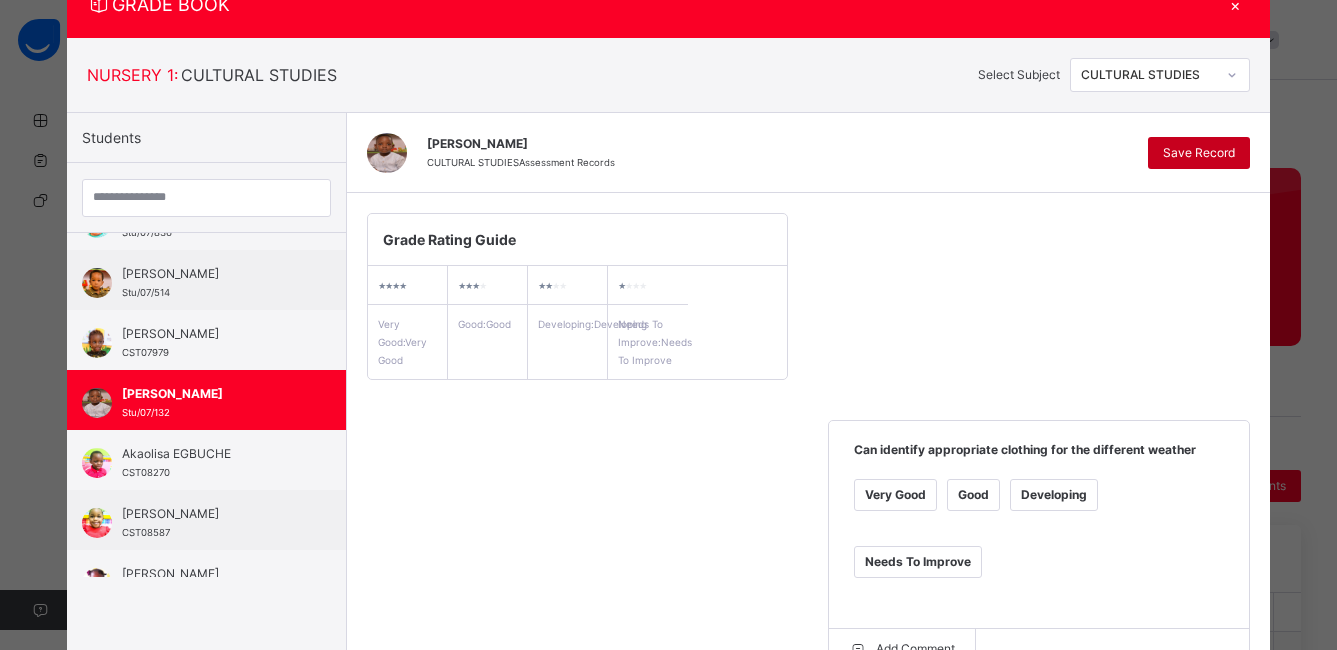 click on "Save Record" at bounding box center (1199, 153) 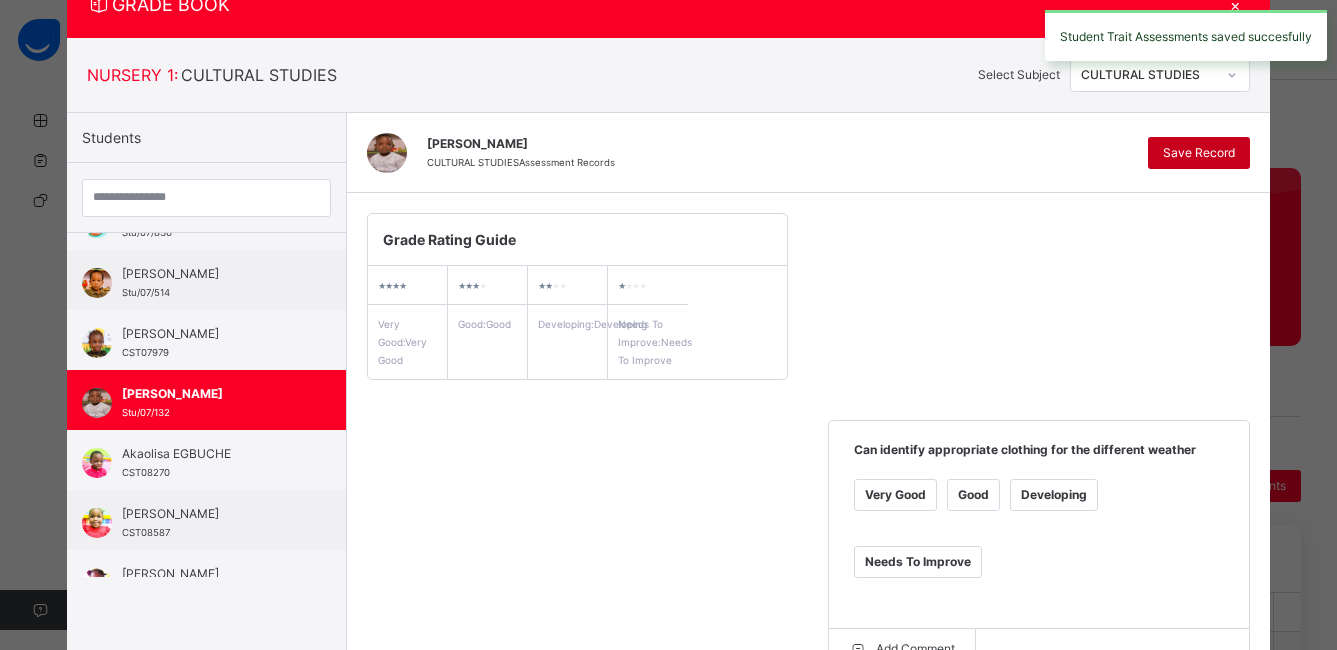 click on "Save Record" at bounding box center (1199, 153) 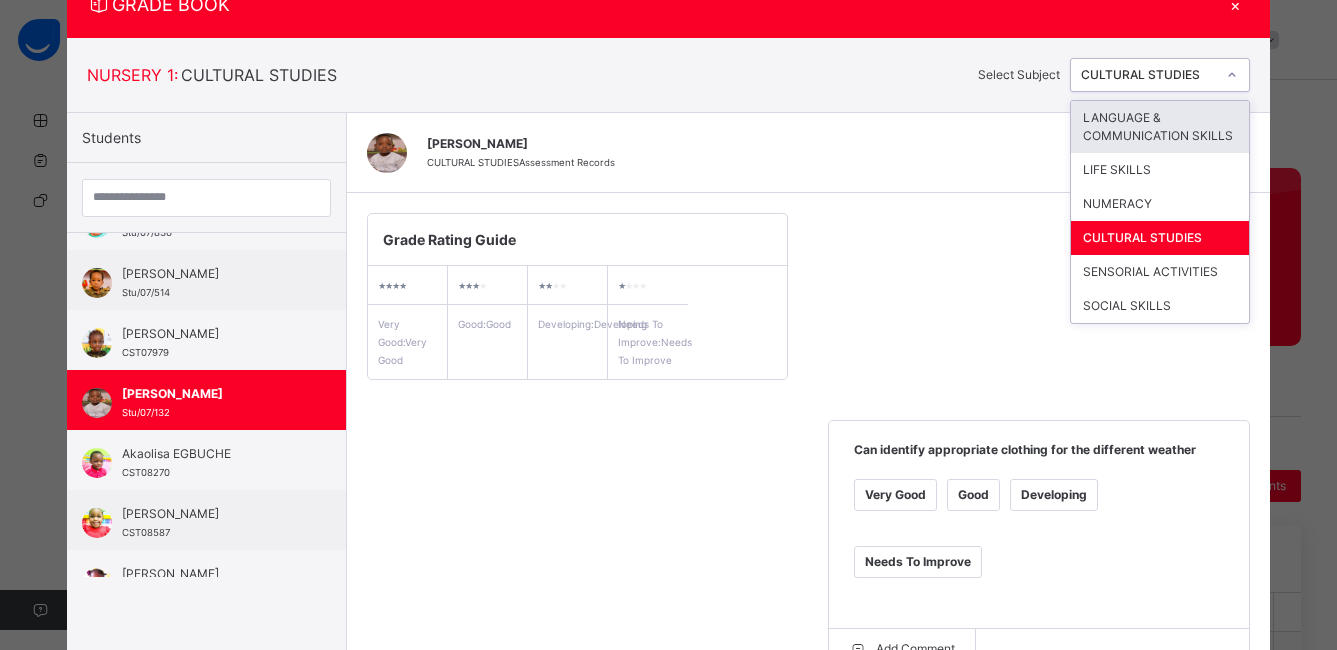 click 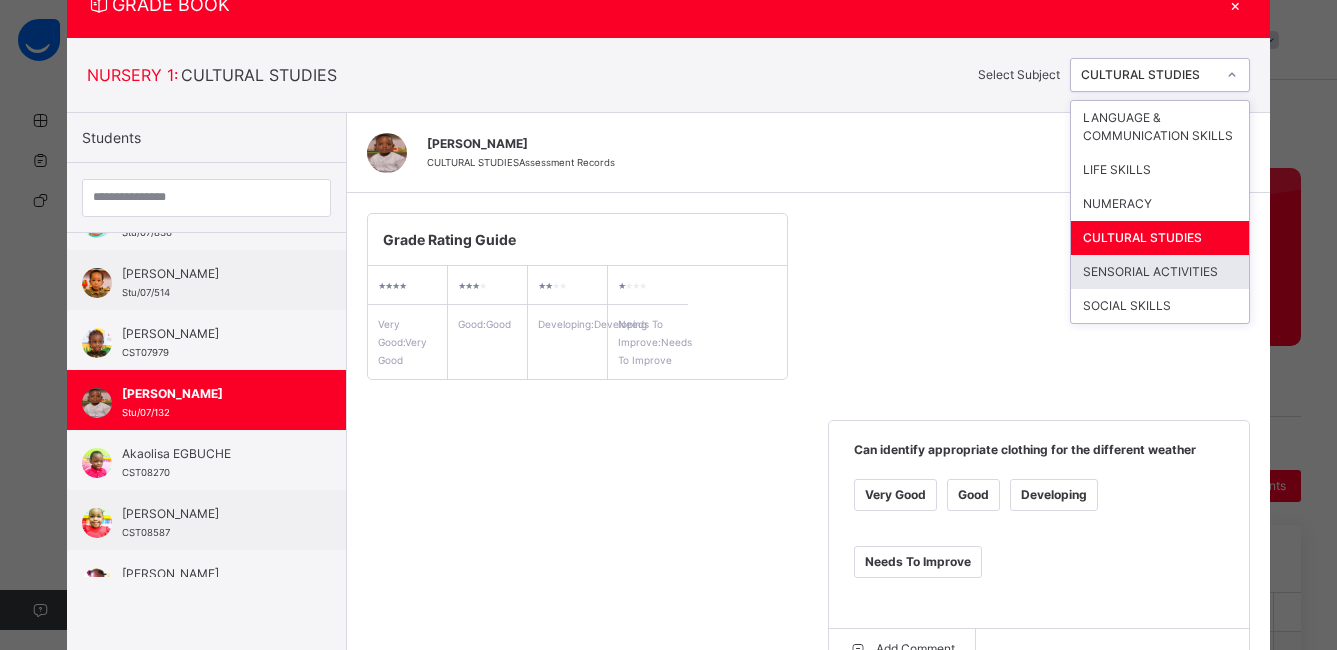 click on "SENSORIAL ACTIVITIES" at bounding box center [1160, 272] 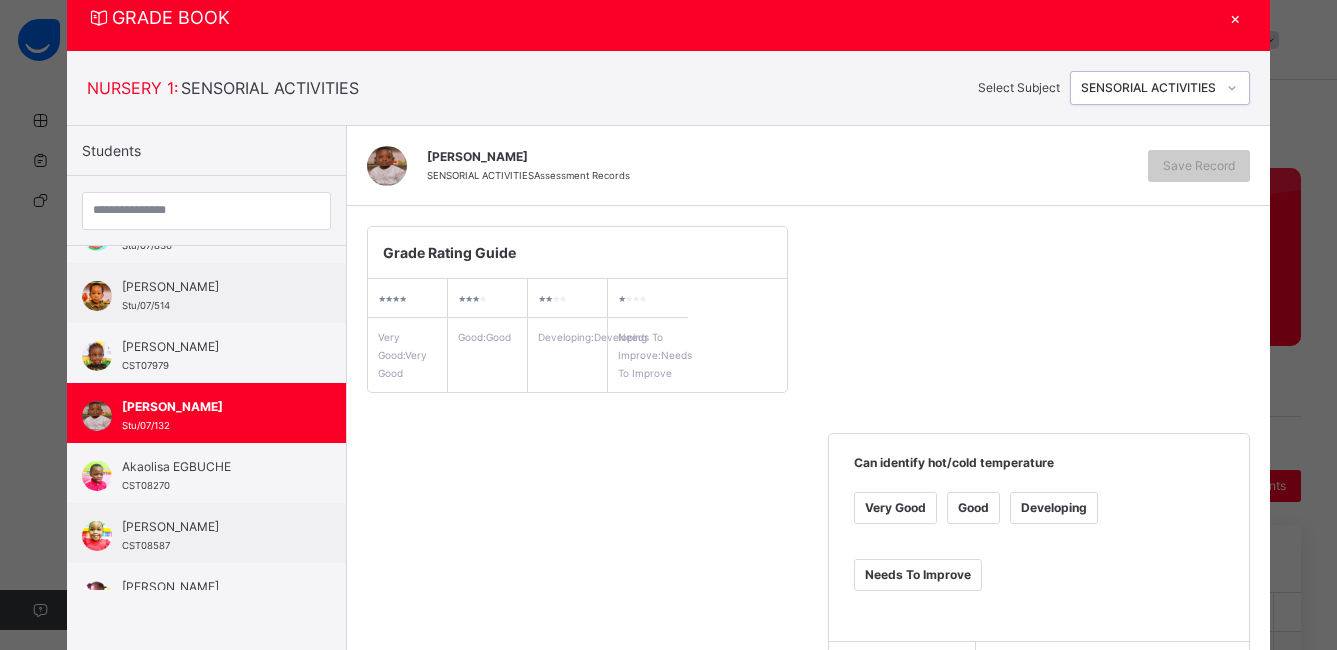 scroll, scrollTop: 79, scrollLeft: 0, axis: vertical 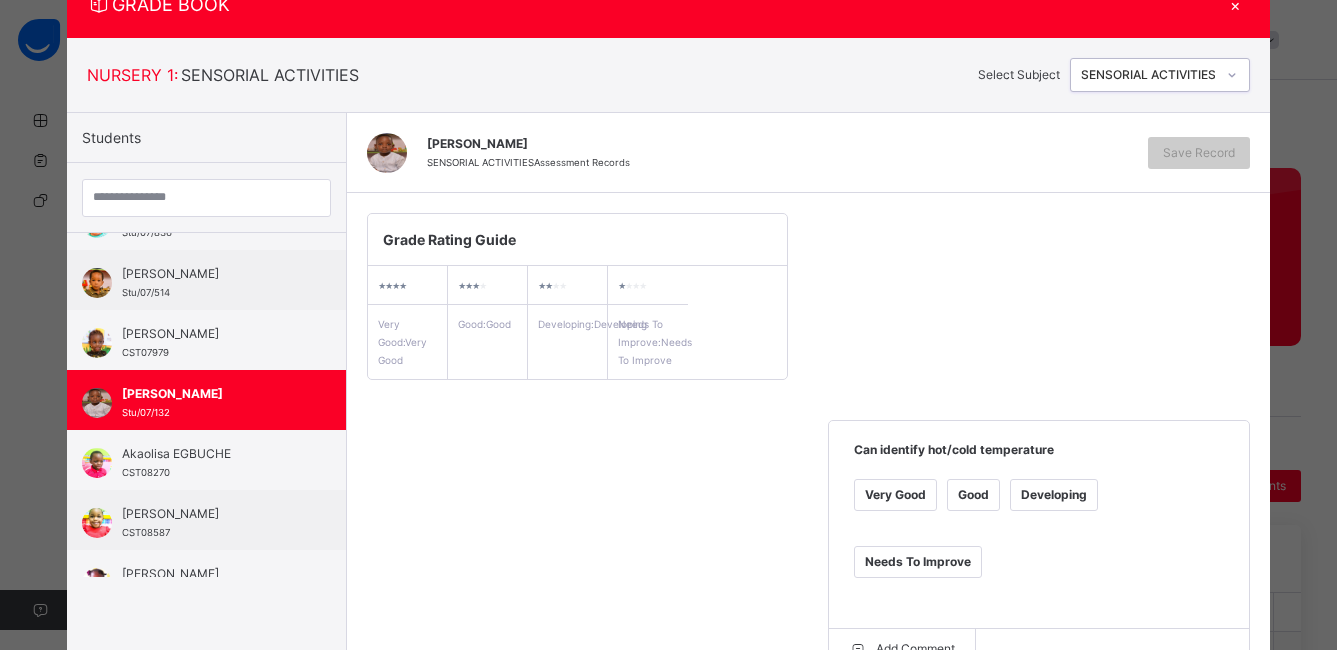 click on "Very Good" at bounding box center (895, 495) 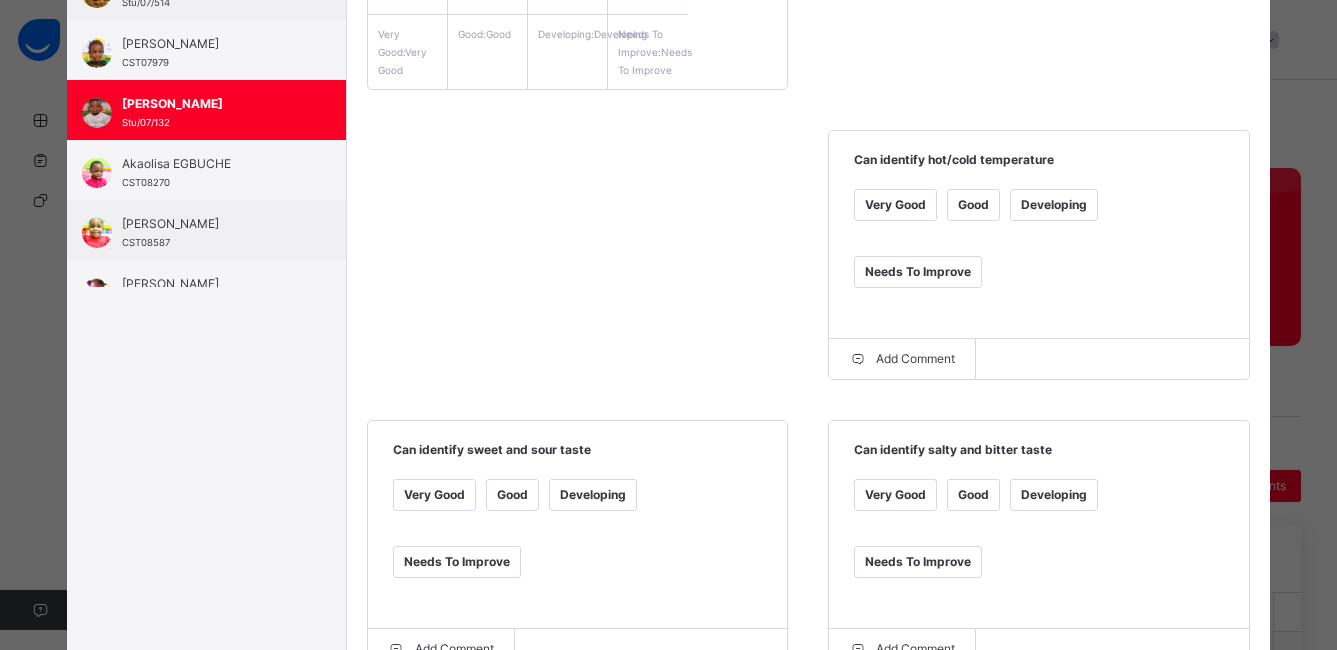 scroll, scrollTop: 432, scrollLeft: 0, axis: vertical 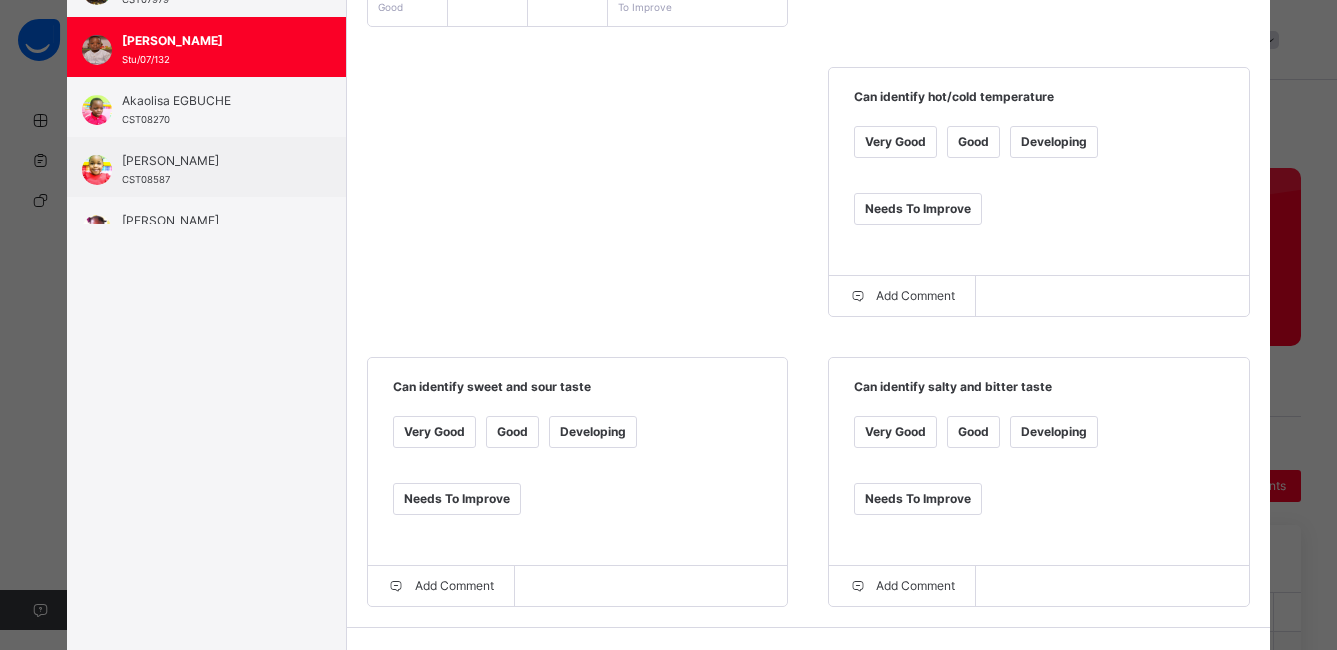 click on "Very Good" at bounding box center [434, 432] 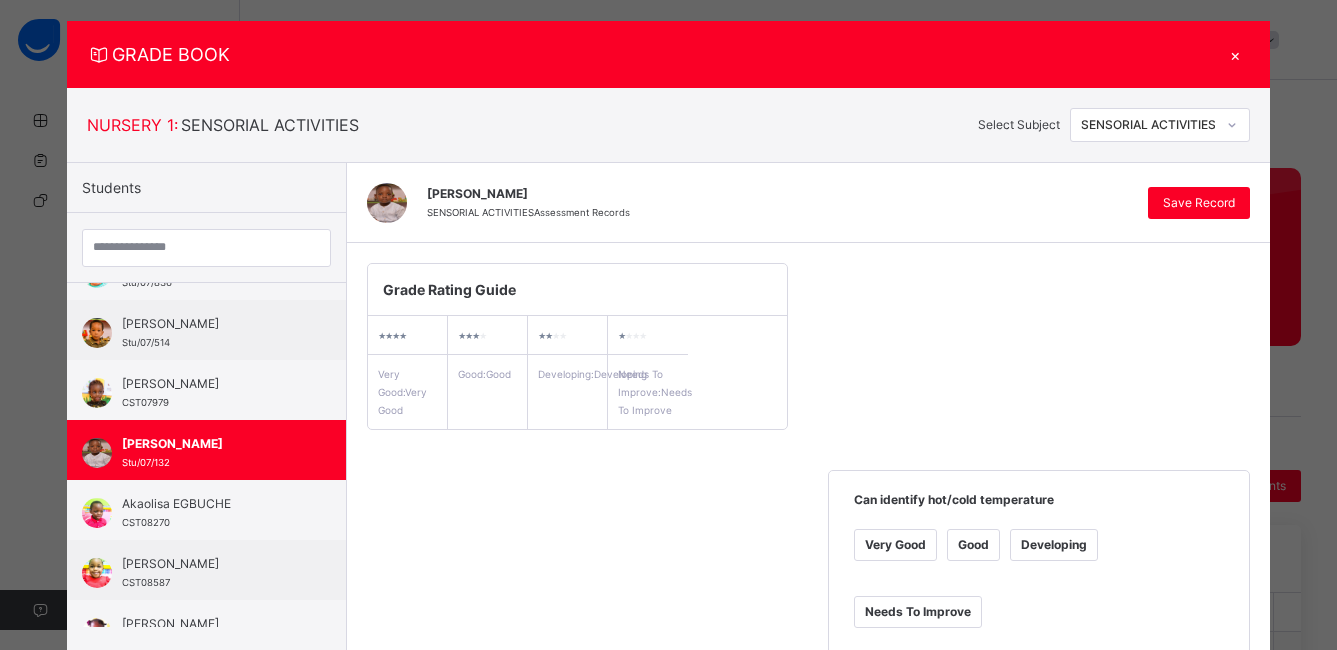 scroll, scrollTop: 0, scrollLeft: 0, axis: both 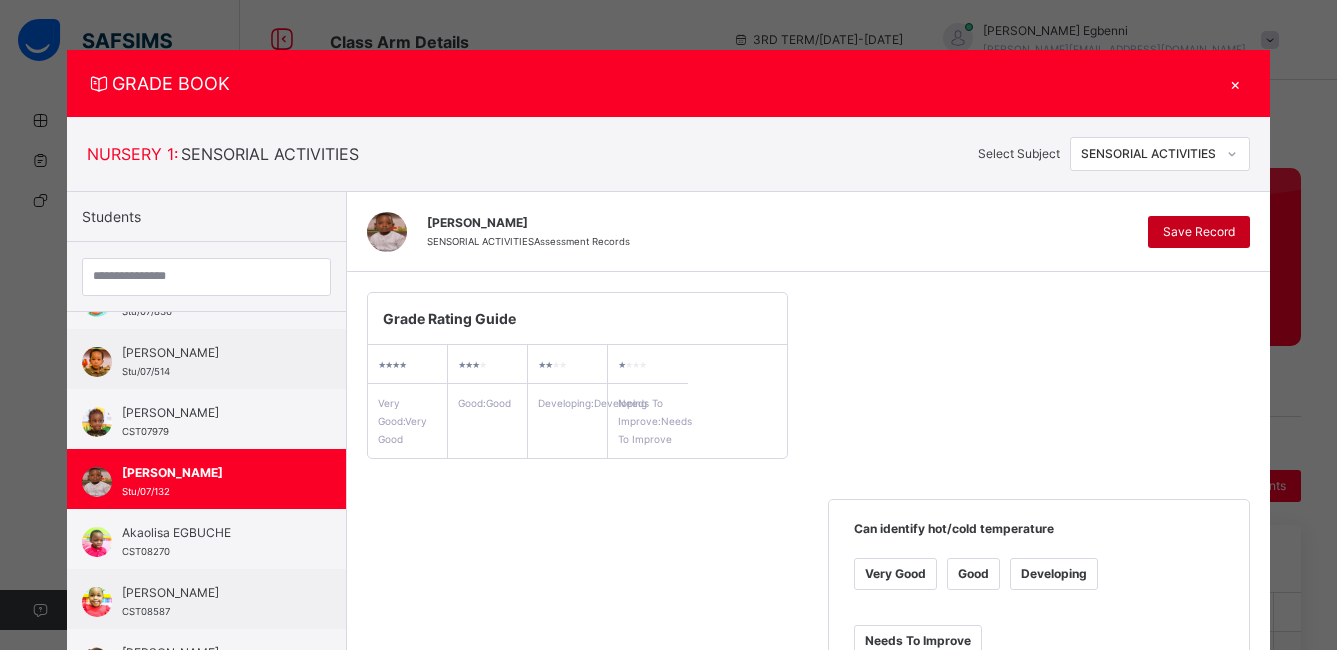 click on "Save Record" at bounding box center [1199, 232] 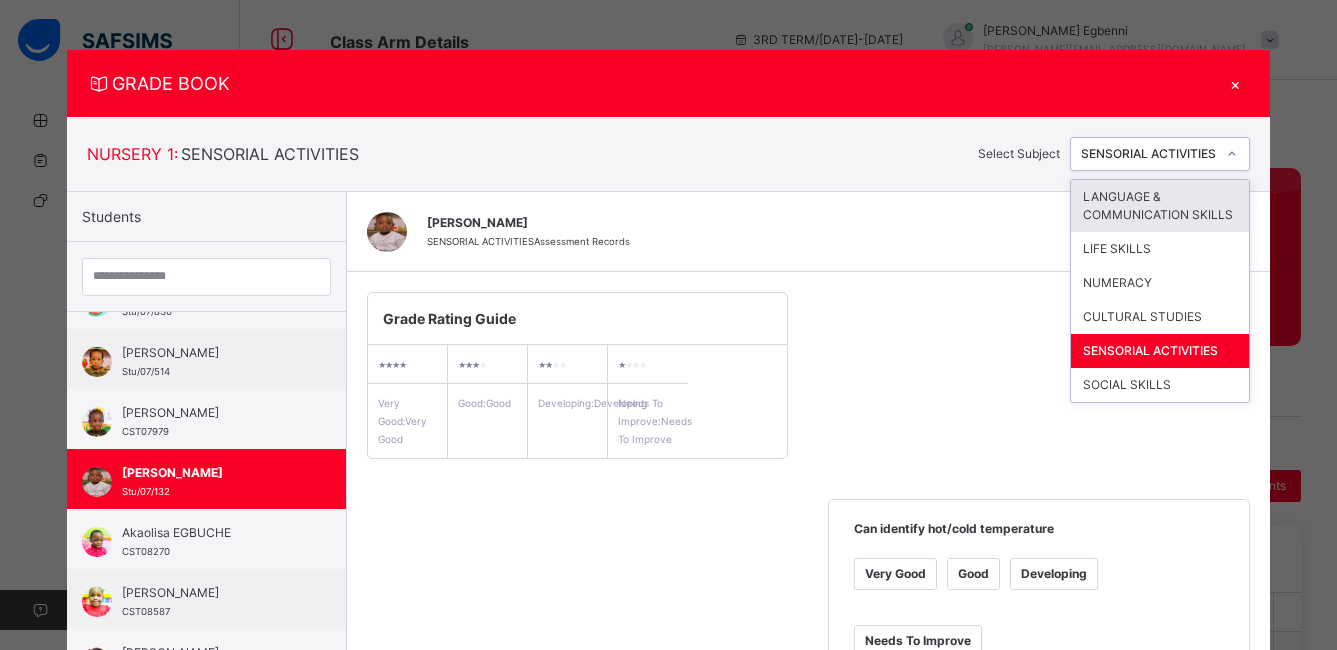click at bounding box center (1232, 154) 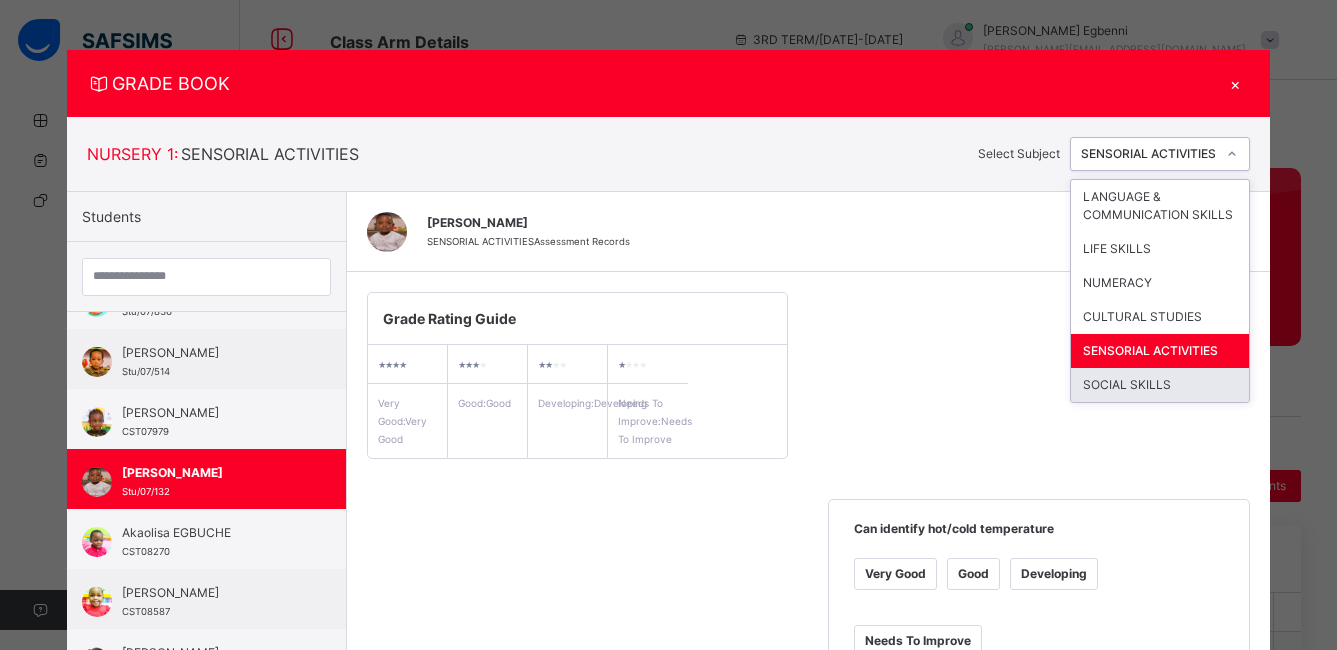 click on "SOCIAL SKILLS" at bounding box center [1160, 385] 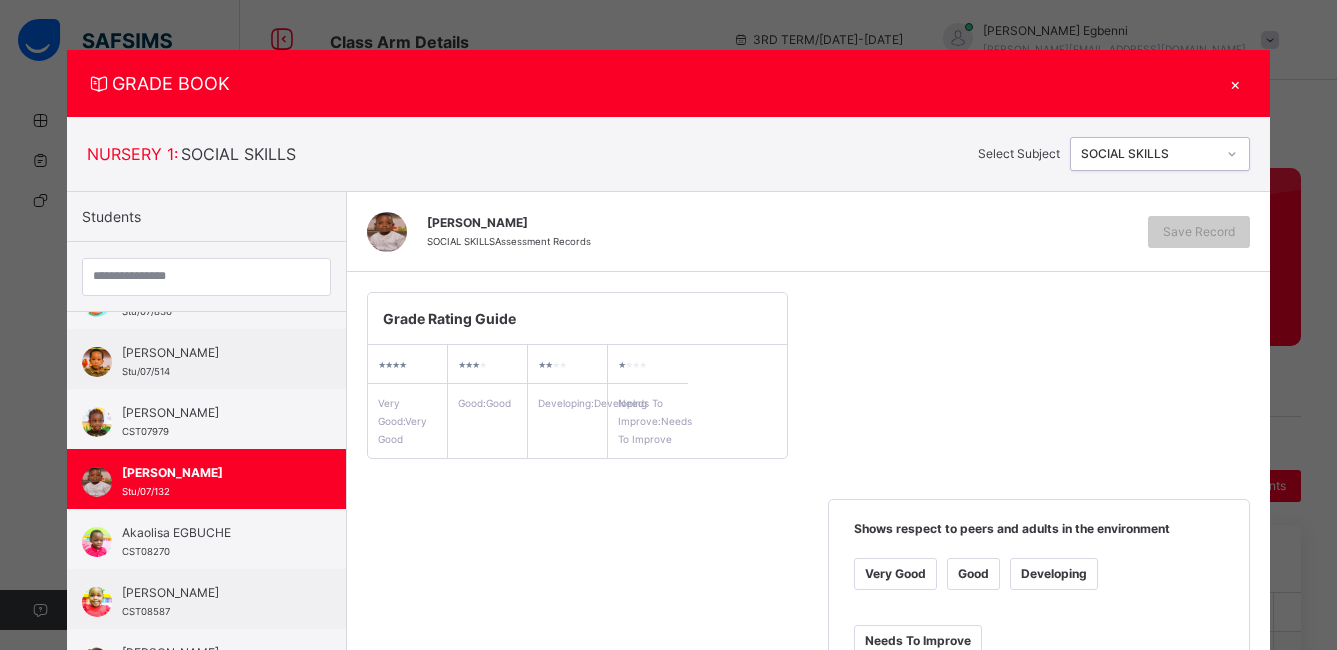 scroll, scrollTop: 206, scrollLeft: 0, axis: vertical 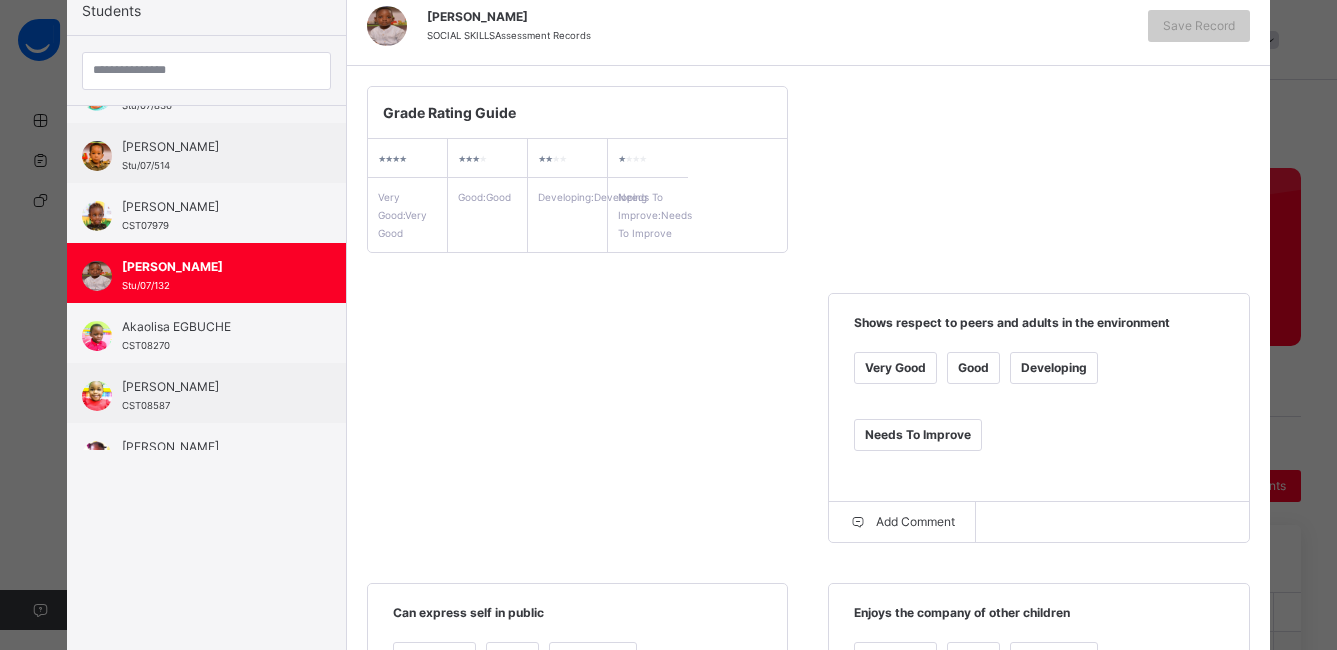 click on "Very Good" at bounding box center (895, 368) 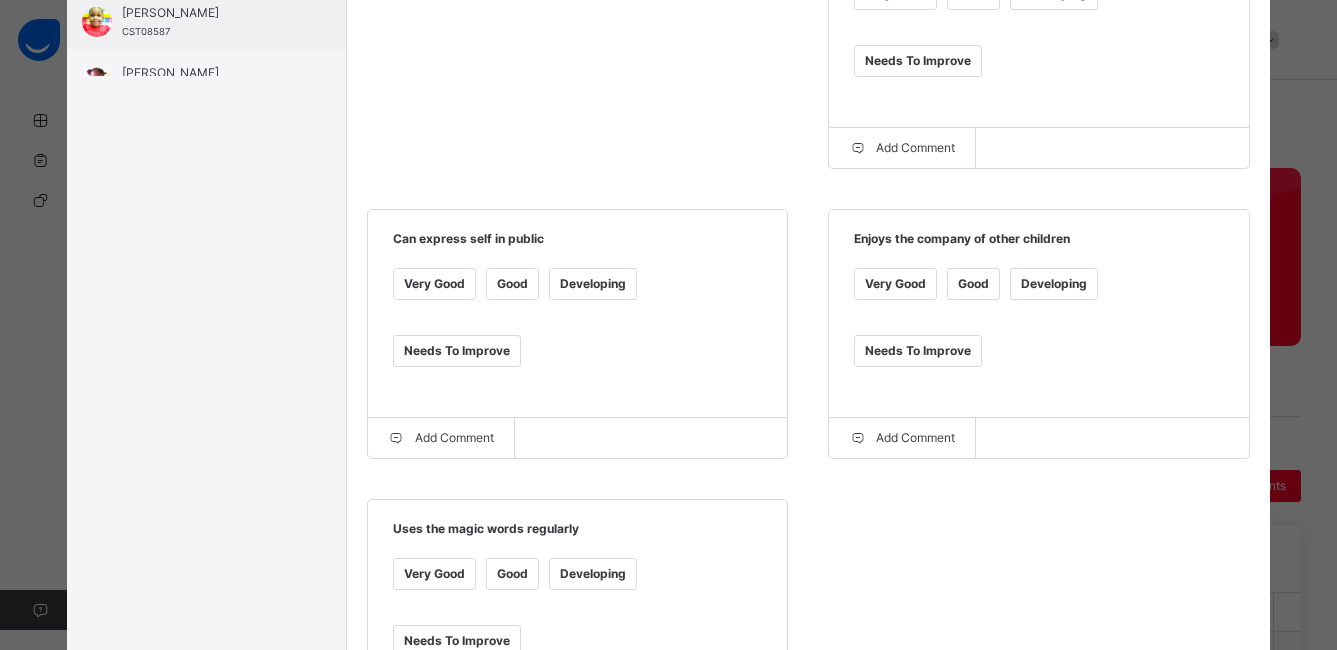 scroll, scrollTop: 657, scrollLeft: 0, axis: vertical 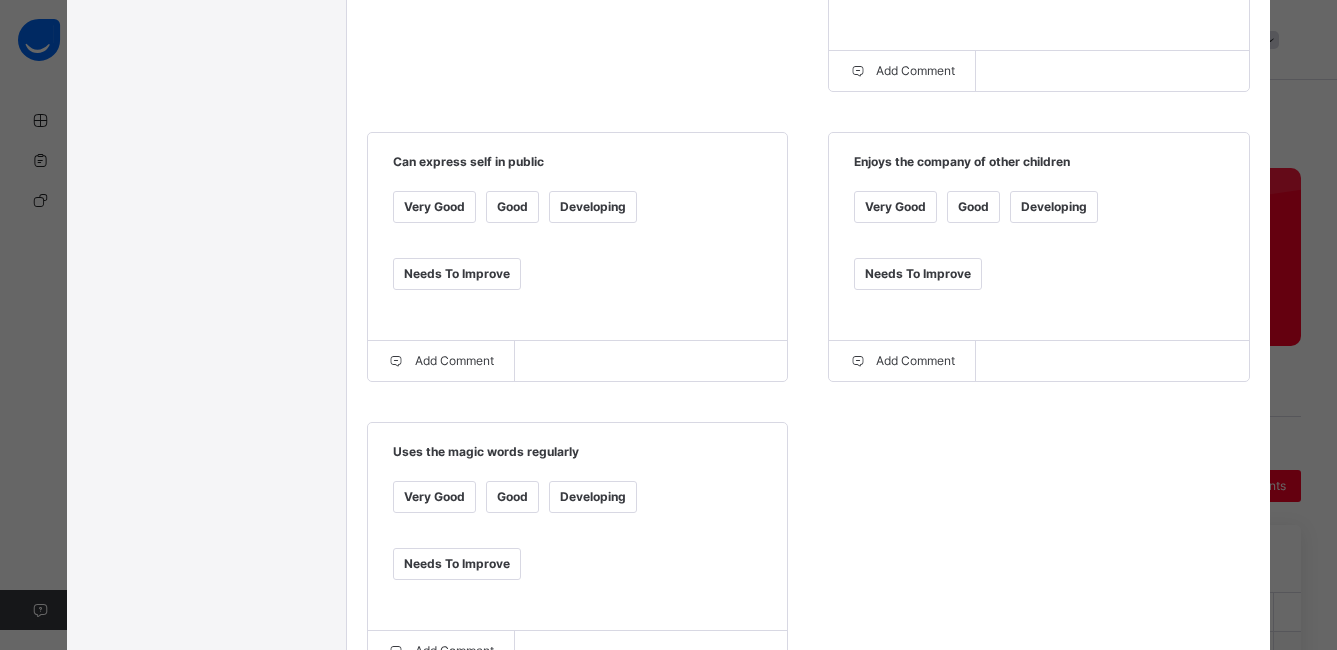 click on "Good" at bounding box center (512, 207) 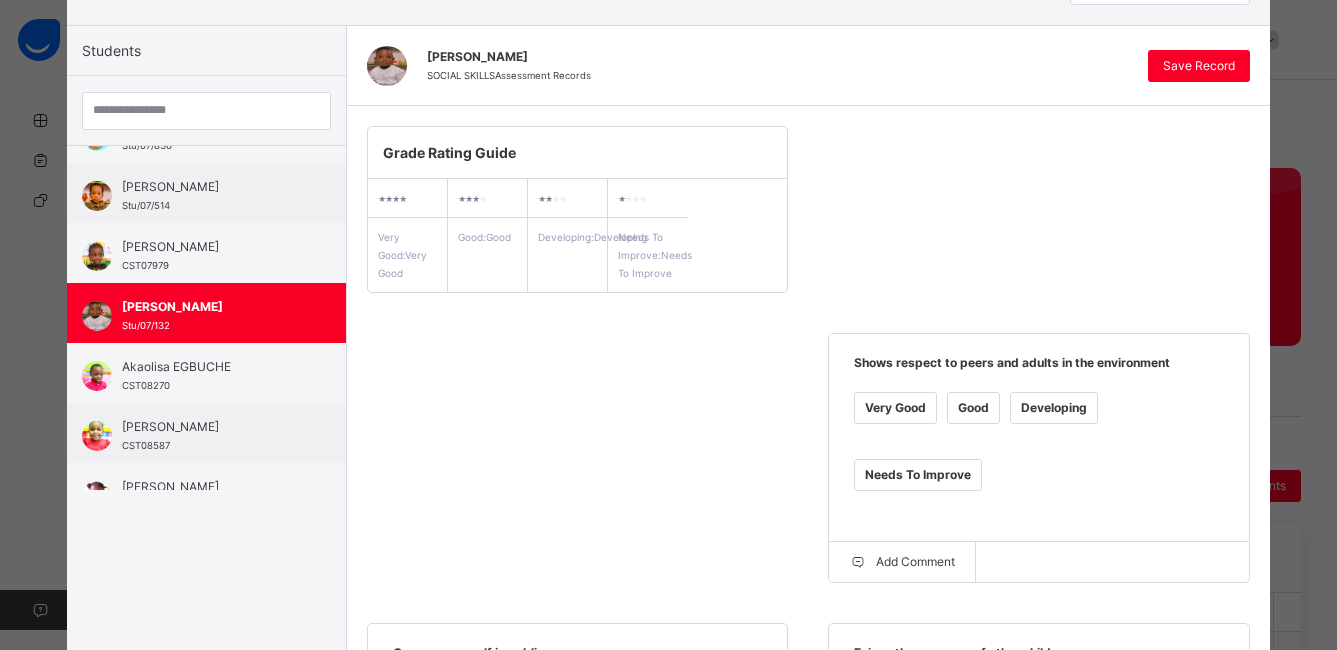 scroll, scrollTop: 156, scrollLeft: 0, axis: vertical 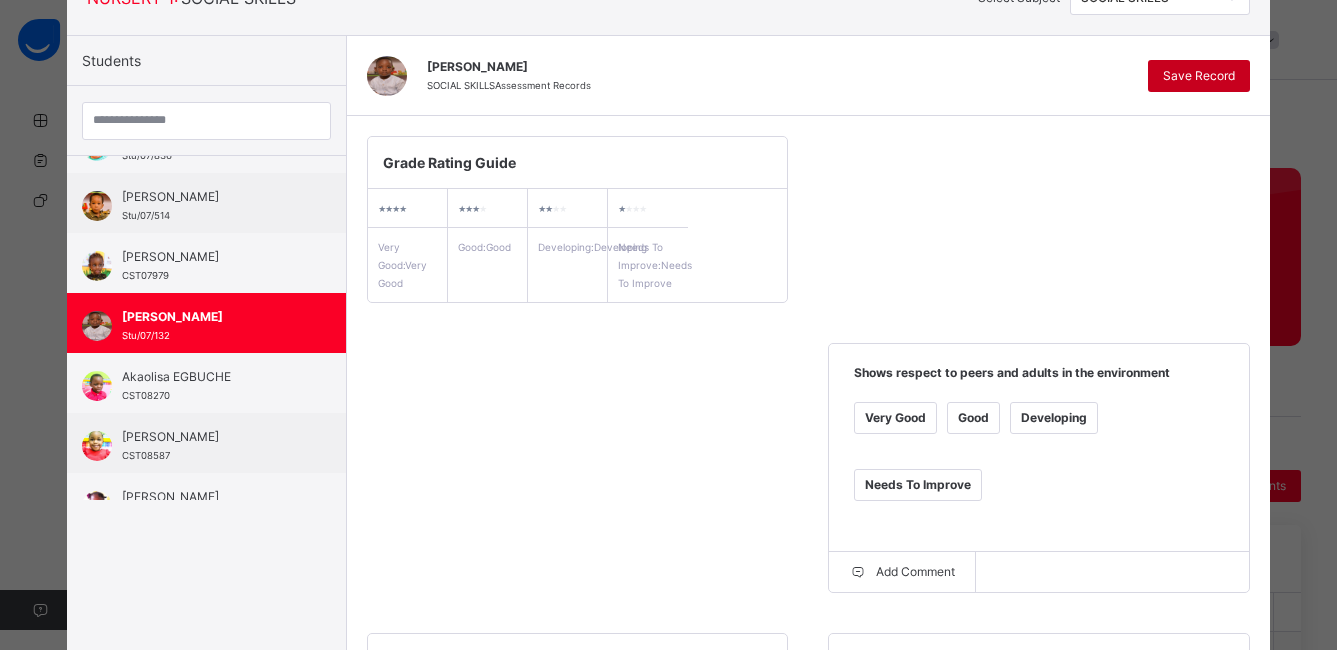 click on "Save Record" at bounding box center [1199, 76] 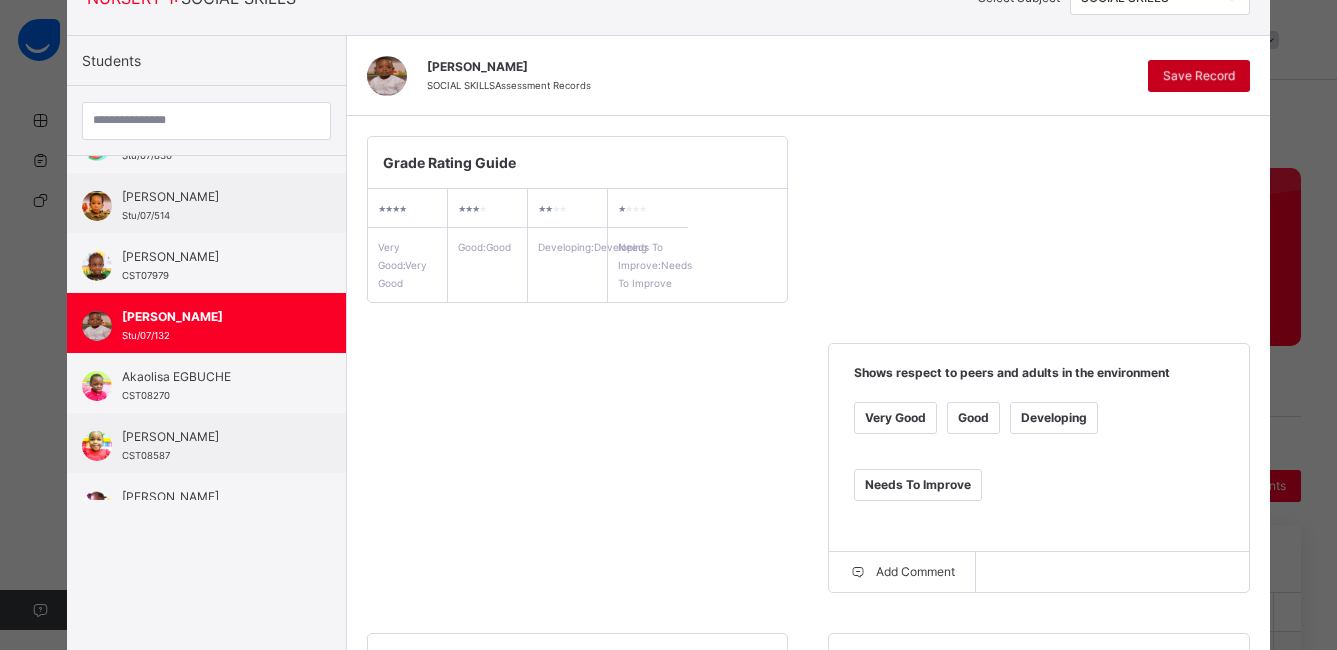 click on "Save Record" at bounding box center (1199, 76) 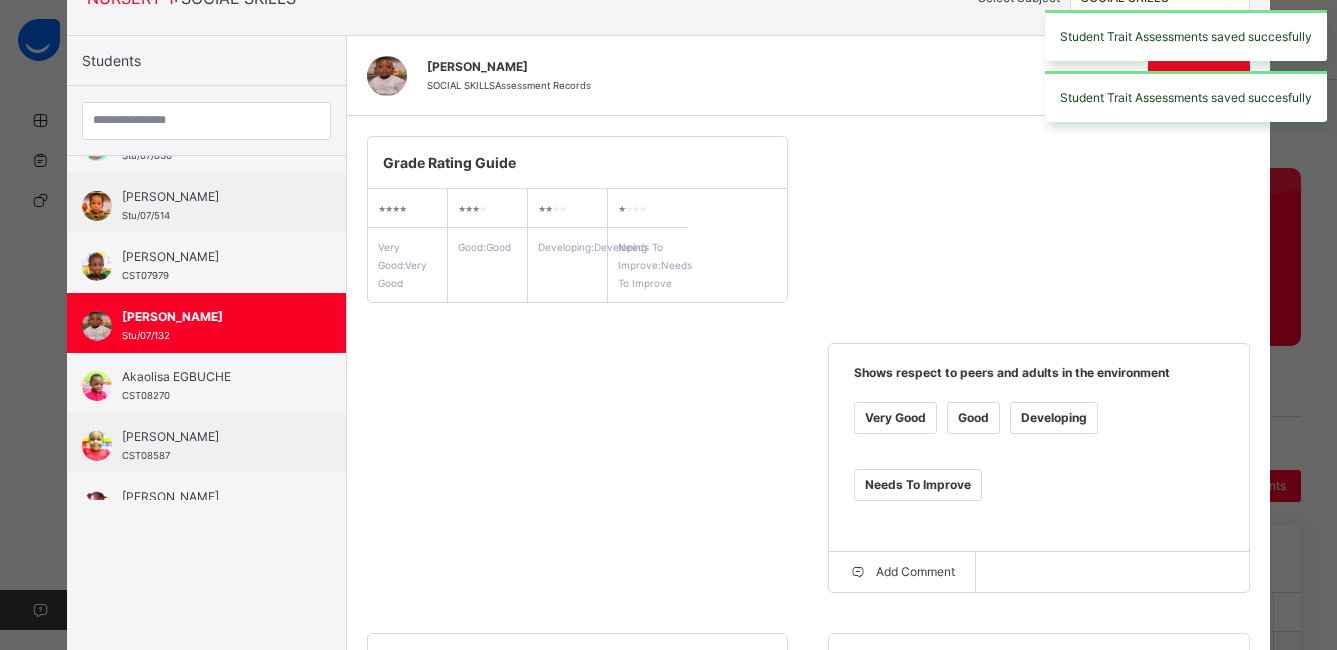 drag, startPoint x: 1330, startPoint y: 120, endPoint x: 1335, endPoint y: 65, distance: 55.226807 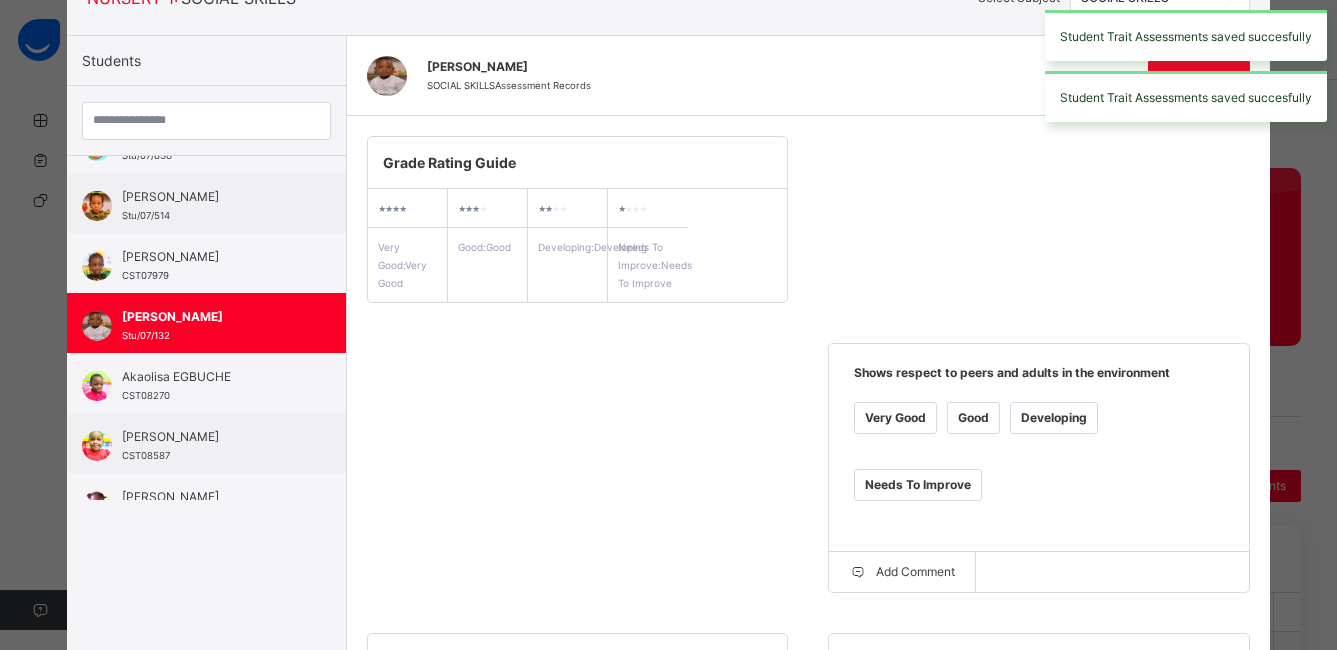 scroll, scrollTop: 0, scrollLeft: 0, axis: both 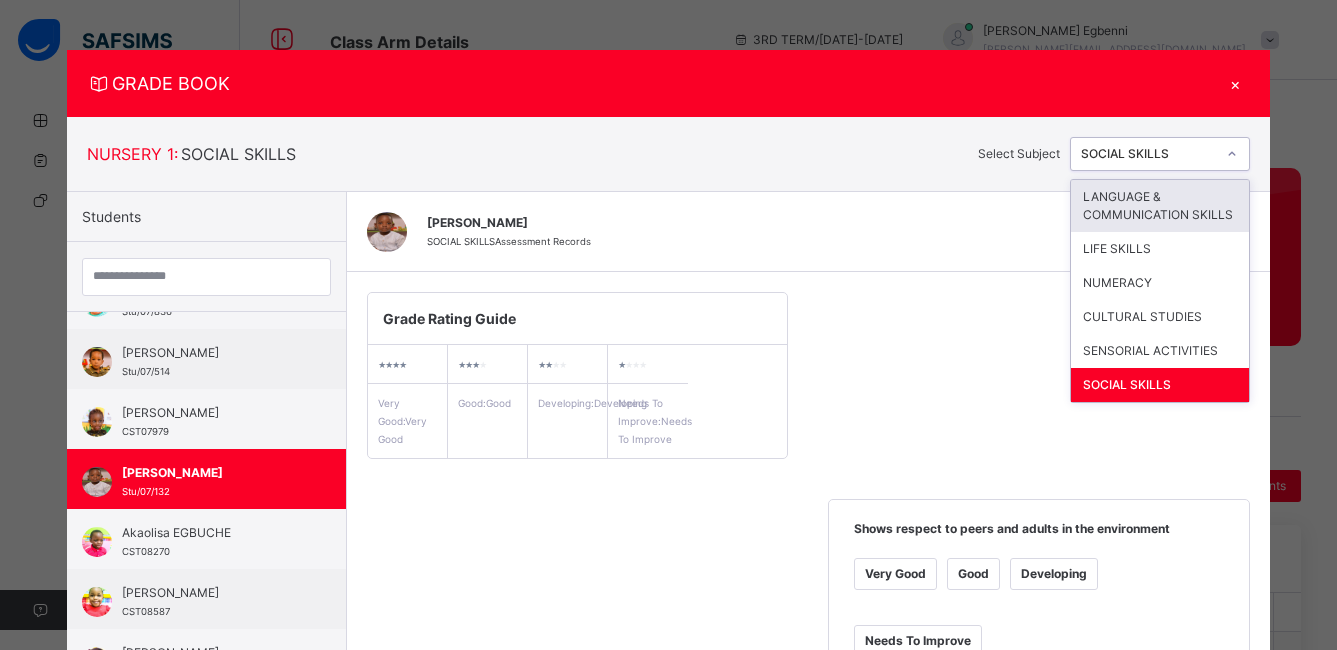 click at bounding box center [1232, 154] 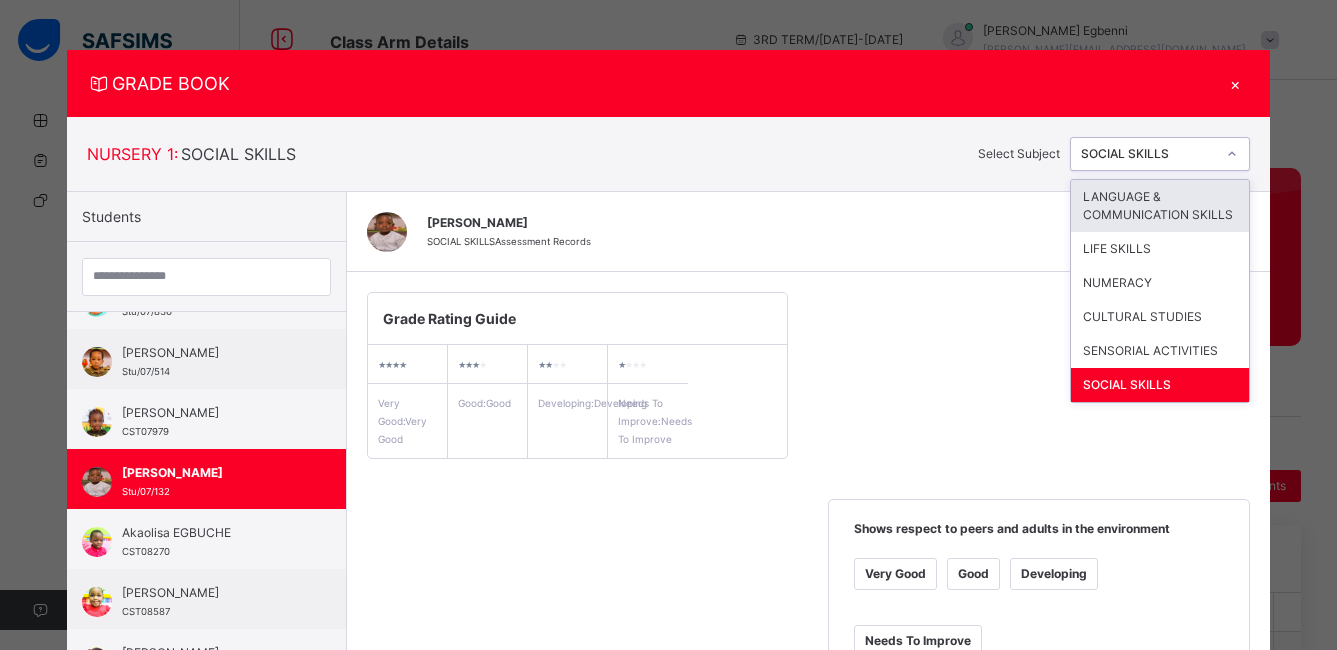 click on "LANGUAGE & COMMUNICATION SKILLS" at bounding box center (1160, 206) 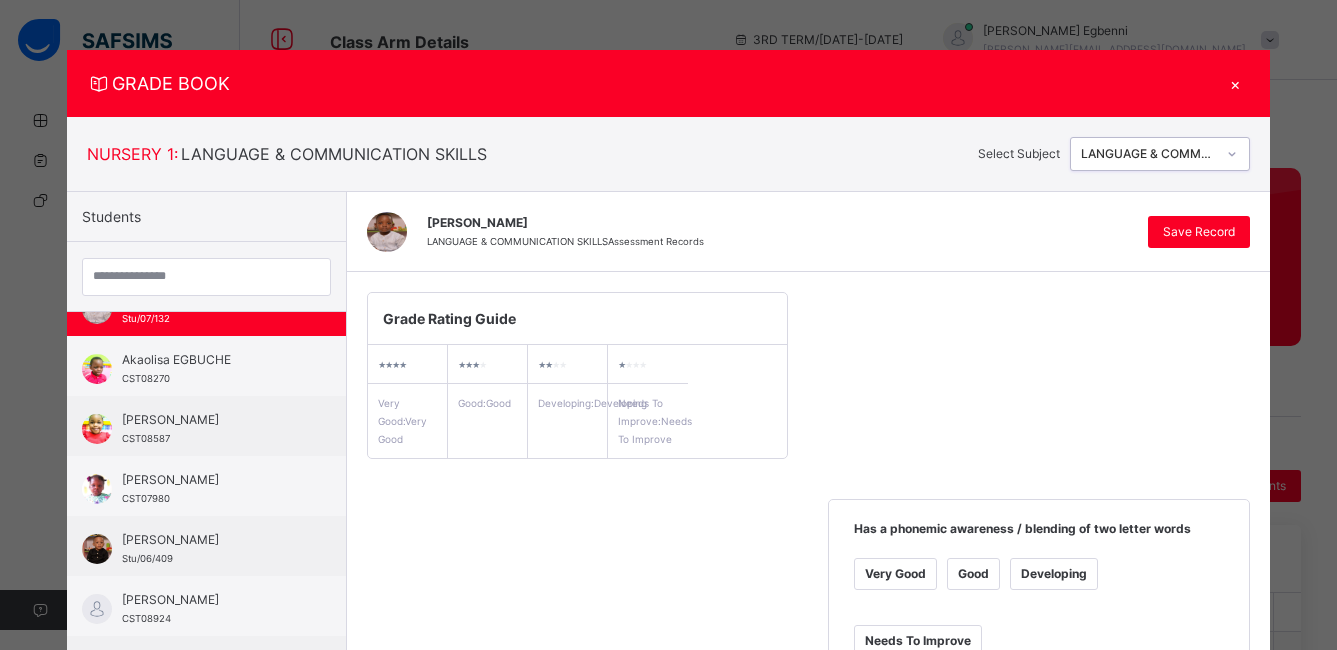 scroll, scrollTop: 459, scrollLeft: 0, axis: vertical 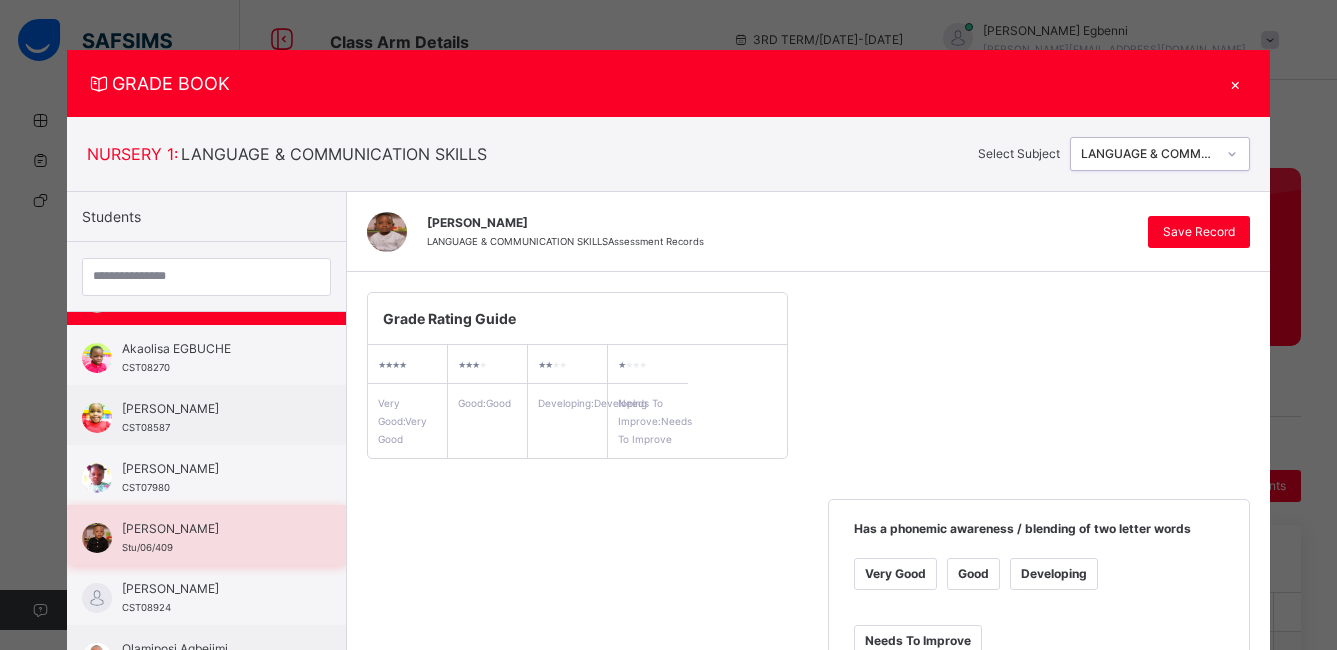 click on "[PERSON_NAME]" at bounding box center [211, 529] 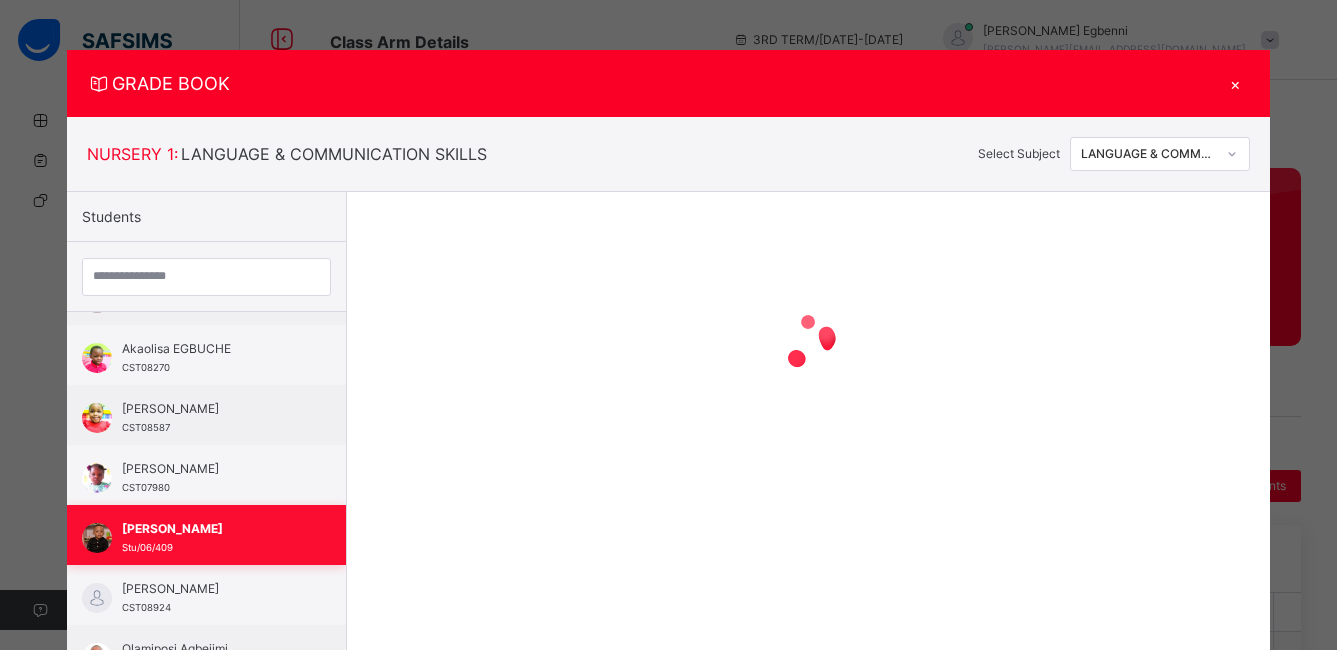 click on "[PERSON_NAME]" at bounding box center (211, 529) 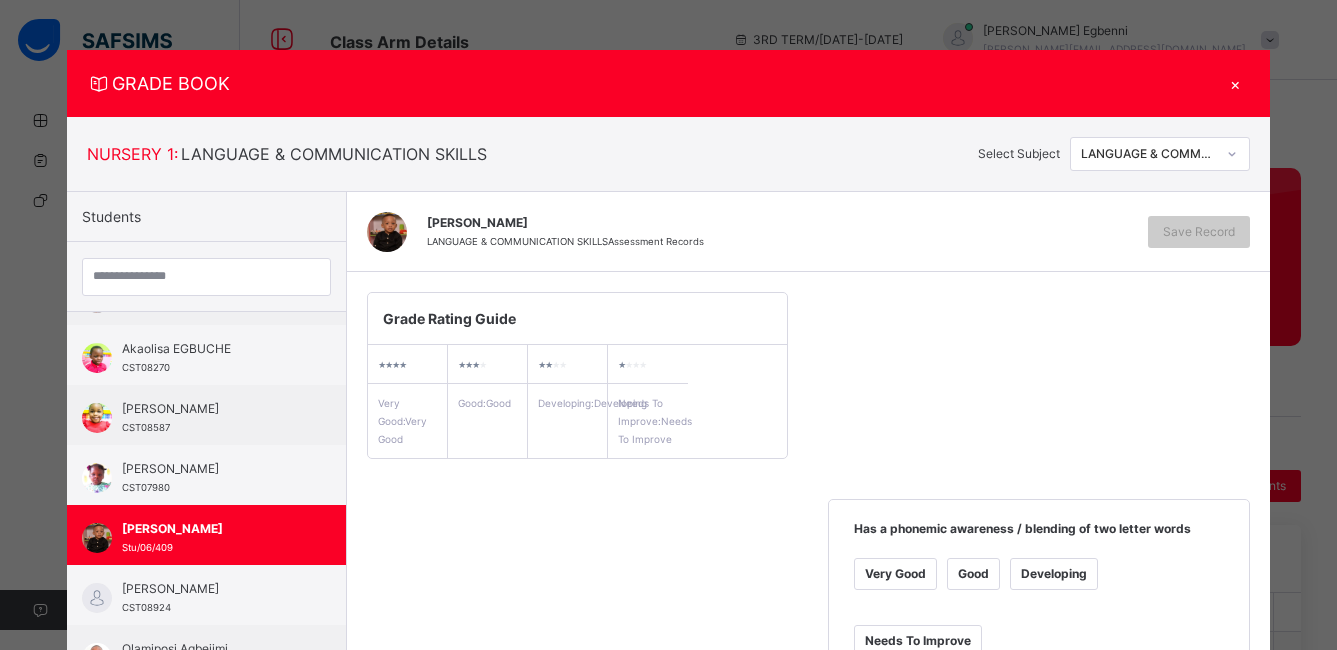 click on "Good" at bounding box center (973, 574) 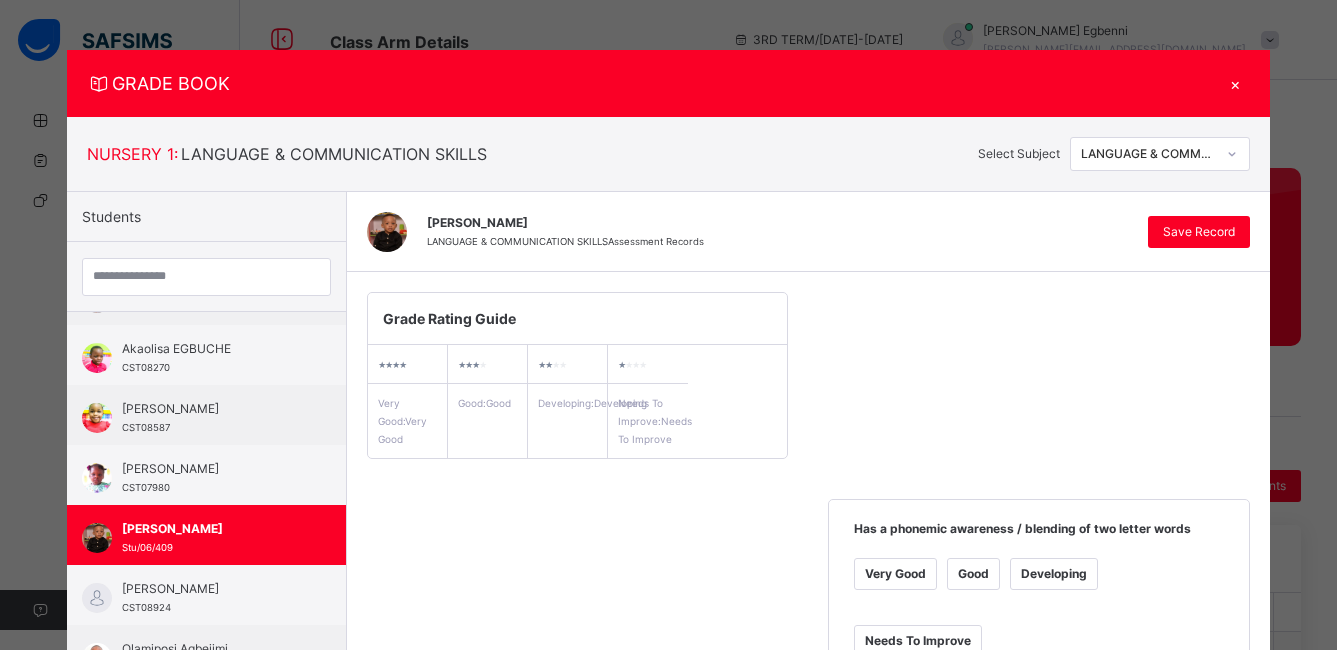 click on "Very Good" at bounding box center [895, 586] 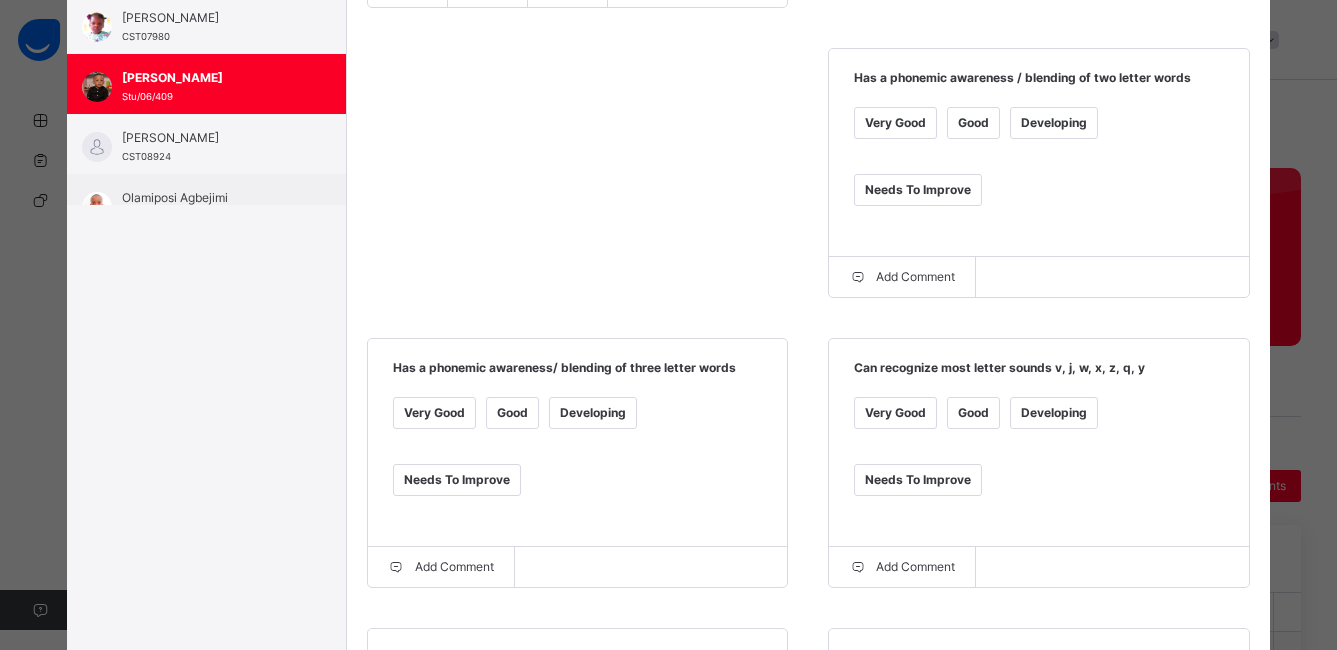 scroll, scrollTop: 484, scrollLeft: 0, axis: vertical 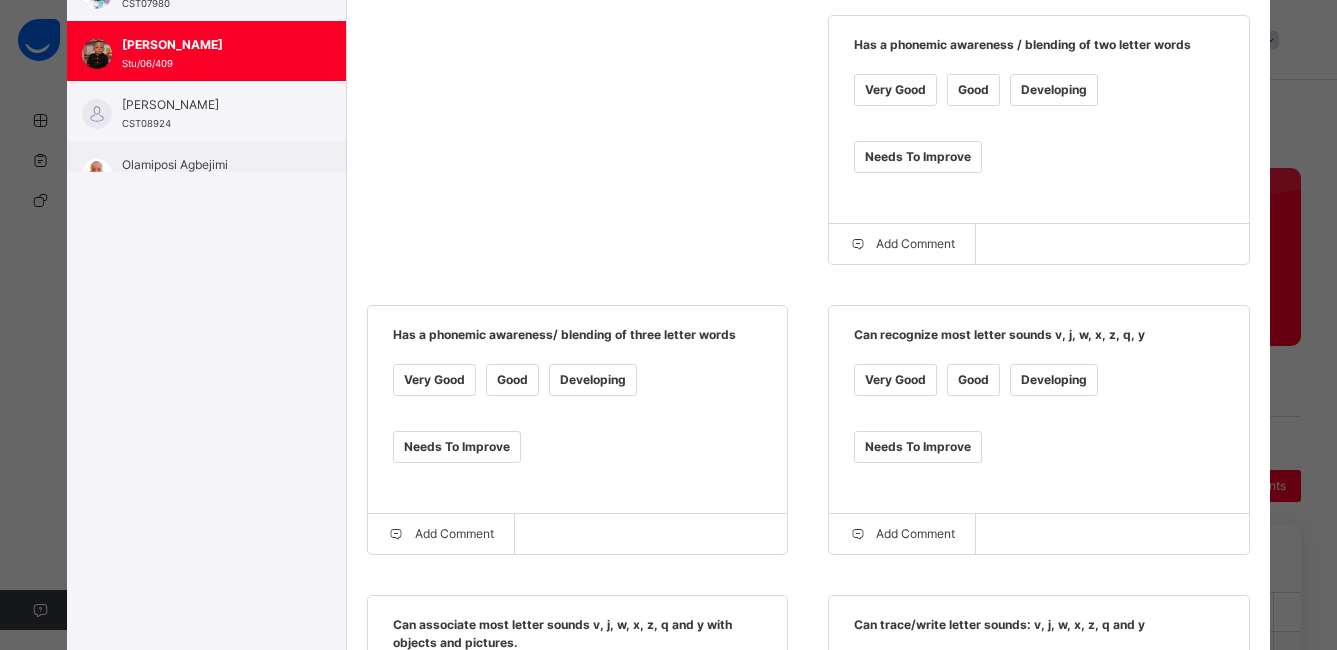 click on "Good" at bounding box center [512, 380] 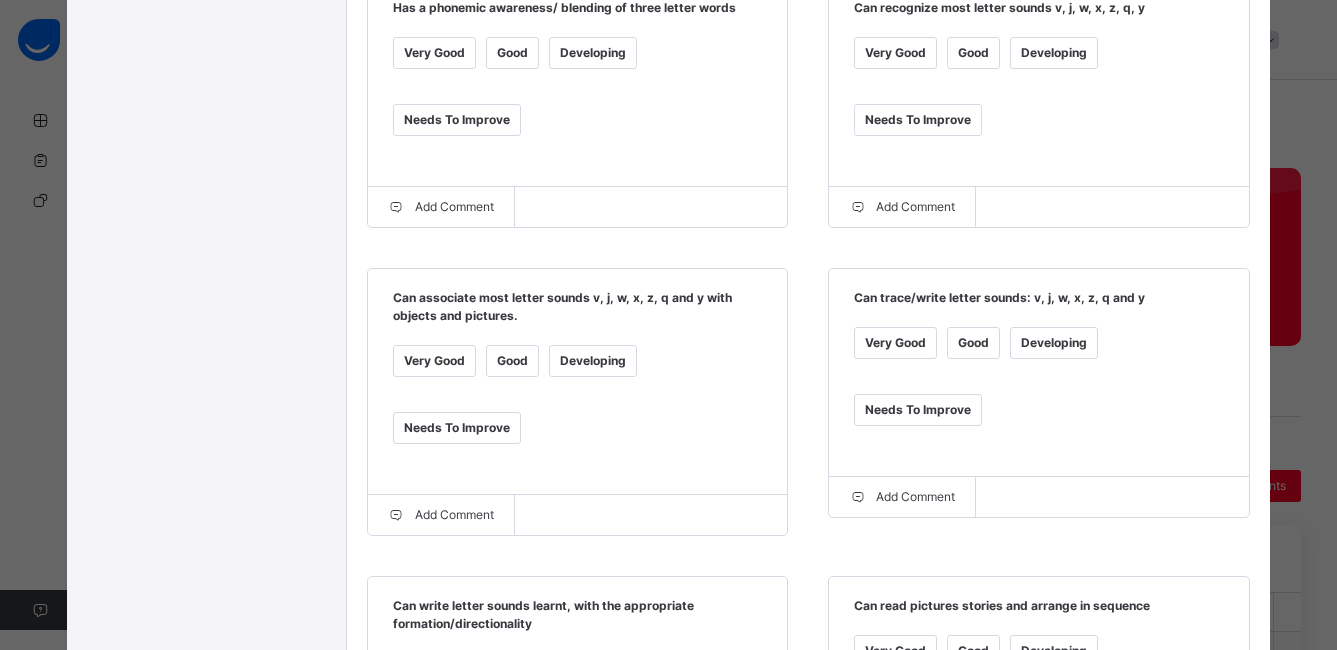 scroll, scrollTop: 858, scrollLeft: 0, axis: vertical 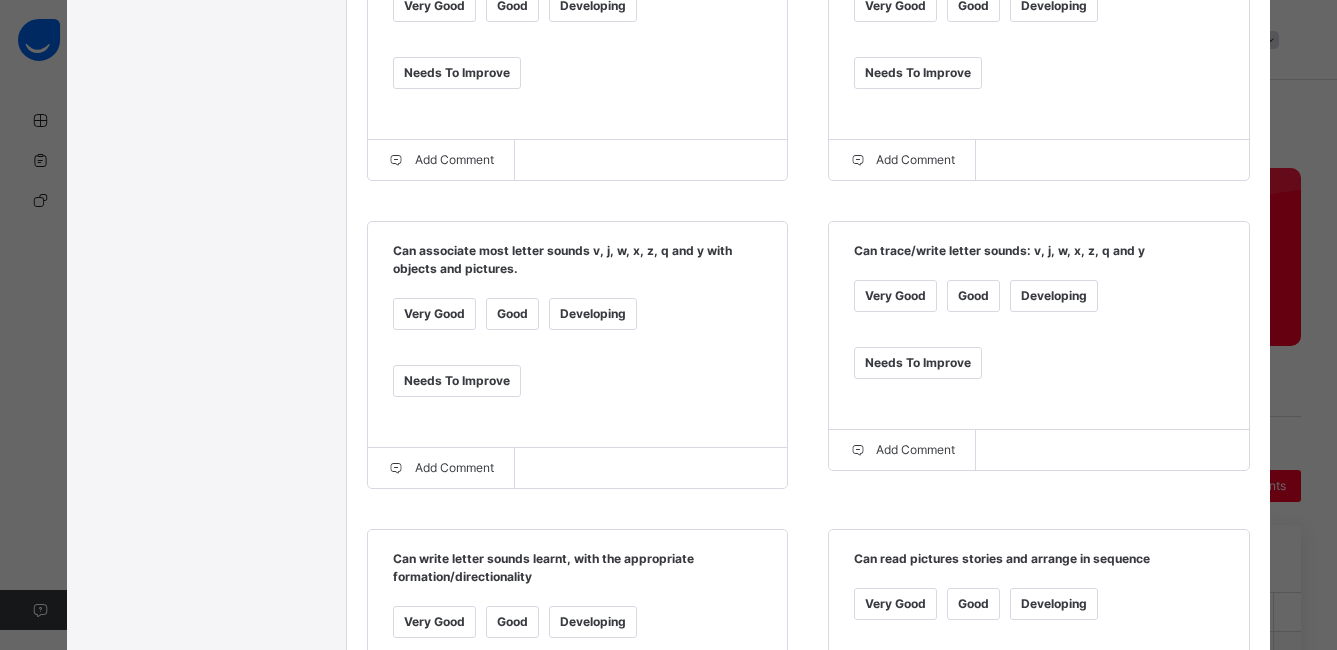 click on "Very Good" at bounding box center (434, 314) 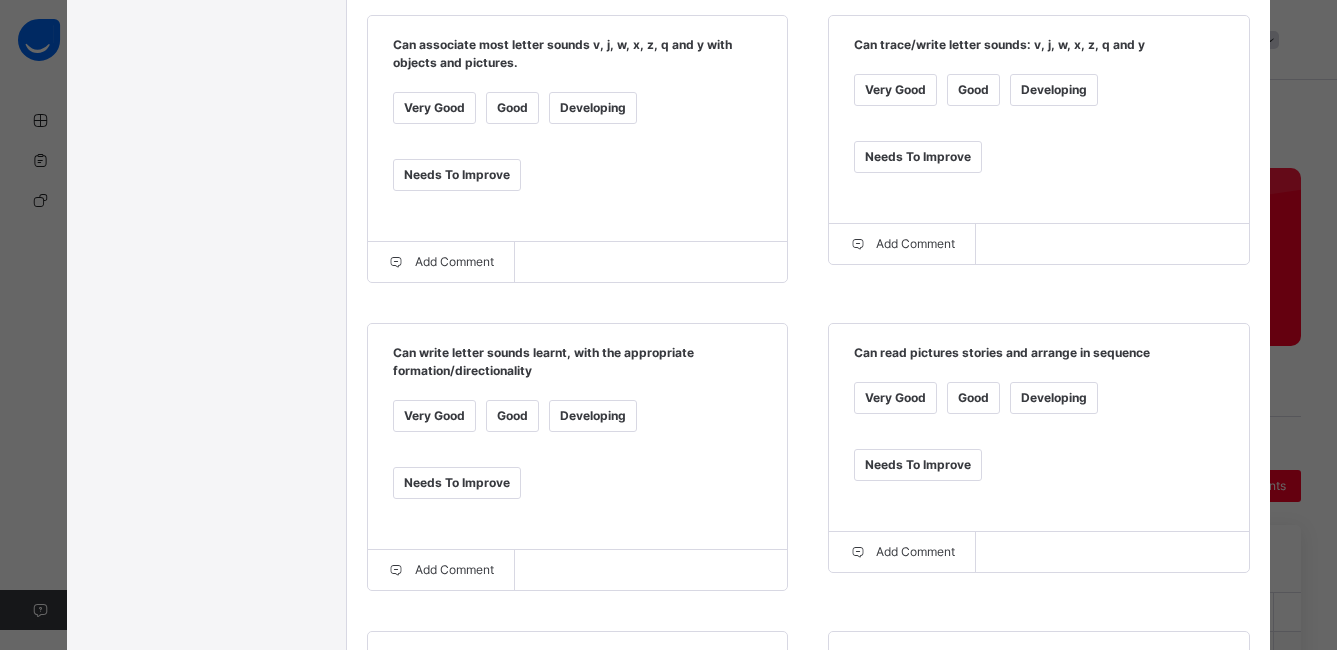scroll, scrollTop: 1070, scrollLeft: 0, axis: vertical 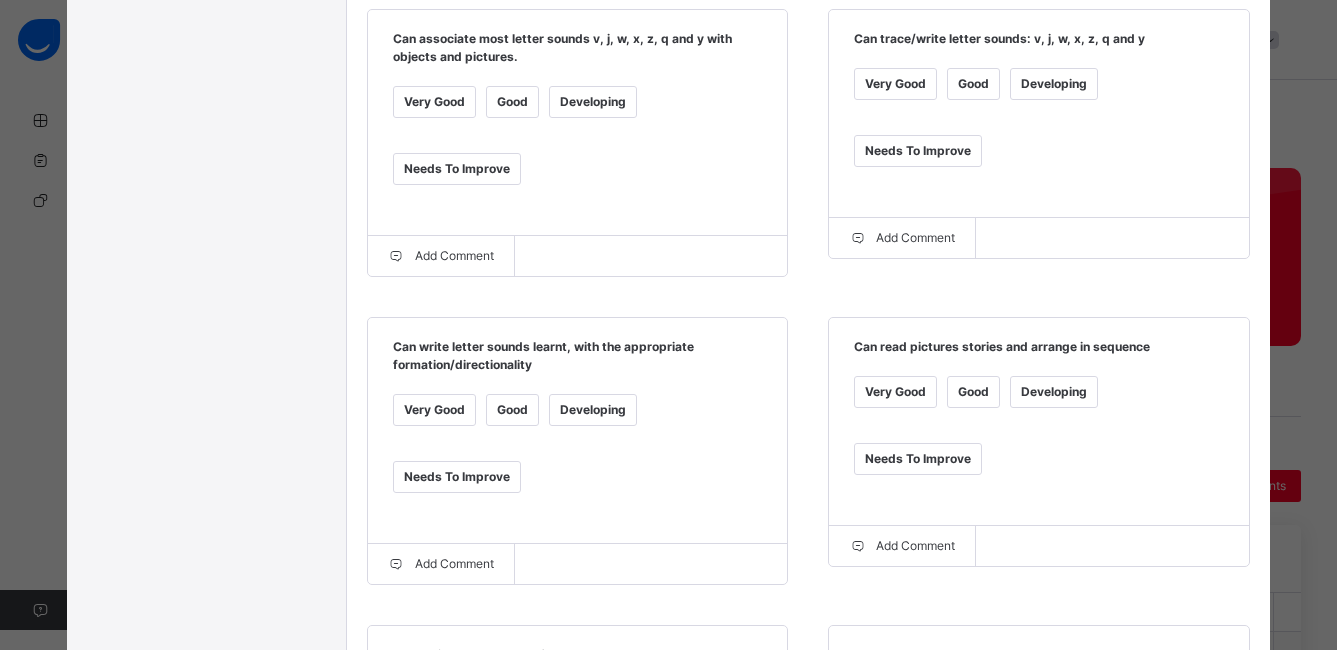 click on "Good" at bounding box center (512, 410) 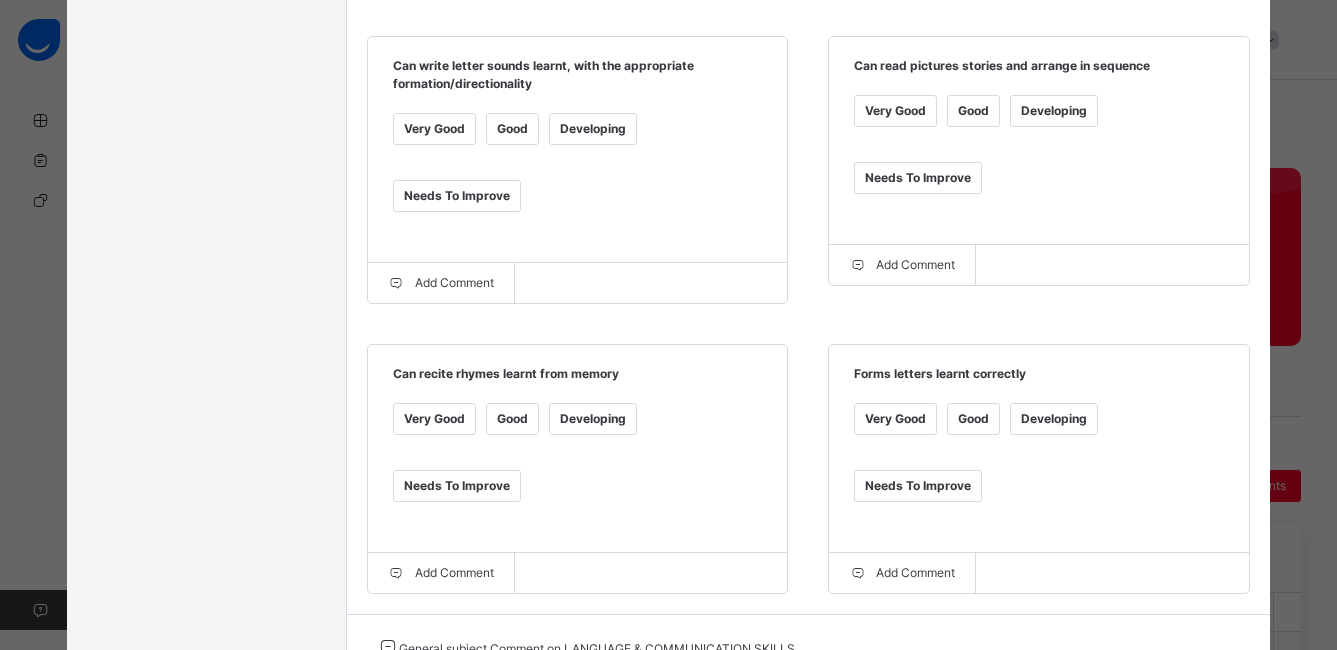 scroll, scrollTop: 1503, scrollLeft: 0, axis: vertical 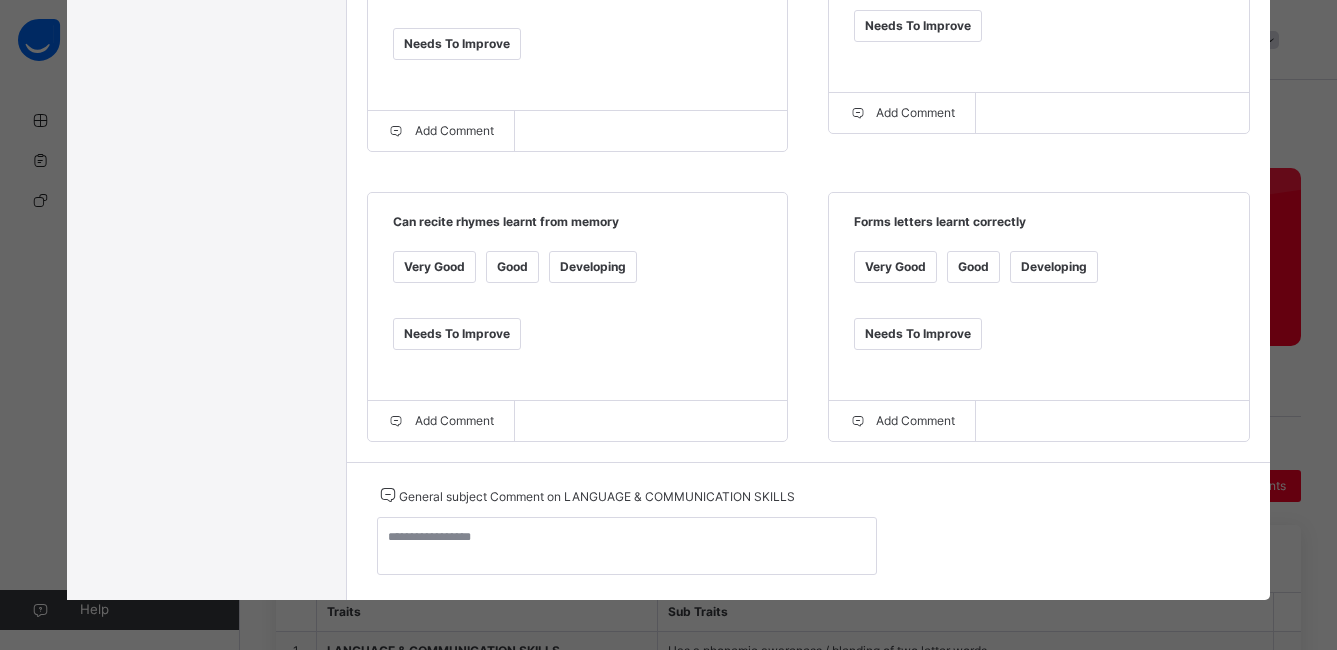 click on "Good" at bounding box center [973, 267] 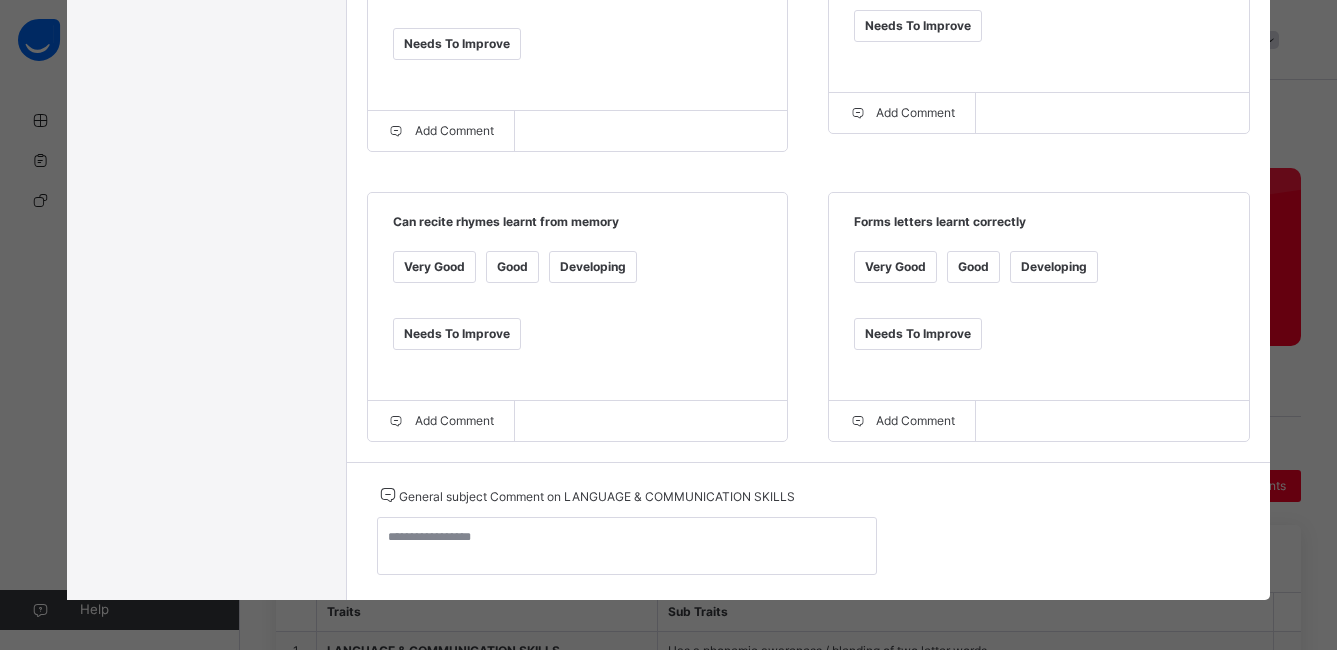 click on "Good" at bounding box center [512, 267] 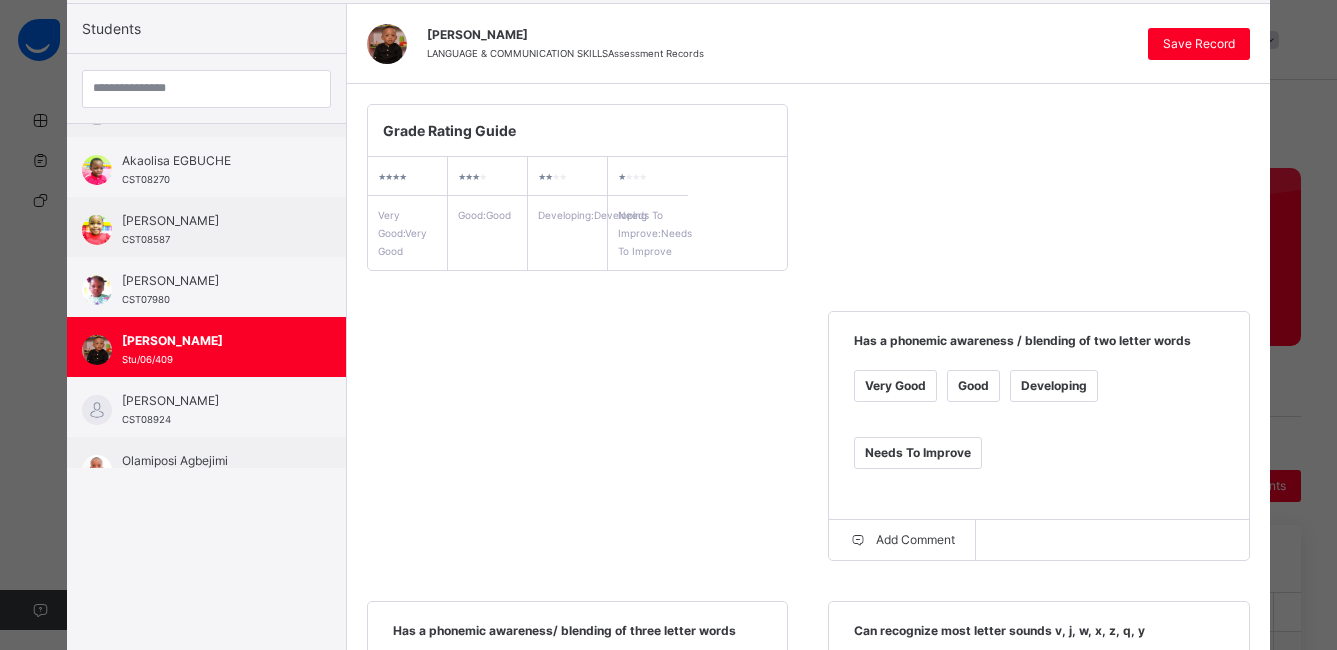 scroll, scrollTop: 87, scrollLeft: 0, axis: vertical 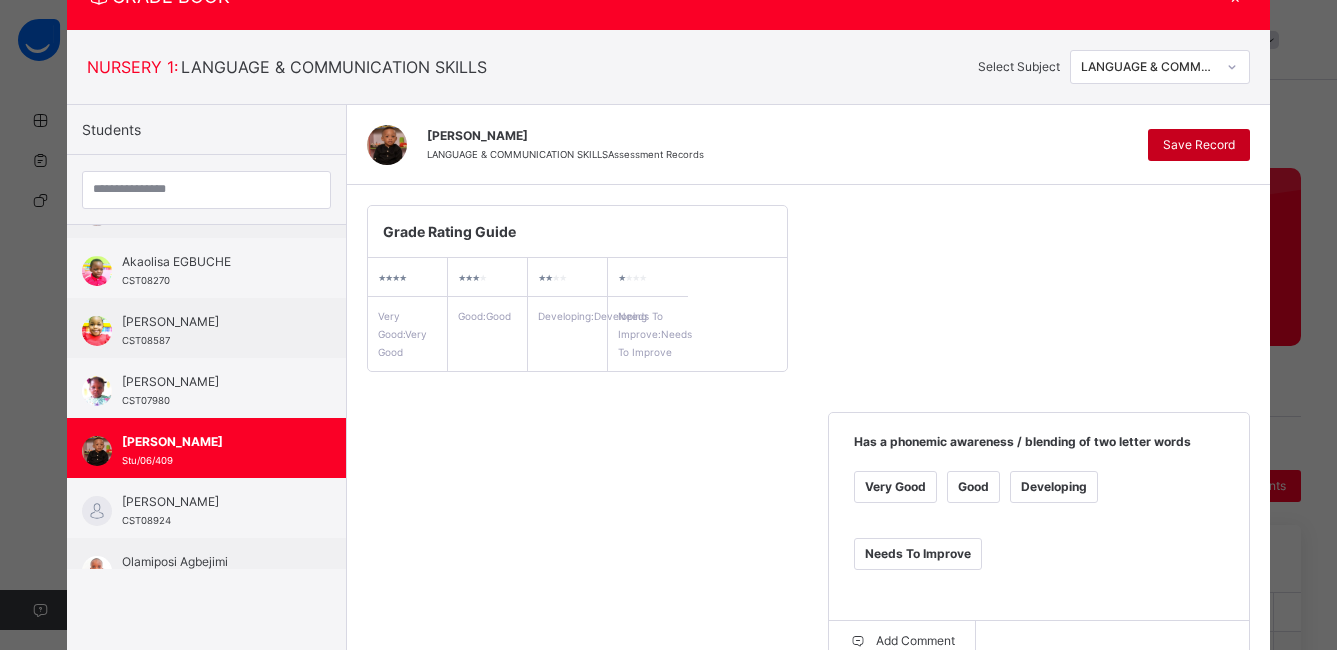 click on "Save Record" at bounding box center [1199, 145] 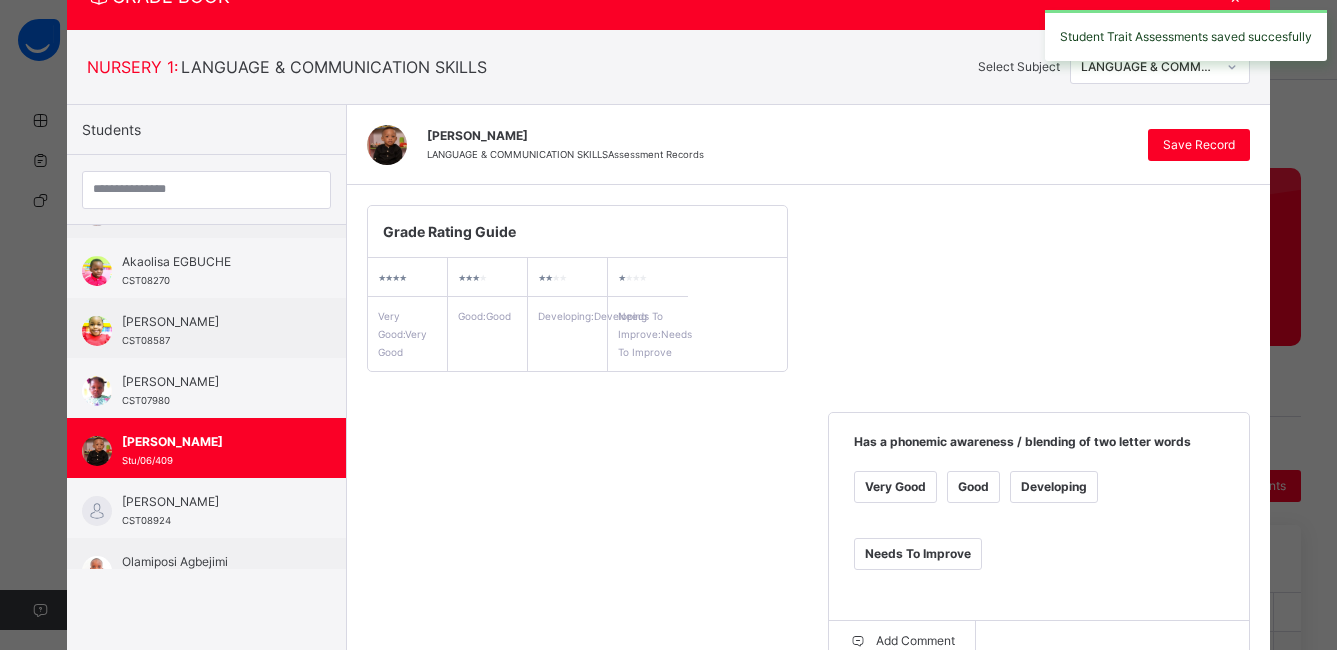 click on "Class Arm Details     3RD TERM  /  [DATE]-[DATE]   [PERSON_NAME] [PERSON_NAME][EMAIL_ADDRESS][DOMAIN_NAME] Classes Broadsheet Lesson Plan   Help Onboarding Great job! You have finished setting up all essential configurations. Our wizard which has lots of in-built templates will continue to guide you through with the academic configurations. Academic Configuration Steps Continue × Idle Mode Due to inactivity you would be logged out to the system in the next   15mins , click the "Resume" button to keep working or the "Log me out" button to log out of the system. Log me out Resume Back  /  NURSERY 1 YELLOW  NURSERY 1 YELLOW  NURSERY 1 3RD TERM [DATE]-[DATE] Class Members Early Years Results Skills Attendance Form Teacher Early Years More Options   19  Students in class Download Pdf Report Excel Report Corona Day Nursery Ikoyi Date: [DATE] 6:35:35 am Class Members Class:   NURSERY 1 YELLOW Total no. of Students:  19 Term:  3RD TERM Session:  [DATE]-[DATE] S/NO Admission No. Last Name First Name Other Name 1 CST07872" at bounding box center [668, 1023] 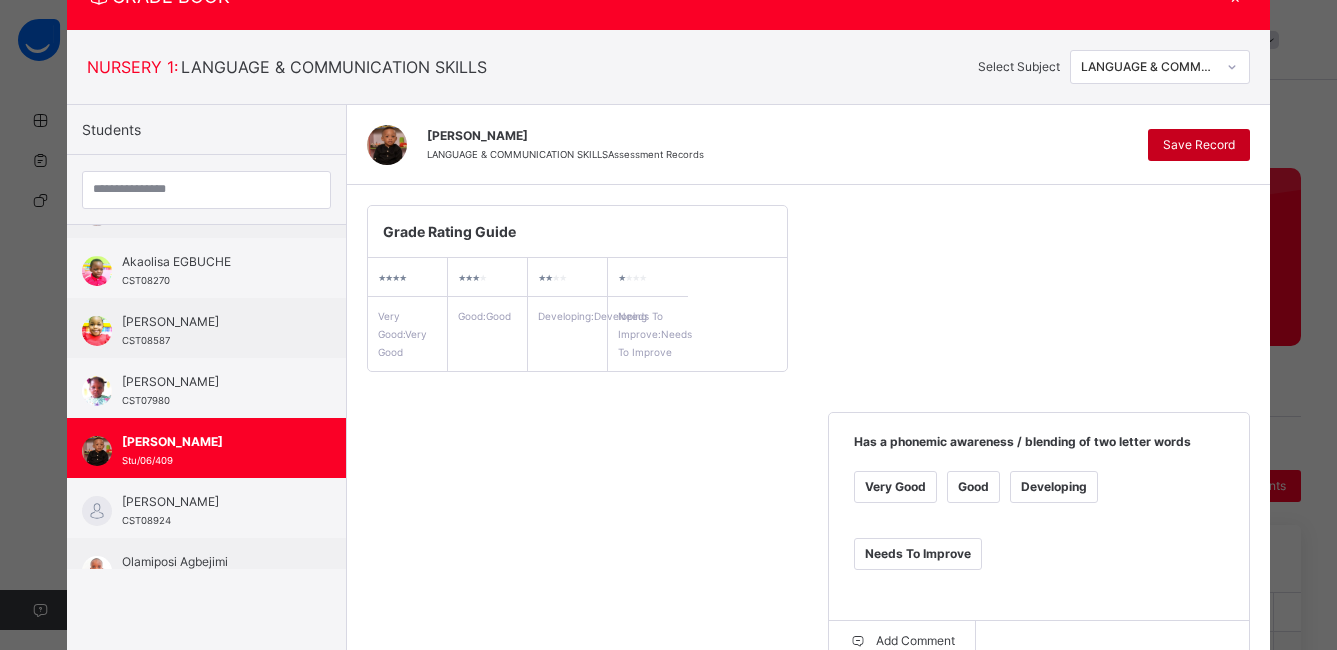 click on "Save Record" at bounding box center (1199, 145) 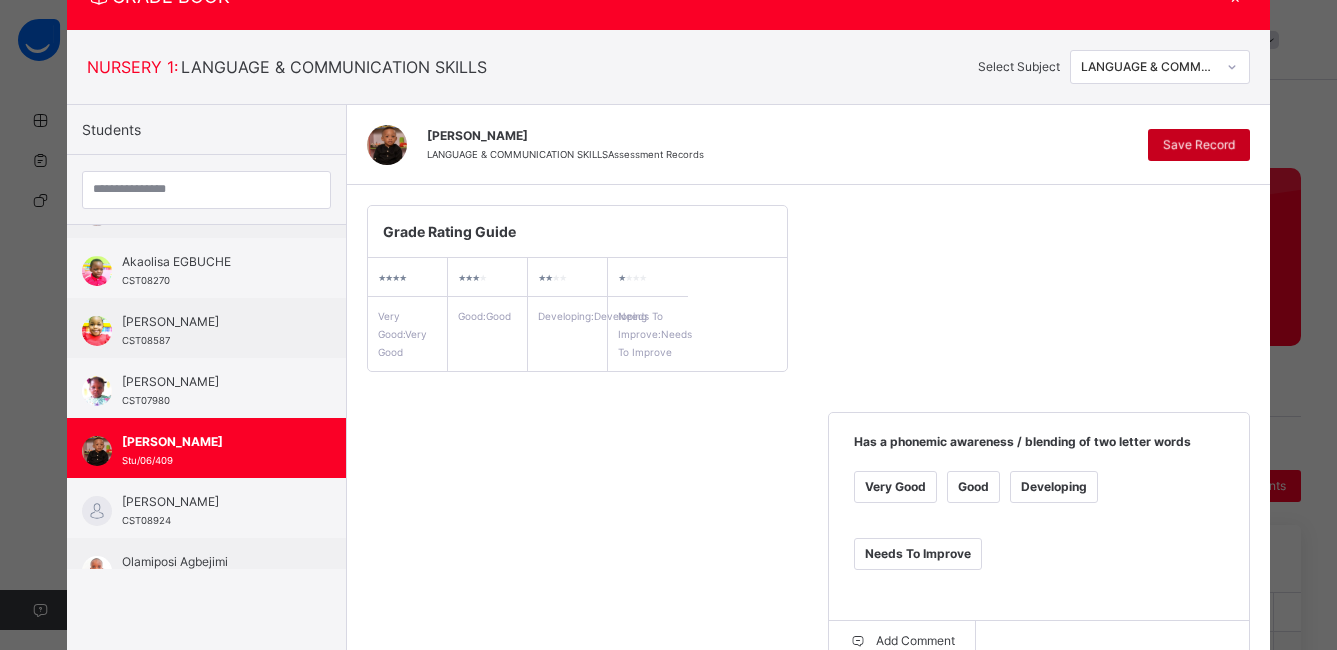 click on "Save Record" at bounding box center [1199, 145] 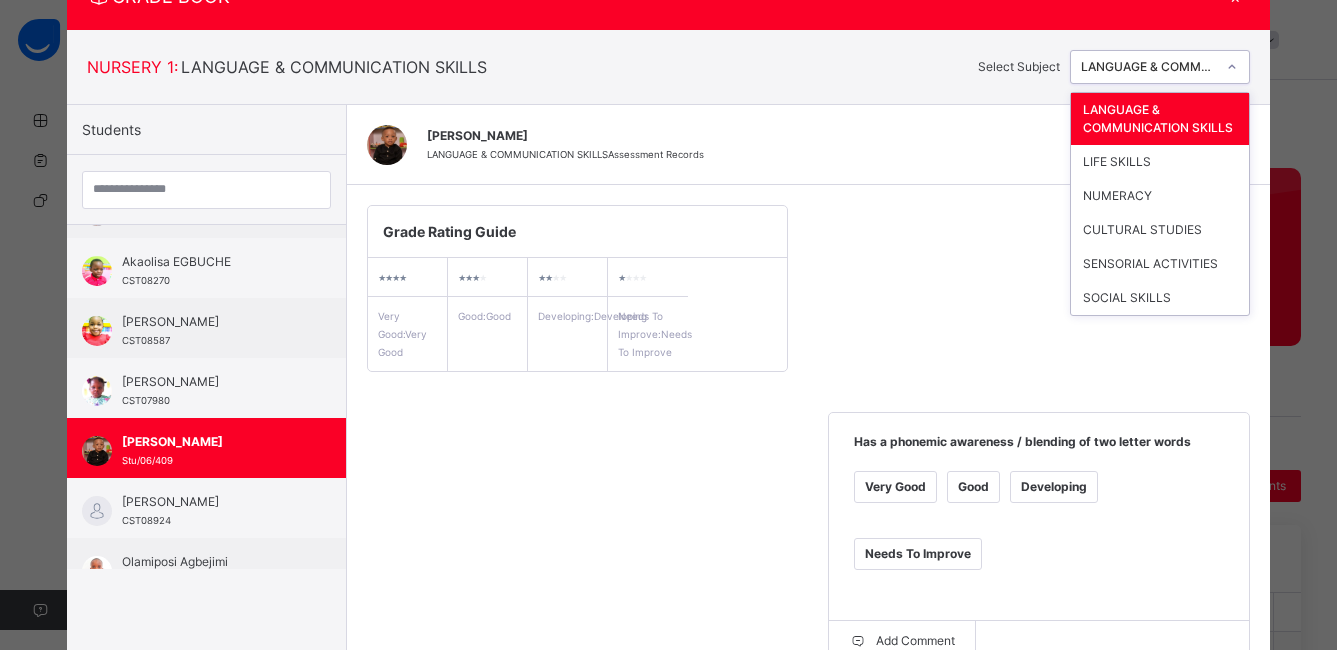 click 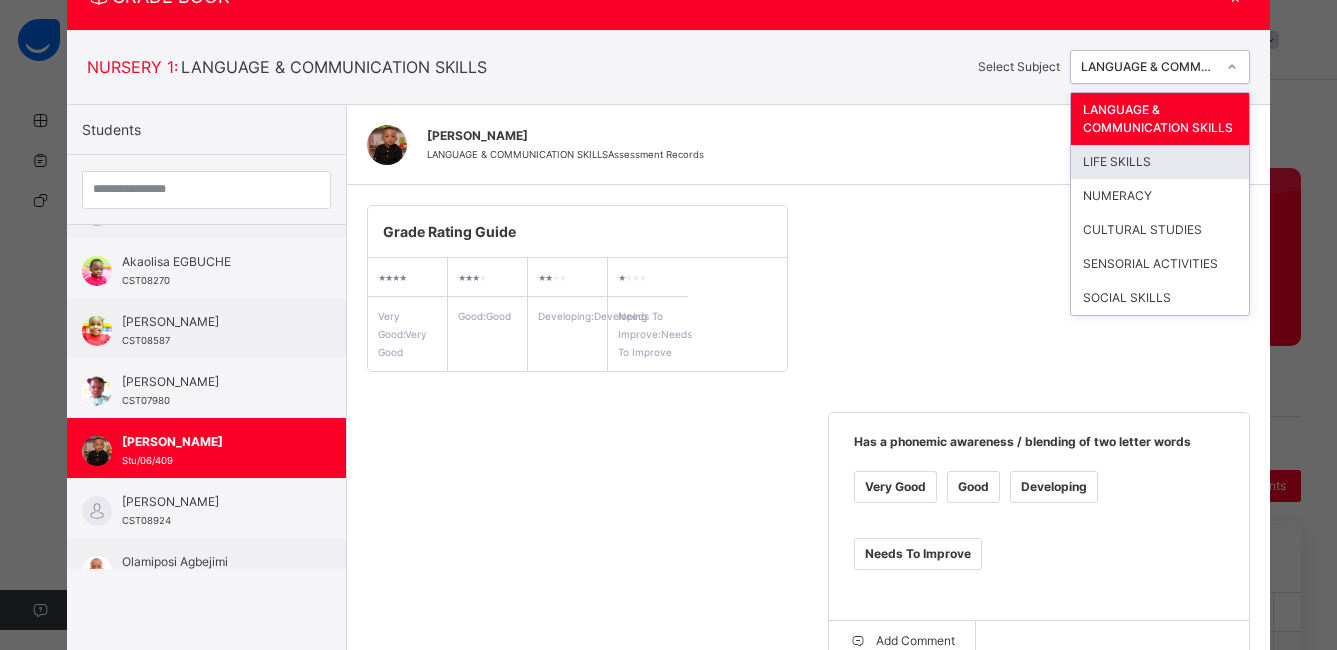 click on "LIFE SKILLS" at bounding box center [1160, 162] 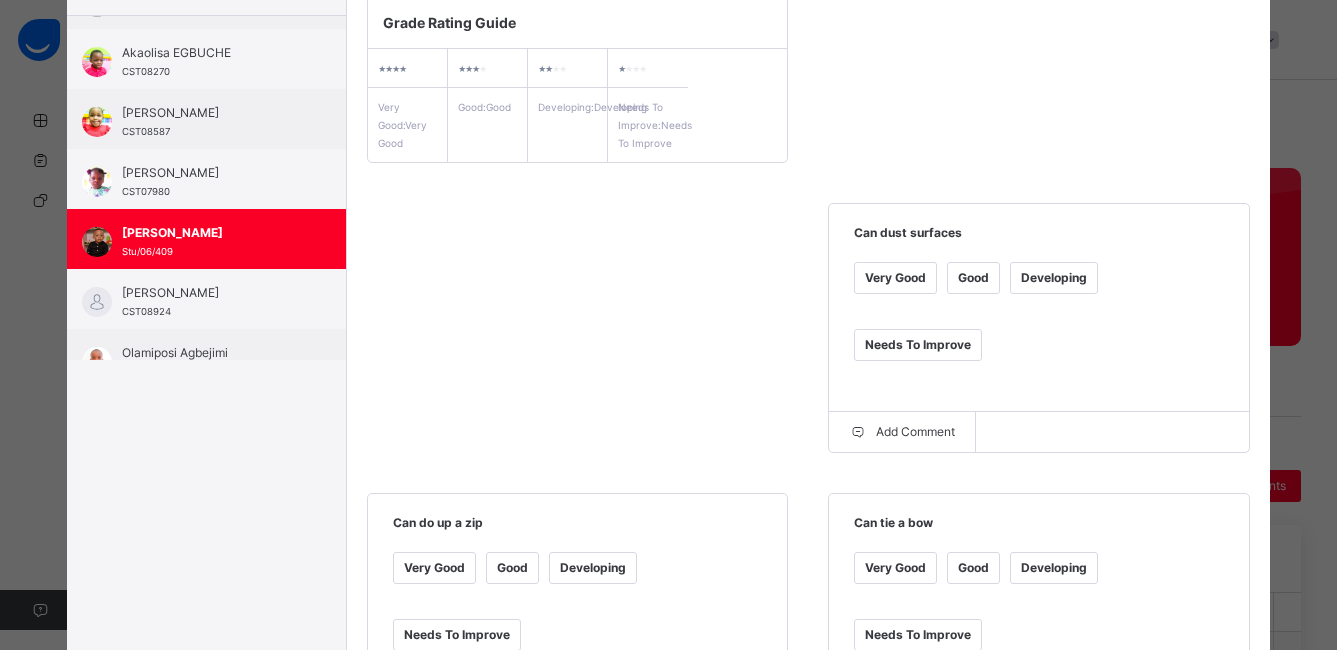 scroll, scrollTop: 307, scrollLeft: 0, axis: vertical 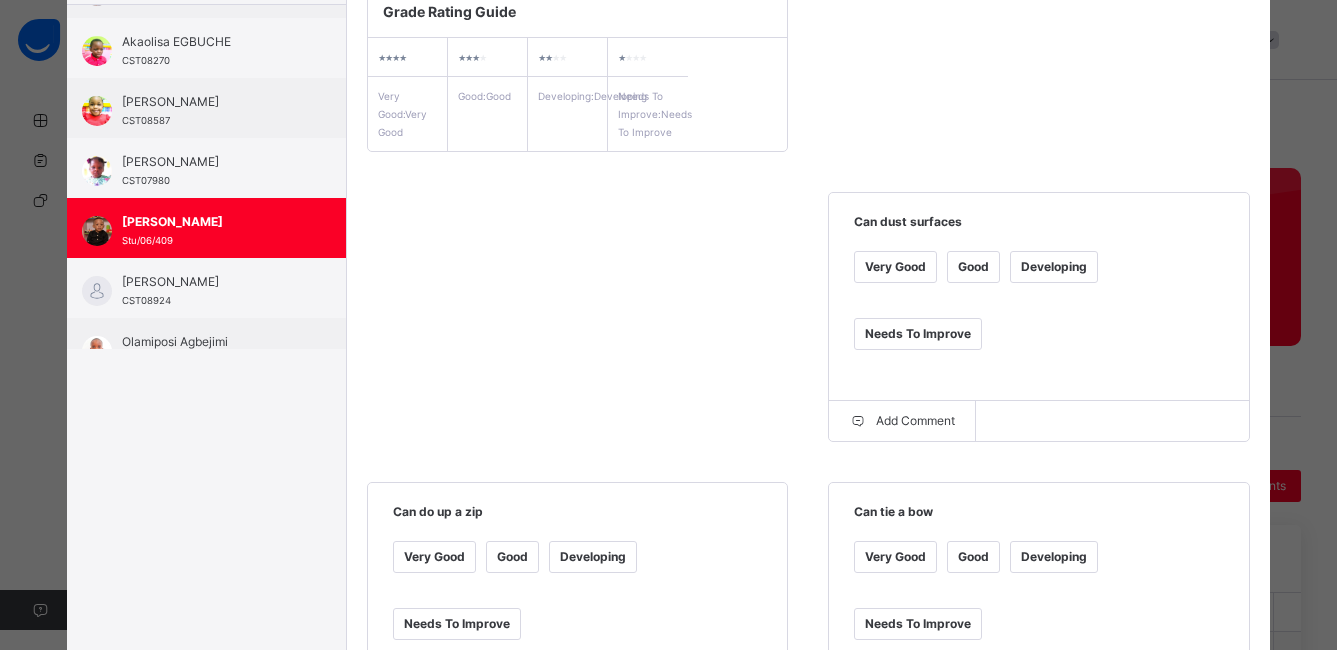 click on "Good" at bounding box center (973, 267) 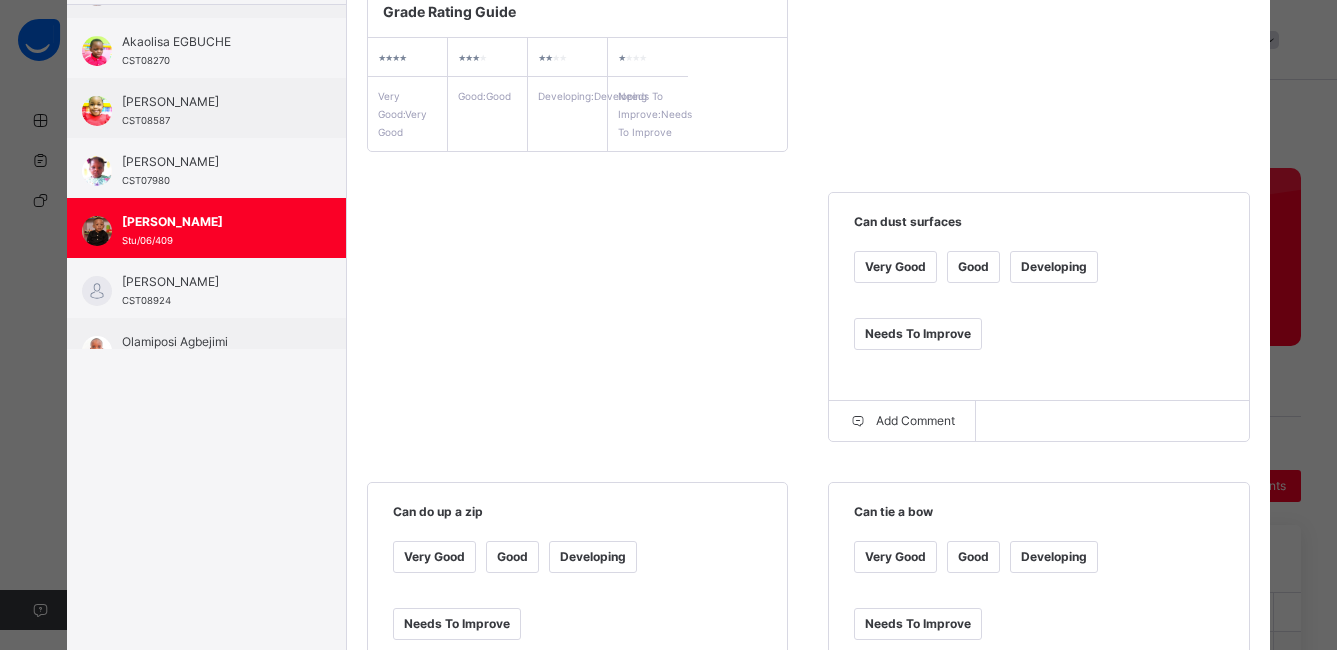 click on "Good" at bounding box center (512, 557) 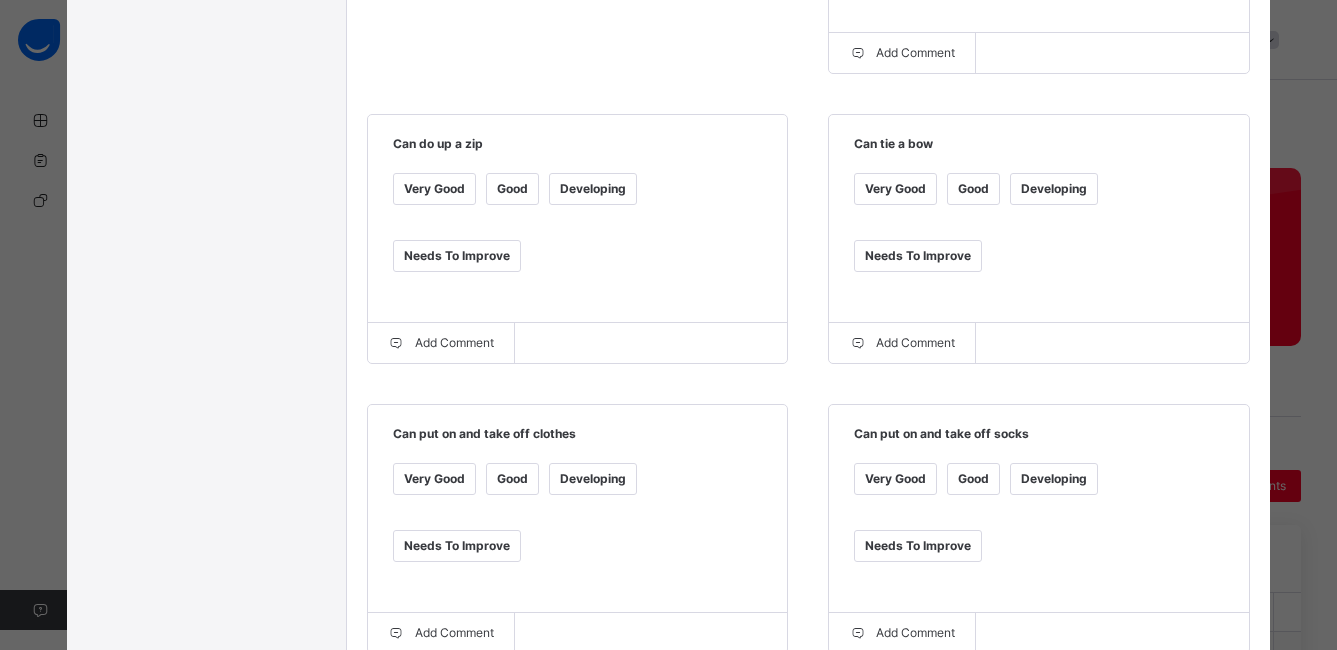 scroll, scrollTop: 677, scrollLeft: 0, axis: vertical 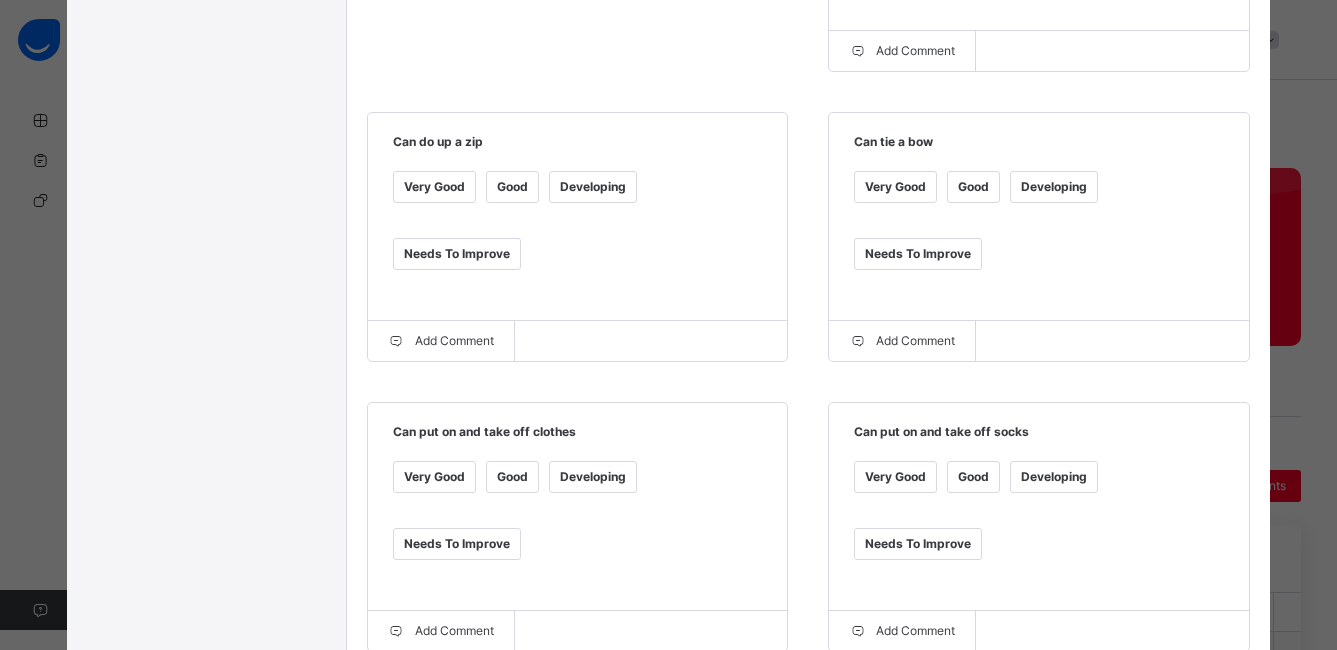 click on "Good" at bounding box center (512, 477) 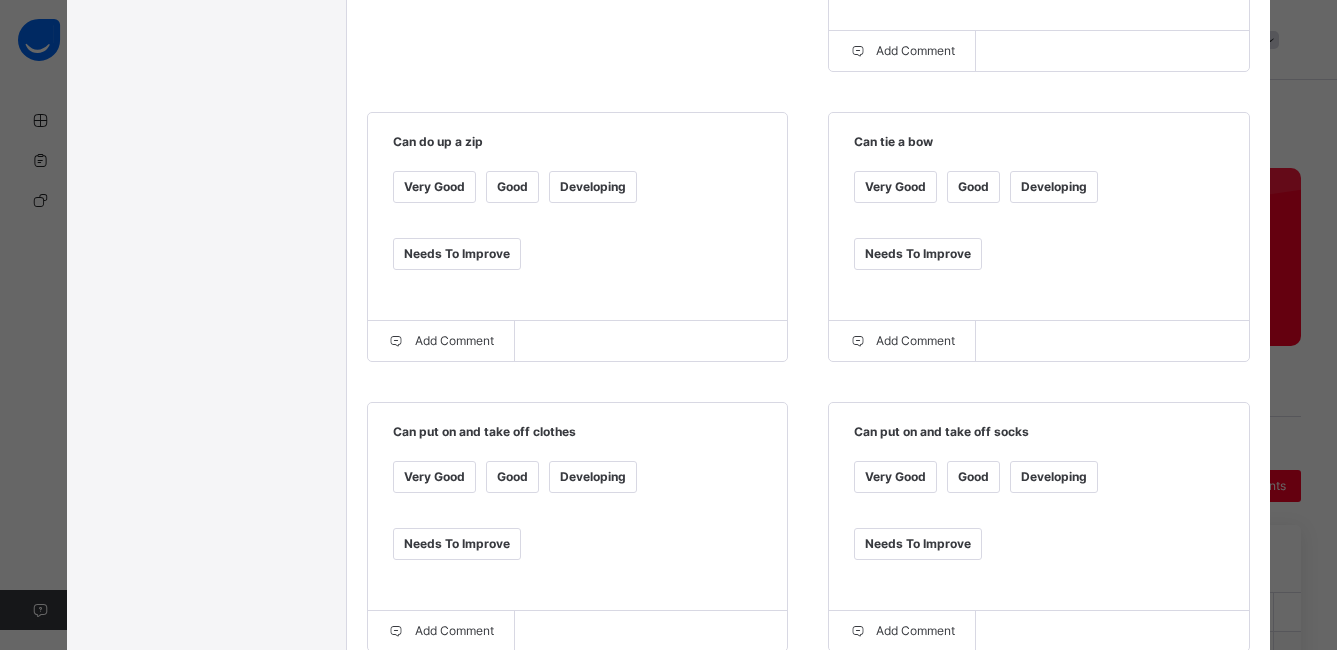 click on "Good" at bounding box center [973, 477] 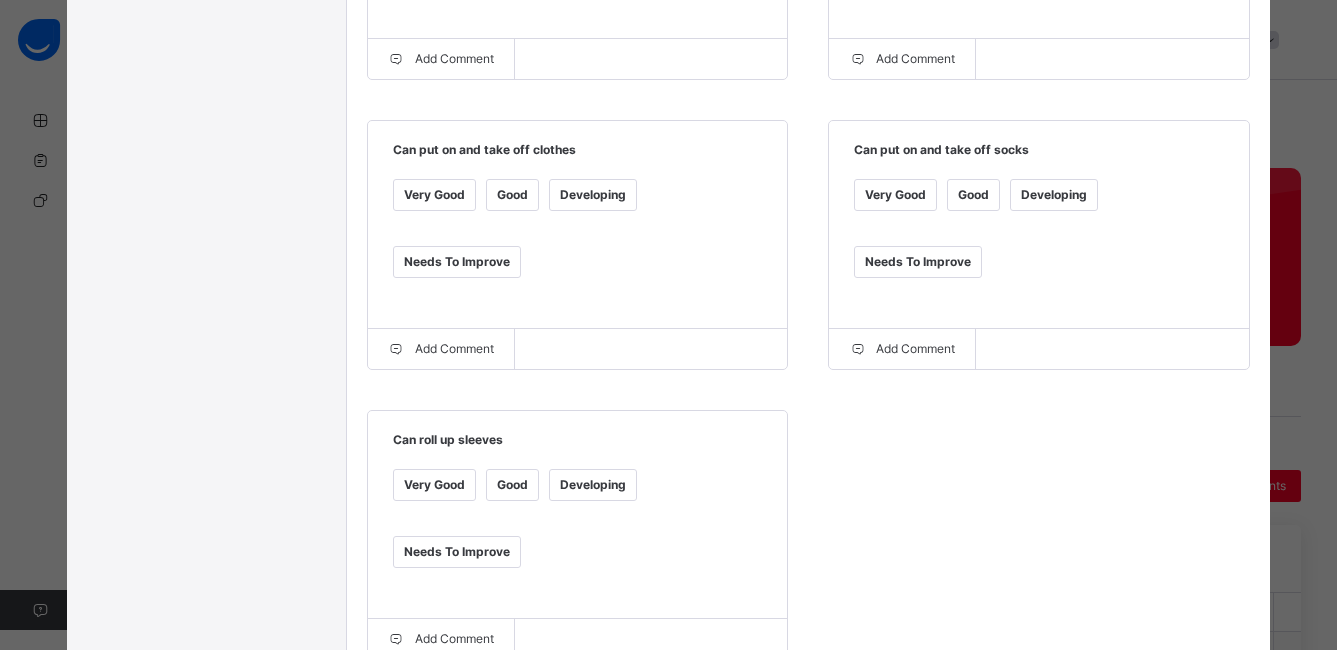 scroll, scrollTop: 965, scrollLeft: 0, axis: vertical 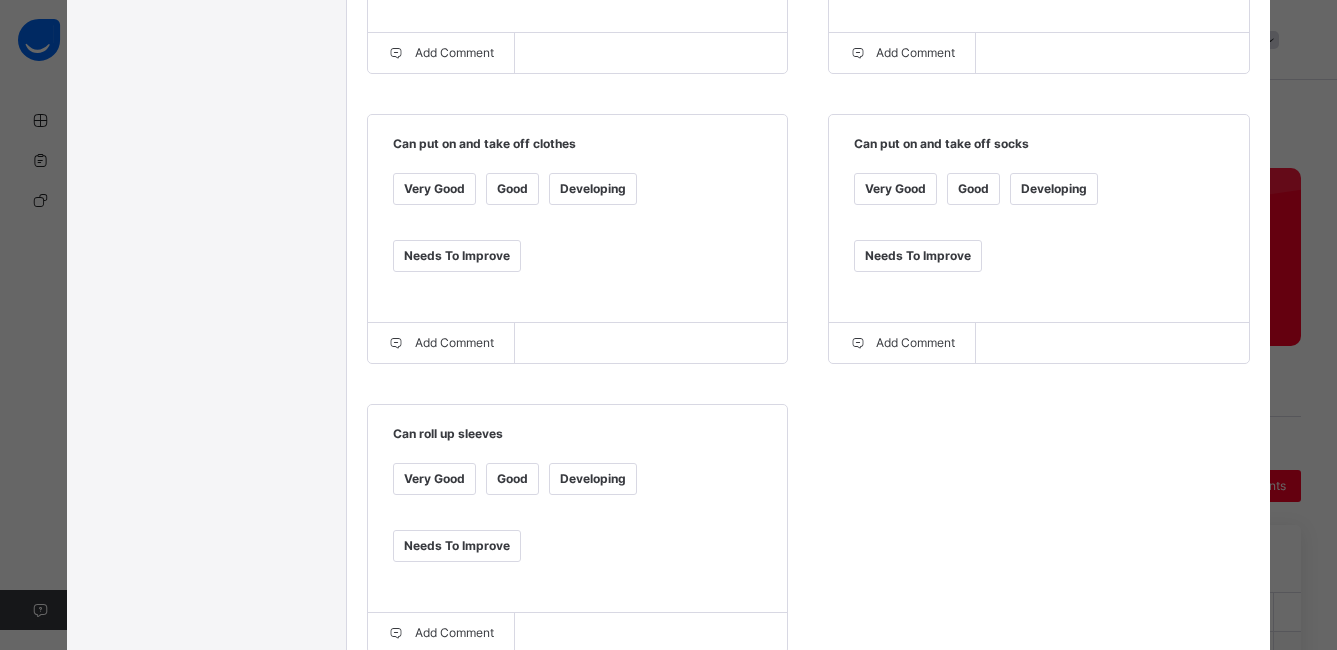 click on "Developing" at bounding box center (593, 479) 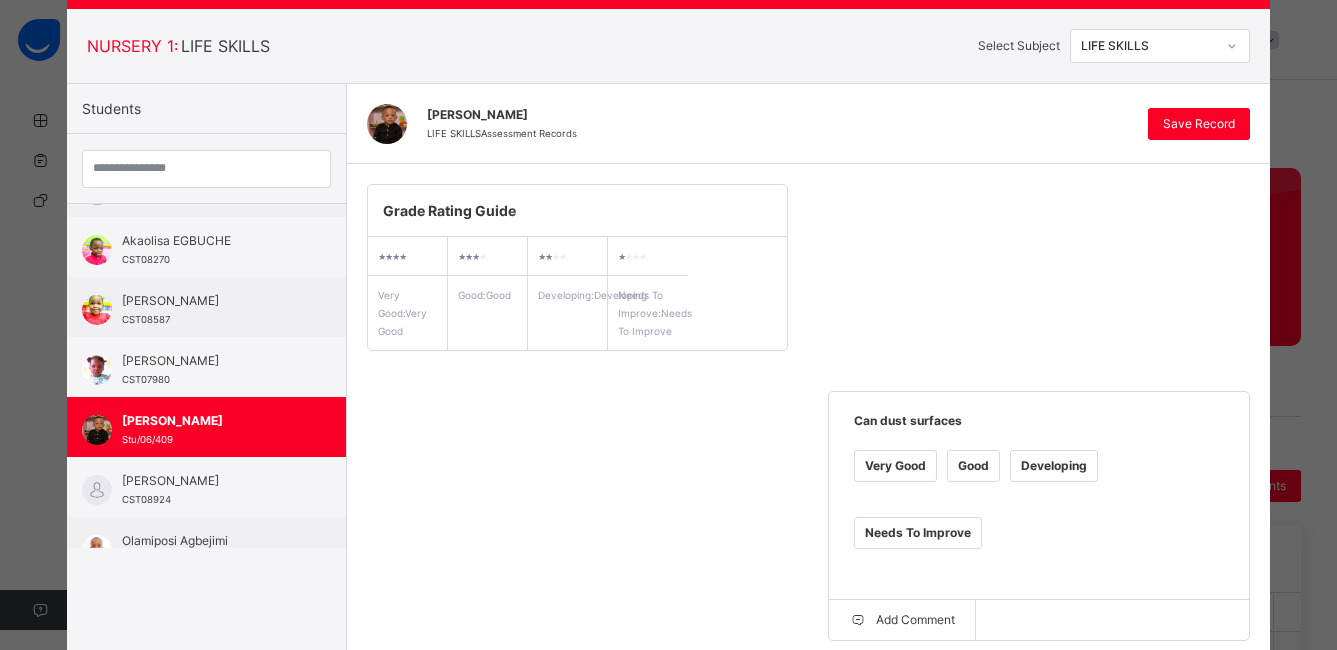 scroll, scrollTop: 0, scrollLeft: 0, axis: both 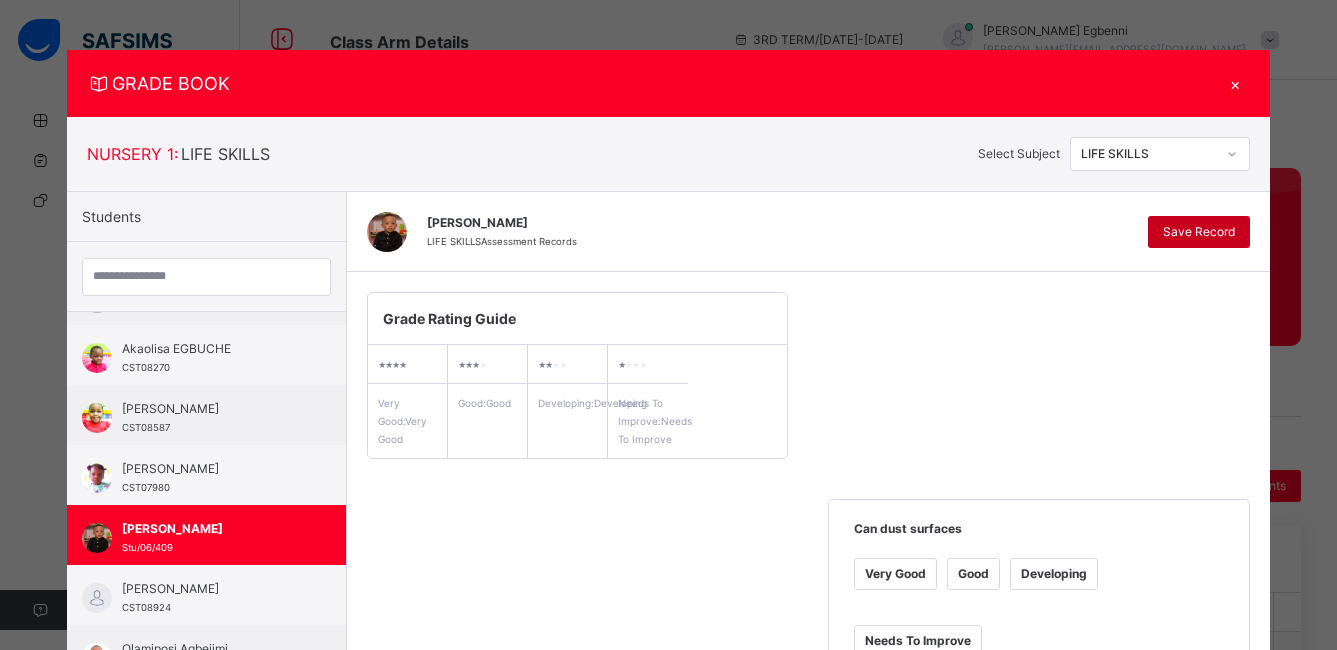click on "Save Record" at bounding box center [1199, 232] 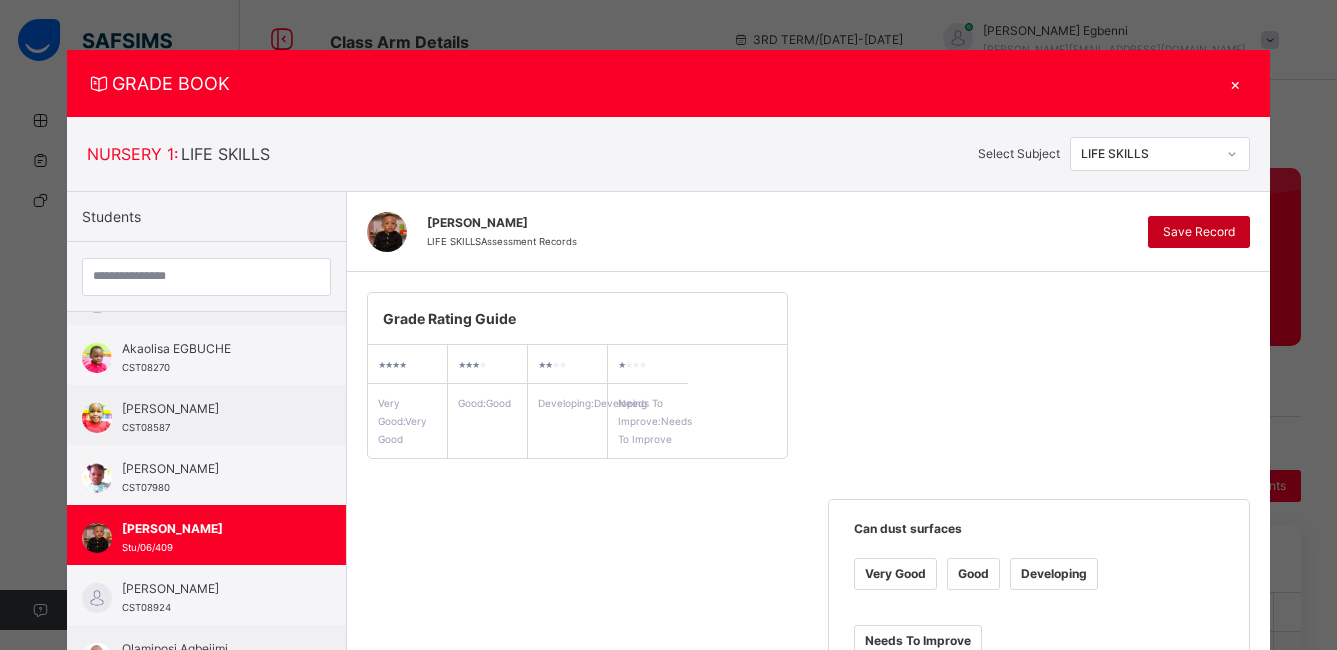 click on "Save Record" at bounding box center [1199, 232] 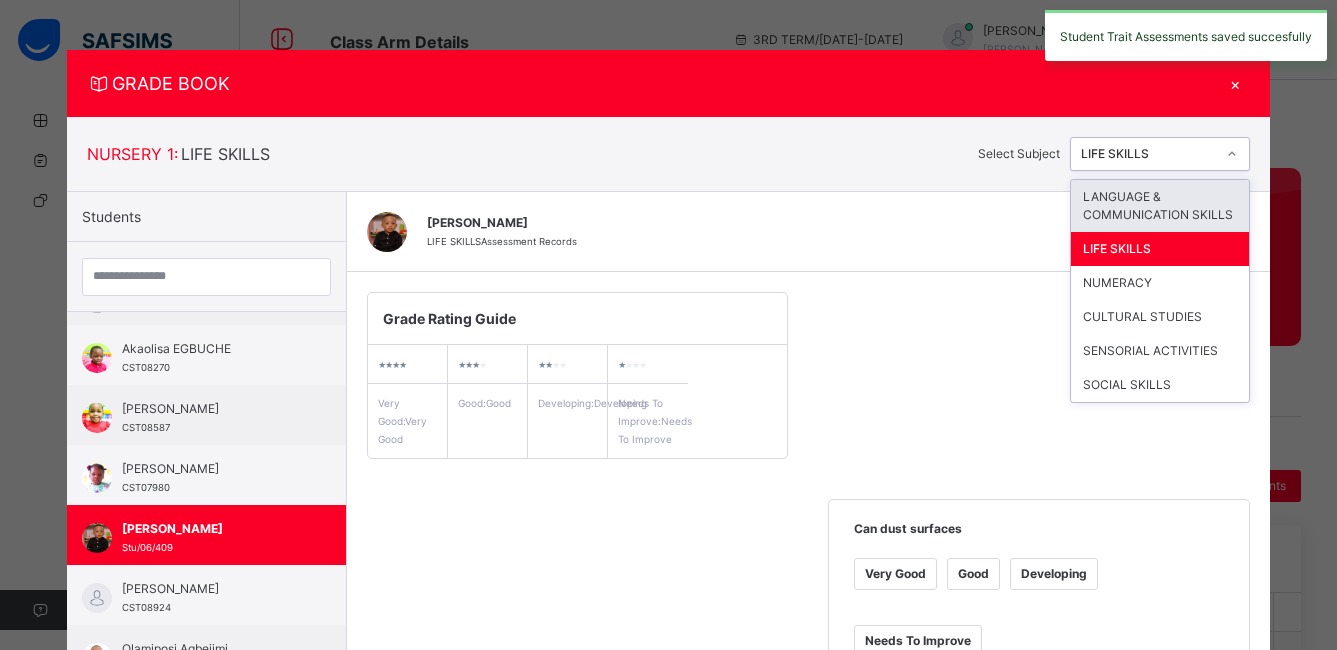 click 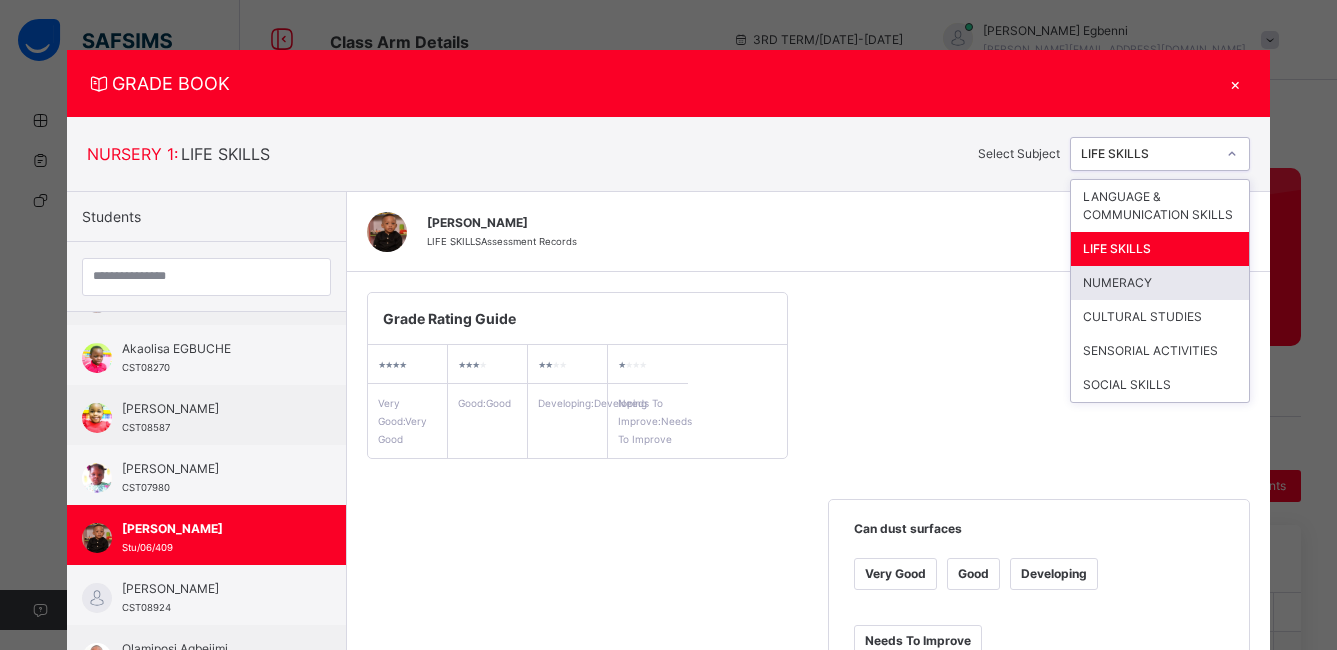 click on "NUMERACY" at bounding box center [1160, 283] 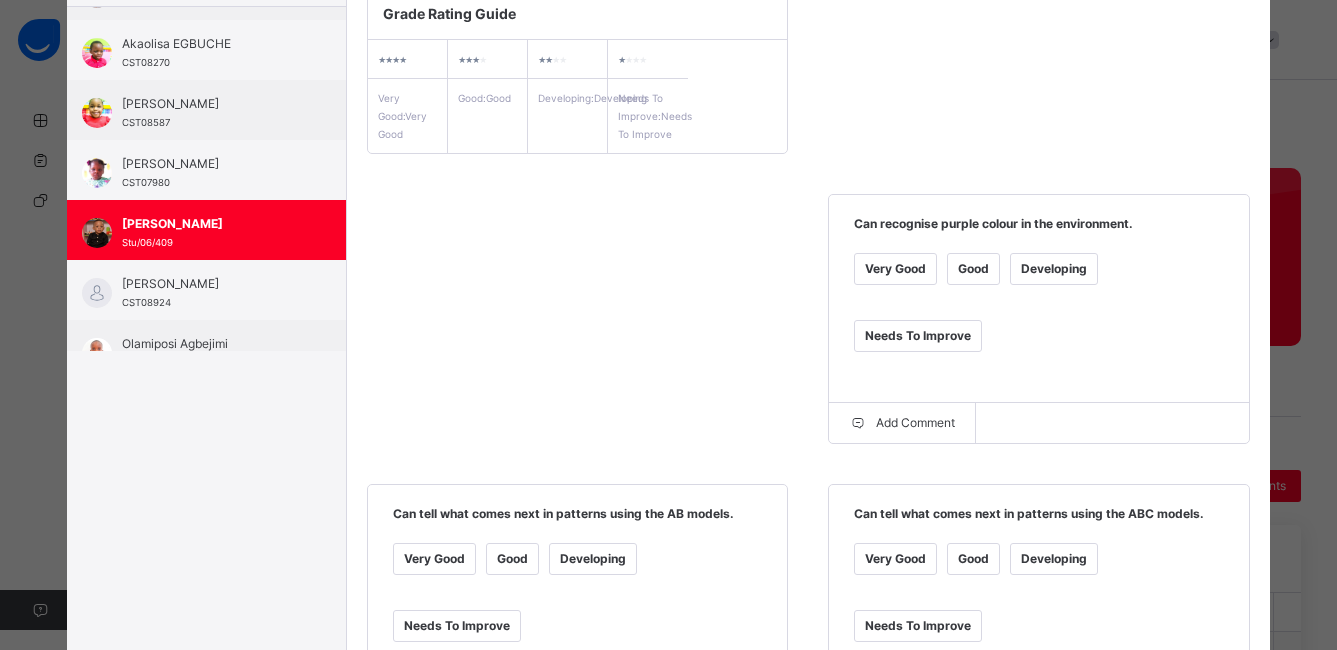 scroll, scrollTop: 316, scrollLeft: 0, axis: vertical 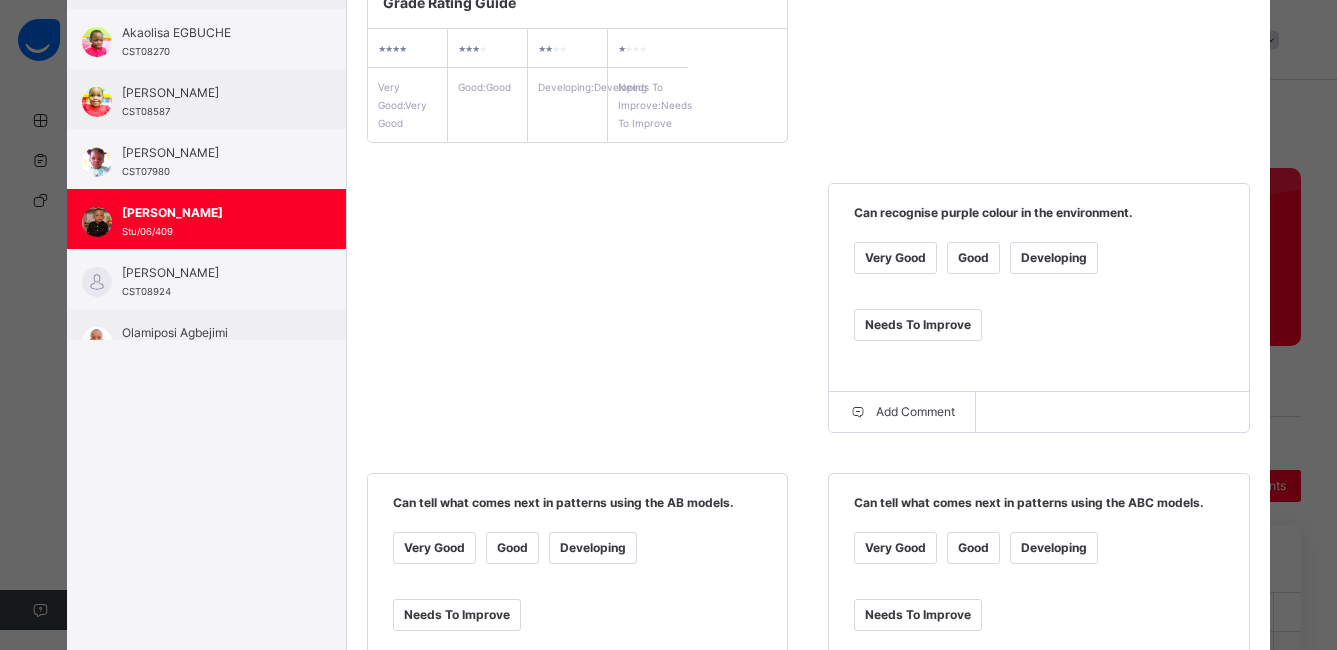 click on "Very Good" at bounding box center (895, 258) 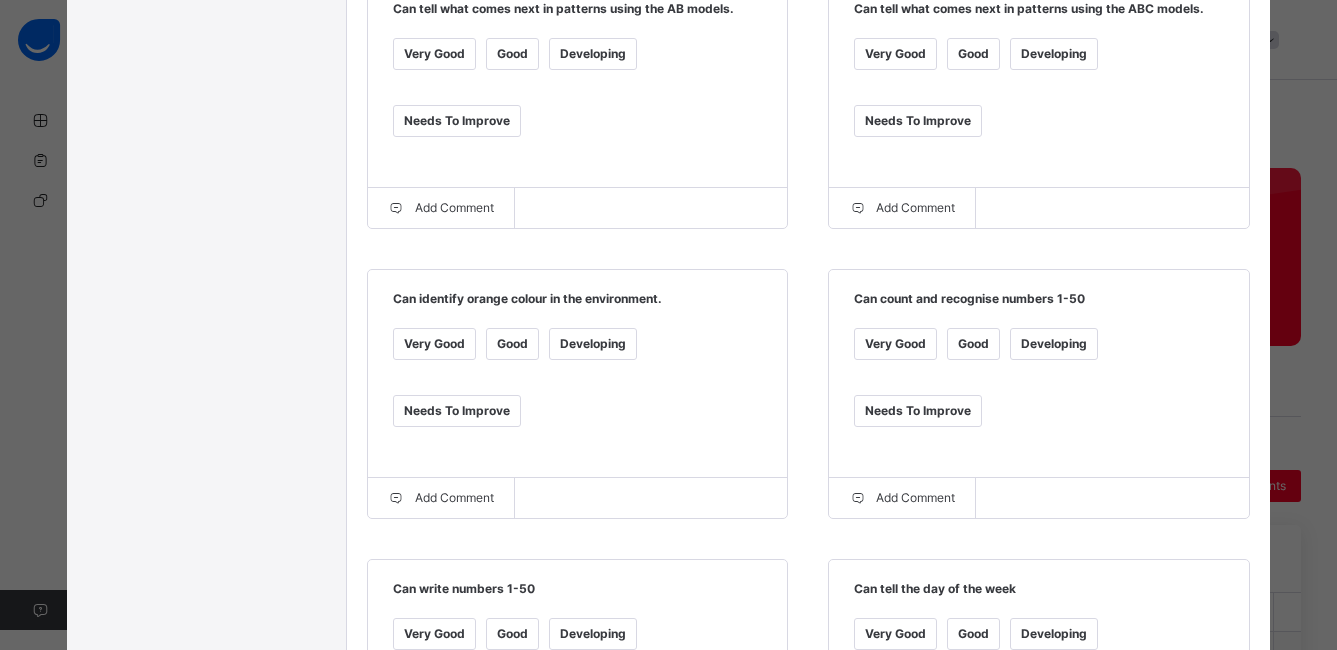 scroll, scrollTop: 819, scrollLeft: 0, axis: vertical 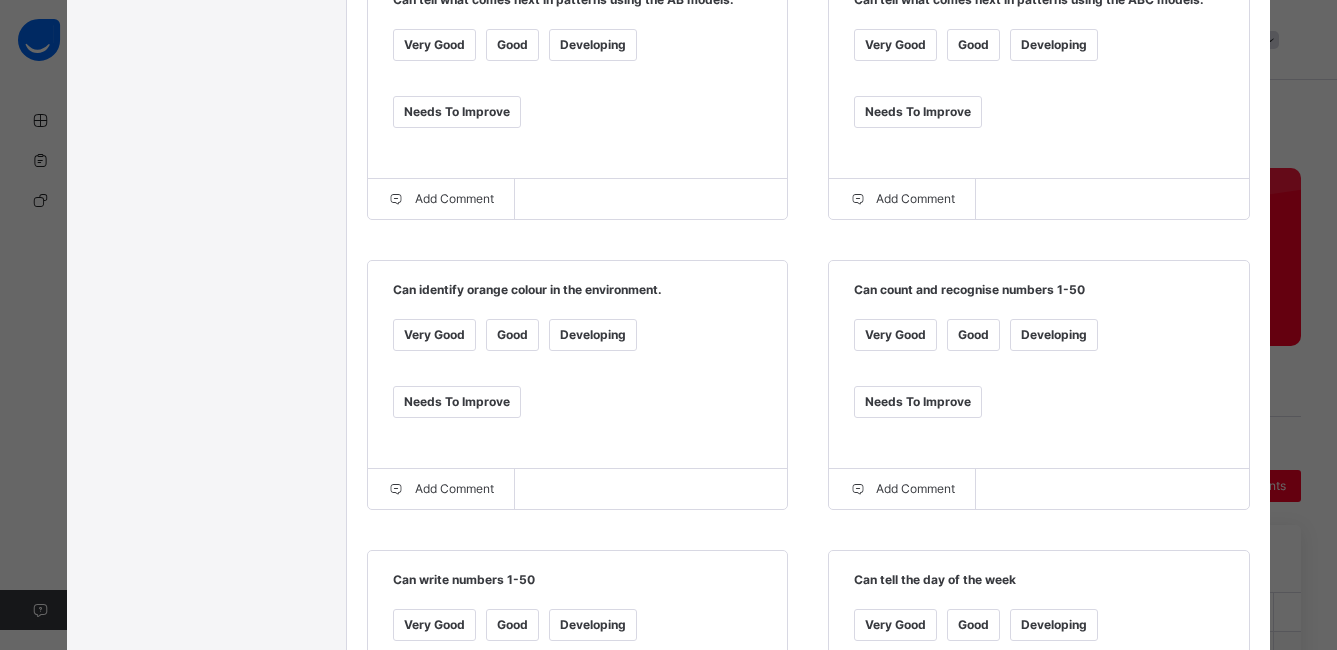 click on "Very Good" at bounding box center [434, 335] 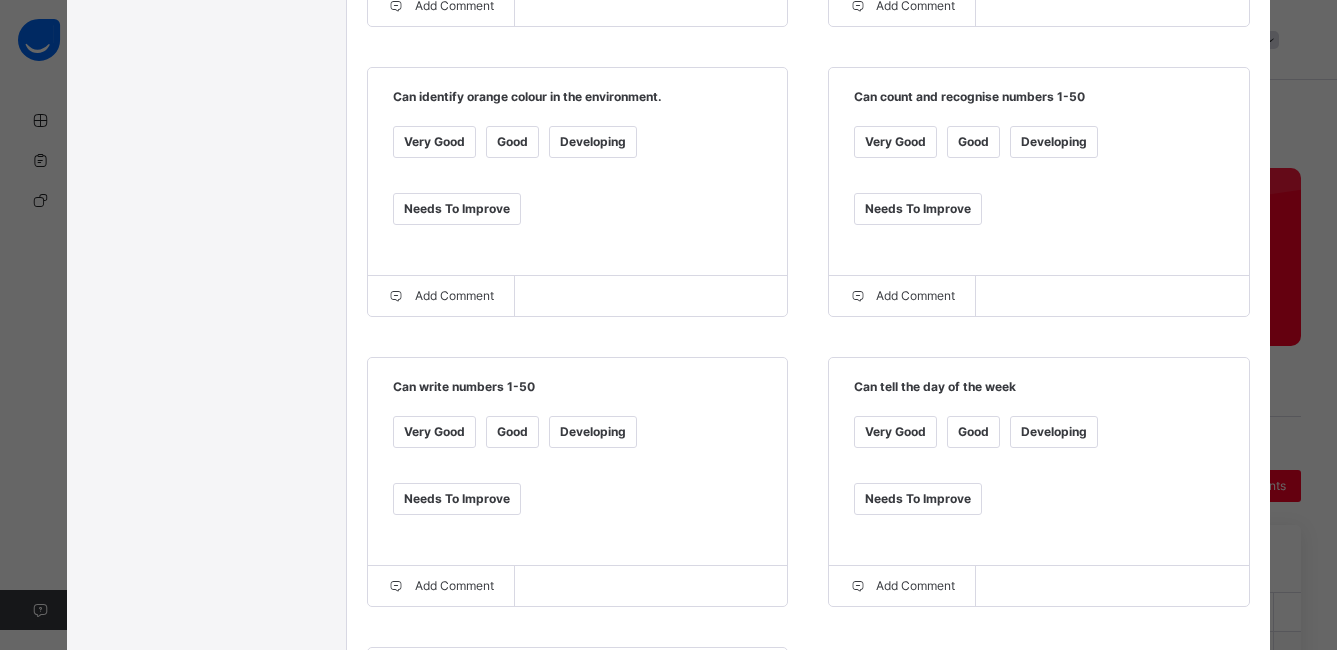 scroll, scrollTop: 1045, scrollLeft: 0, axis: vertical 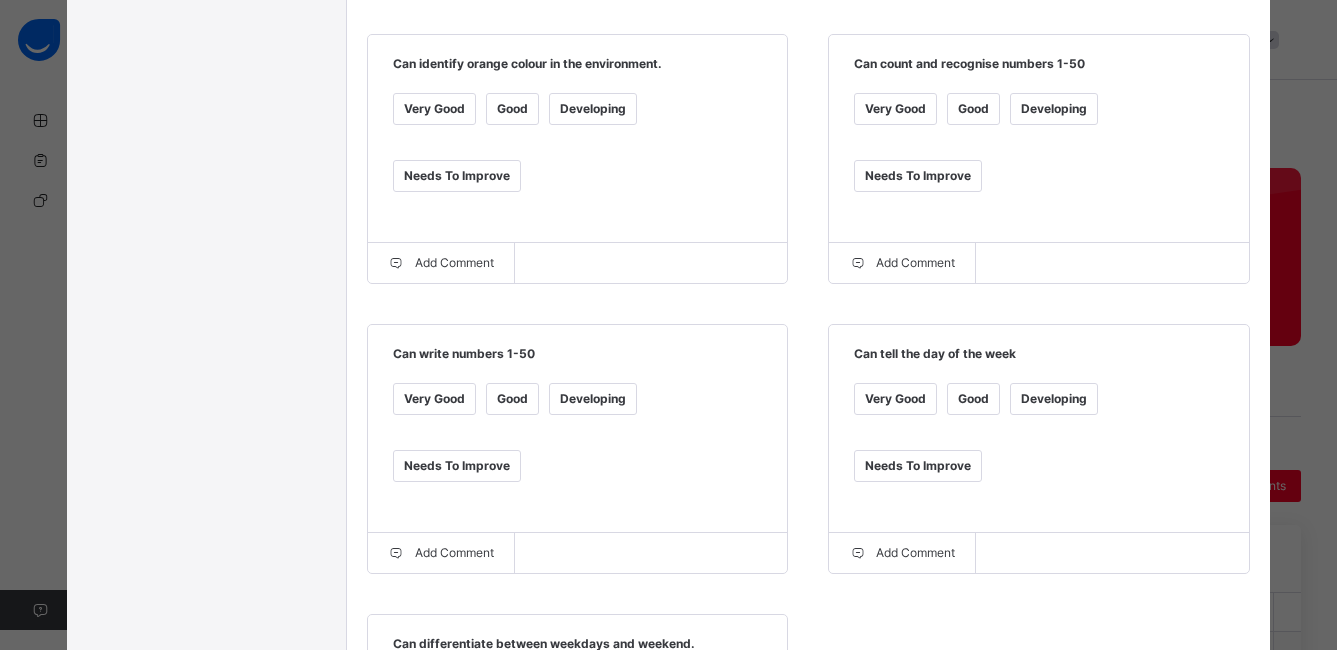 click on "Very Good" at bounding box center (434, 399) 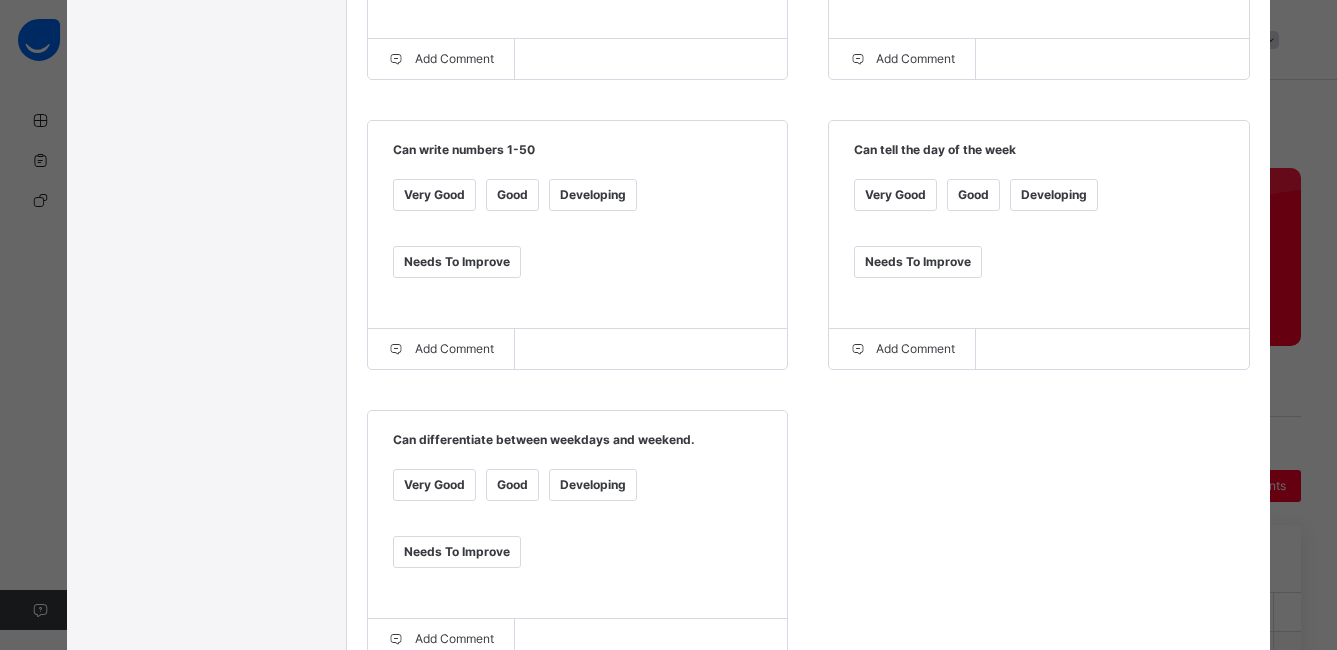 scroll, scrollTop: 1322, scrollLeft: 0, axis: vertical 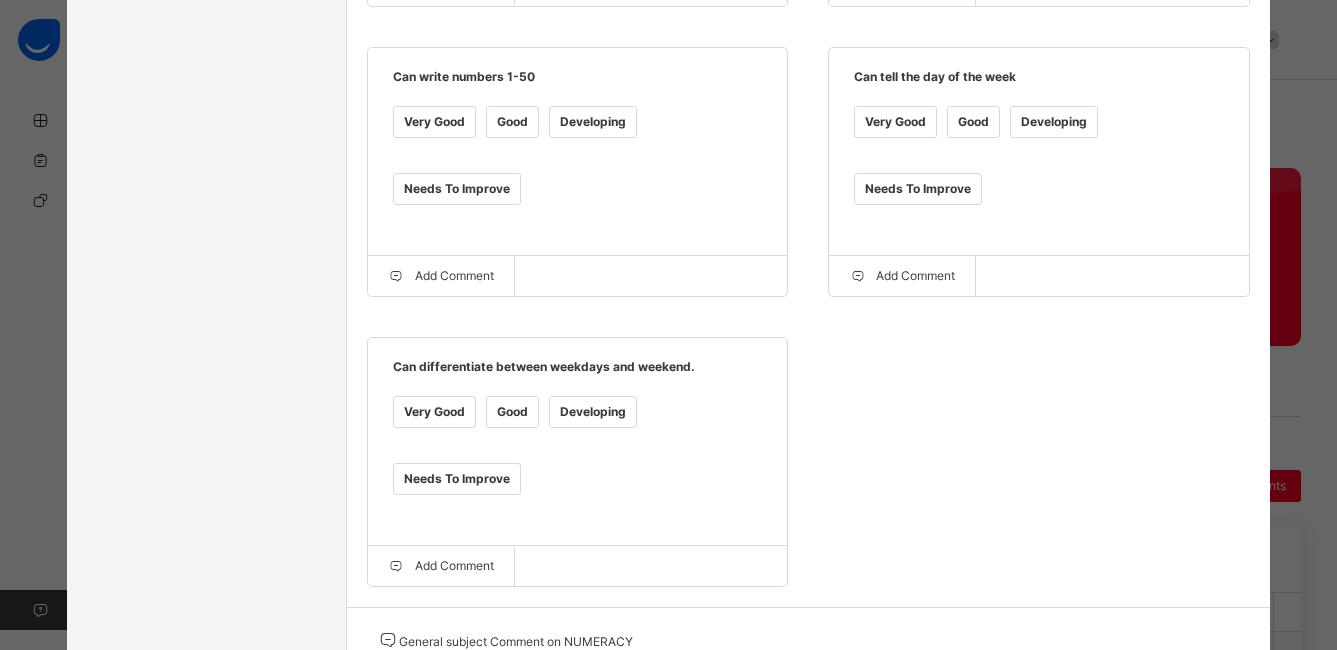 click on "Good" at bounding box center [512, 412] 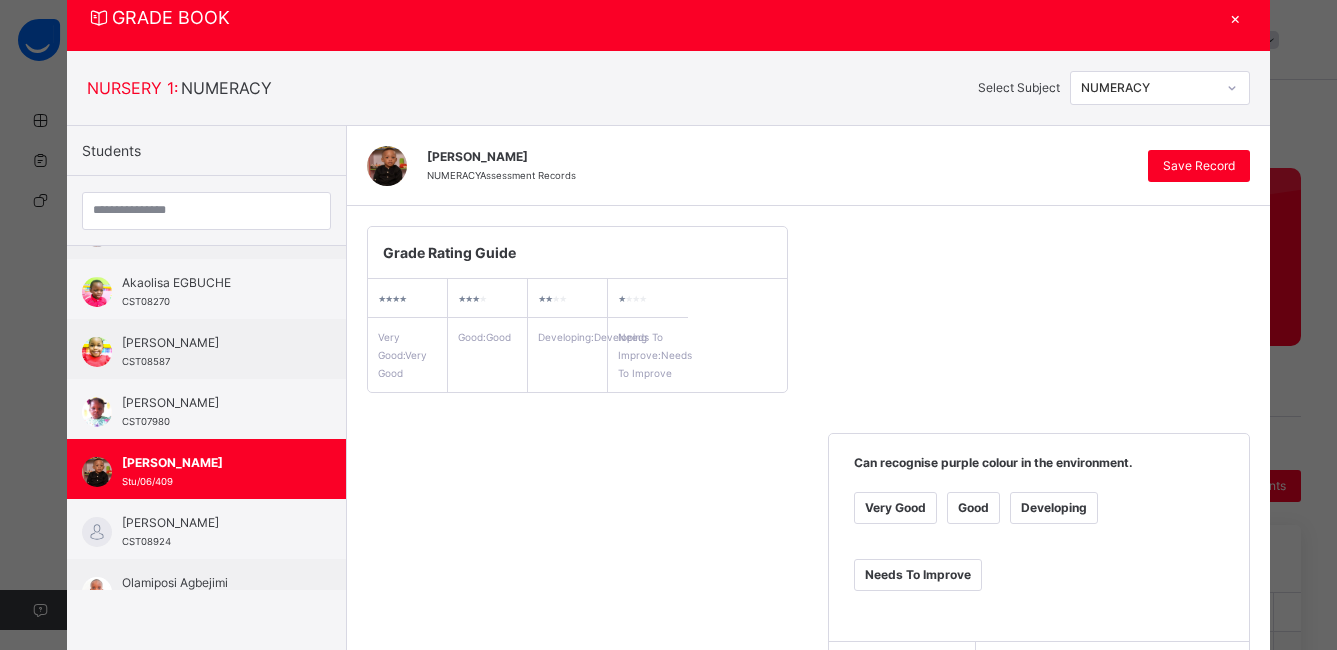 scroll, scrollTop: 10, scrollLeft: 0, axis: vertical 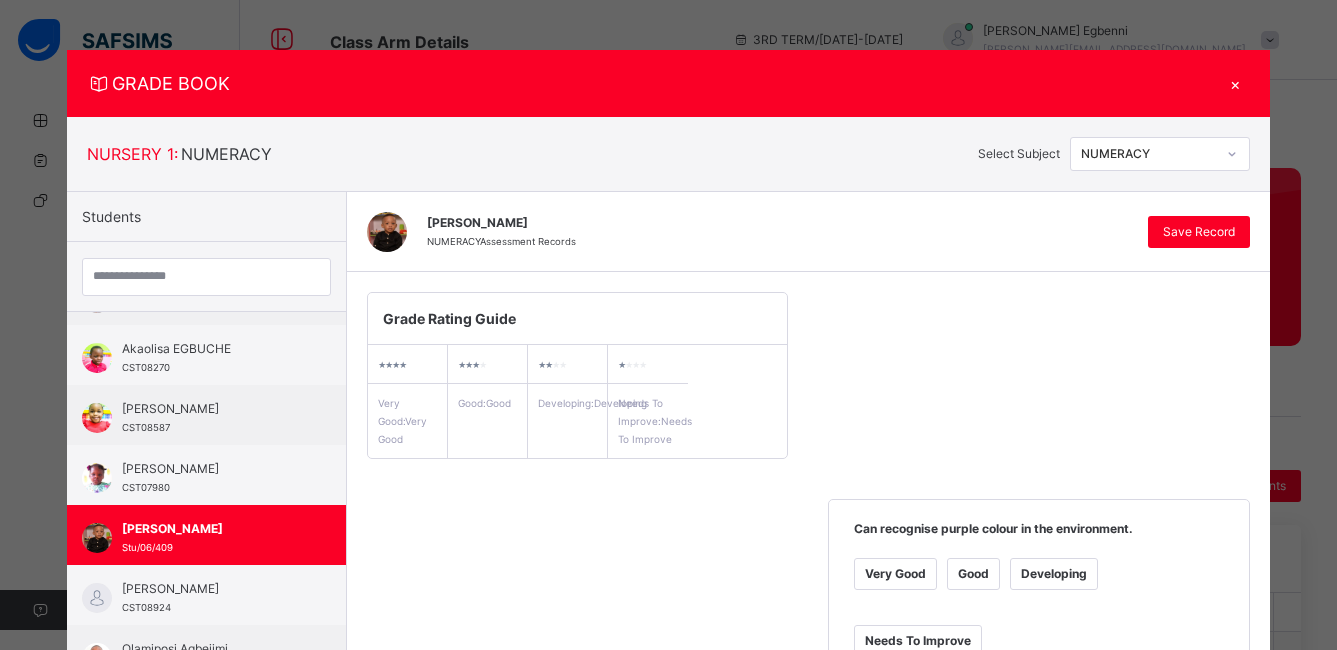 click on "[PERSON_NAME] NUMERACY  Assessment Records Save Record" at bounding box center [808, 232] 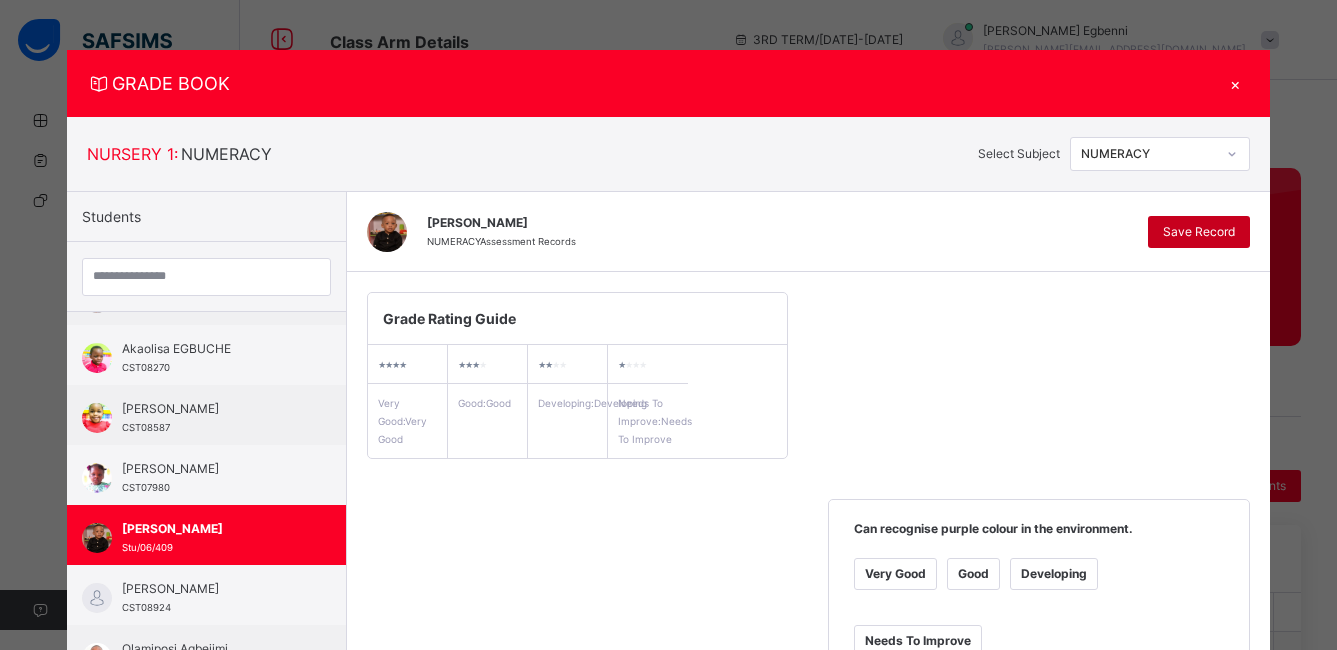 click on "Save Record" at bounding box center (1199, 232) 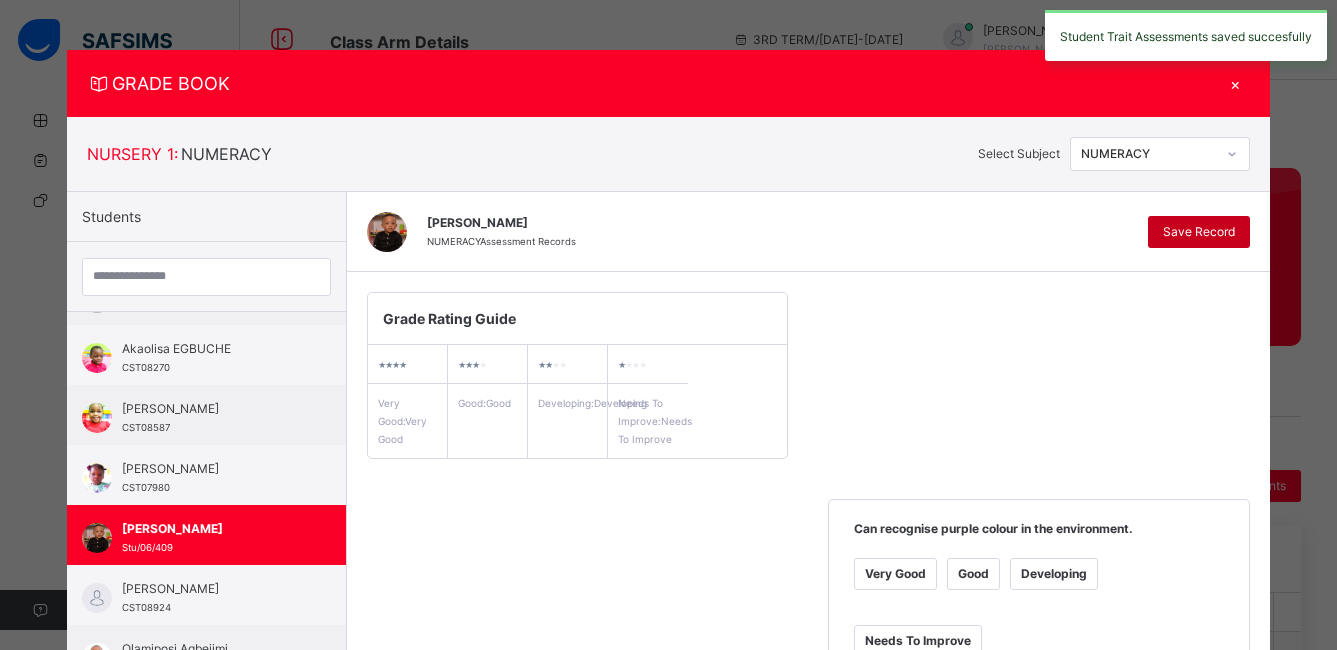 click on "Save Record" at bounding box center (1199, 232) 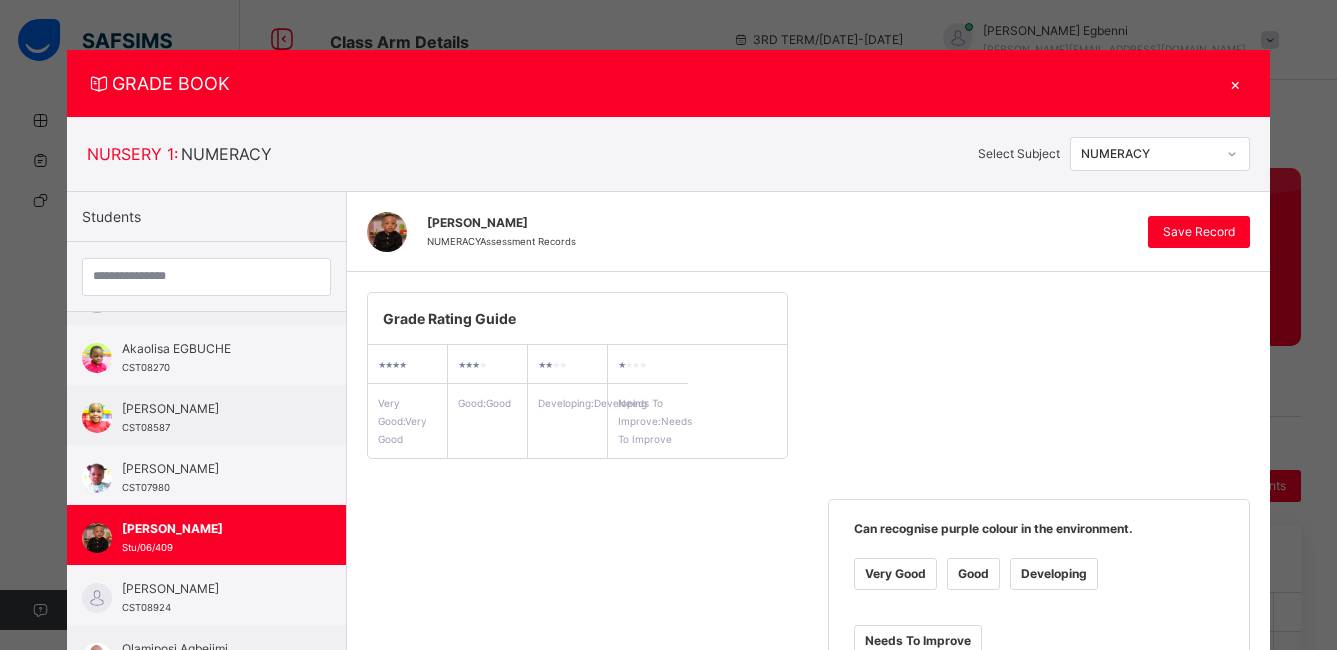 click 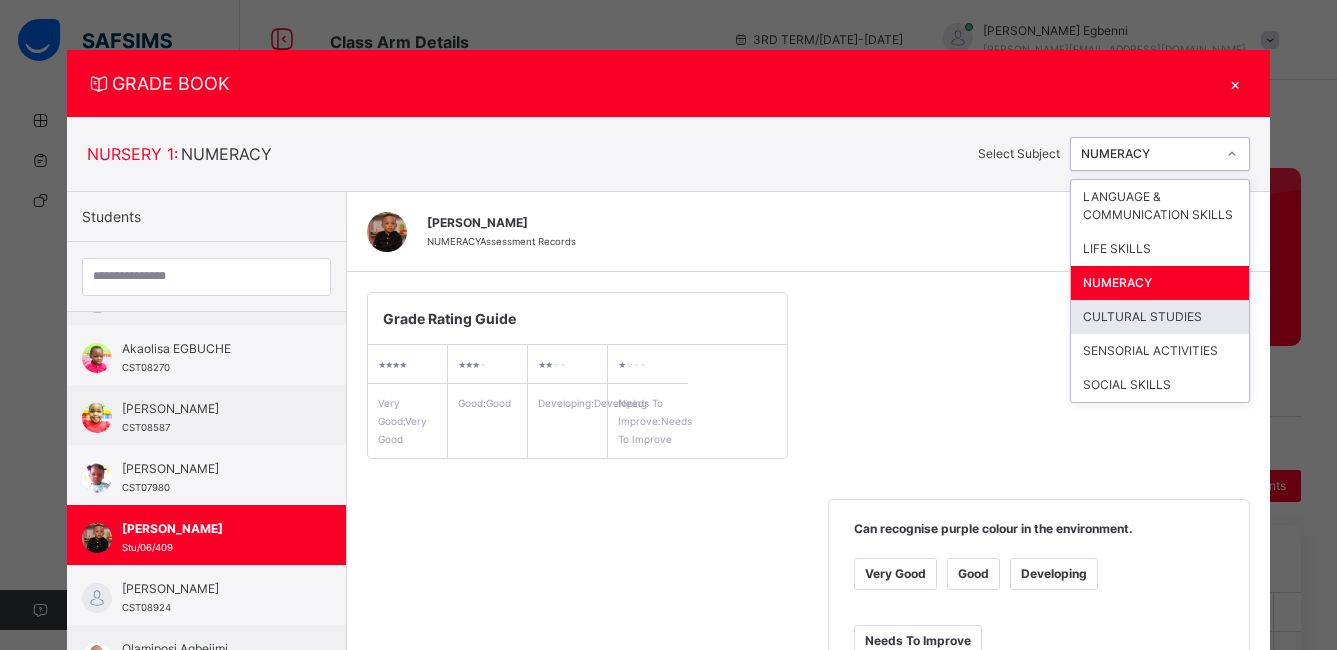 click on "CULTURAL STUDIES" at bounding box center [1160, 317] 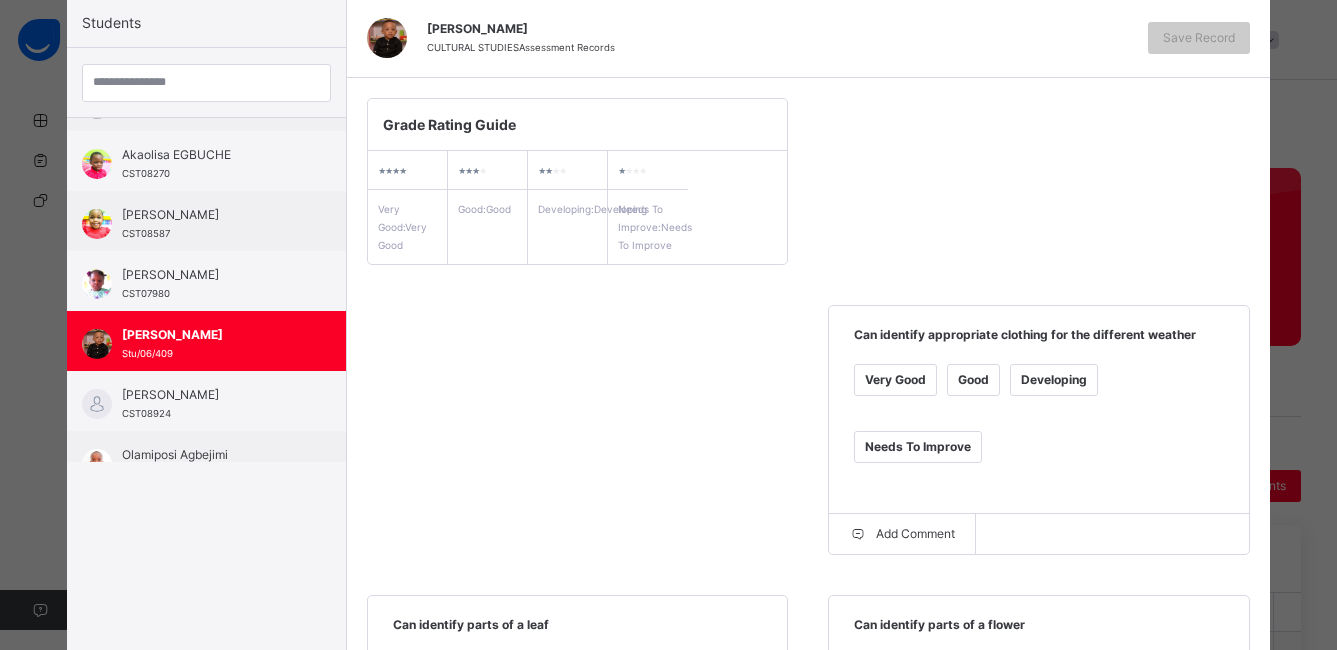 scroll, scrollTop: 206, scrollLeft: 0, axis: vertical 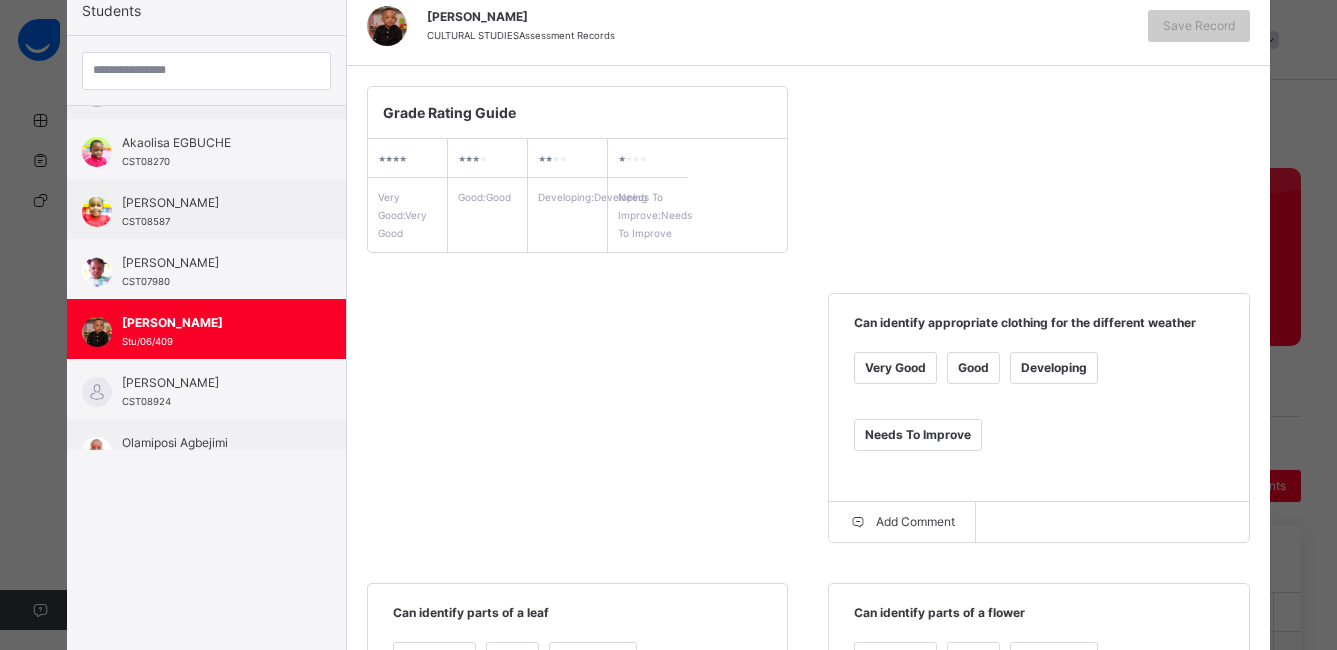 click on "Good" at bounding box center (973, 368) 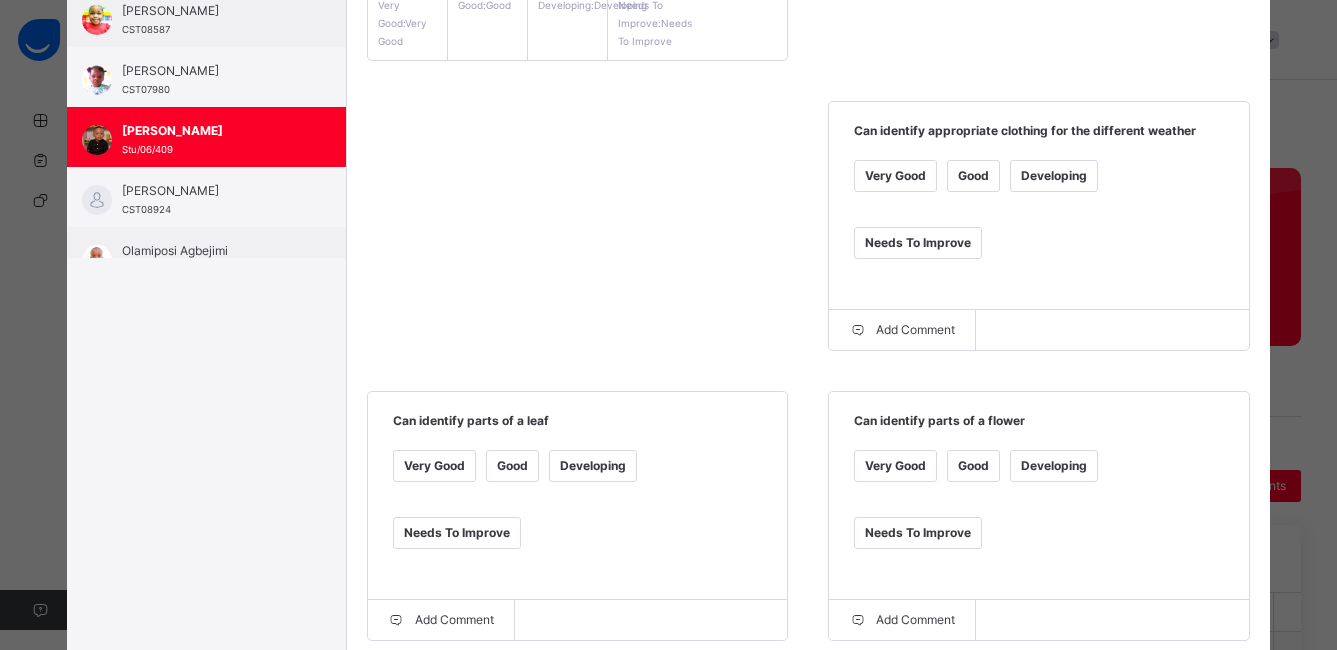 scroll, scrollTop: 408, scrollLeft: 0, axis: vertical 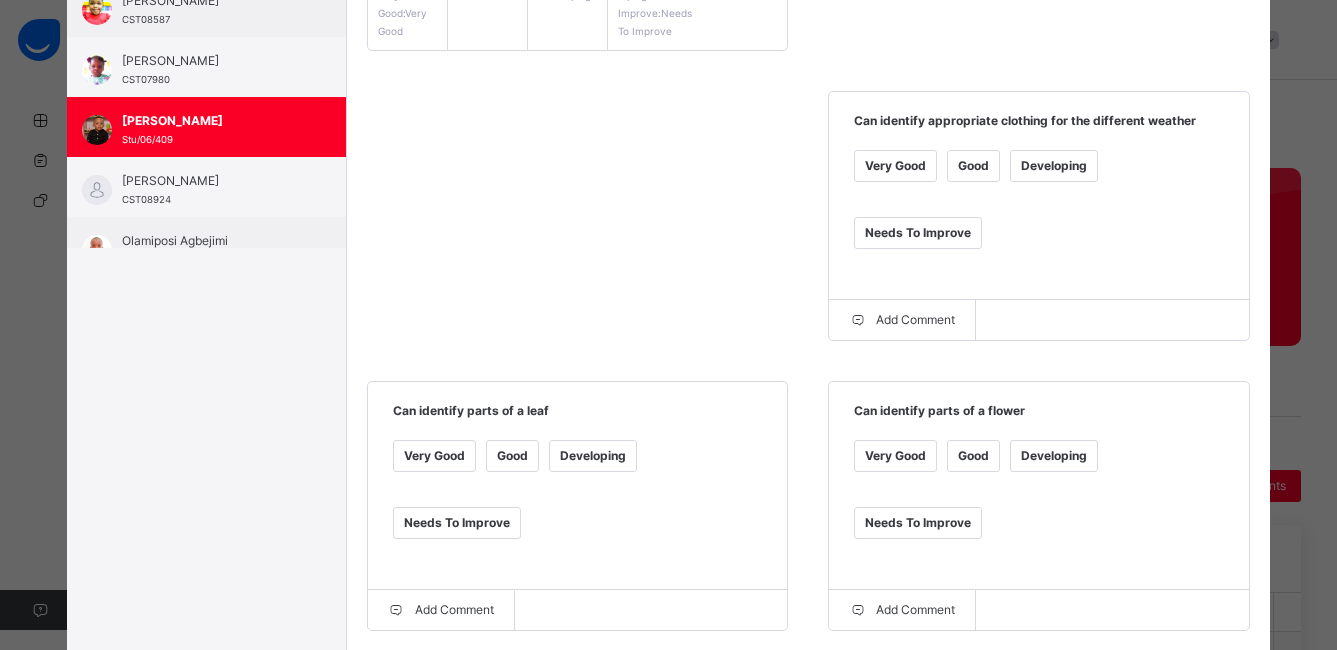 click on "Good" at bounding box center (512, 456) 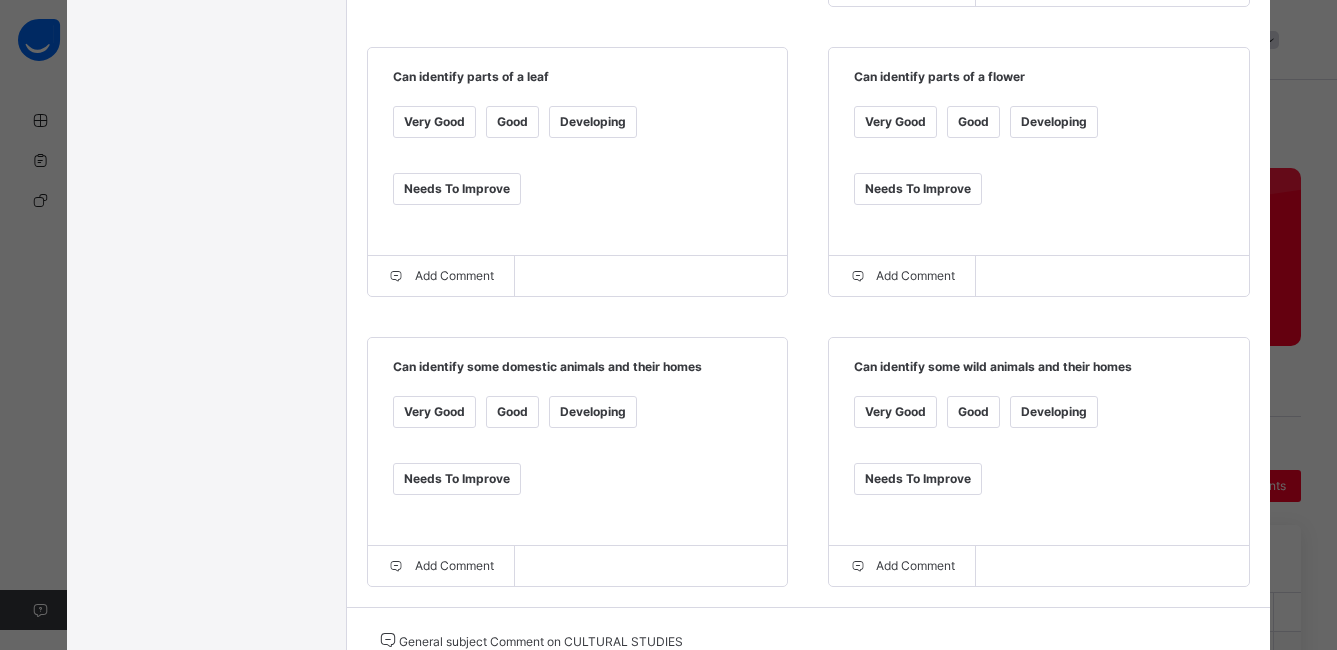 scroll, scrollTop: 750, scrollLeft: 0, axis: vertical 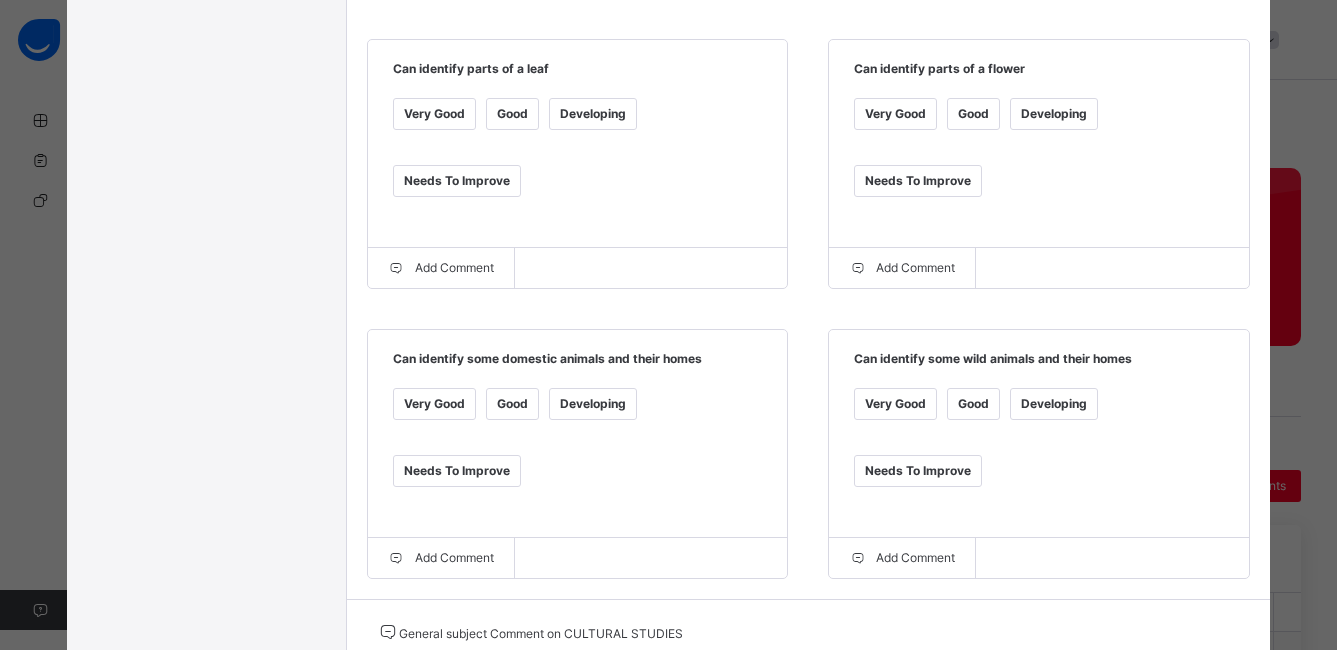 click on "Good" at bounding box center (512, 404) 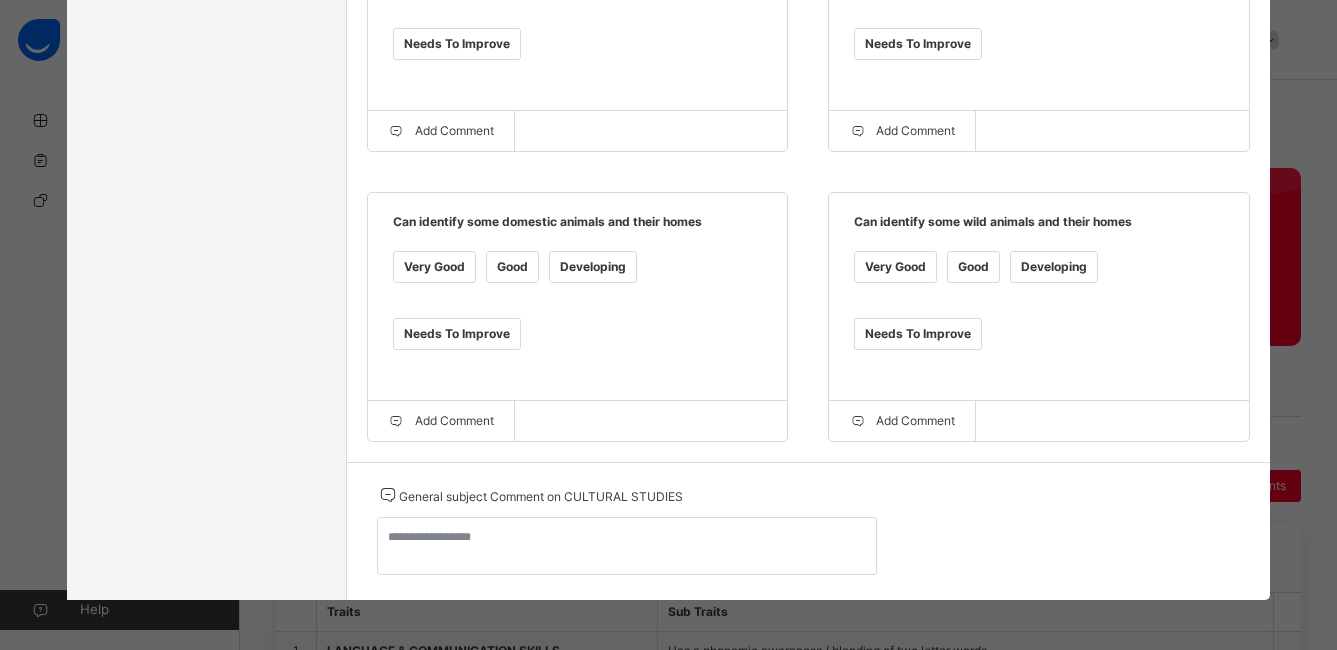 scroll, scrollTop: 301, scrollLeft: 0, axis: vertical 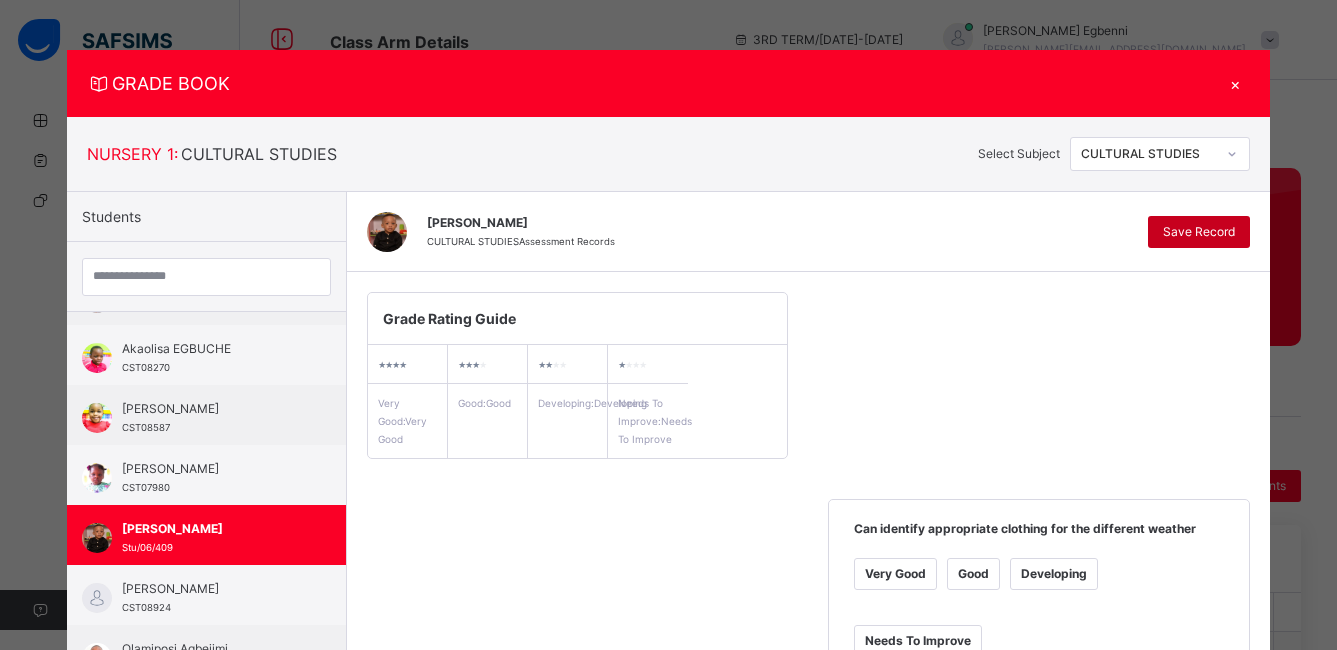 click on "Save Record" at bounding box center (1199, 232) 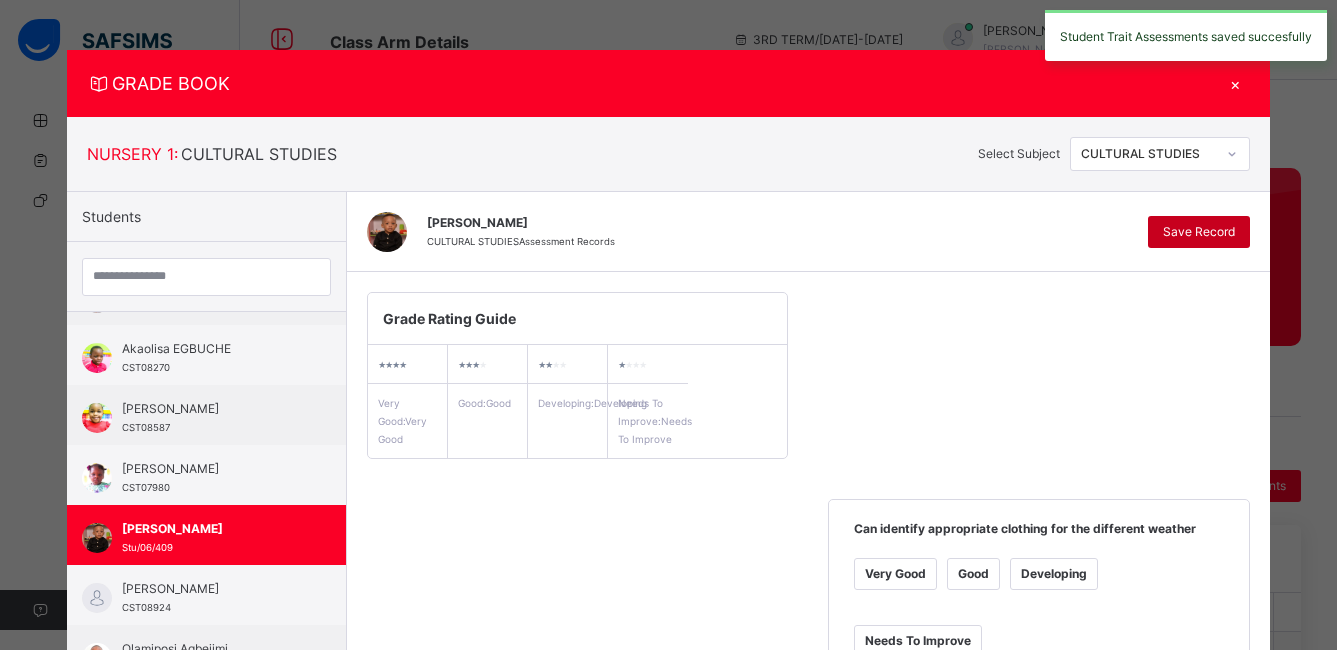 click on "Save Record" at bounding box center [1199, 232] 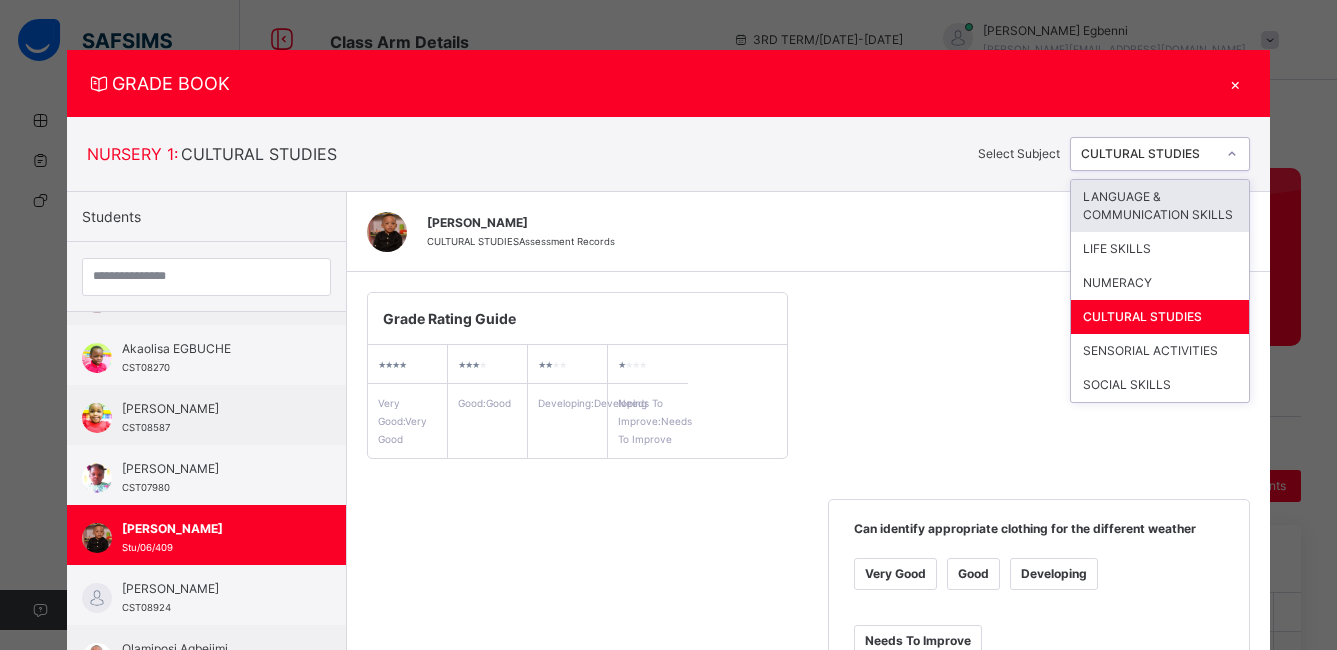 click 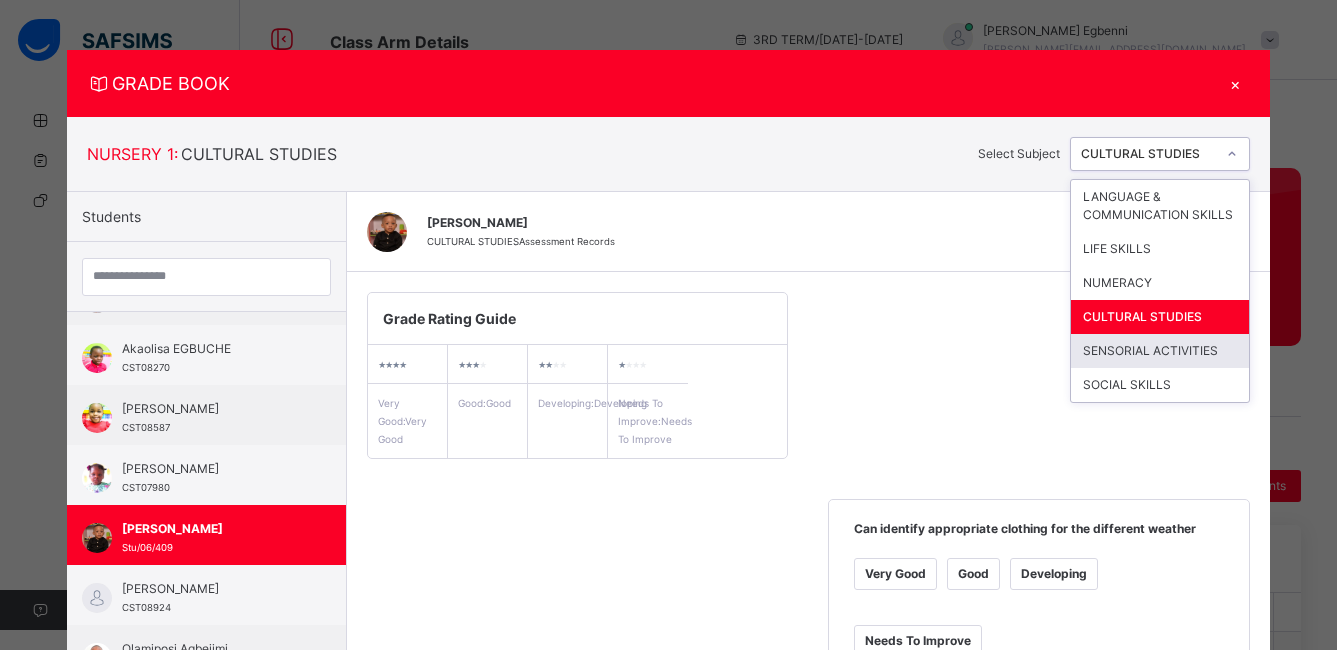 click on "SENSORIAL ACTIVITIES" at bounding box center (1160, 351) 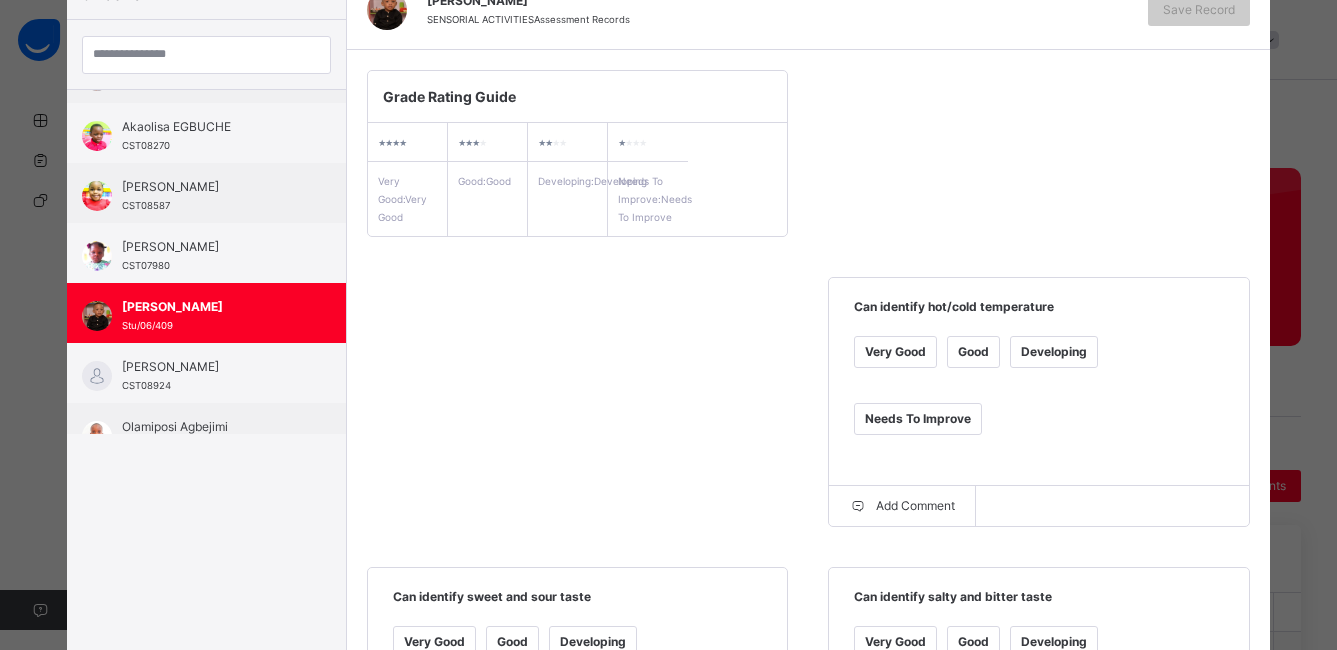scroll, scrollTop: 288, scrollLeft: 0, axis: vertical 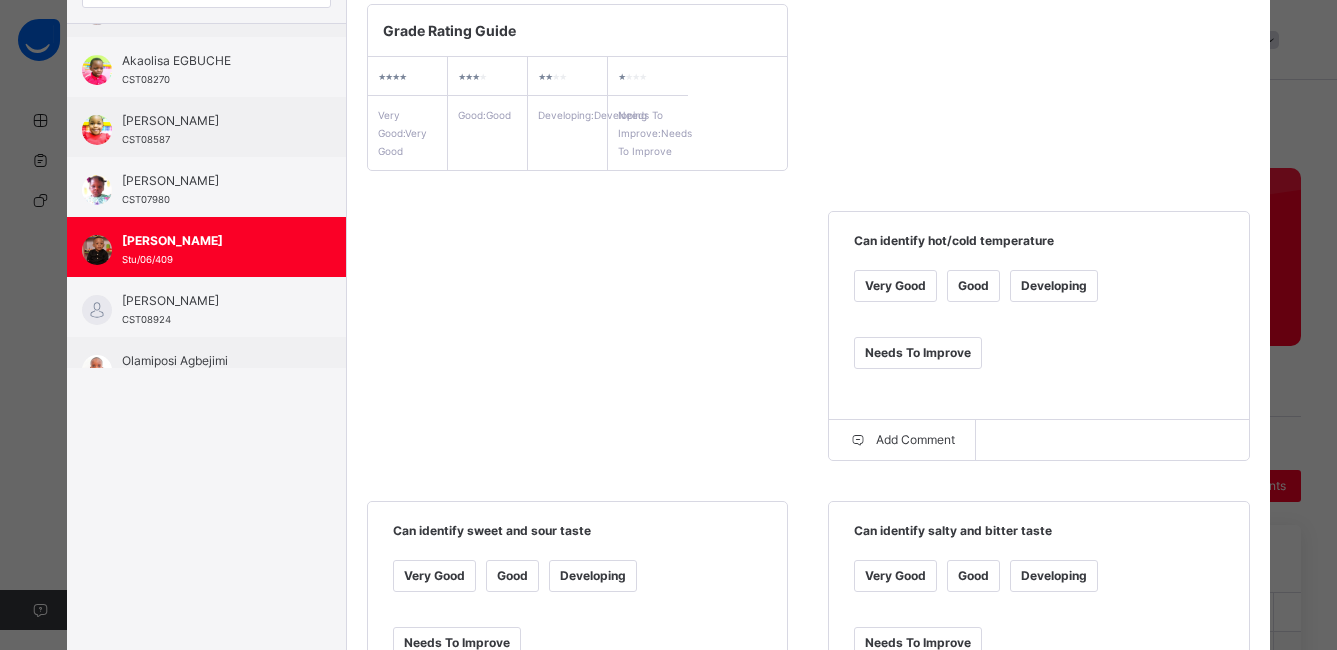 click on "Very Good" at bounding box center [895, 286] 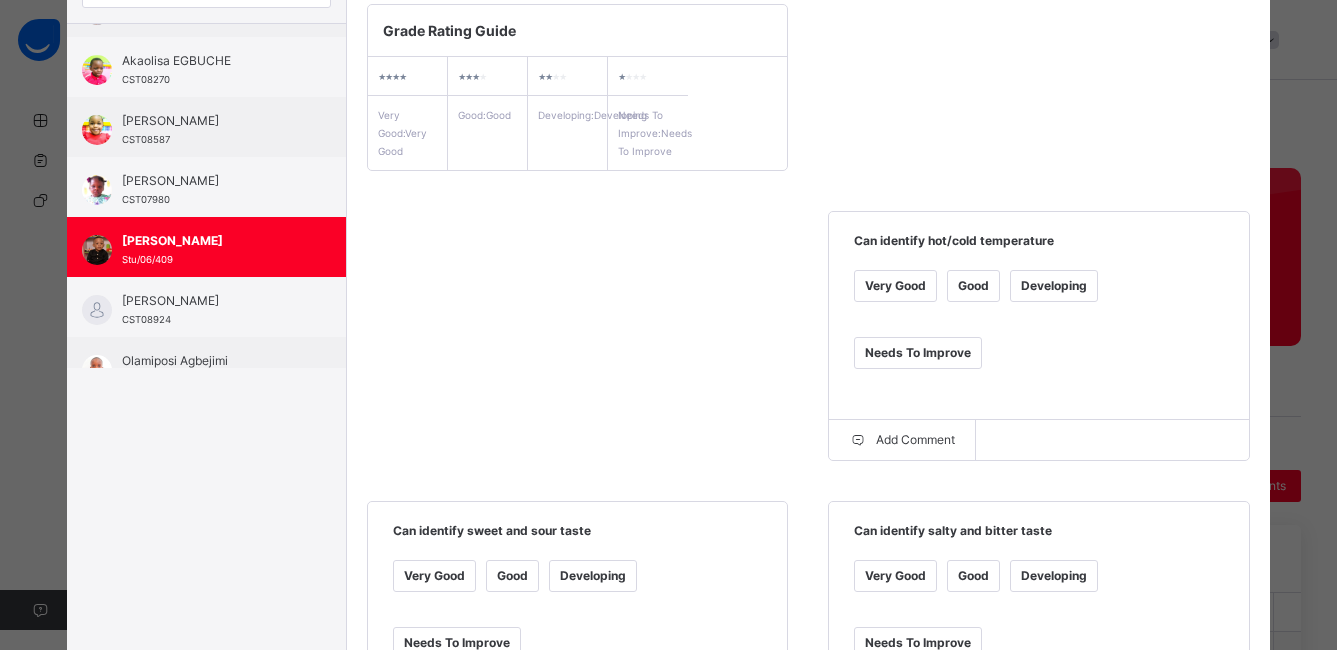 click on "Very Good" at bounding box center (434, 576) 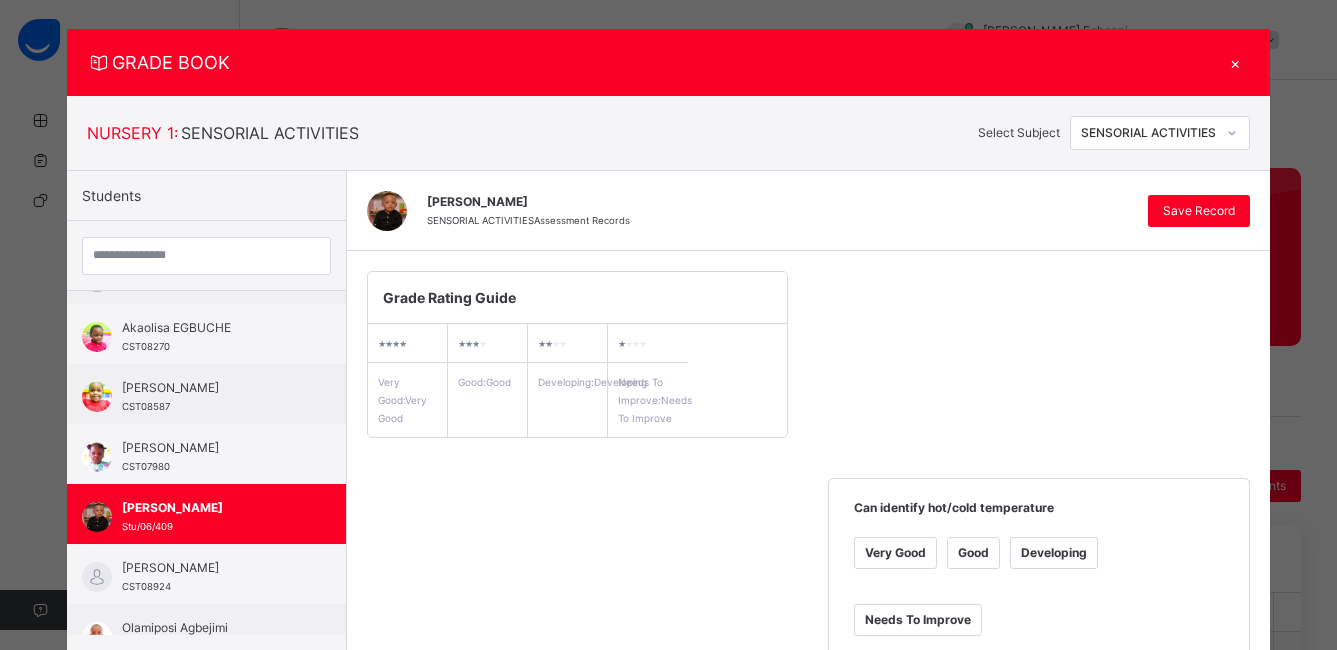 scroll, scrollTop: 0, scrollLeft: 0, axis: both 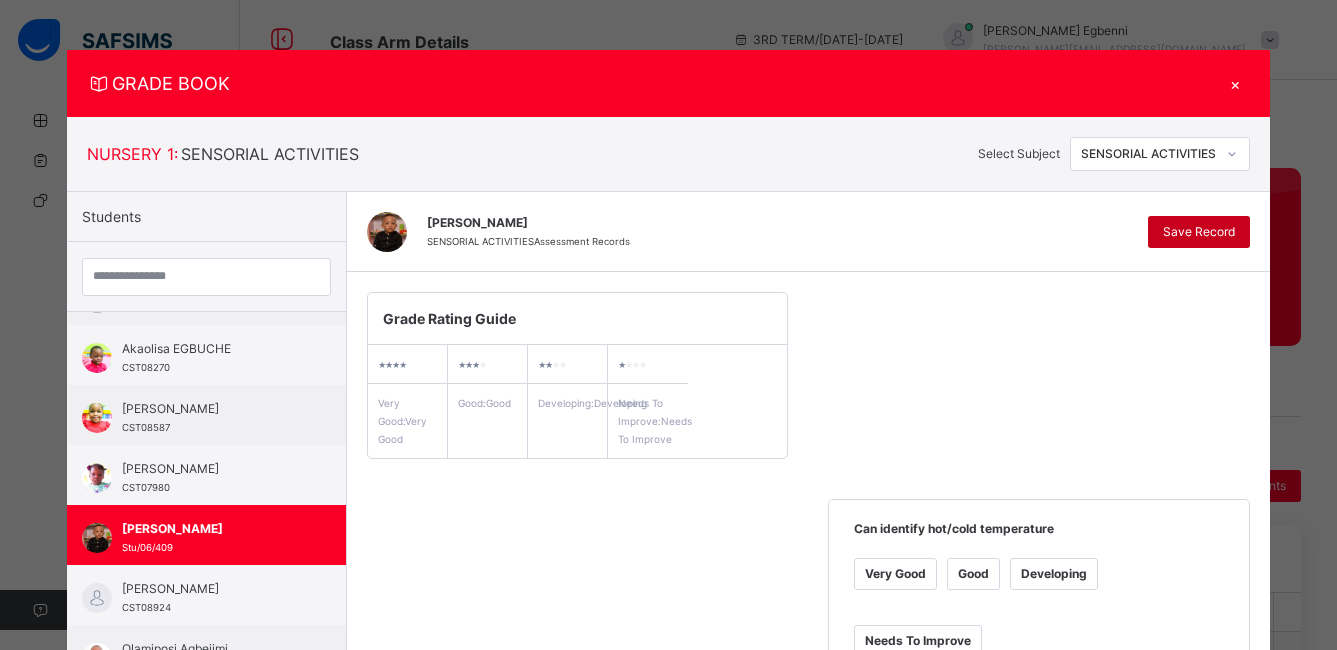click on "Save Record" at bounding box center [1199, 232] 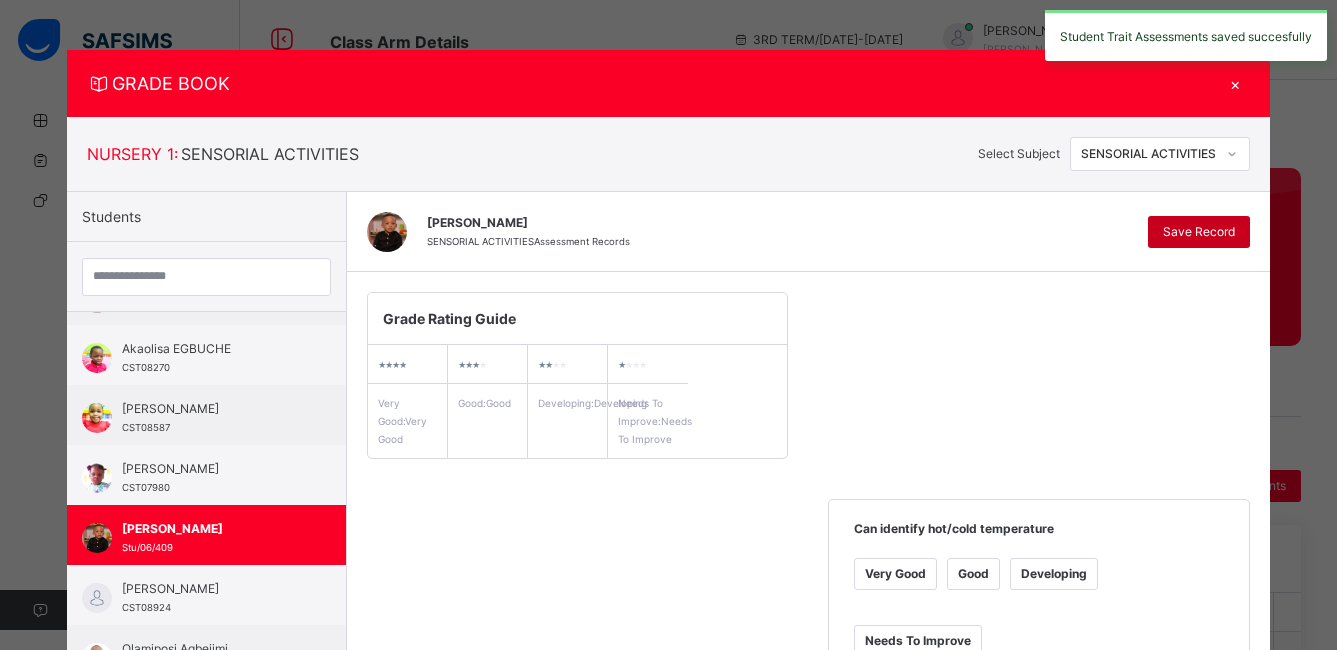 click on "Save Record" at bounding box center [1199, 232] 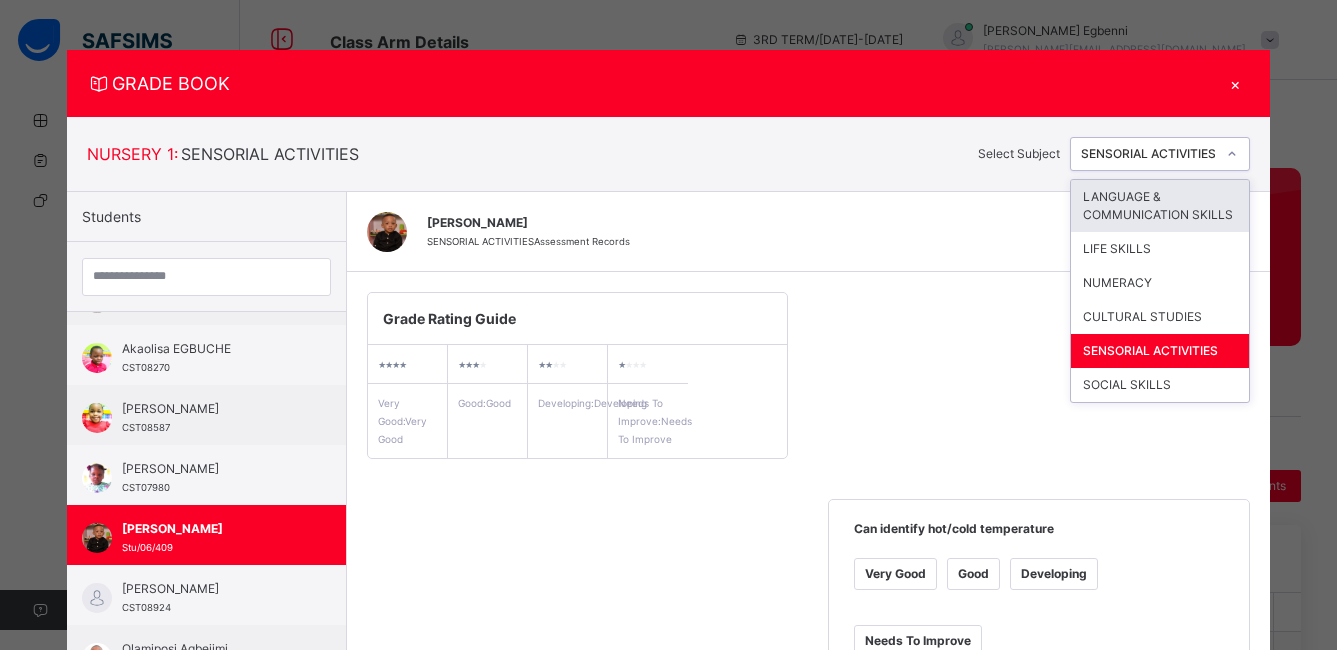 click 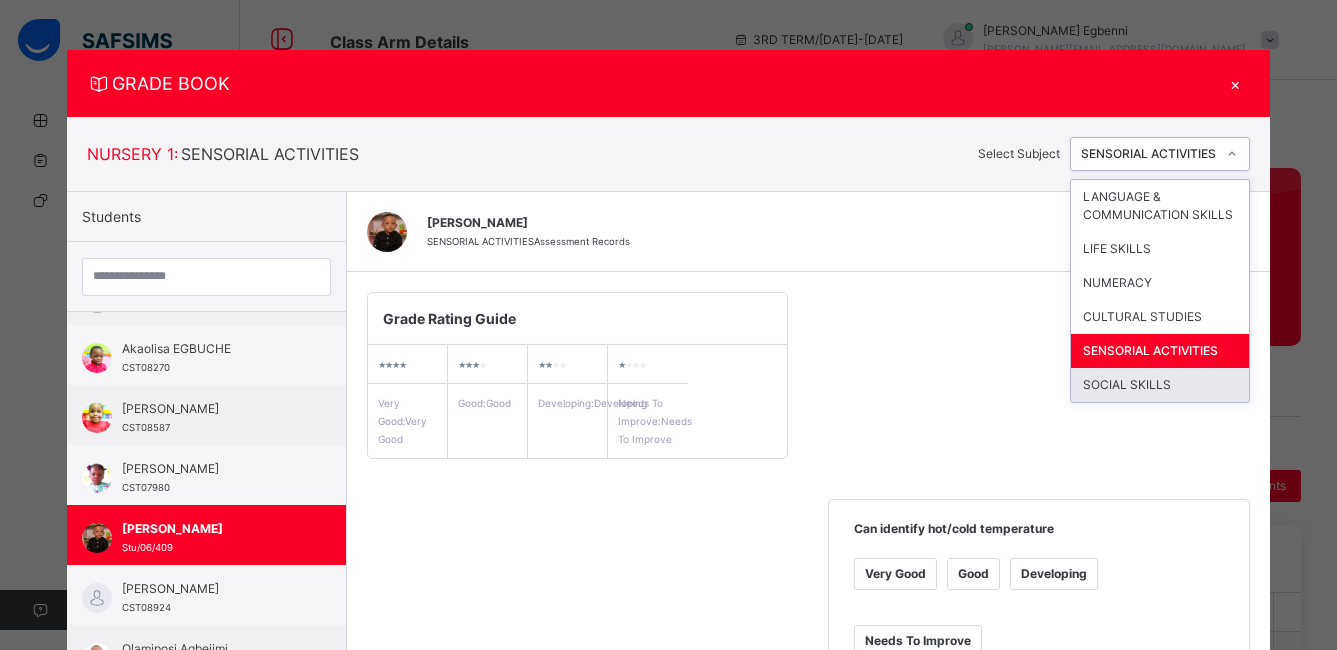 click on "SOCIAL SKILLS" at bounding box center (1160, 385) 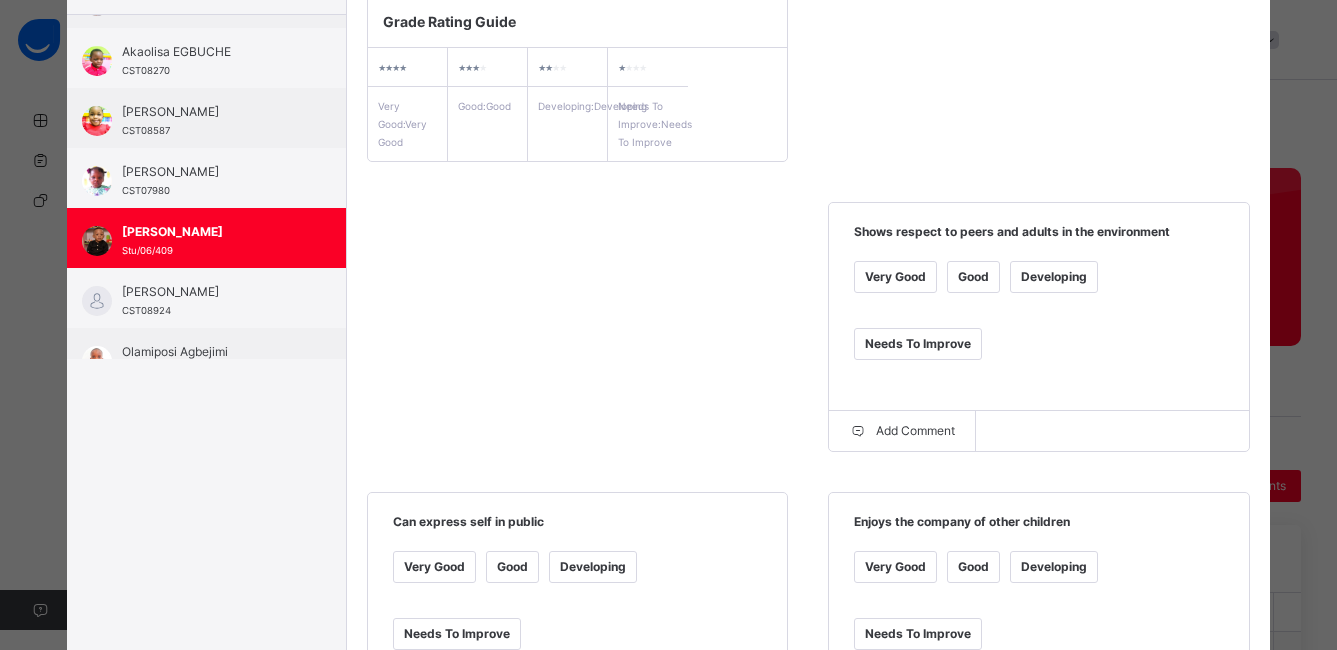 scroll, scrollTop: 304, scrollLeft: 0, axis: vertical 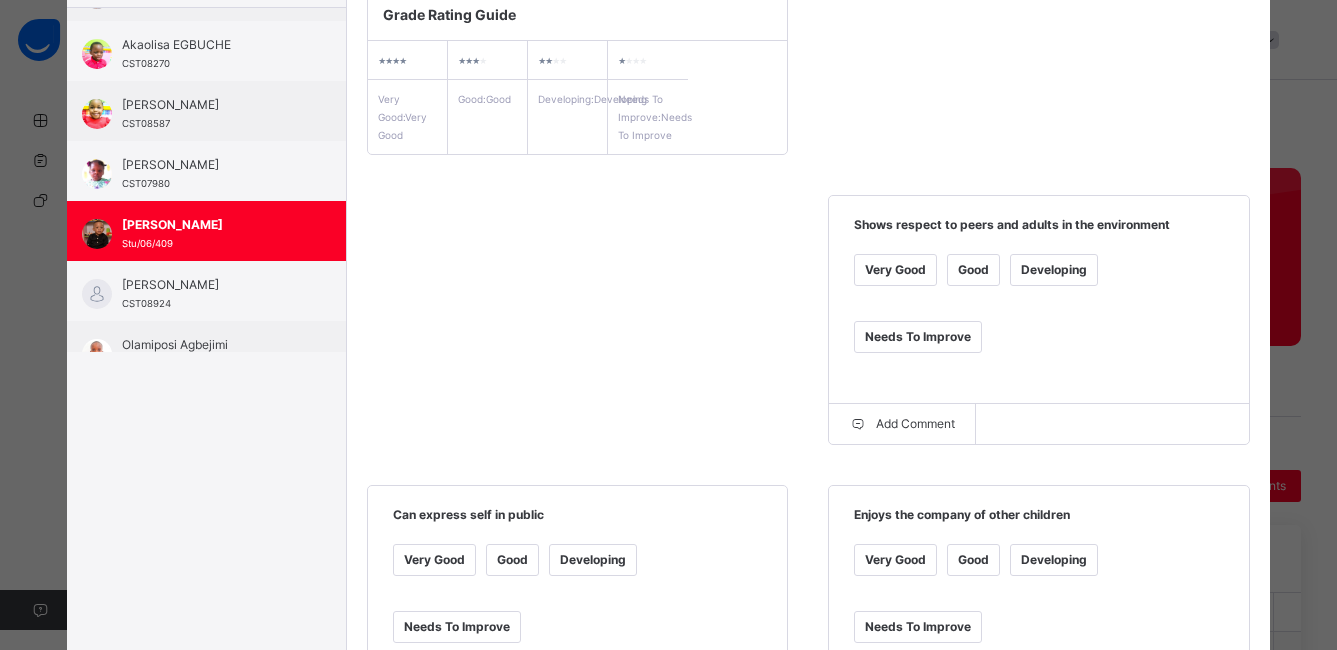 click on "Good" at bounding box center (973, 270) 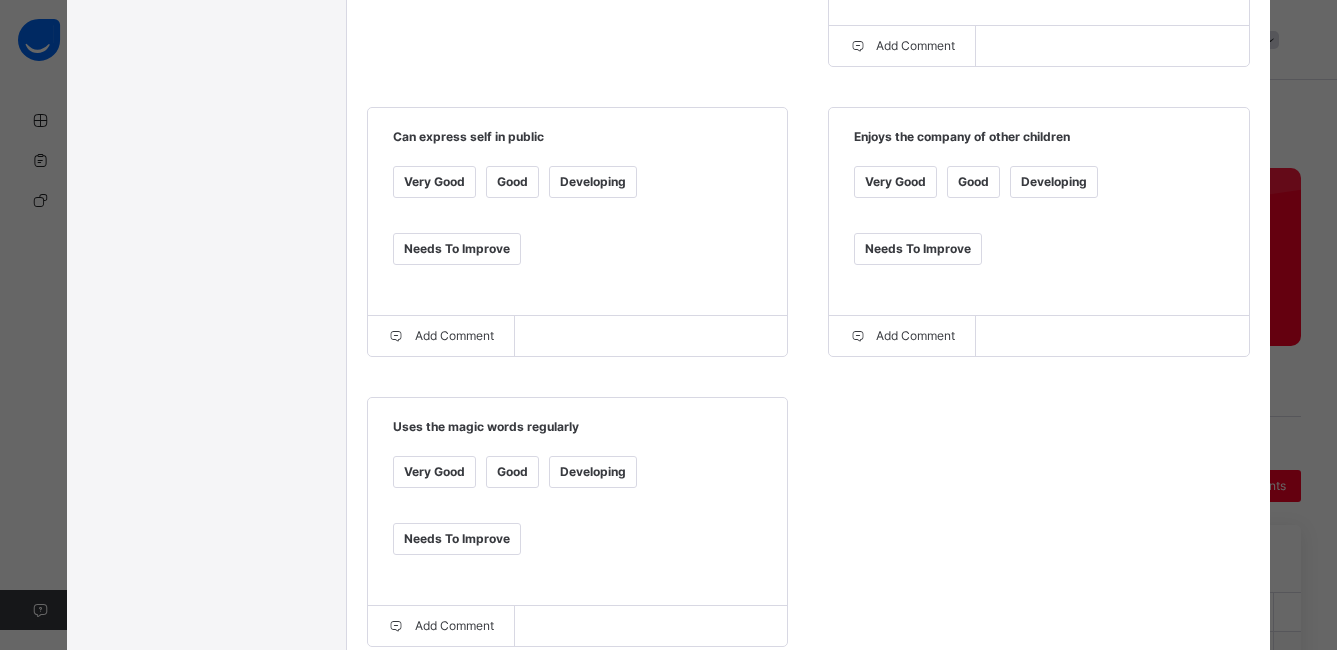 scroll, scrollTop: 700, scrollLeft: 0, axis: vertical 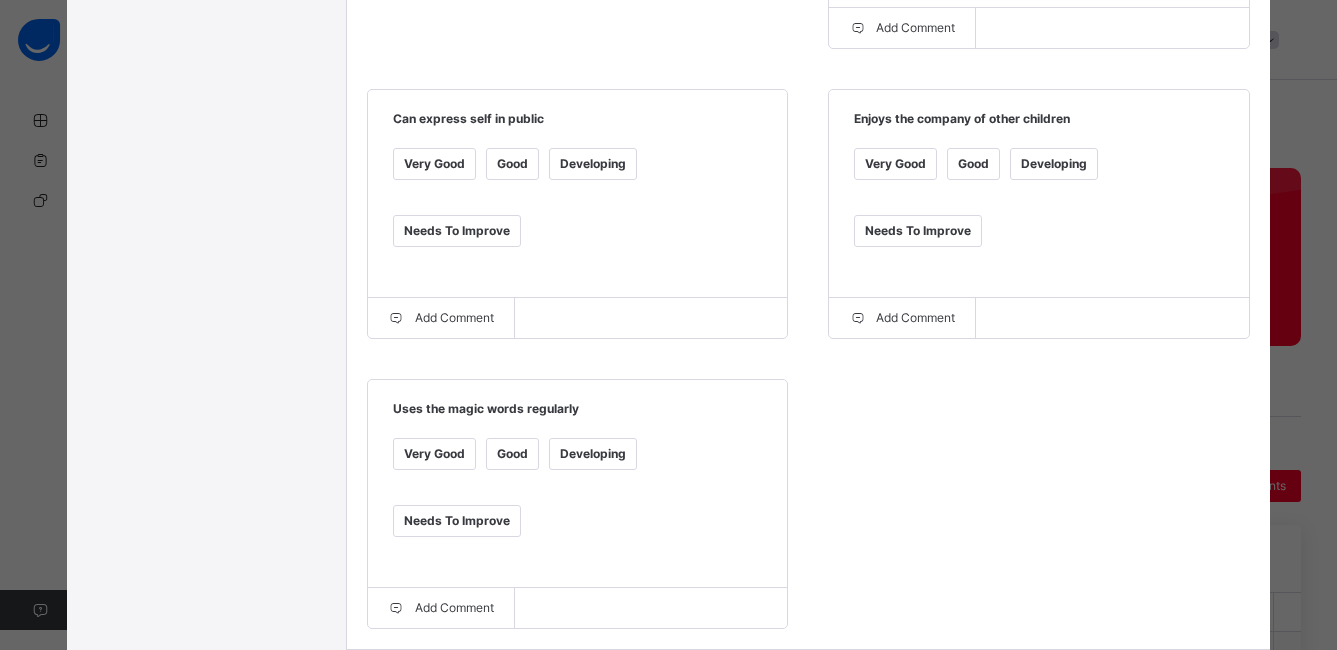 click on "Good" at bounding box center (512, 454) 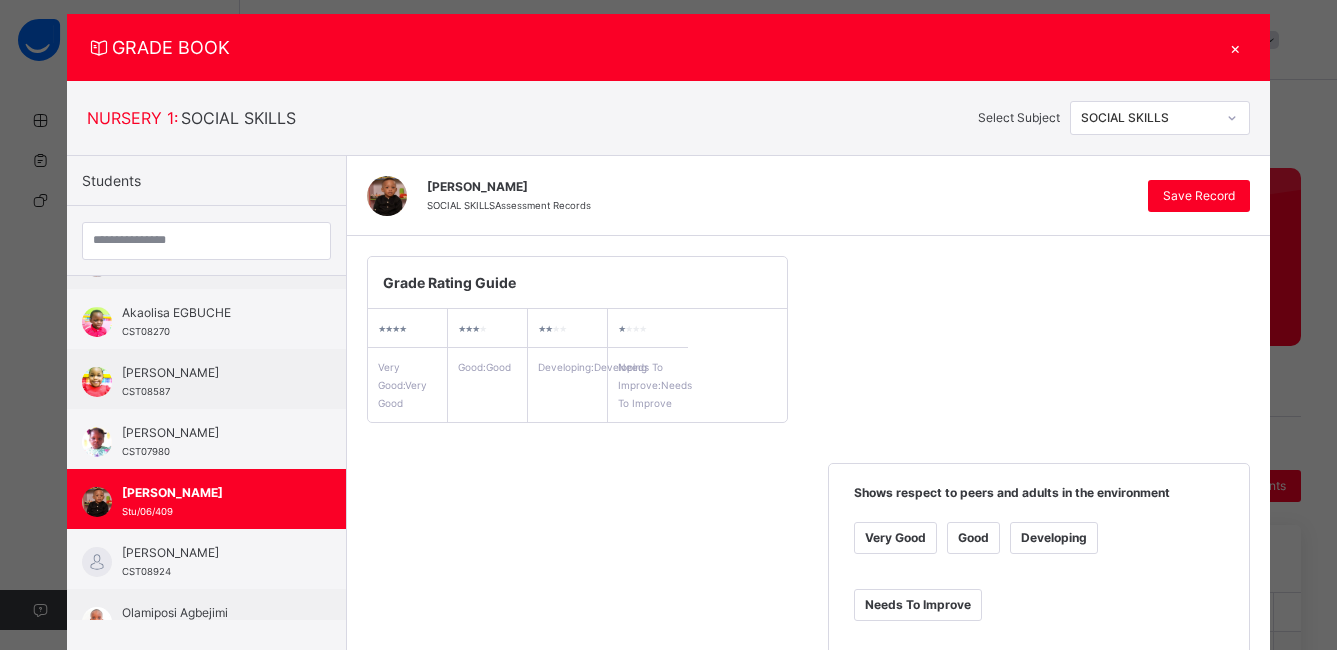 scroll, scrollTop: 0, scrollLeft: 0, axis: both 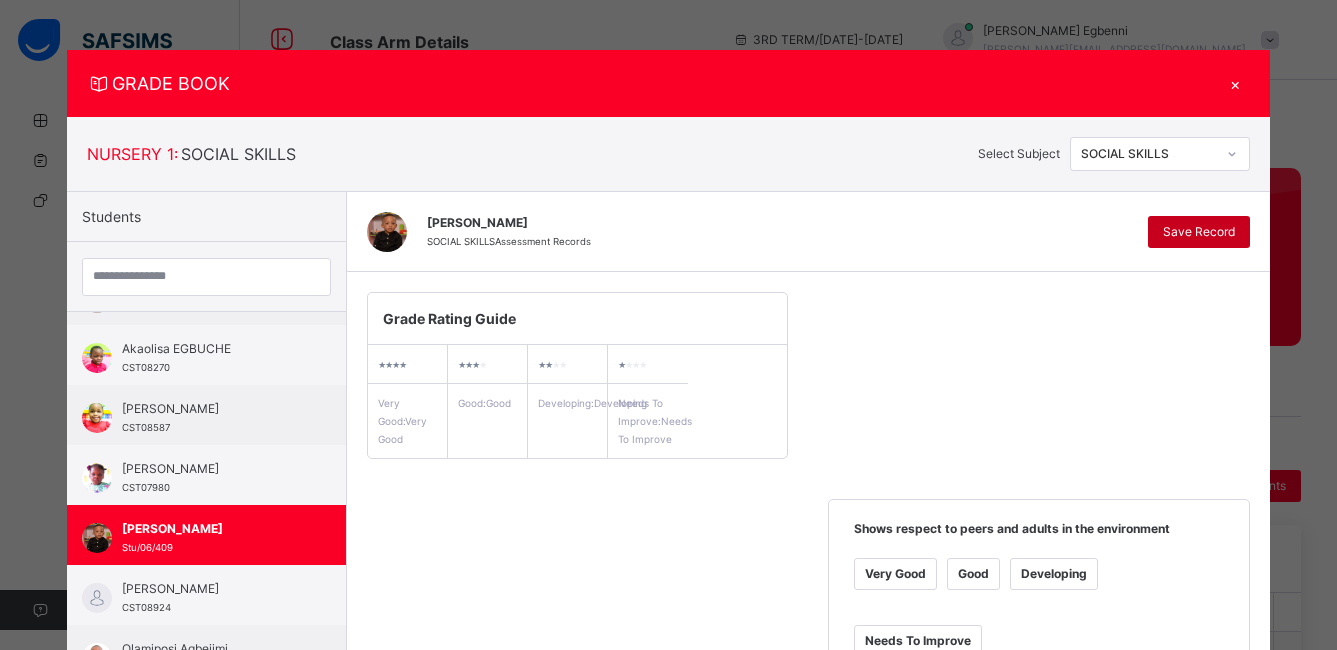 click on "Save Record" at bounding box center (1199, 232) 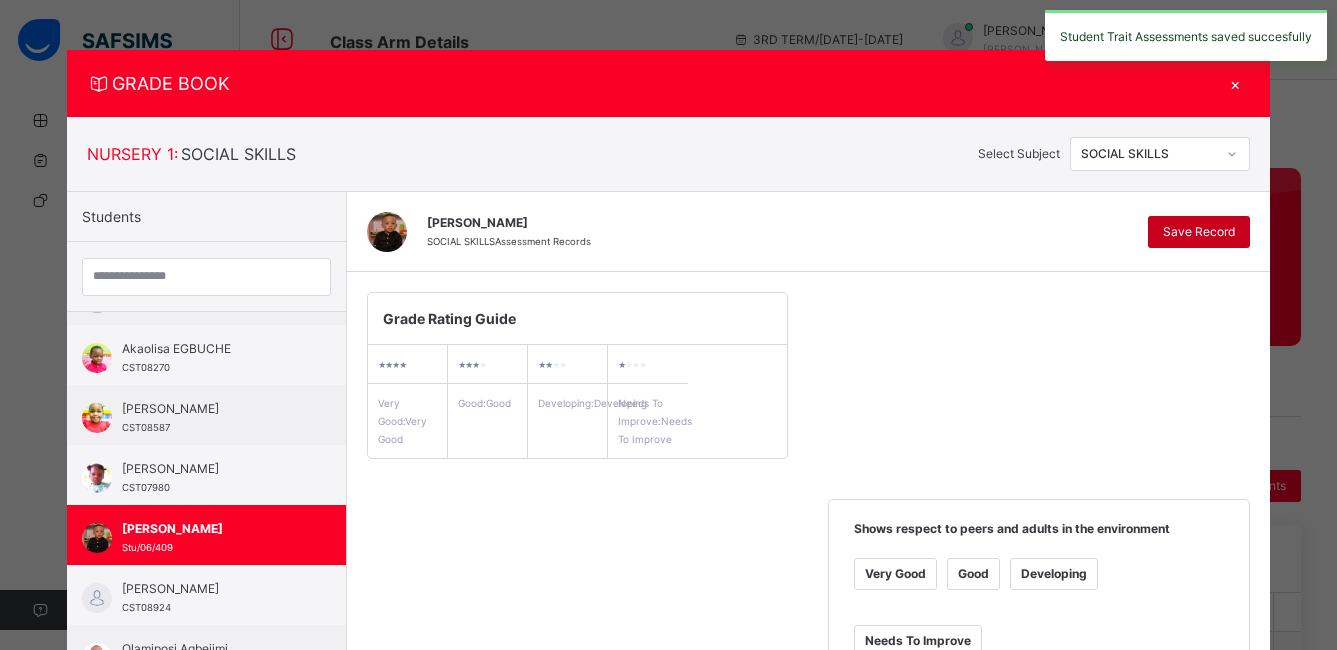 click on "Save Record" at bounding box center (1199, 232) 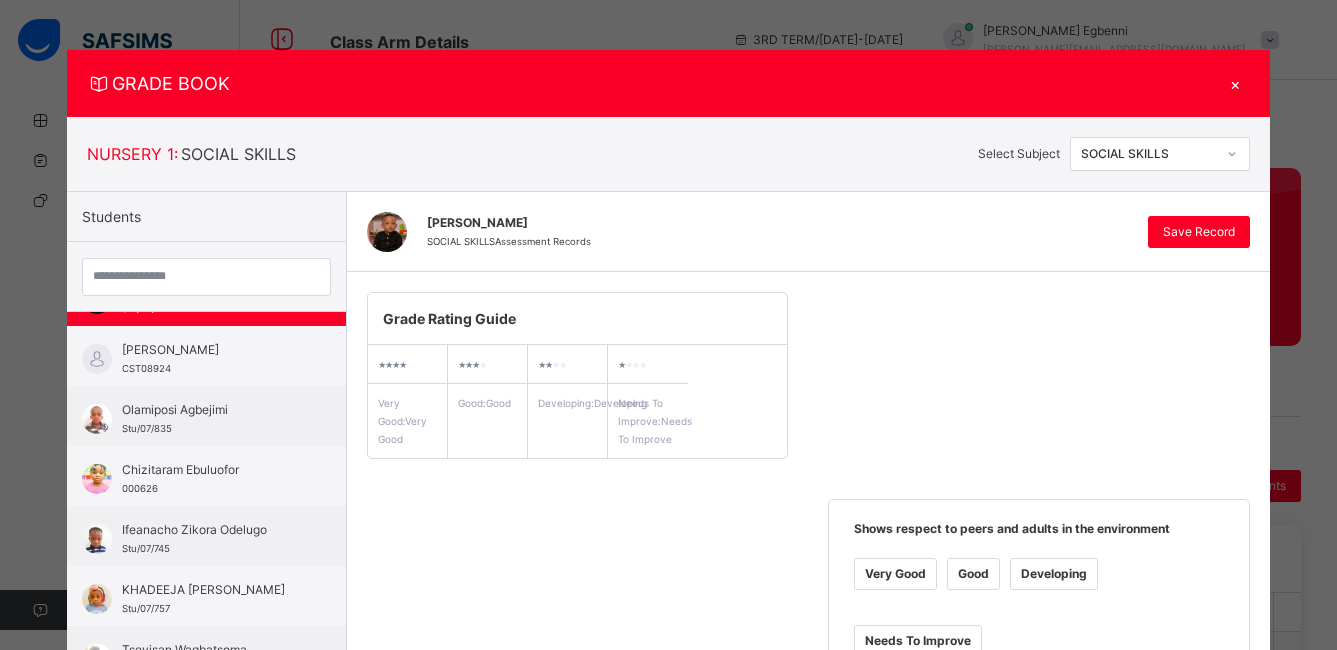 scroll, scrollTop: 707, scrollLeft: 0, axis: vertical 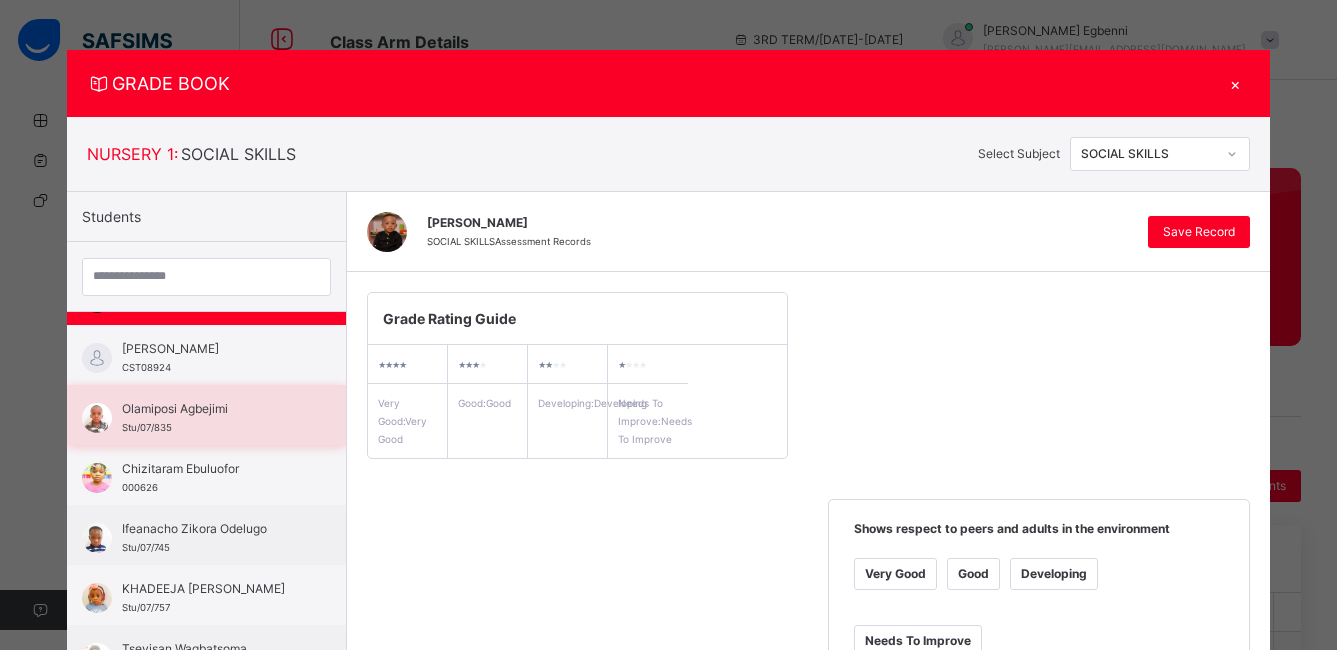 click on "Olamiposi  Agbejimi" at bounding box center [211, 409] 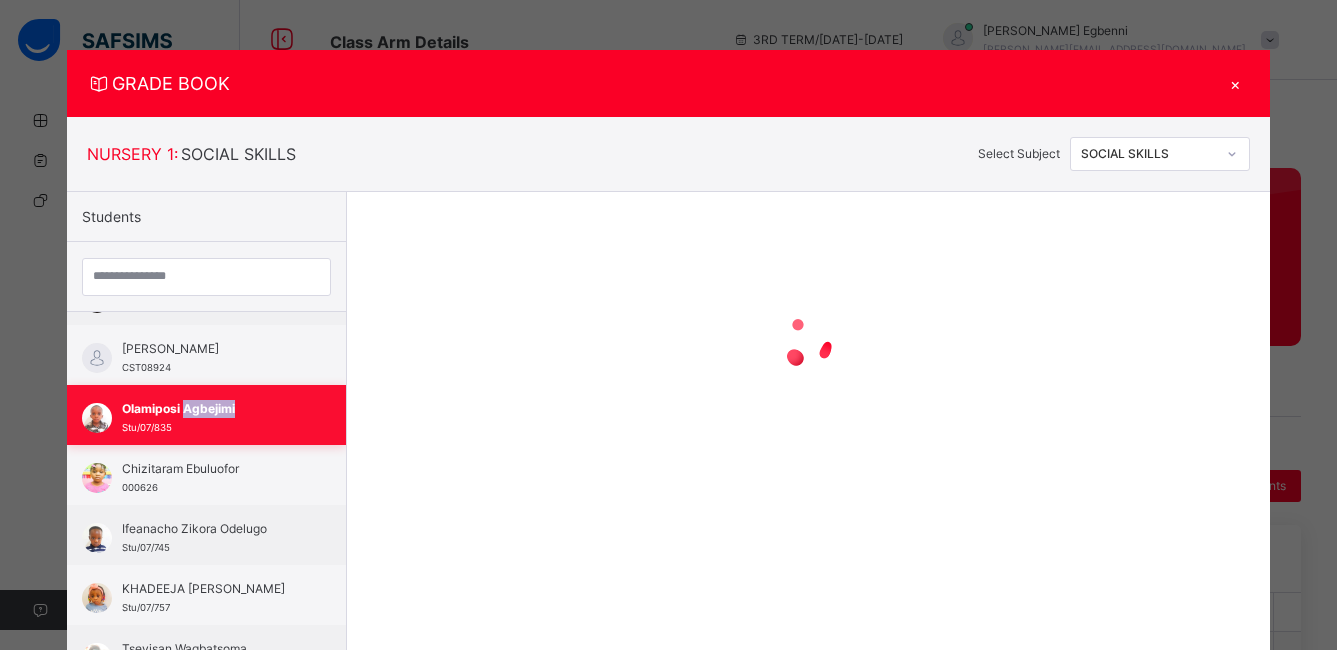 click on "Olamiposi  Agbejimi" at bounding box center (211, 409) 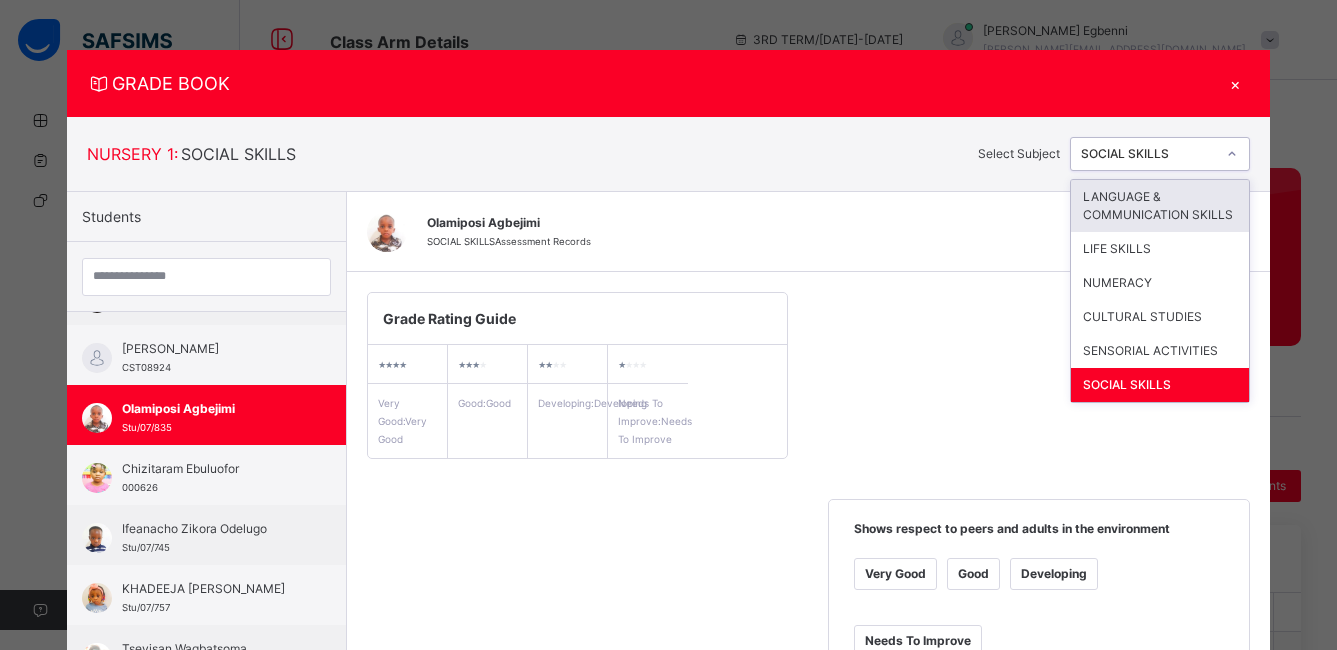 click 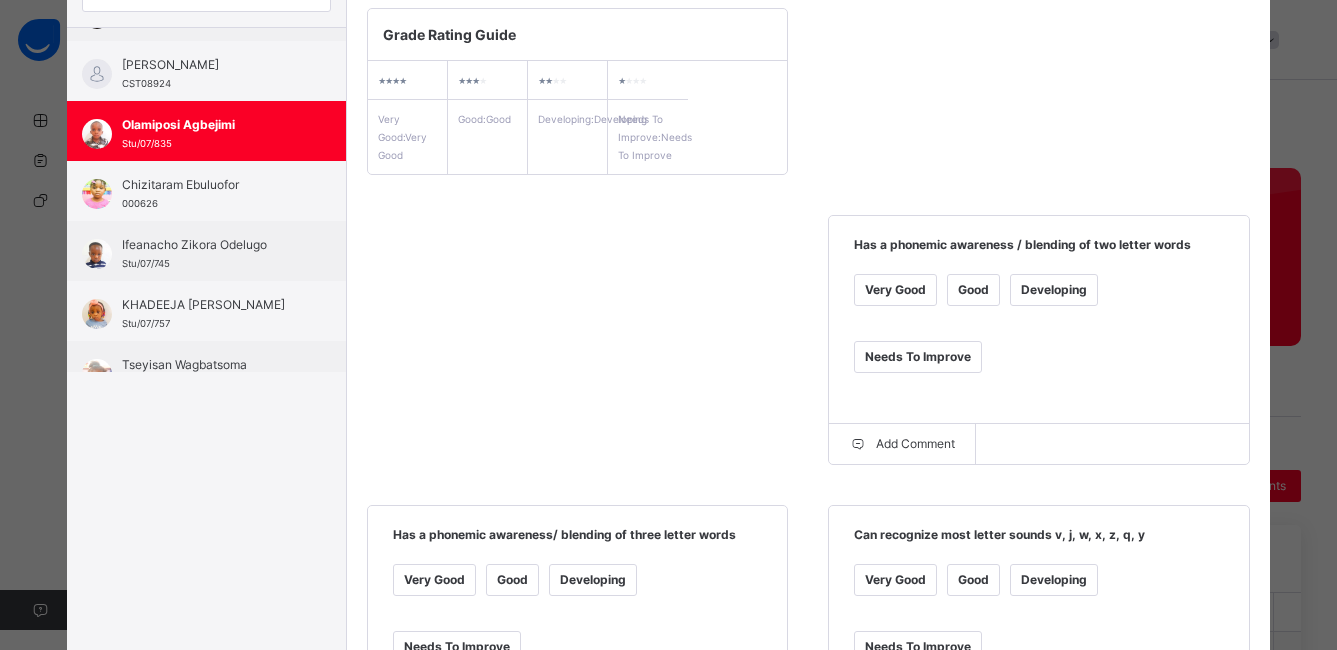 scroll, scrollTop: 304, scrollLeft: 0, axis: vertical 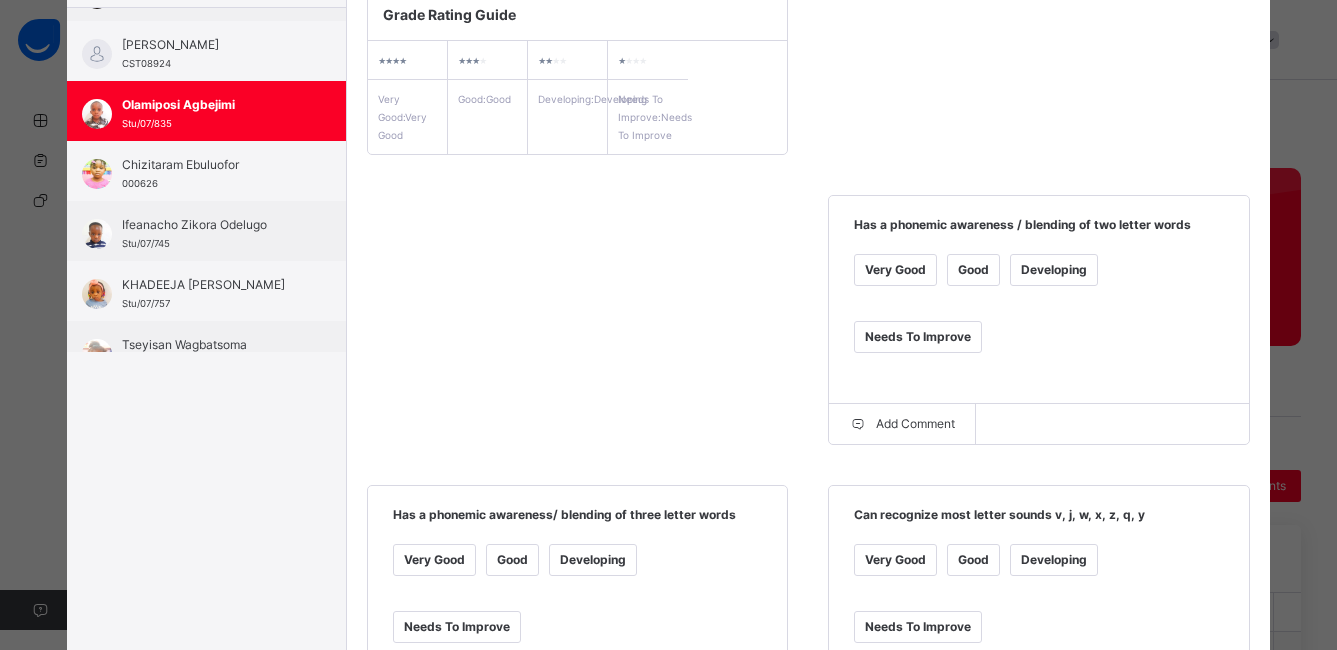 click on "Good" at bounding box center [973, 270] 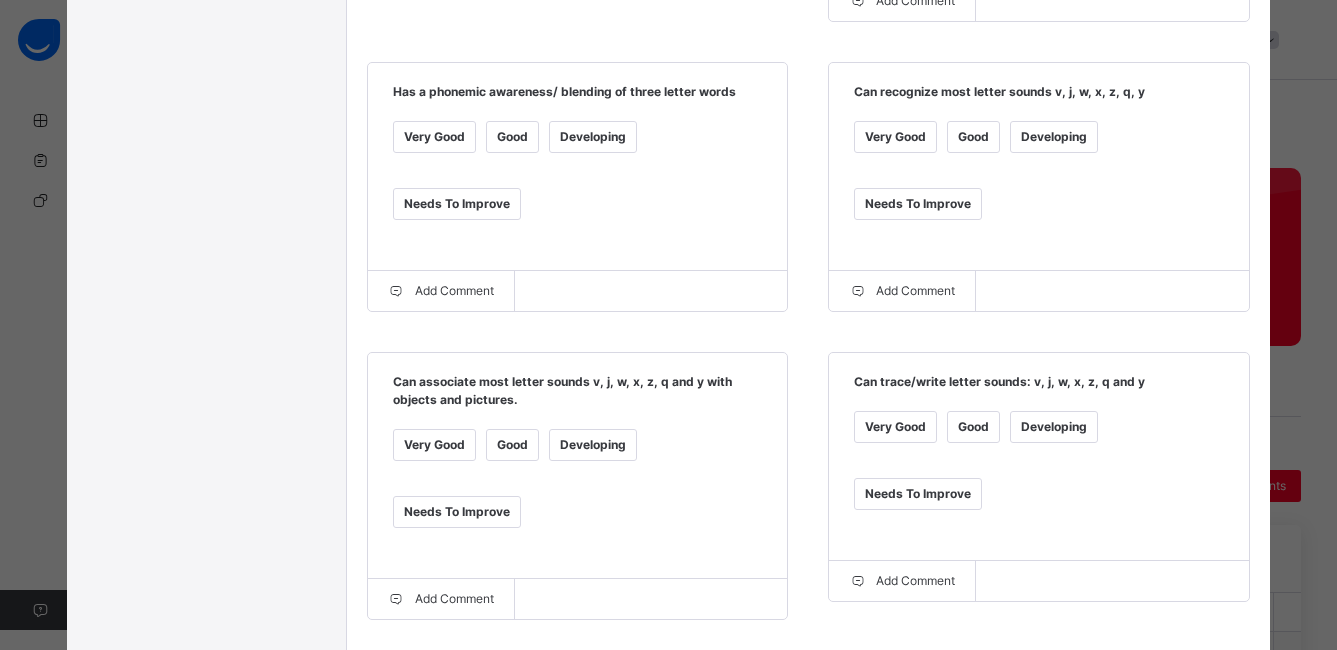 scroll, scrollTop: 730, scrollLeft: 0, axis: vertical 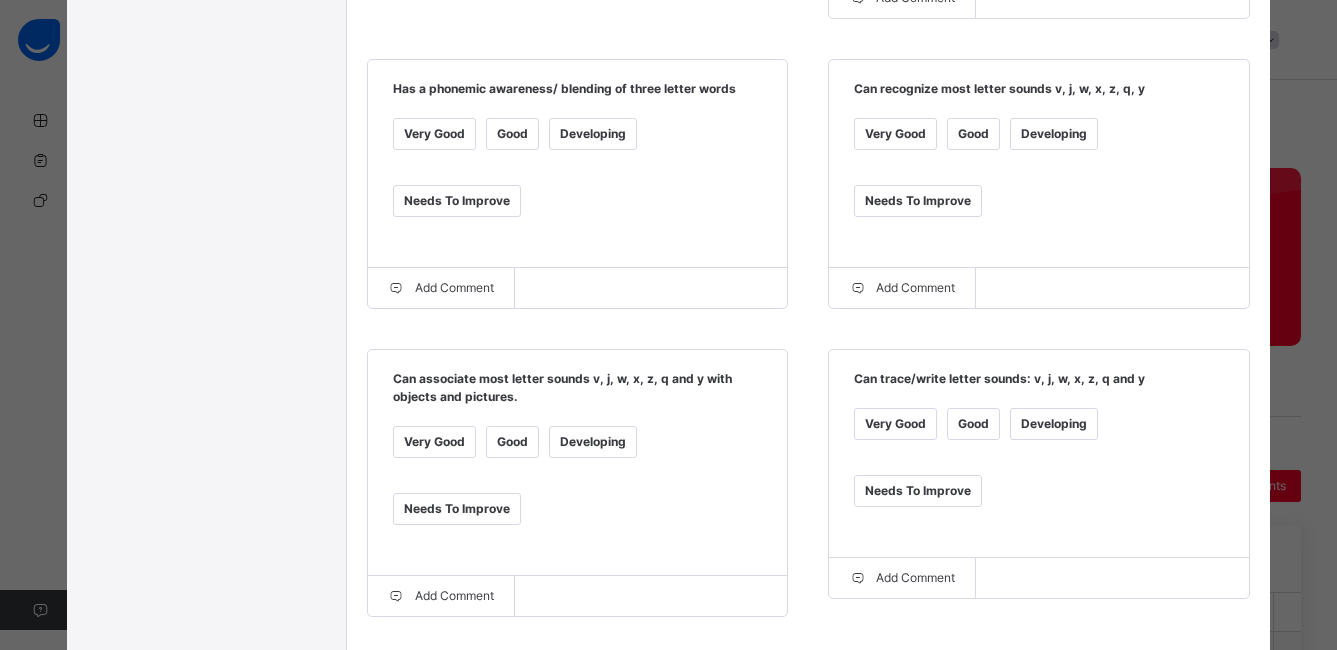 click on "Good" at bounding box center (512, 442) 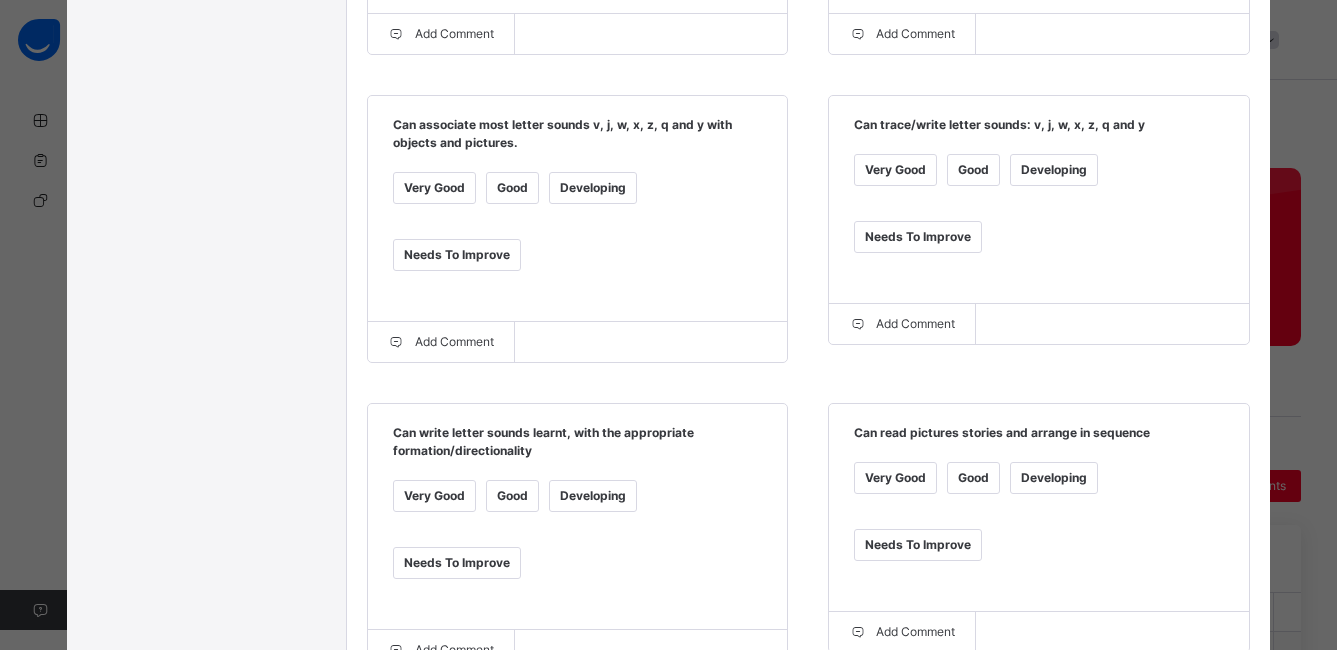 scroll, scrollTop: 1044, scrollLeft: 0, axis: vertical 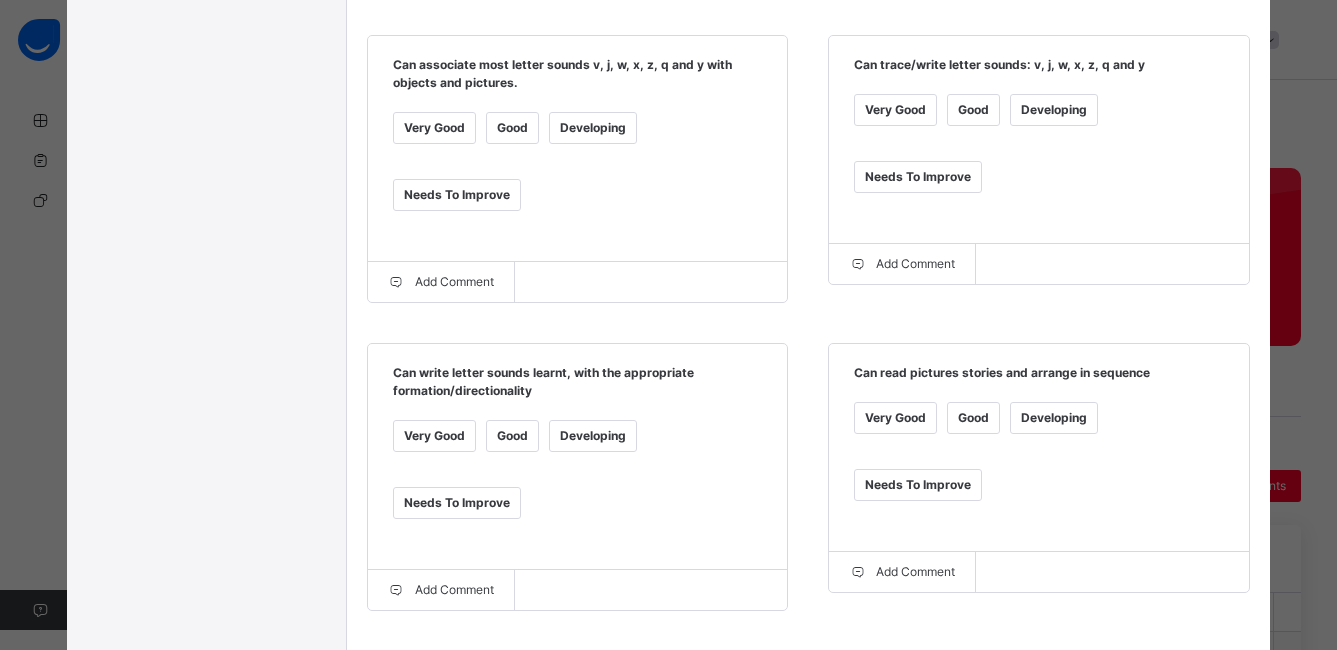 click on "Good" at bounding box center (512, 436) 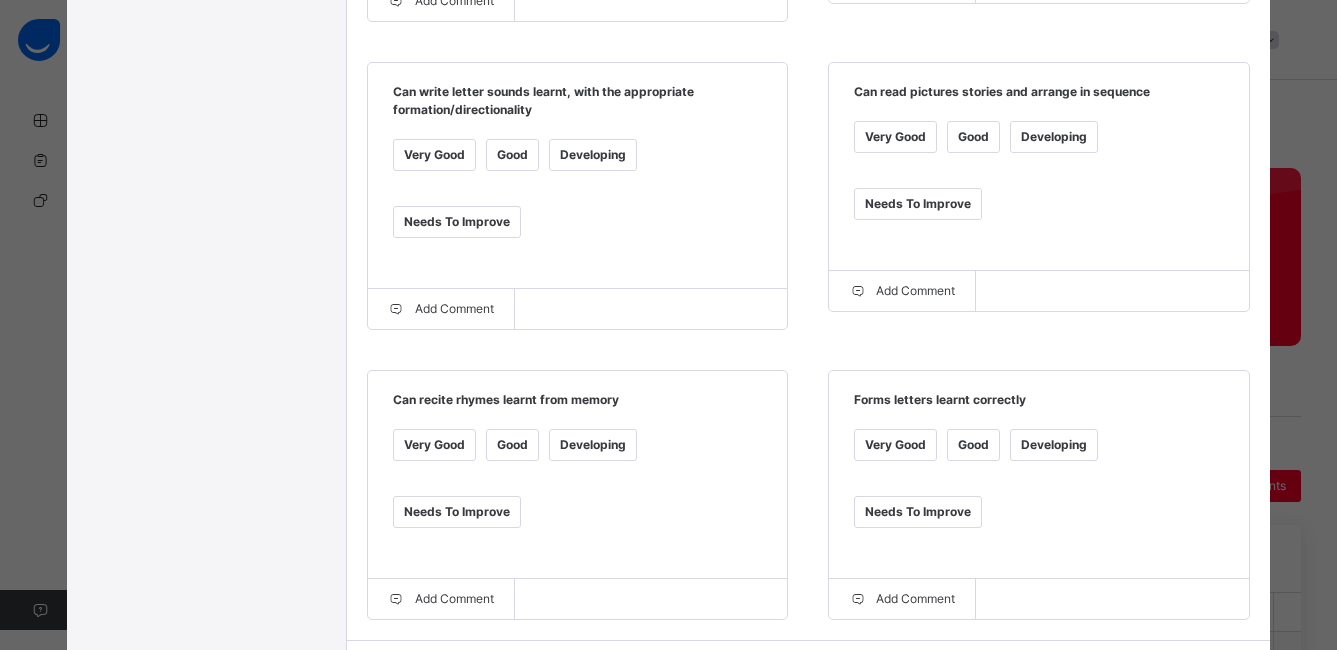 scroll, scrollTop: 1375, scrollLeft: 0, axis: vertical 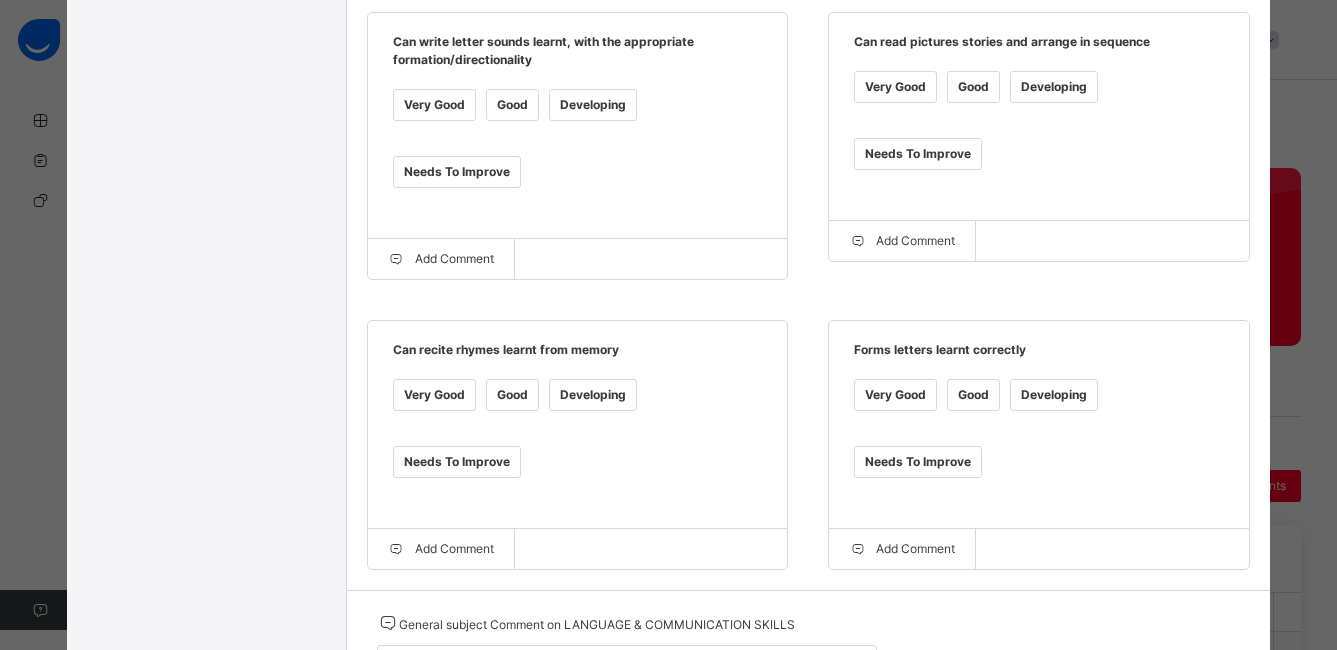 click on "Good" at bounding box center (512, 395) 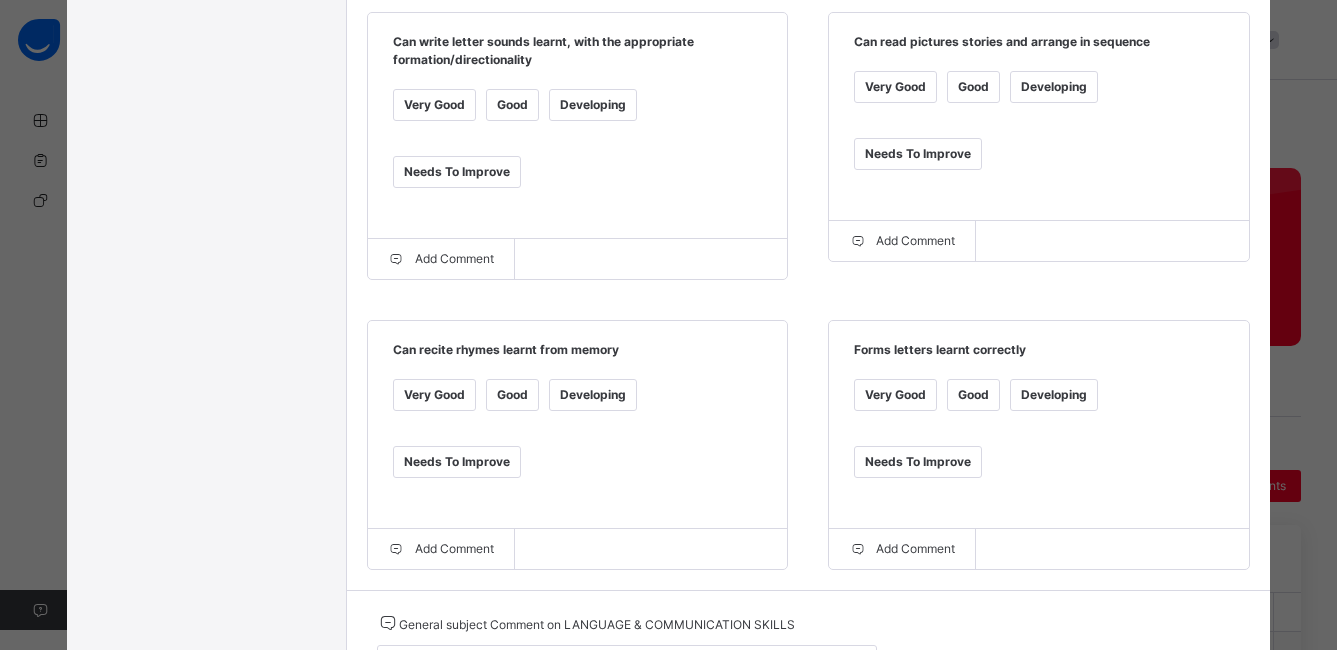 click on "Good" at bounding box center (973, 395) 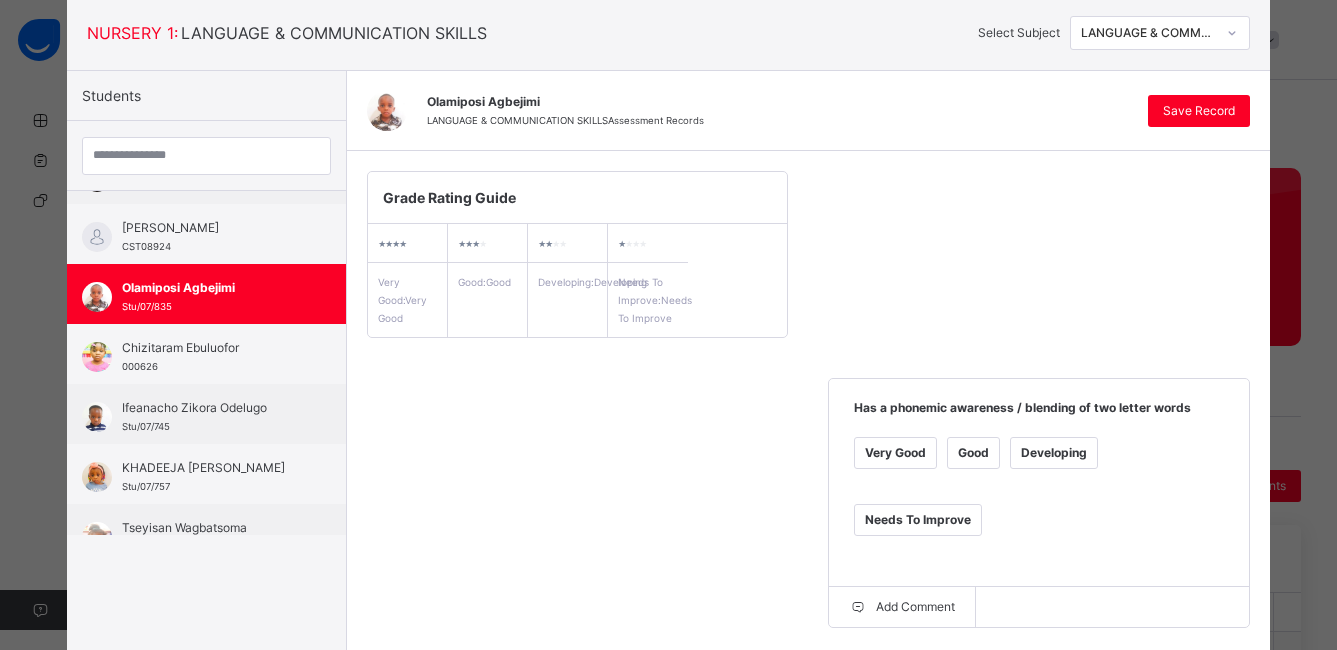 scroll, scrollTop: 85, scrollLeft: 0, axis: vertical 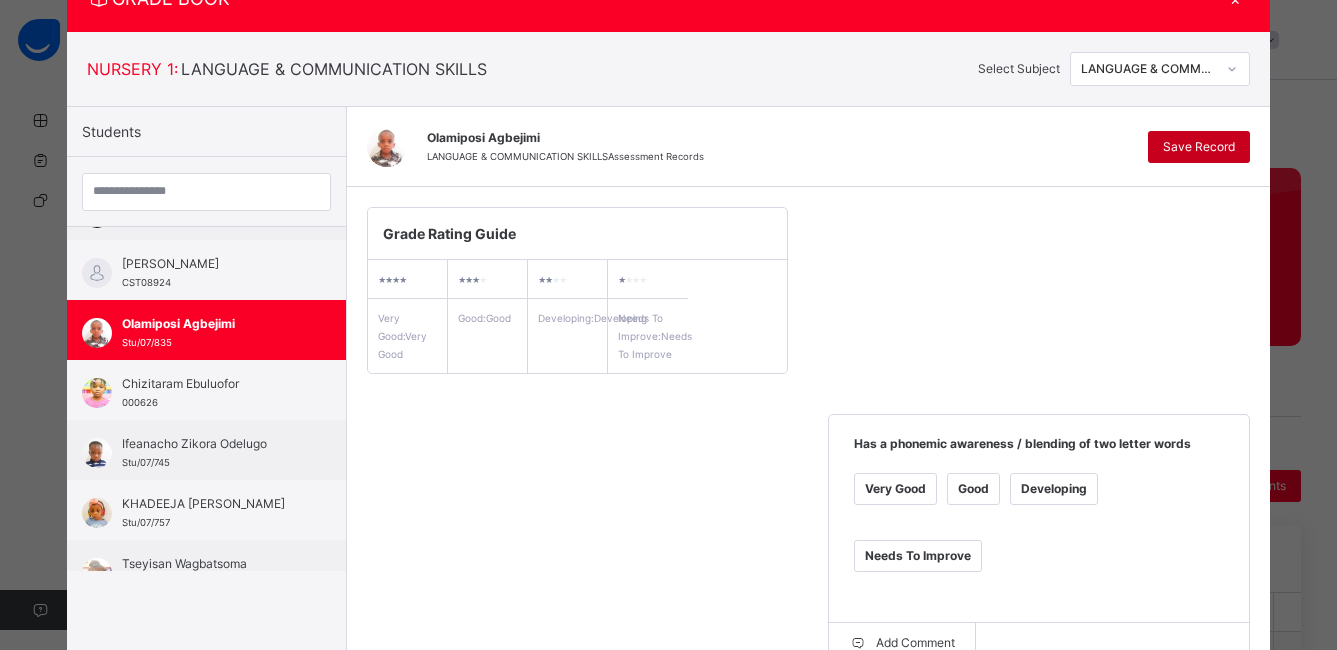 click on "Save Record" at bounding box center [1199, 147] 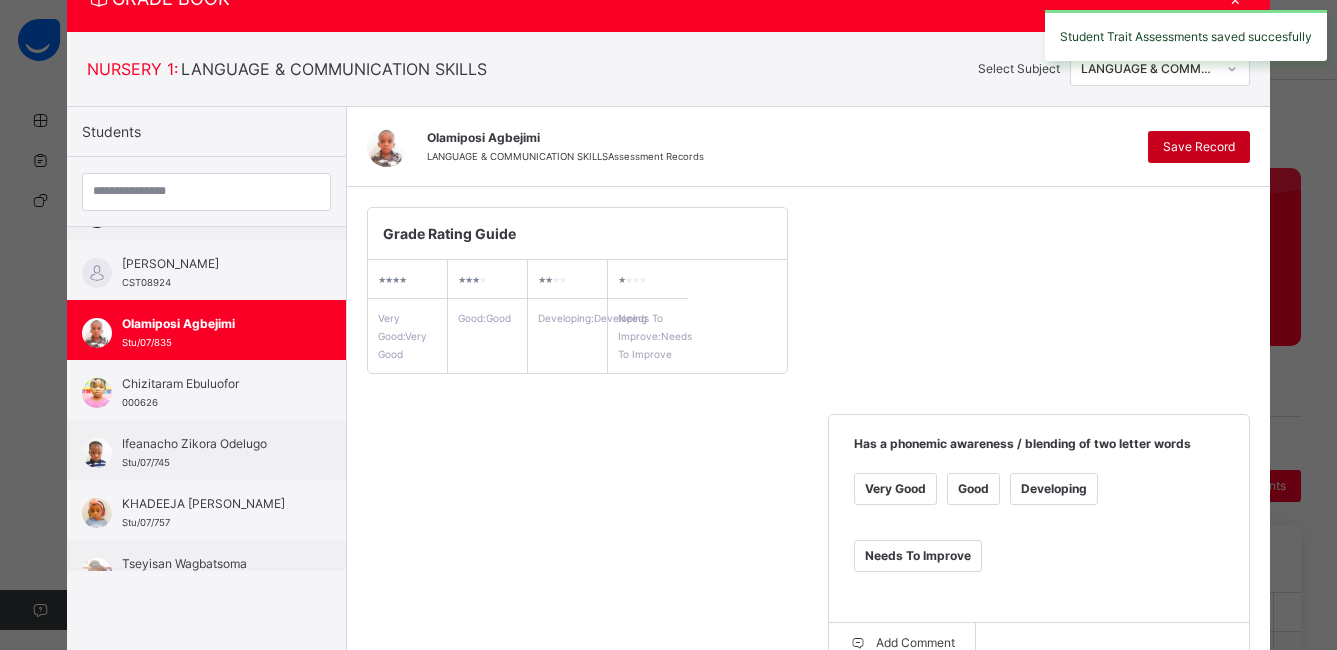 click on "Save Record" at bounding box center (1199, 147) 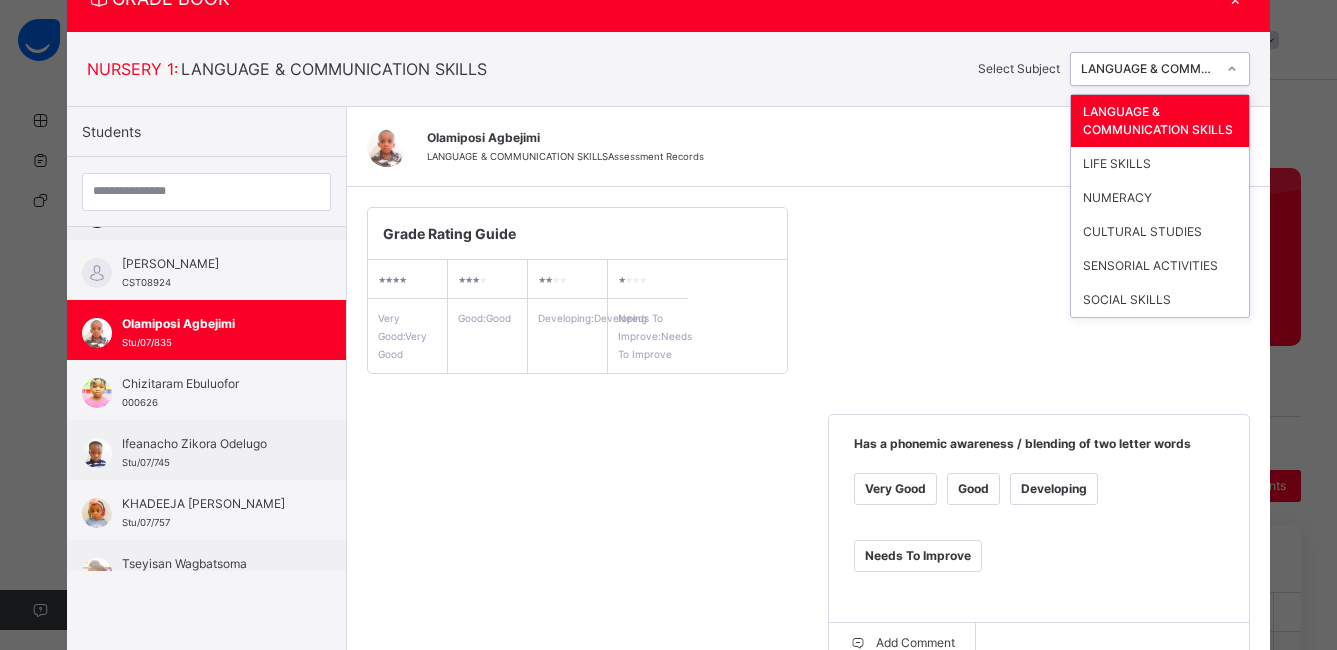 click 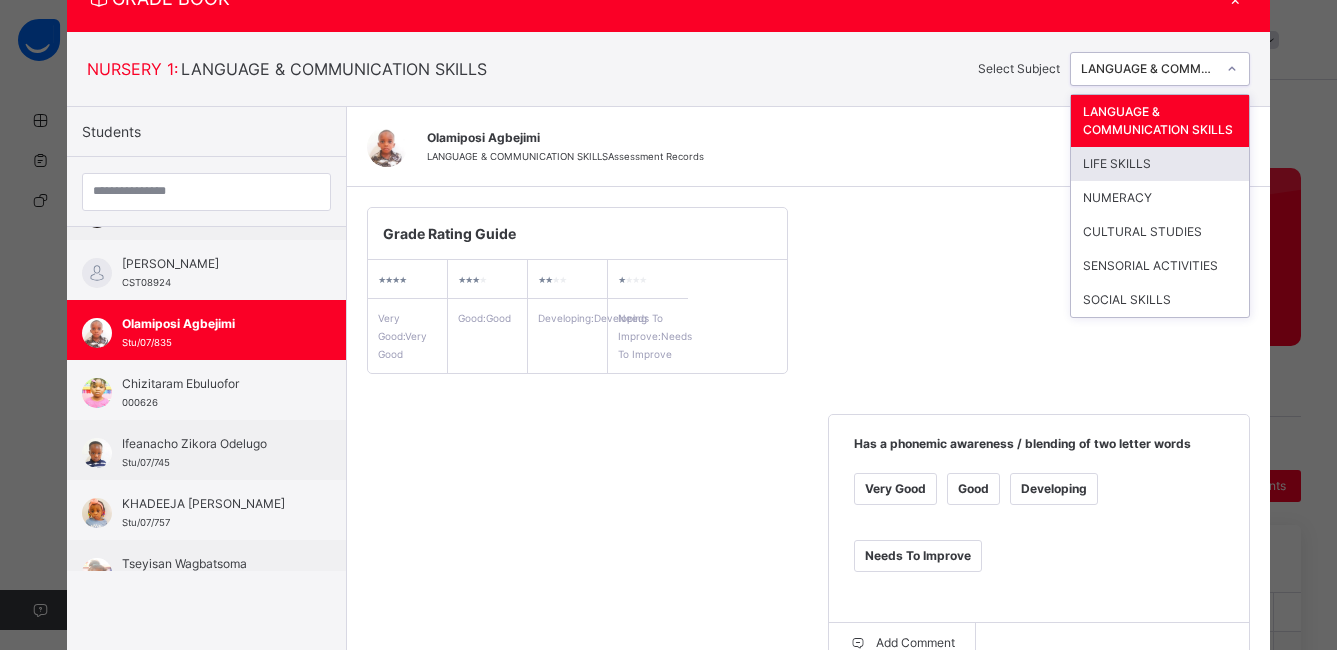 click on "LIFE SKILLS" at bounding box center (1160, 164) 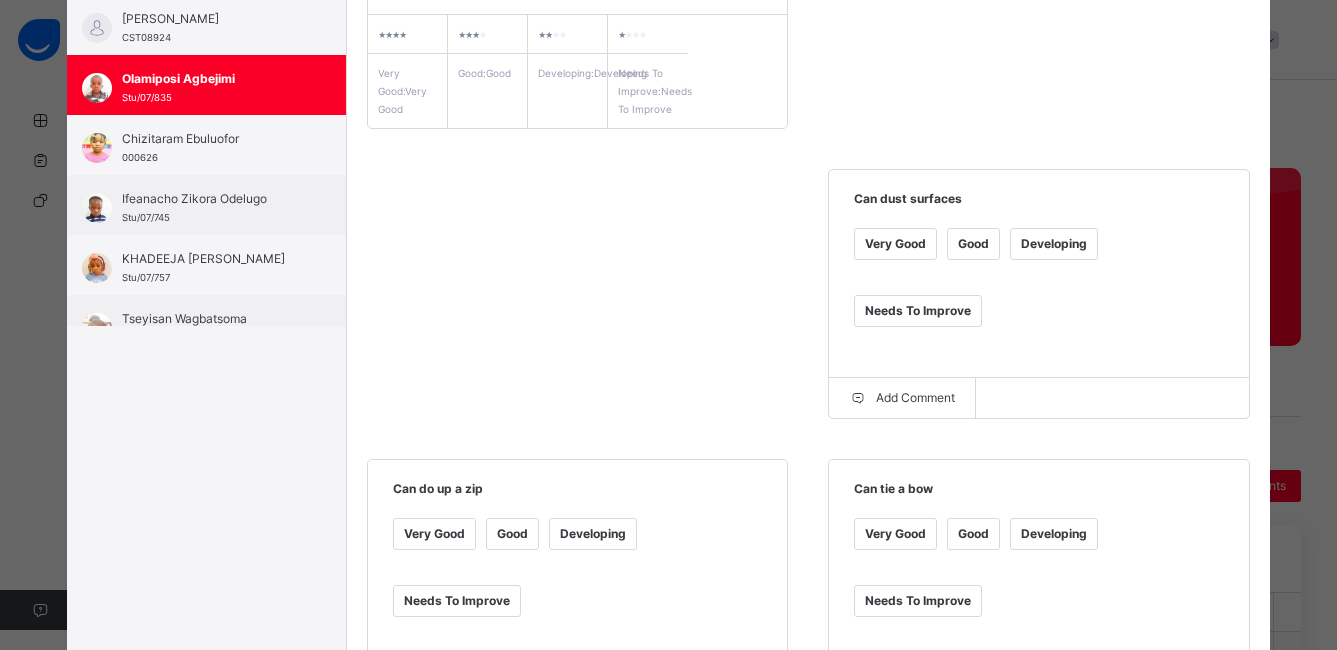 scroll, scrollTop: 349, scrollLeft: 0, axis: vertical 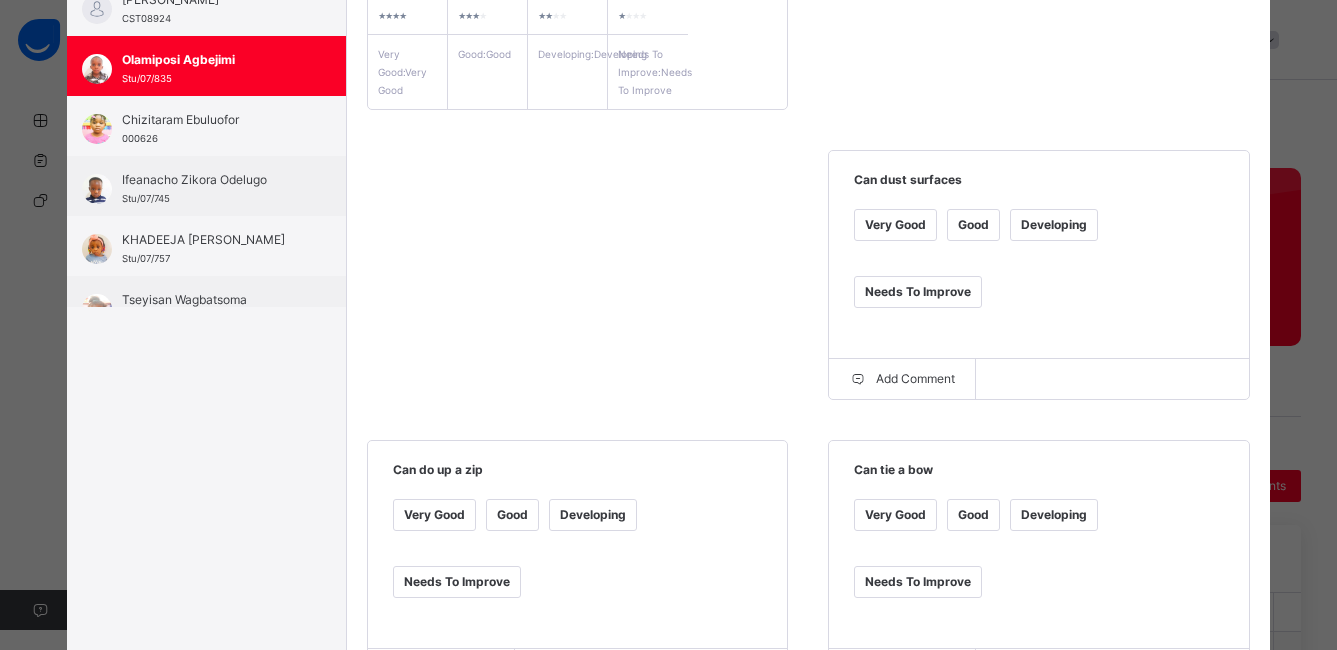 click on "Good" at bounding box center [973, 225] 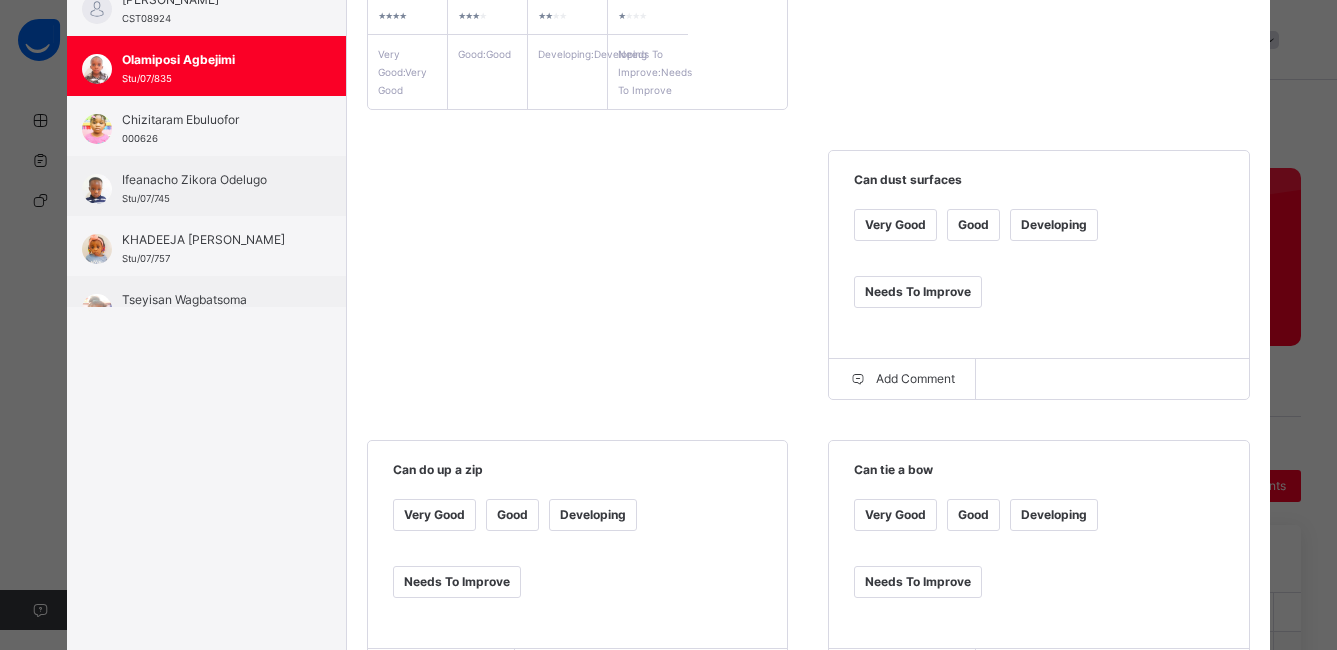 click on "Good" at bounding box center (512, 515) 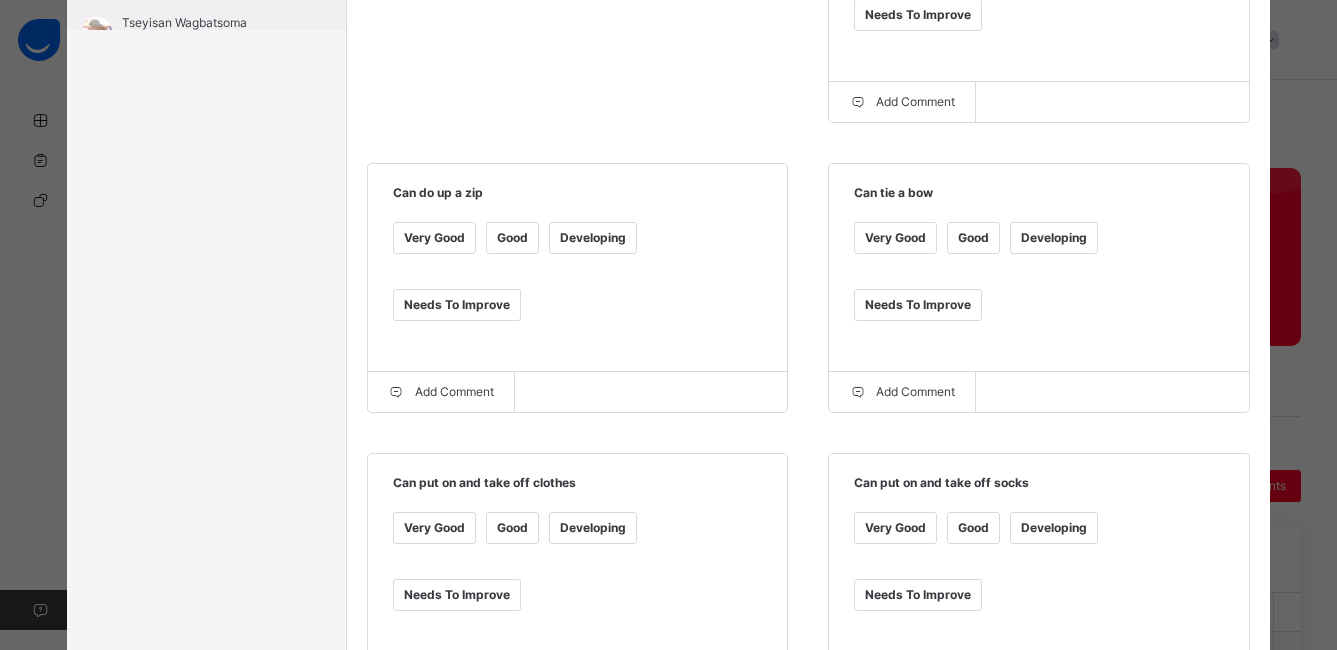 scroll, scrollTop: 638, scrollLeft: 0, axis: vertical 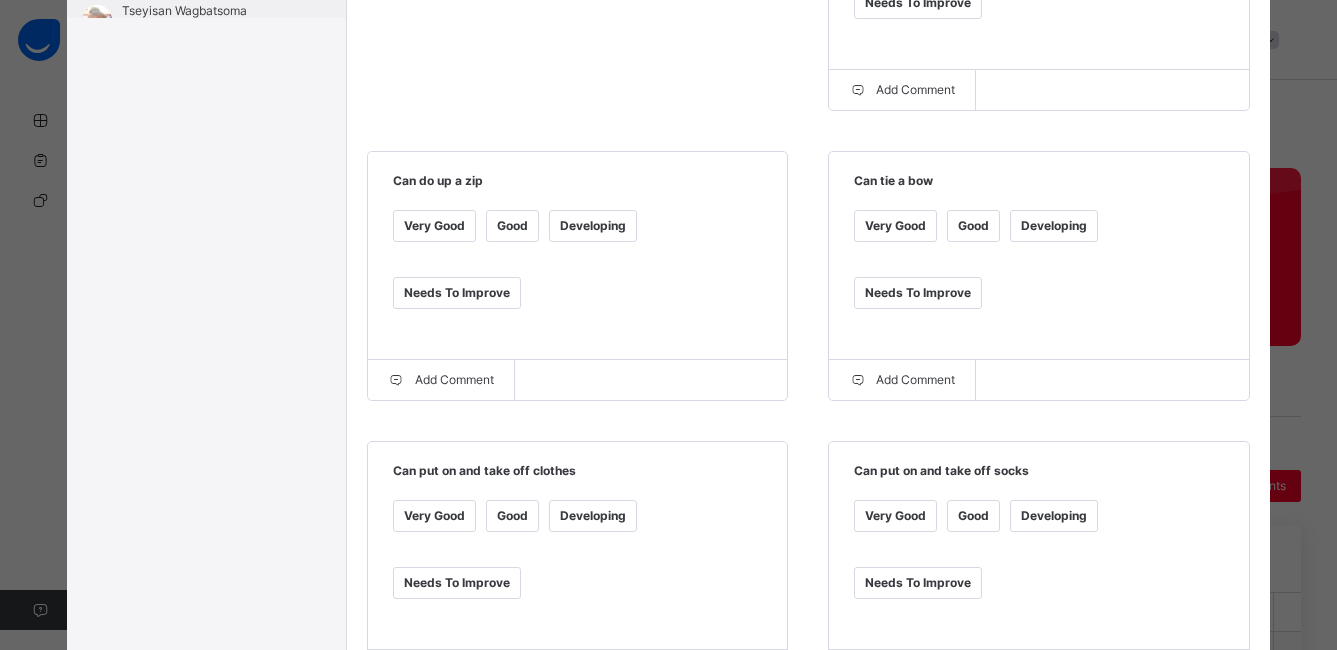 click on "Good" at bounding box center [512, 516] 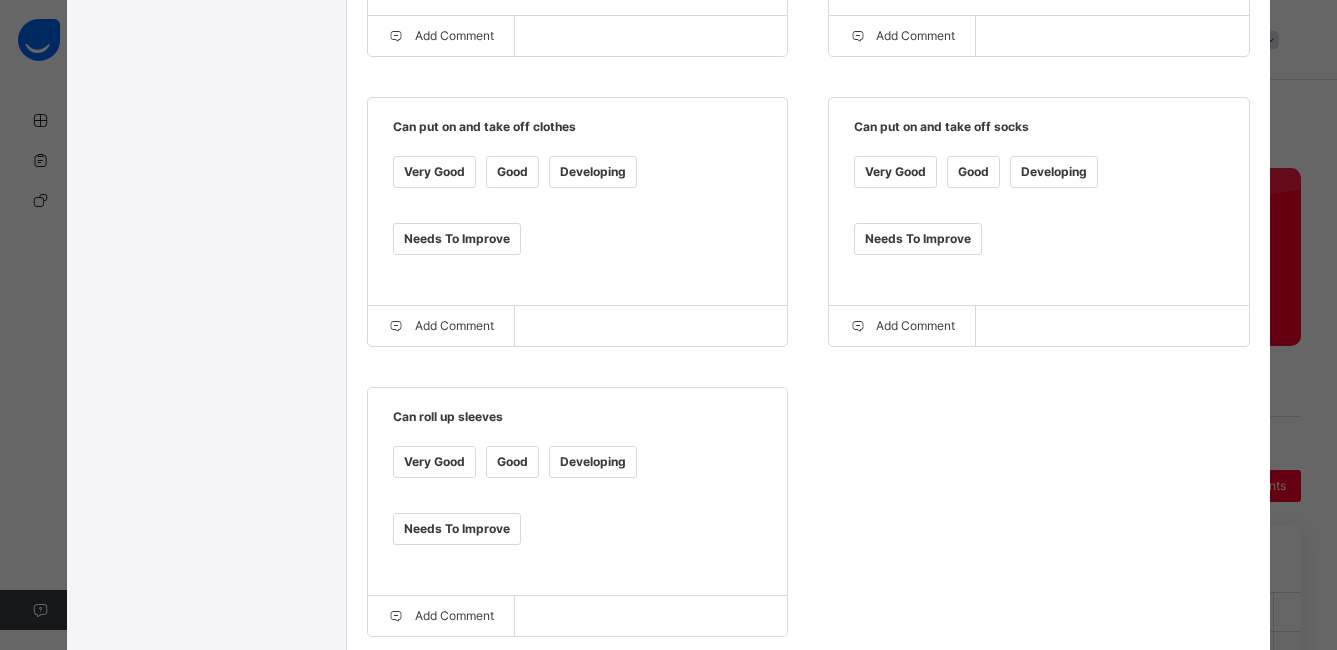 scroll, scrollTop: 987, scrollLeft: 0, axis: vertical 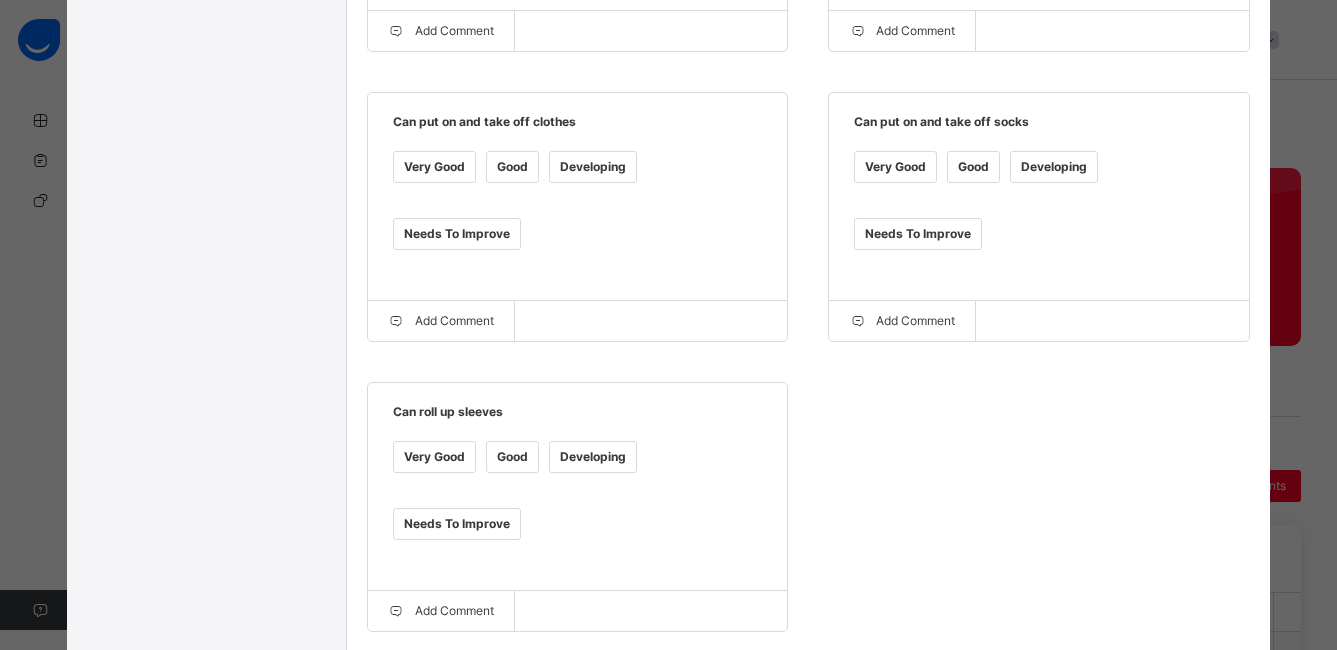 click on "Good" at bounding box center [512, 457] 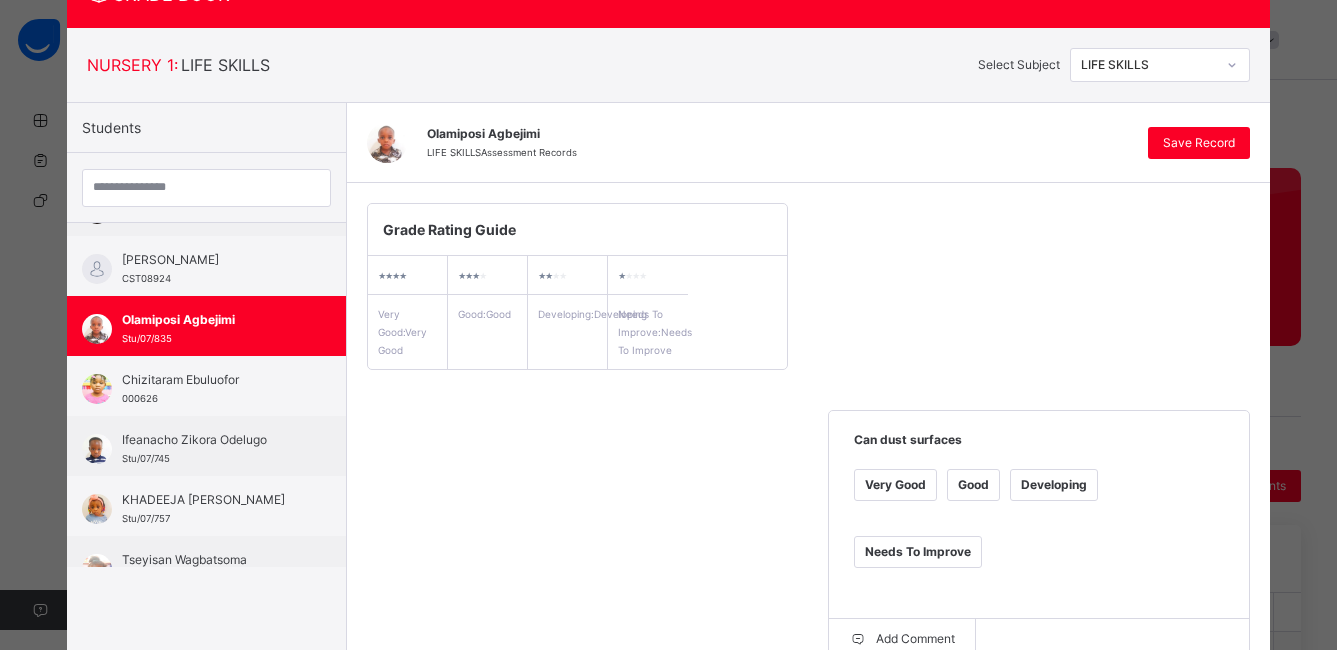 scroll, scrollTop: 0, scrollLeft: 0, axis: both 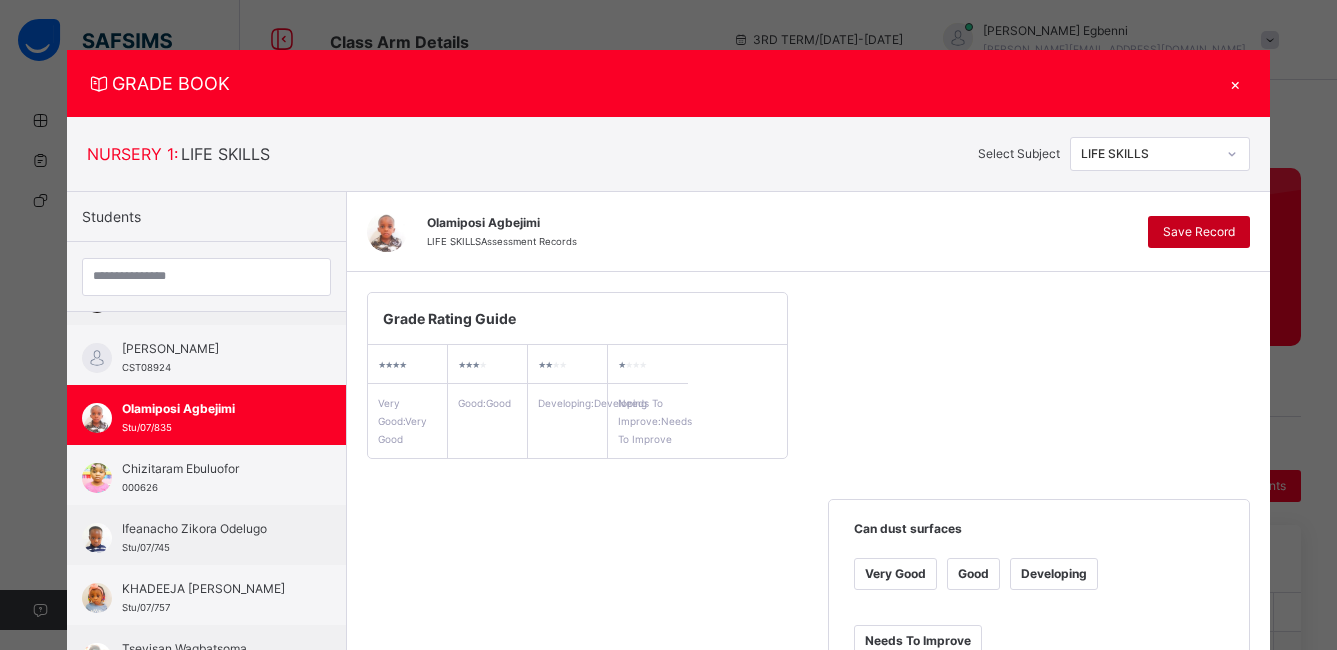 click on "Save Record" at bounding box center [1199, 232] 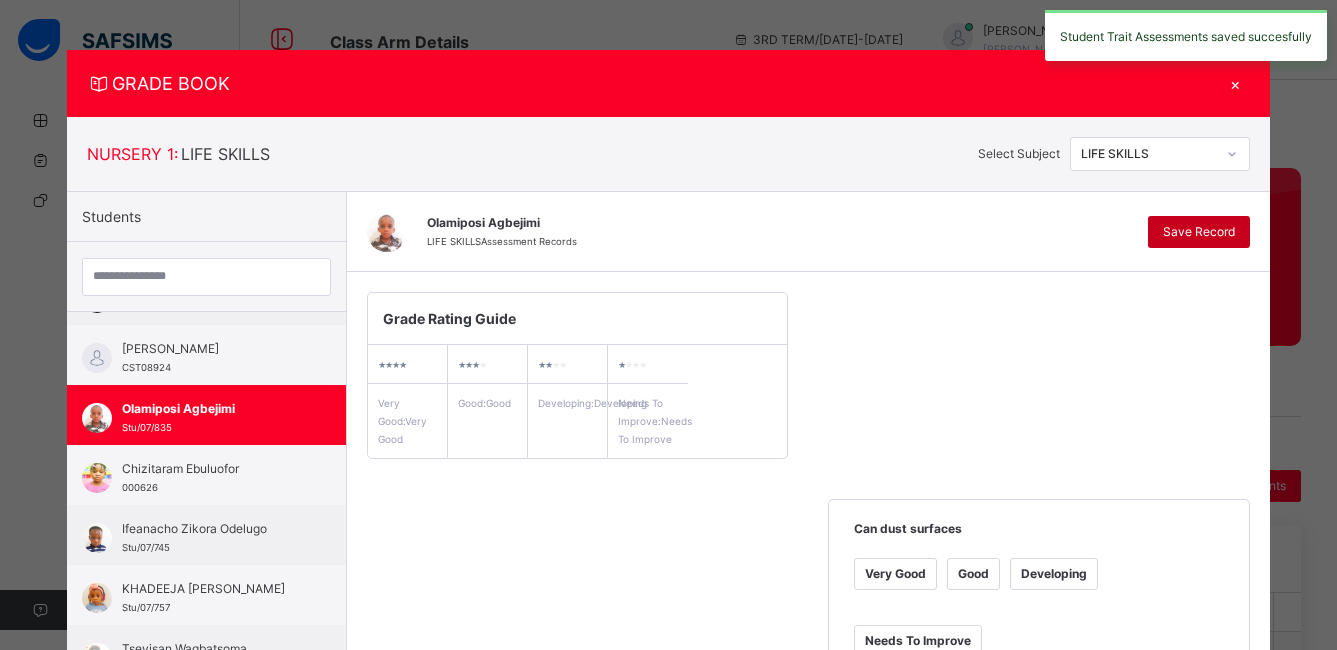 click on "Save Record" at bounding box center (1199, 232) 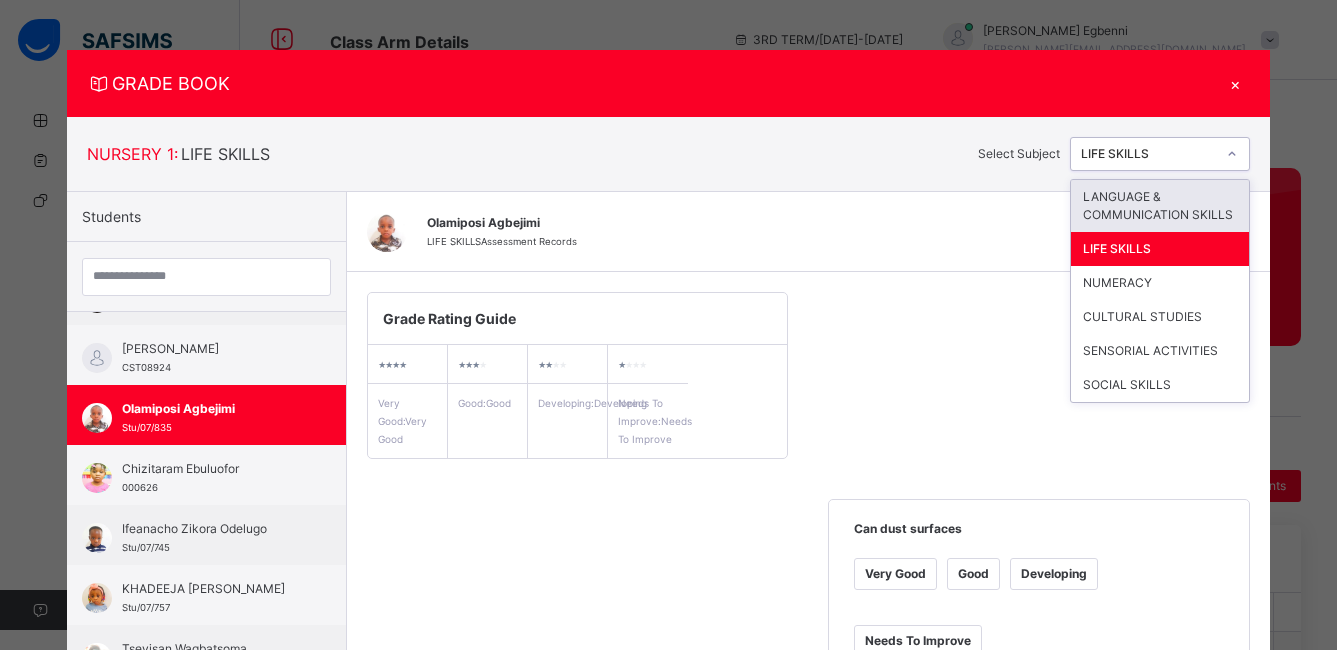 click 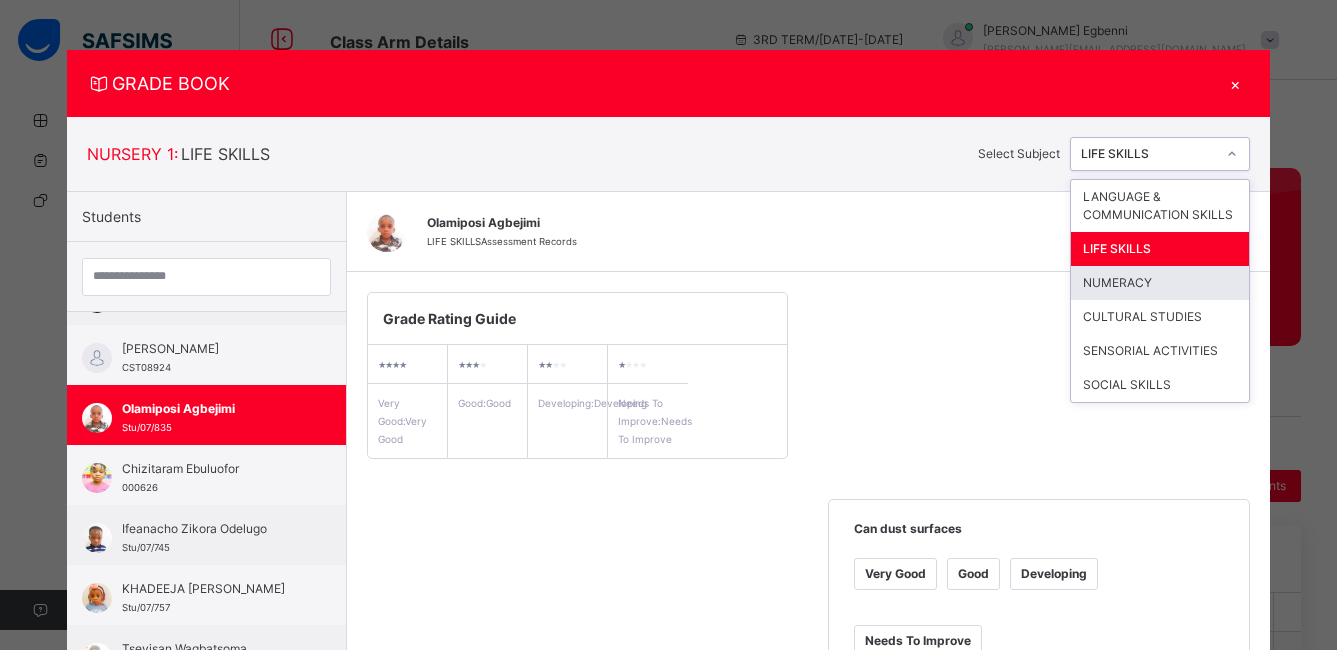 click on "NUMERACY" at bounding box center (1160, 283) 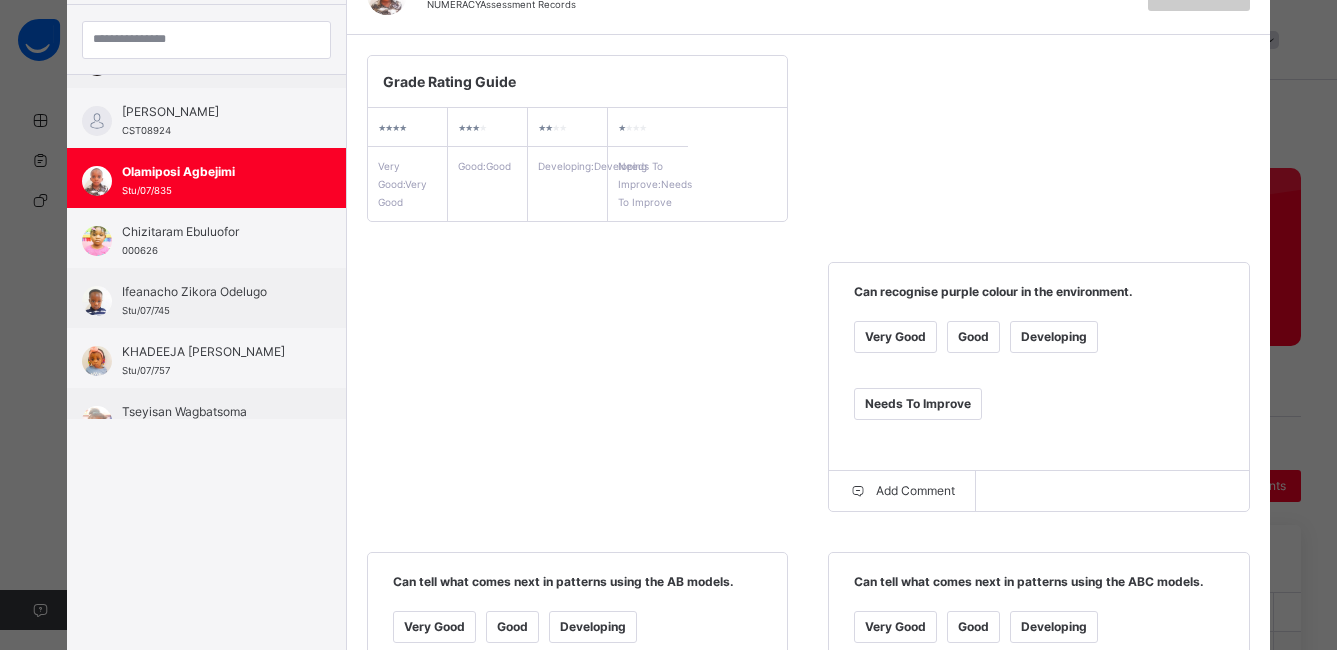scroll, scrollTop: 244, scrollLeft: 0, axis: vertical 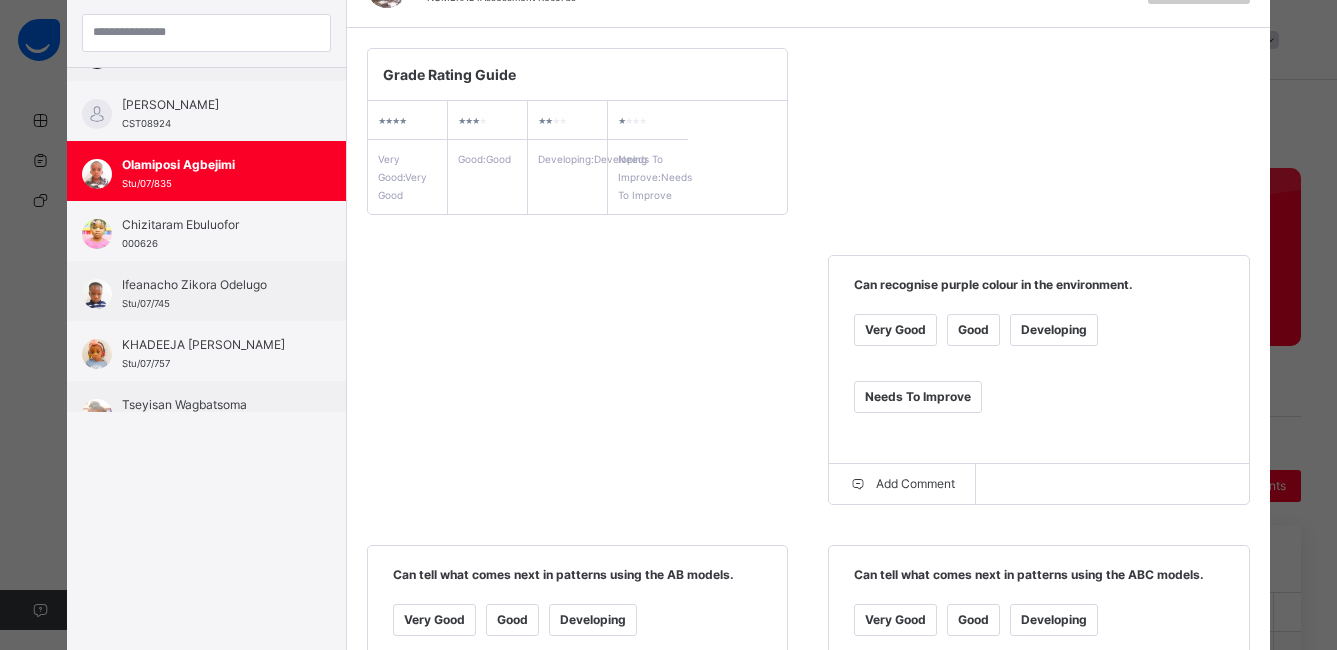 click on "Very Good" at bounding box center [895, 330] 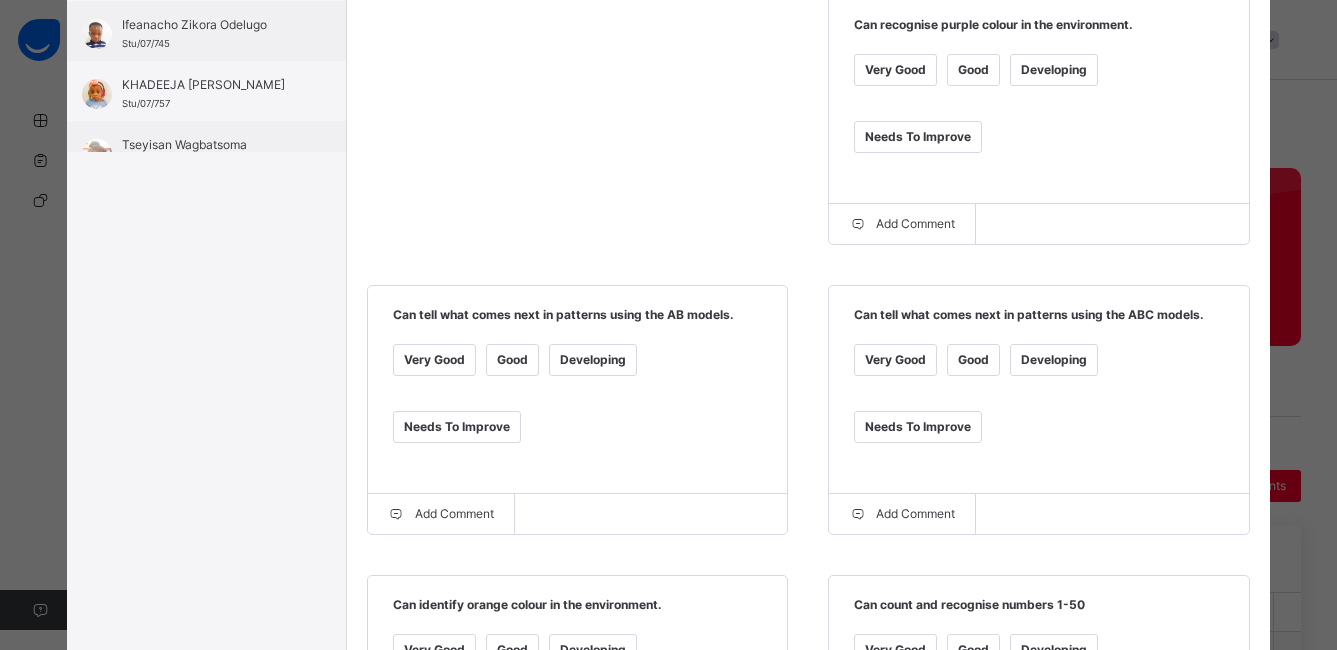 scroll, scrollTop: 523, scrollLeft: 0, axis: vertical 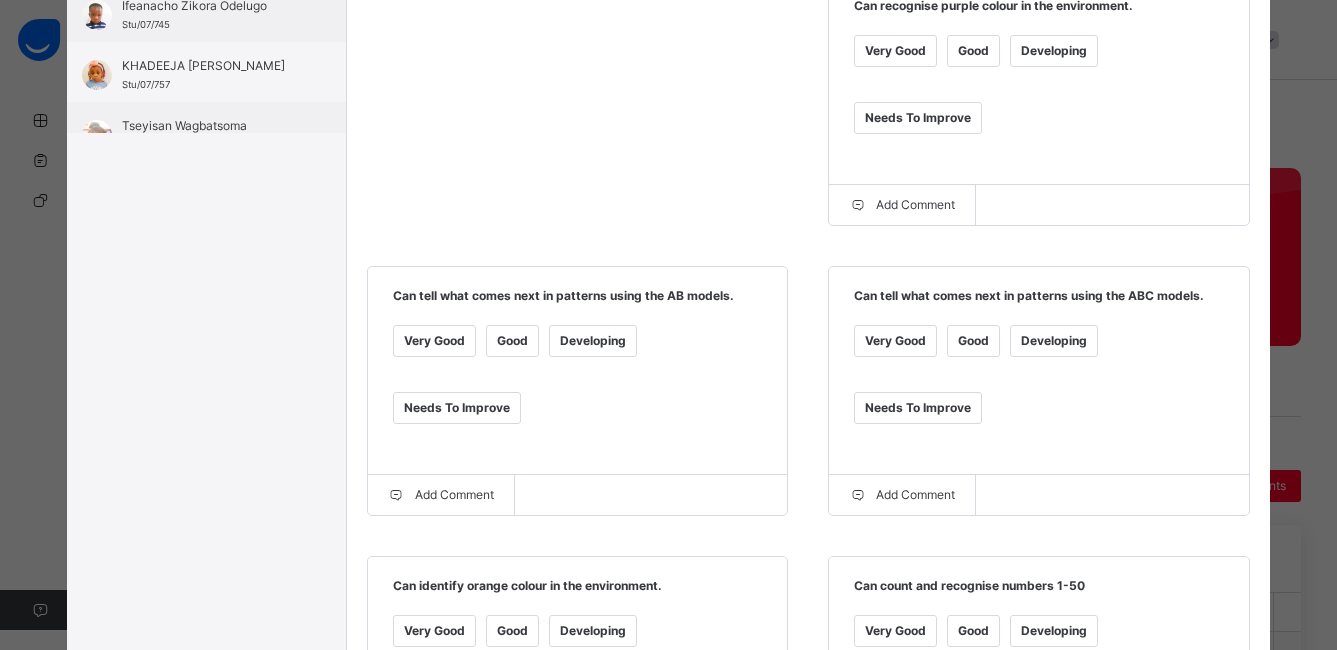click on "Good" at bounding box center (512, 341) 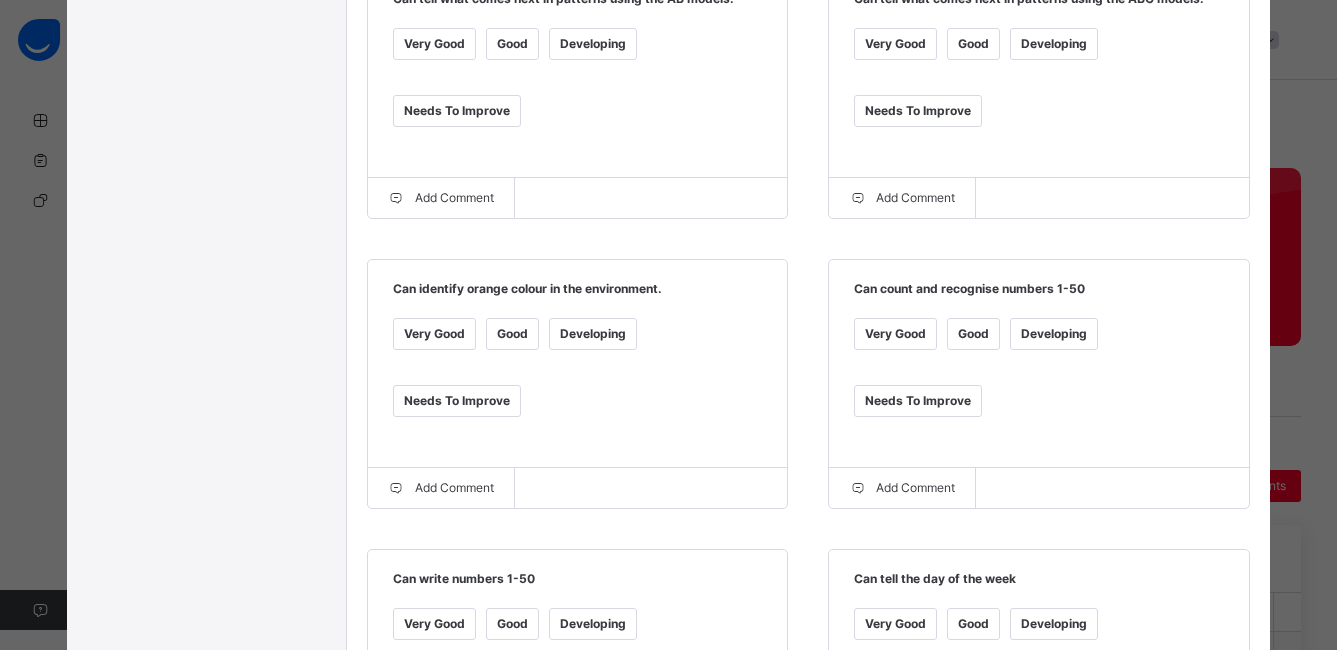 scroll, scrollTop: 826, scrollLeft: 0, axis: vertical 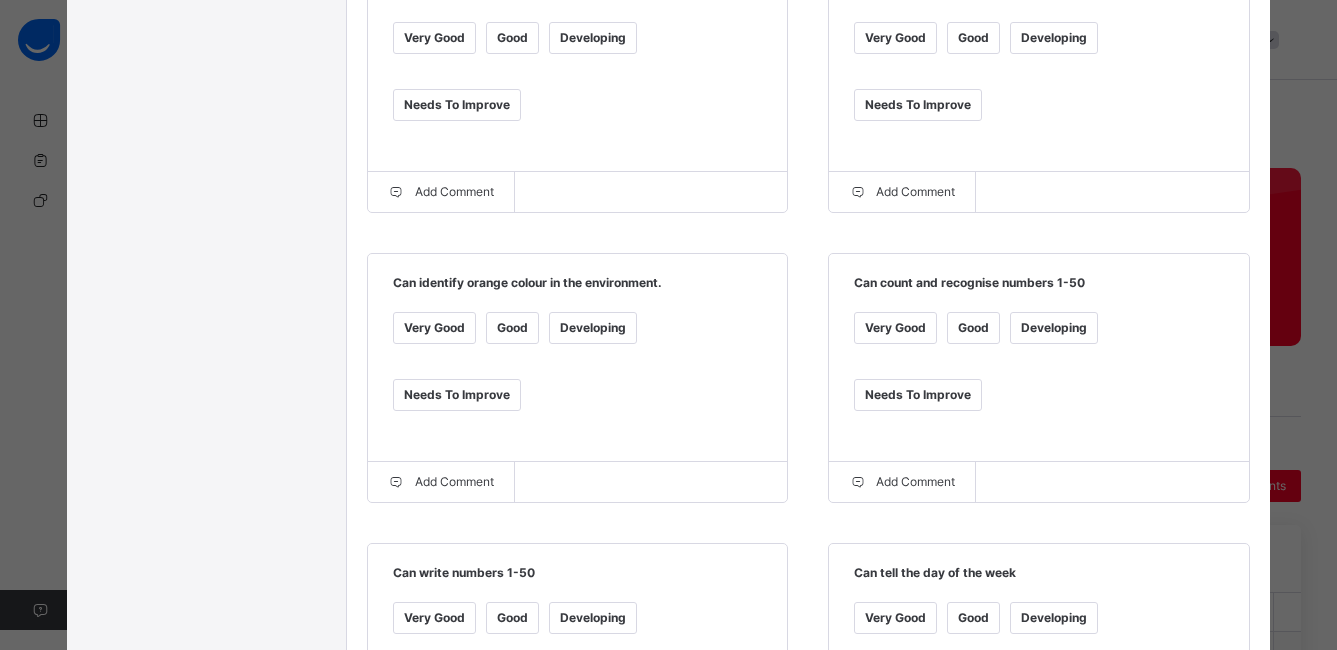 click on "Very Good" at bounding box center (434, 328) 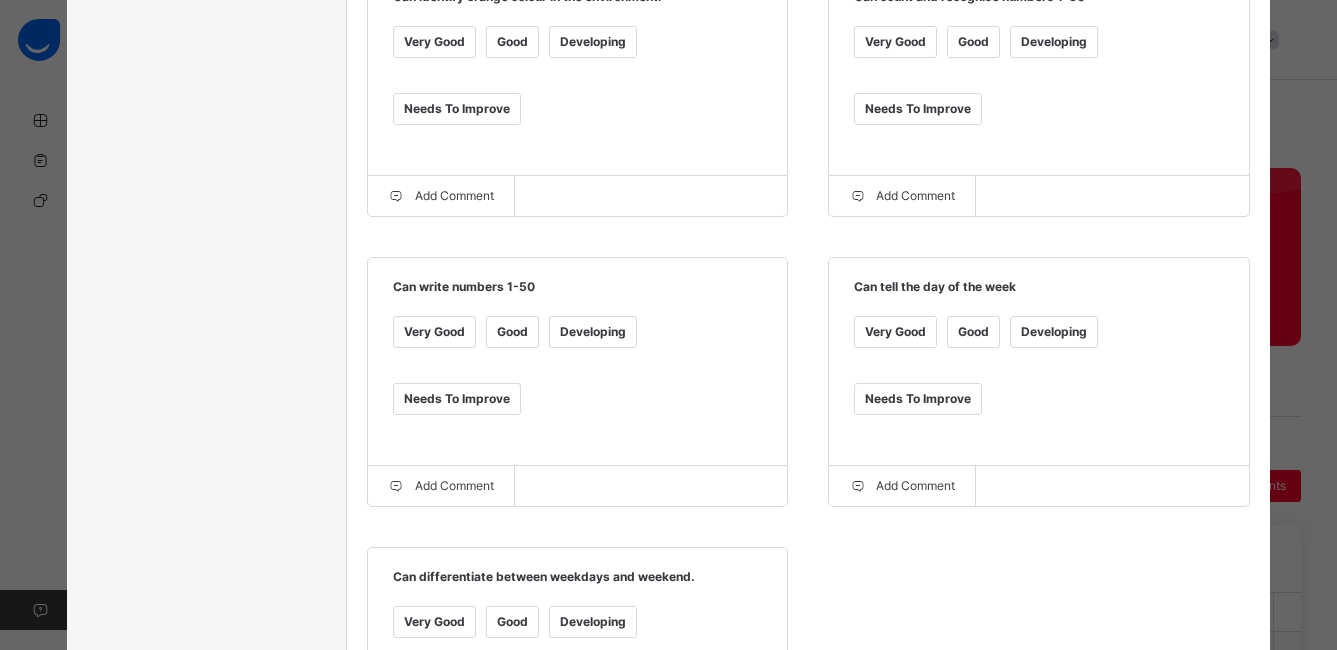 scroll, scrollTop: 1138, scrollLeft: 0, axis: vertical 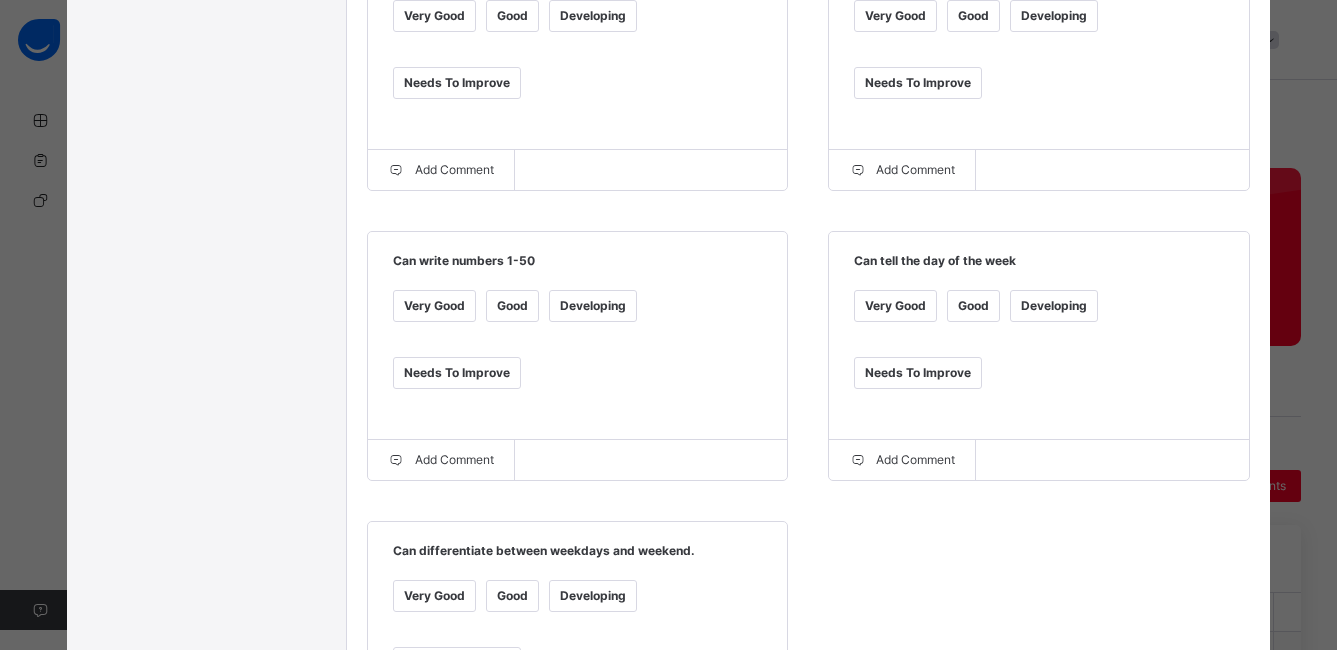 click on "Very Good" at bounding box center [434, 306] 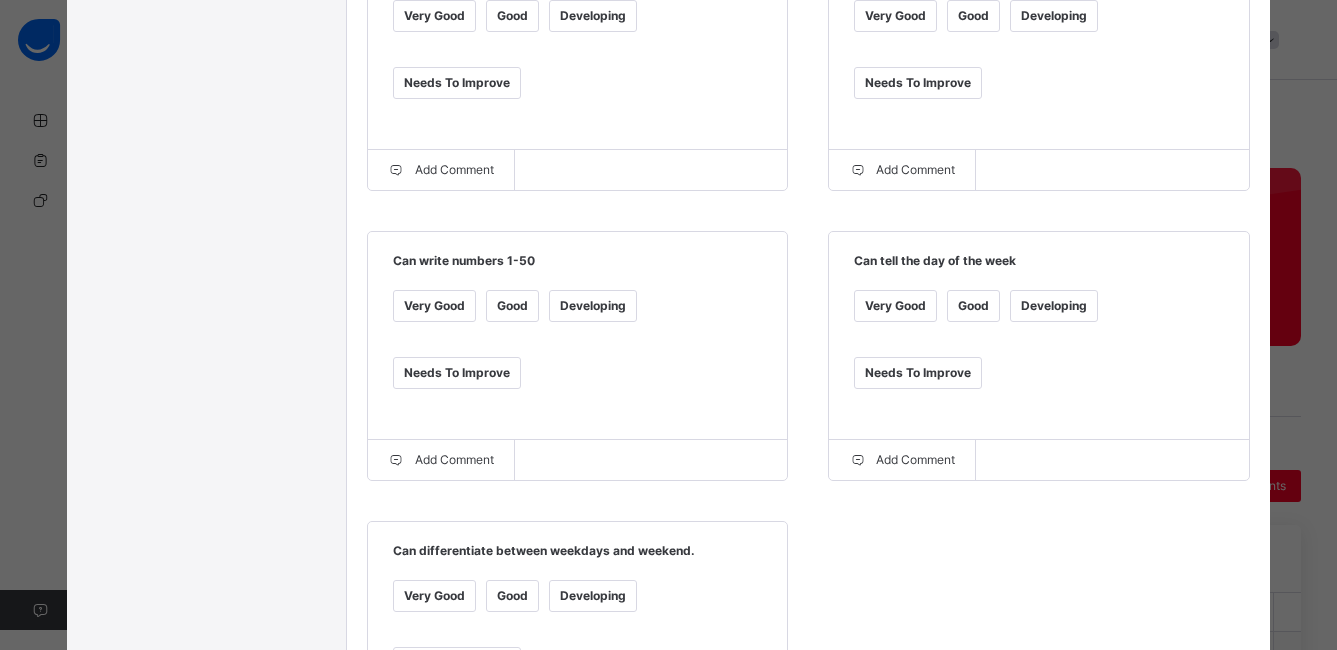 click on "Good" at bounding box center [973, 306] 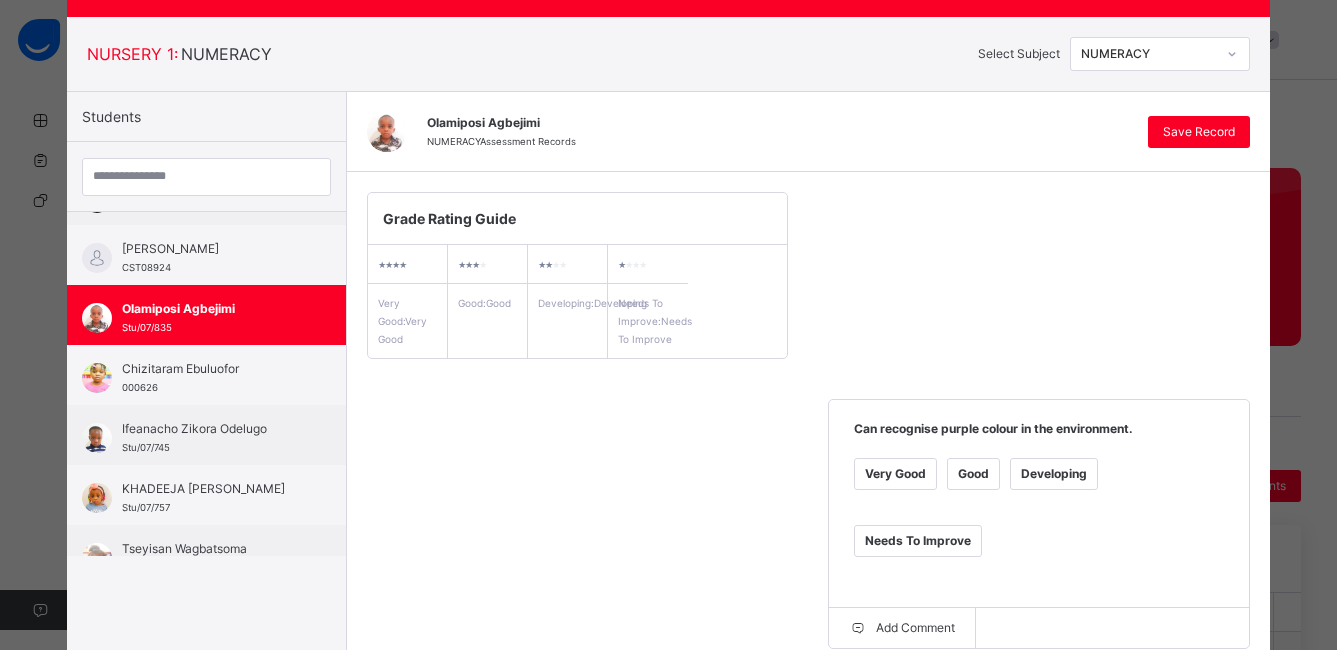 scroll, scrollTop: 0, scrollLeft: 0, axis: both 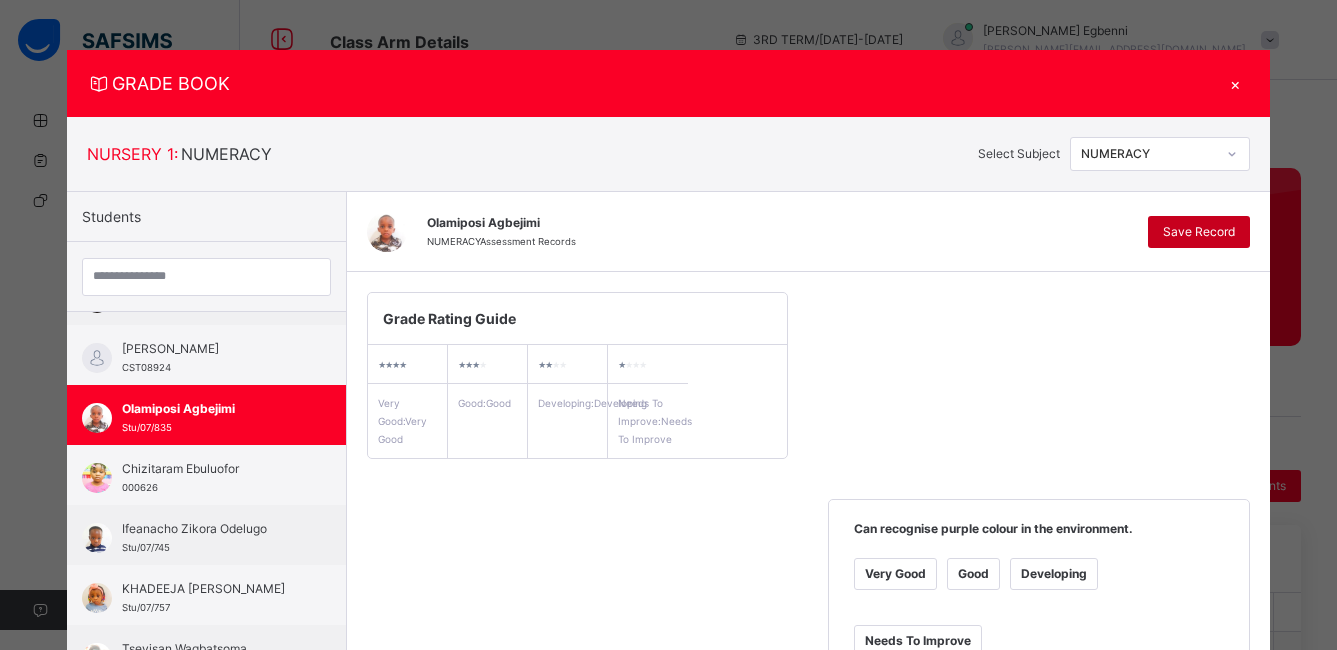 click on "Save Record" at bounding box center (1199, 232) 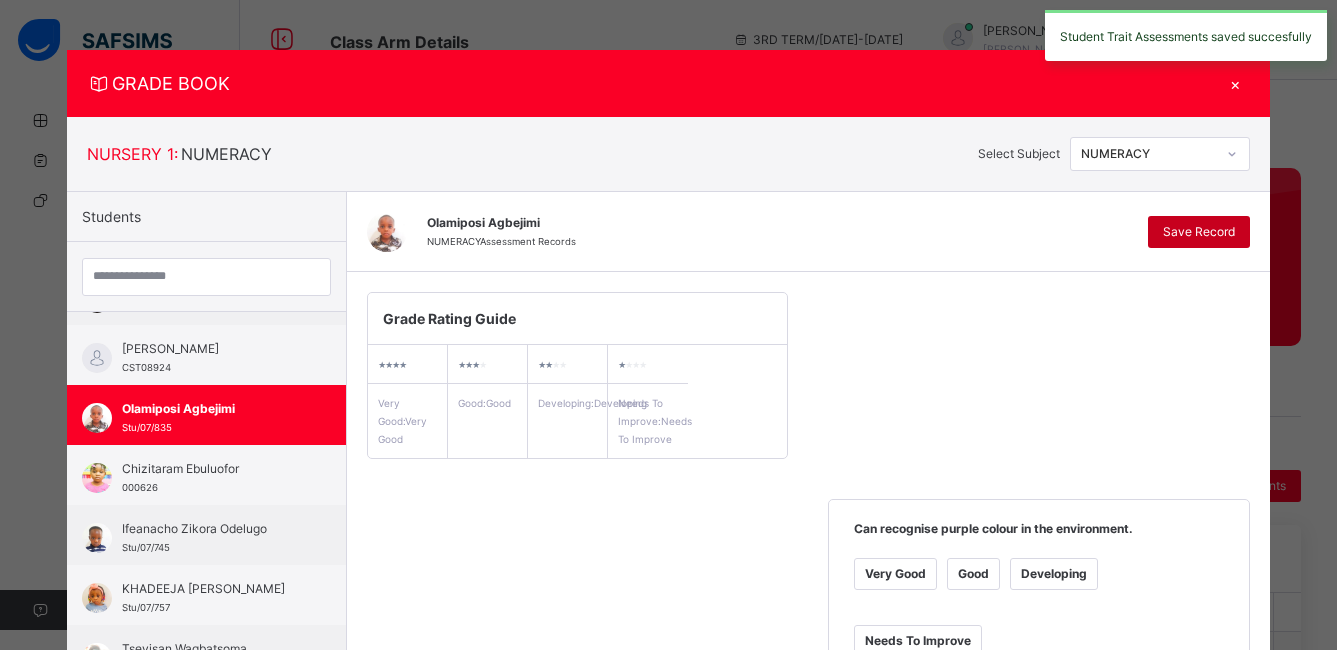 click on "Save Record" at bounding box center (1199, 232) 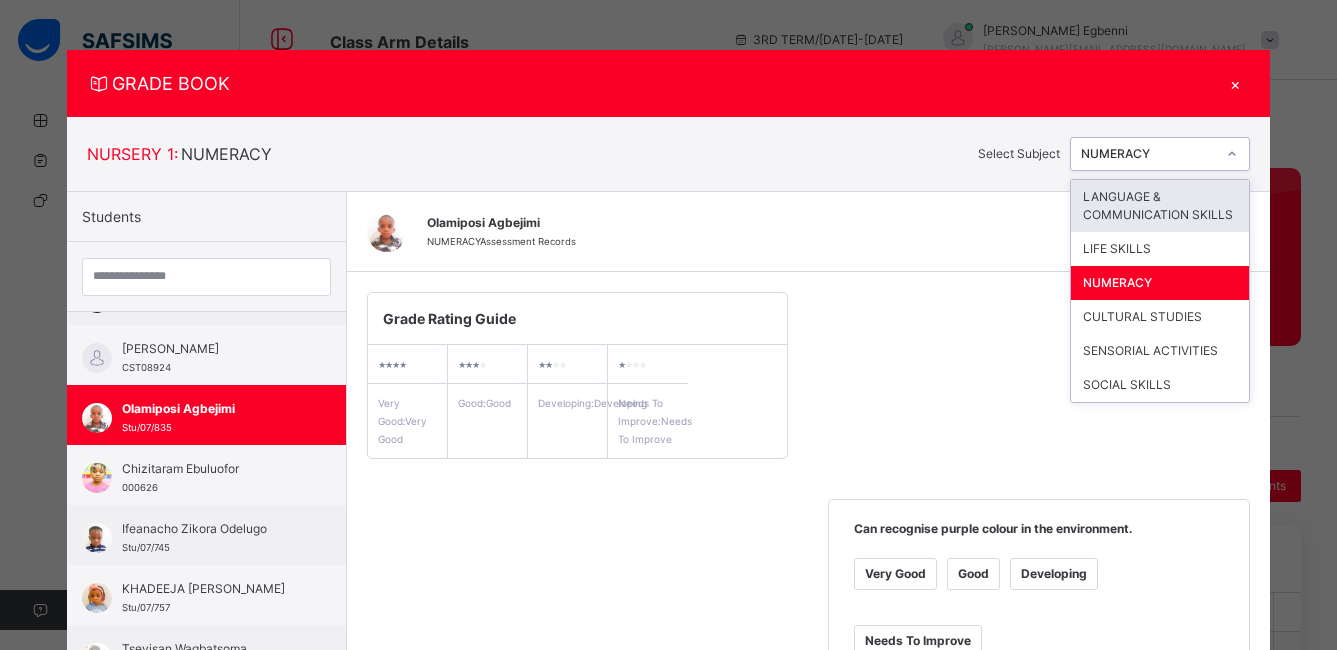 click 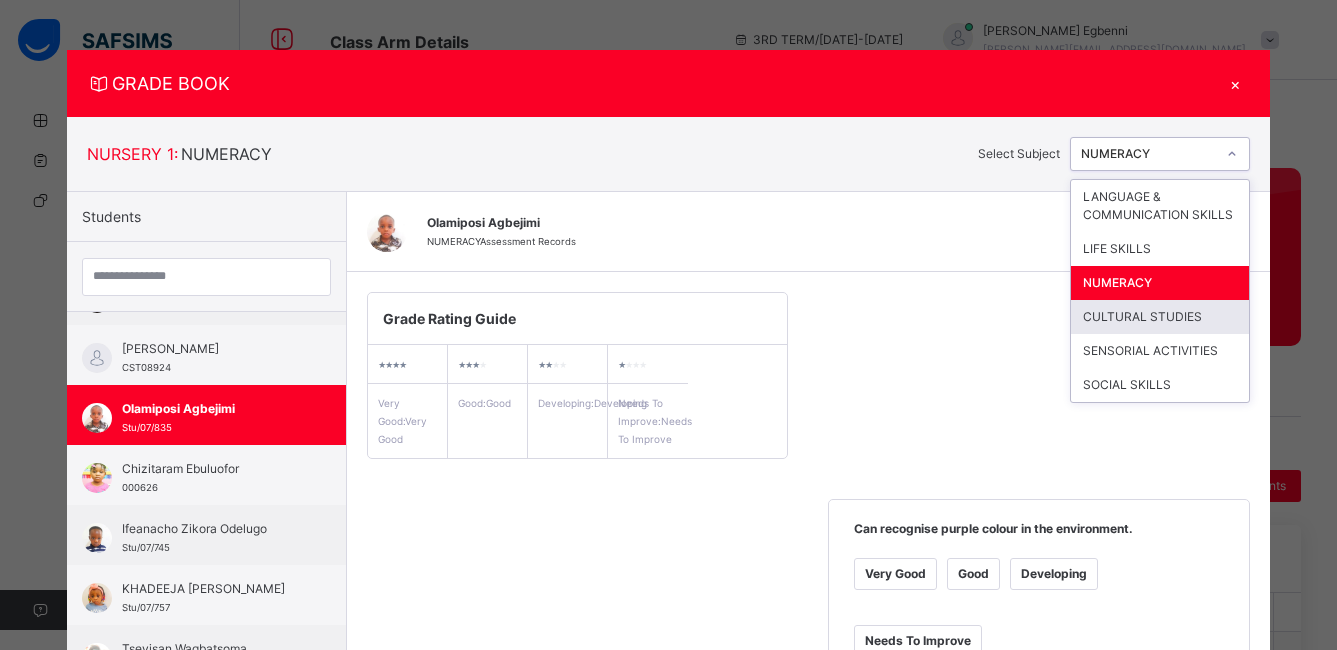 click on "CULTURAL STUDIES" at bounding box center [1160, 317] 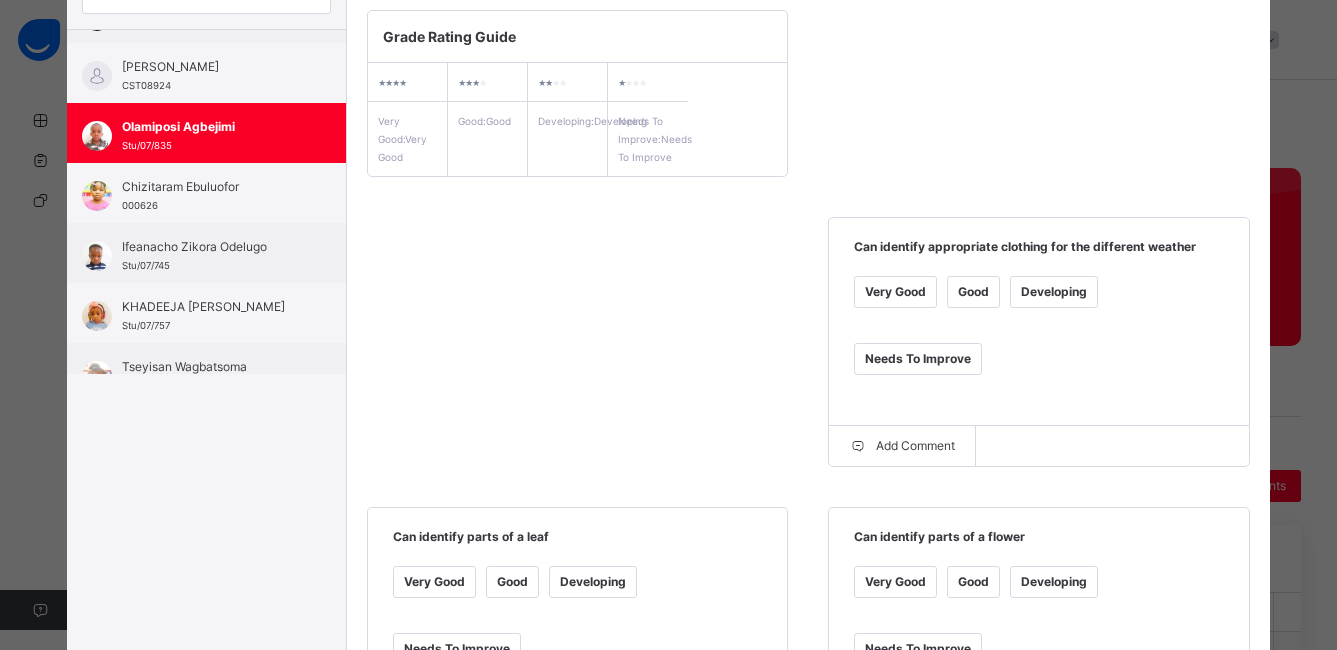 scroll, scrollTop: 297, scrollLeft: 0, axis: vertical 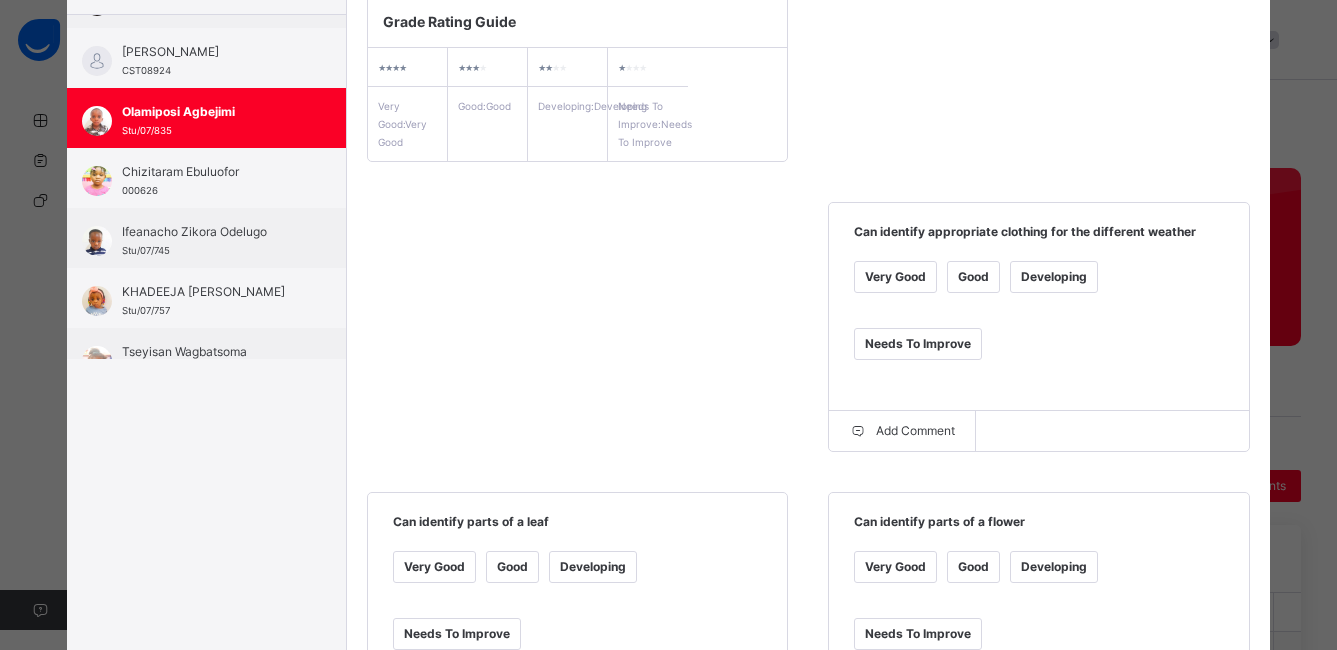 click on "Good" at bounding box center [973, 277] 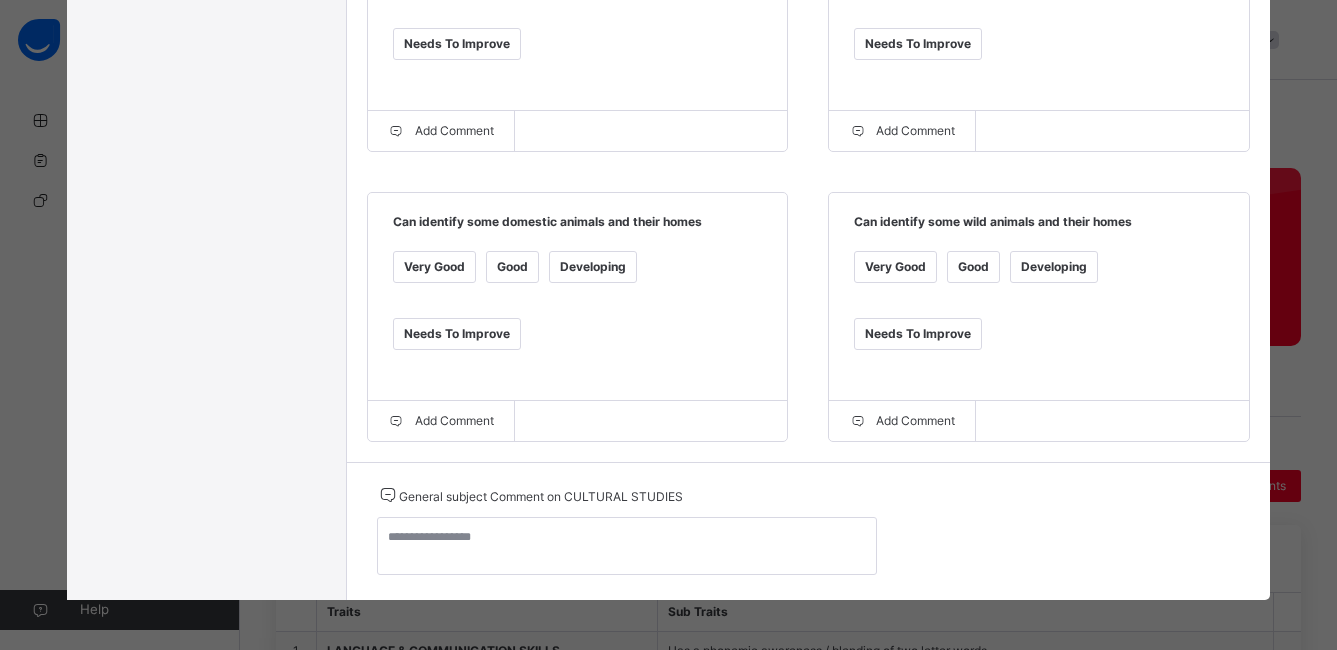 scroll, scrollTop: 911, scrollLeft: 0, axis: vertical 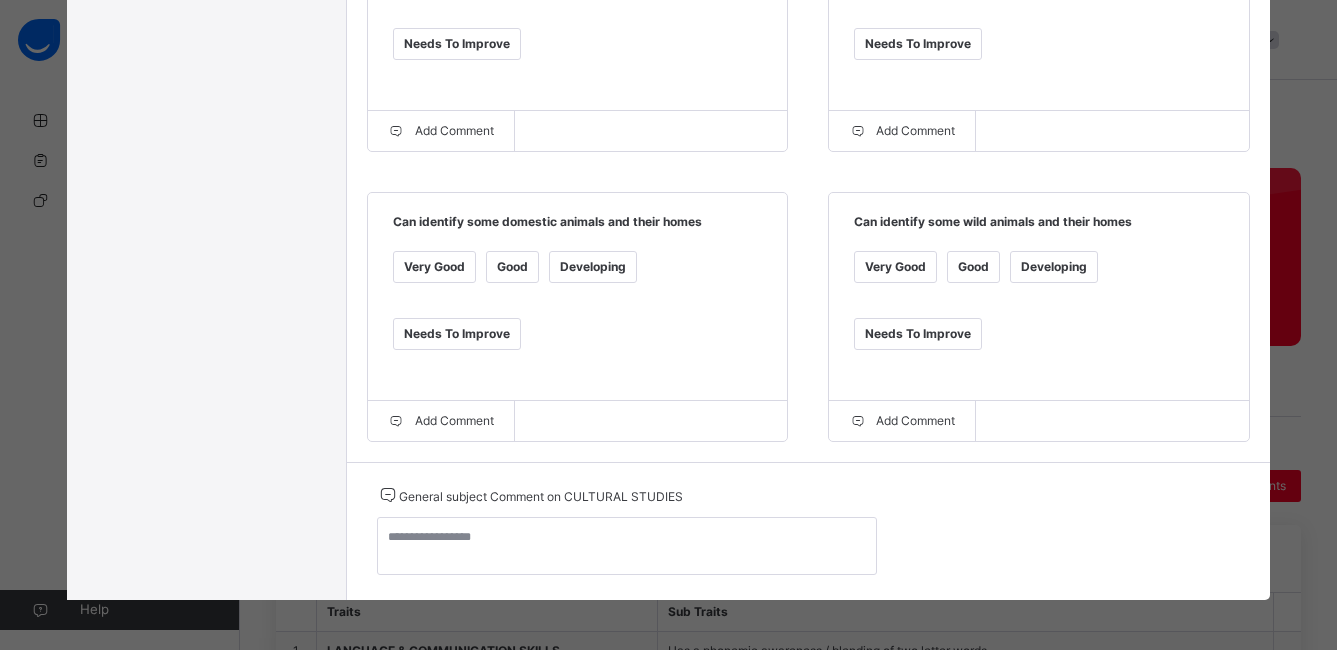 click on "Good" at bounding box center [512, 267] 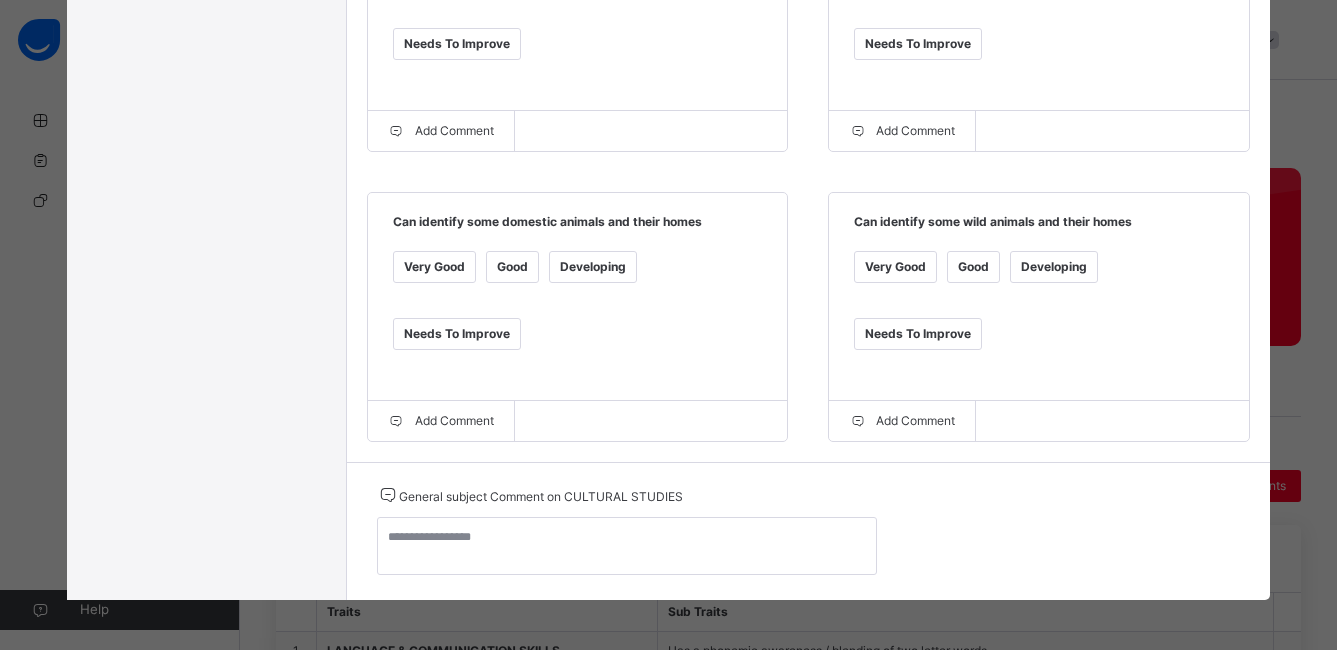 click on "Good" at bounding box center [973, 267] 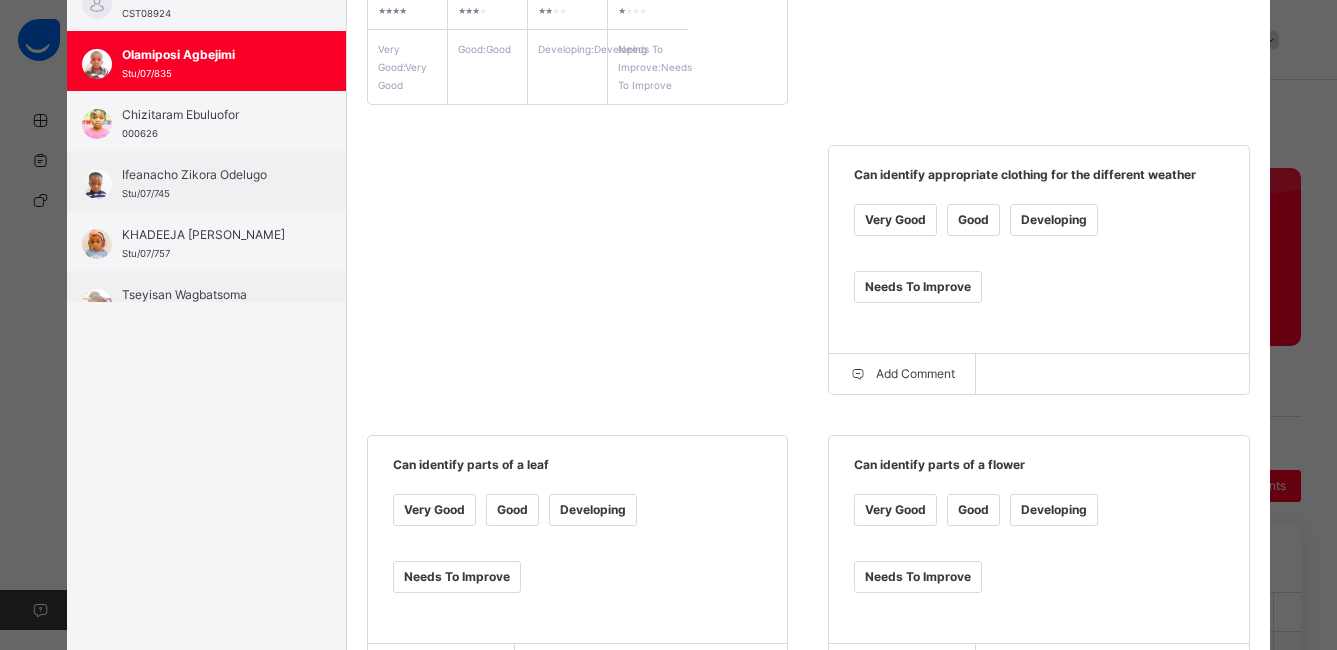 scroll, scrollTop: 183, scrollLeft: 0, axis: vertical 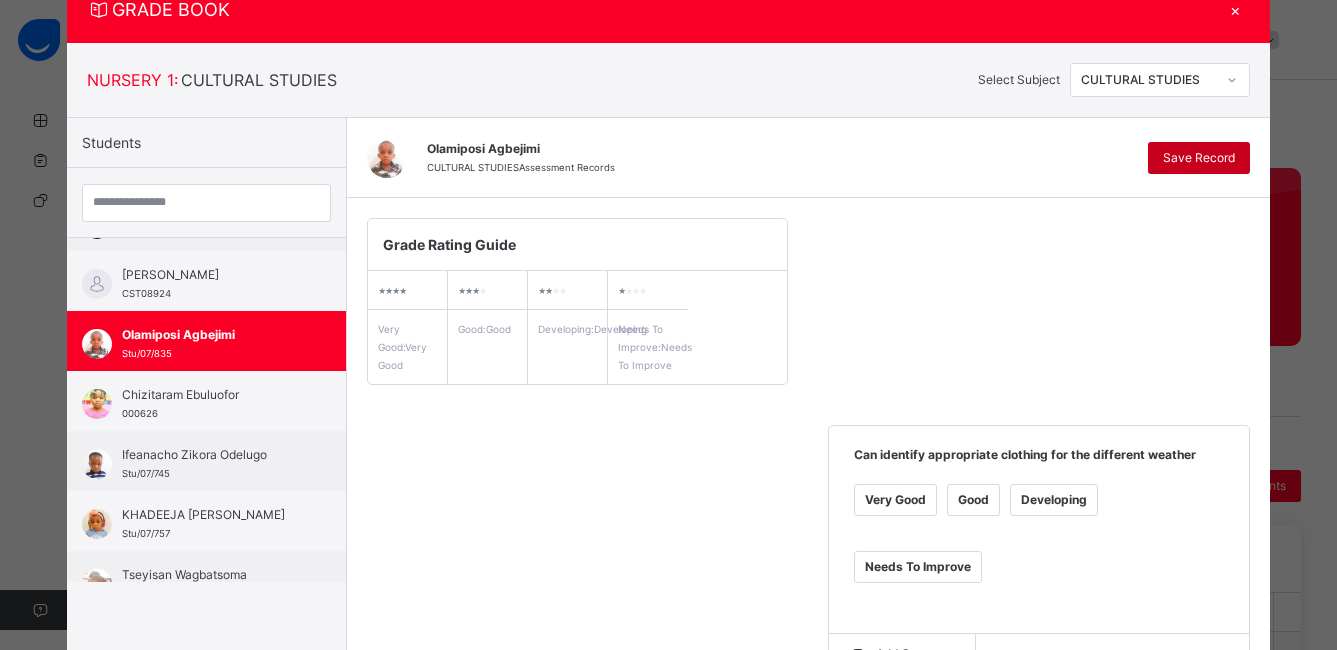click on "Save Record" at bounding box center (1199, 158) 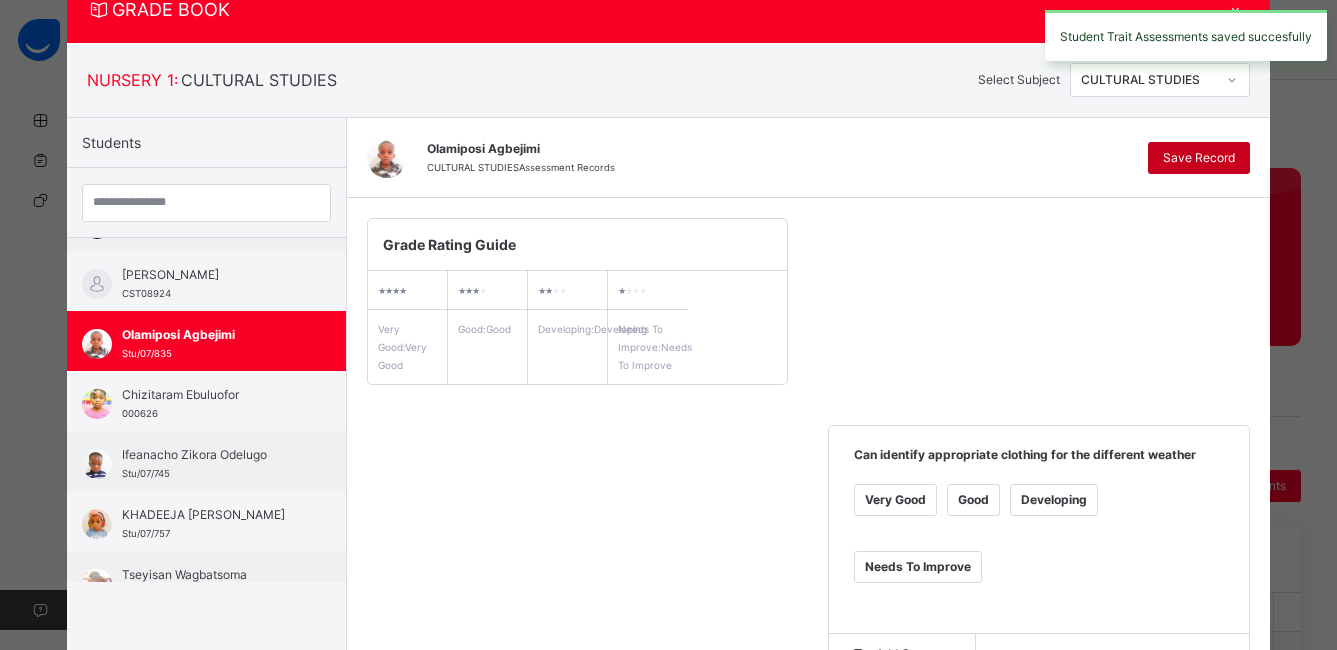 click on "Save Record" at bounding box center (1199, 158) 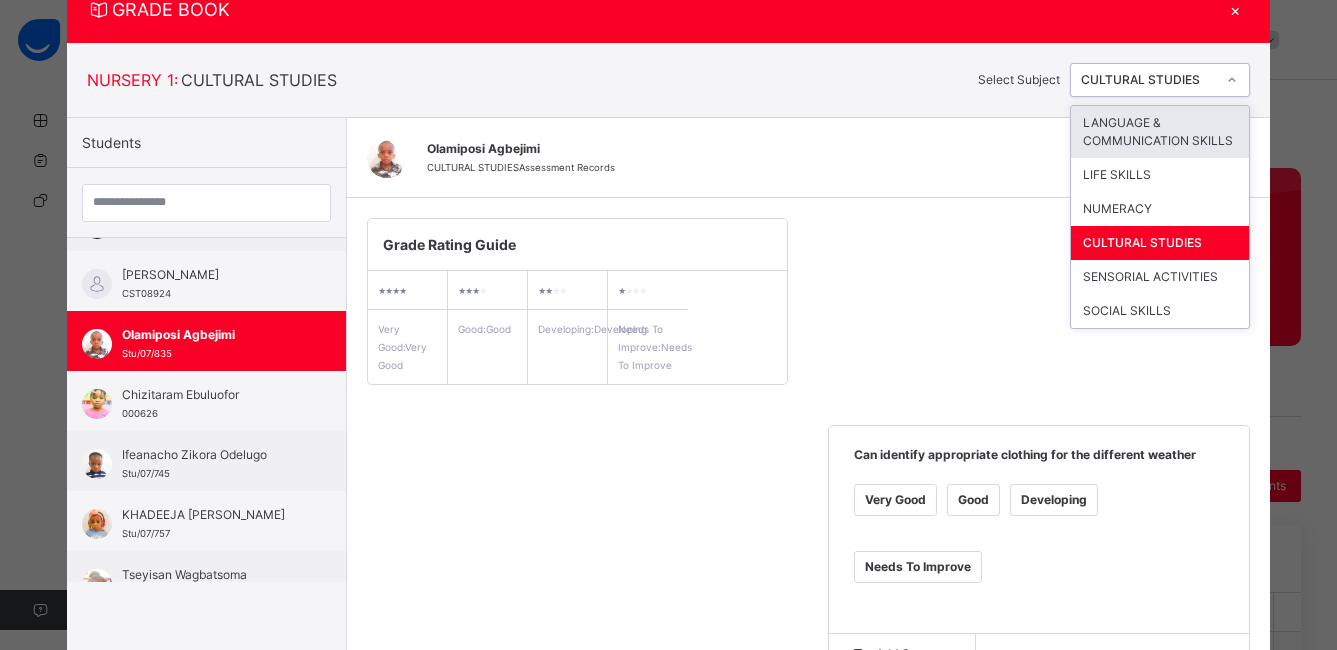 click 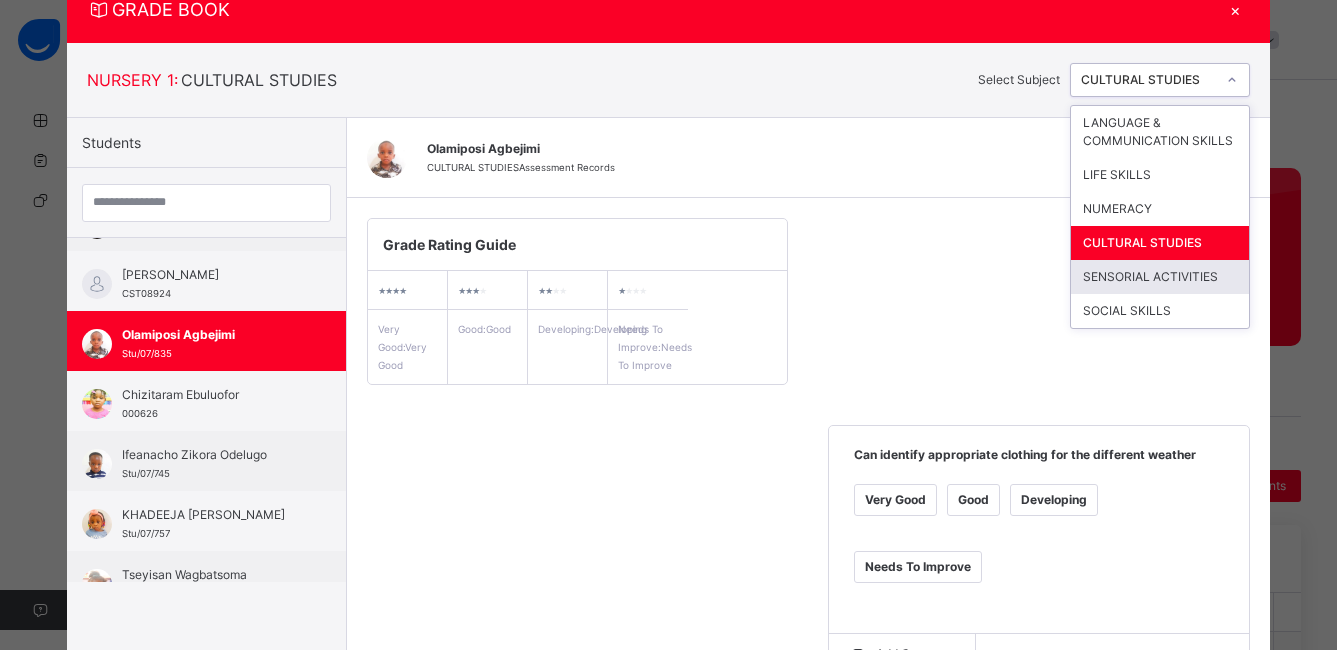 click on "SENSORIAL ACTIVITIES" at bounding box center [1160, 277] 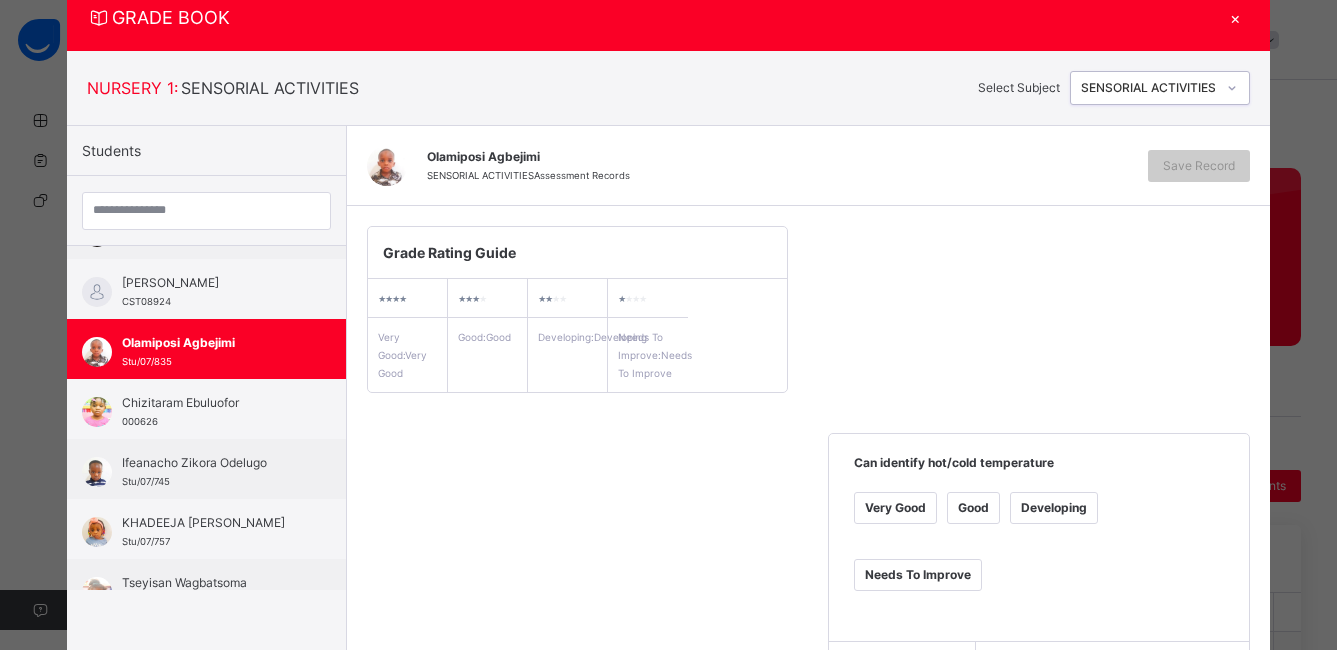 scroll, scrollTop: 74, scrollLeft: 0, axis: vertical 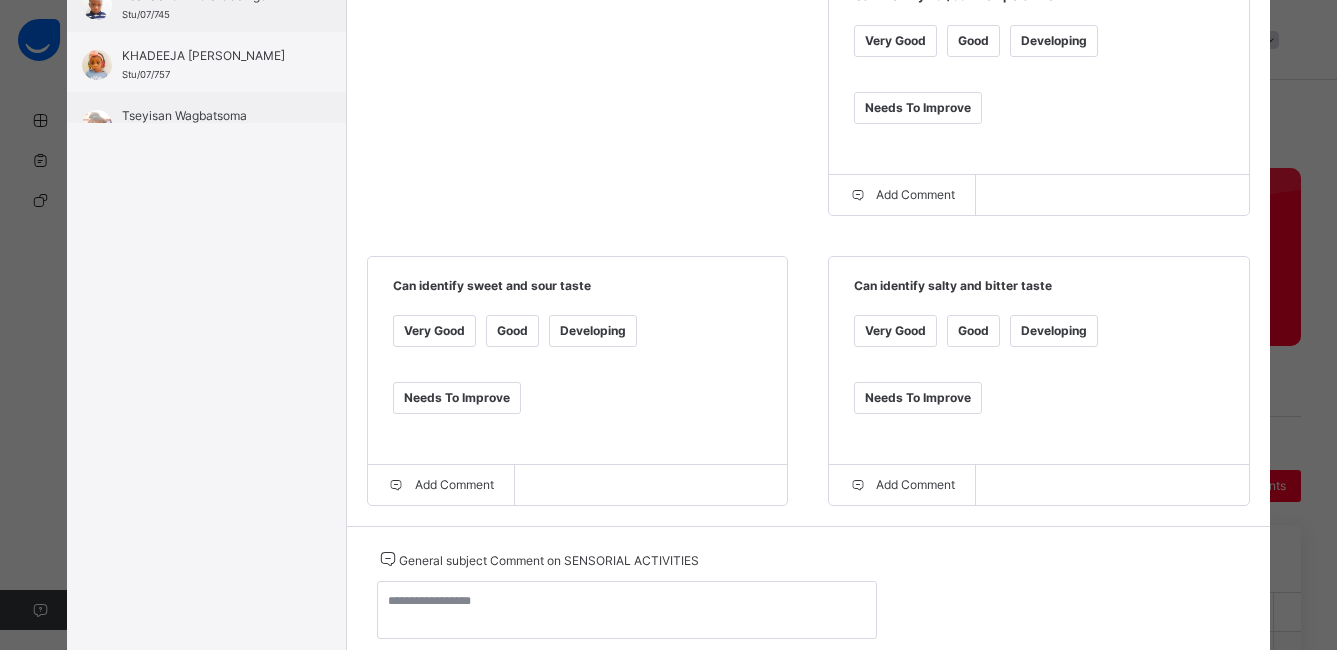 click on "Very Good" at bounding box center [895, 41] 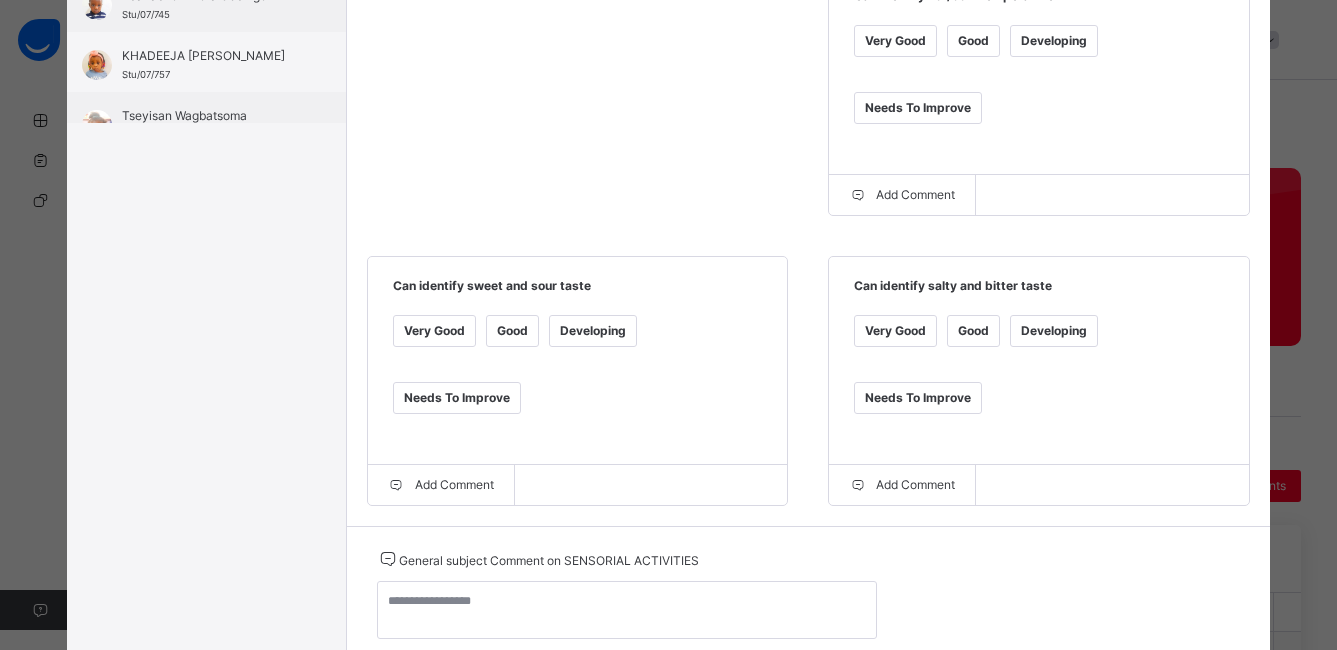 click on "Good" at bounding box center (512, 331) 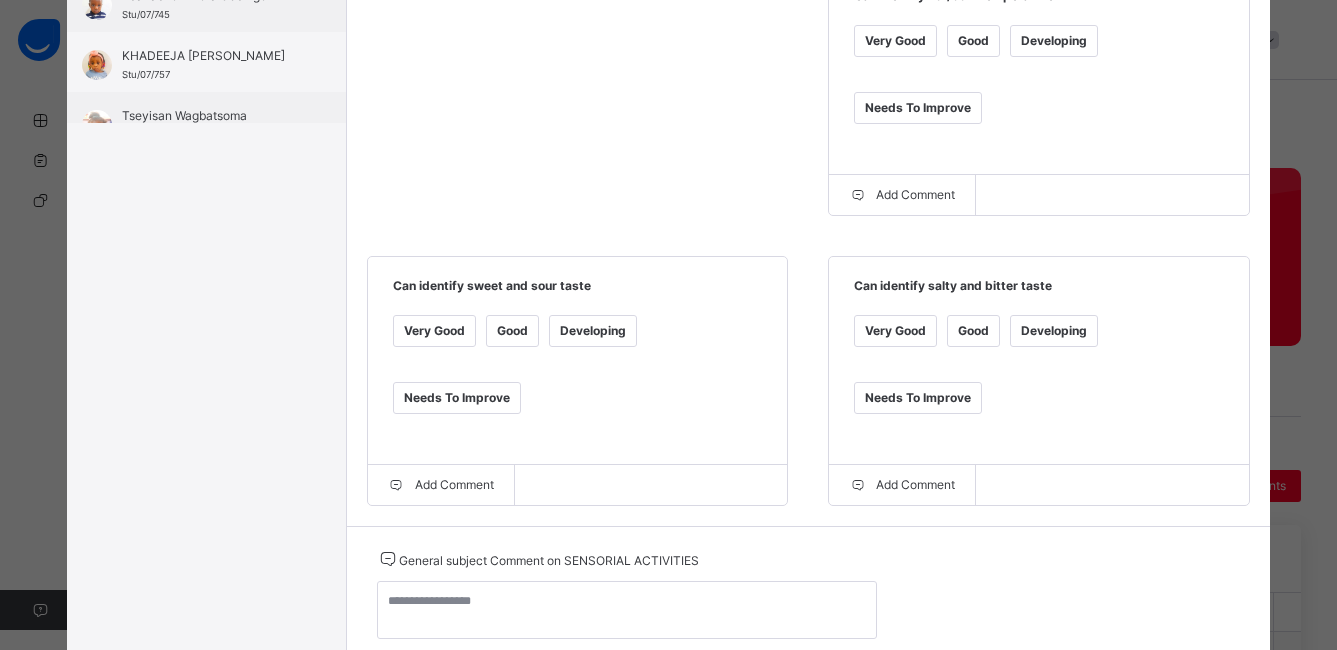 click on "Good" at bounding box center [973, 331] 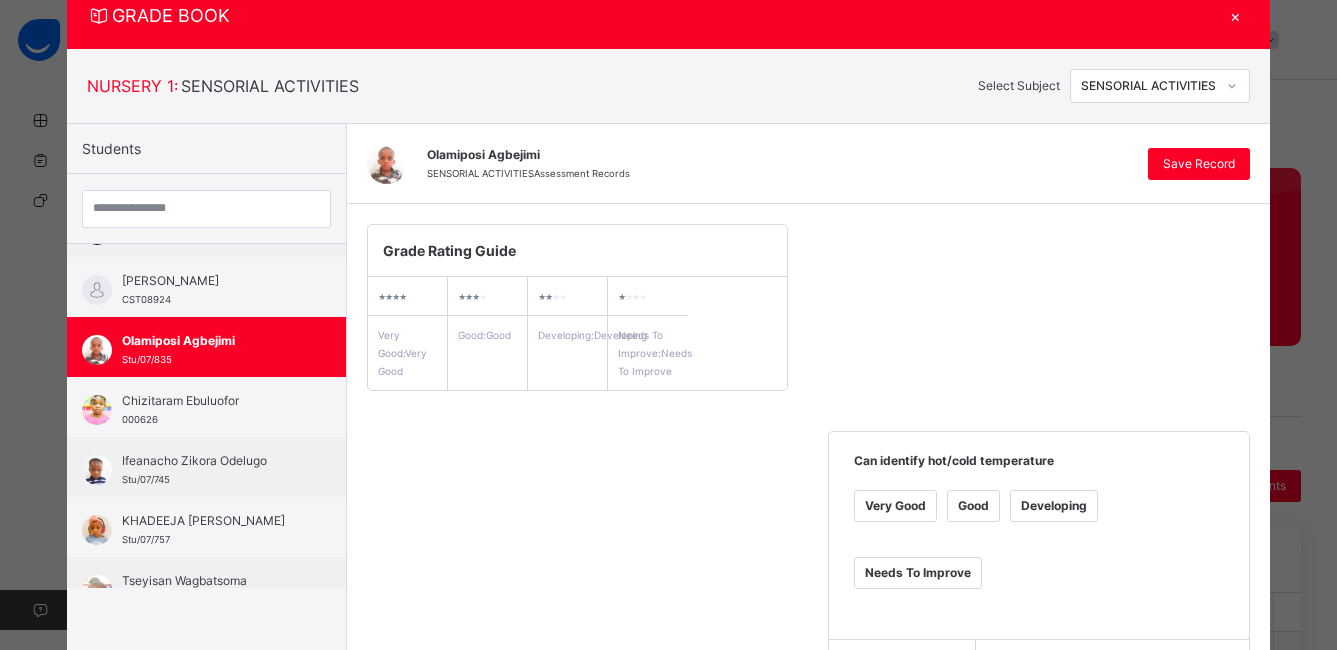 scroll, scrollTop: 62, scrollLeft: 0, axis: vertical 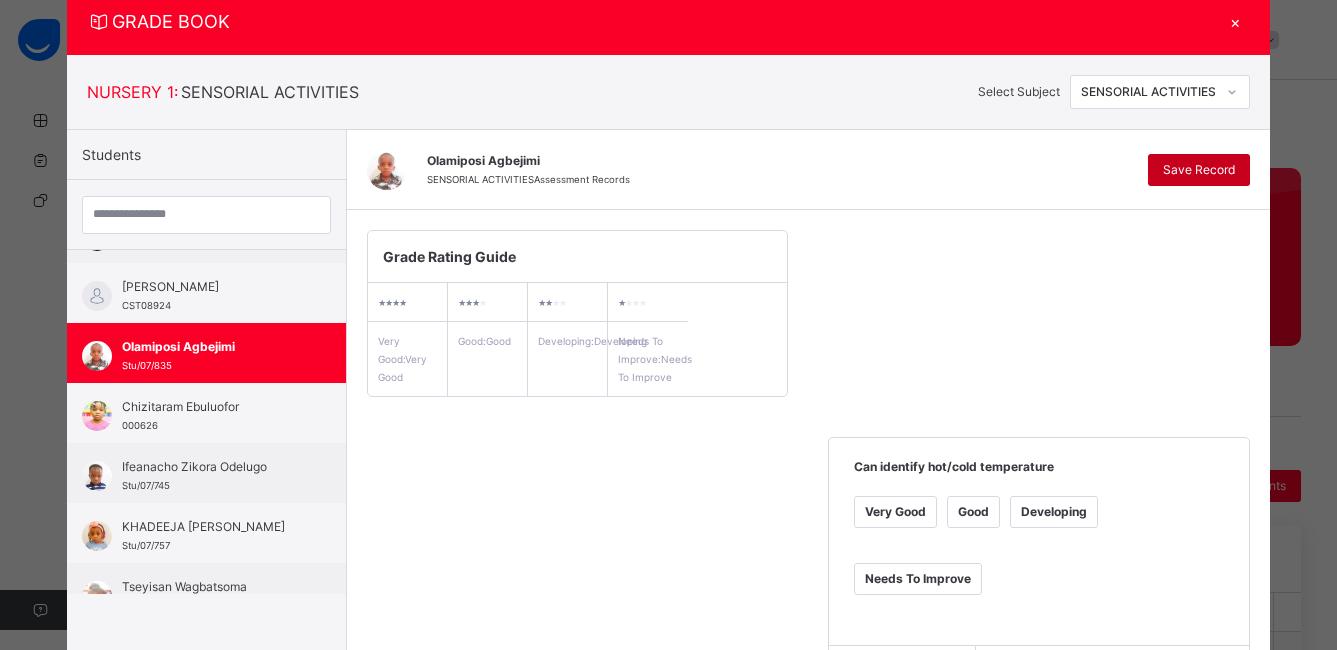 click on "Save Record" at bounding box center (1199, 170) 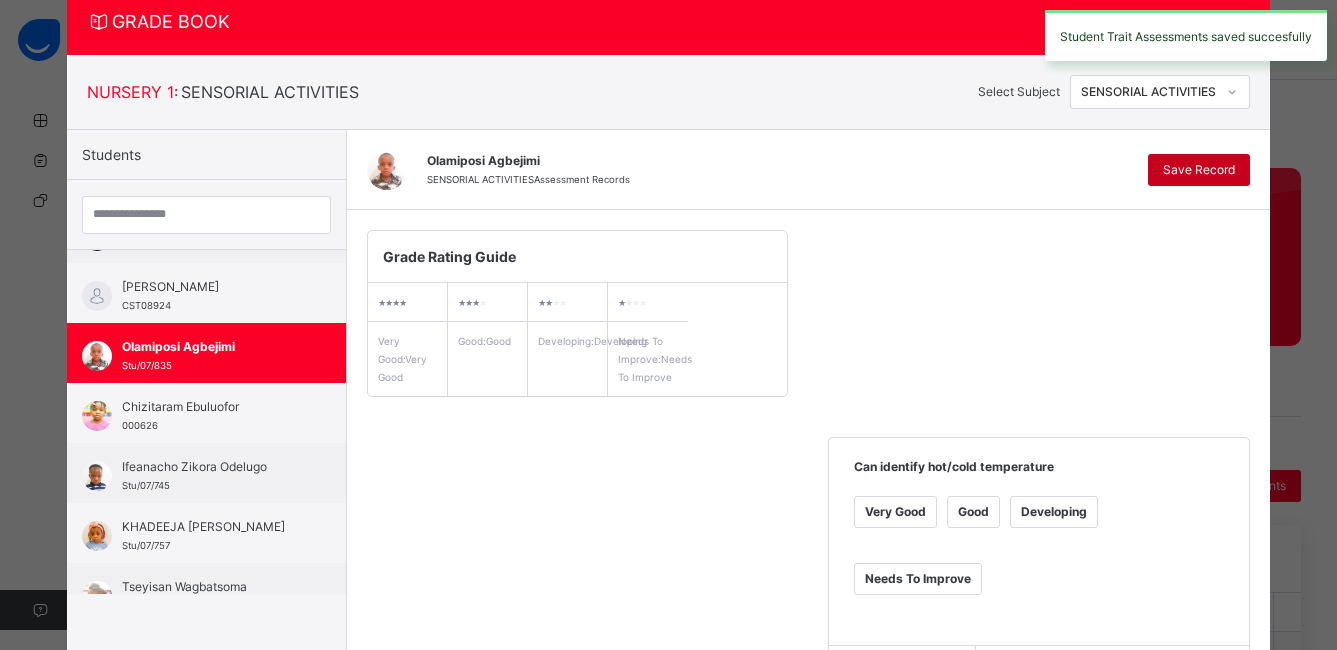 click on "Save Record" at bounding box center (1199, 170) 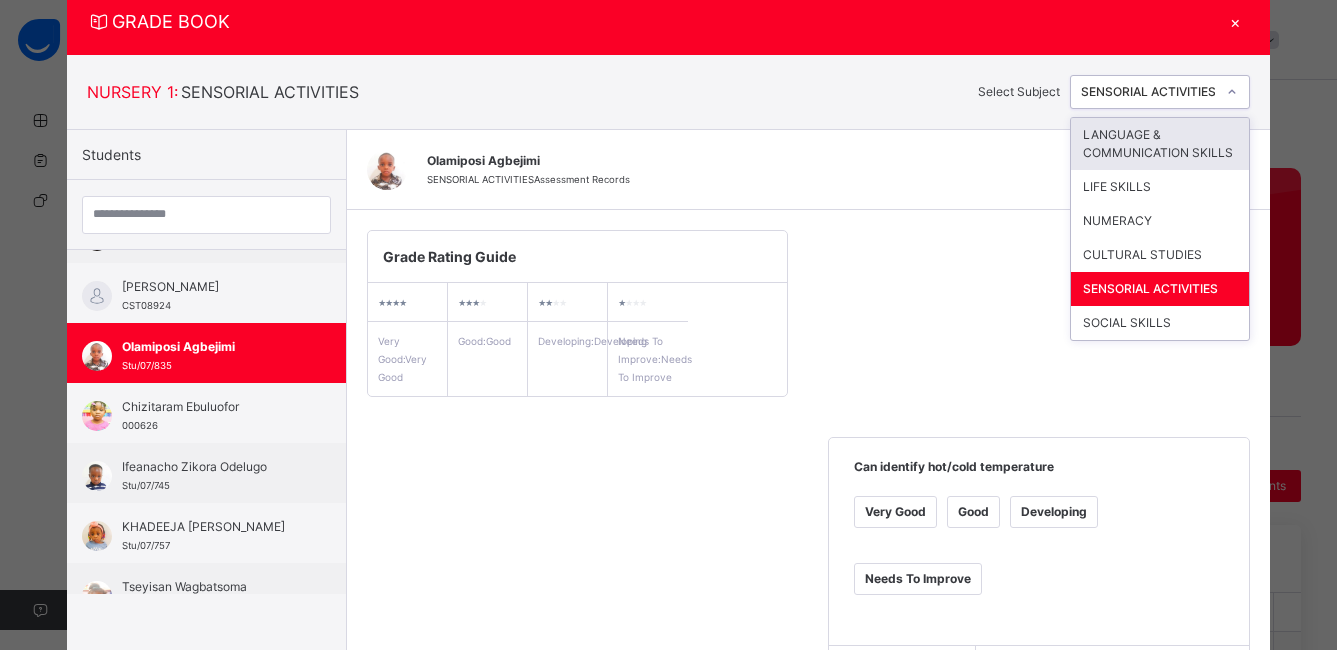 click 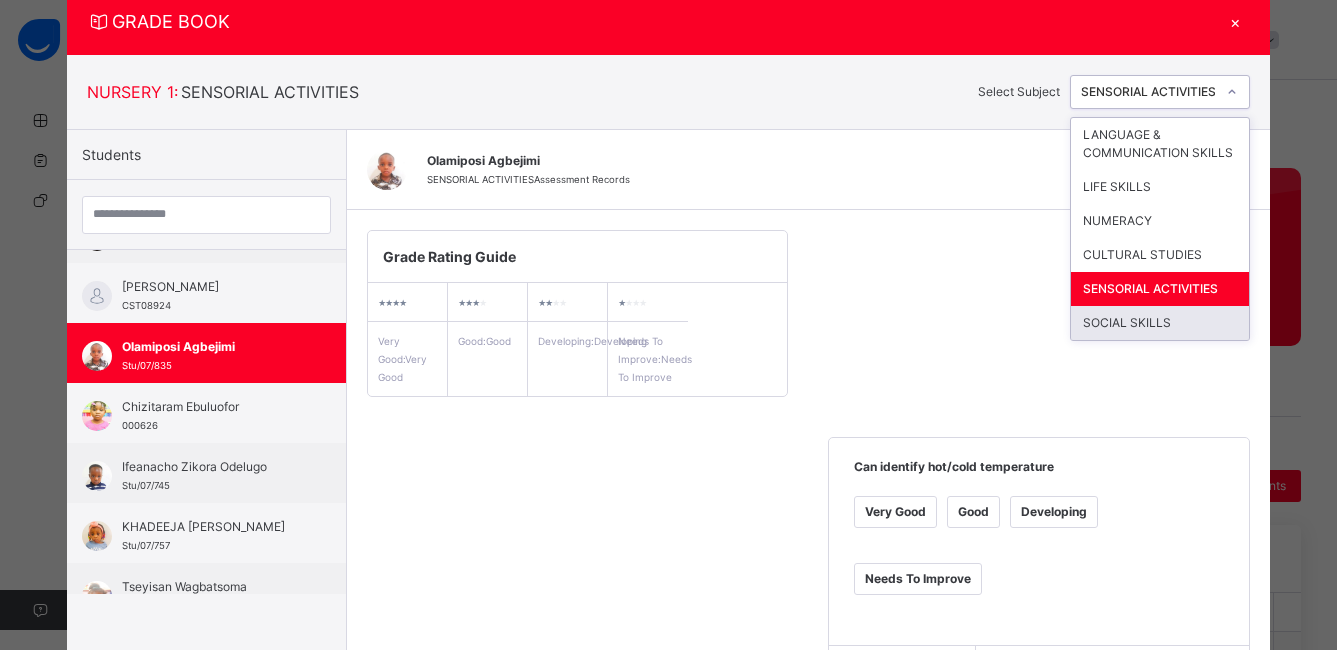 click on "SOCIAL SKILLS" at bounding box center [1160, 323] 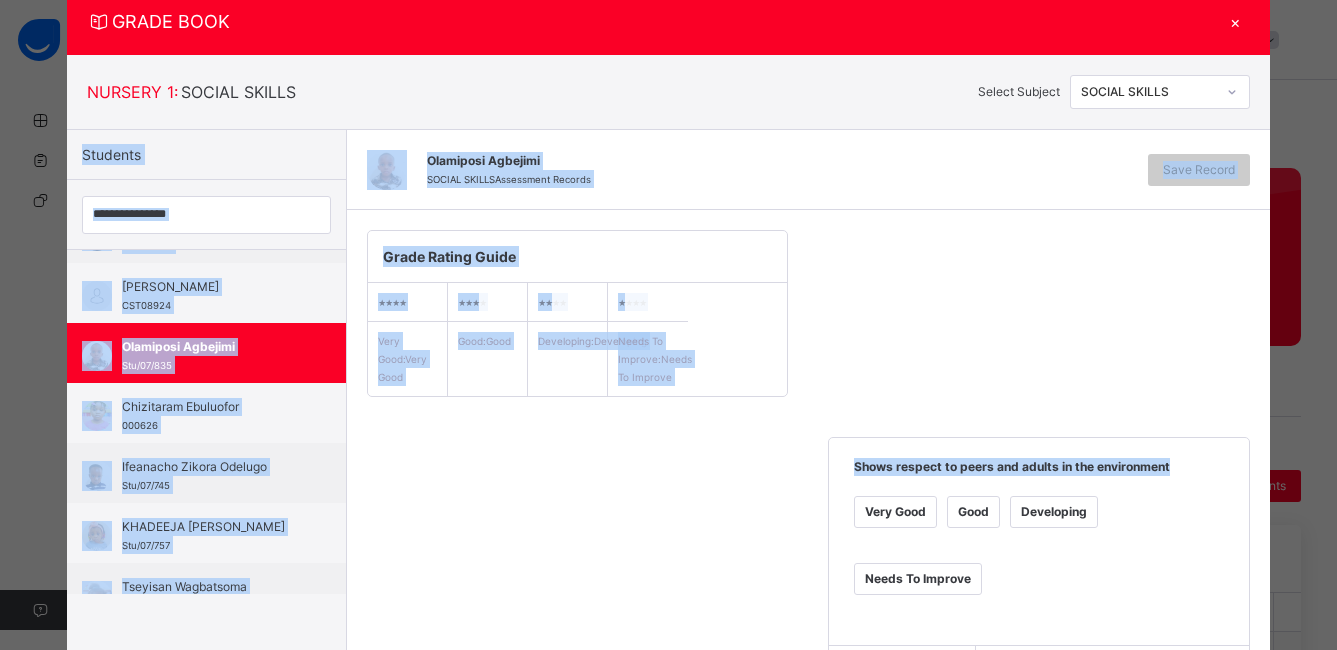 drag, startPoint x: 1326, startPoint y: 114, endPoint x: 1329, endPoint y: 258, distance: 144.03125 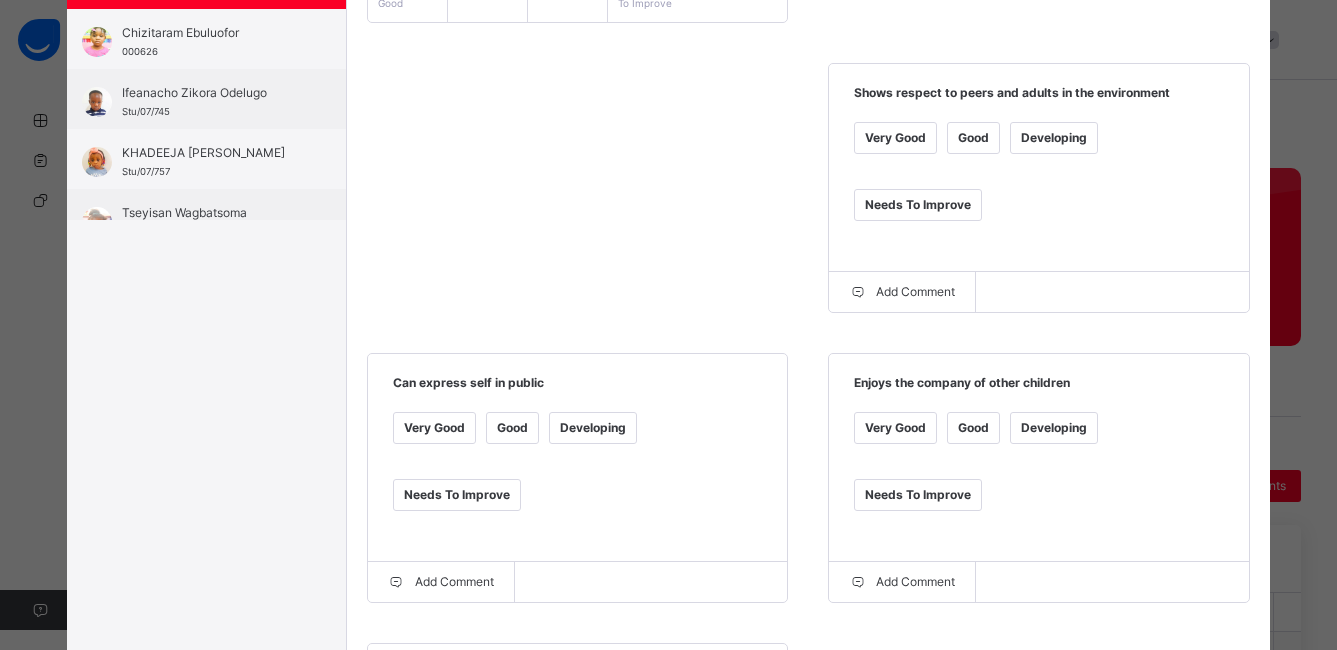 scroll, scrollTop: 491, scrollLeft: 0, axis: vertical 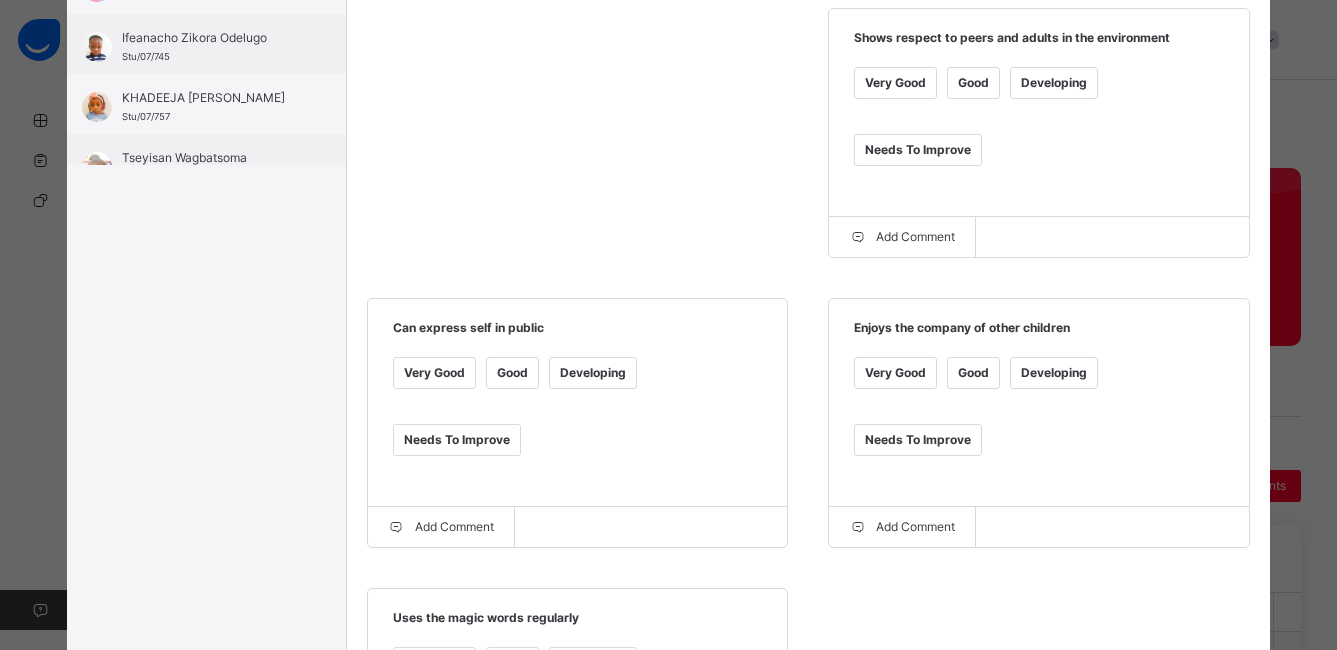 click on "Good" at bounding box center [973, 83] 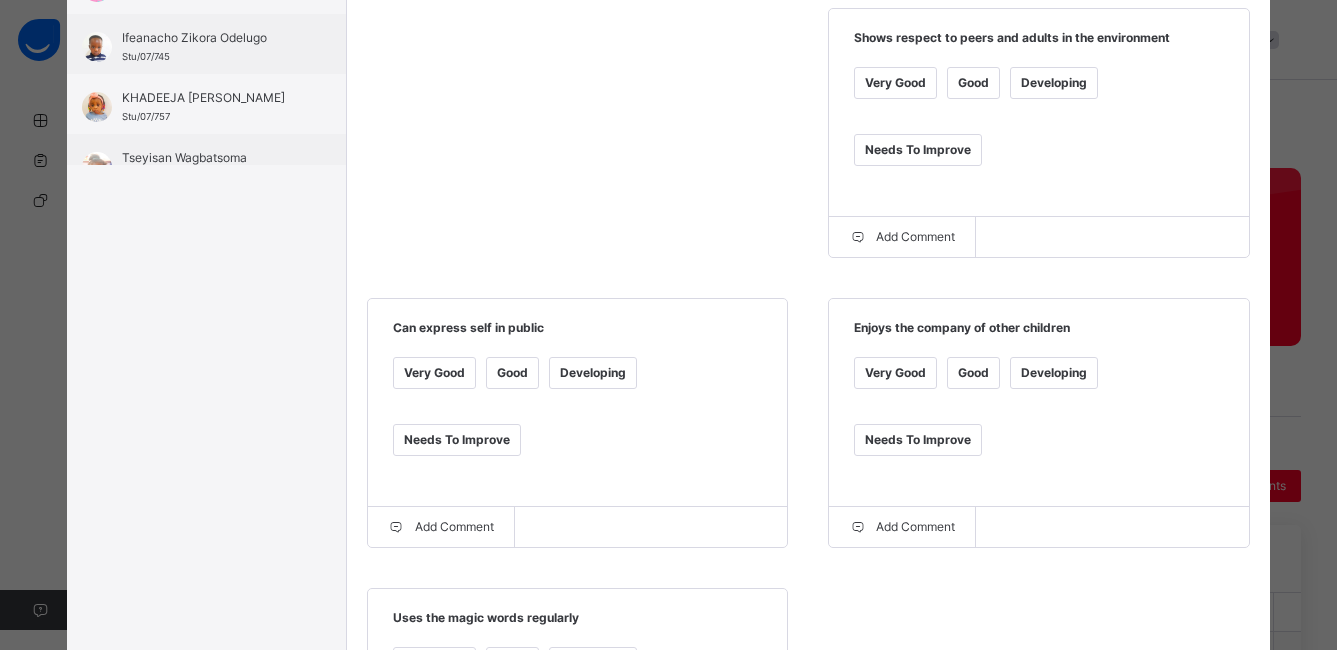 click on "Good" at bounding box center (512, 373) 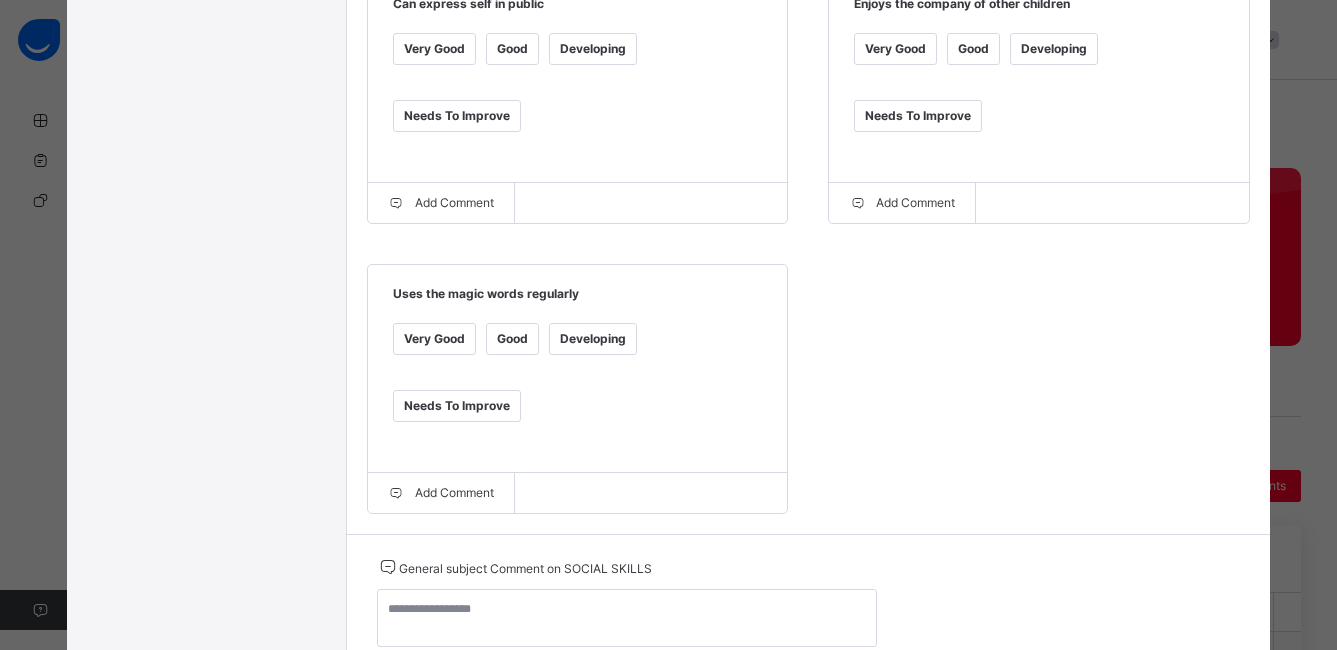 scroll, scrollTop: 911, scrollLeft: 0, axis: vertical 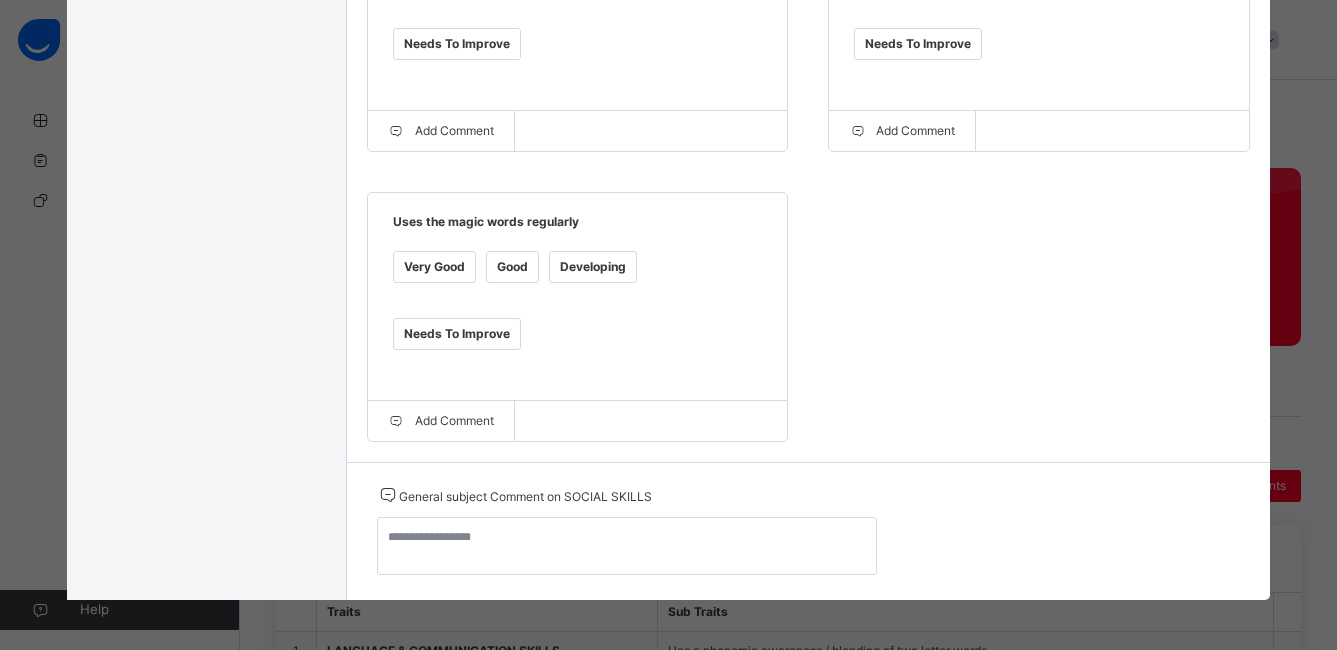 click on "Good" at bounding box center (512, 267) 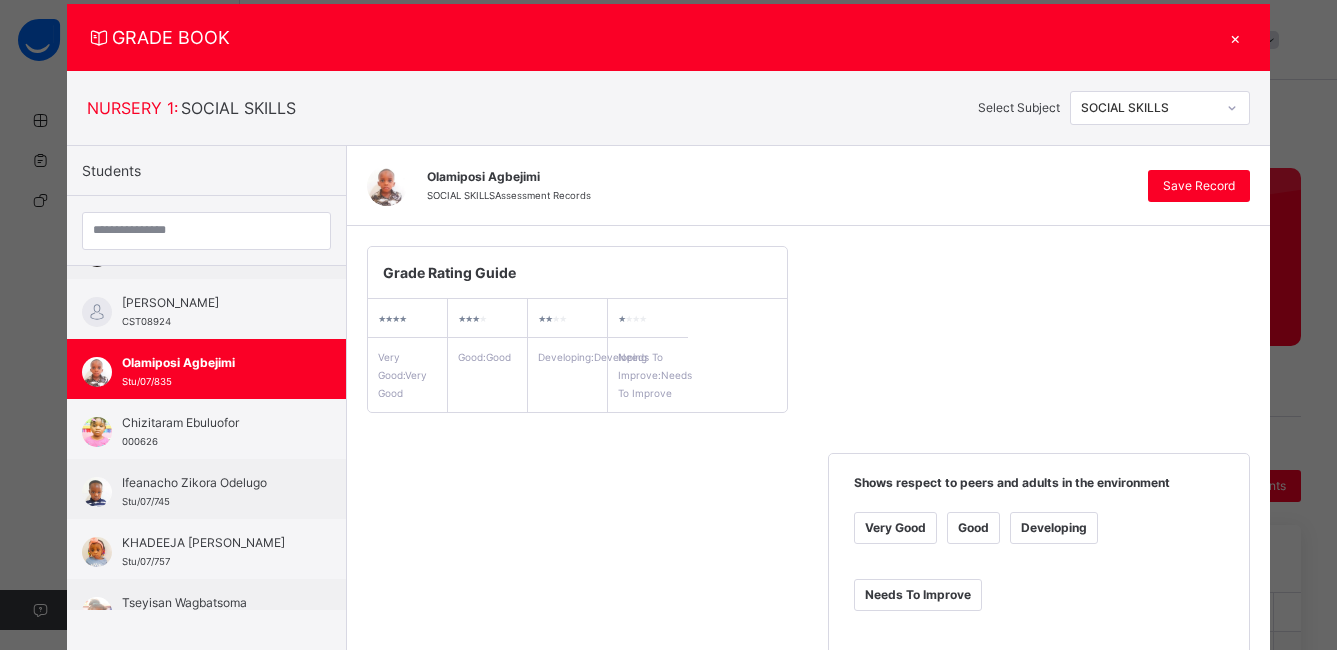 scroll, scrollTop: 39, scrollLeft: 0, axis: vertical 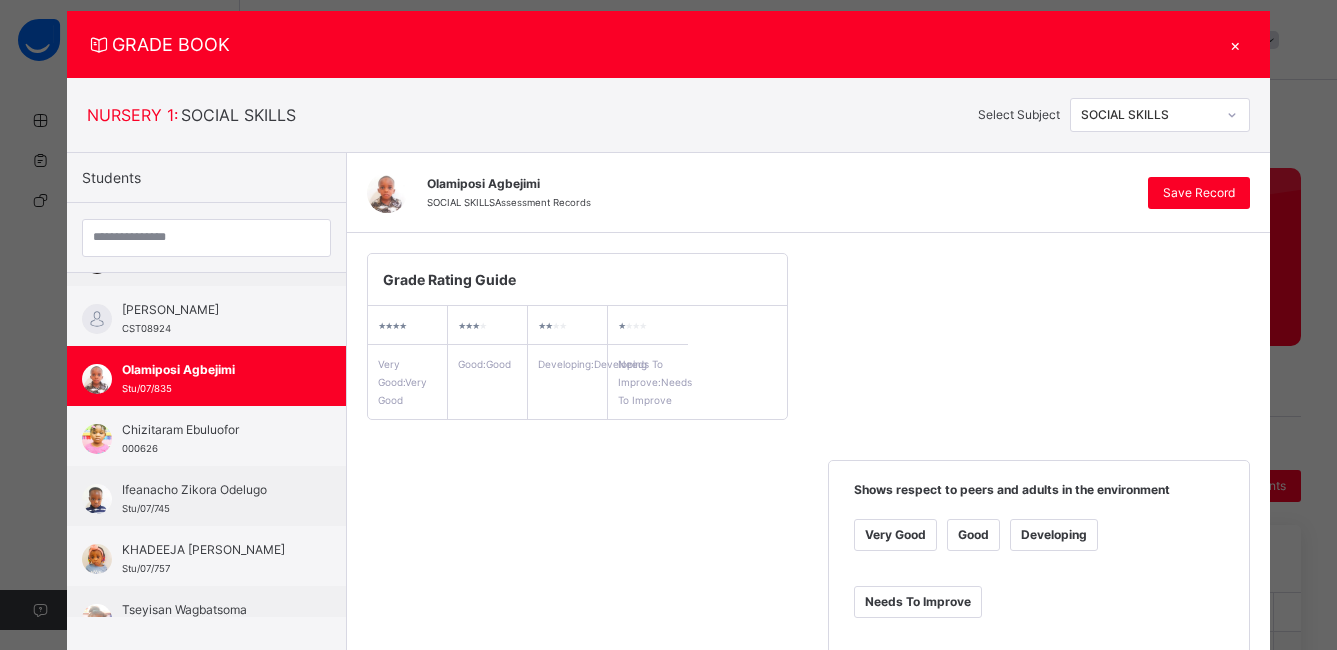 click on "[PERSON_NAME] SOCIAL SKILLS  Assessment Records Save Record" at bounding box center (808, 193) 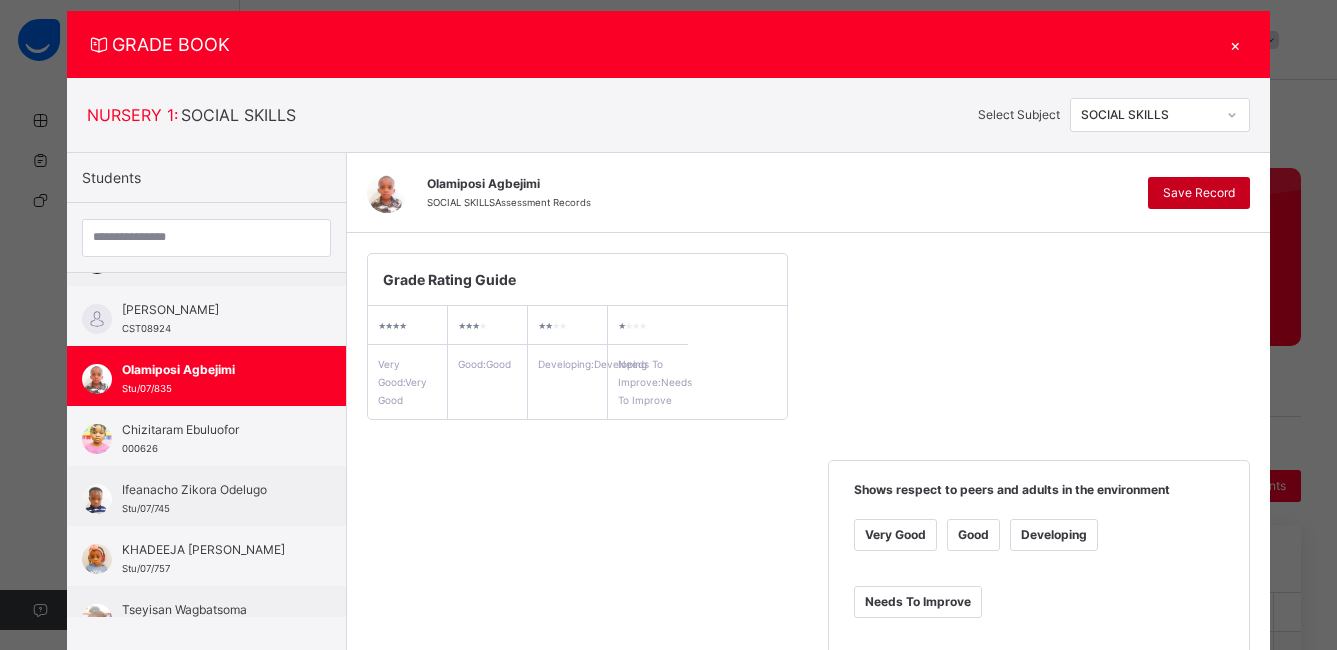 click on "Save Record" at bounding box center [1199, 193] 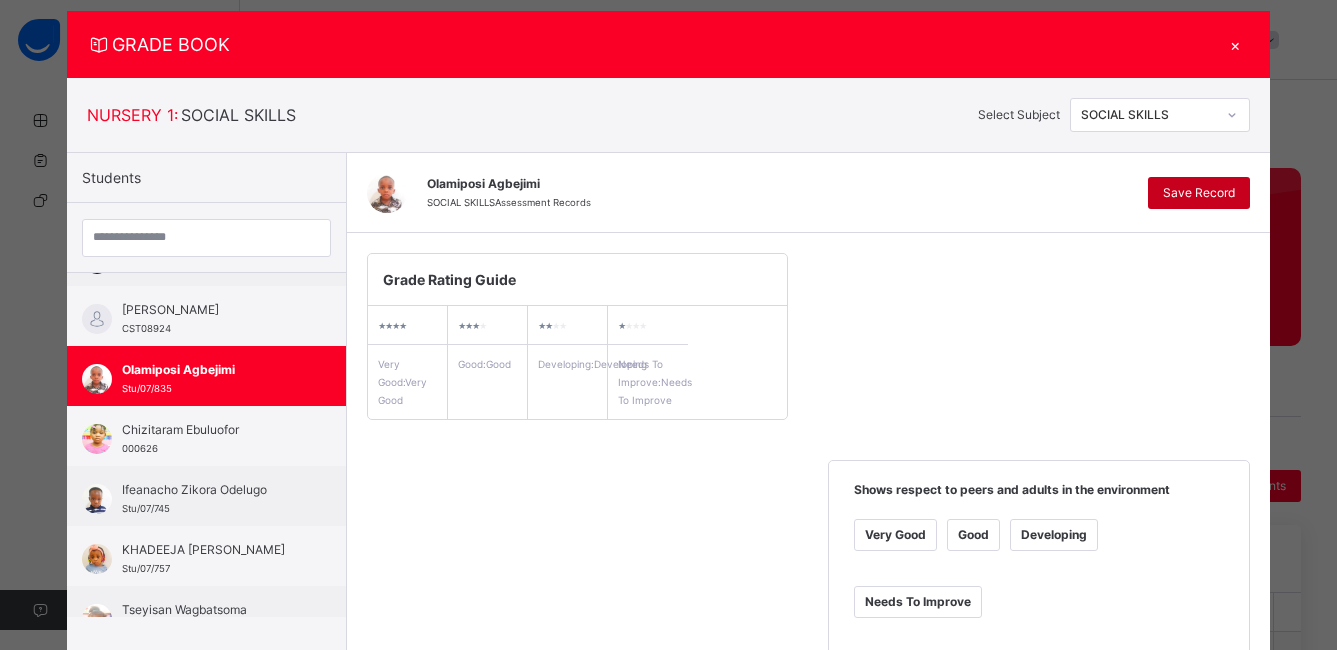 click on "Save Record" at bounding box center (1199, 193) 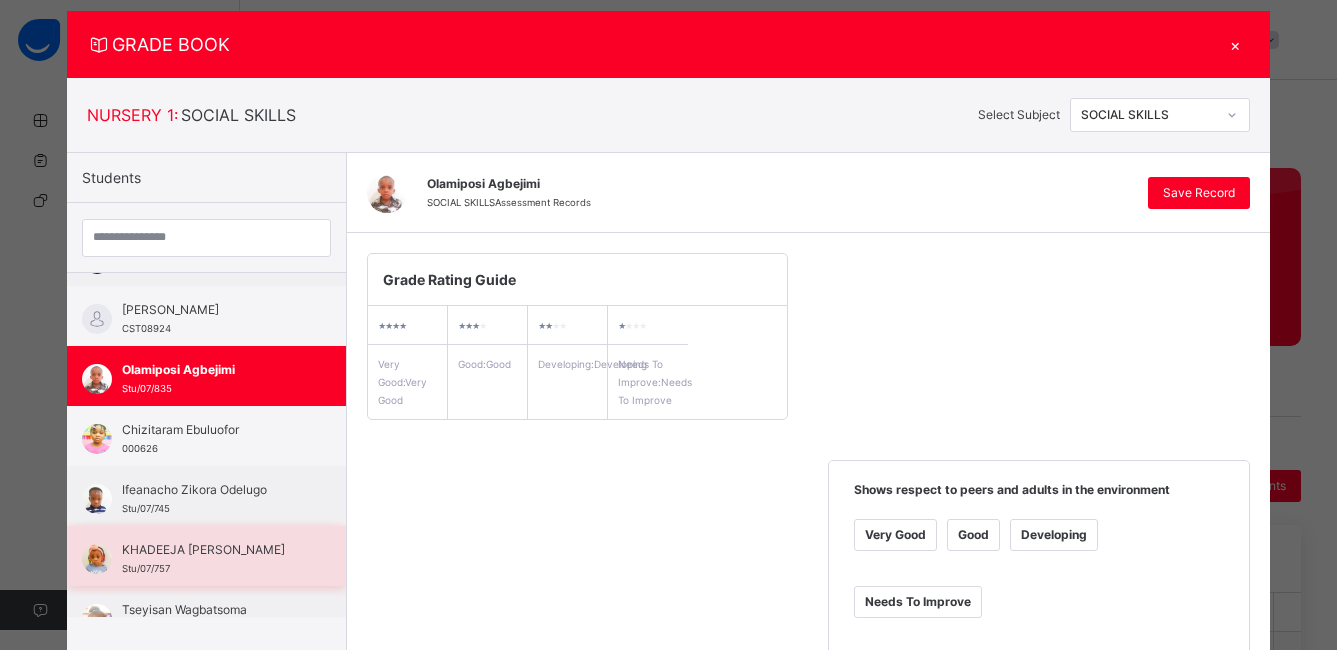 click on "[PERSON_NAME] [PERSON_NAME]/07/757" at bounding box center (206, 556) 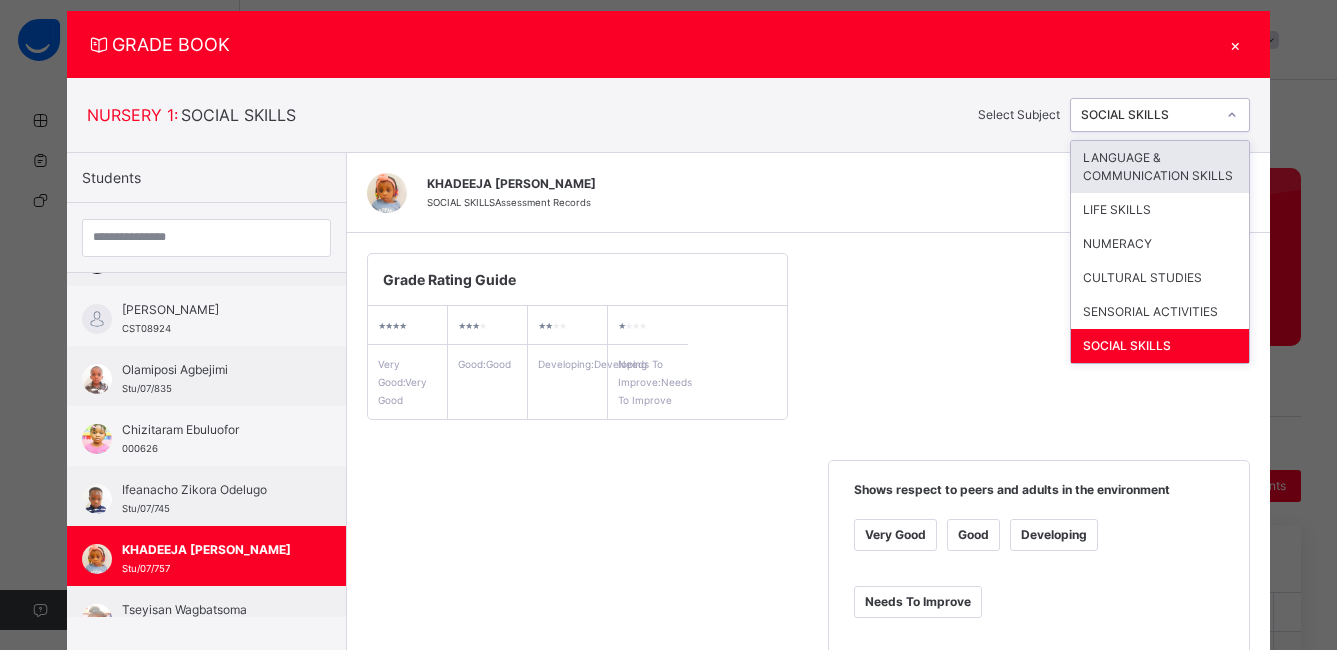 click at bounding box center (1232, 115) 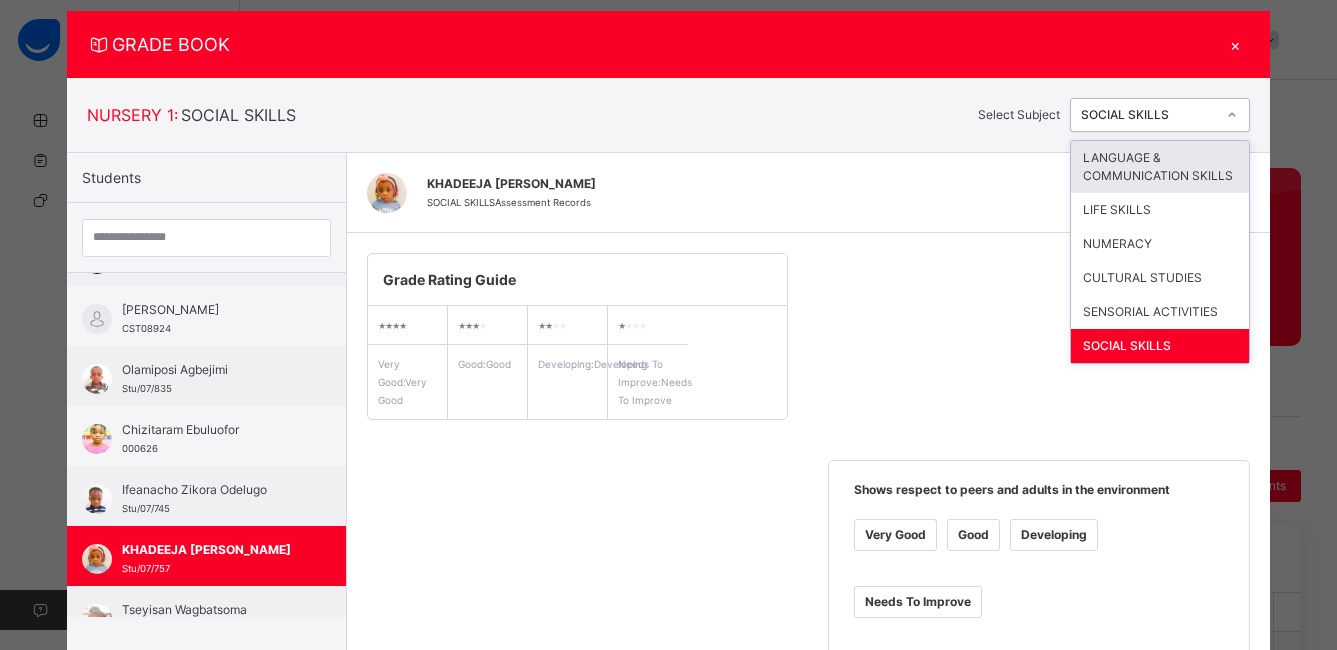 click on "LANGUAGE & COMMUNICATION SKILLS" at bounding box center (1160, 167) 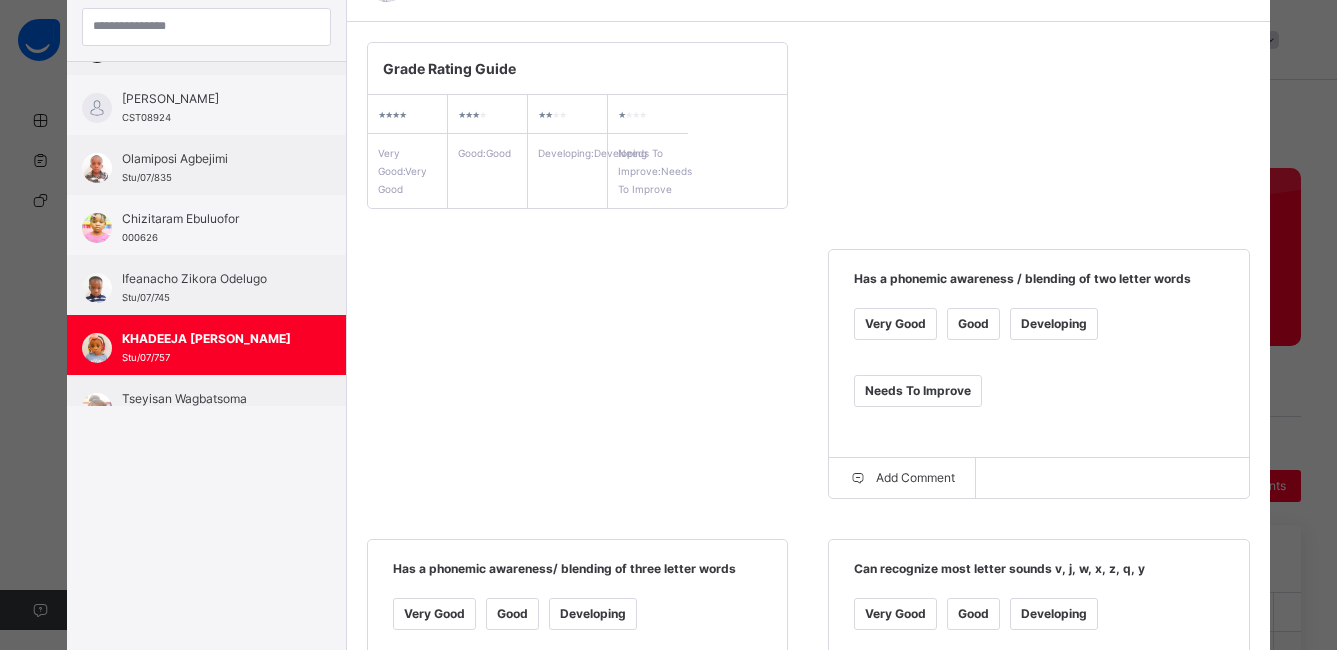 scroll, scrollTop: 254, scrollLeft: 0, axis: vertical 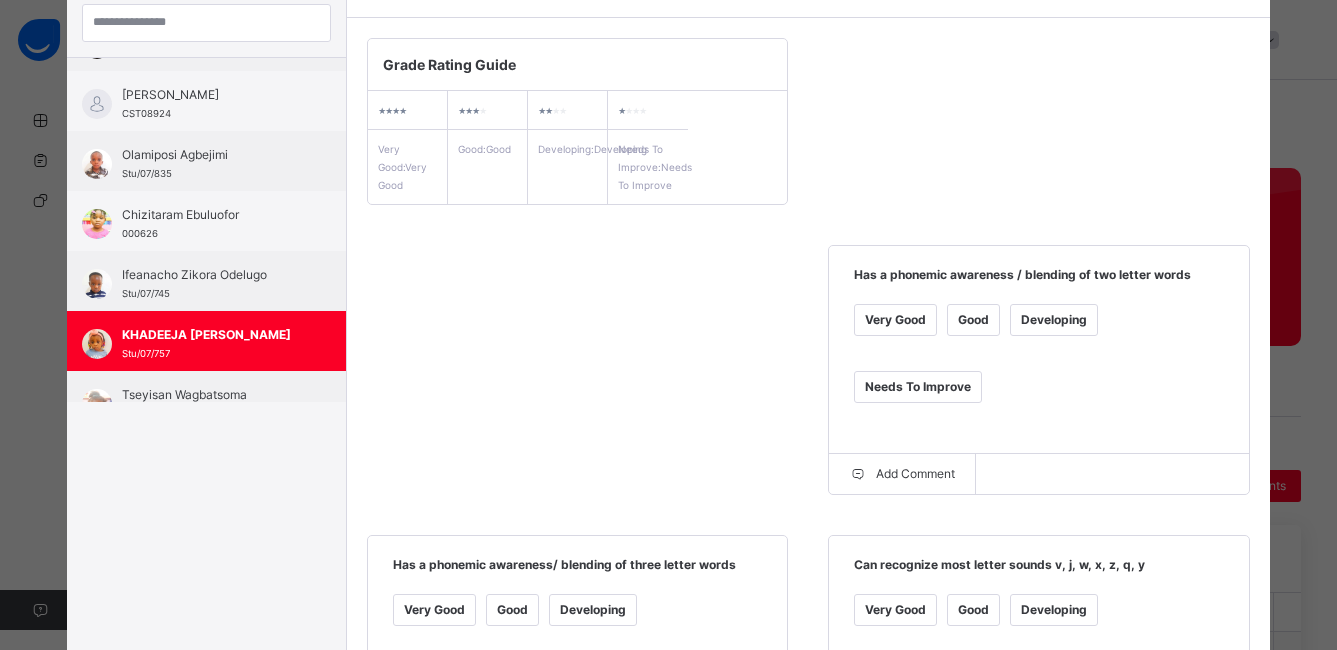 click on "Good" at bounding box center [973, 320] 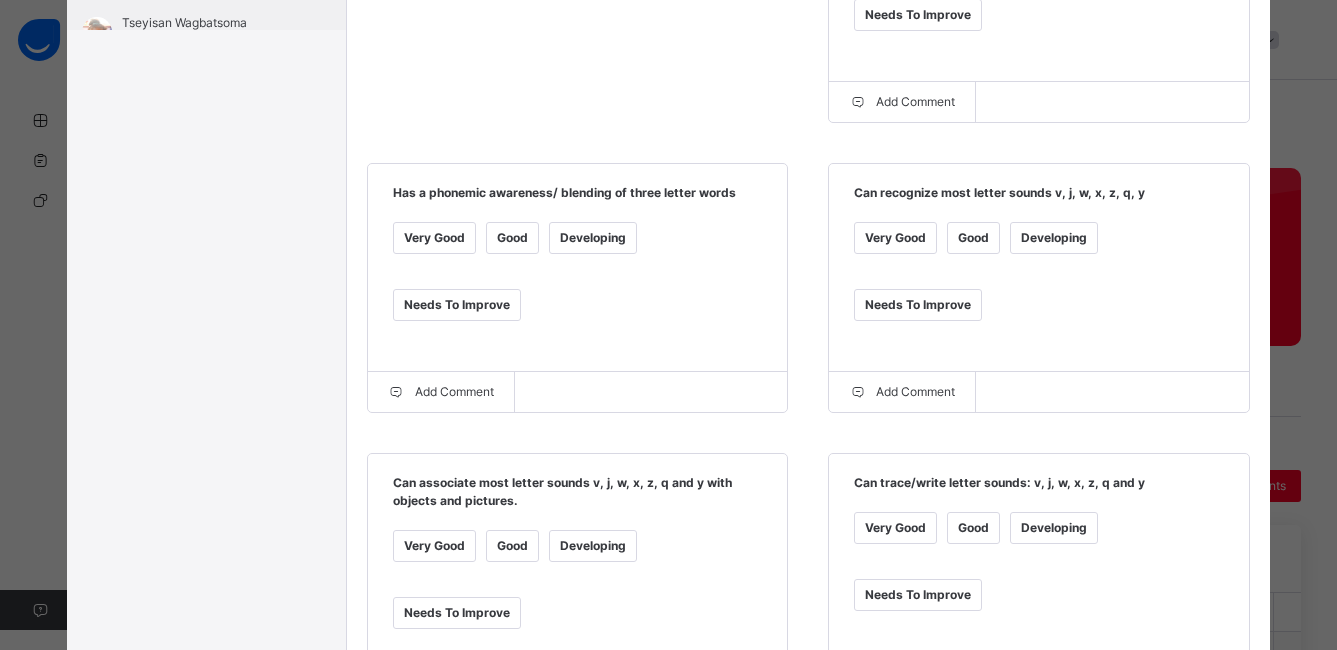 scroll, scrollTop: 630, scrollLeft: 0, axis: vertical 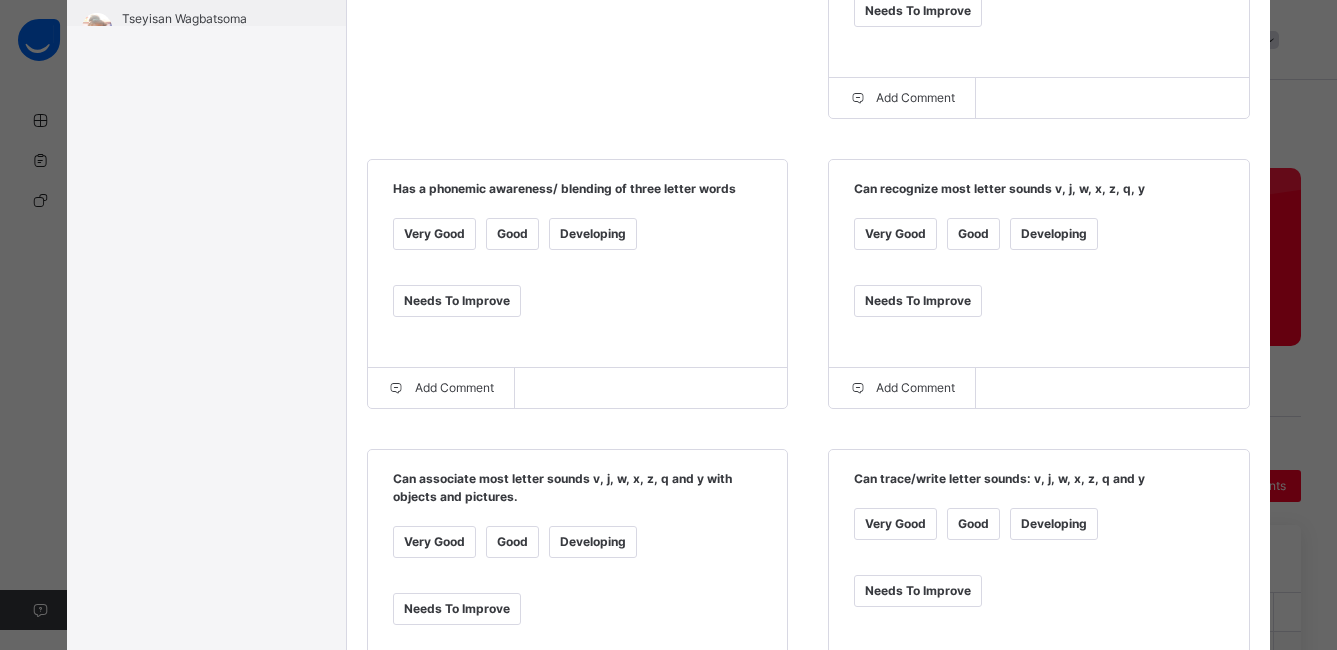 click on "Good" at bounding box center [973, 234] 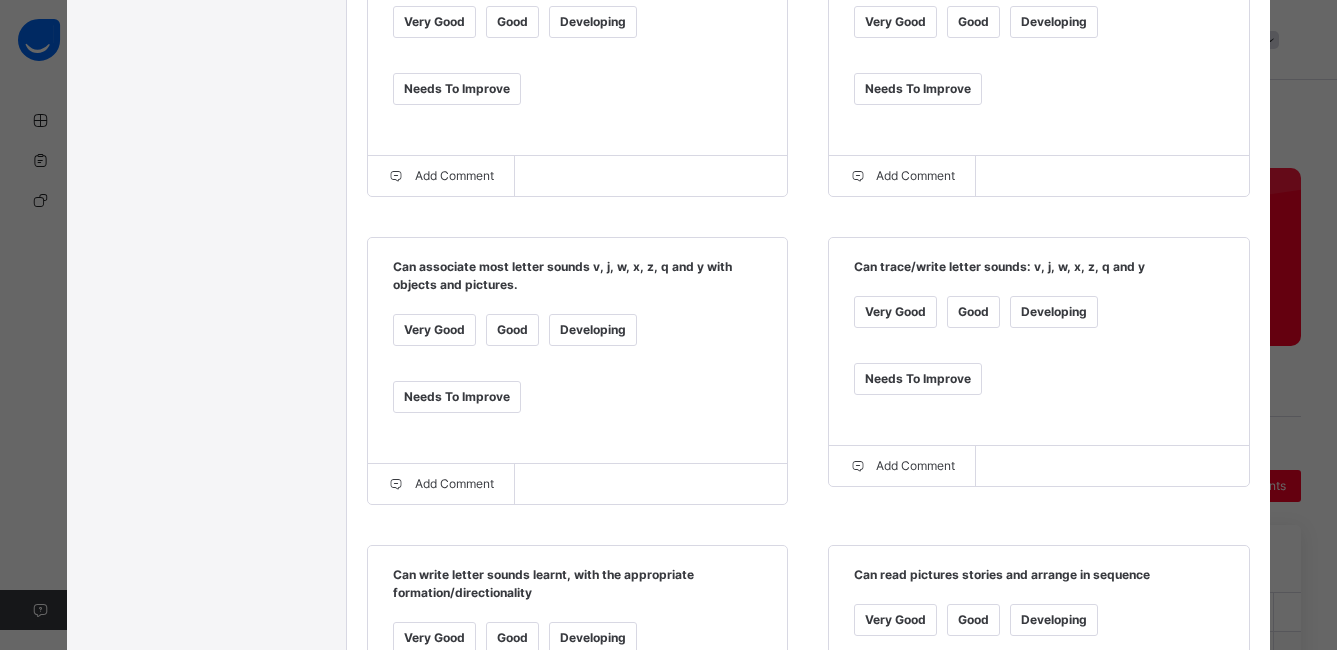 scroll, scrollTop: 846, scrollLeft: 0, axis: vertical 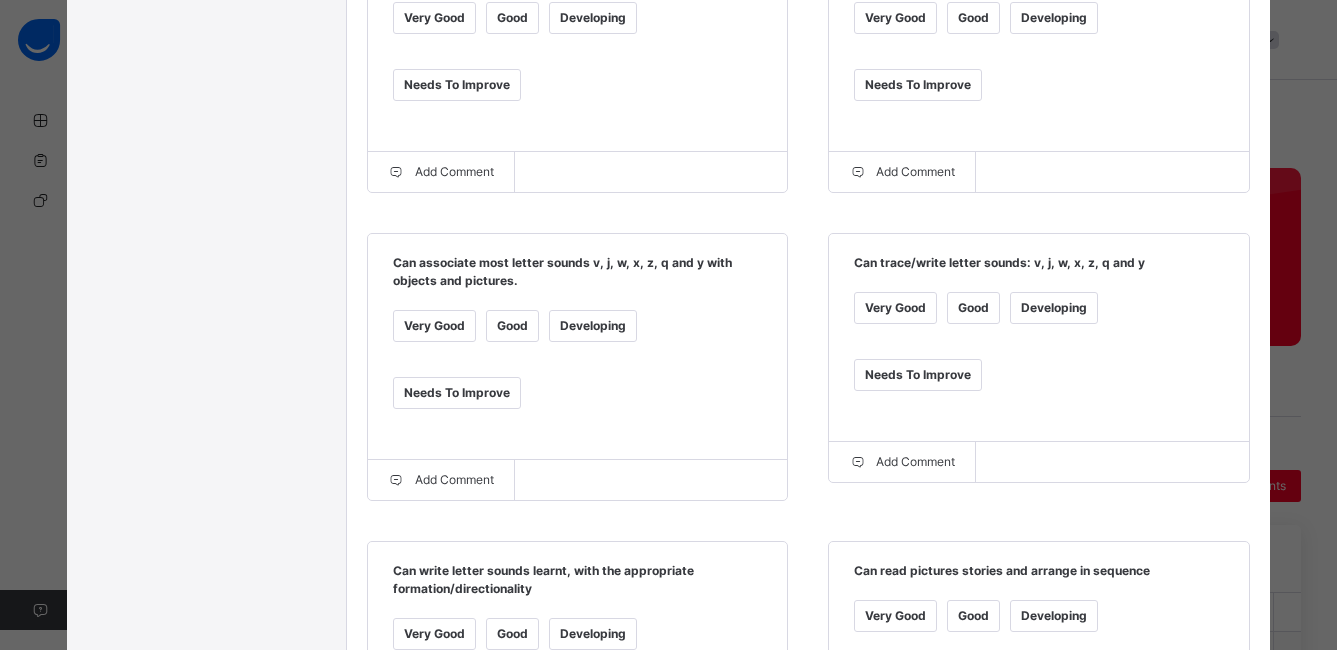 click on "Good" at bounding box center [973, 308] 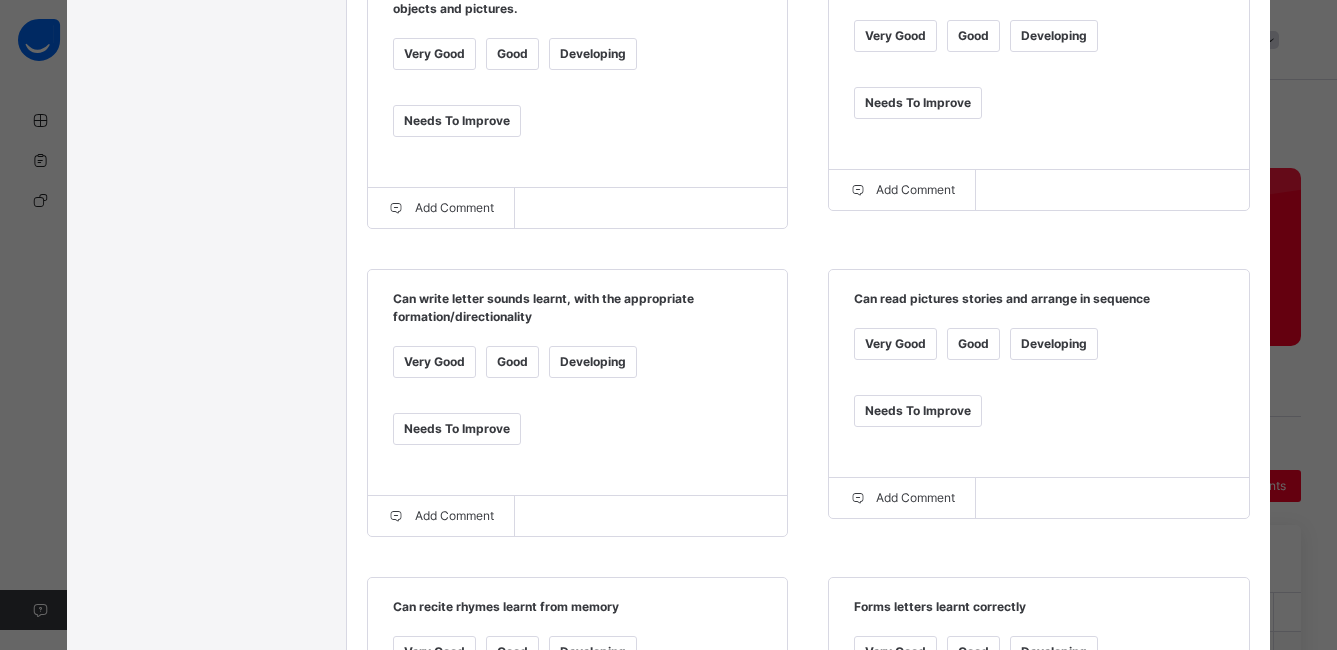 scroll, scrollTop: 1124, scrollLeft: 0, axis: vertical 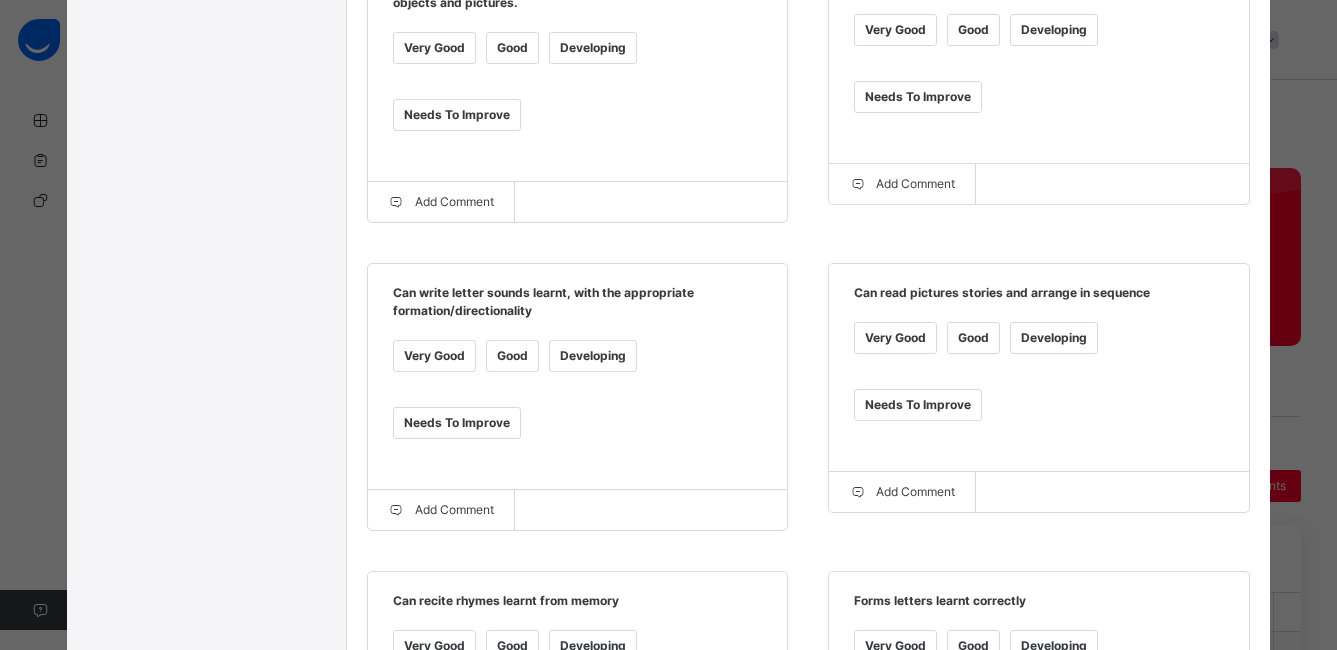 click on "Good" at bounding box center [512, 356] 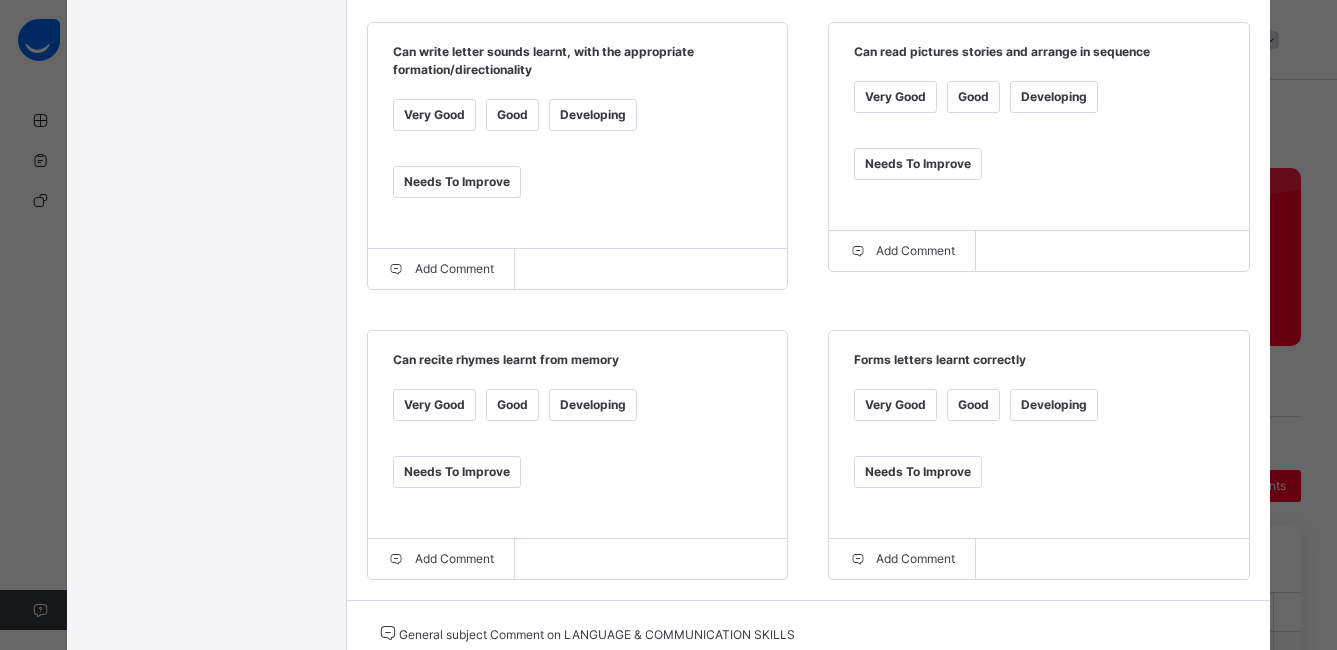 scroll, scrollTop: 1396, scrollLeft: 0, axis: vertical 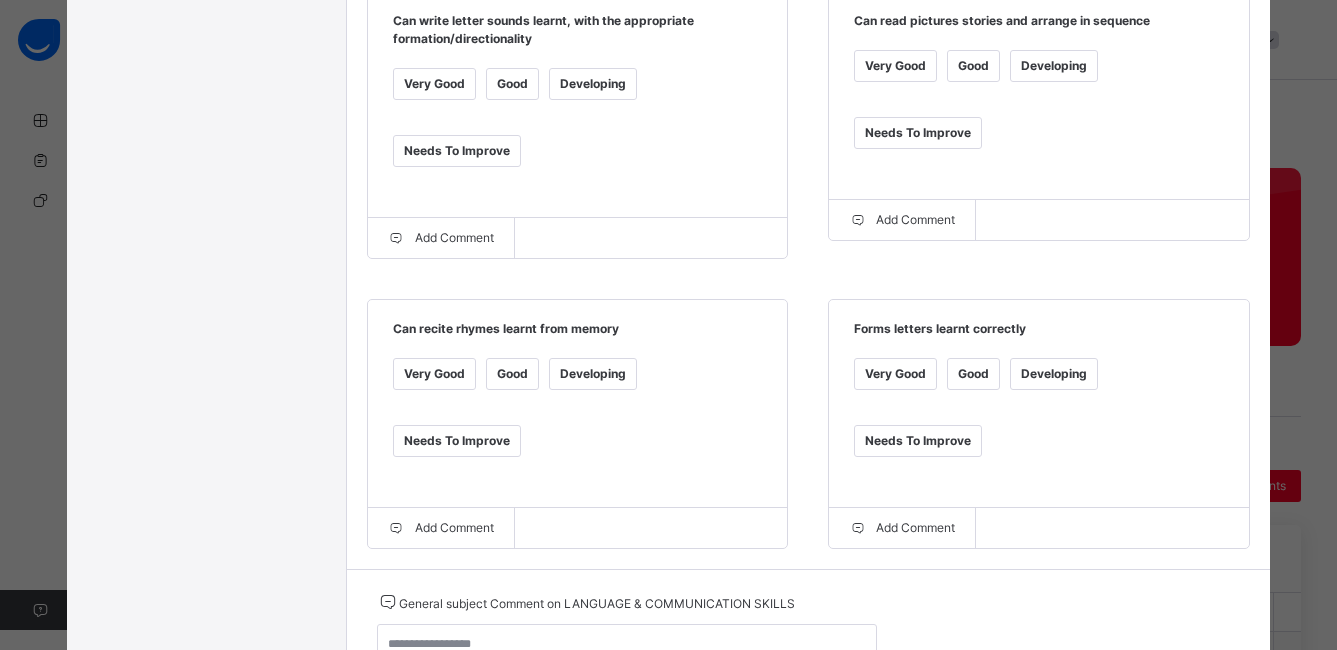 click on "Good" at bounding box center (512, 374) 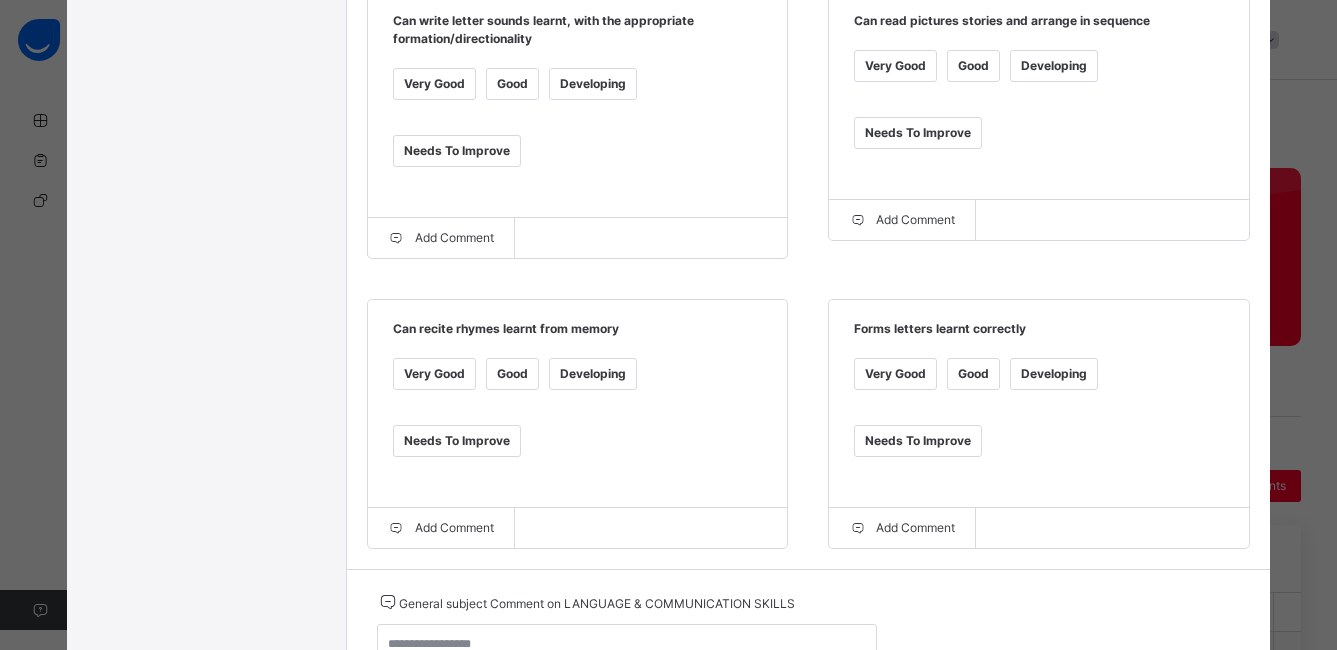 click on "Good" at bounding box center (973, 374) 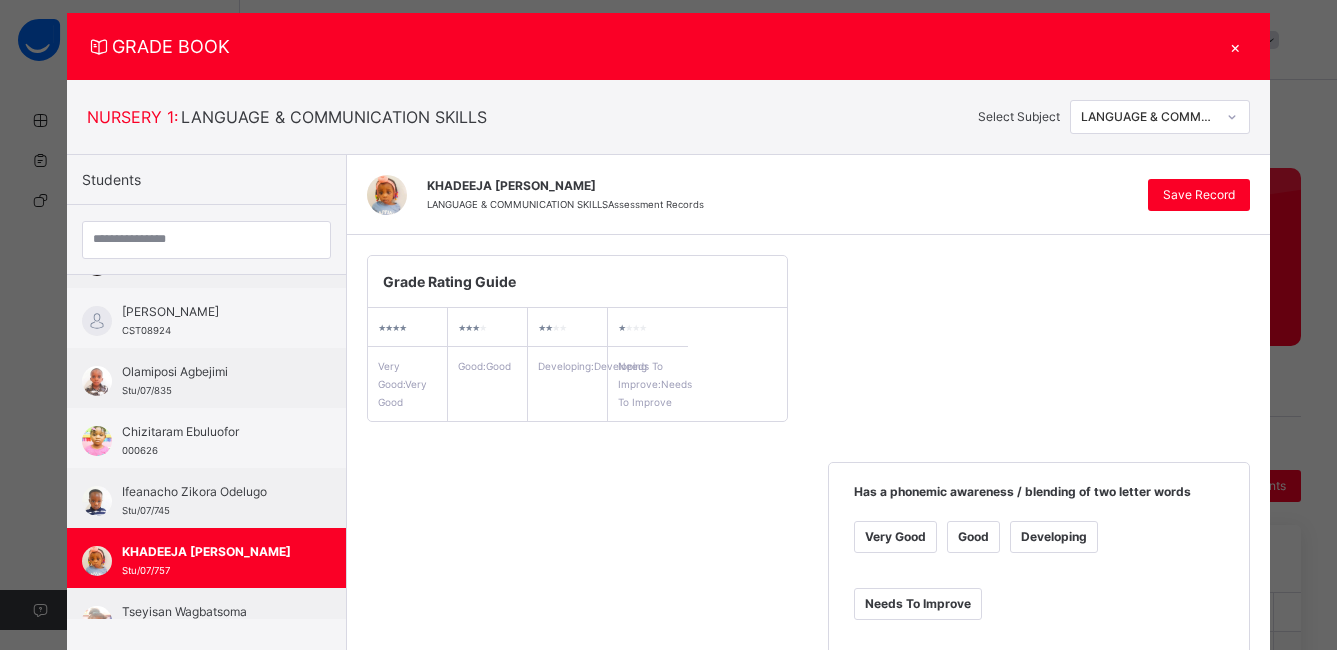 scroll, scrollTop: 0, scrollLeft: 0, axis: both 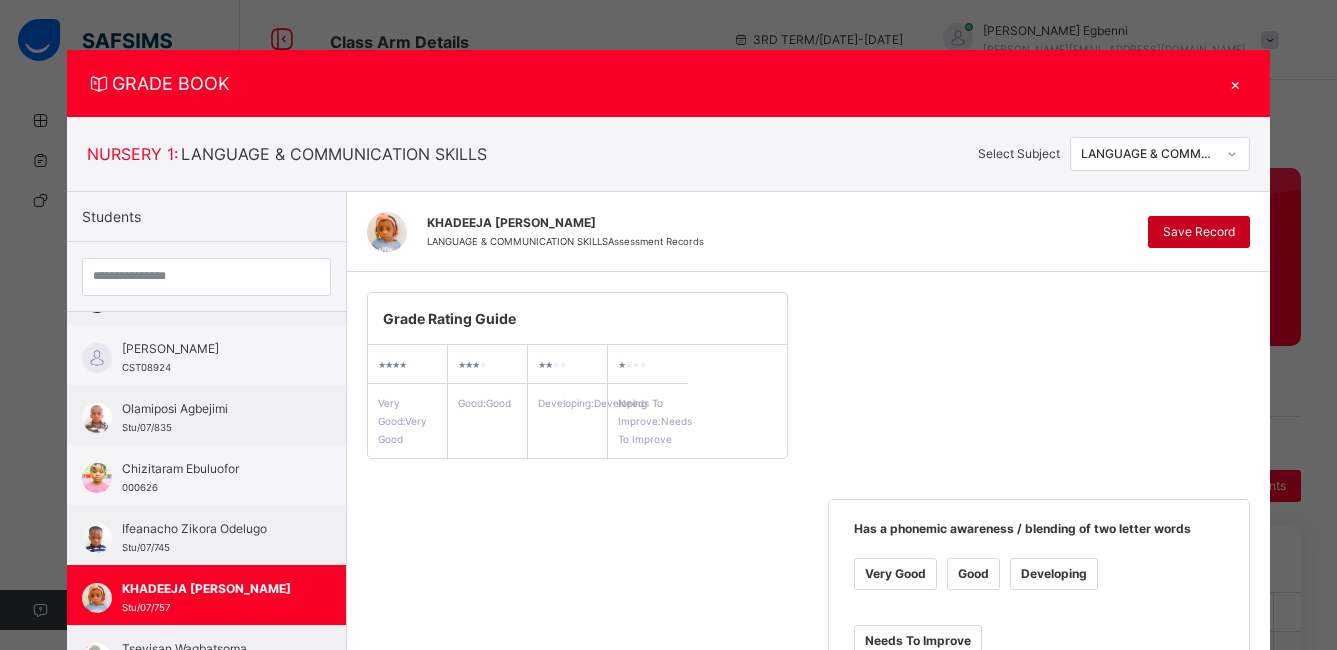 click on "Save Record" at bounding box center (1199, 232) 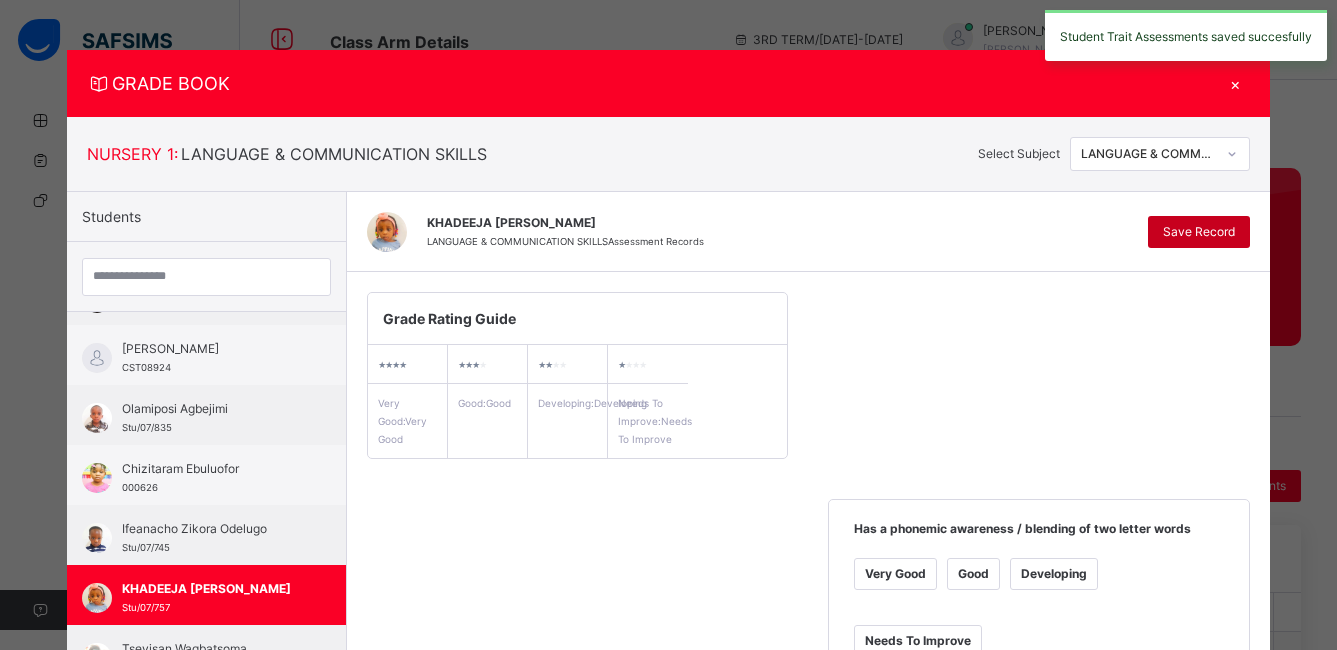 click on "Save Record" at bounding box center [1199, 232] 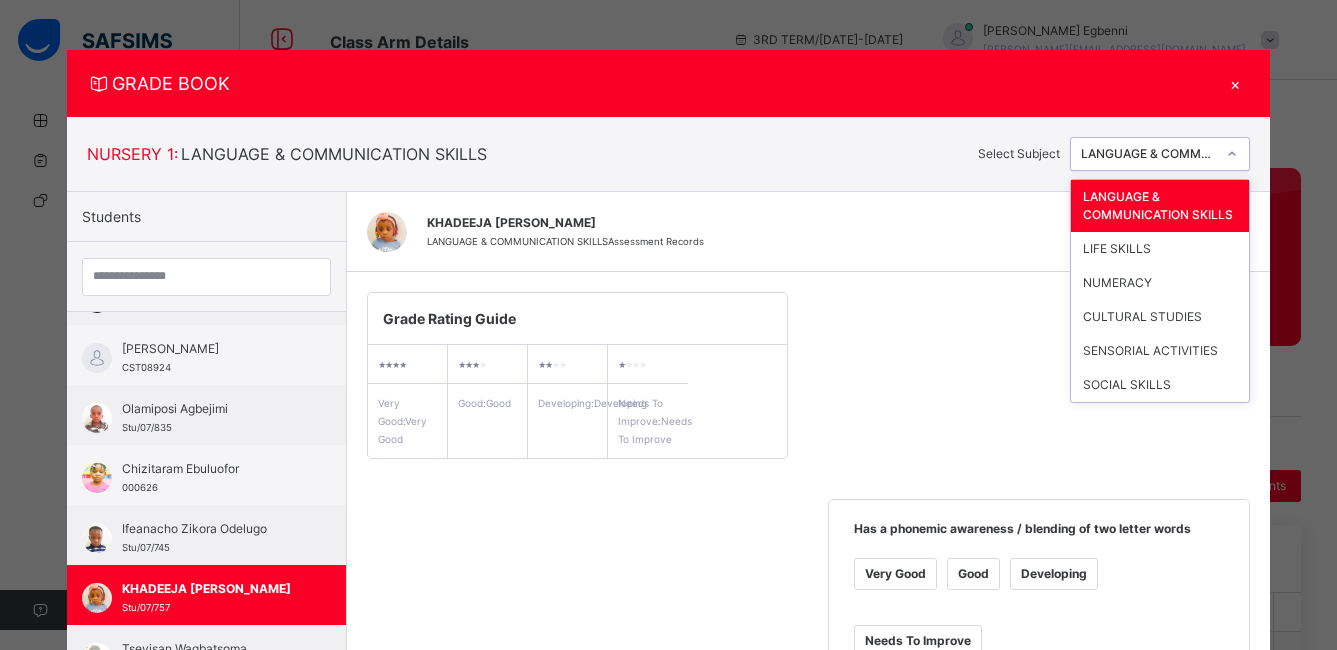 click 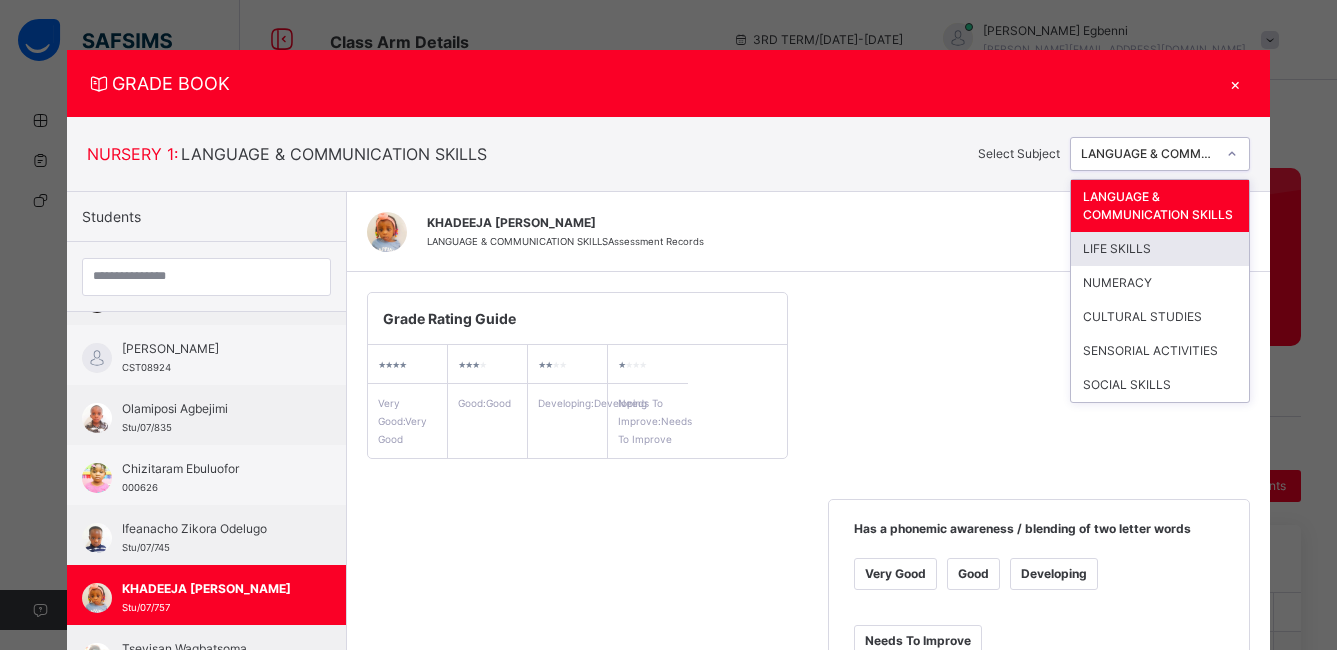 click on "LIFE SKILLS" at bounding box center (1160, 249) 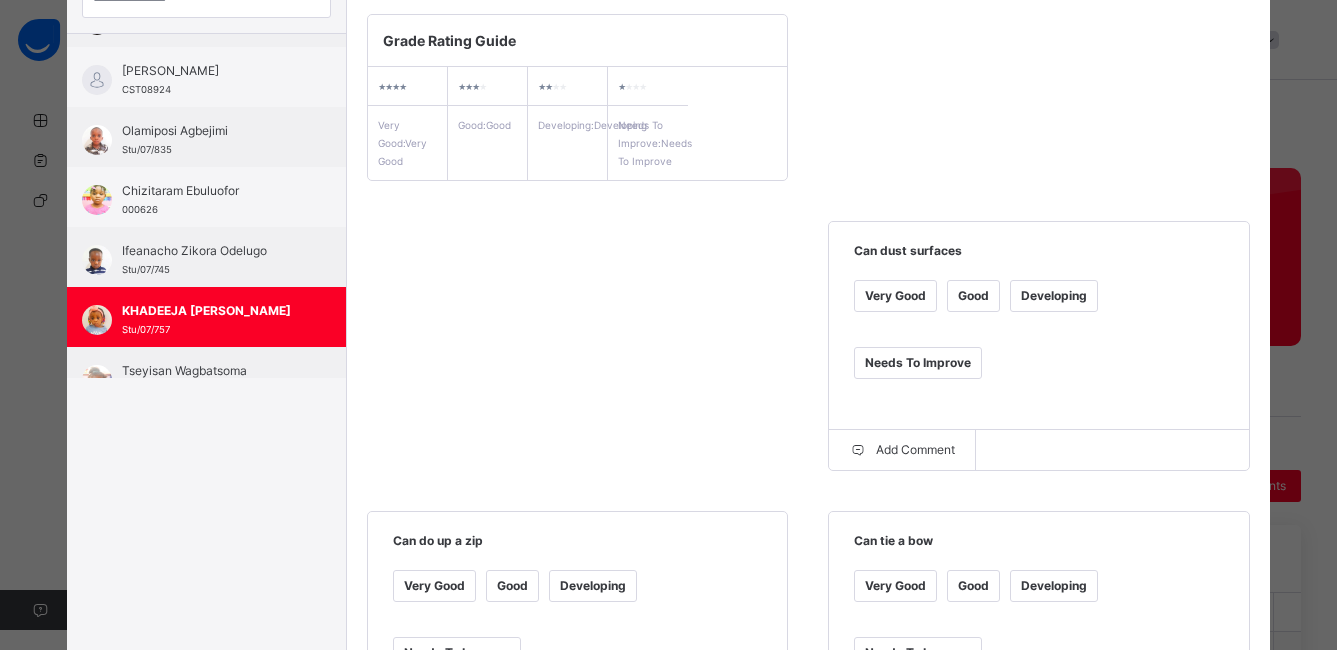 scroll, scrollTop: 304, scrollLeft: 0, axis: vertical 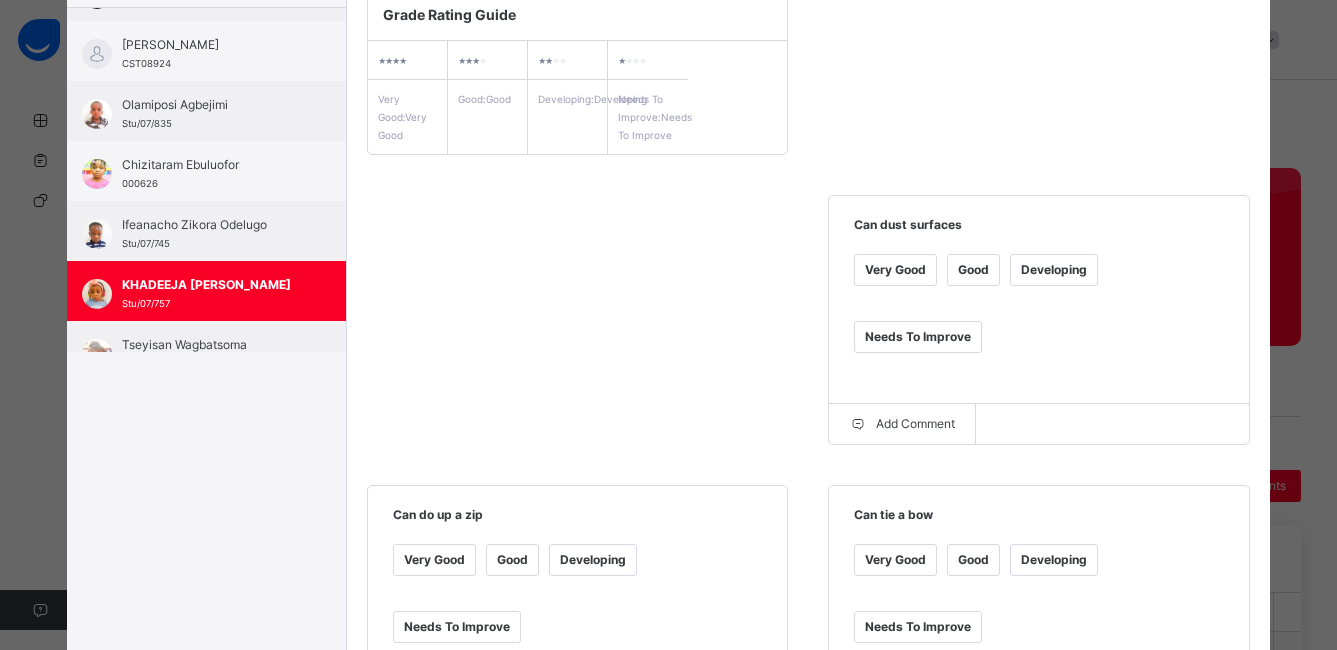 click on "Good" at bounding box center (973, 270) 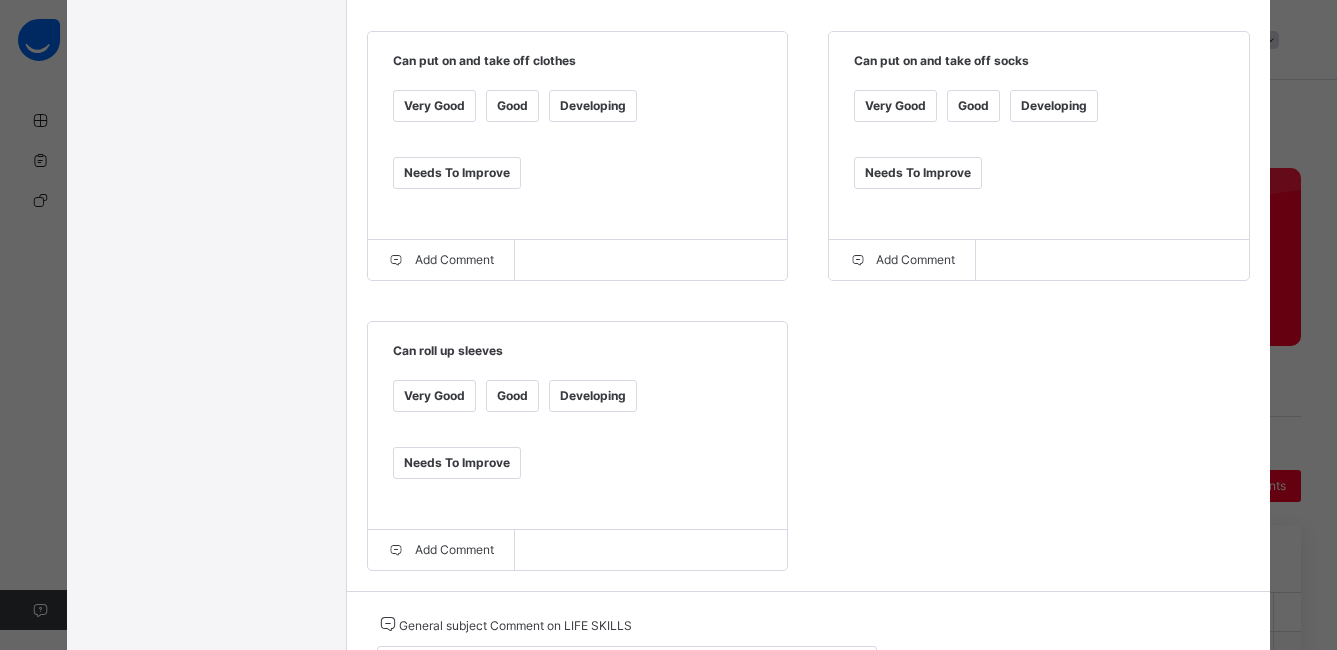 scroll, scrollTop: 1033, scrollLeft: 0, axis: vertical 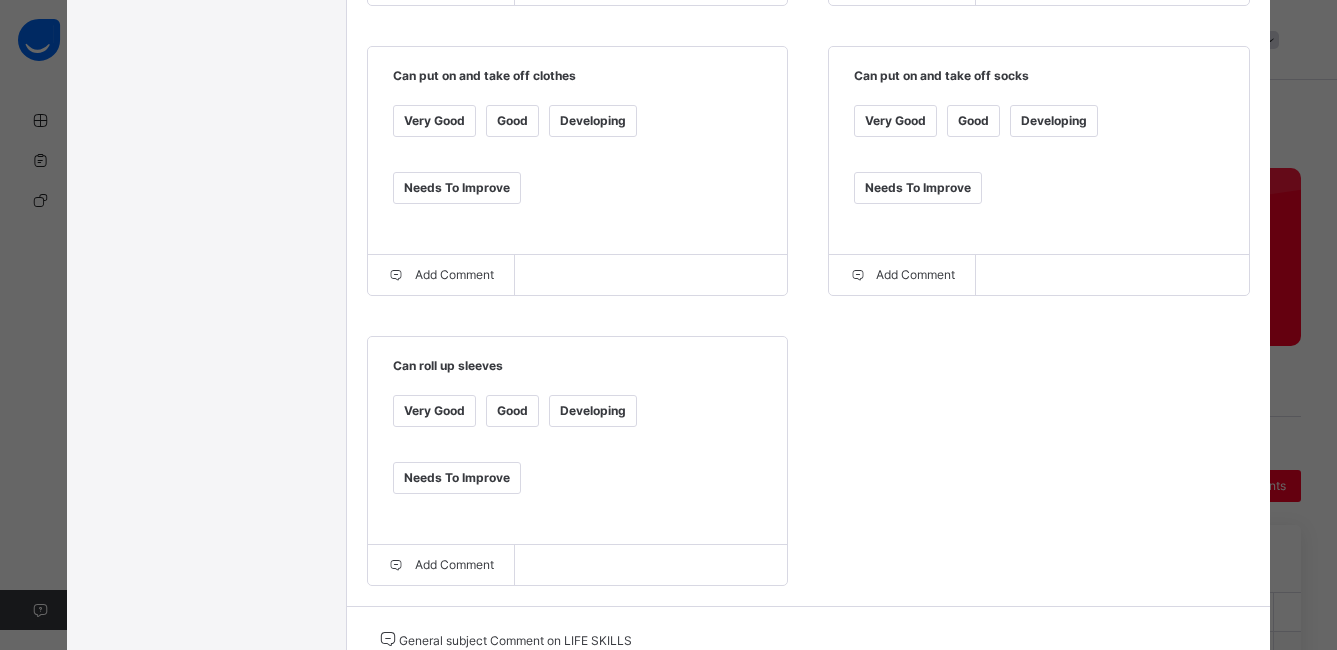 click on "Good" at bounding box center [512, 121] 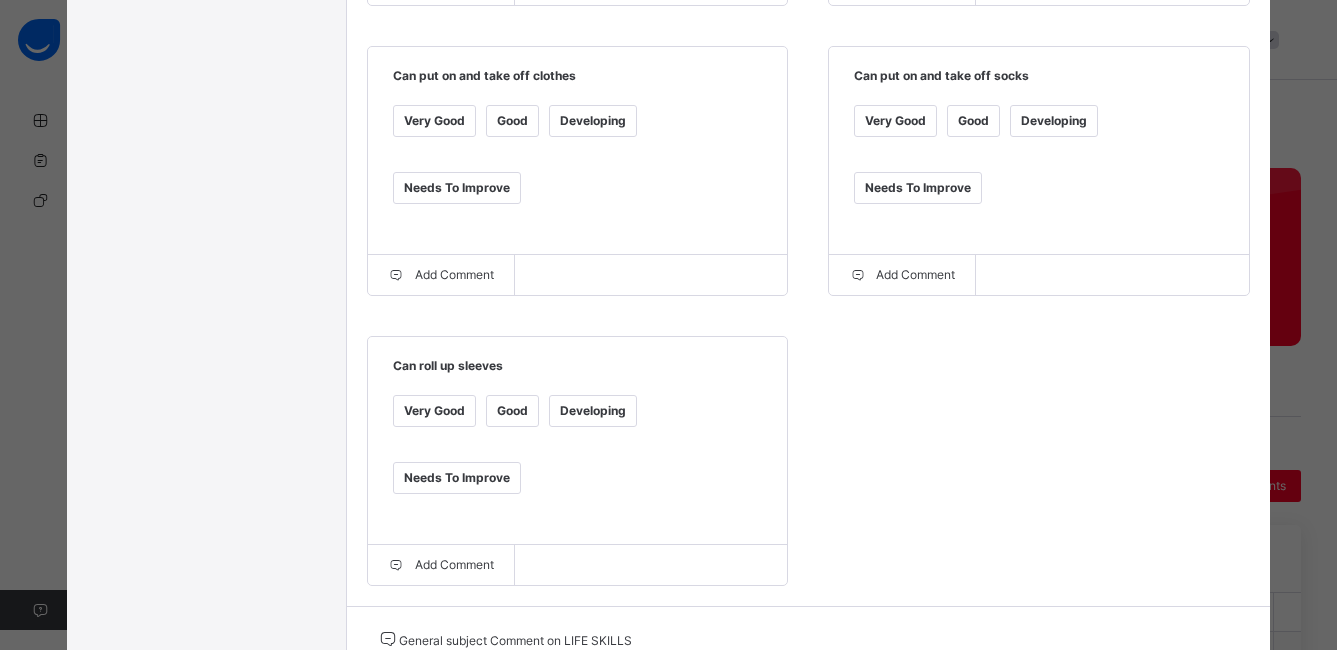 click on "Good" at bounding box center (973, 121) 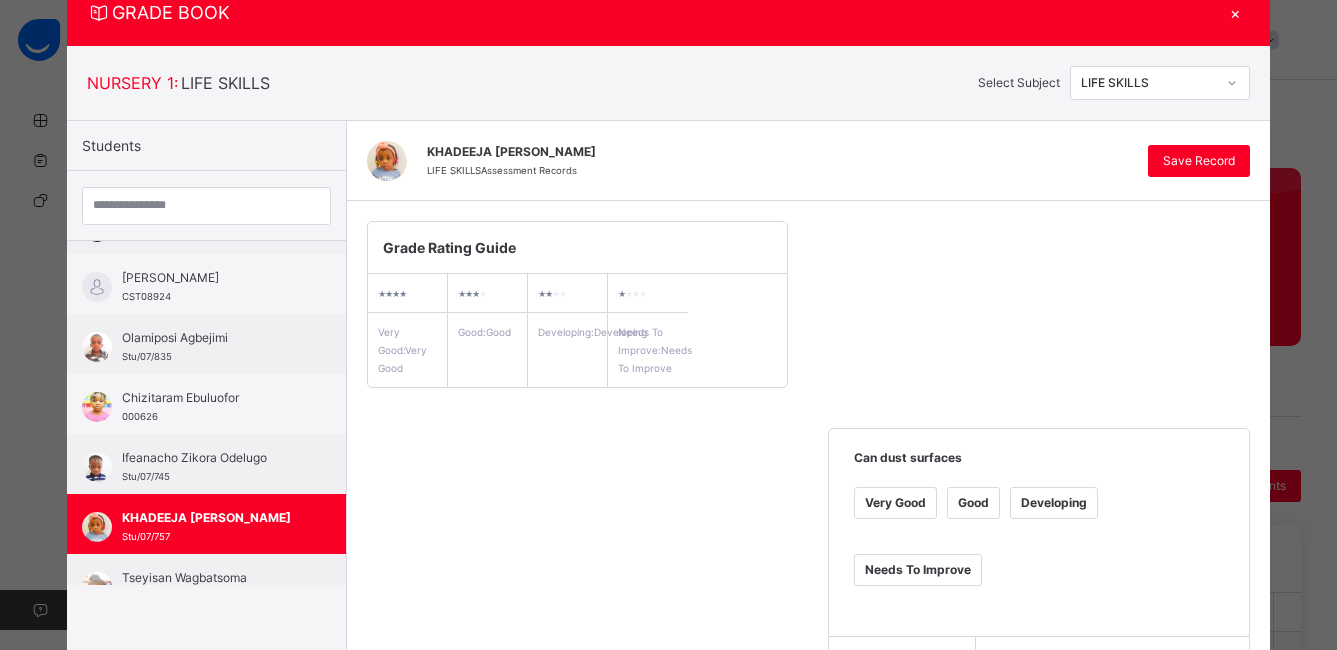scroll, scrollTop: 63, scrollLeft: 0, axis: vertical 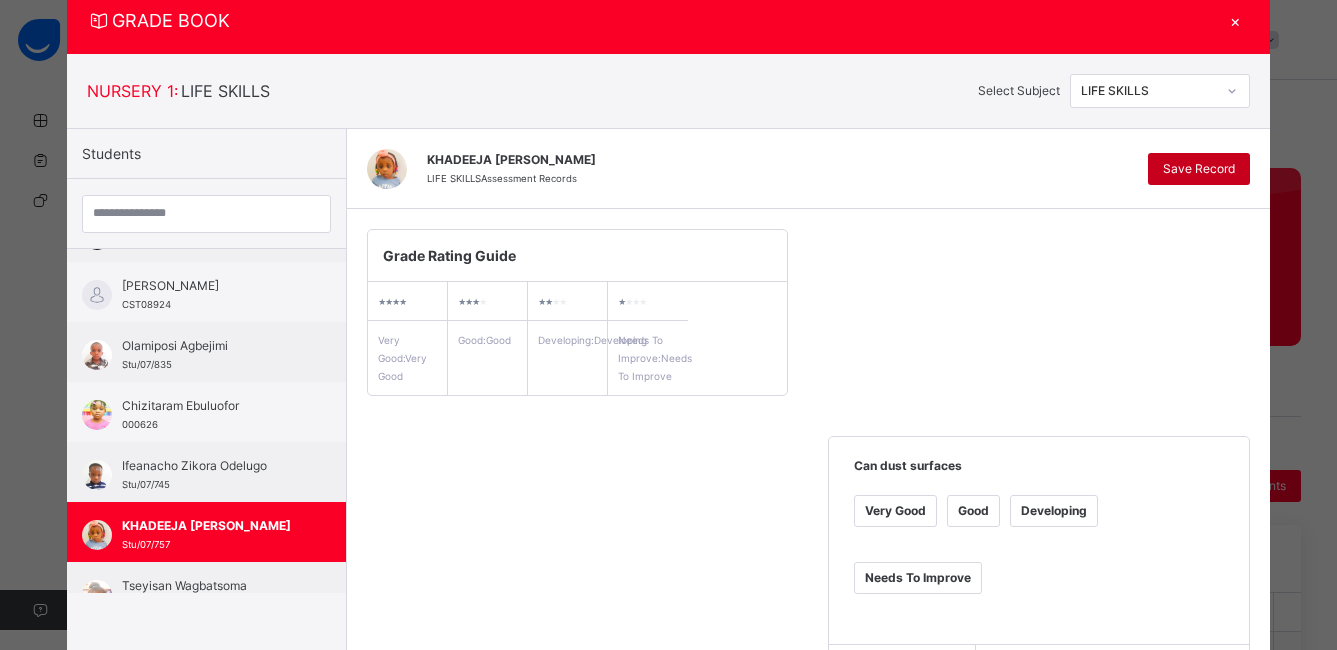 click on "Save Record" at bounding box center [1199, 169] 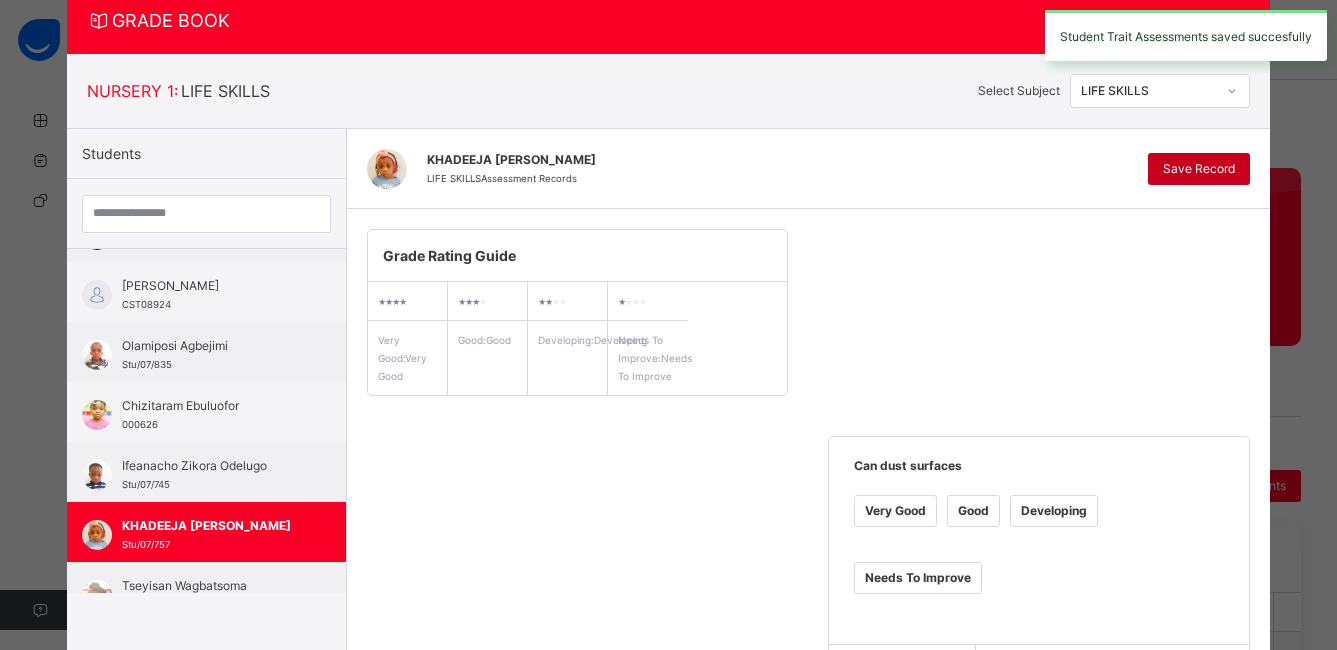 click on "Save Record" at bounding box center [1199, 169] 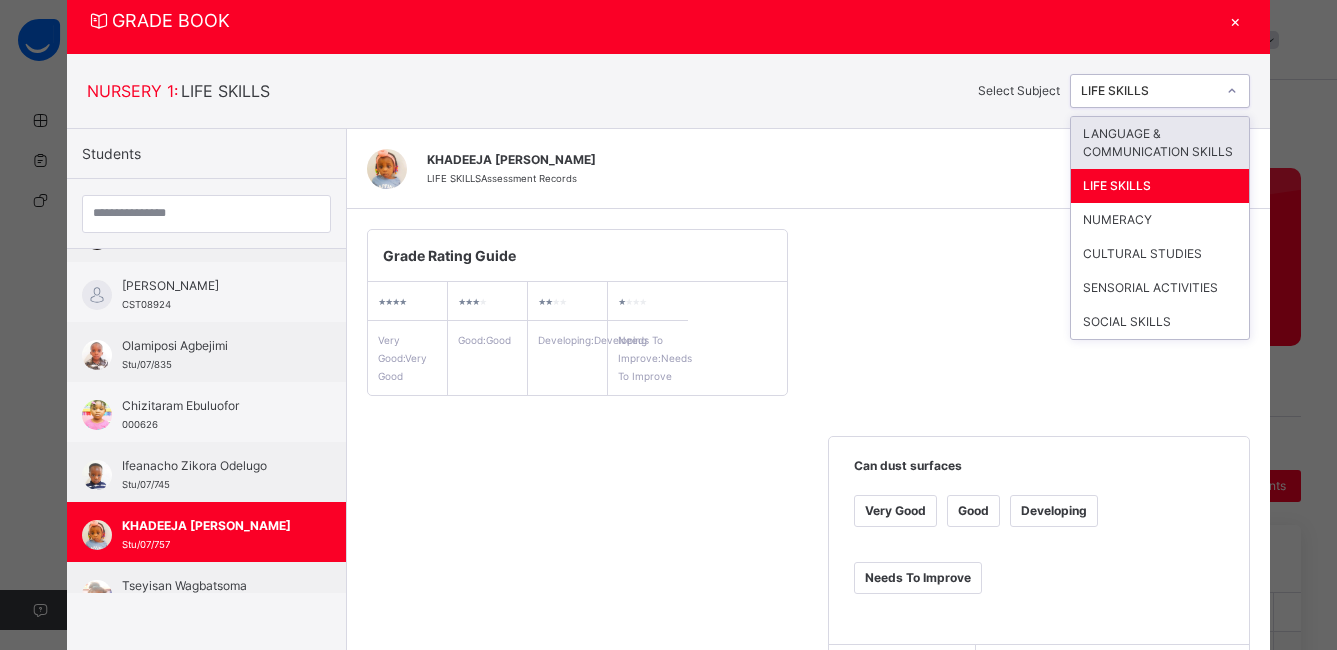 click 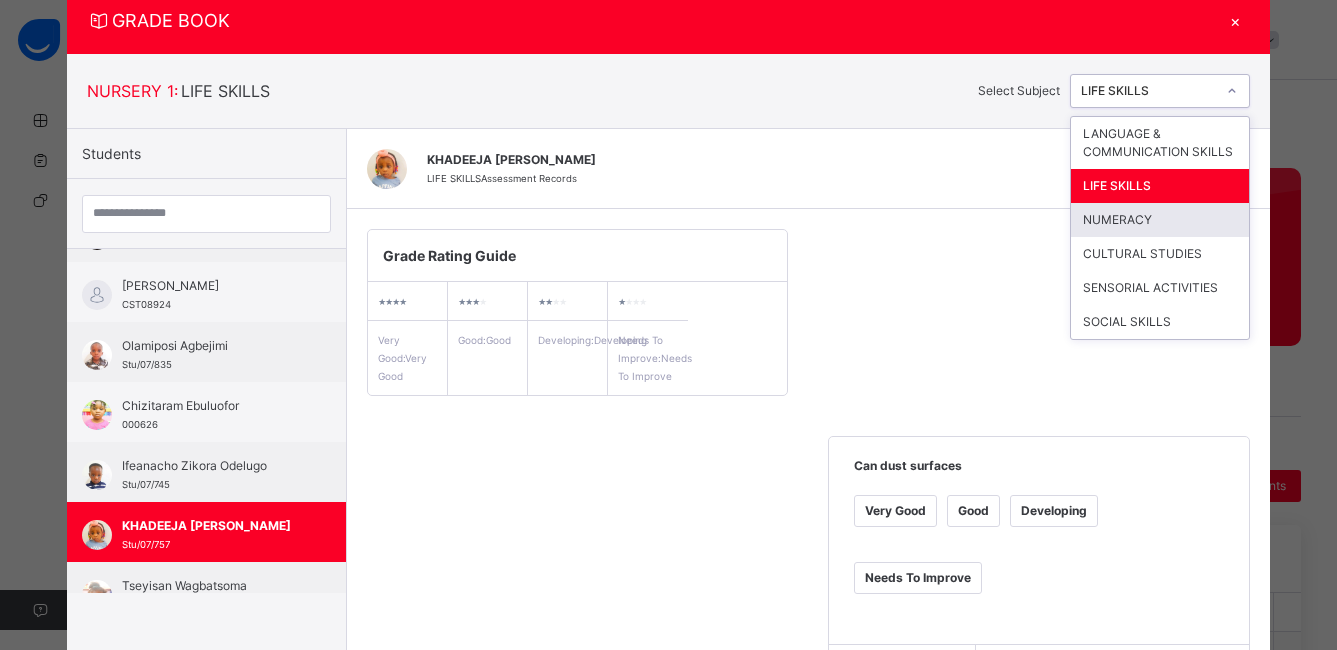 click on "NUMERACY" at bounding box center [1160, 220] 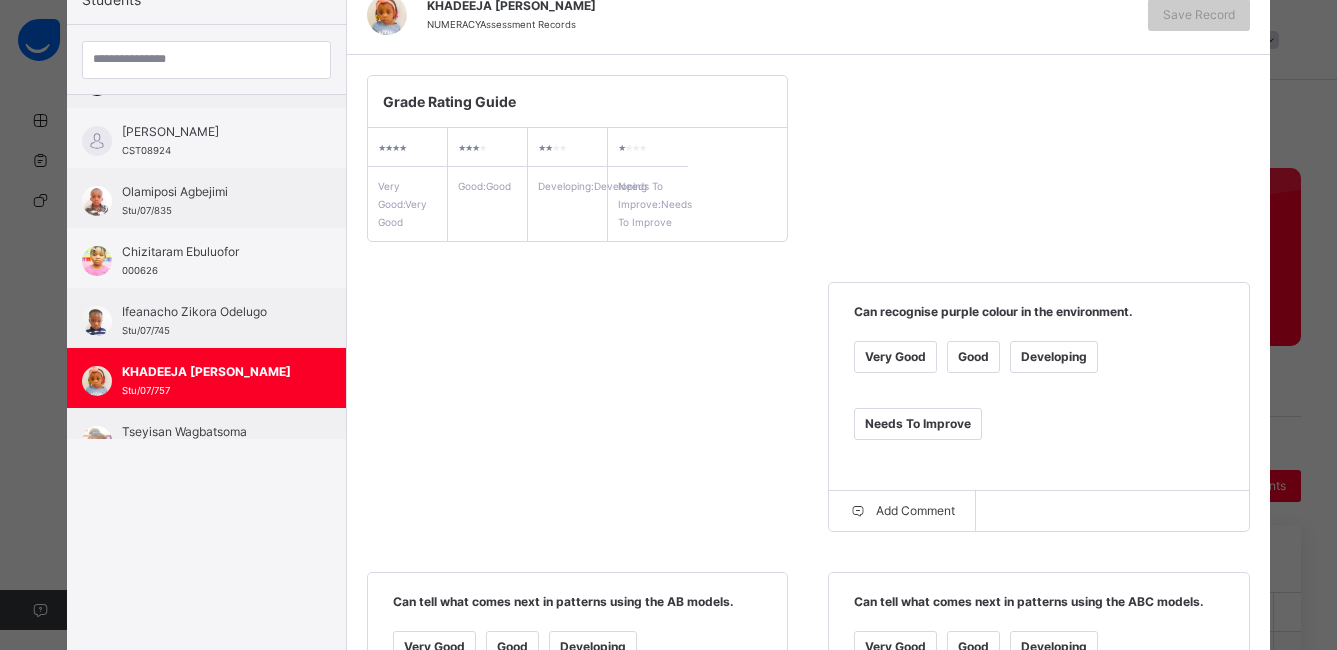 scroll, scrollTop: 236, scrollLeft: 0, axis: vertical 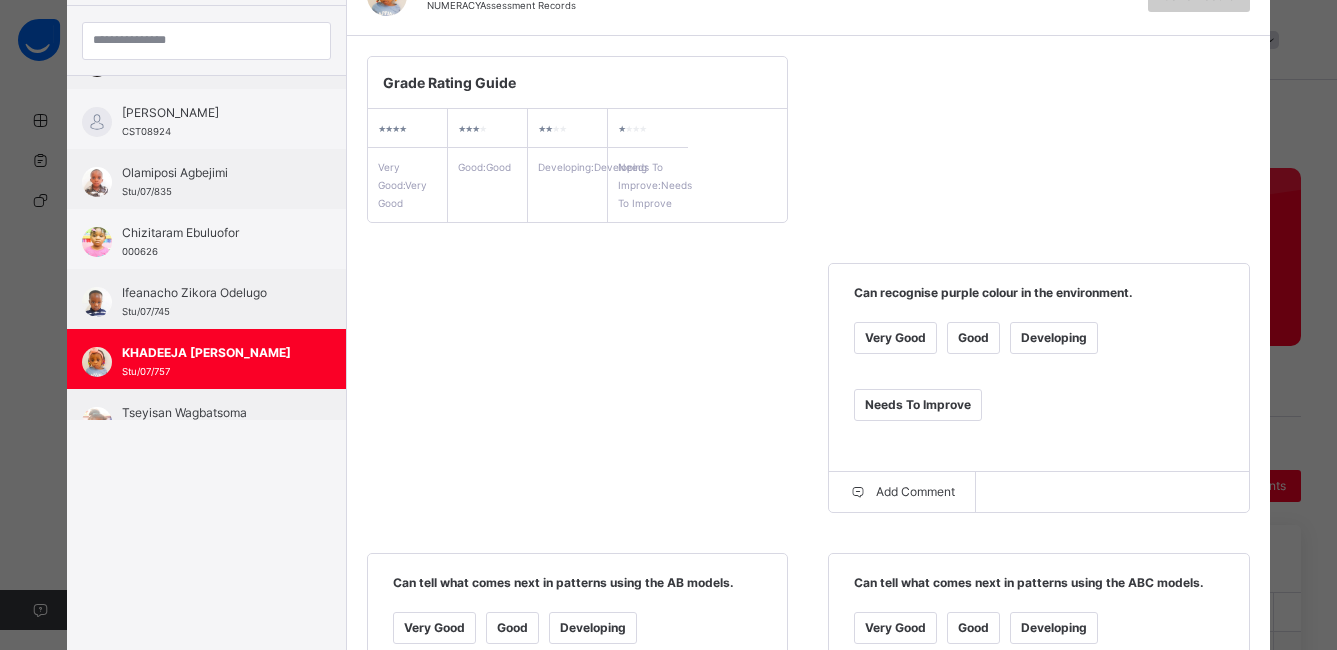 click on "Very Good" at bounding box center (895, 338) 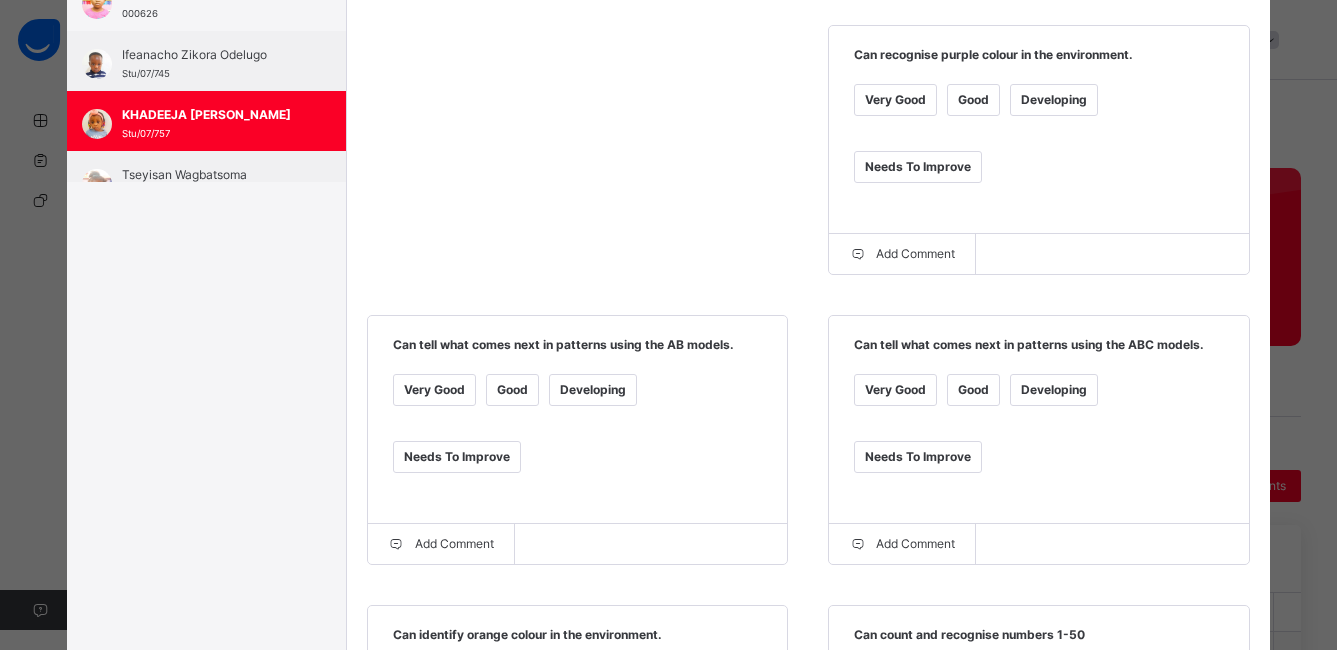 scroll, scrollTop: 487, scrollLeft: 0, axis: vertical 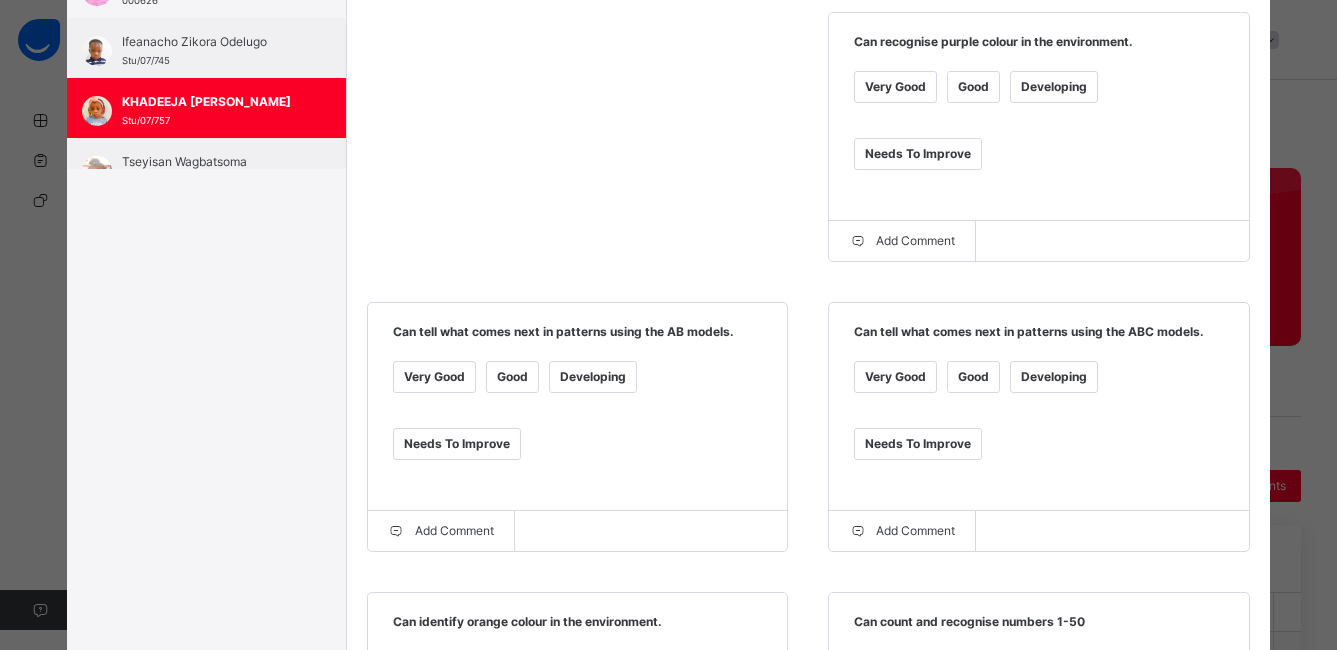click on "Good" at bounding box center (512, 377) 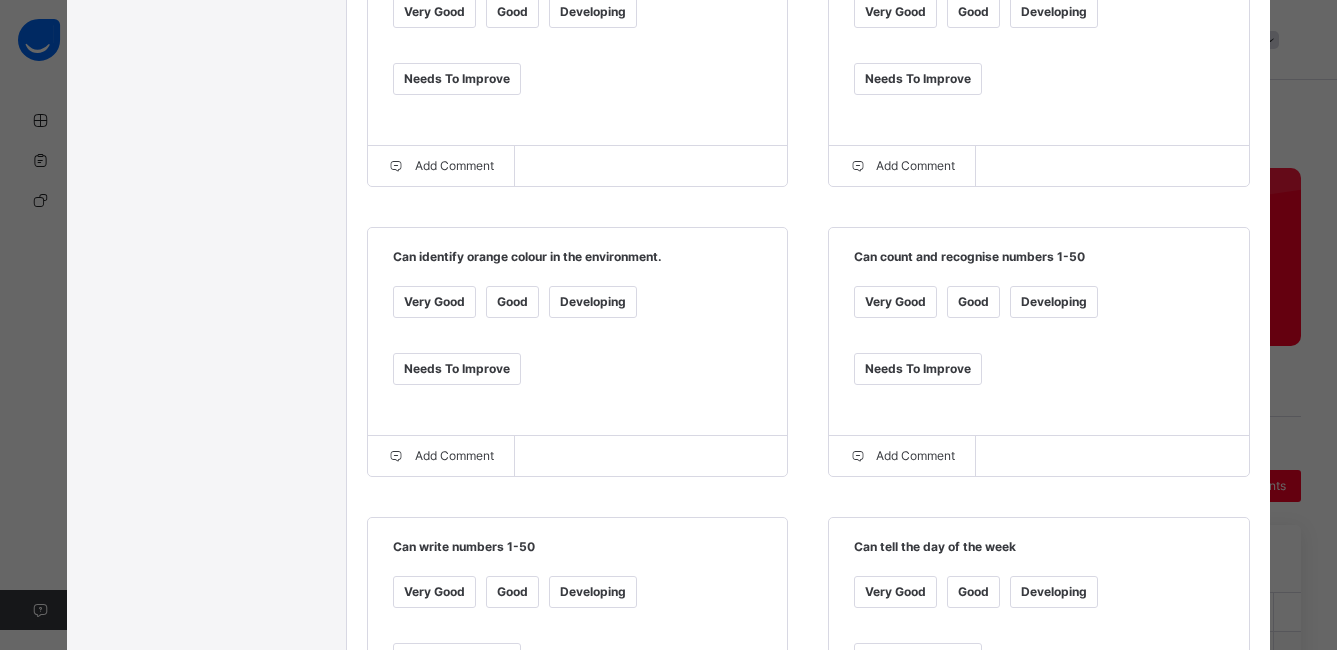 scroll, scrollTop: 862, scrollLeft: 0, axis: vertical 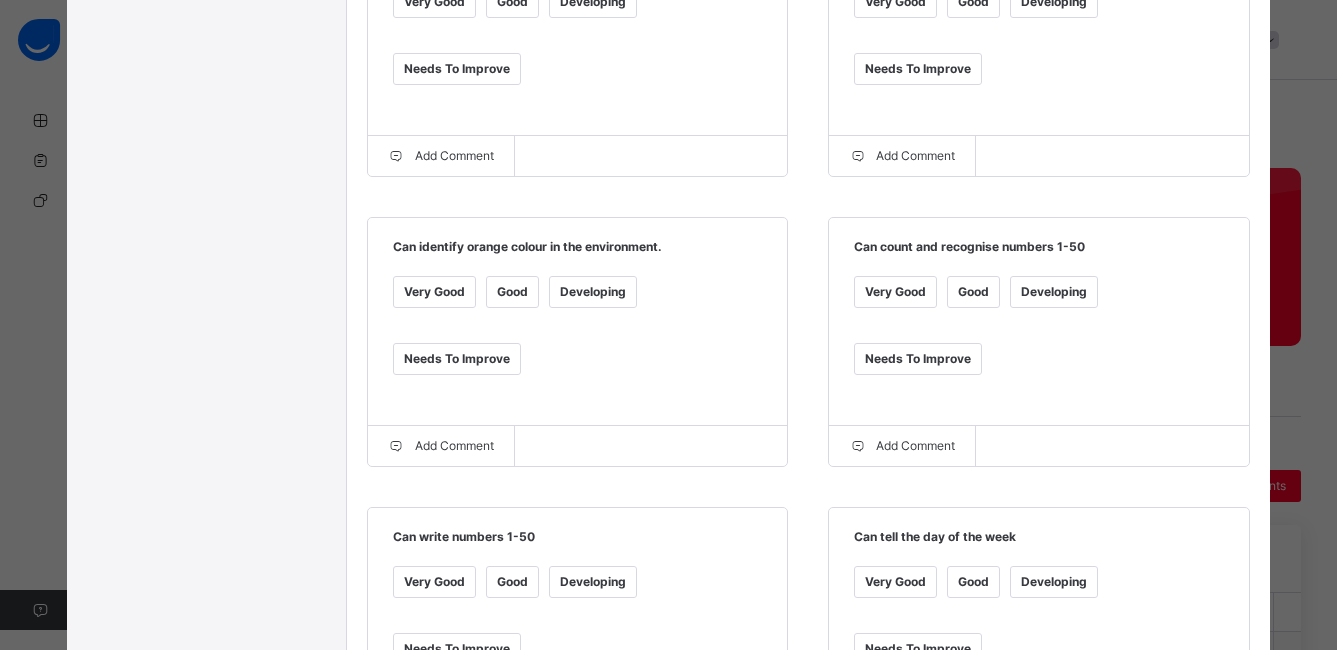 click on "Very Good" at bounding box center (434, 292) 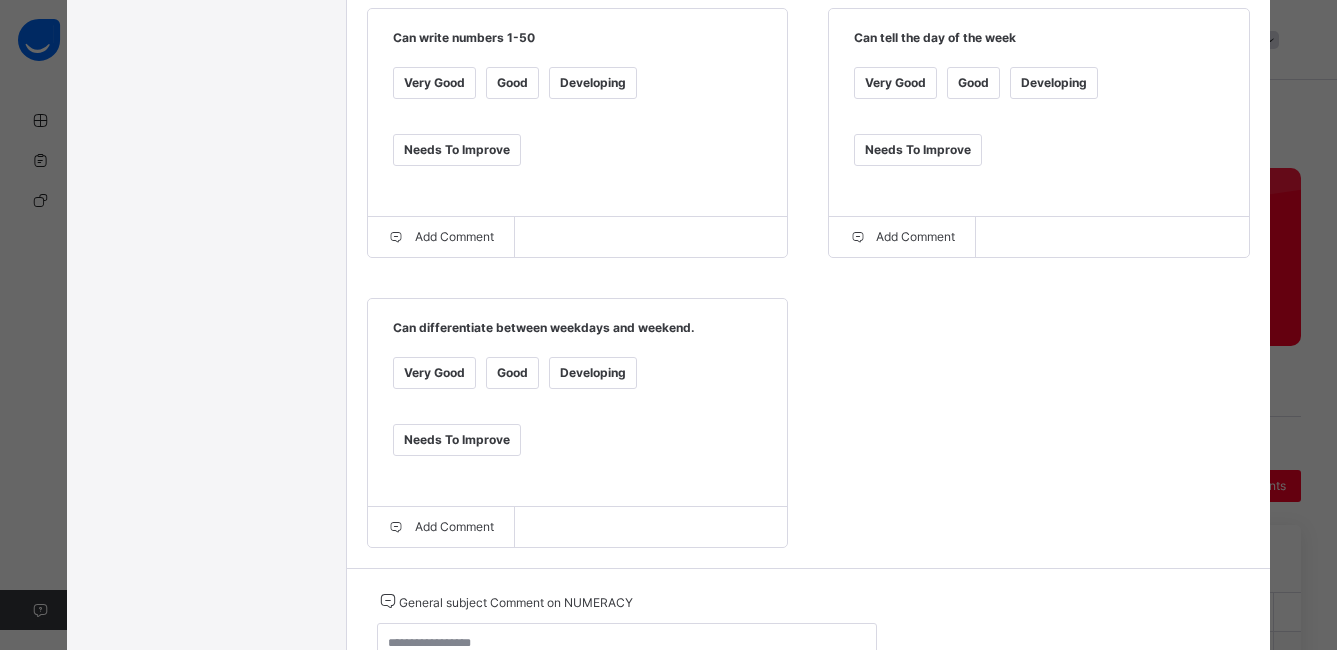 scroll, scrollTop: 1372, scrollLeft: 0, axis: vertical 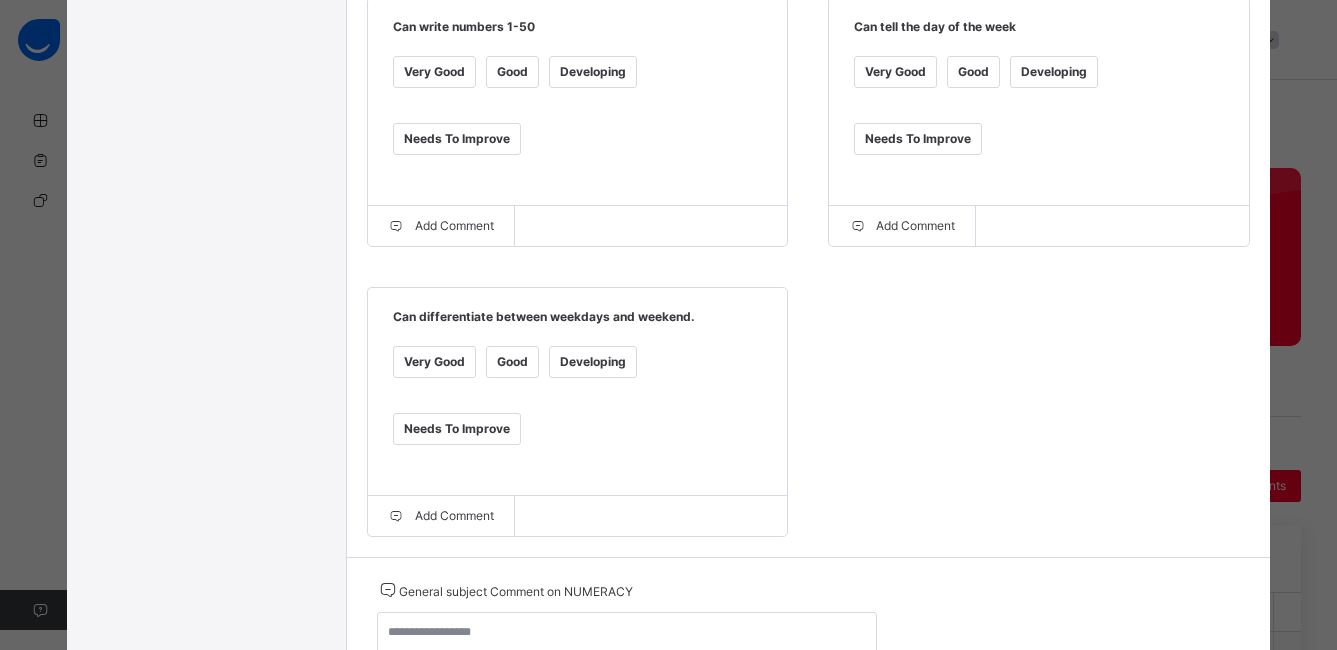 click on "Good" at bounding box center (512, 362) 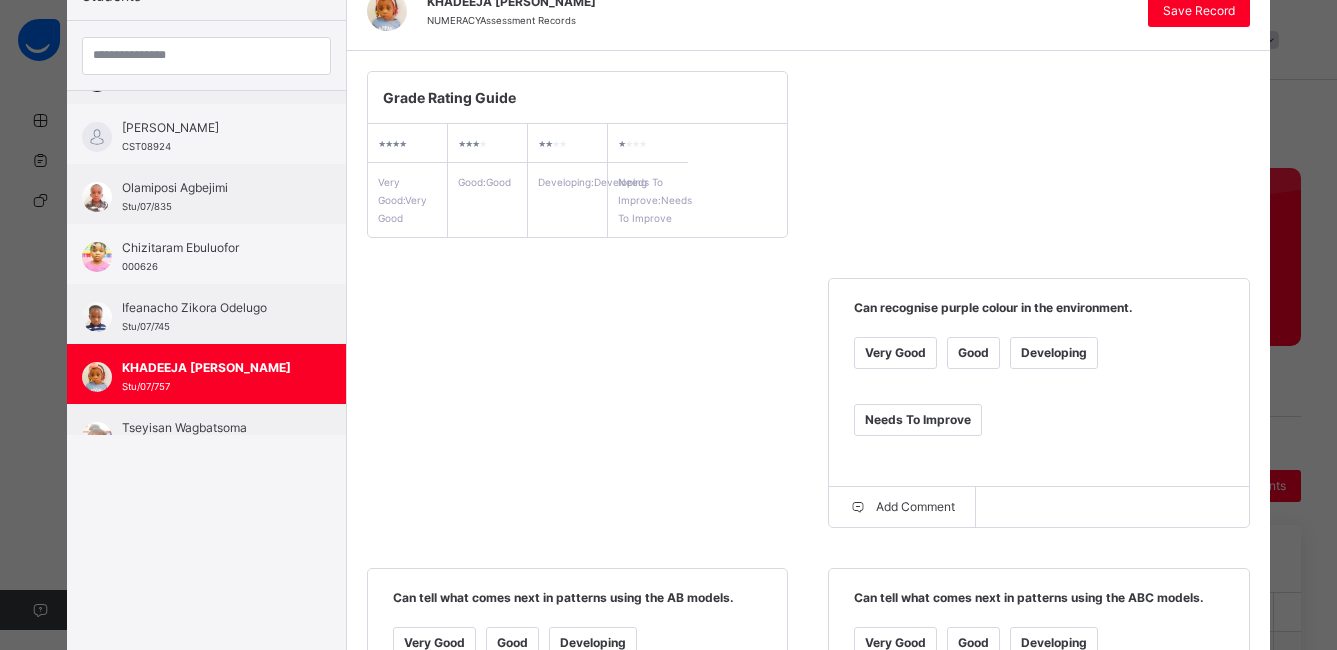 scroll, scrollTop: 0, scrollLeft: 0, axis: both 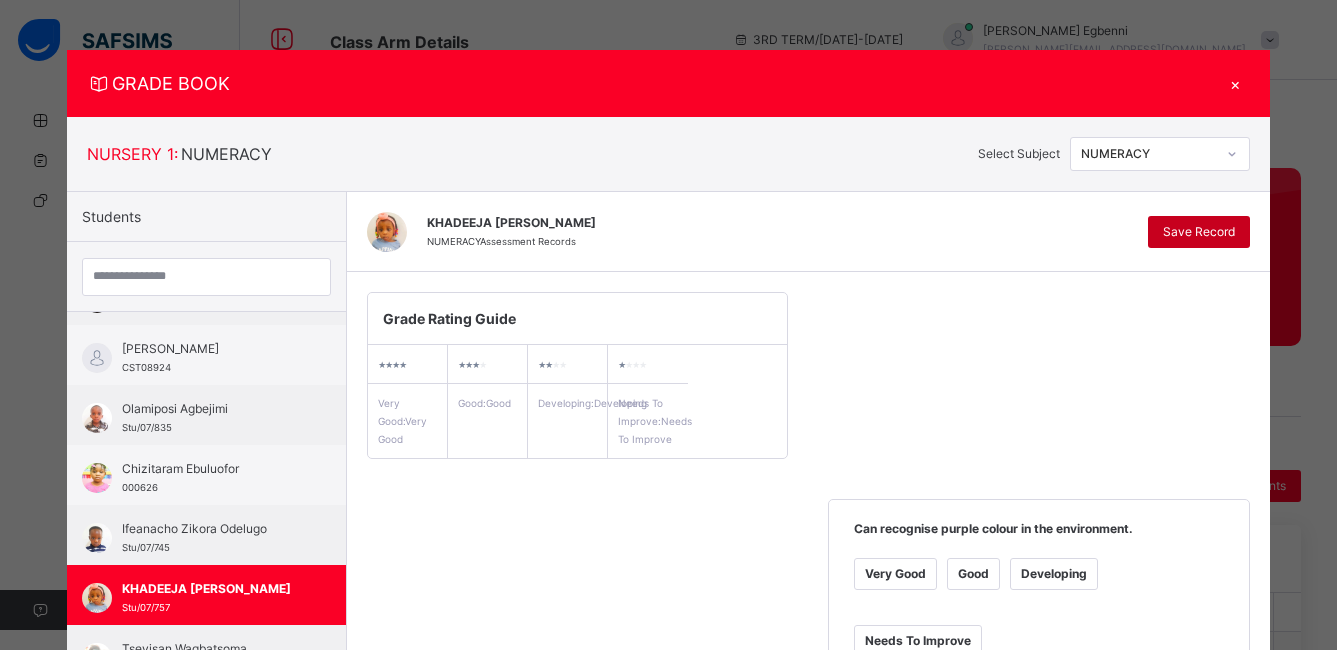 click on "Save Record" at bounding box center (1199, 232) 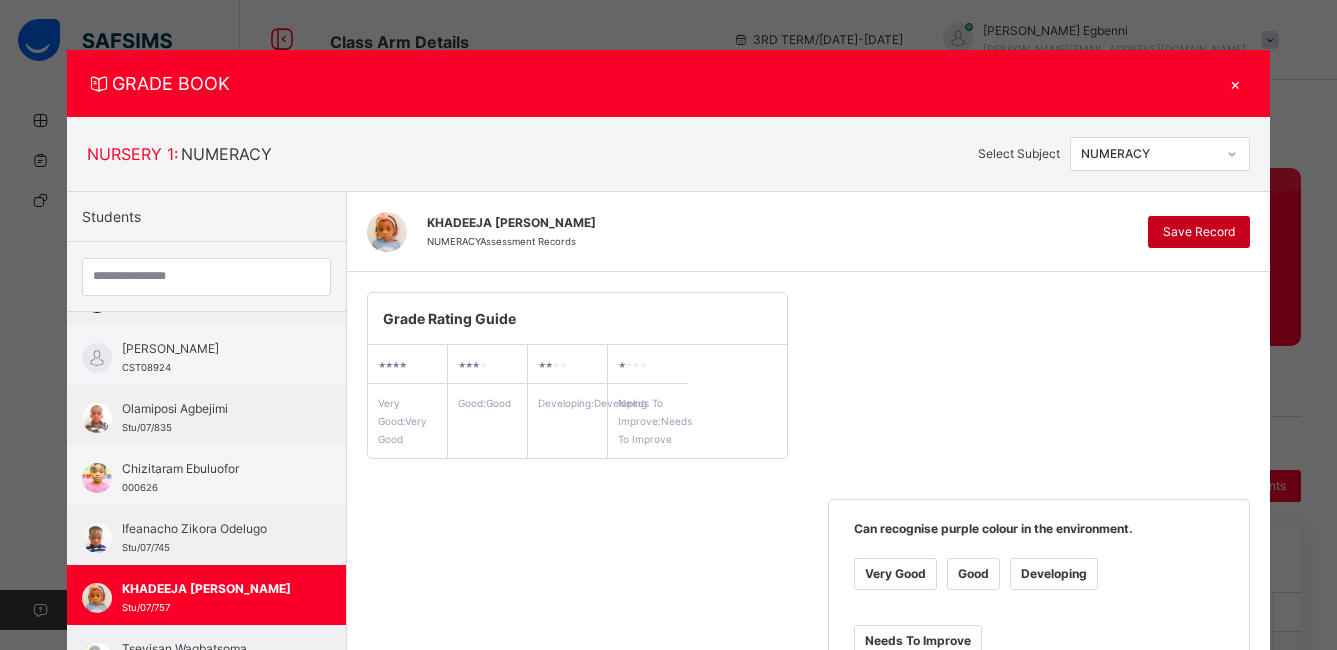 click on "Save Record" at bounding box center (1199, 232) 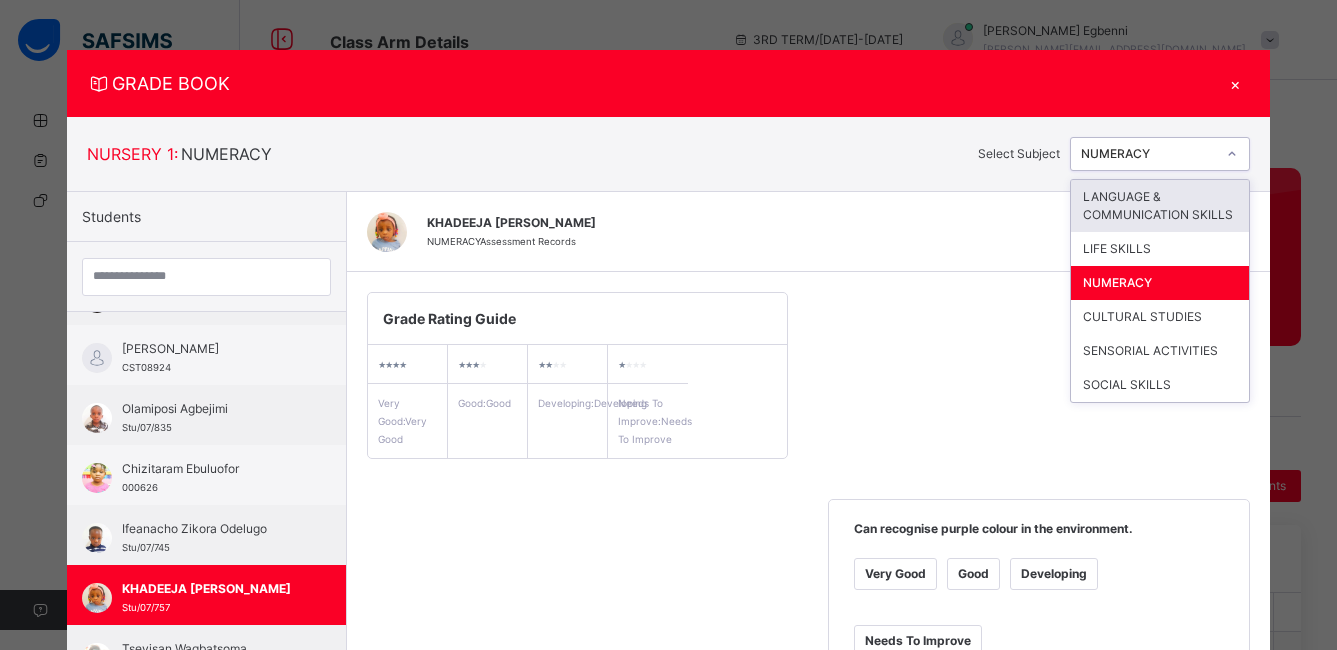 click 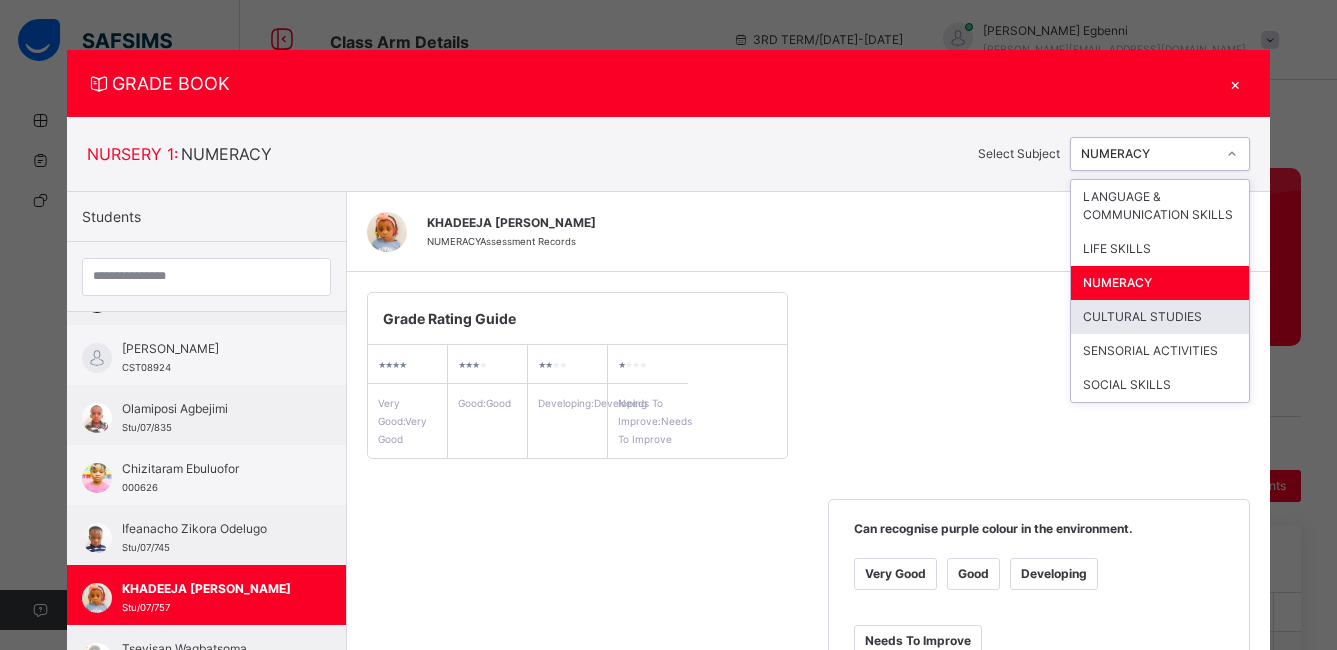 click on "CULTURAL STUDIES" at bounding box center [1160, 317] 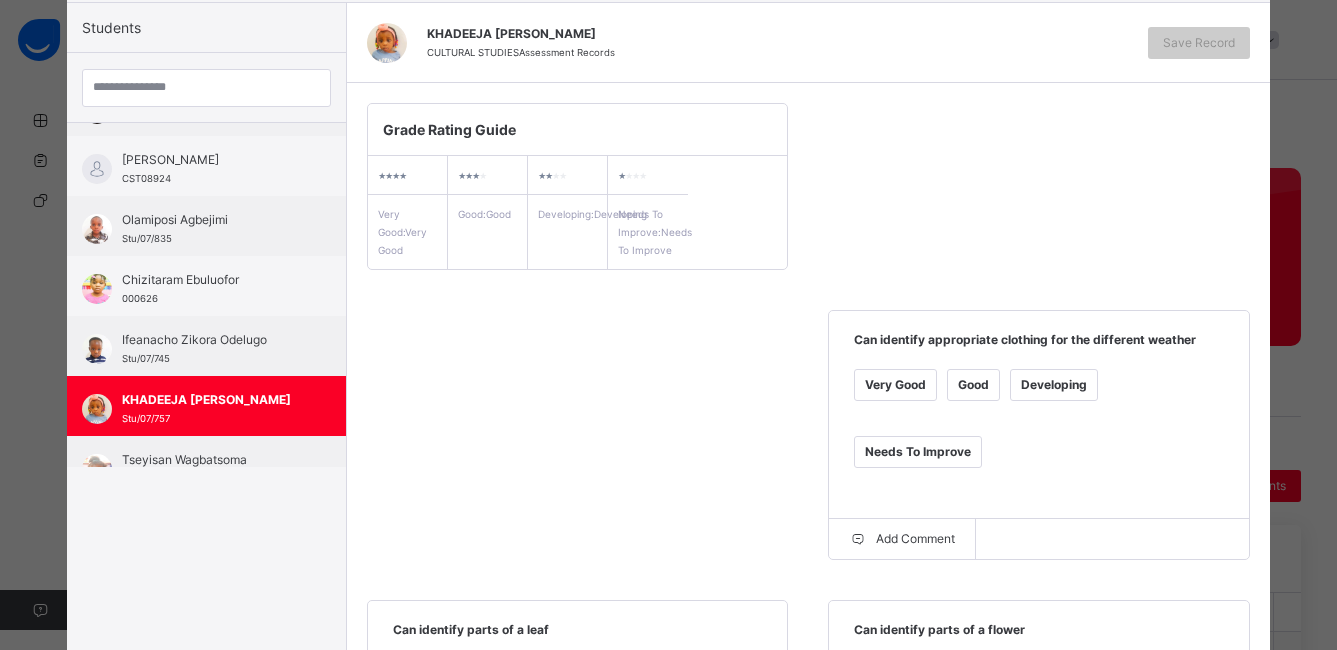scroll, scrollTop: 254, scrollLeft: 0, axis: vertical 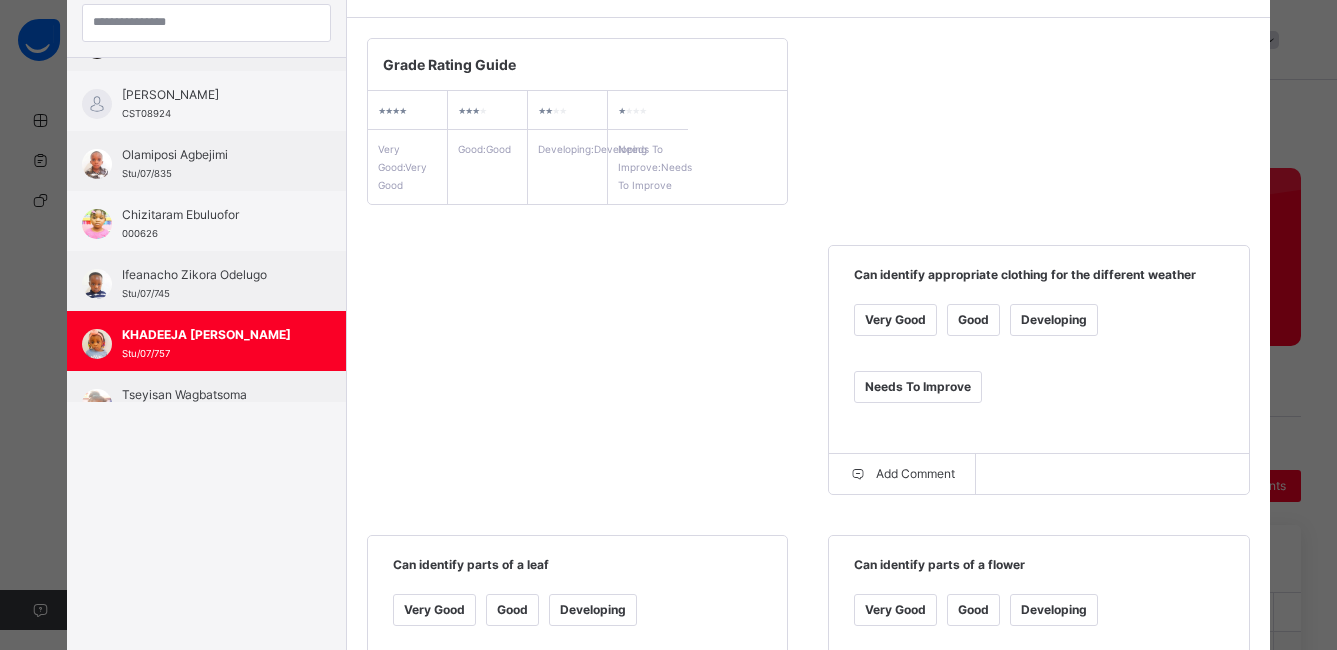 click on "Good" at bounding box center [973, 320] 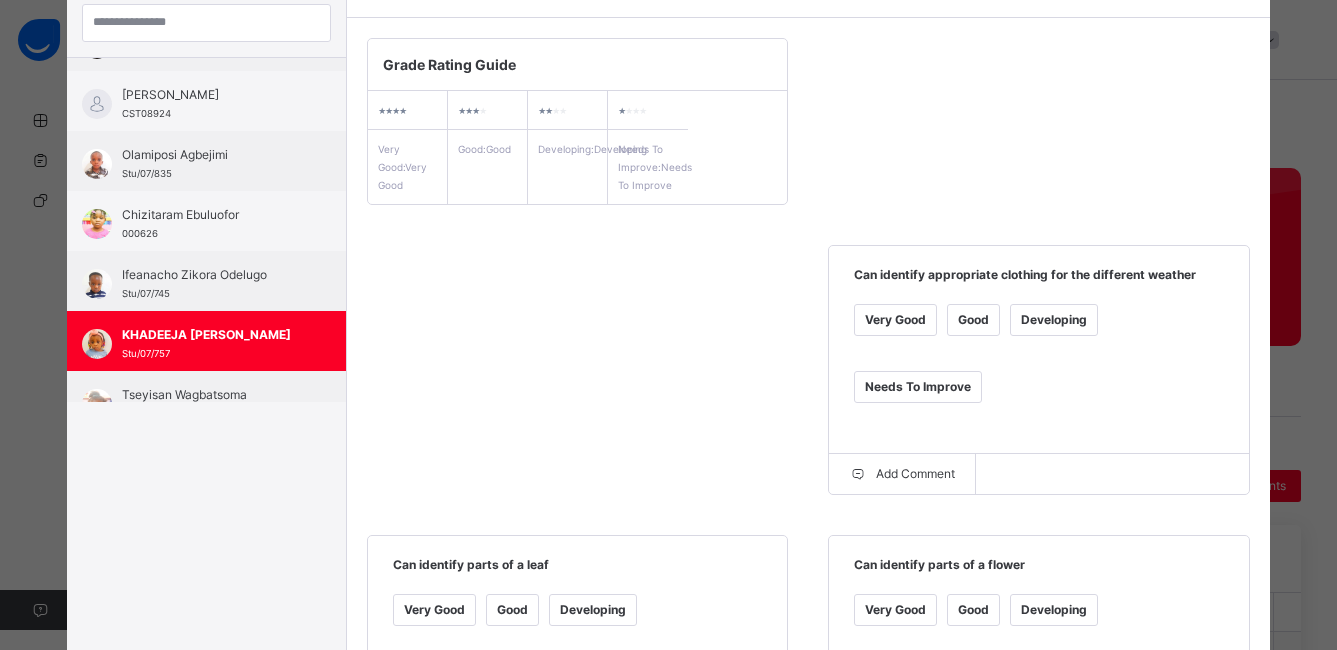 click on "Developing" at bounding box center (593, 610) 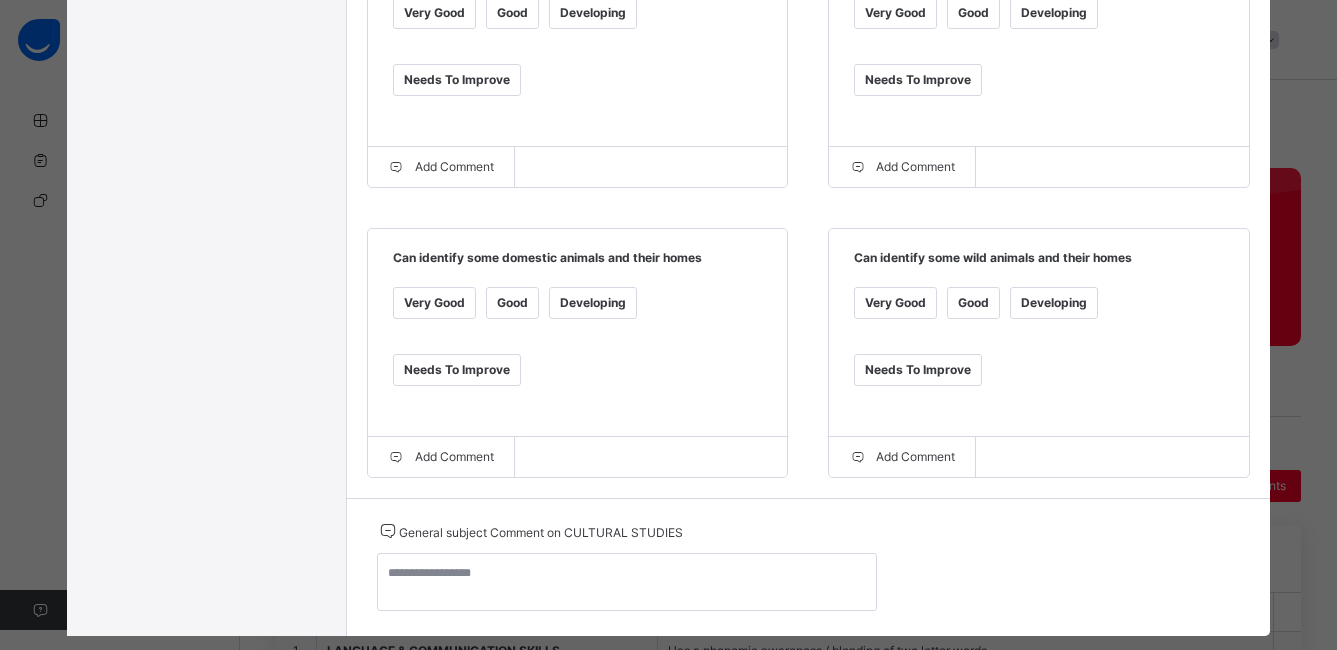 scroll, scrollTop: 911, scrollLeft: 0, axis: vertical 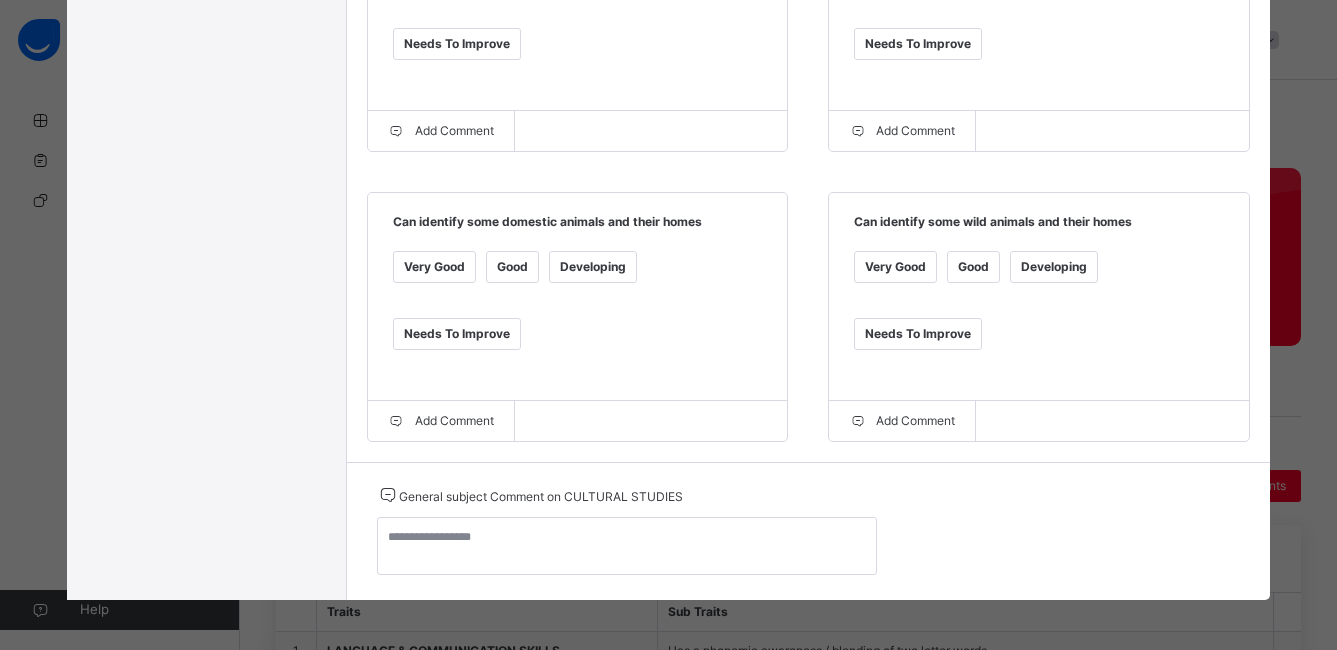 click on "Good" at bounding box center [512, 267] 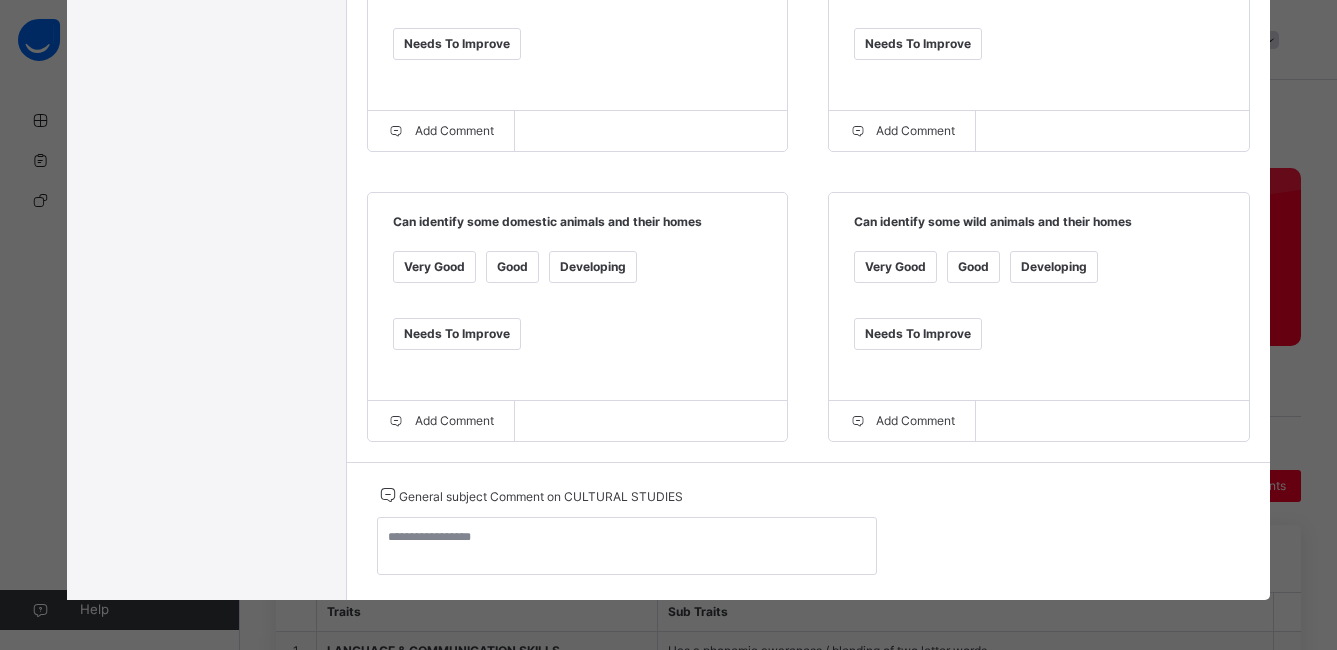 click on "Good" at bounding box center (973, 267) 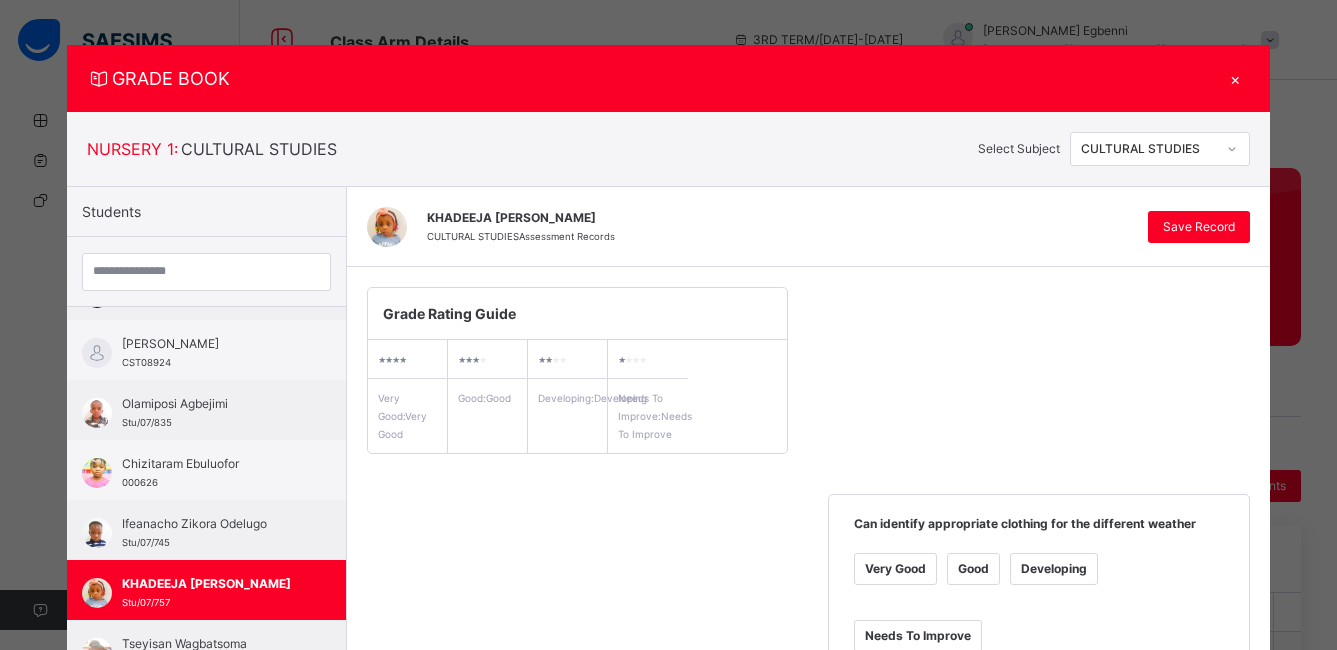 scroll, scrollTop: 0, scrollLeft: 0, axis: both 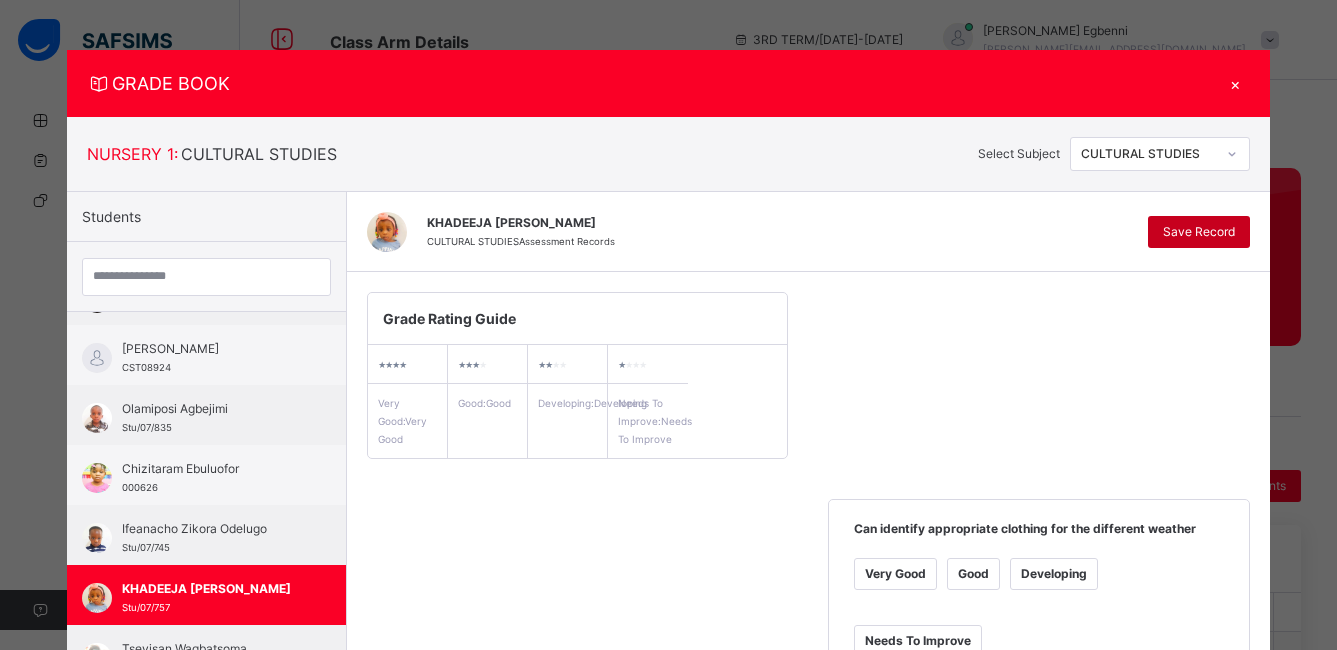 click on "Save Record" at bounding box center (1199, 232) 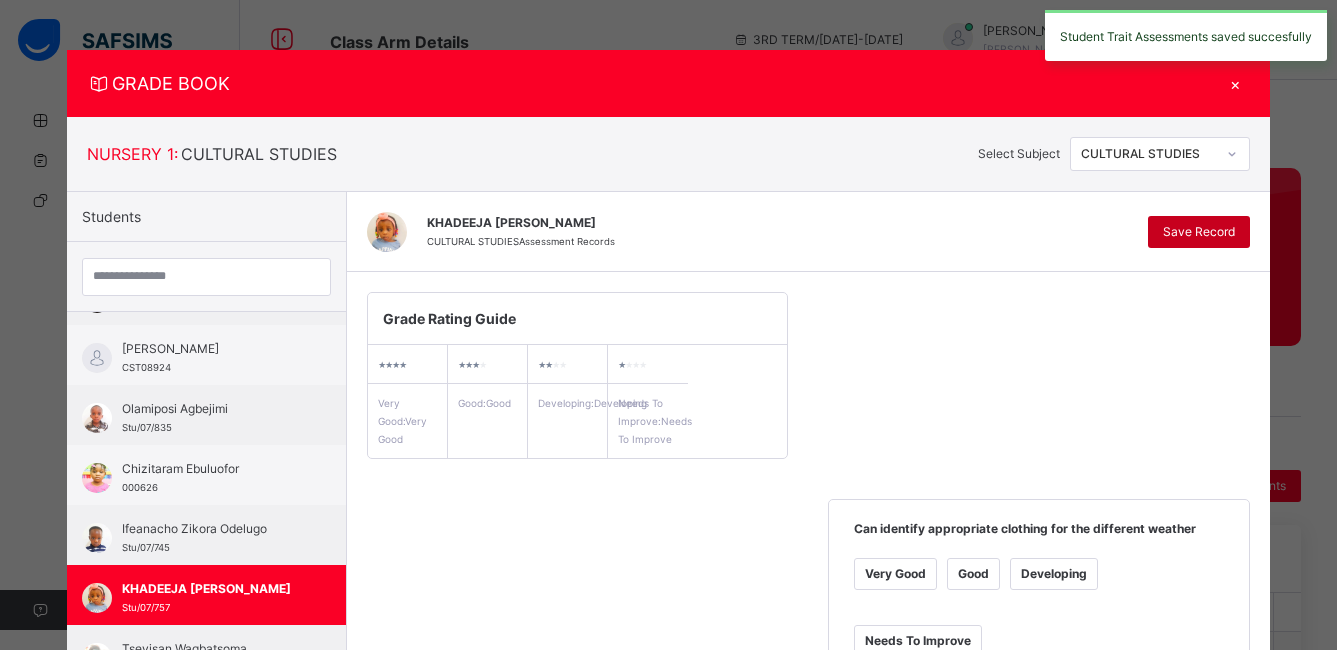 click on "Save Record" at bounding box center (1199, 232) 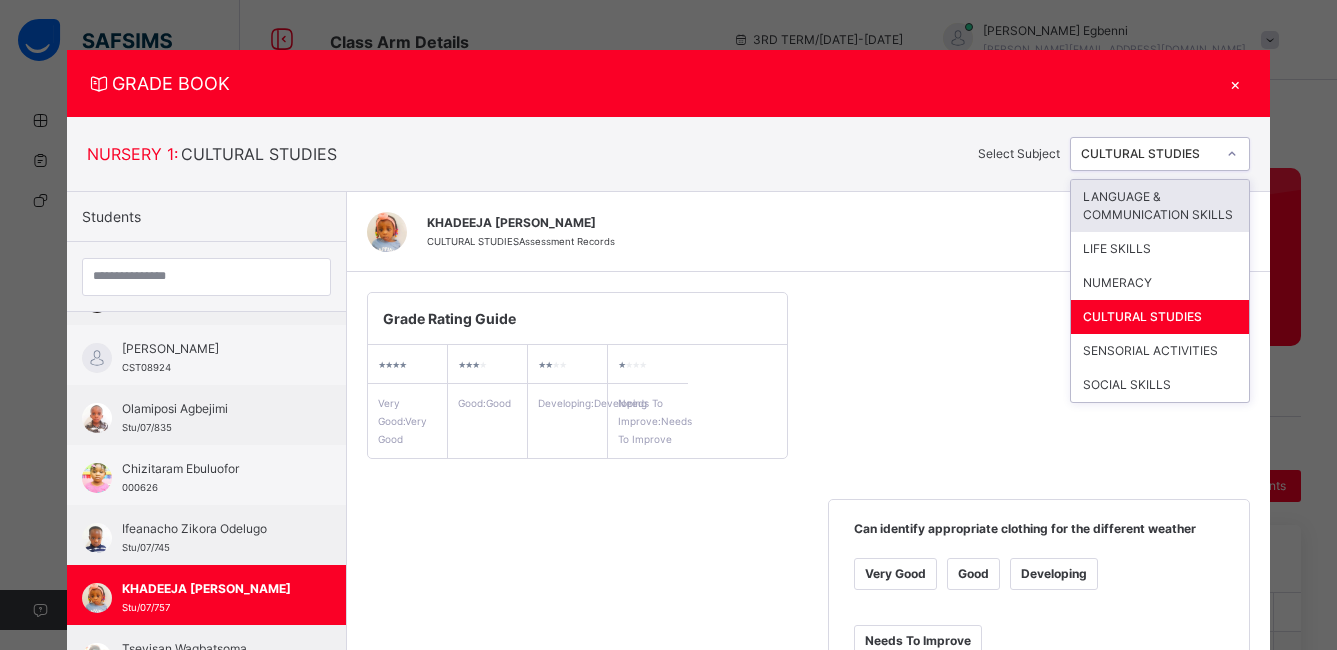 click 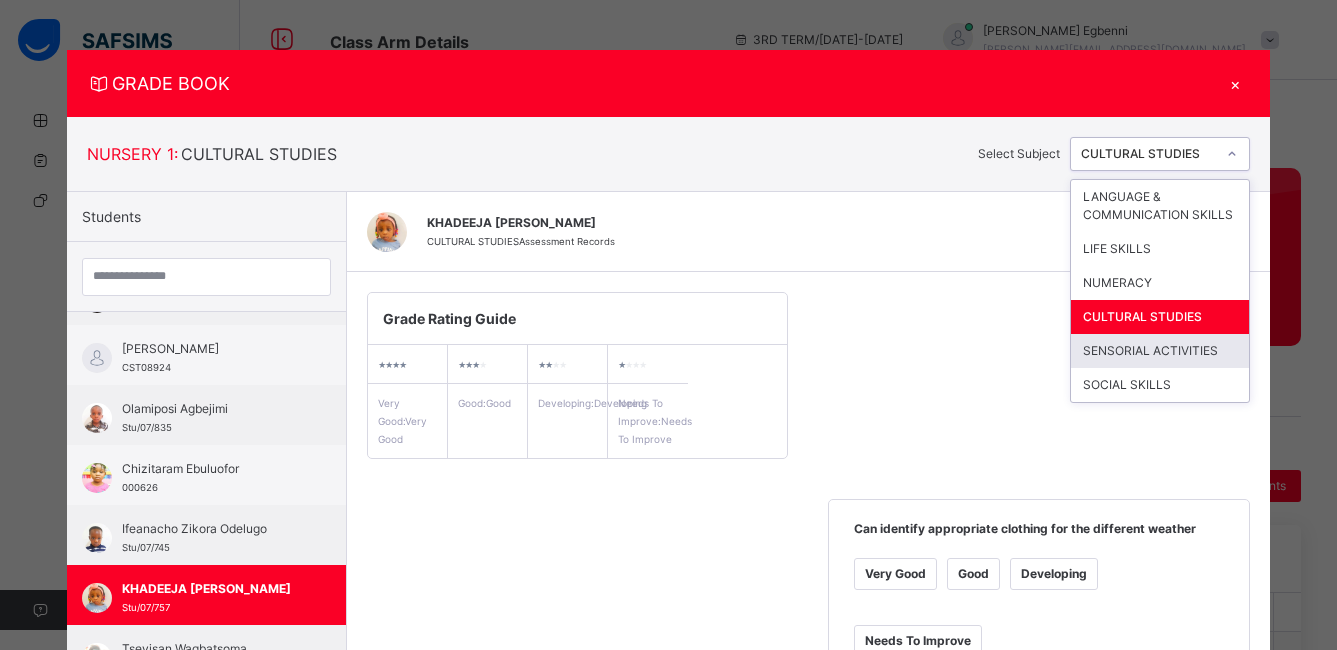 click on "SENSORIAL ACTIVITIES" at bounding box center (1160, 351) 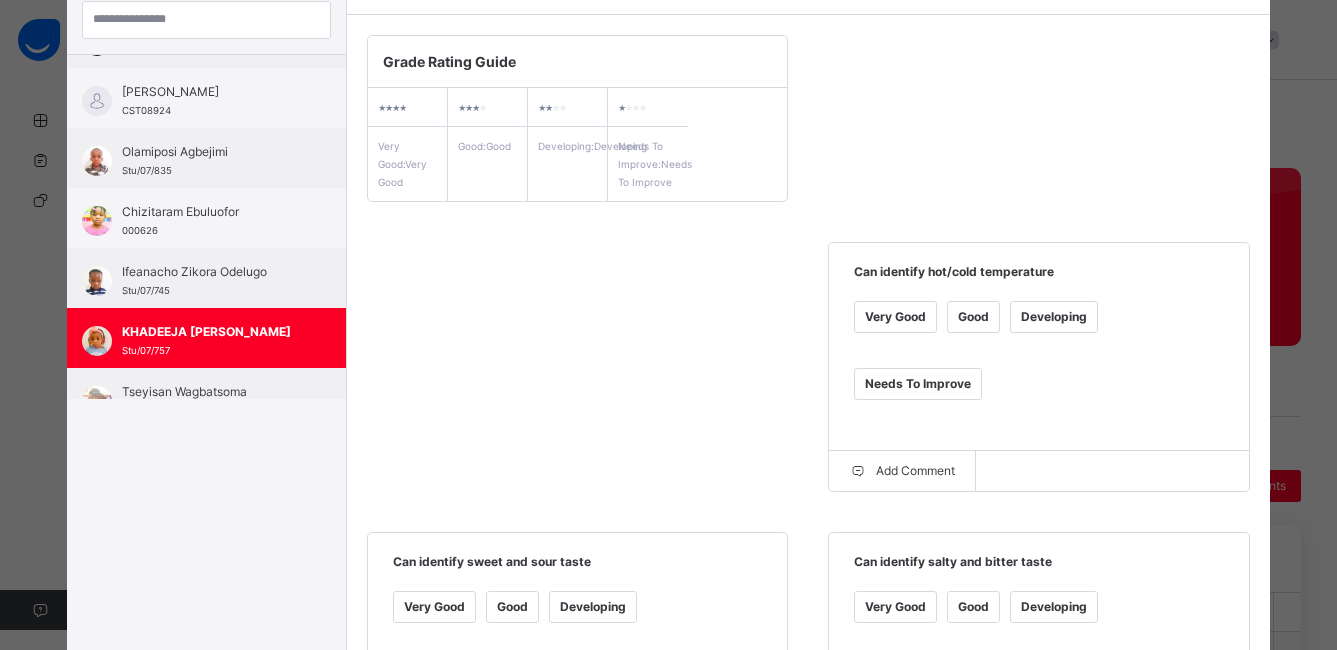 scroll, scrollTop: 259, scrollLeft: 0, axis: vertical 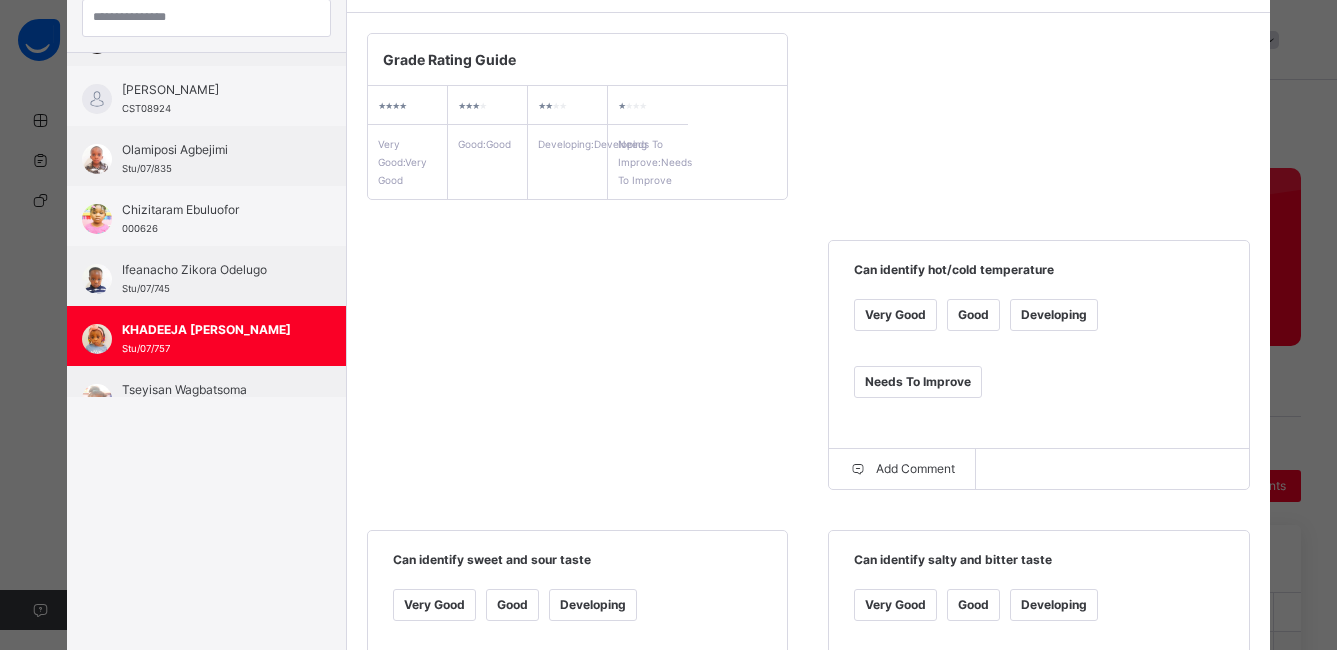 click on "Very Good" at bounding box center (895, 315) 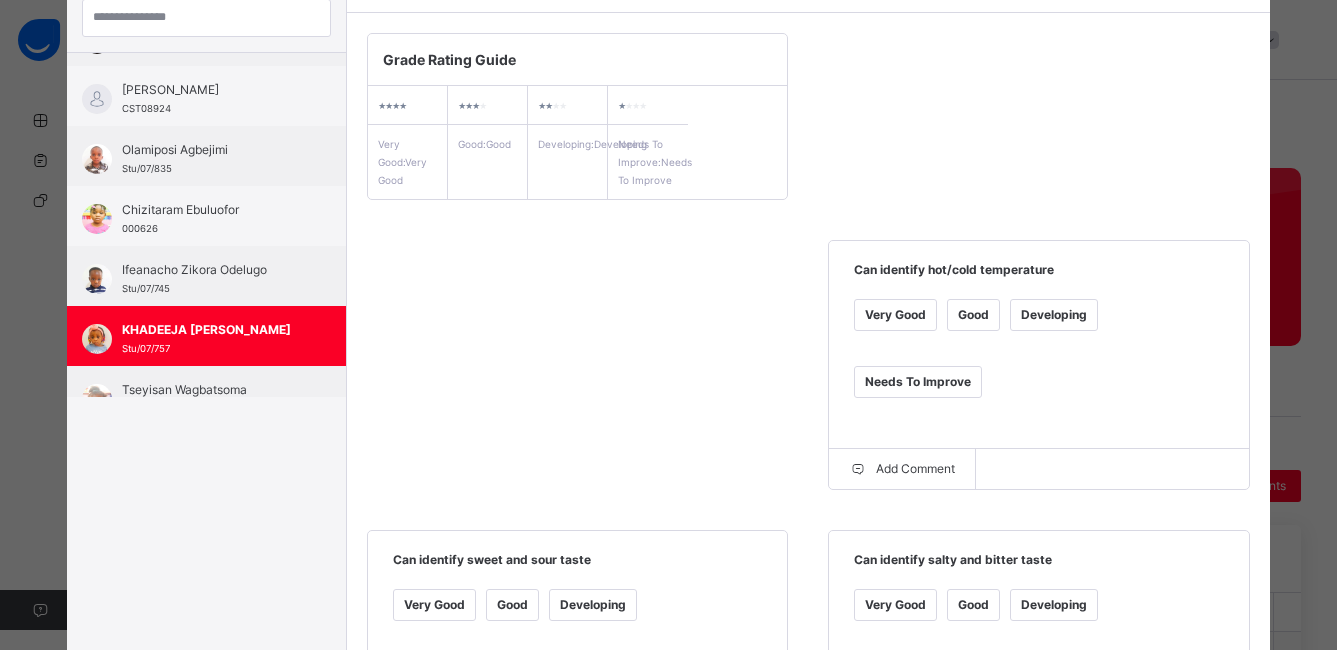 click on "Good" at bounding box center (512, 605) 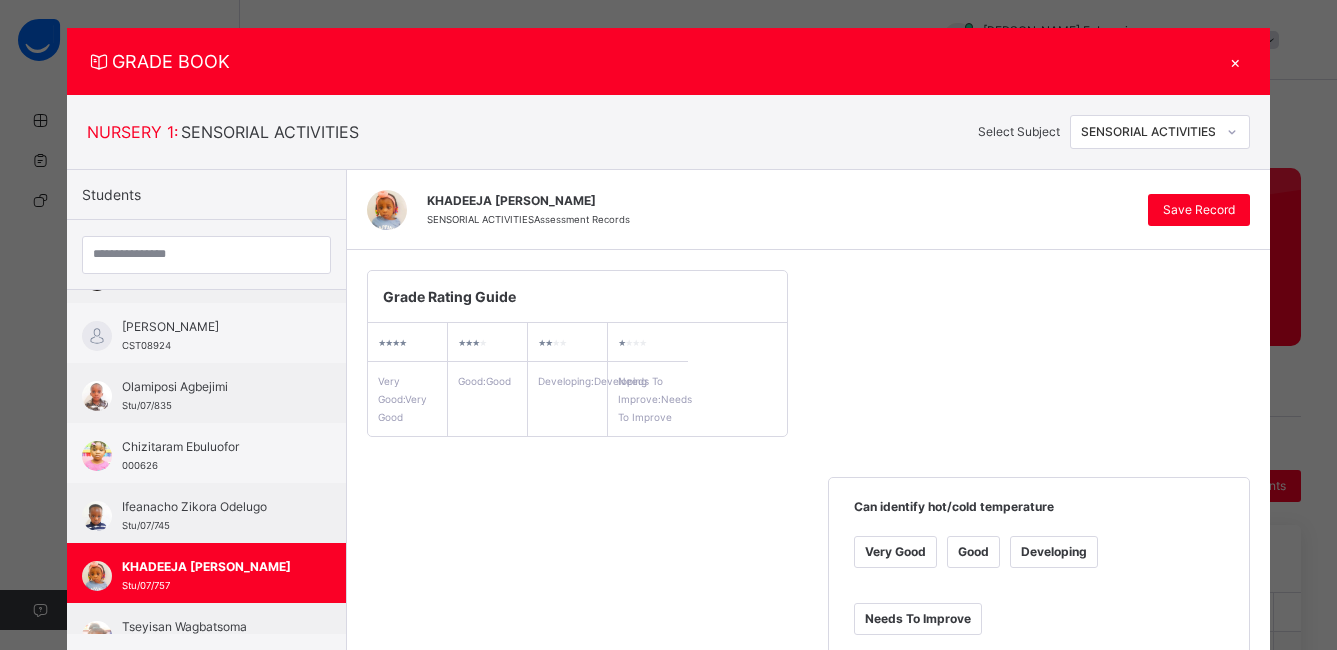 scroll, scrollTop: 0, scrollLeft: 0, axis: both 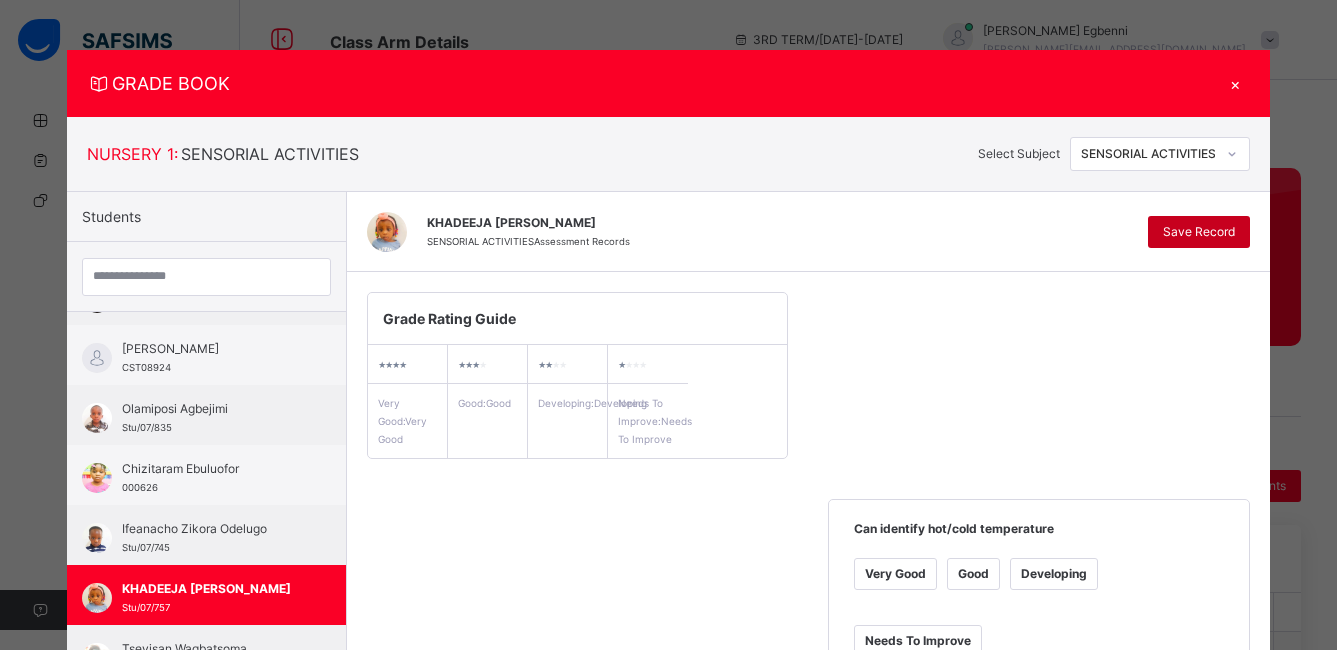 click on "Save Record" at bounding box center [1199, 232] 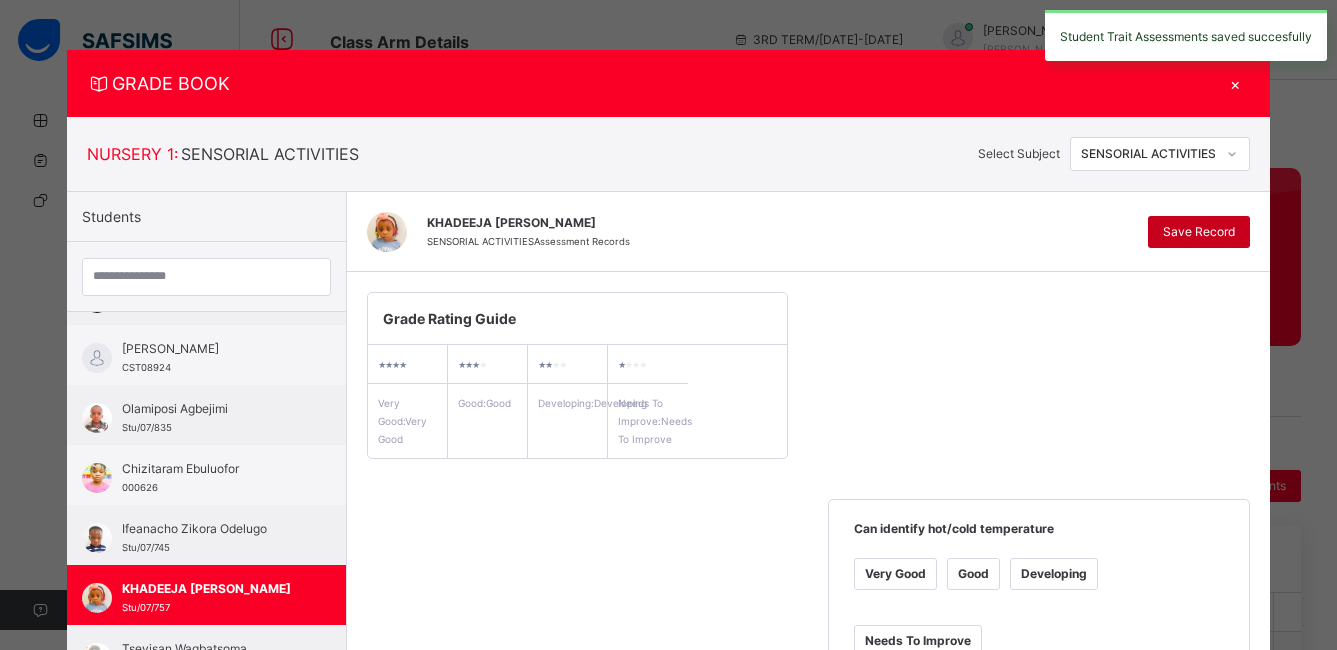 click on "Save Record" at bounding box center (1199, 232) 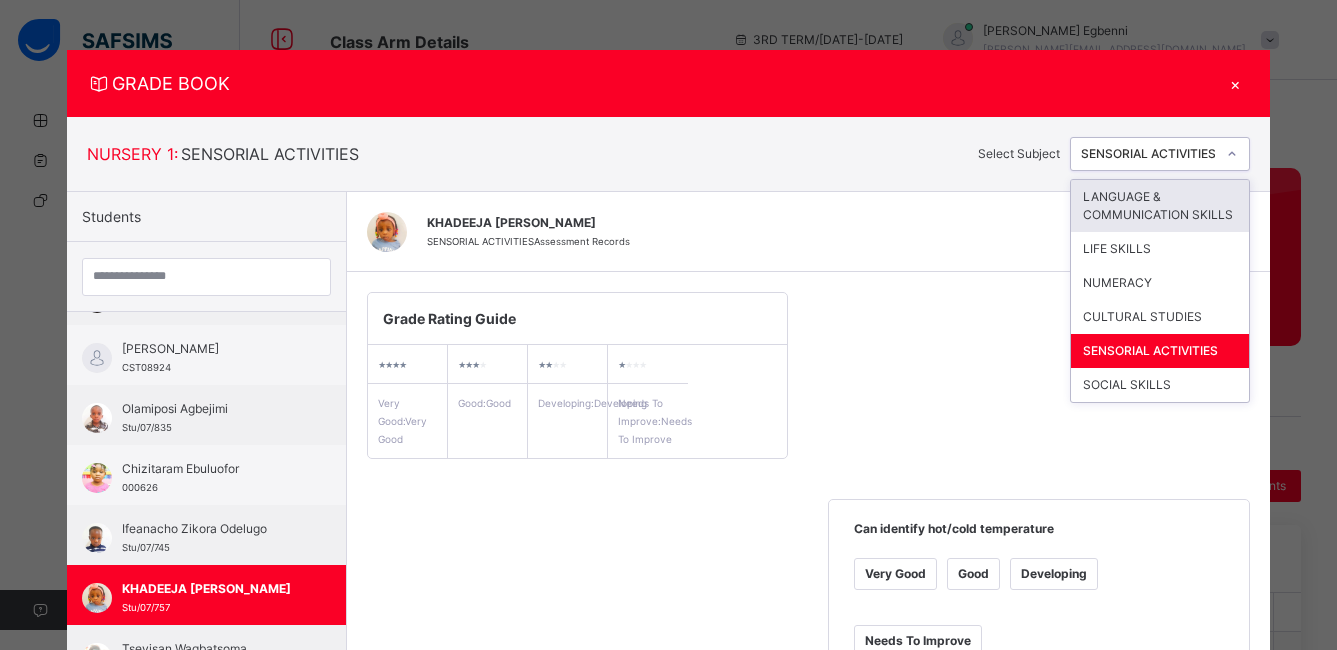click 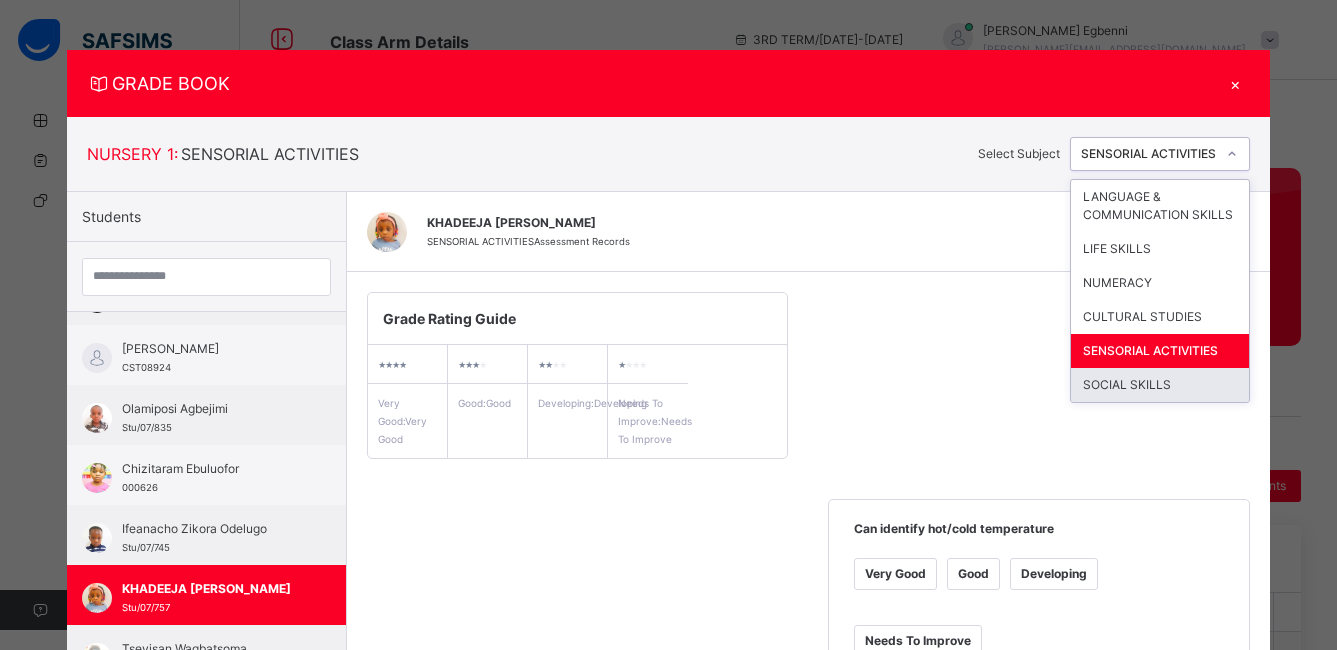 click on "SOCIAL SKILLS" at bounding box center [1160, 385] 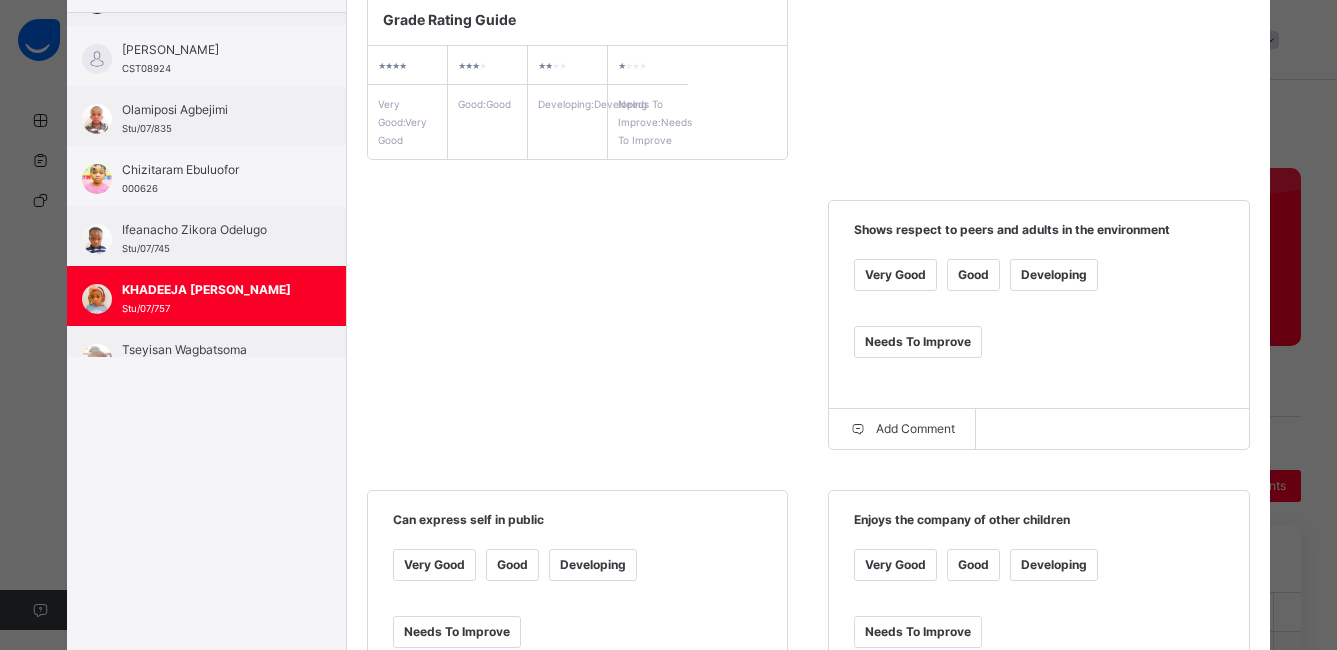 scroll, scrollTop: 325, scrollLeft: 0, axis: vertical 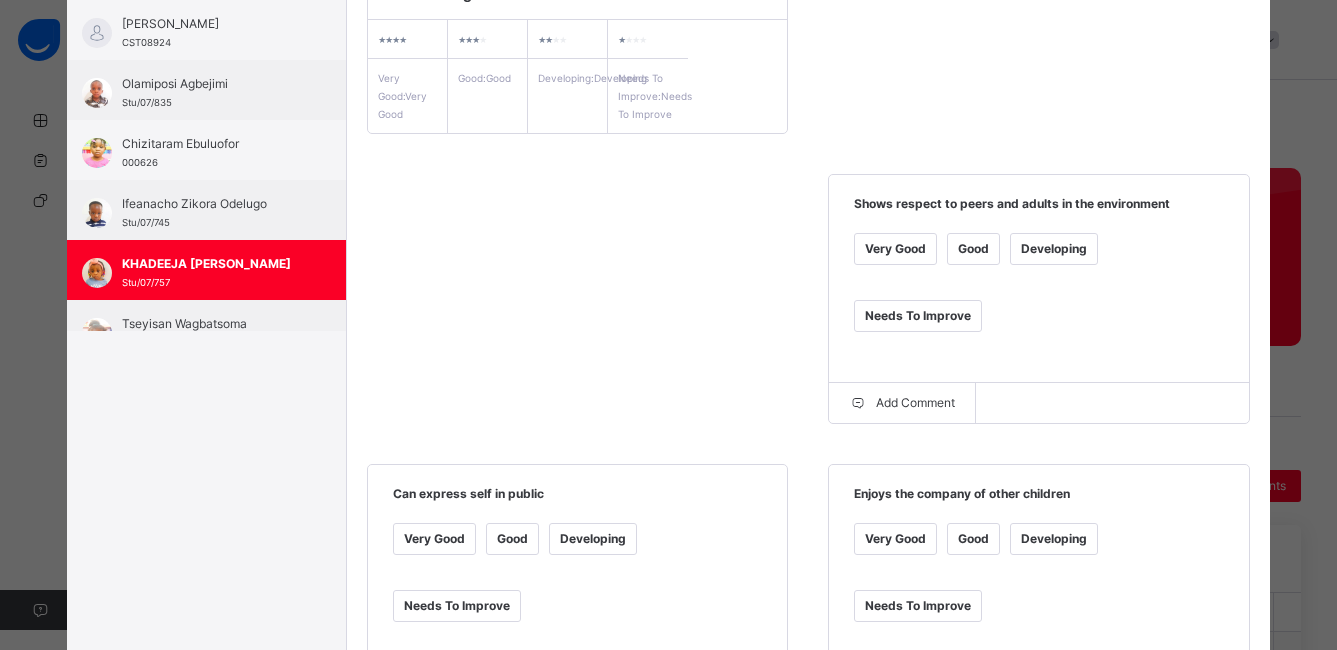 click on "Good" at bounding box center (973, 249) 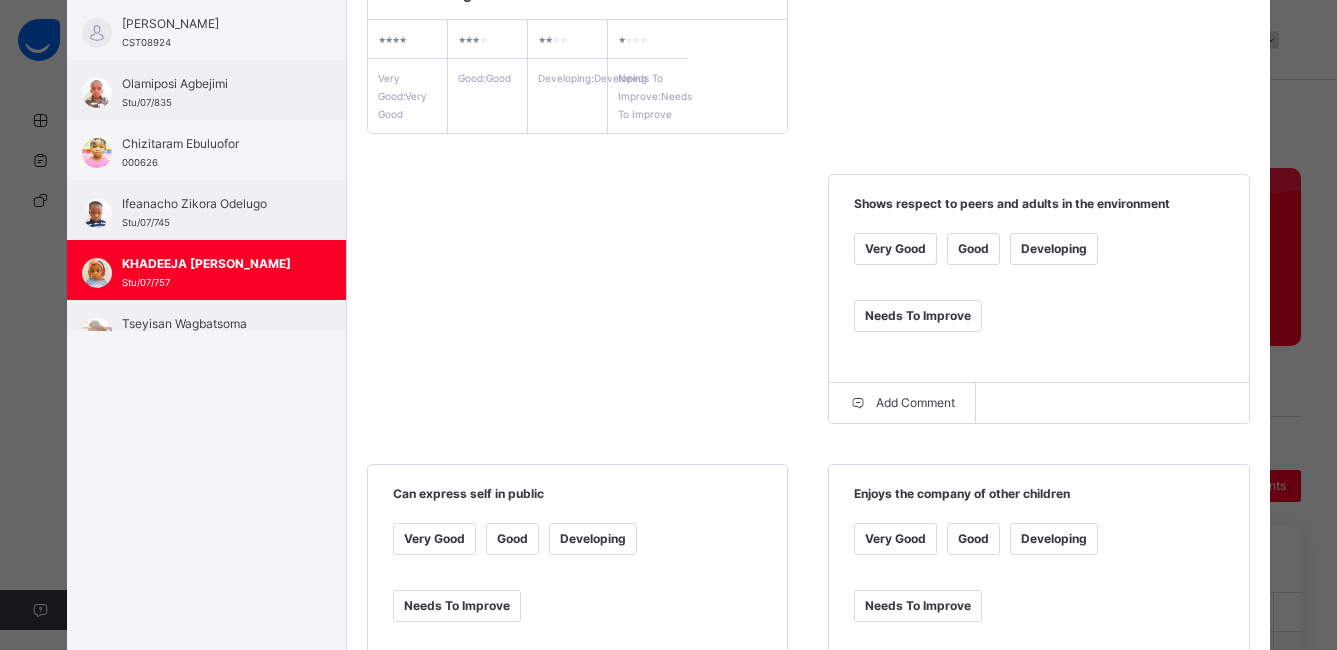 click on "Good" at bounding box center (512, 539) 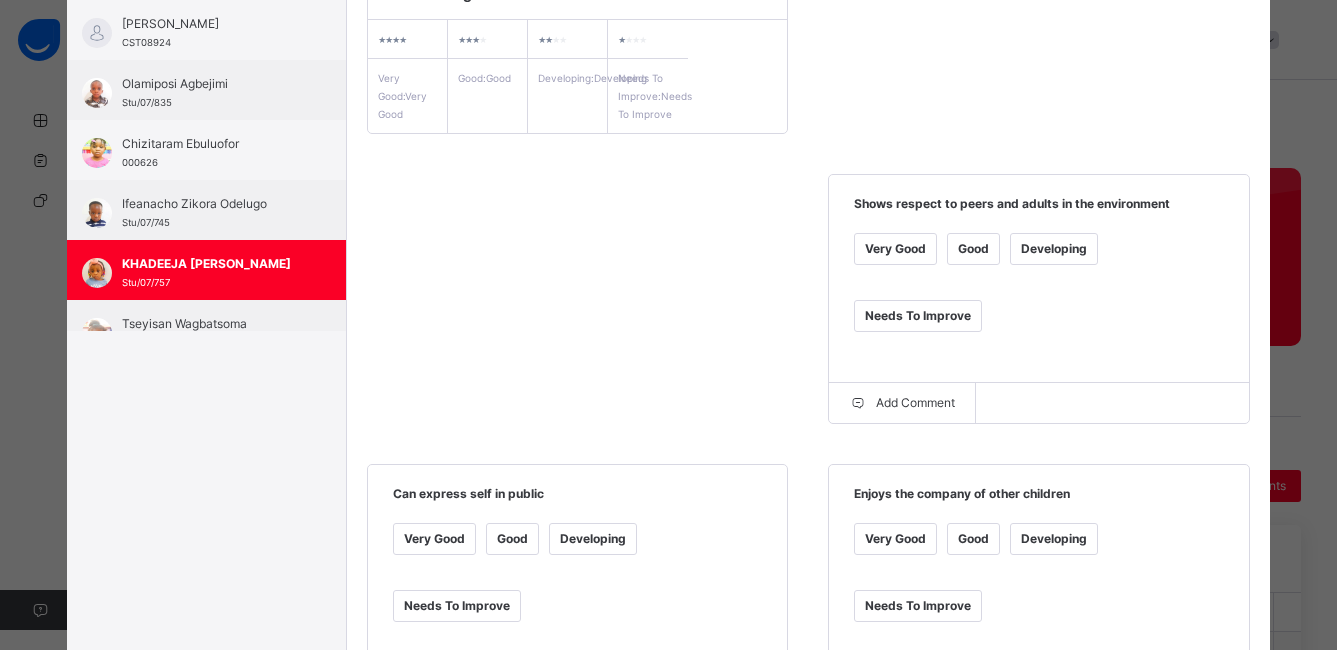 click on "Very Good" at bounding box center [895, 539] 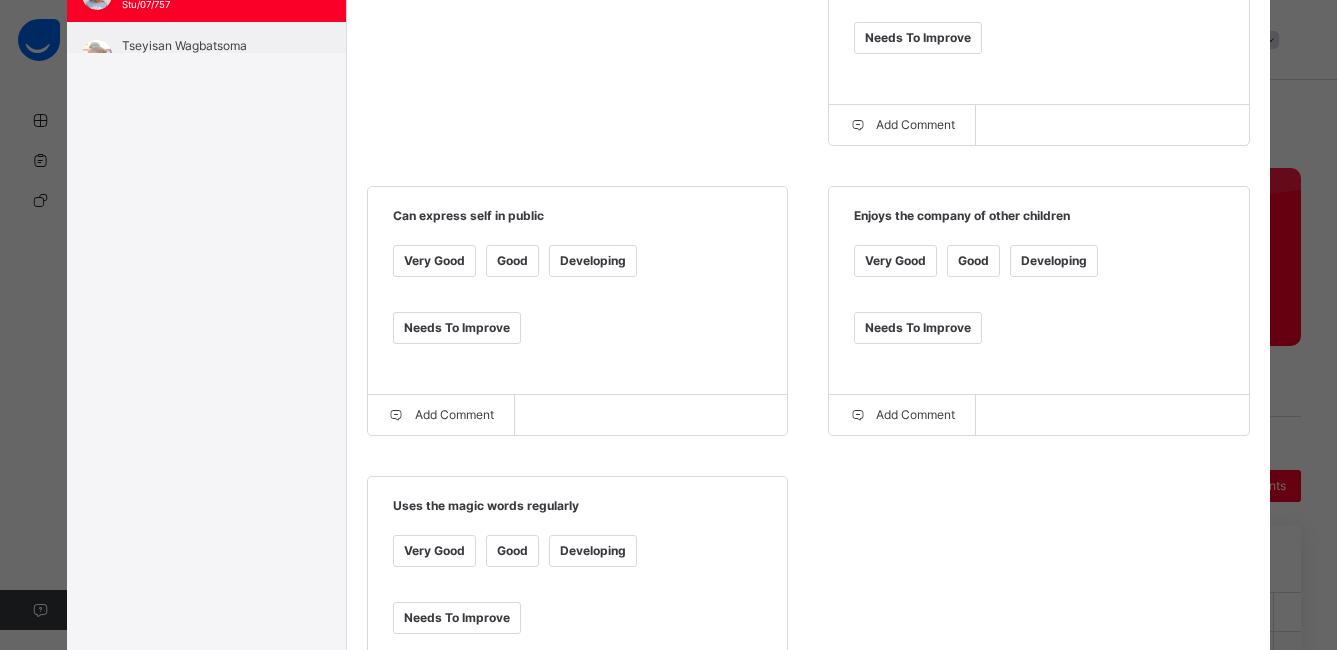 scroll, scrollTop: 615, scrollLeft: 0, axis: vertical 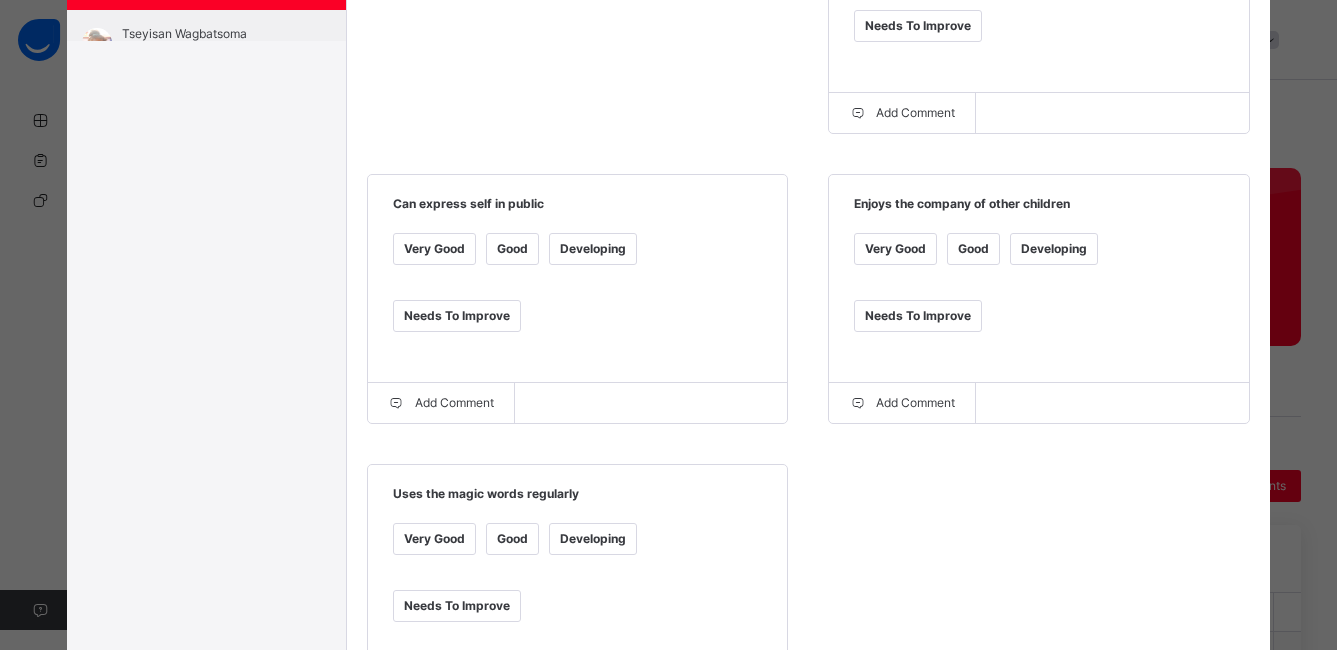 click on "Good" at bounding box center [512, 539] 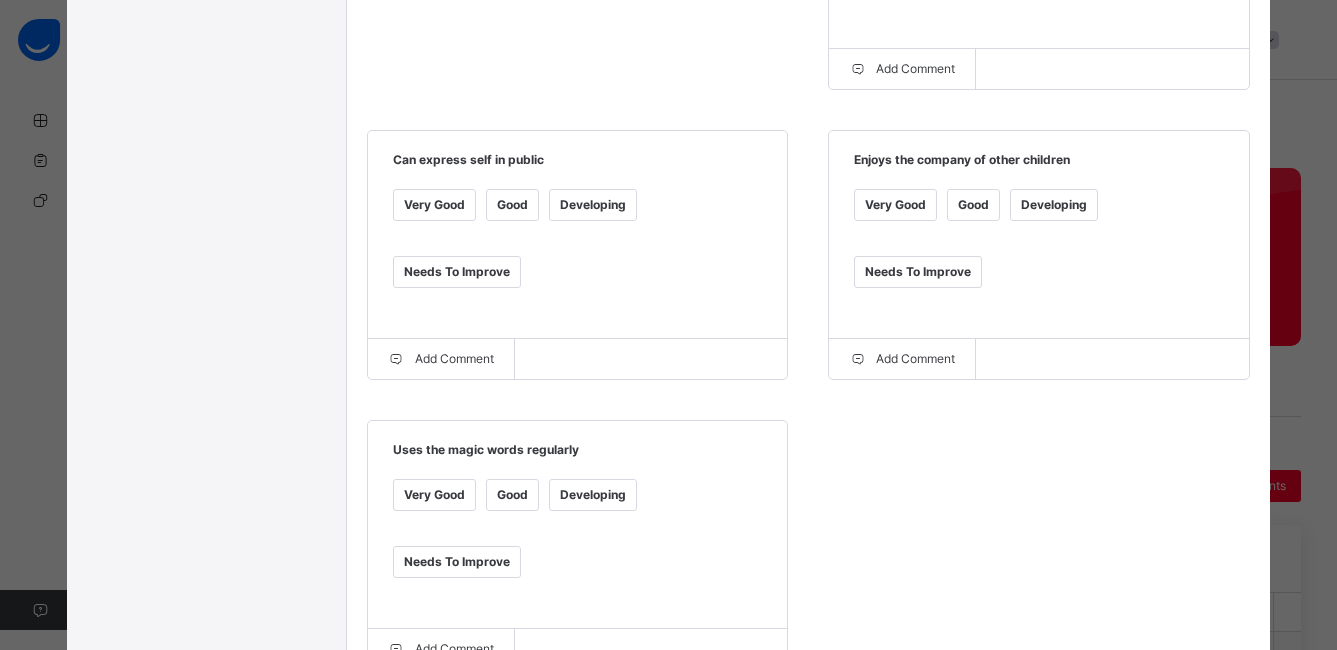 scroll, scrollTop: 0, scrollLeft: 0, axis: both 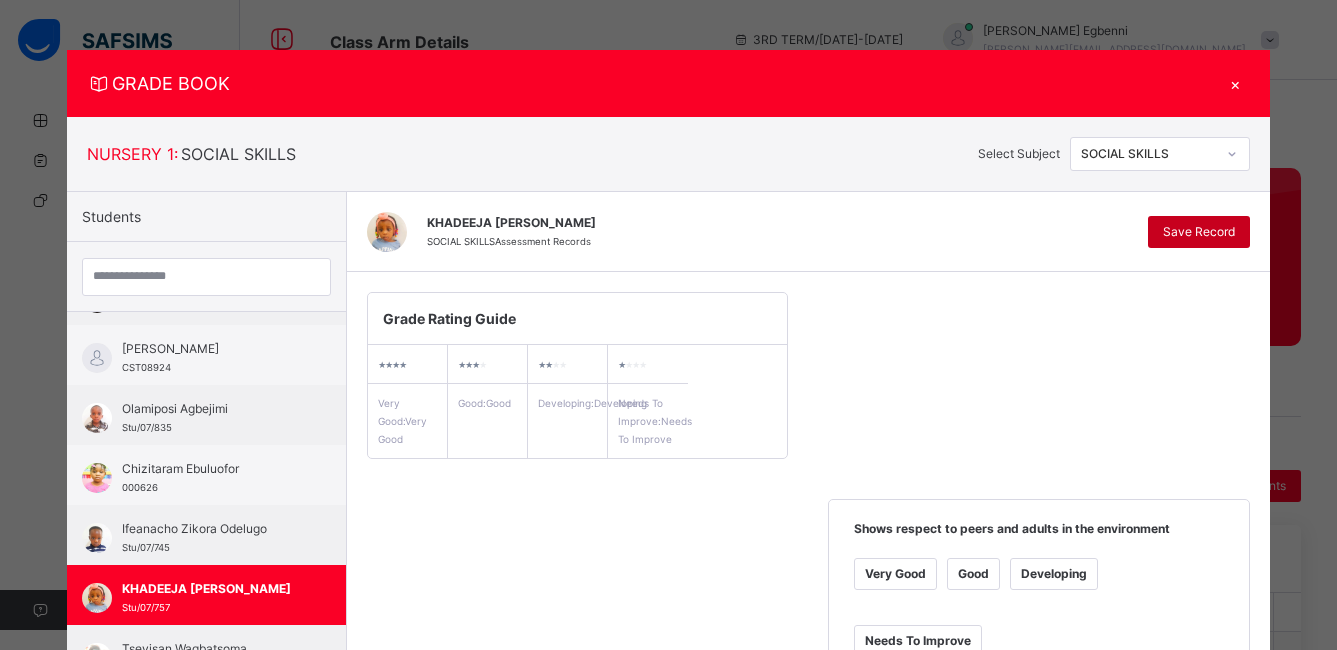 click on "Save Record" at bounding box center [1199, 232] 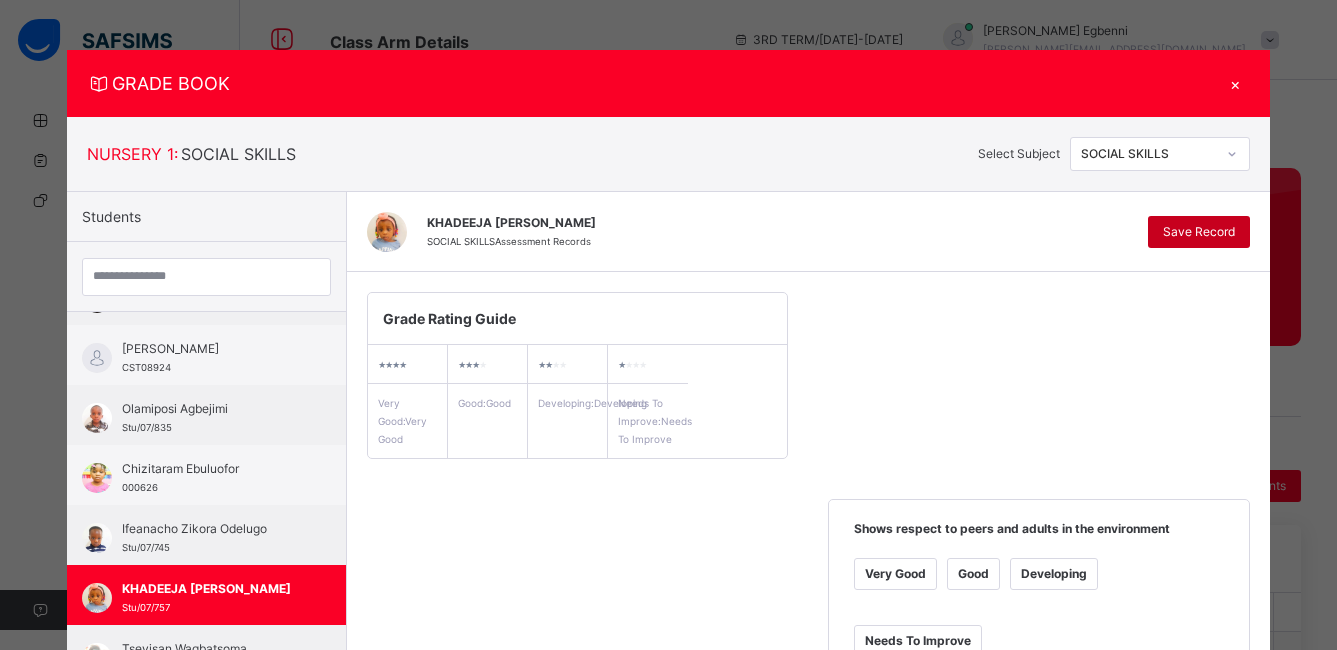 click on "Save Record" at bounding box center (1199, 232) 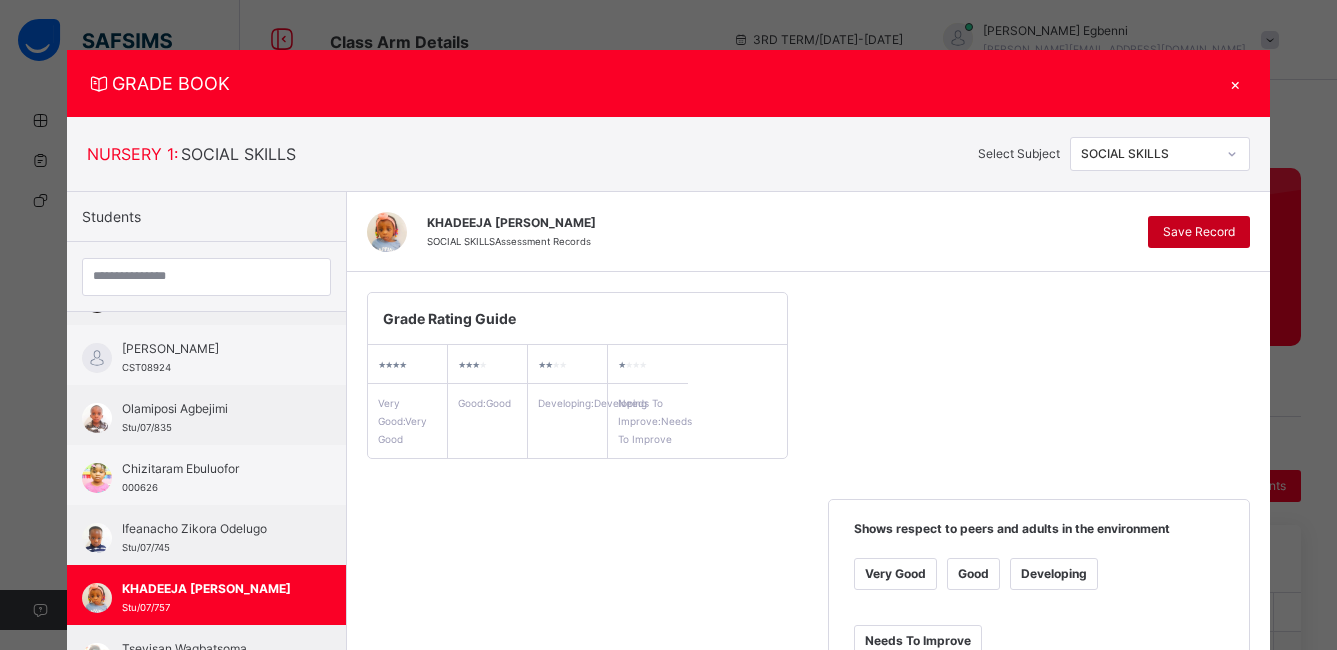 click on "Save Record" at bounding box center [1199, 232] 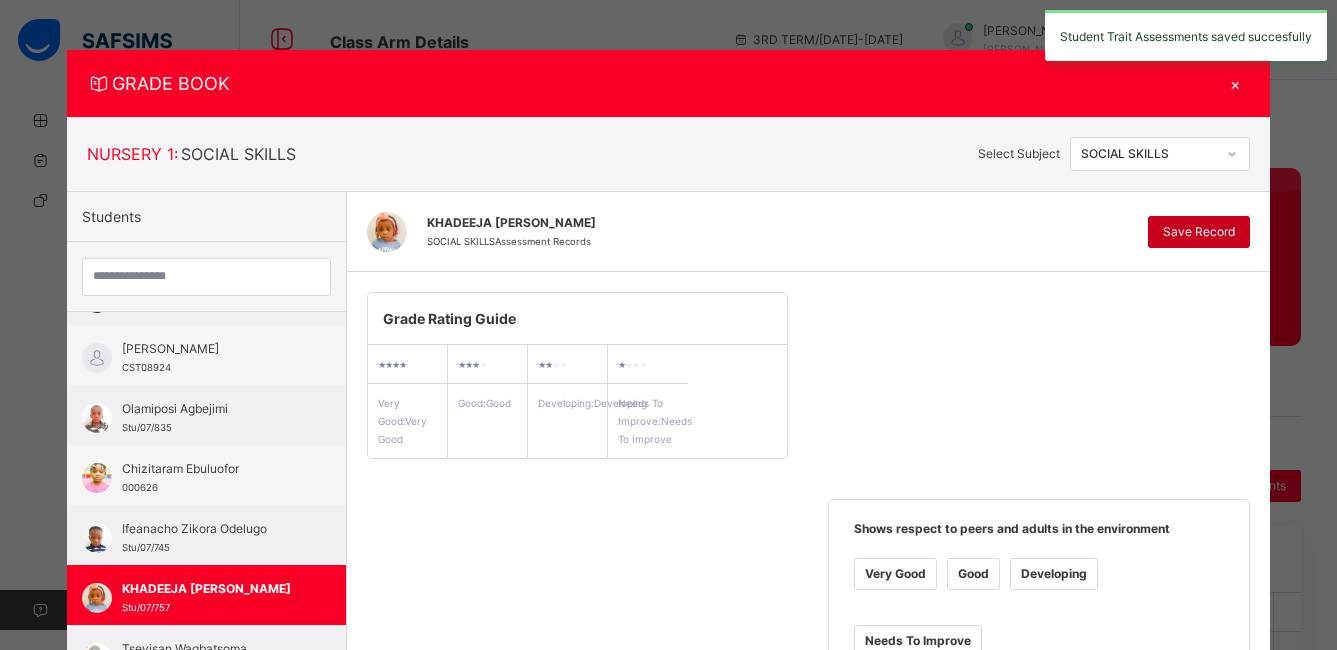 click on "Save Record" at bounding box center [1199, 232] 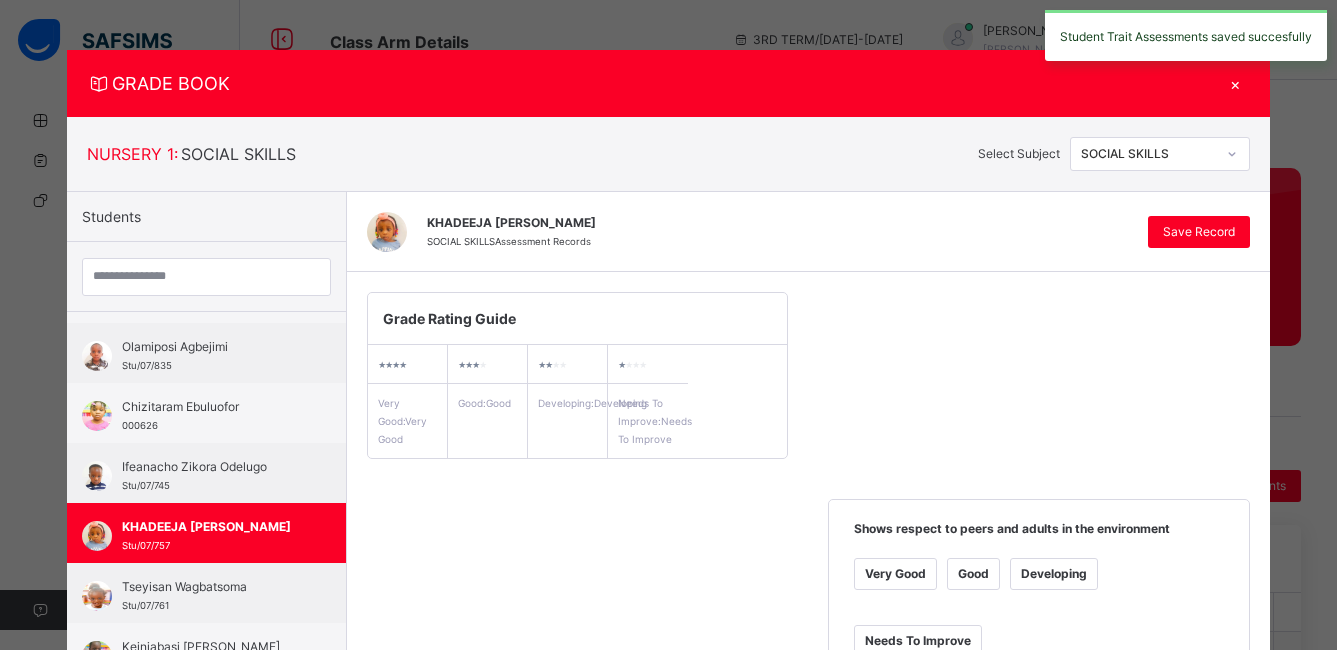 scroll, scrollTop: 796, scrollLeft: 0, axis: vertical 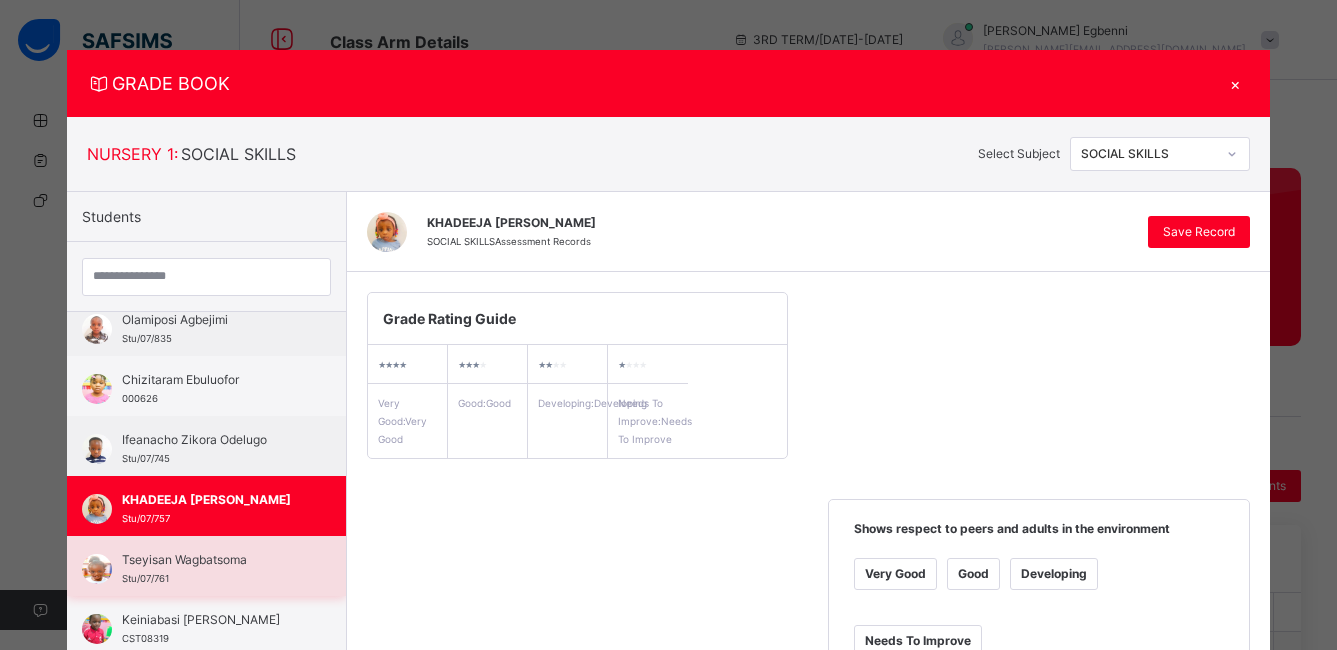 click on "Tseyisan  Wagbatsoma" at bounding box center [211, 560] 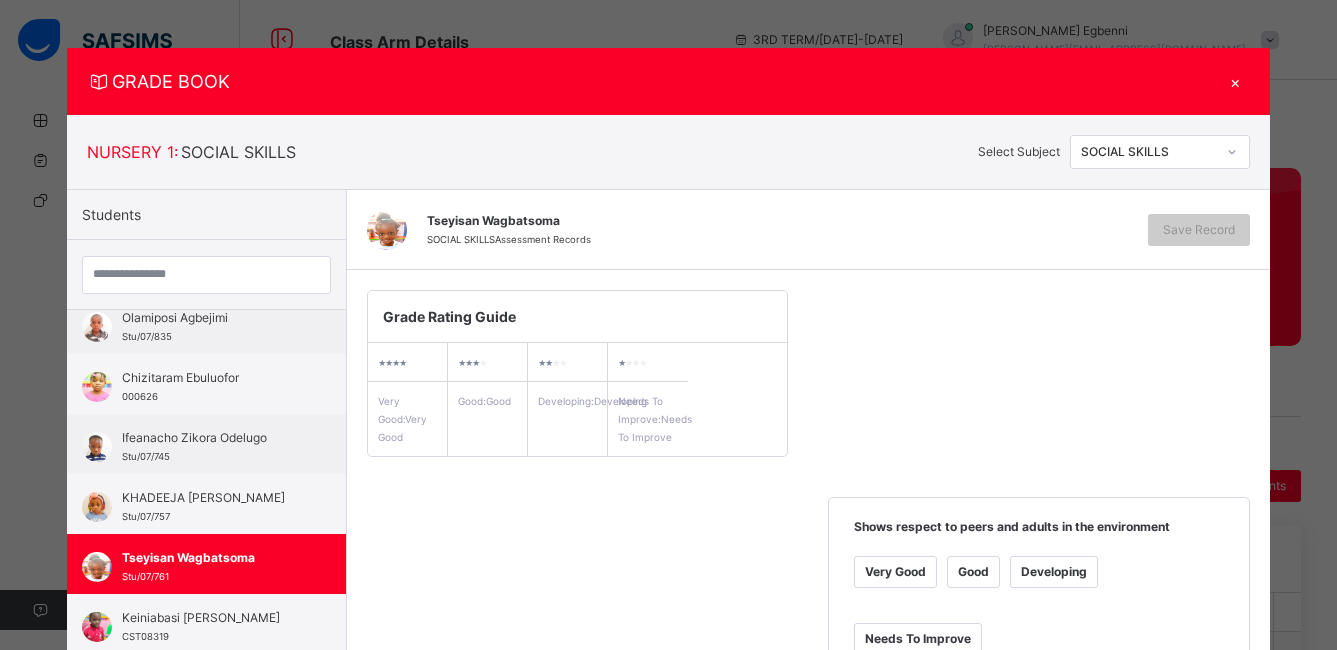 scroll, scrollTop: 0, scrollLeft: 0, axis: both 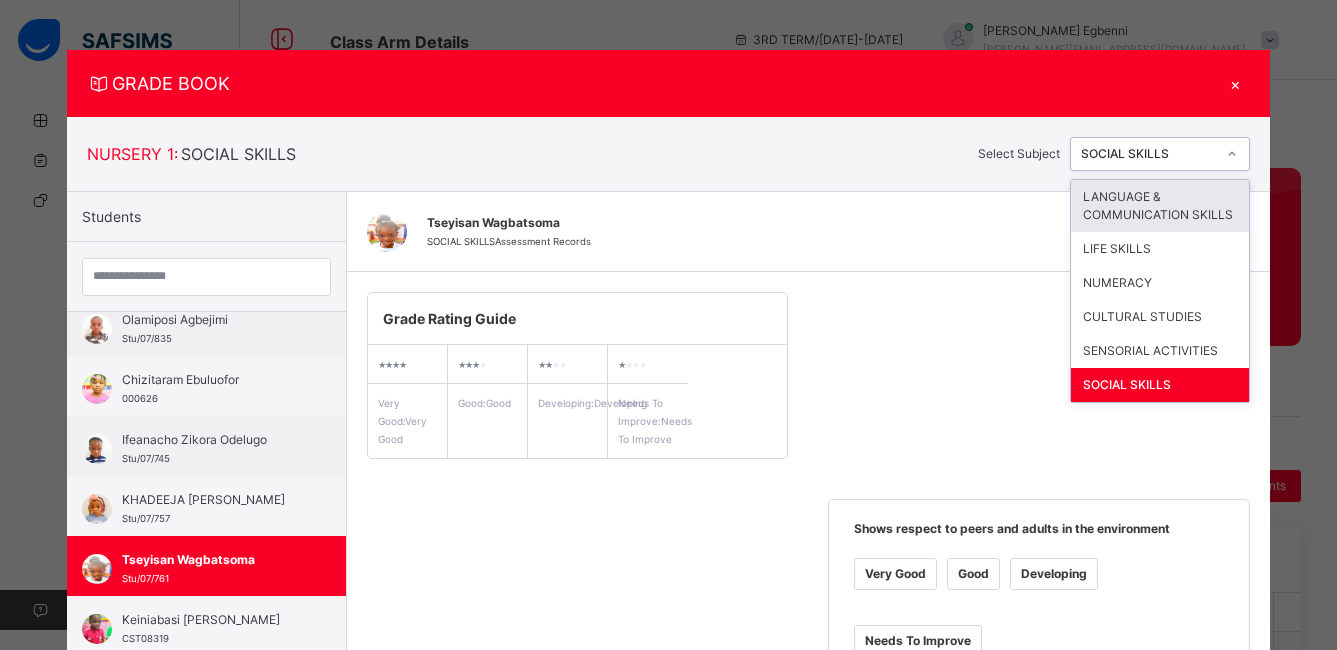 click 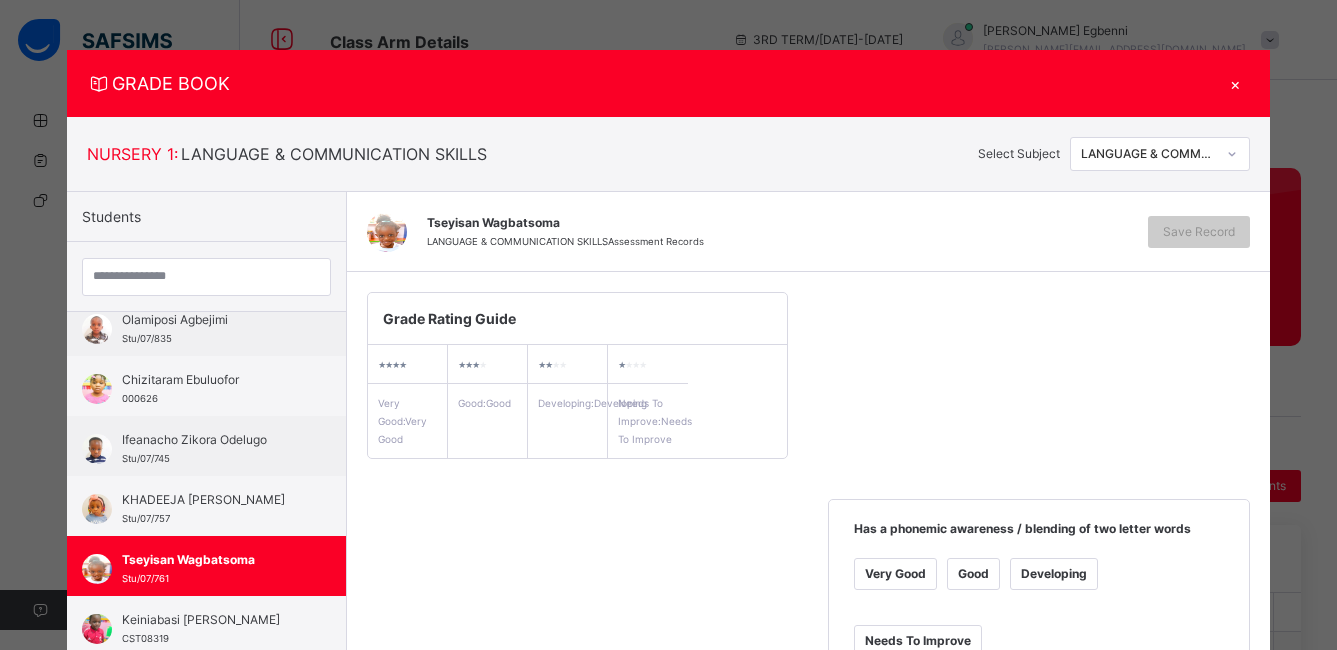 click on "Good" at bounding box center [973, 574] 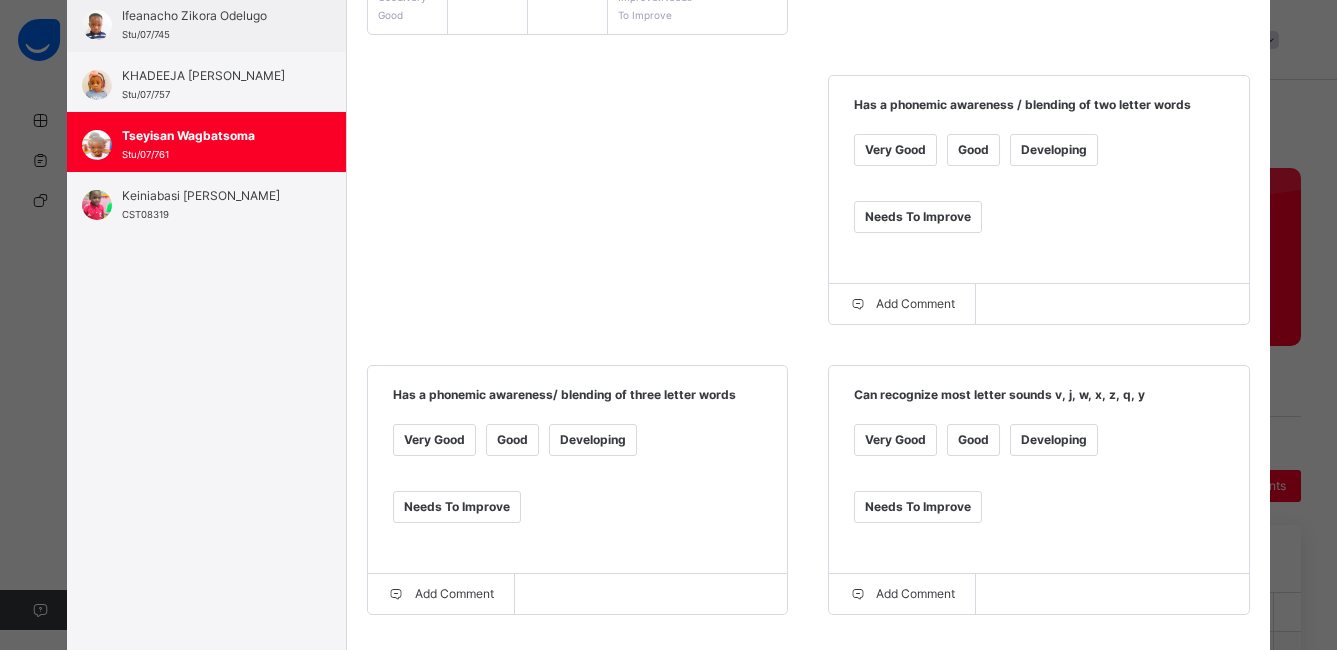scroll, scrollTop: 431, scrollLeft: 0, axis: vertical 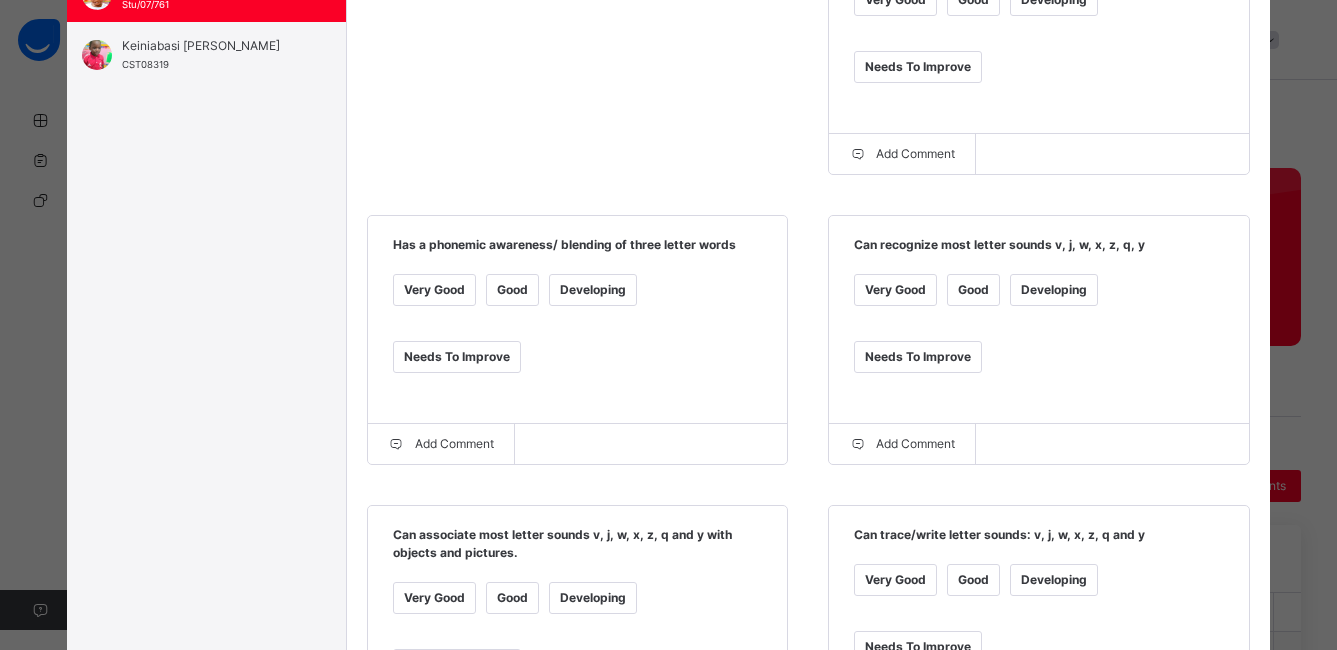 click on "Developing" at bounding box center [593, 290] 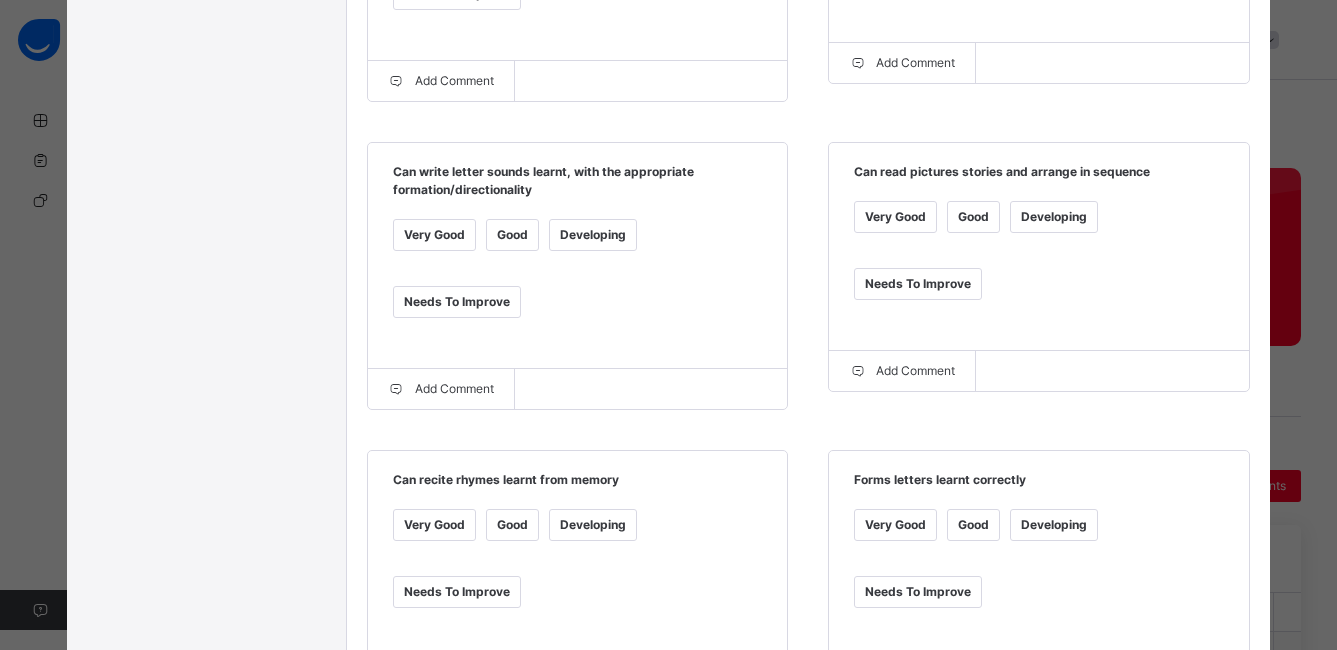 scroll, scrollTop: 1258, scrollLeft: 0, axis: vertical 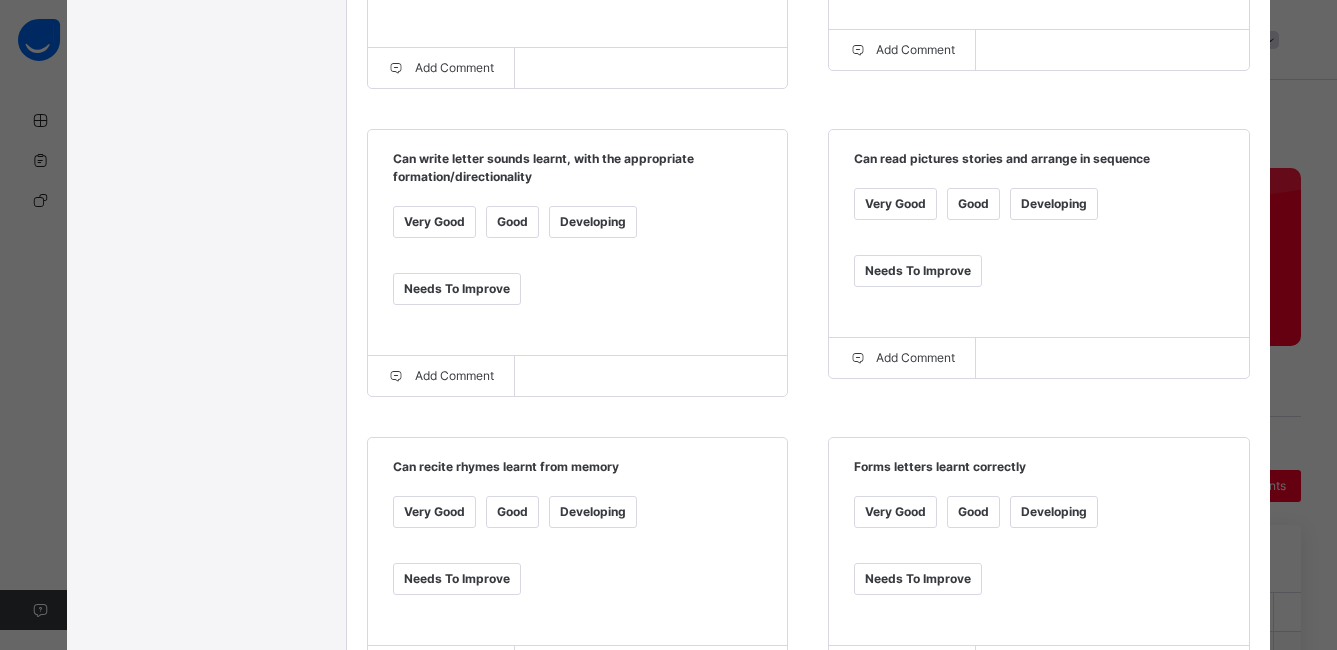 click on "Good" at bounding box center (512, 222) 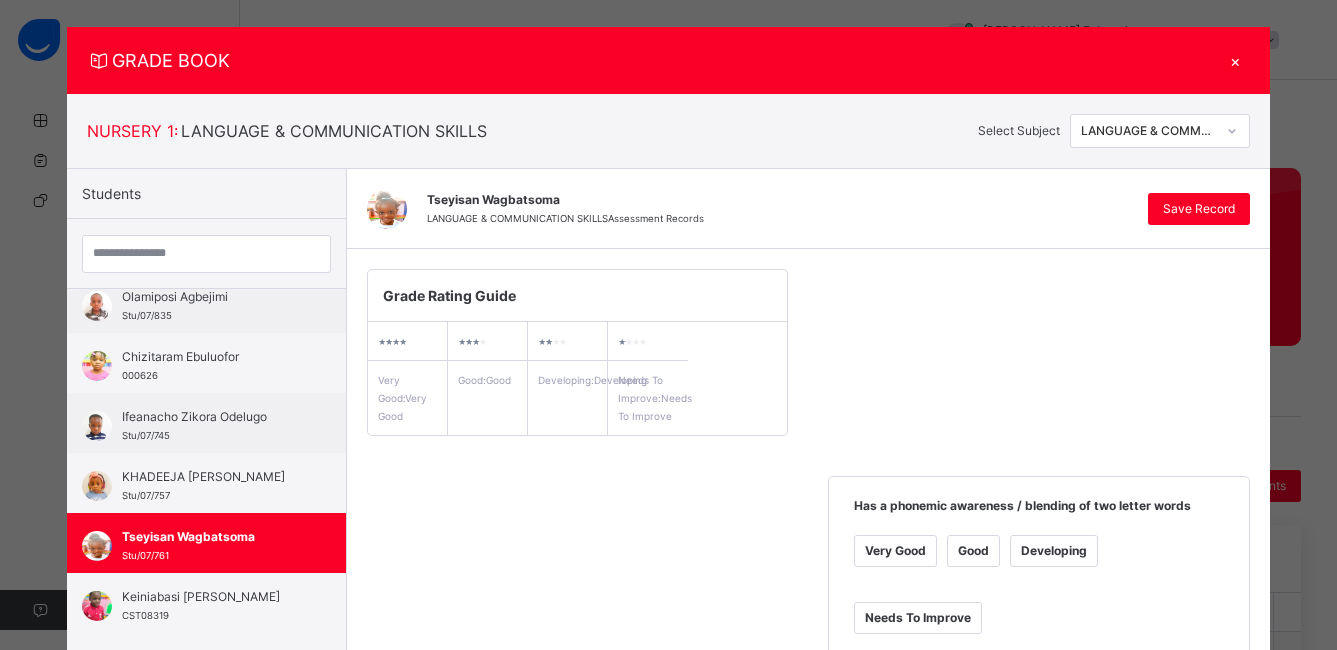 scroll, scrollTop: 0, scrollLeft: 0, axis: both 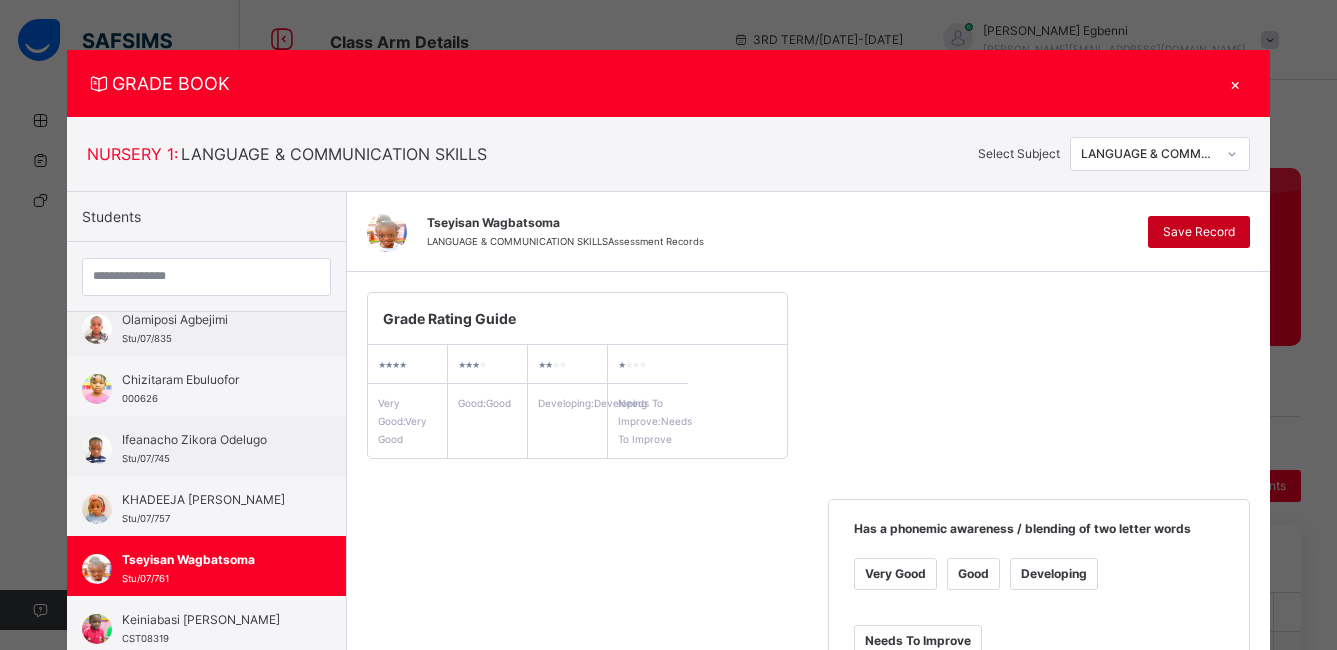 click on "Save Record" at bounding box center (1199, 232) 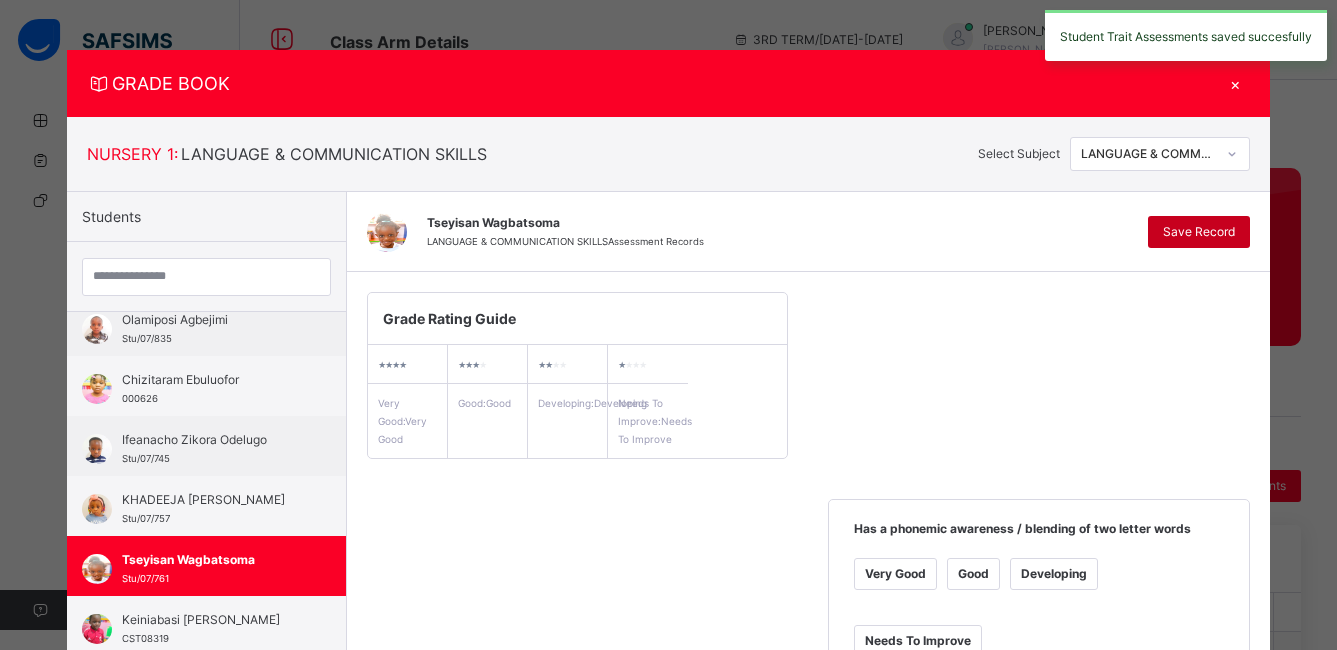 click on "Save Record" at bounding box center (1199, 232) 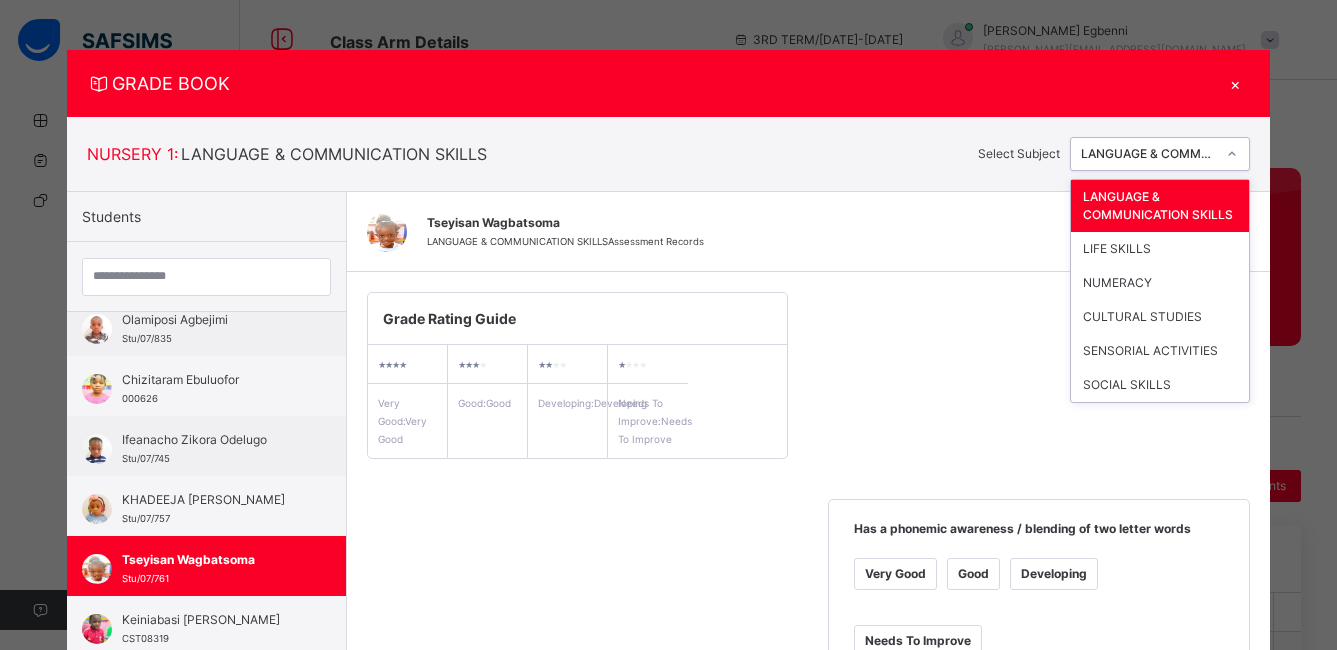 click 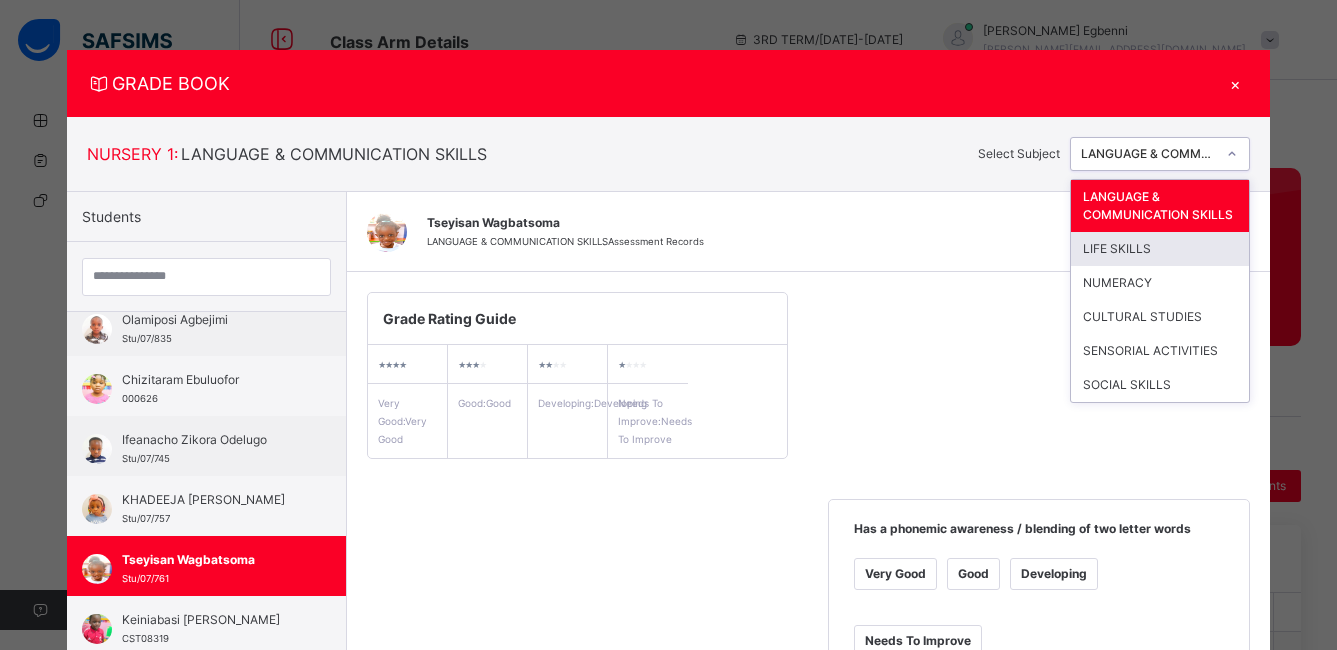 click on "LIFE SKILLS" at bounding box center (1160, 249) 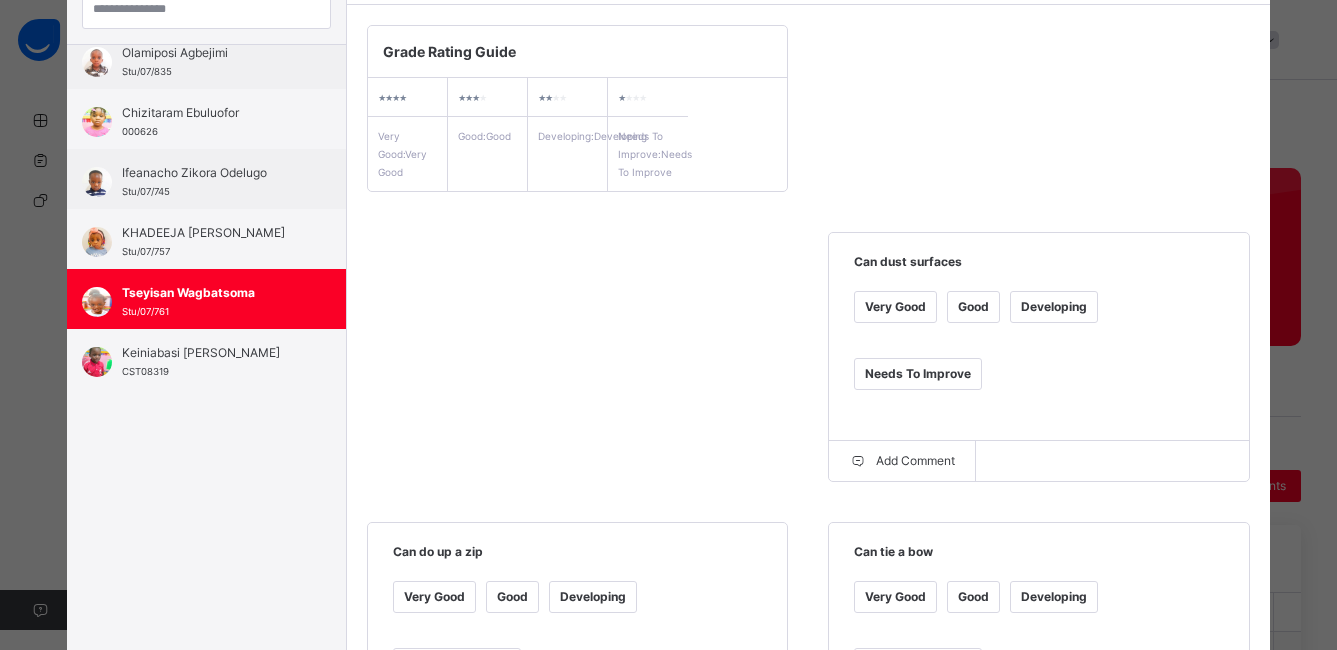 scroll, scrollTop: 298, scrollLeft: 0, axis: vertical 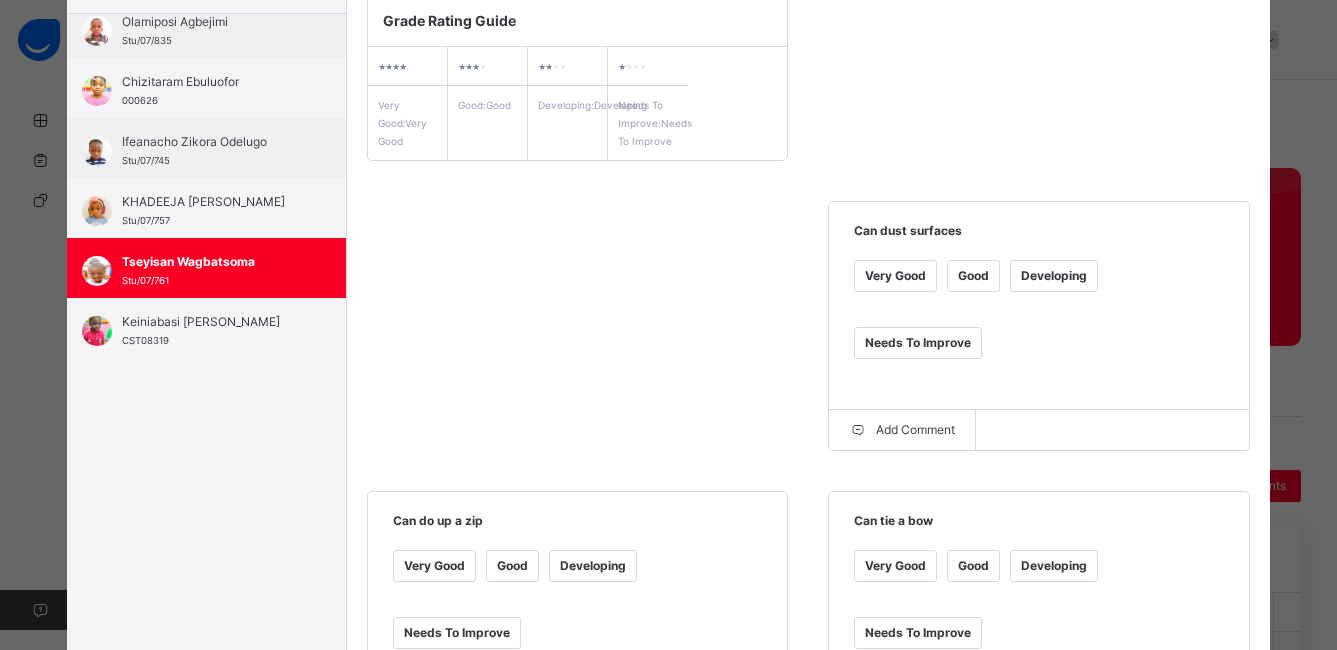 click on "Good" at bounding box center (973, 276) 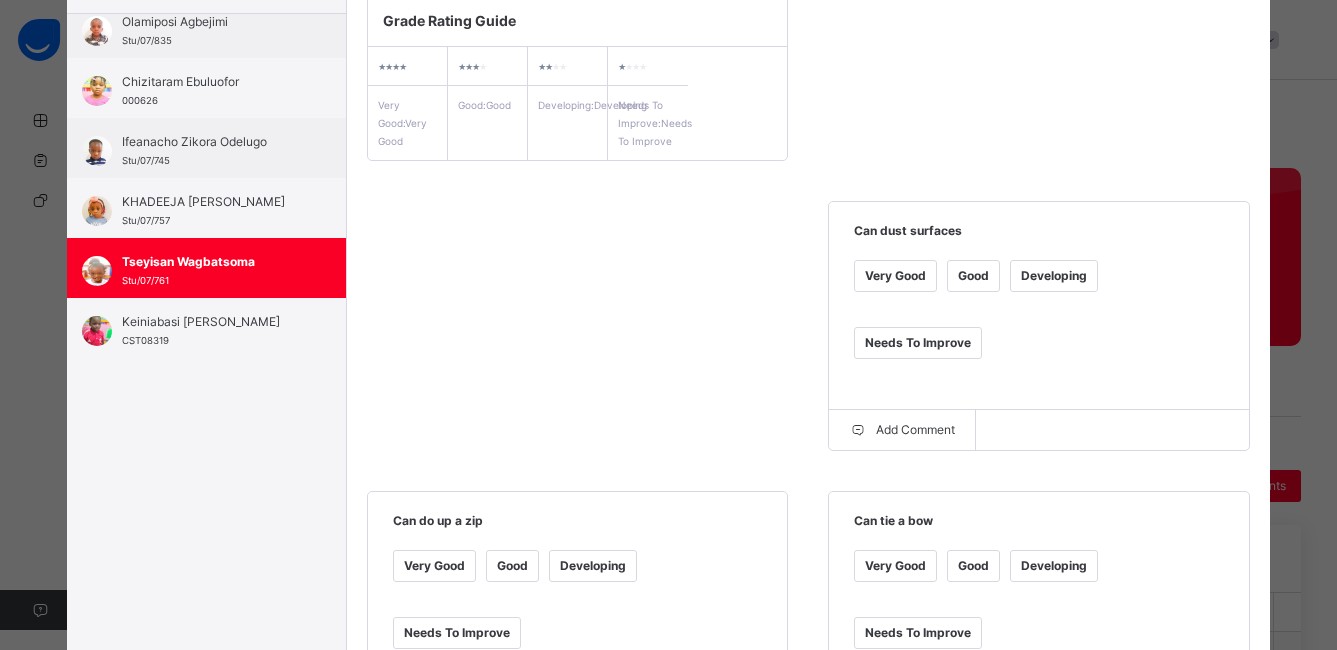 click on "Good" at bounding box center [512, 566] 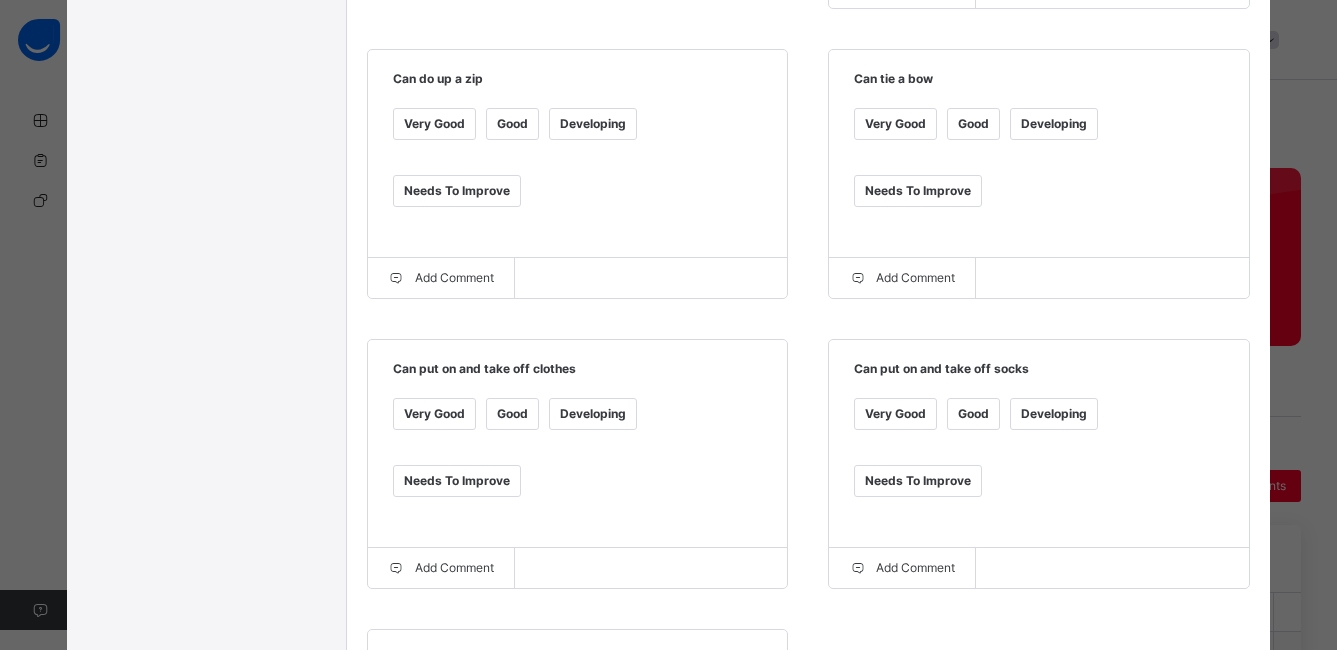 scroll, scrollTop: 803, scrollLeft: 0, axis: vertical 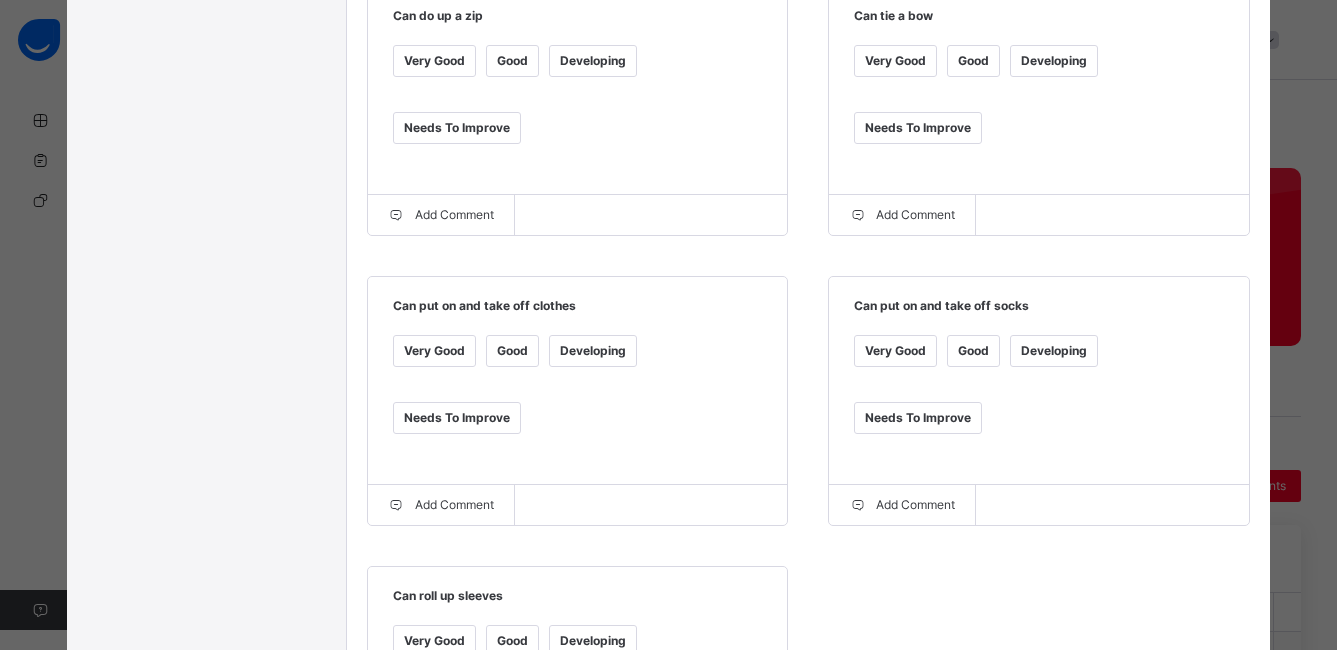 click on "Good" at bounding box center (512, 351) 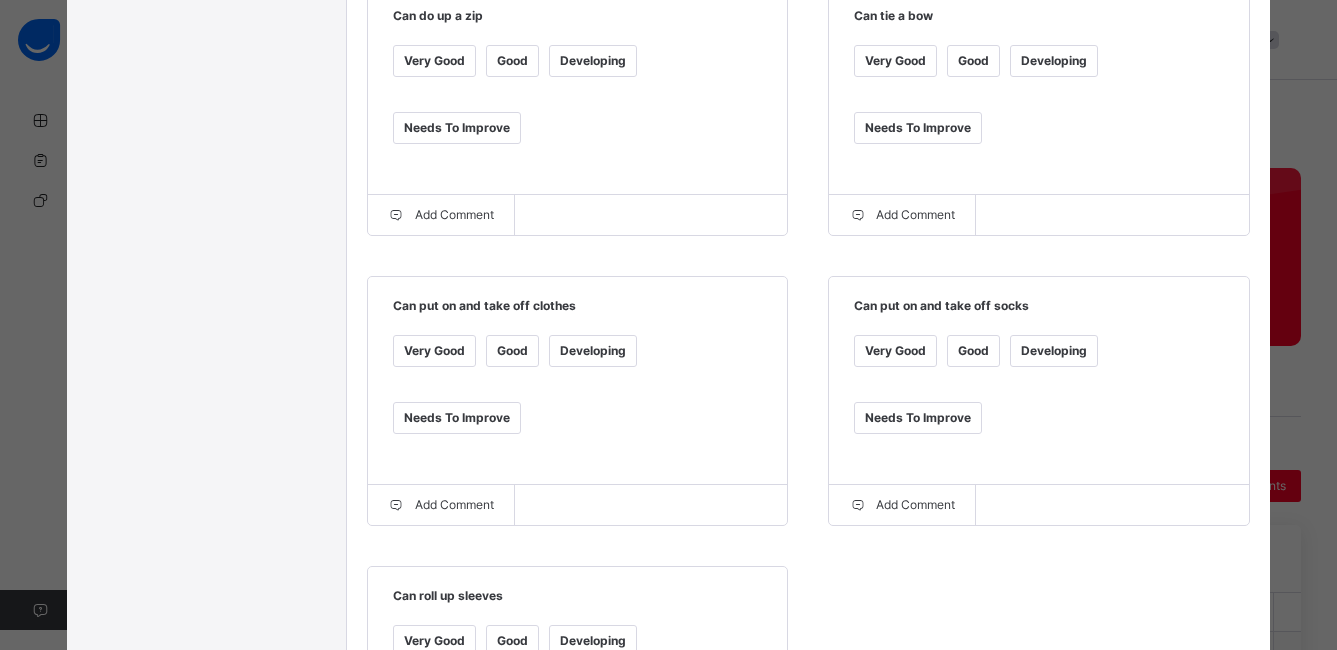 click on "Good" at bounding box center (973, 351) 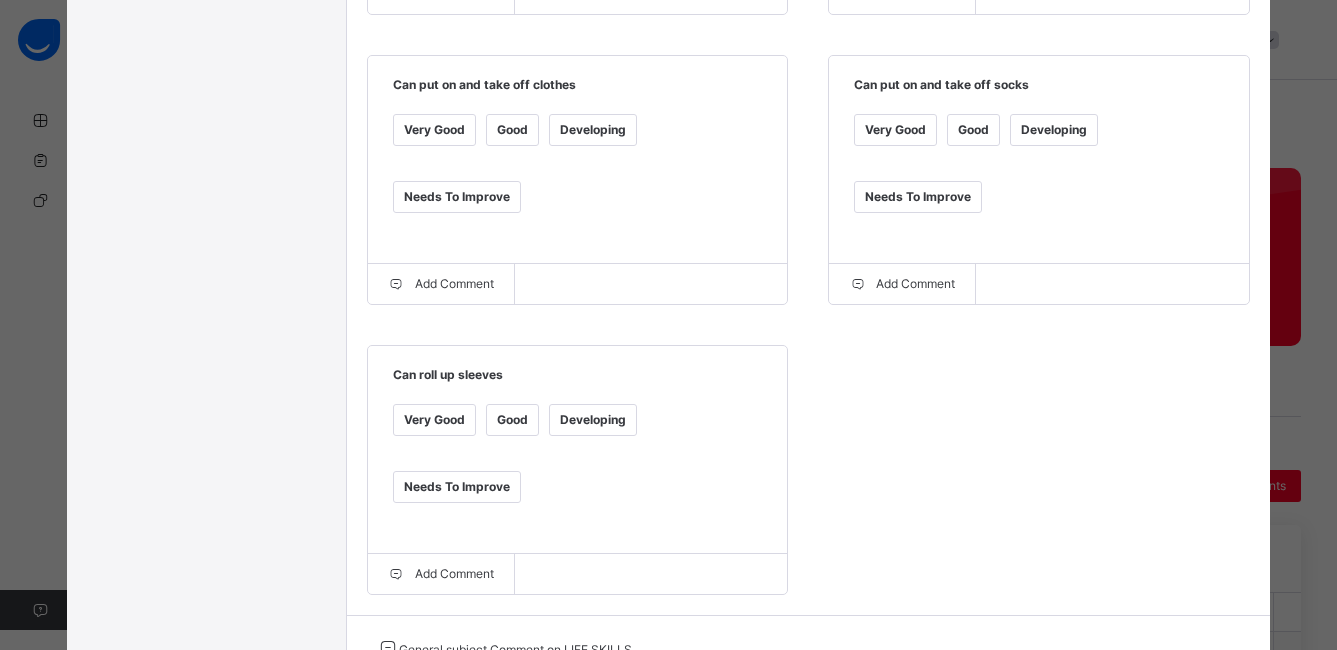scroll, scrollTop: 1027, scrollLeft: 0, axis: vertical 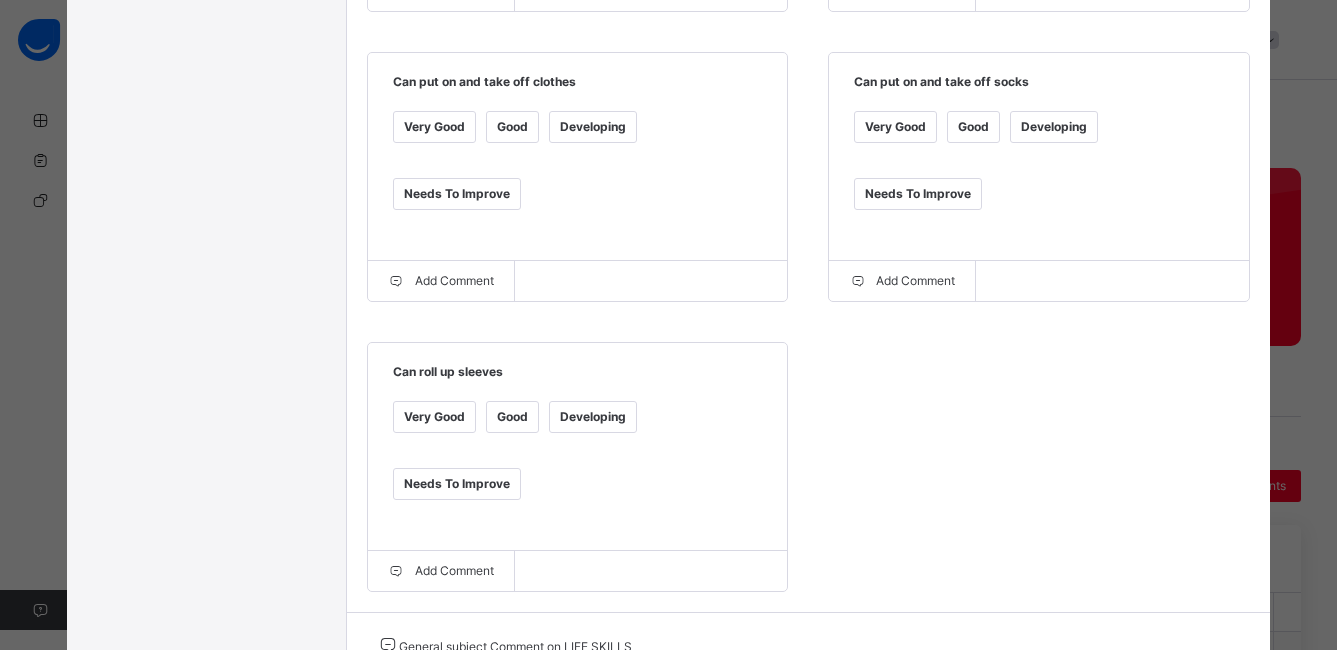 click on "Developing" at bounding box center [593, 417] 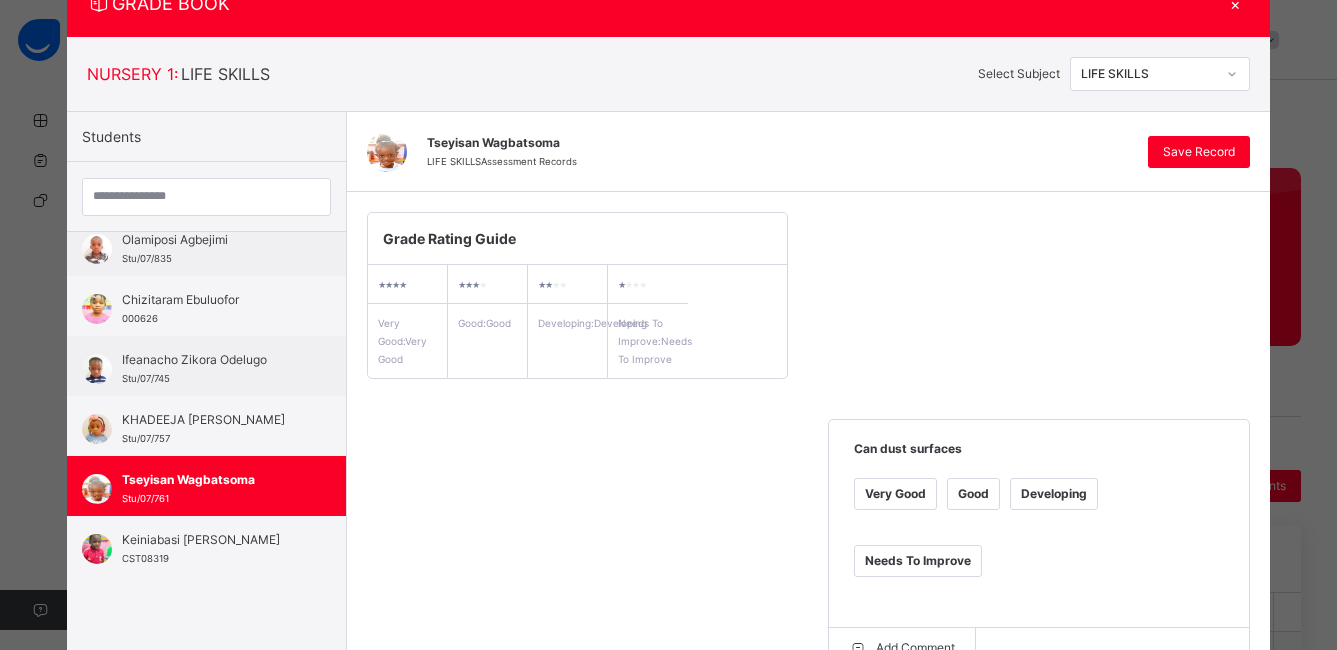 scroll, scrollTop: 0, scrollLeft: 0, axis: both 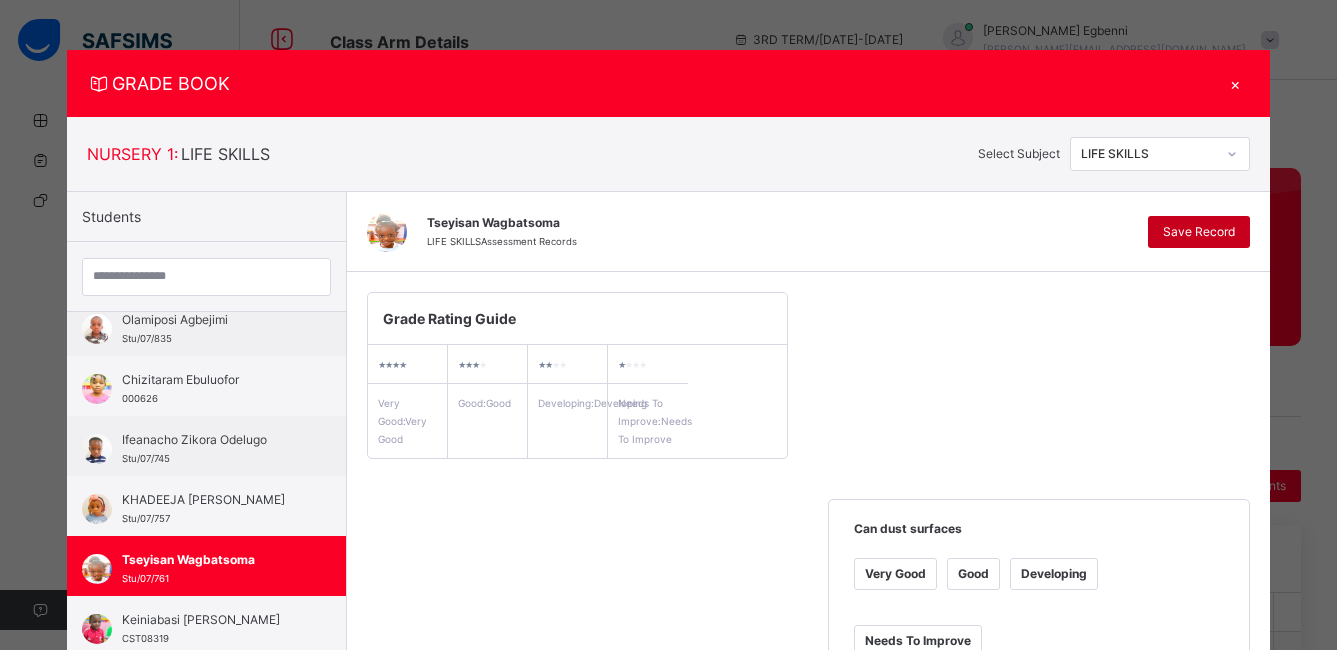 click on "Save Record" at bounding box center [1199, 232] 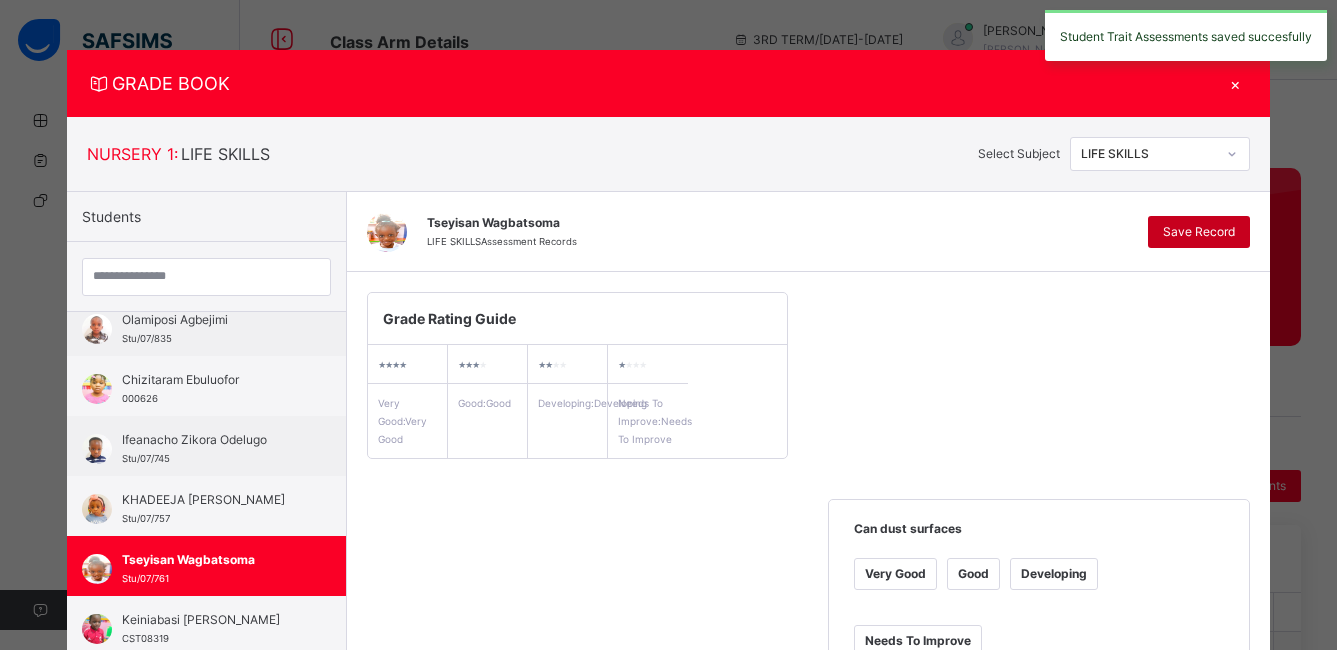 click on "Save Record" at bounding box center [1199, 232] 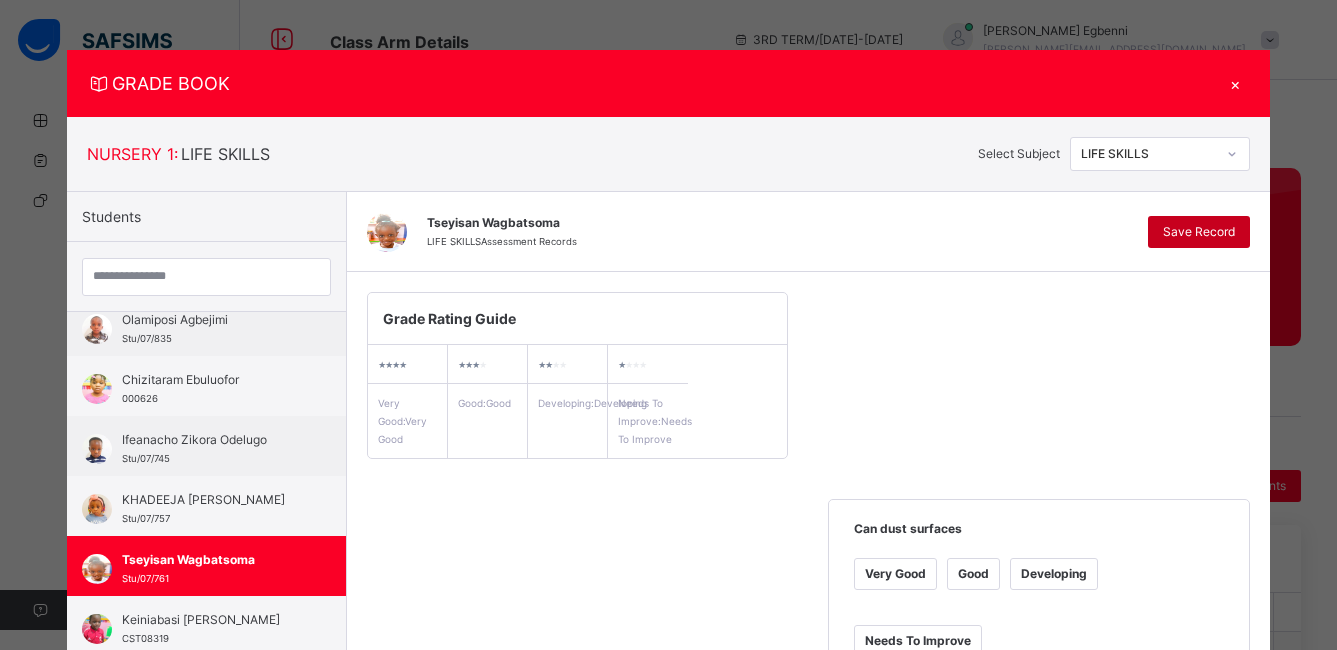 click on "Save Record" at bounding box center (1199, 232) 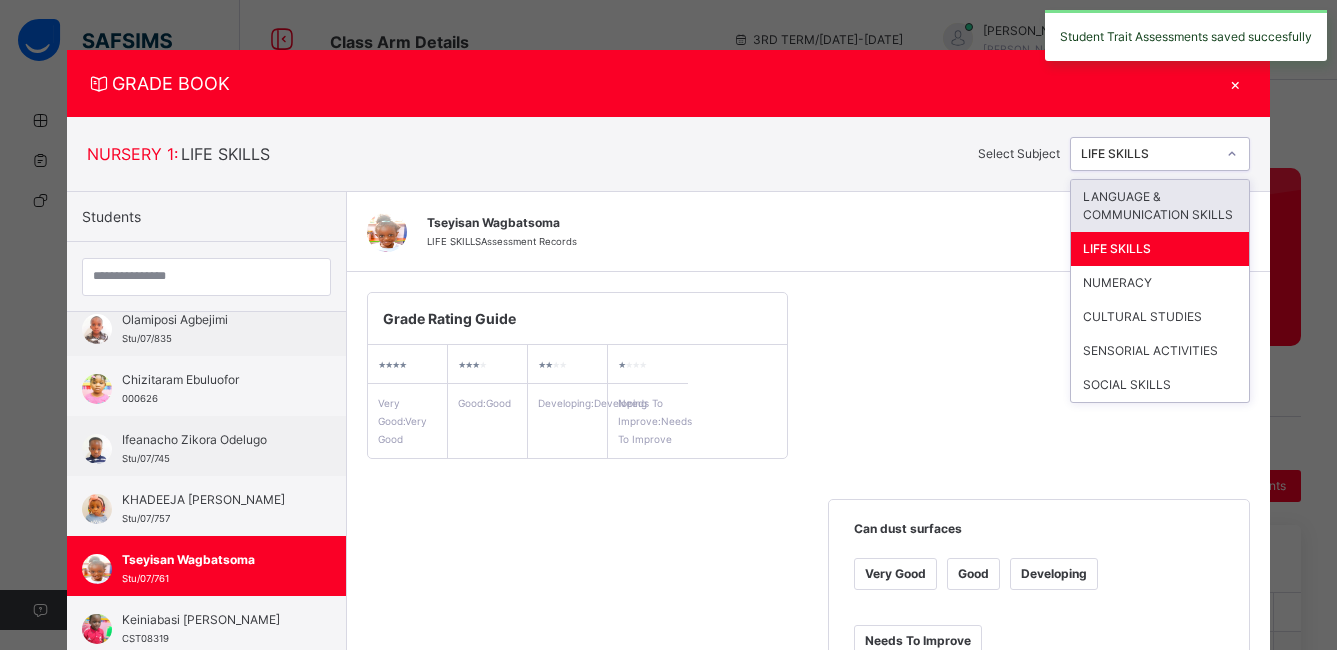 click 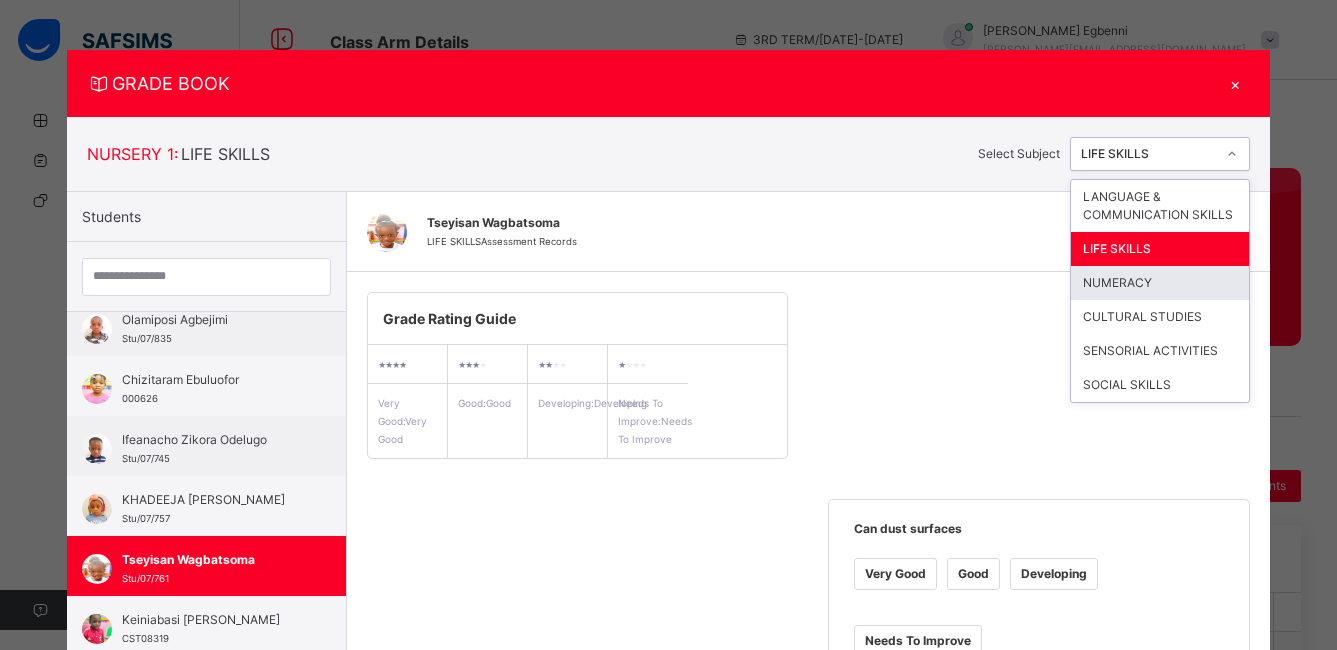 click on "NUMERACY" at bounding box center (1160, 283) 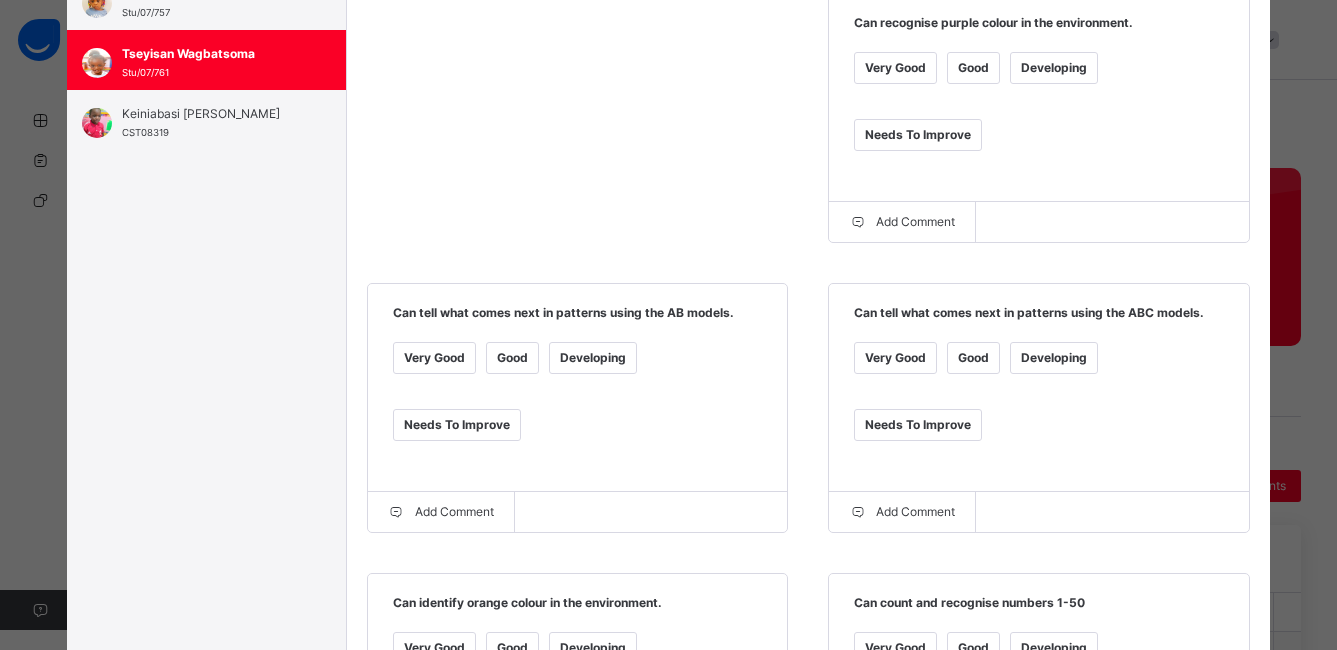 scroll, scrollTop: 529, scrollLeft: 0, axis: vertical 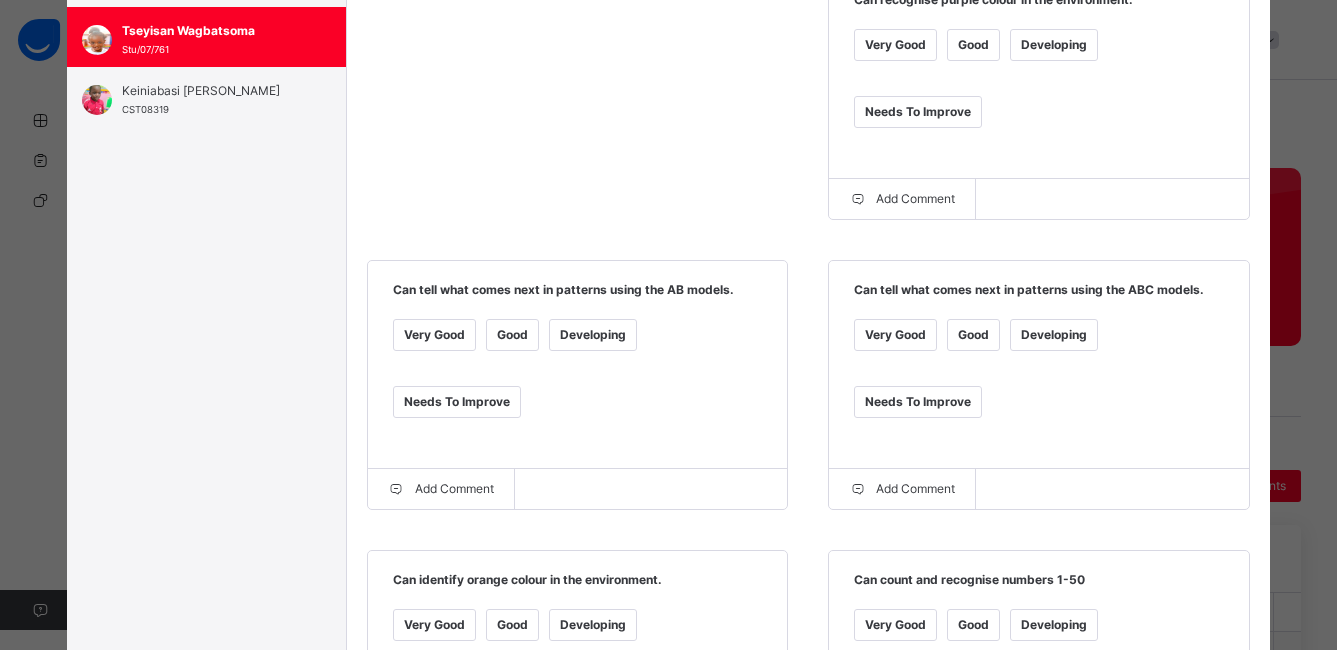 click on "Very Good" at bounding box center [895, 45] 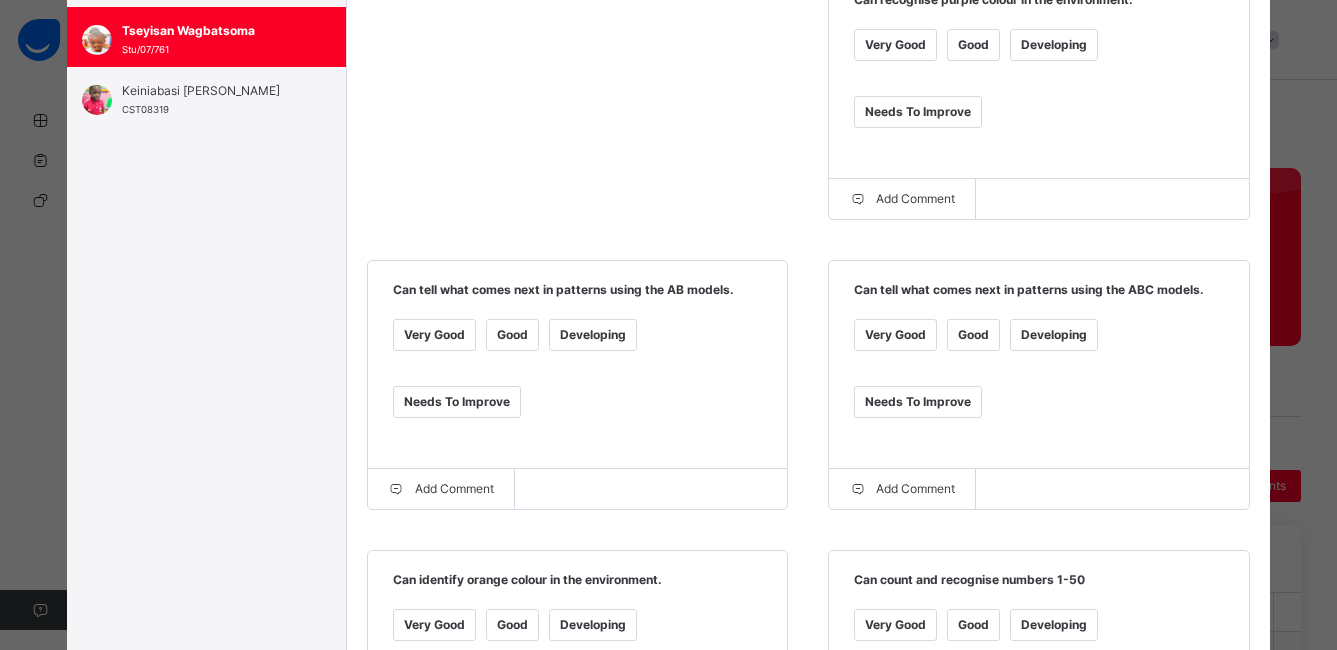 click on "Good" at bounding box center (973, 335) 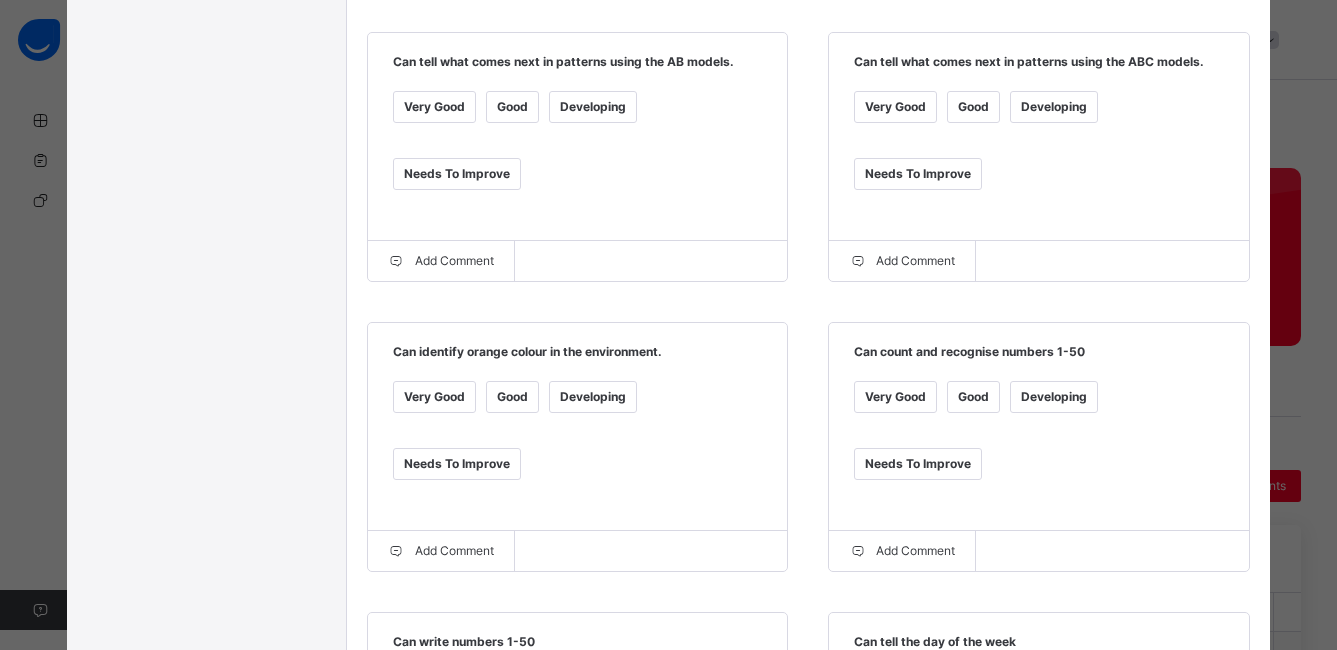 scroll, scrollTop: 793, scrollLeft: 0, axis: vertical 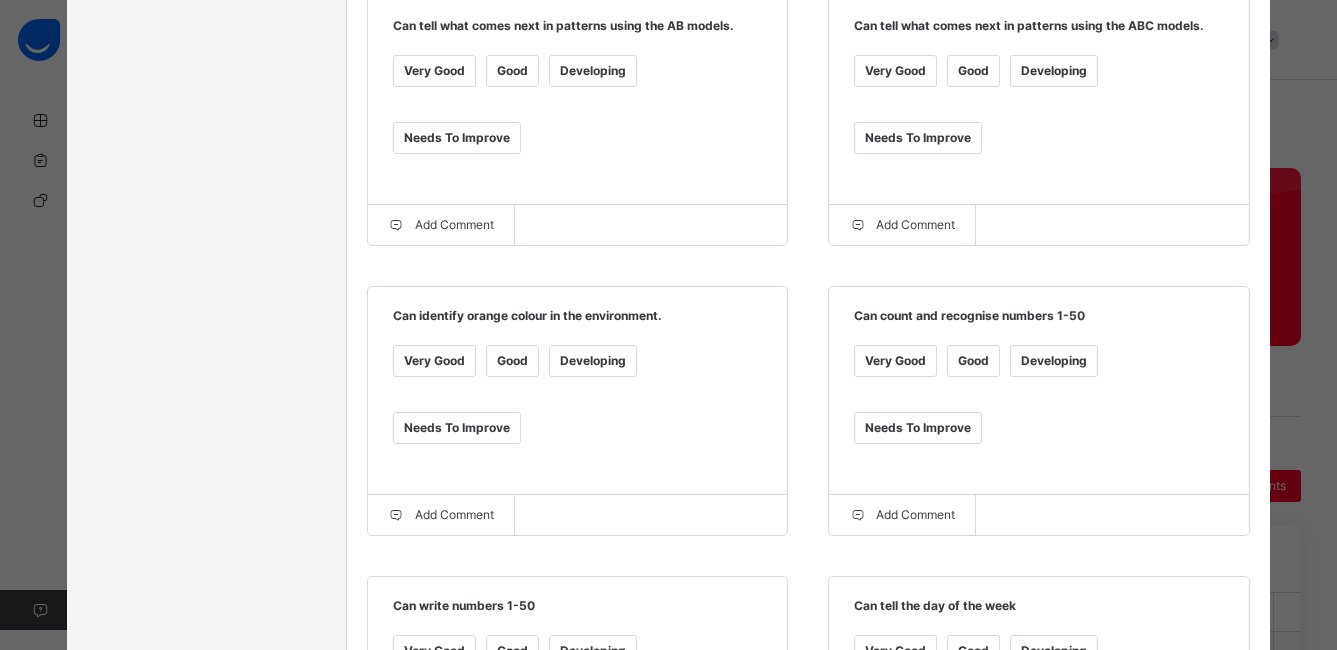 click on "Very Good" at bounding box center [434, 361] 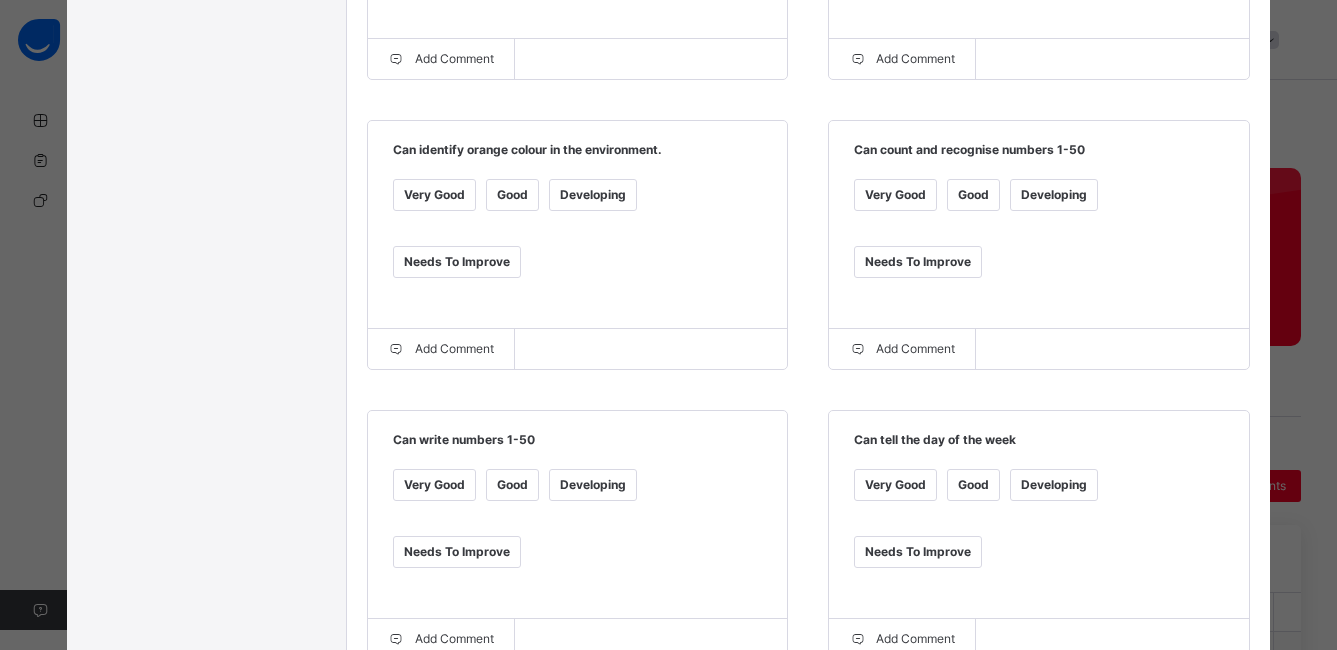 scroll, scrollTop: 1019, scrollLeft: 0, axis: vertical 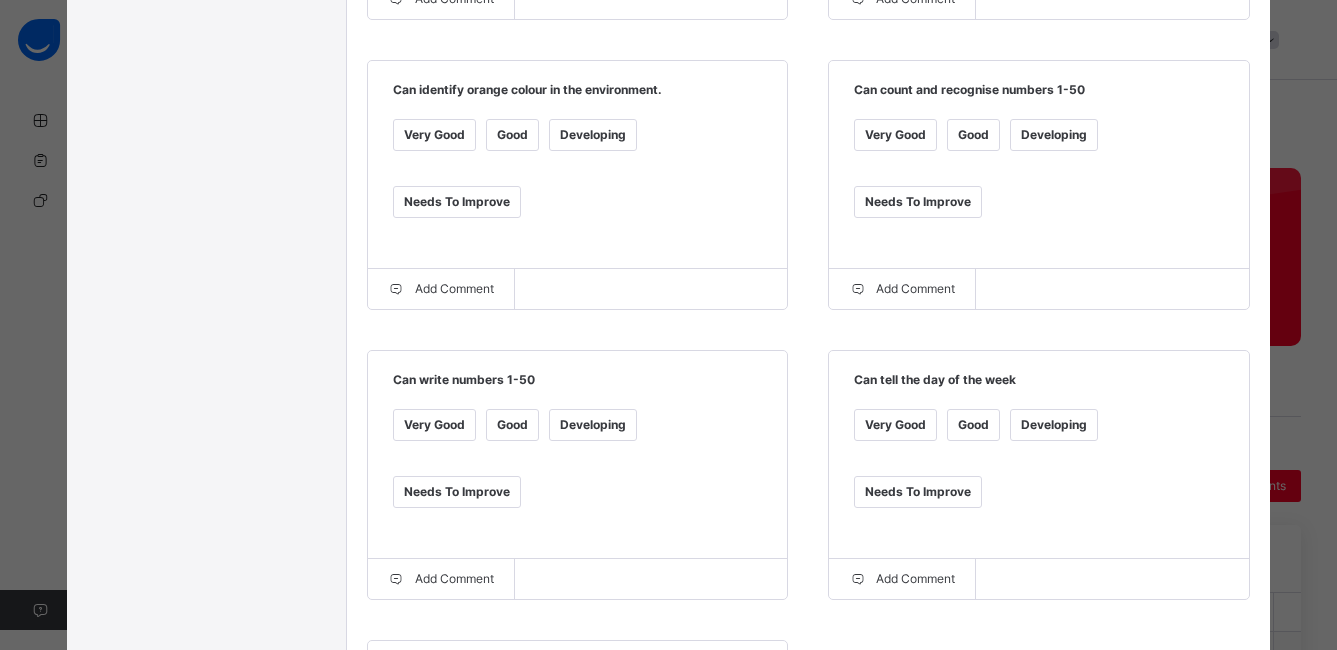 click on "Good" at bounding box center [512, 425] 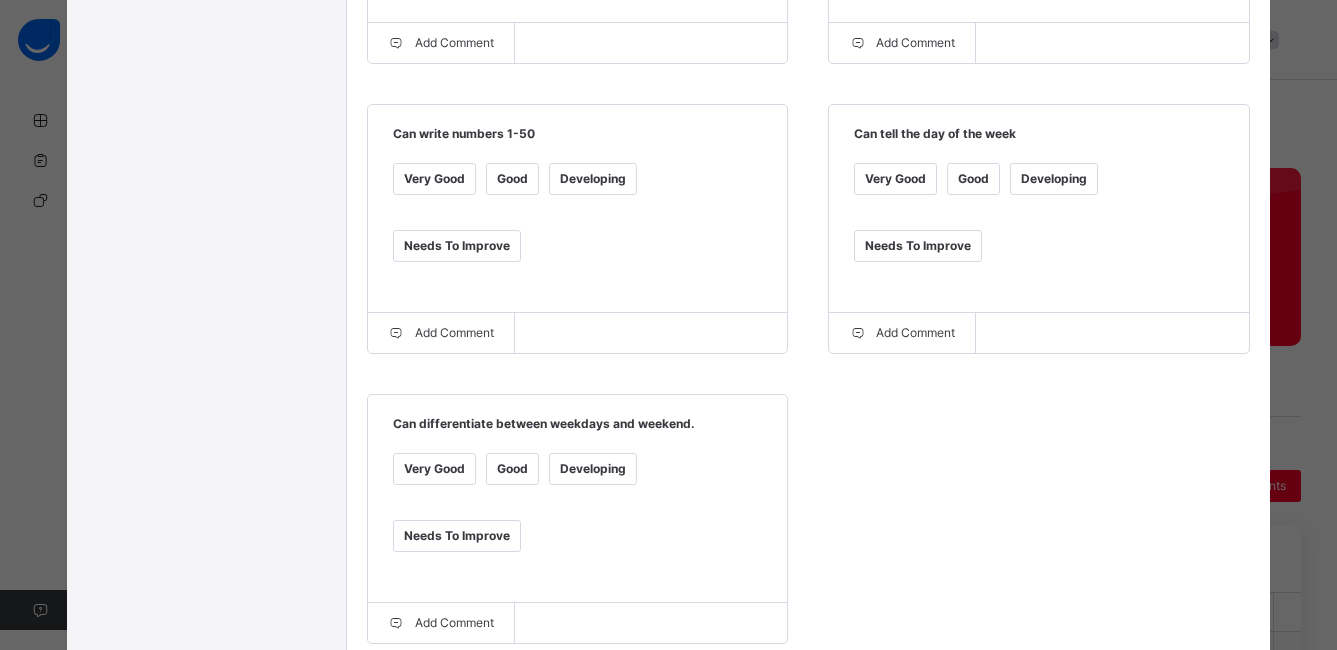 scroll, scrollTop: 1279, scrollLeft: 0, axis: vertical 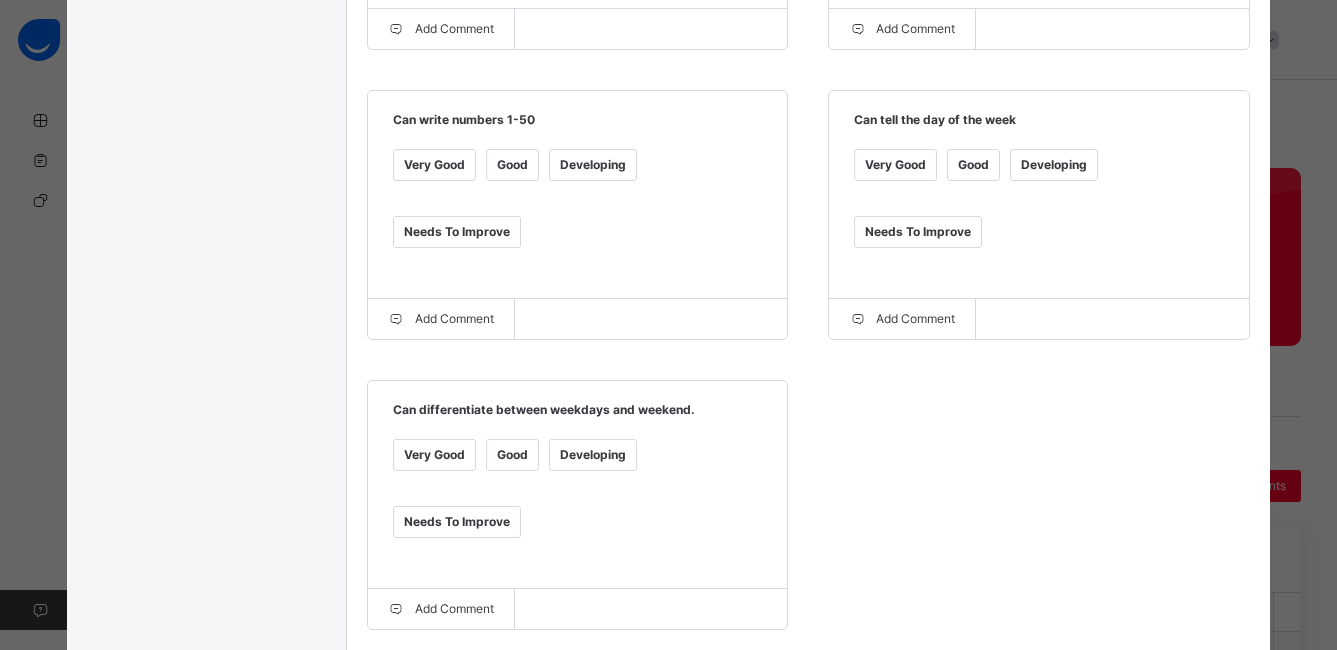 click on "Good" at bounding box center (512, 455) 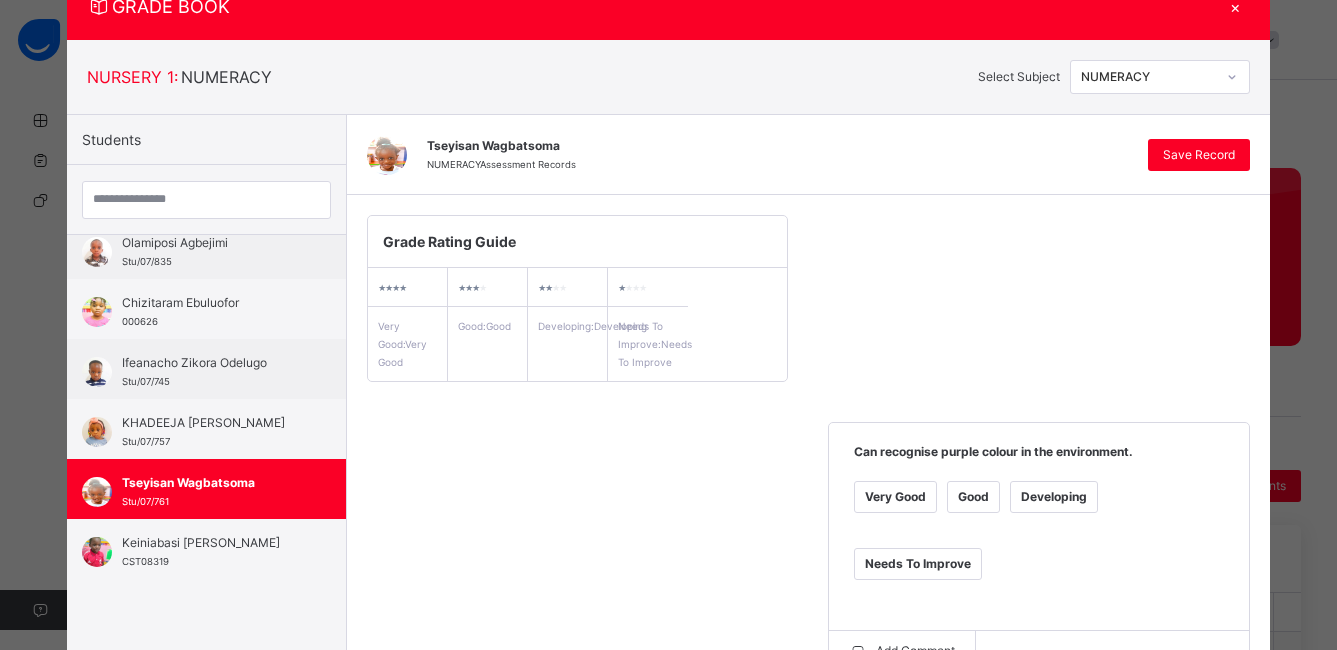 scroll, scrollTop: 0, scrollLeft: 0, axis: both 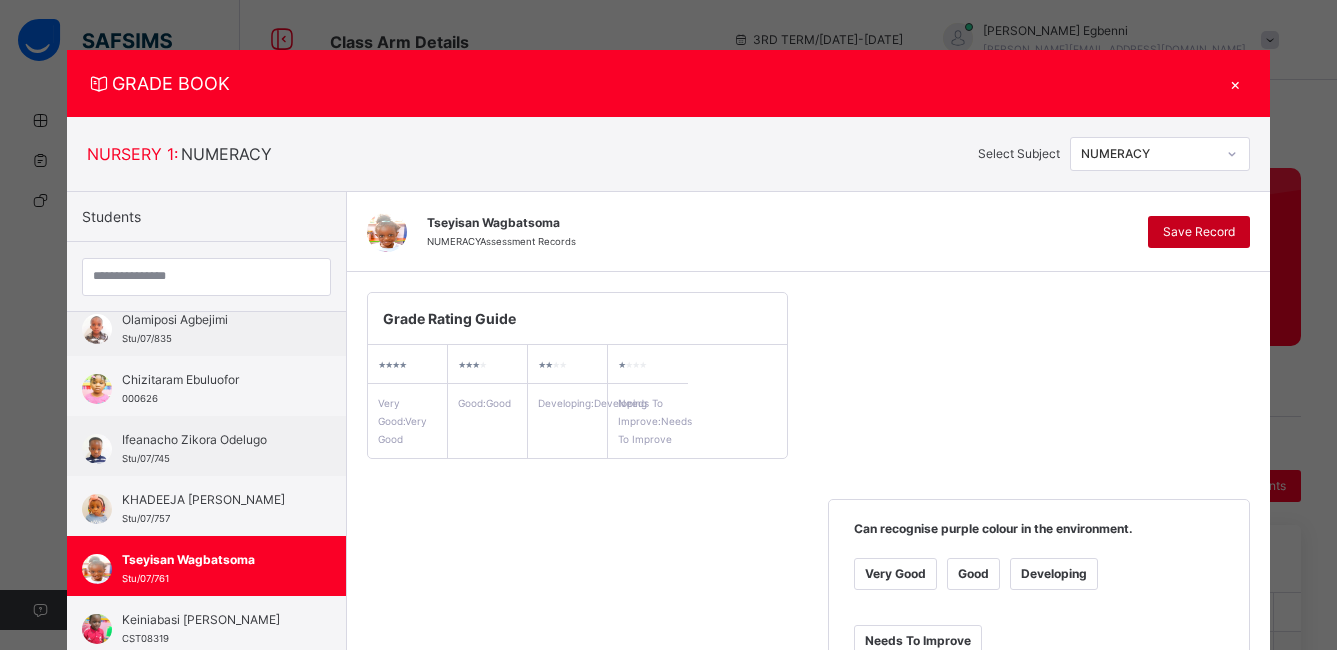 click on "Save Record" at bounding box center (1199, 232) 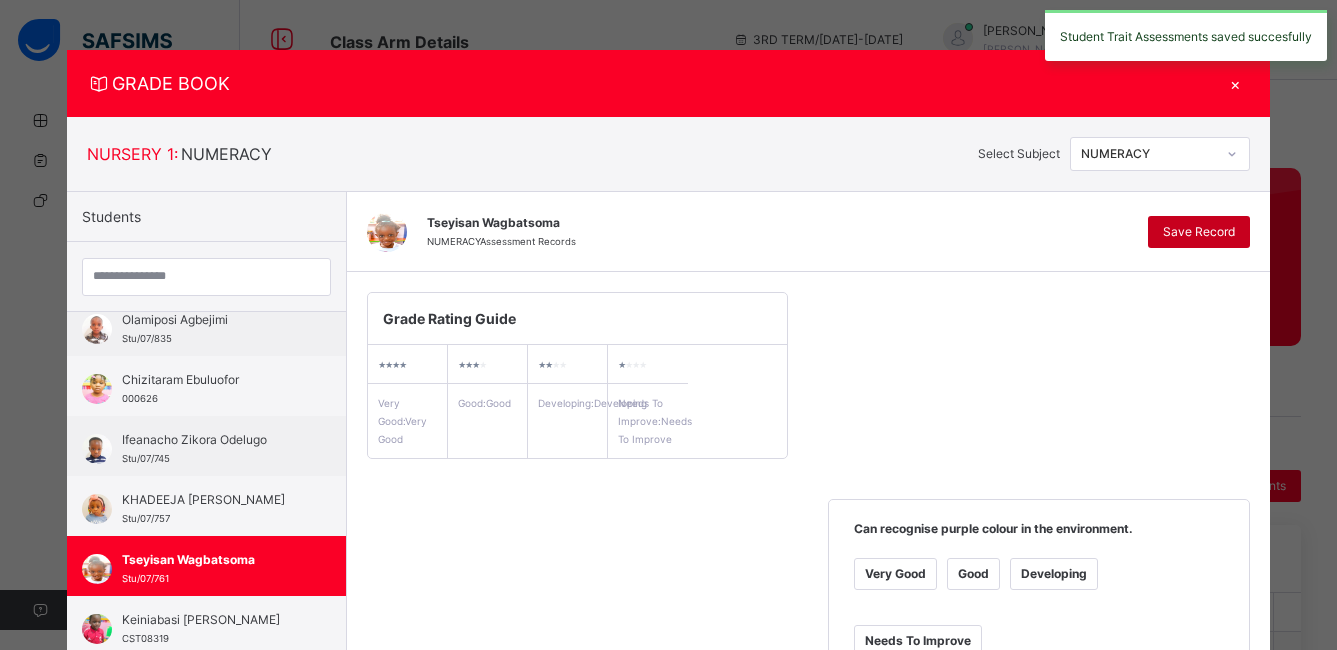 click on "Save Record" at bounding box center [1199, 232] 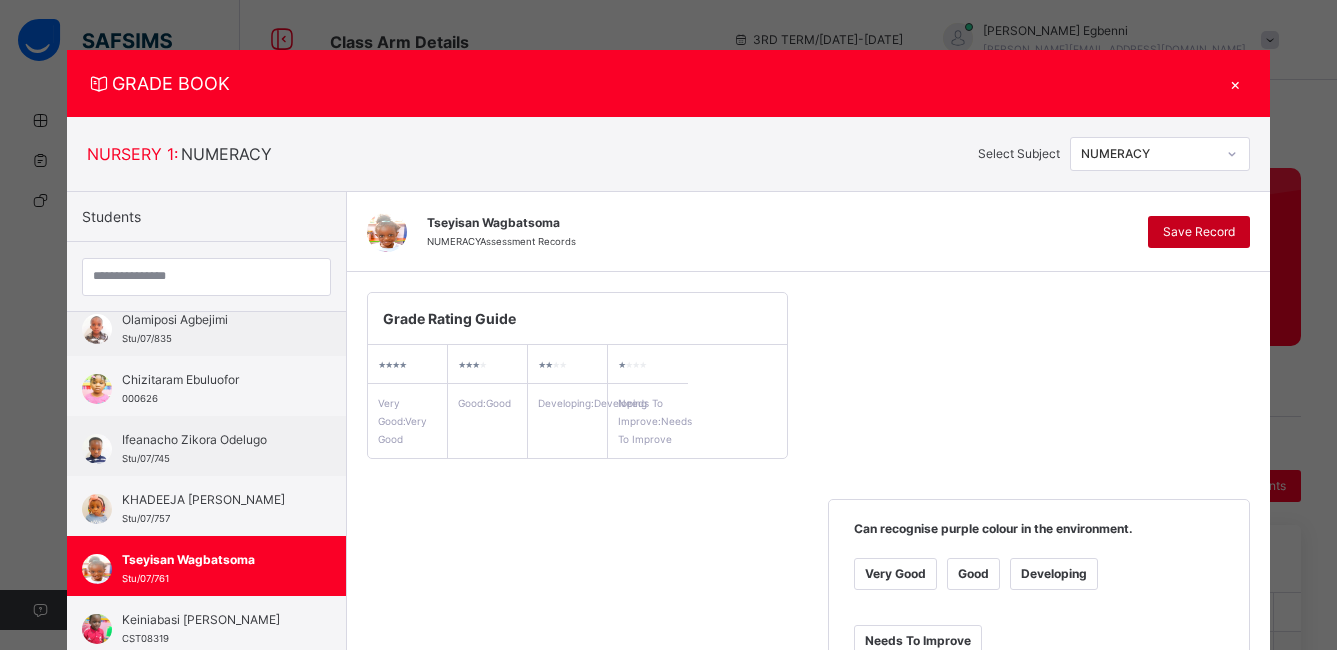click on "Save Record" at bounding box center [1199, 232] 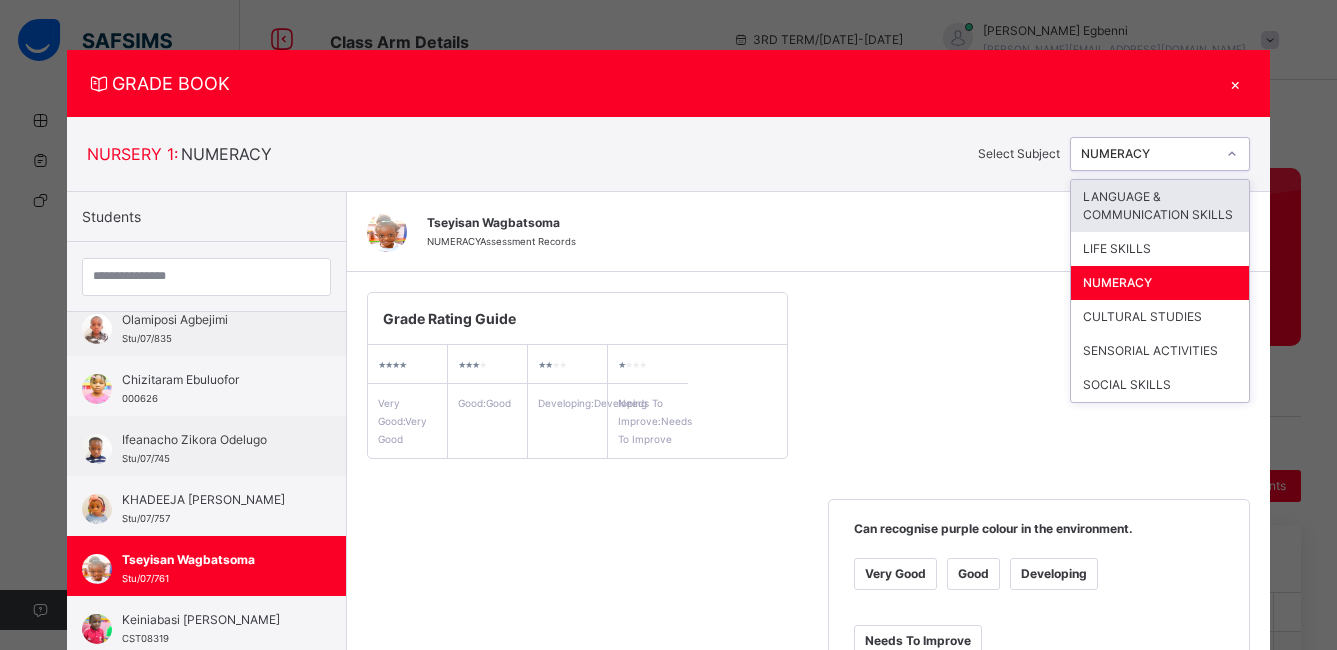 click 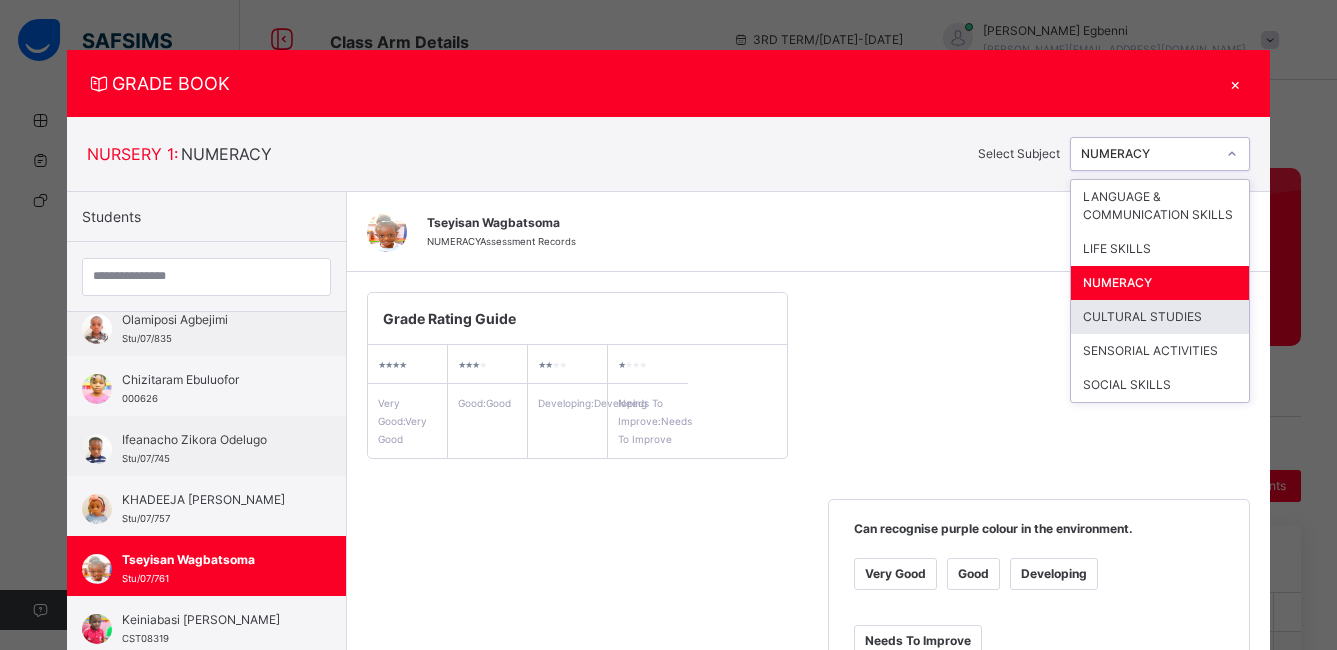 click on "CULTURAL STUDIES" at bounding box center [1160, 317] 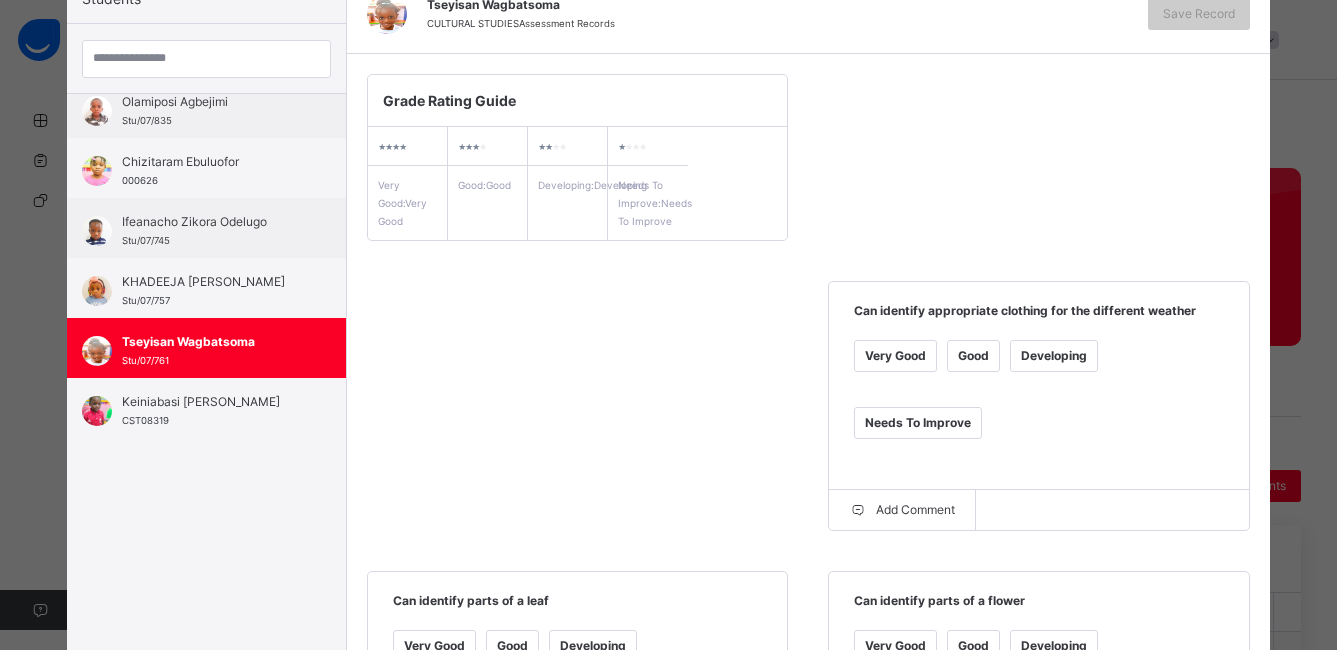 scroll, scrollTop: 220, scrollLeft: 0, axis: vertical 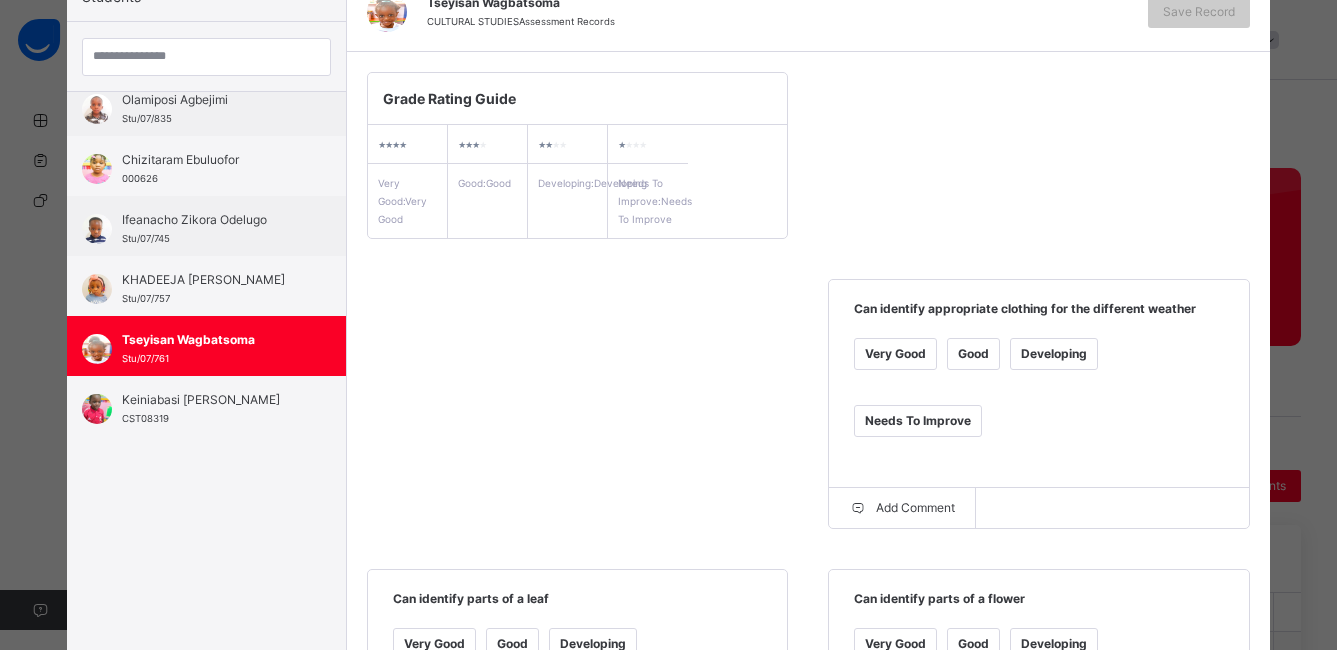 click on "Good" at bounding box center [973, 354] 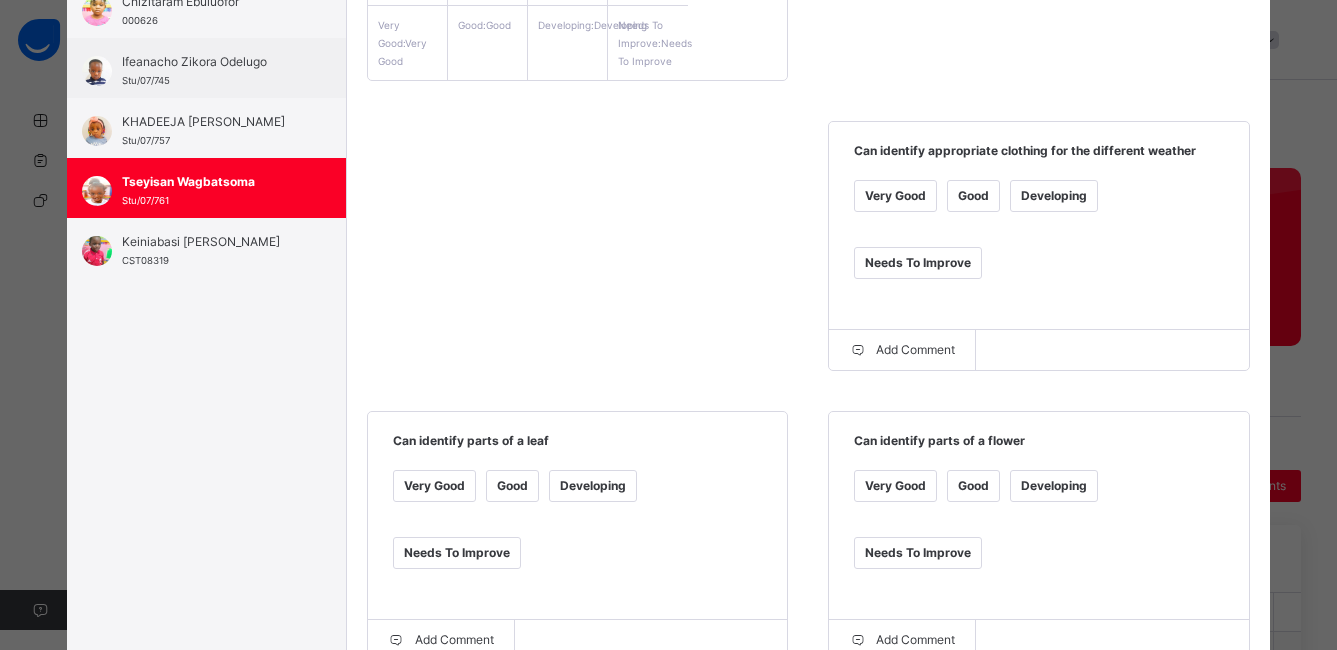 scroll, scrollTop: 494, scrollLeft: 0, axis: vertical 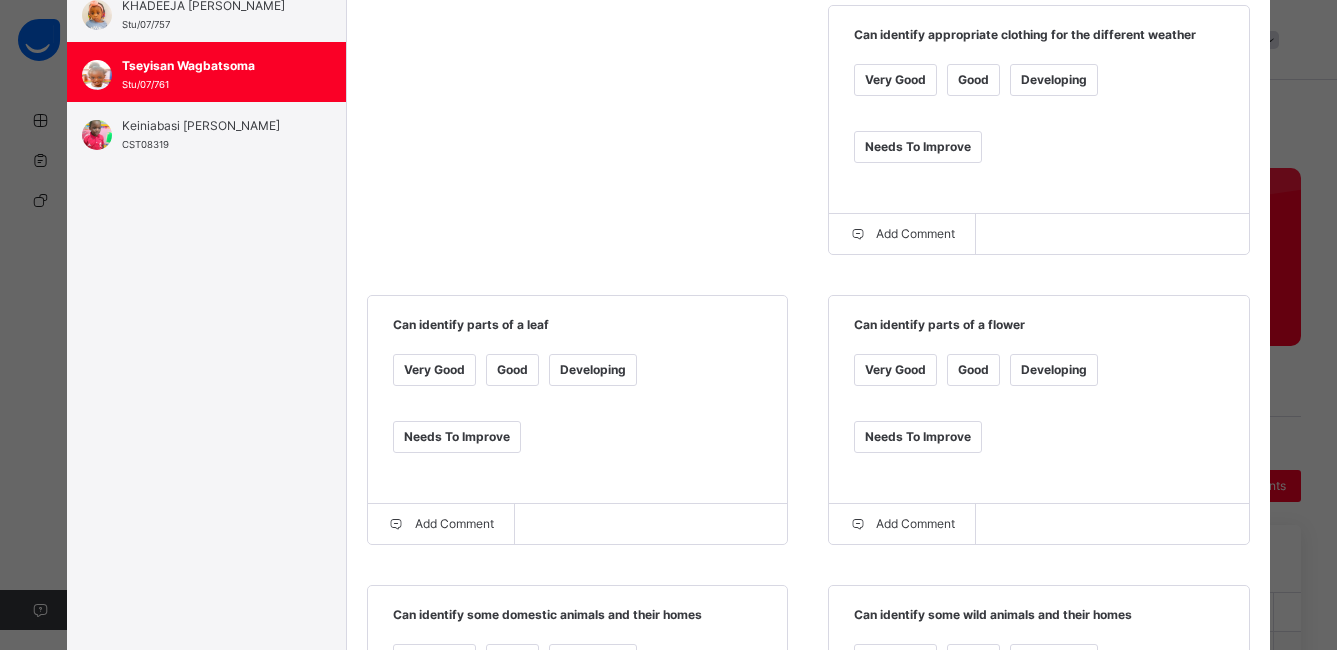 click on "Very Good" at bounding box center (895, 80) 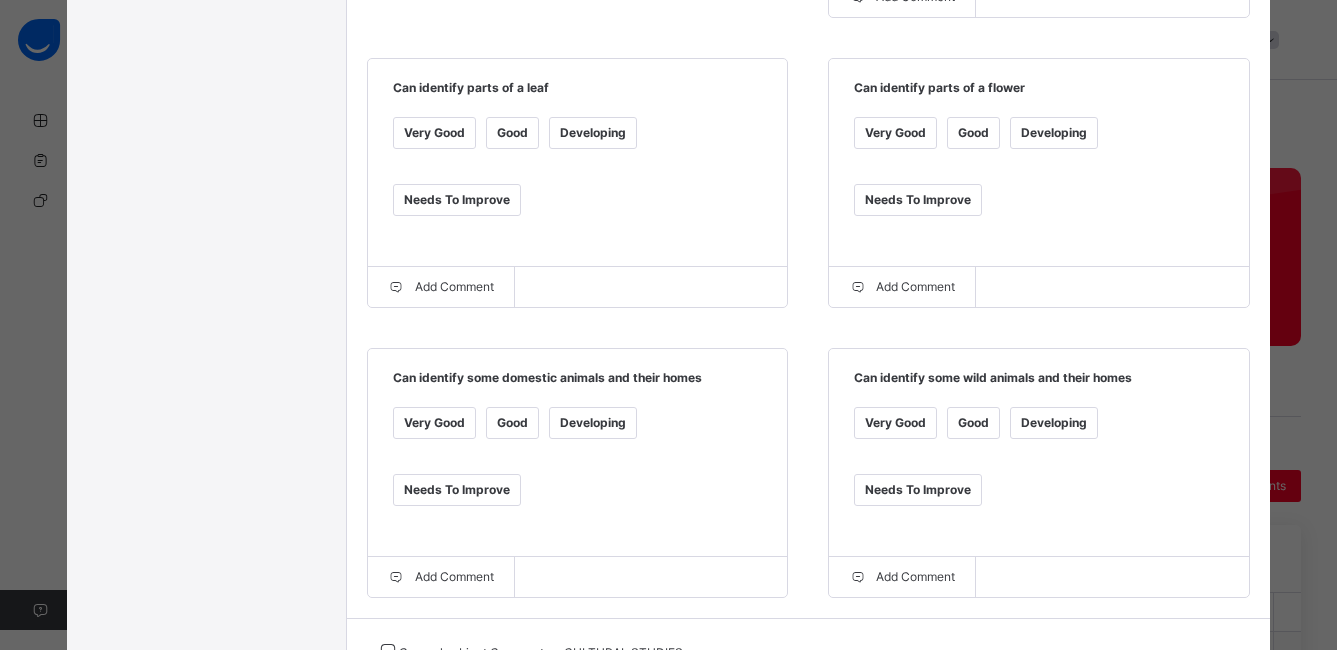scroll, scrollTop: 831, scrollLeft: 0, axis: vertical 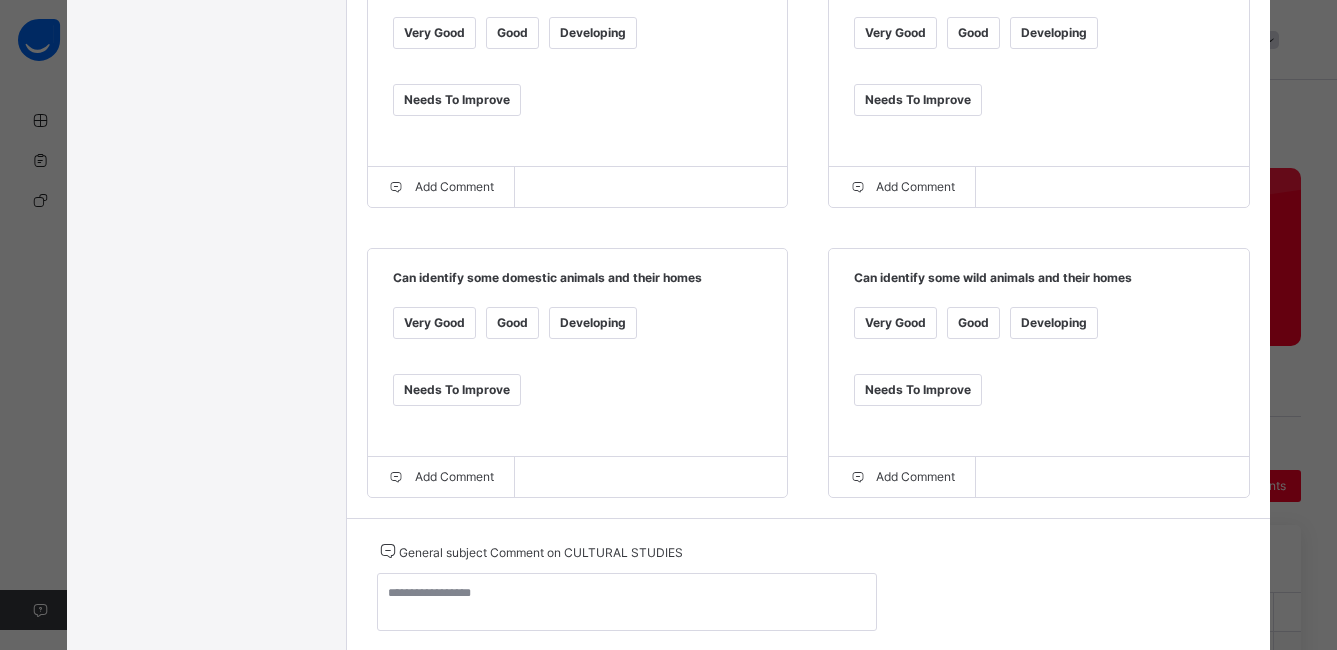 click on "Good" at bounding box center [512, 323] 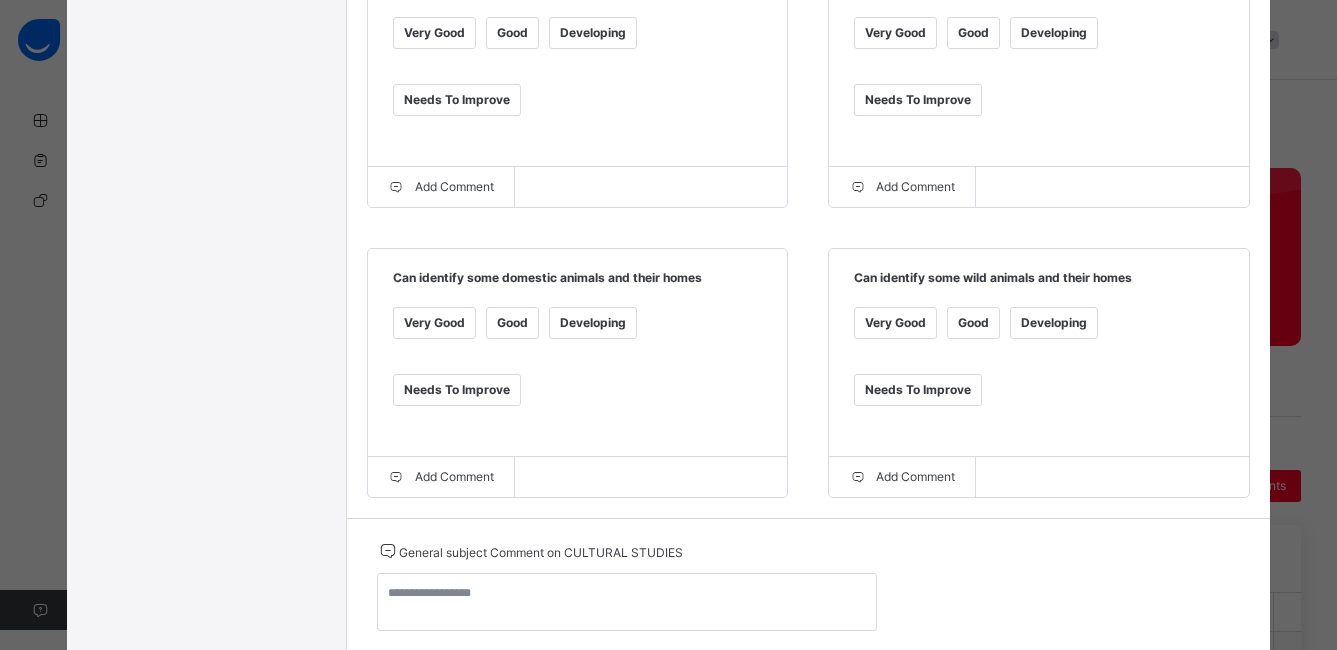 click on "Good" at bounding box center [973, 323] 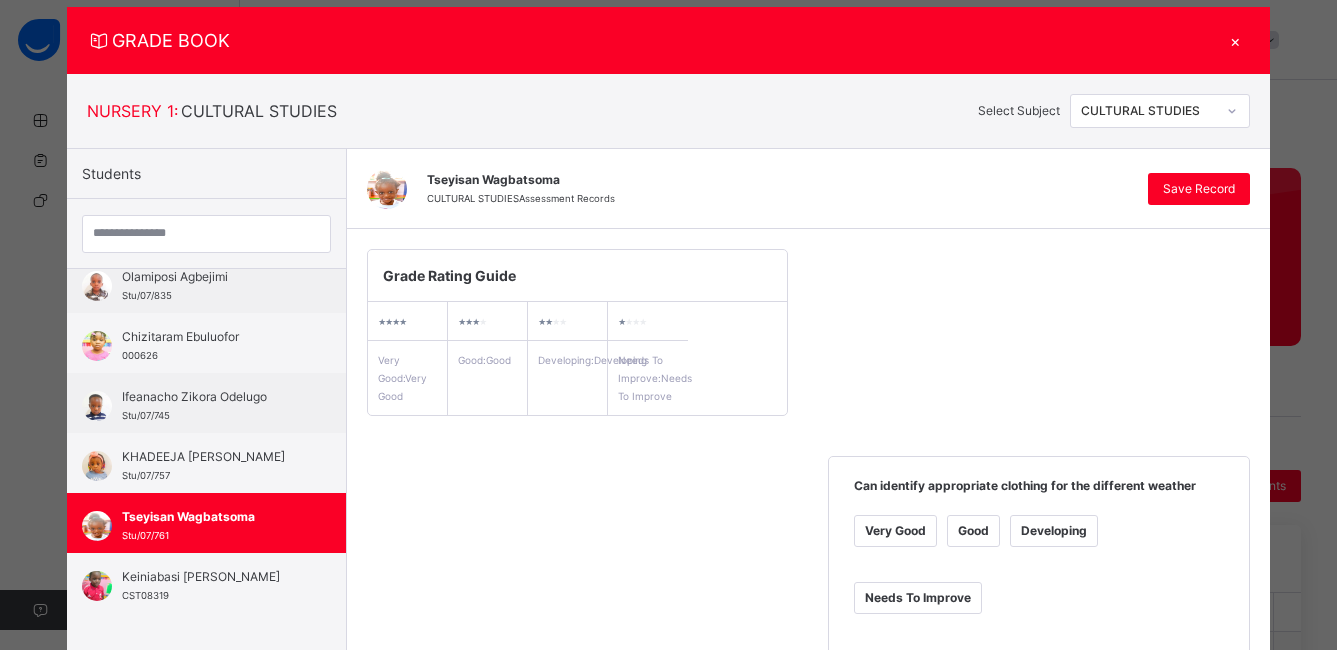 scroll, scrollTop: 0, scrollLeft: 0, axis: both 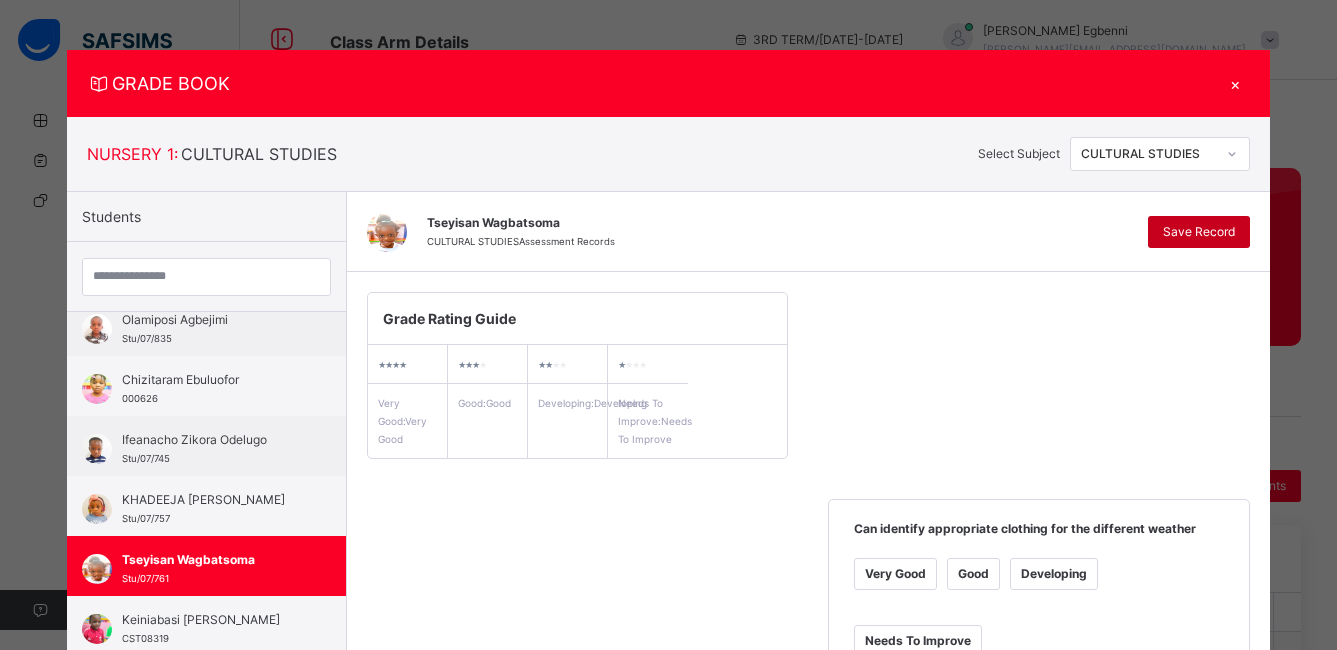 click on "Save Record" at bounding box center (1199, 232) 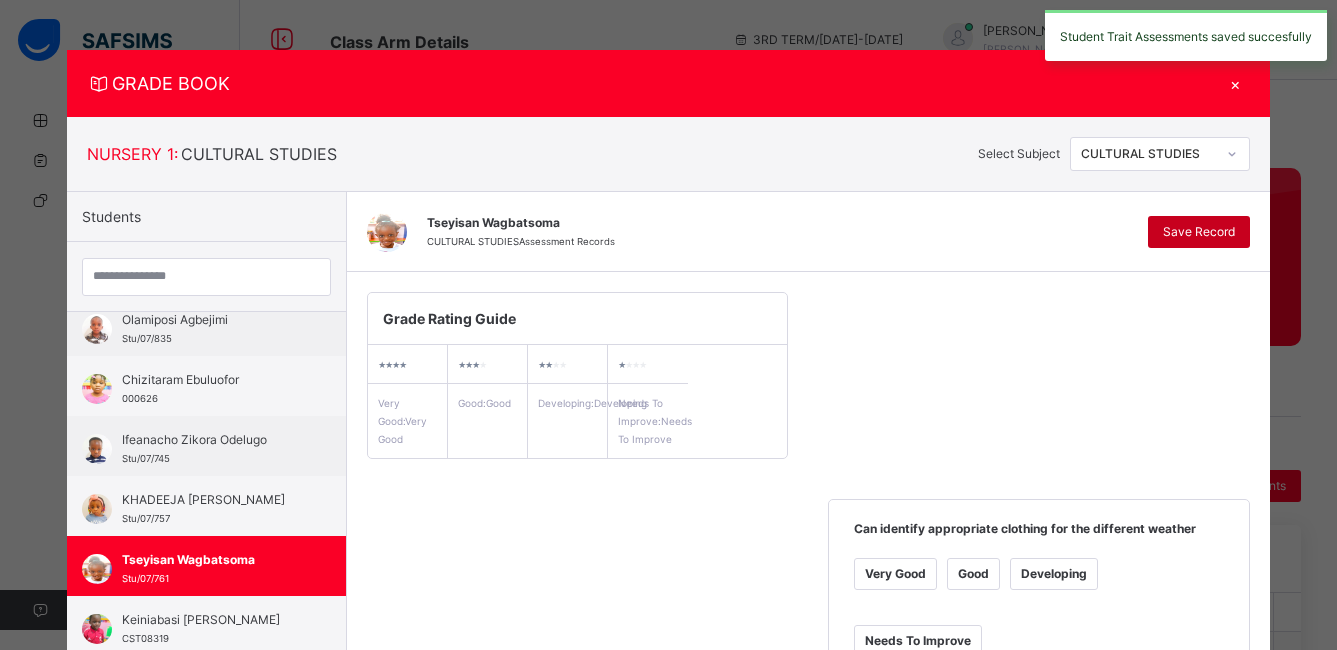 click on "Save Record" at bounding box center [1199, 232] 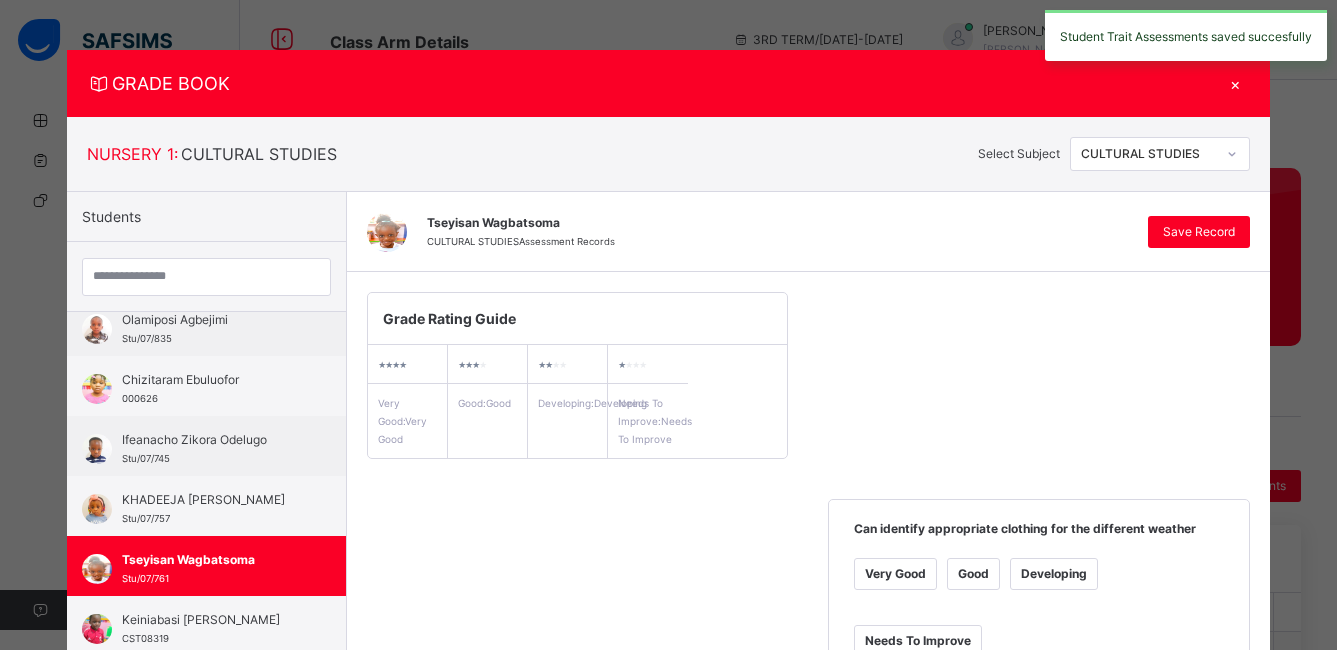 click 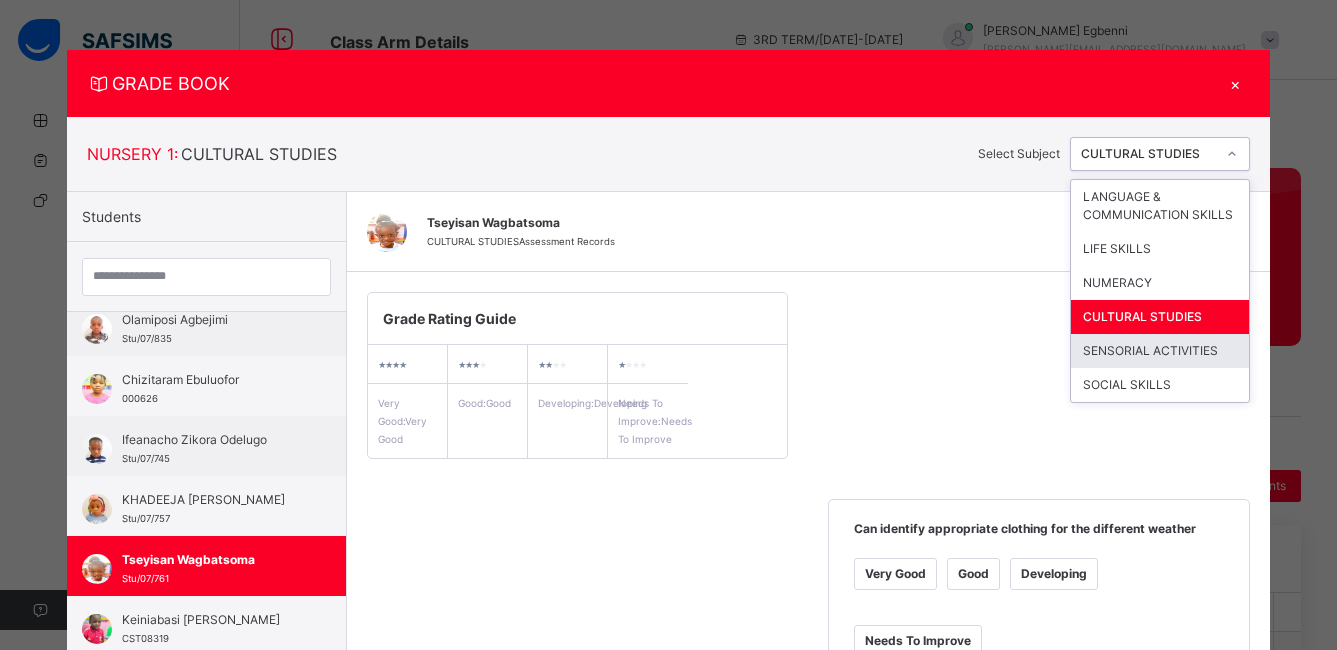 click on "SENSORIAL ACTIVITIES" at bounding box center (1160, 351) 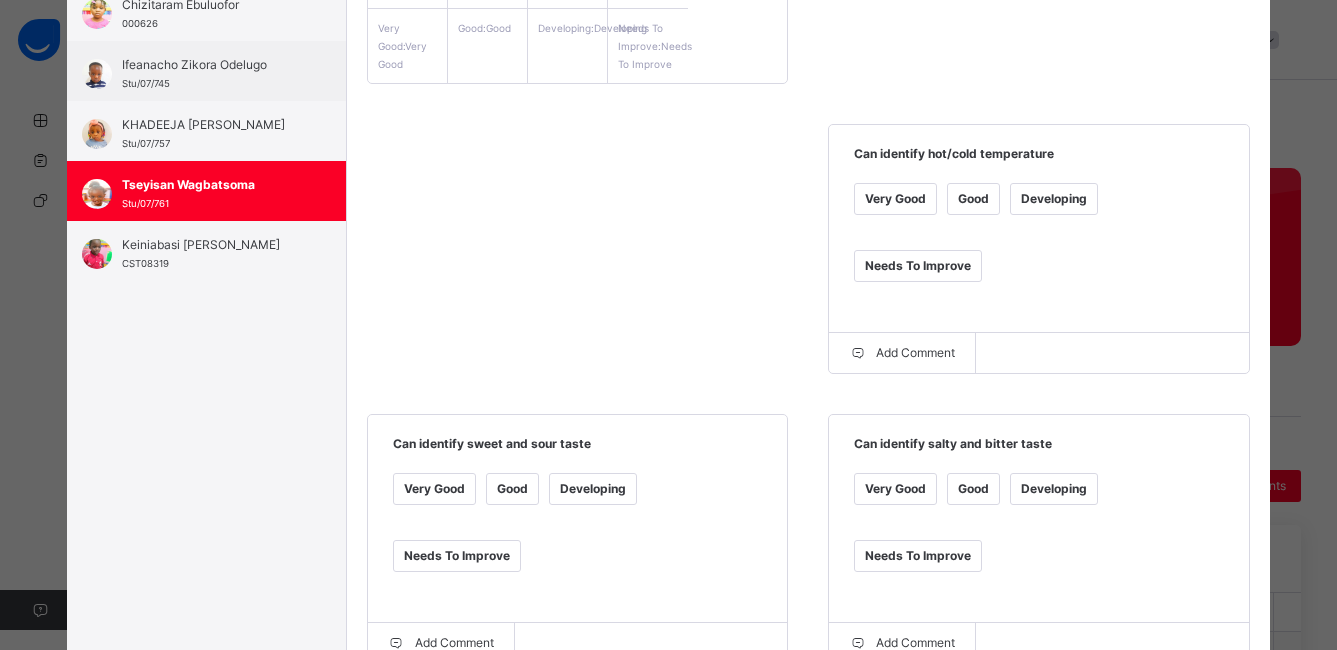 scroll, scrollTop: 424, scrollLeft: 0, axis: vertical 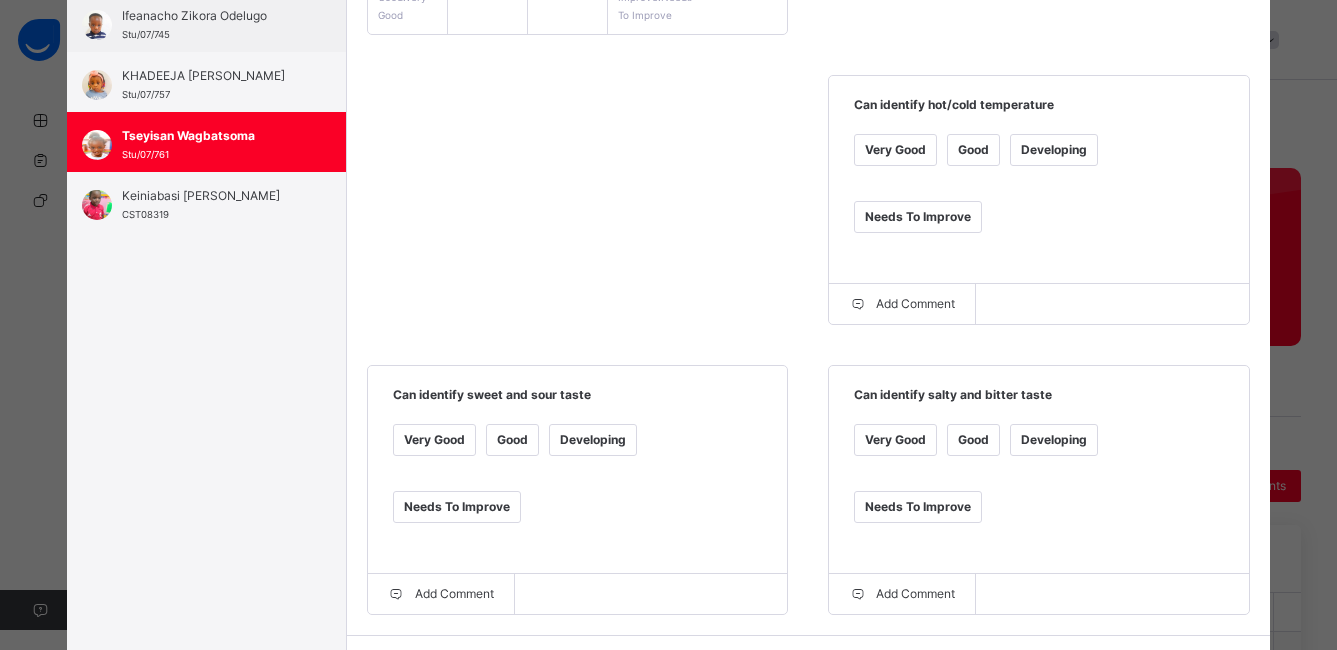 click on "Very Good" at bounding box center [895, 150] 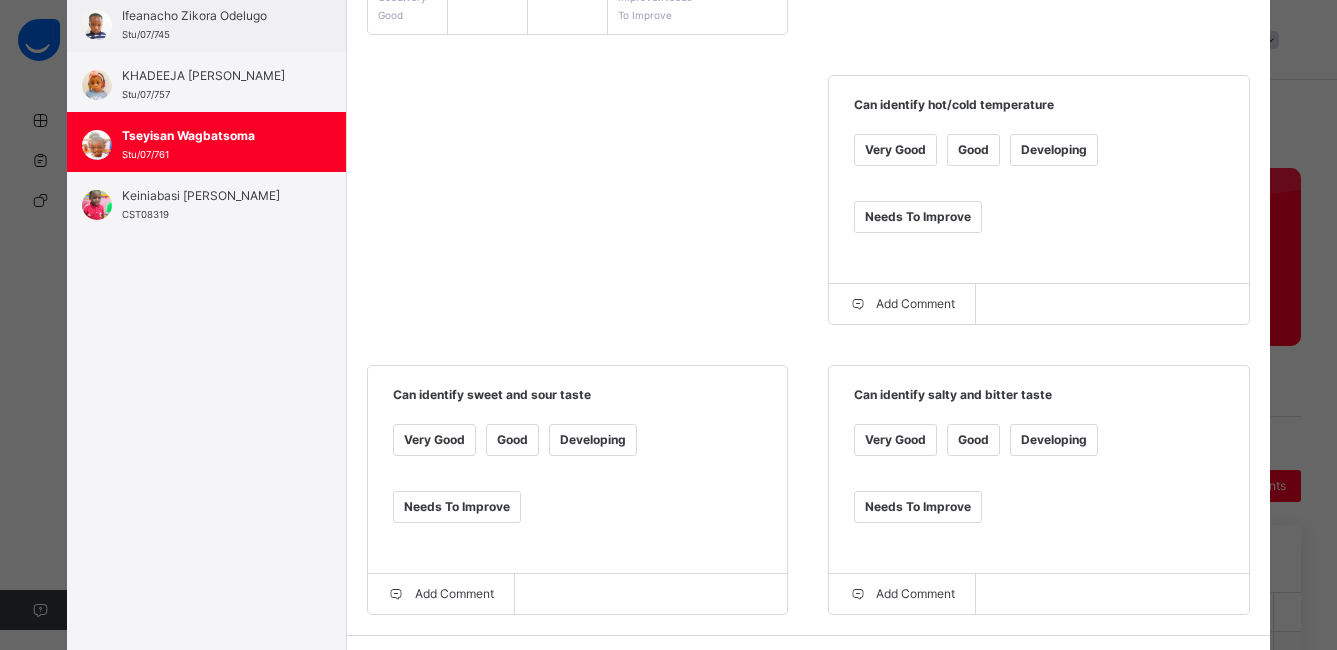click on "Good" at bounding box center (512, 440) 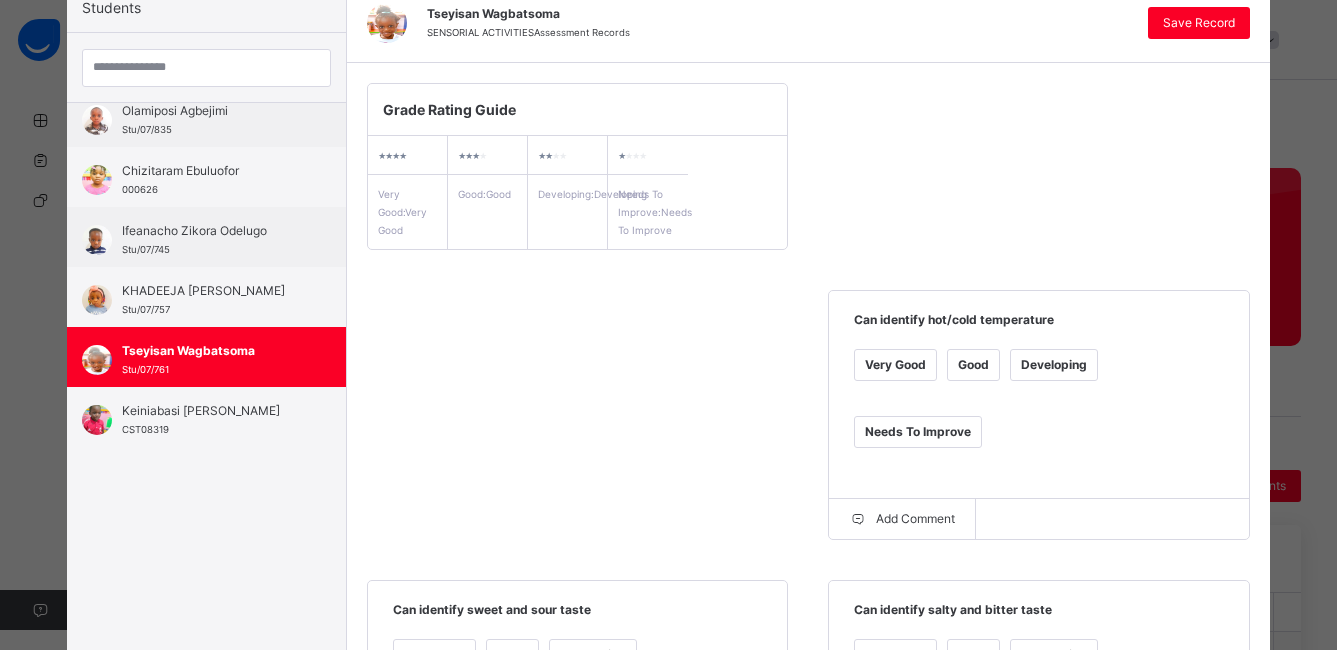 scroll, scrollTop: 58, scrollLeft: 0, axis: vertical 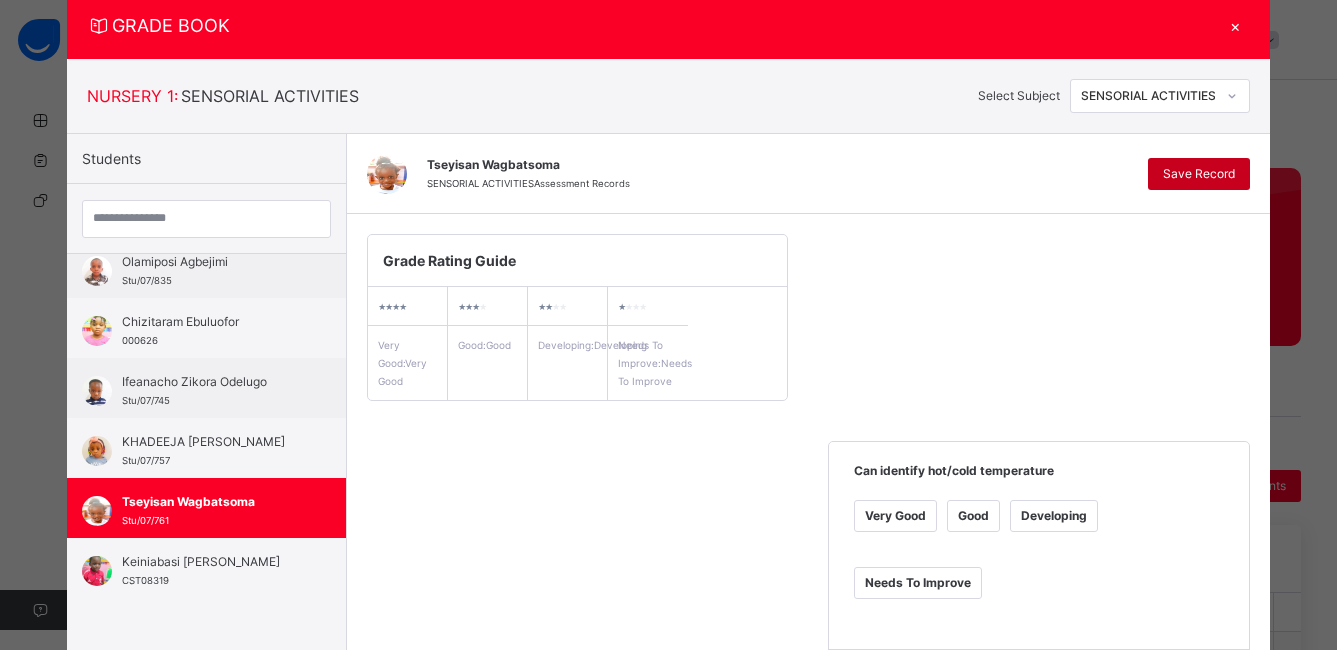 click on "Save Record" at bounding box center (1199, 174) 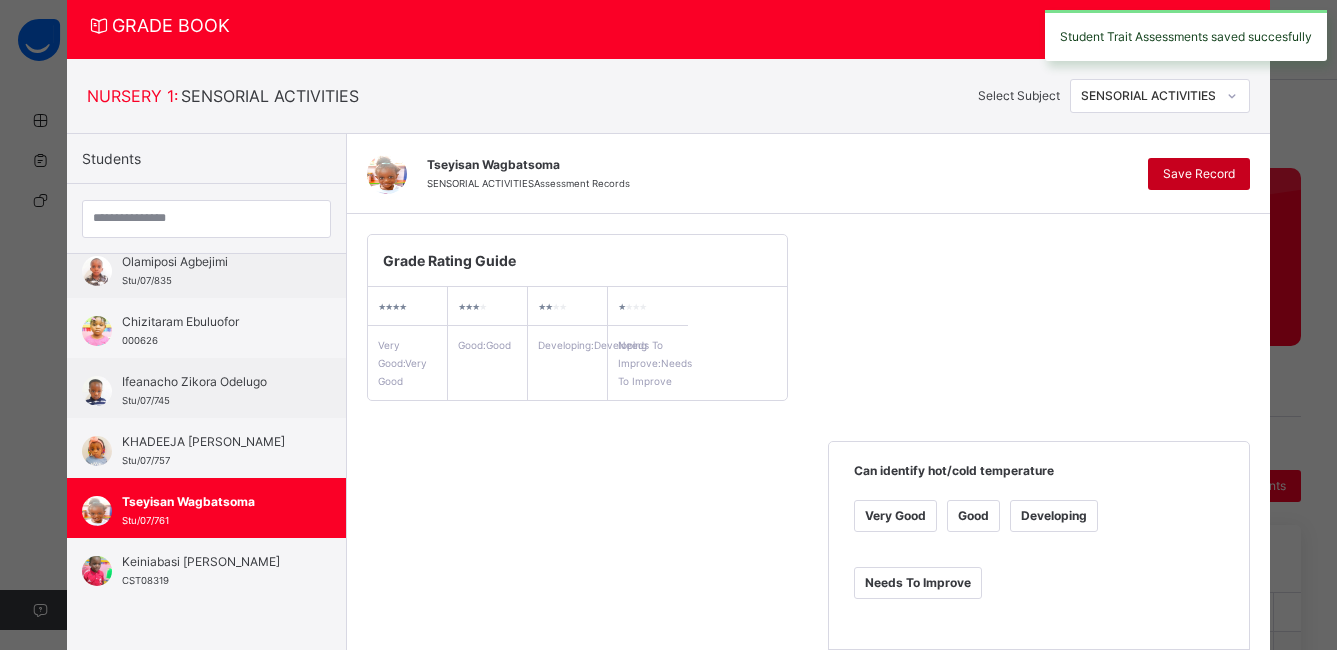 click on "Save Record" at bounding box center [1199, 174] 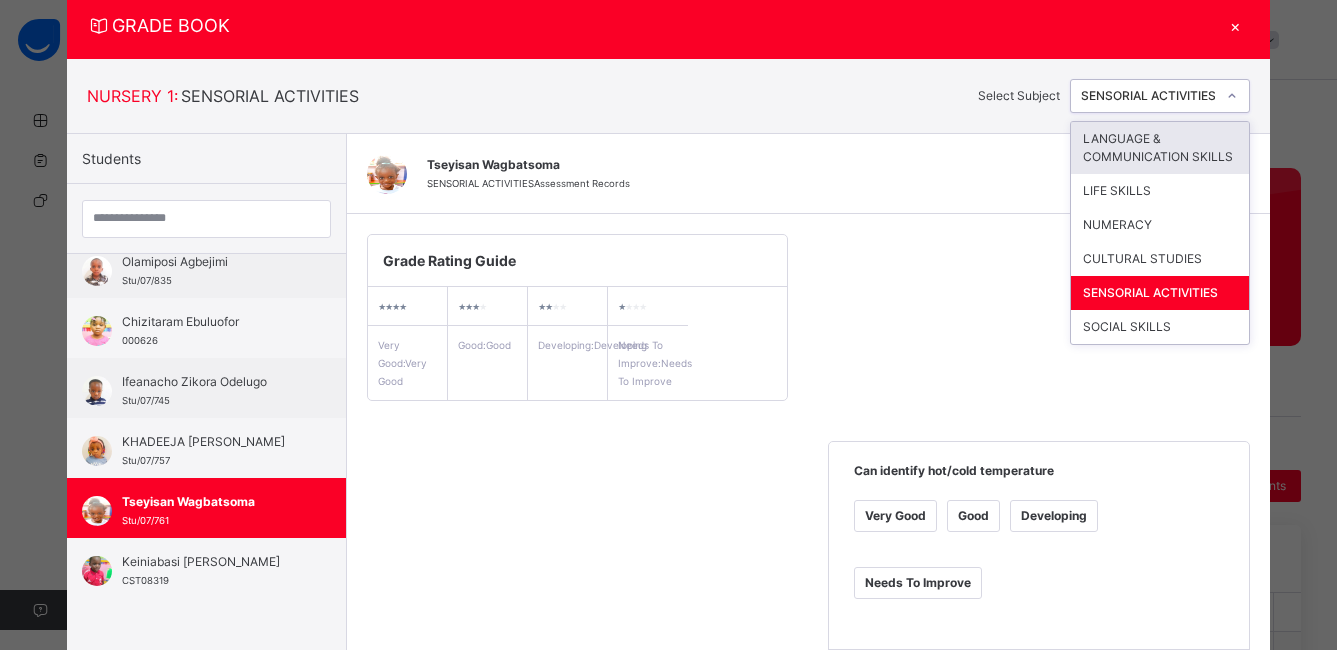 click 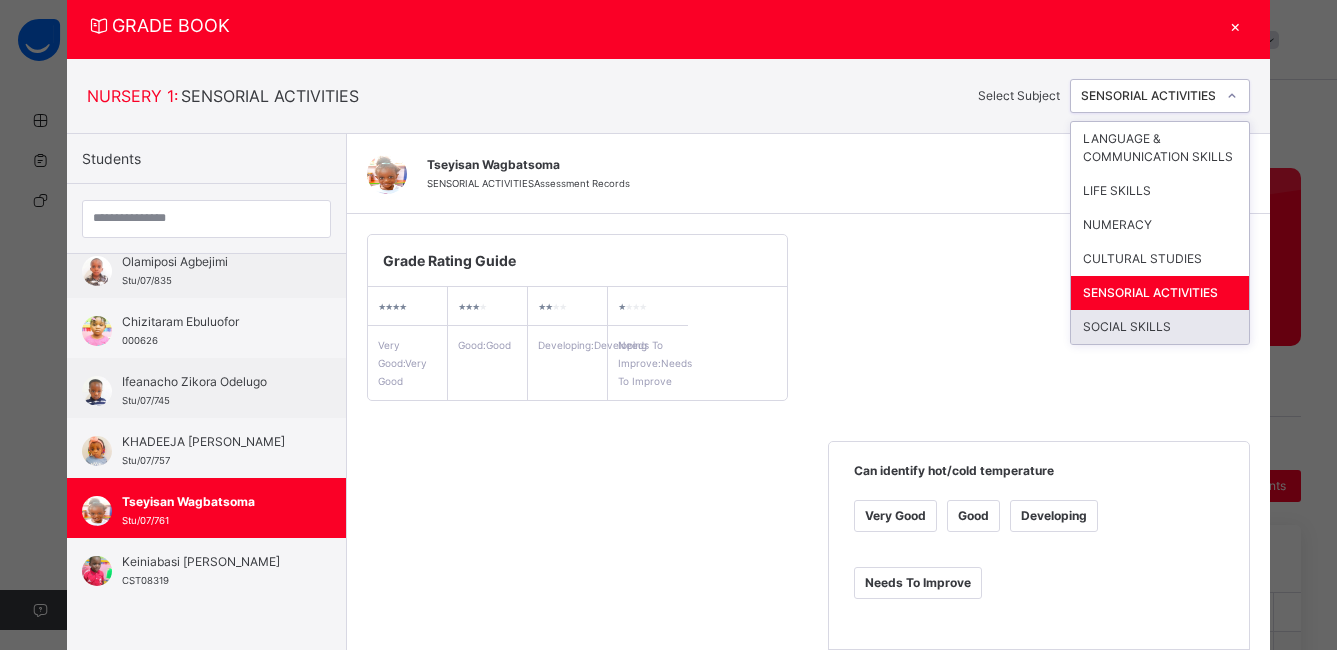 click on "SOCIAL SKILLS" at bounding box center [1160, 327] 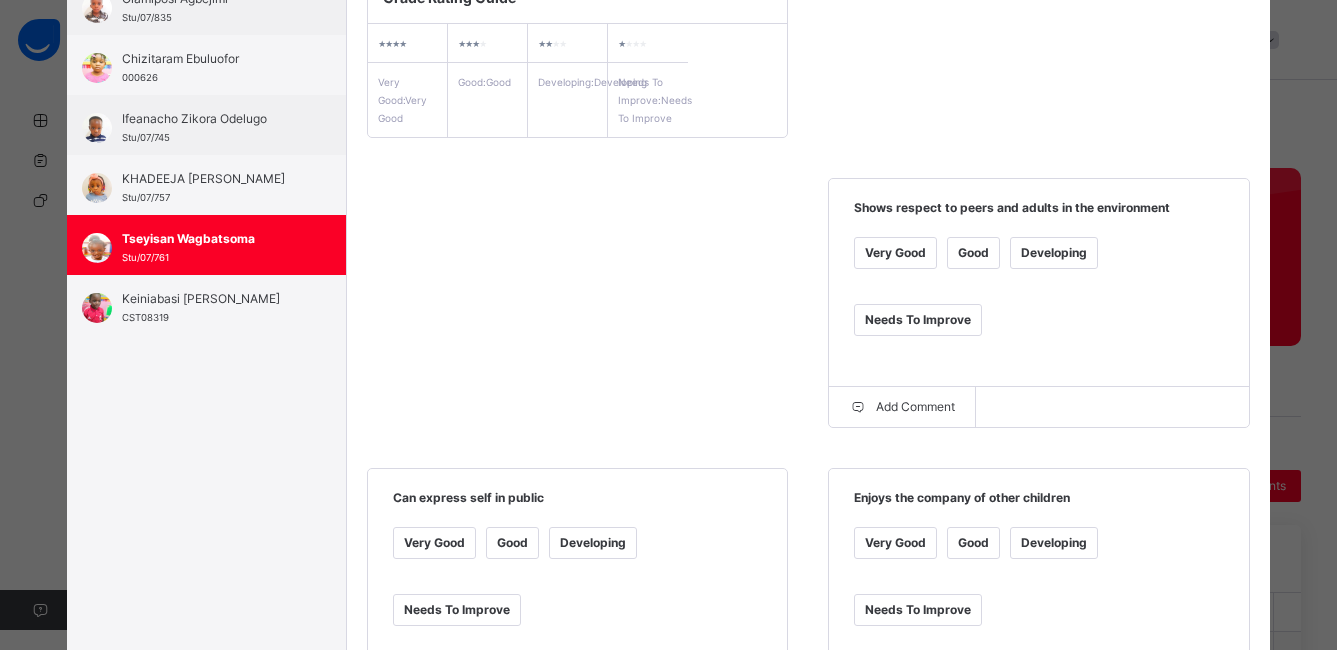 scroll, scrollTop: 347, scrollLeft: 0, axis: vertical 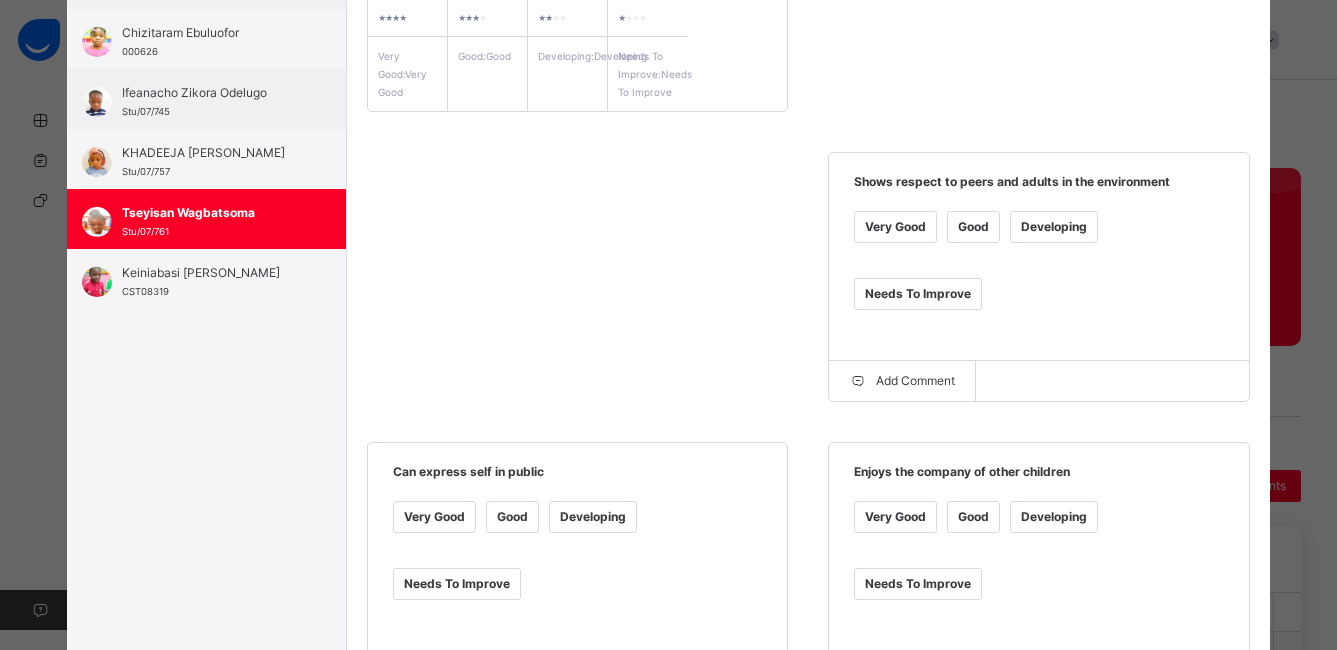 click on "Good" at bounding box center [973, 227] 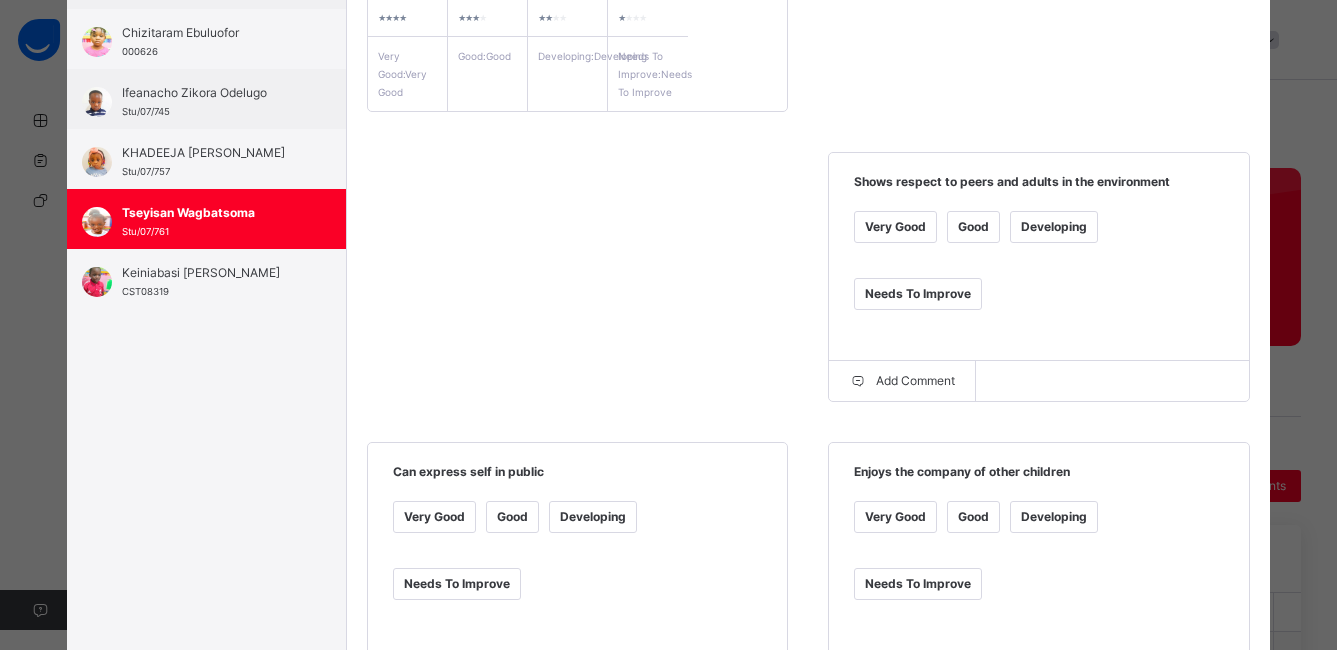 click on "Good" at bounding box center (512, 517) 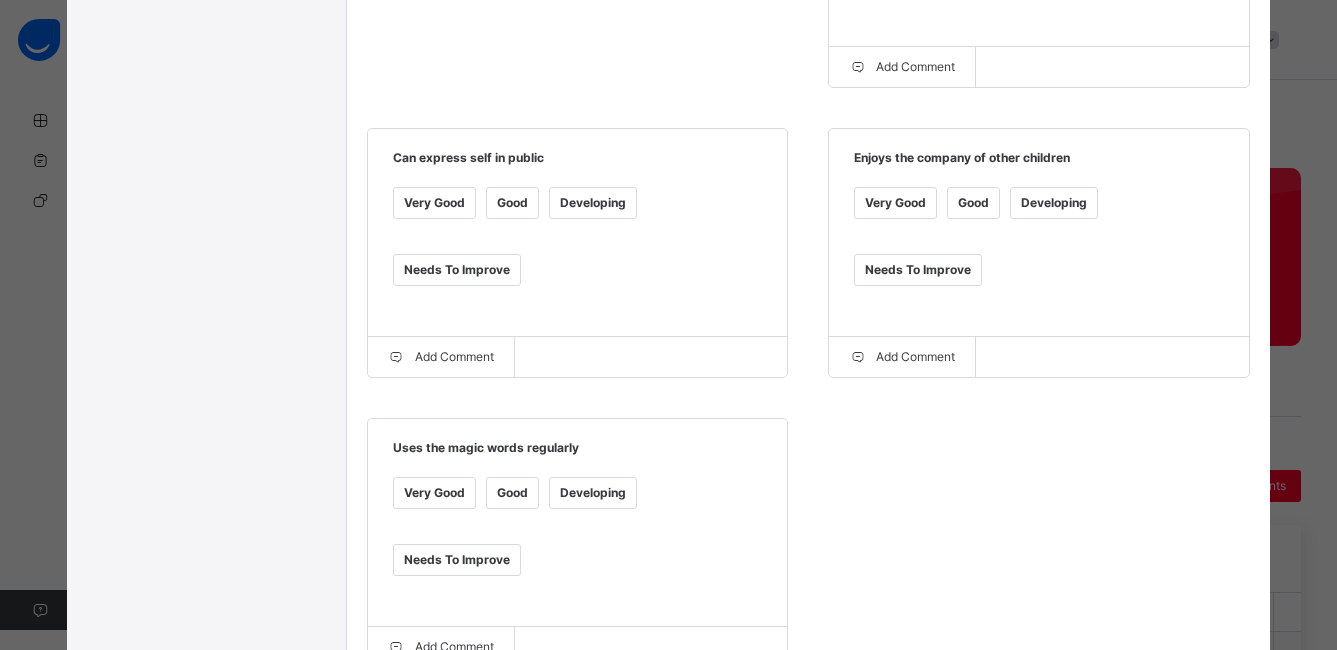 scroll, scrollTop: 666, scrollLeft: 0, axis: vertical 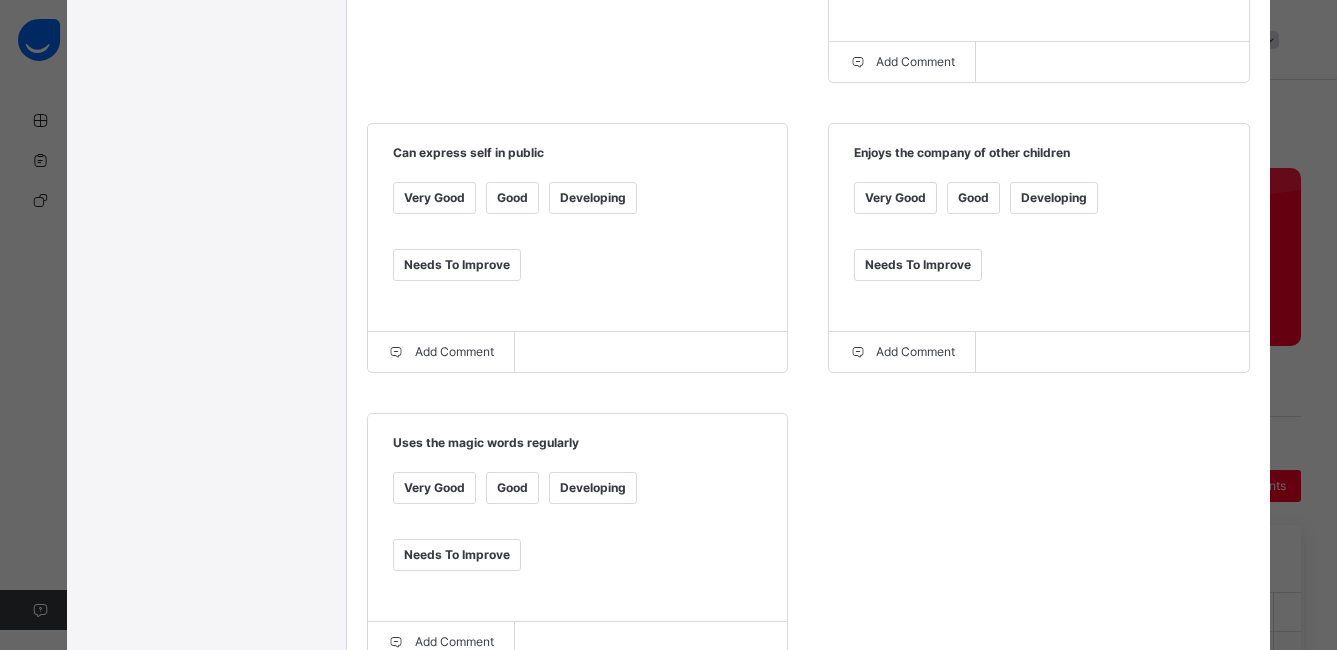 click on "Good" at bounding box center [512, 488] 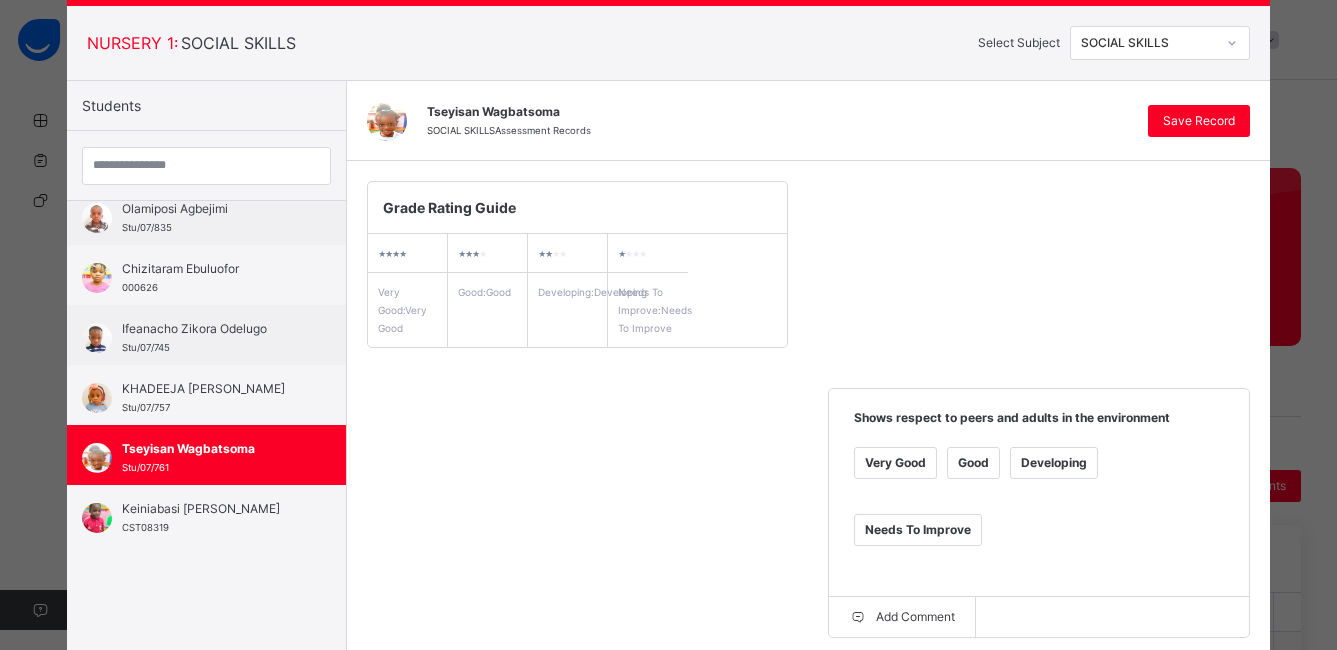 scroll, scrollTop: 0, scrollLeft: 0, axis: both 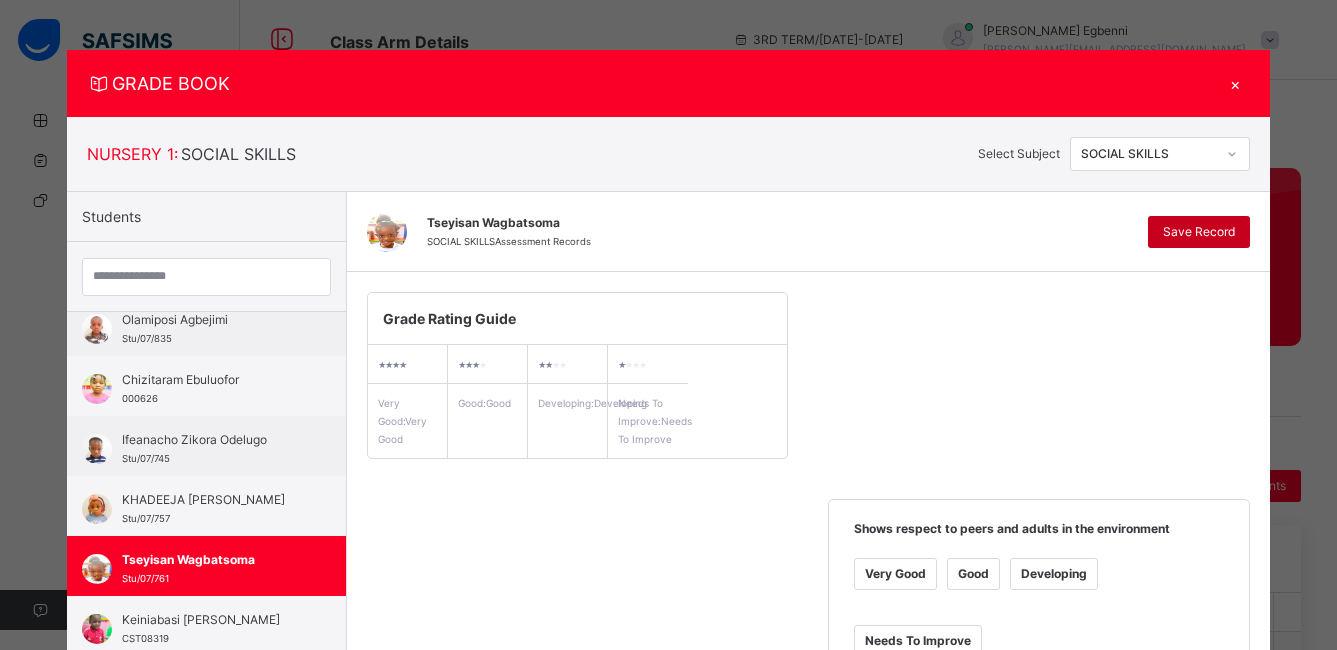 click on "Save Record" at bounding box center [1199, 232] 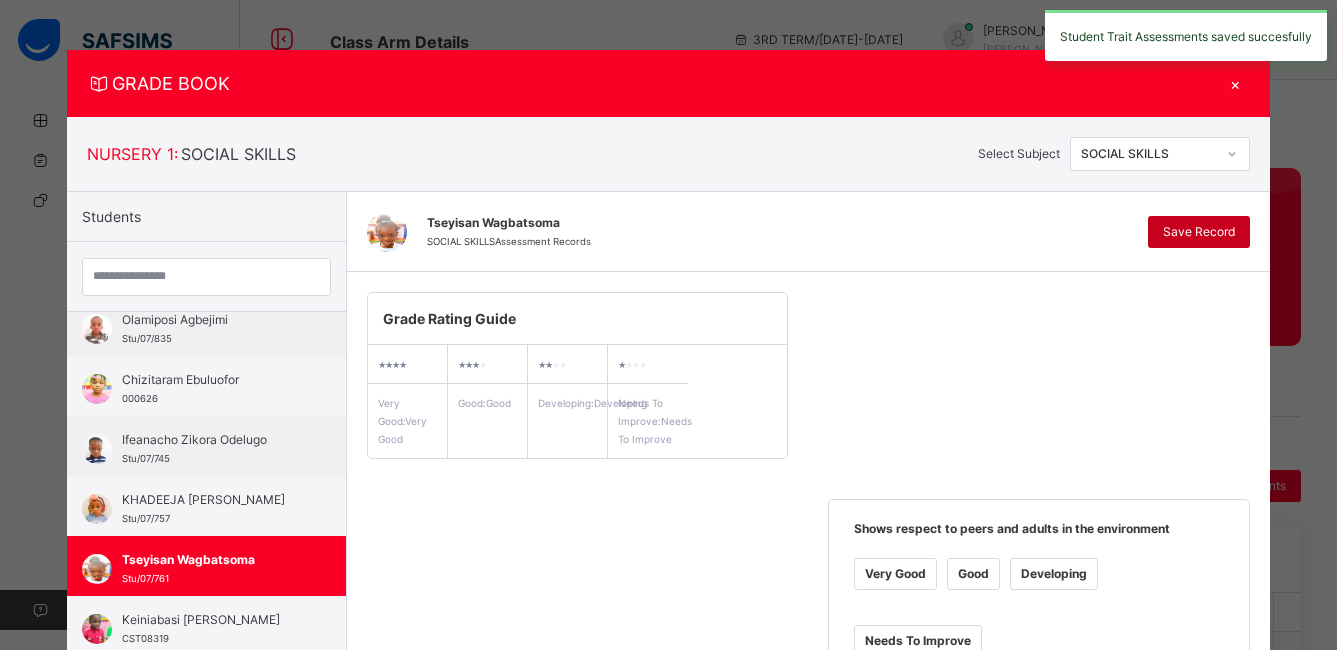 click on "Save Record" at bounding box center (1199, 232) 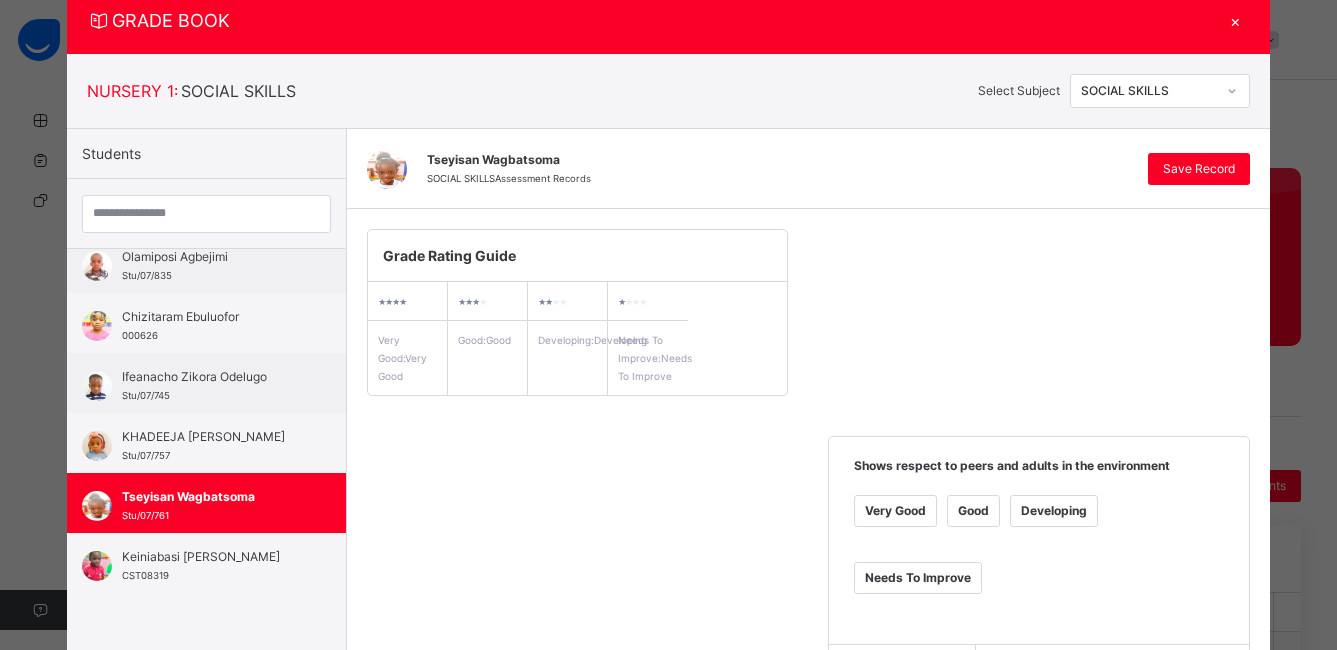scroll, scrollTop: 0, scrollLeft: 0, axis: both 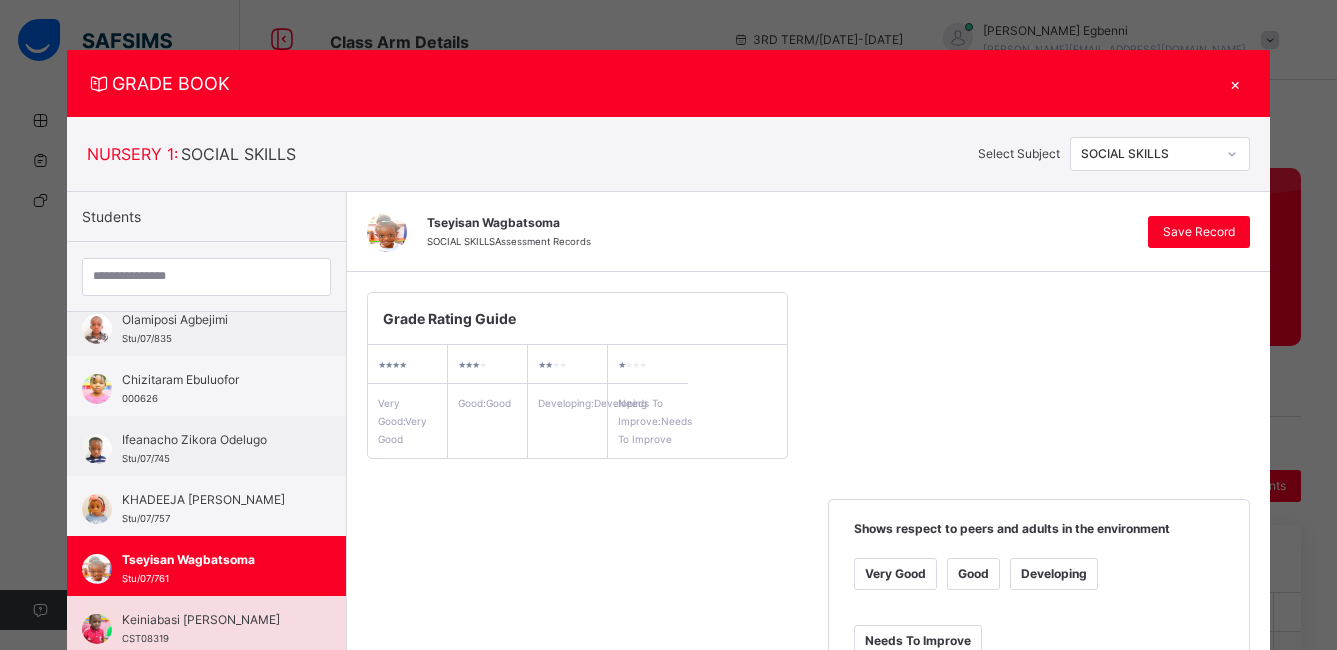 click on "Keiniabasi  [PERSON_NAME] CST08319" at bounding box center (211, 629) 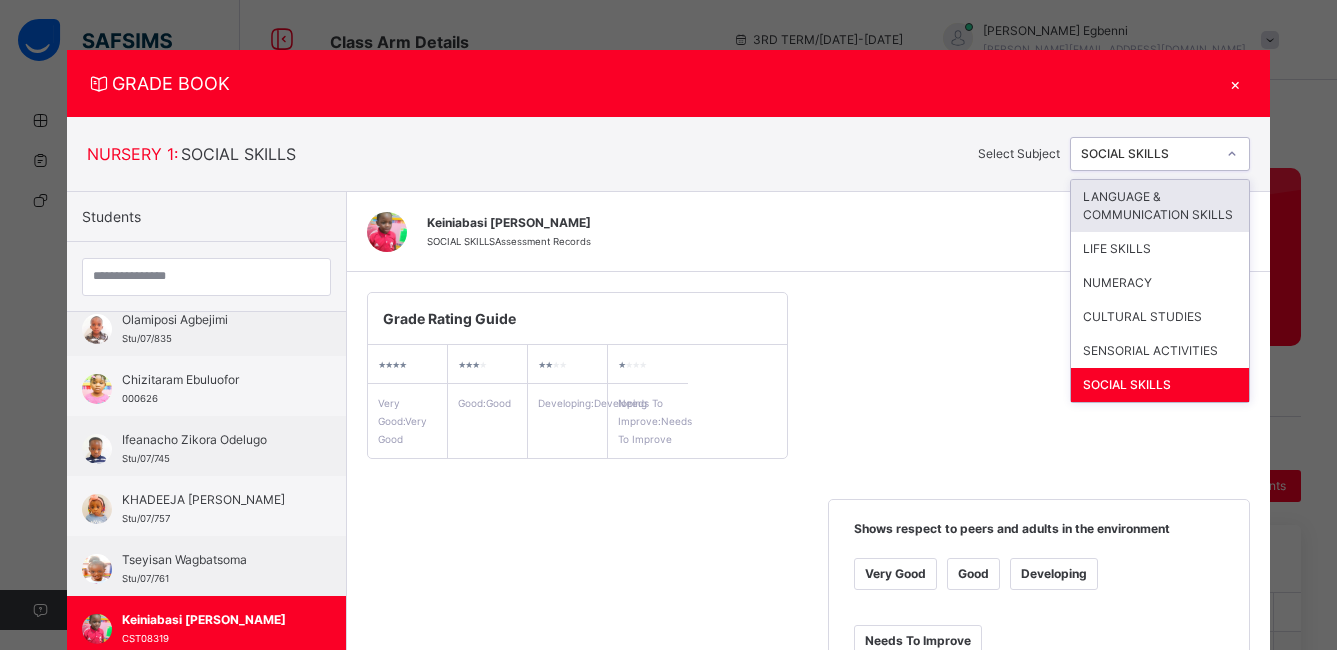 click 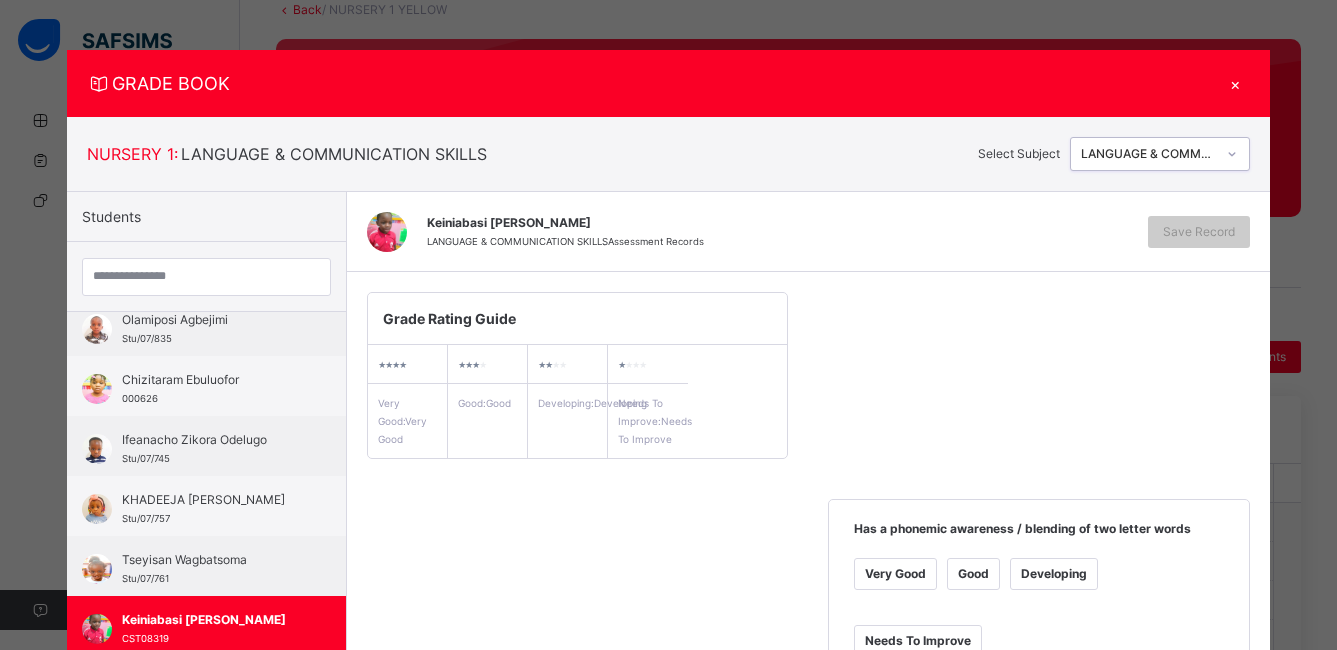 scroll, scrollTop: 119, scrollLeft: 0, axis: vertical 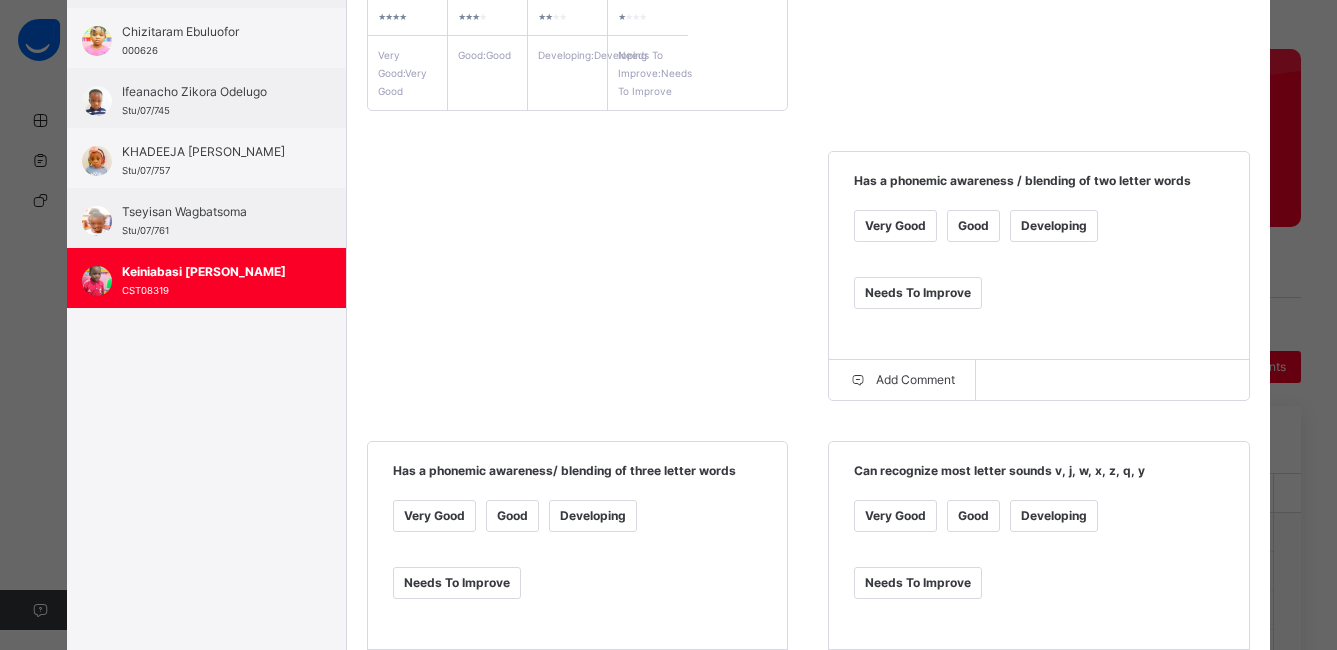 click on "Very Good" at bounding box center [895, 226] 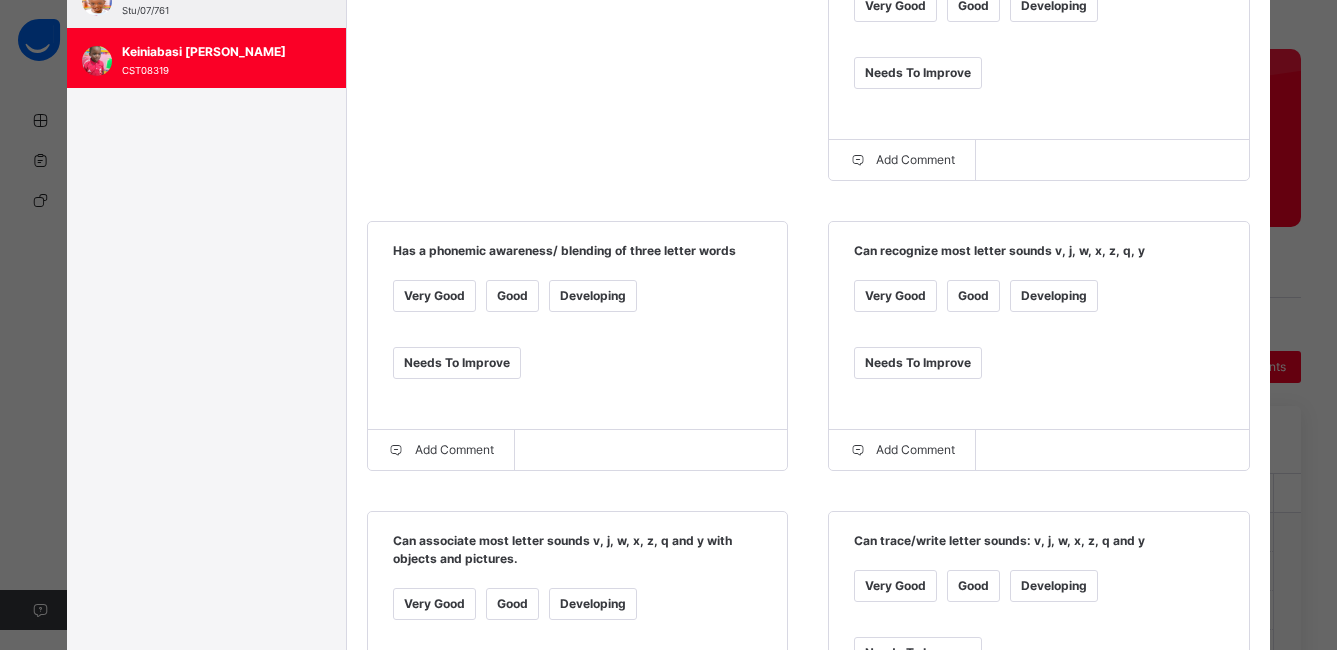 scroll, scrollTop: 578, scrollLeft: 0, axis: vertical 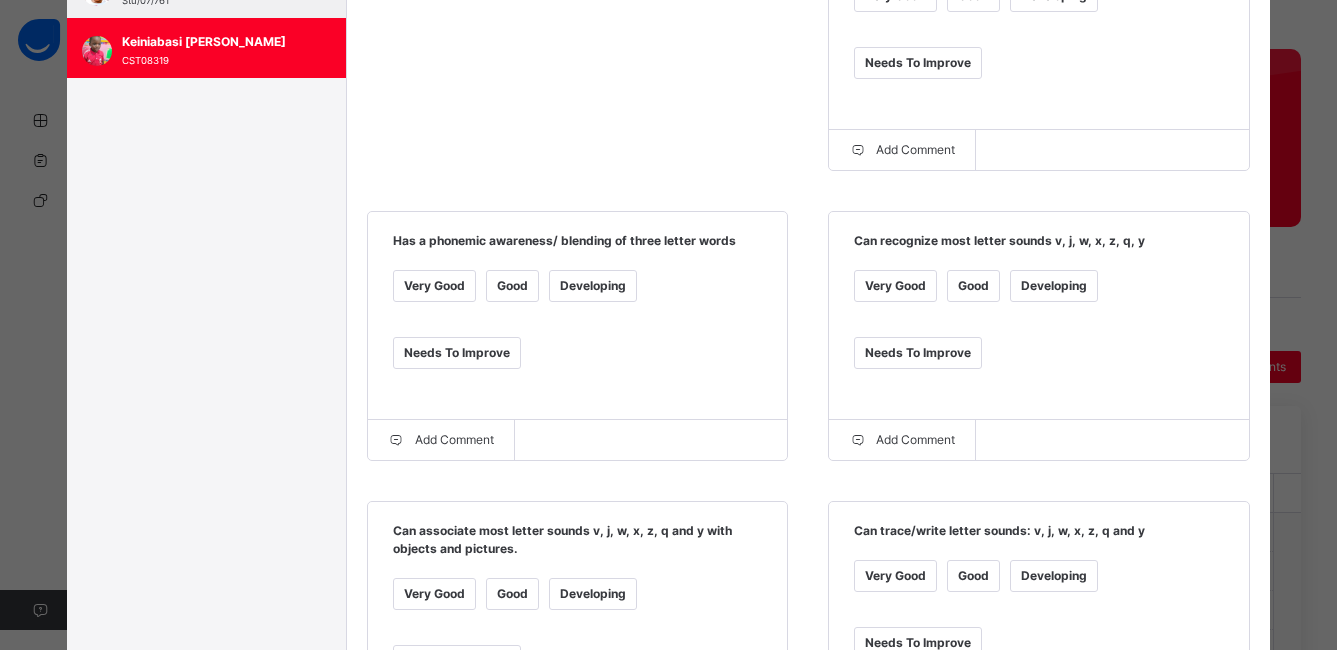 click on "Very Good" at bounding box center (434, 286) 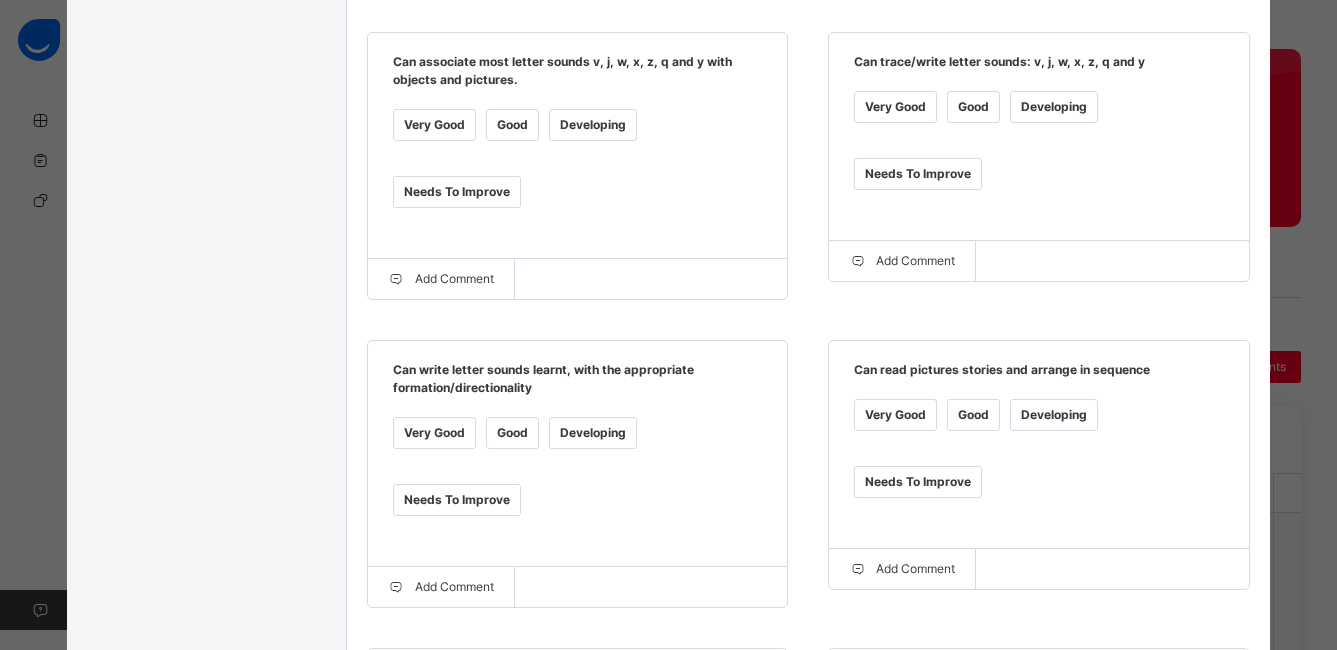 scroll, scrollTop: 1057, scrollLeft: 0, axis: vertical 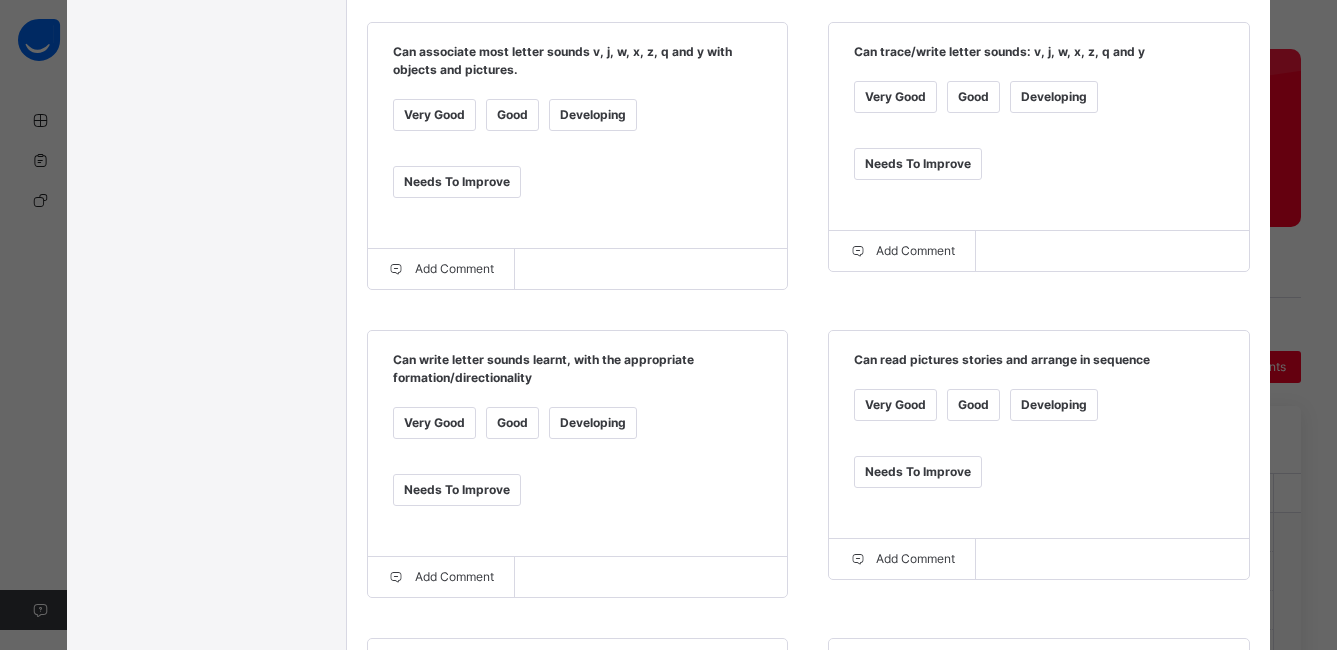 click on "Good" at bounding box center (512, 423) 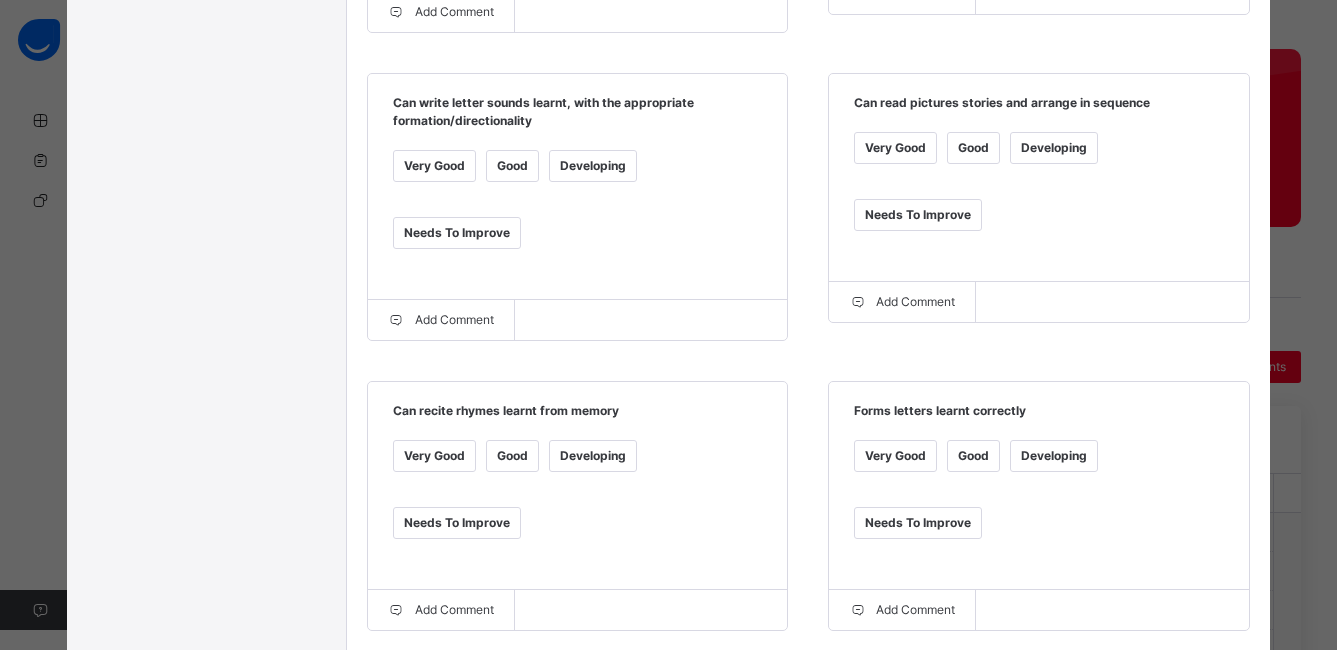 scroll, scrollTop: 1338, scrollLeft: 0, axis: vertical 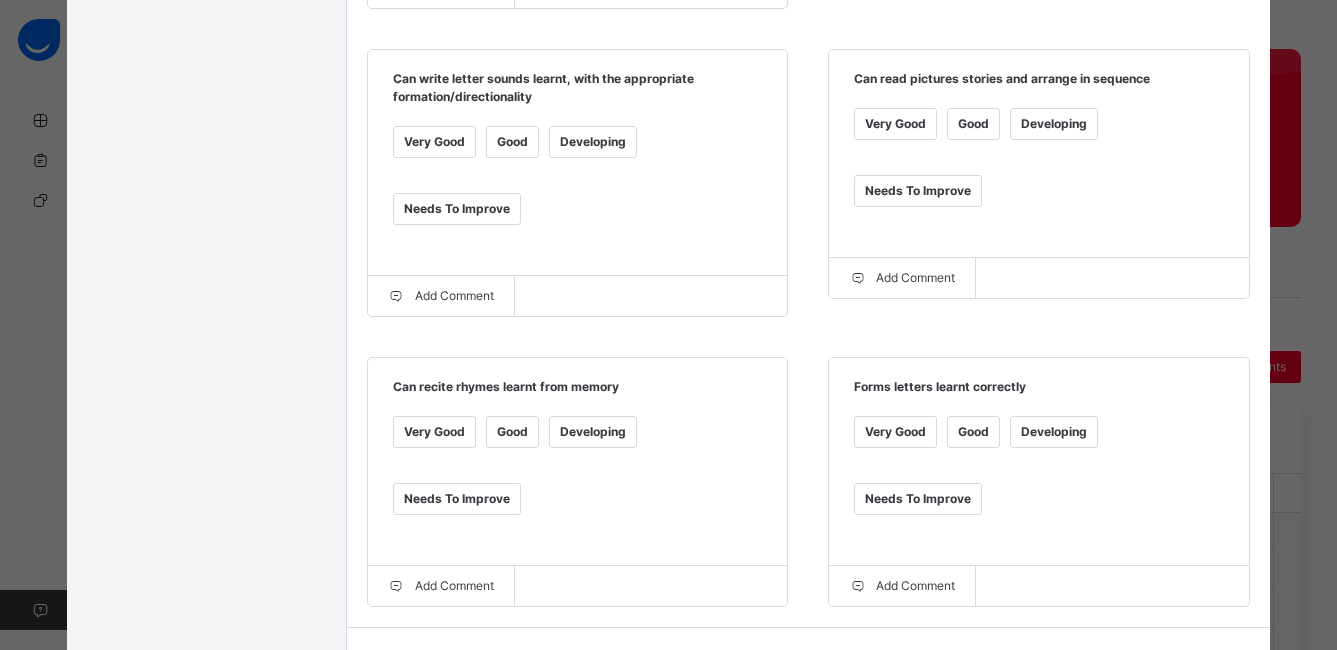 click on "Good" at bounding box center [512, 432] 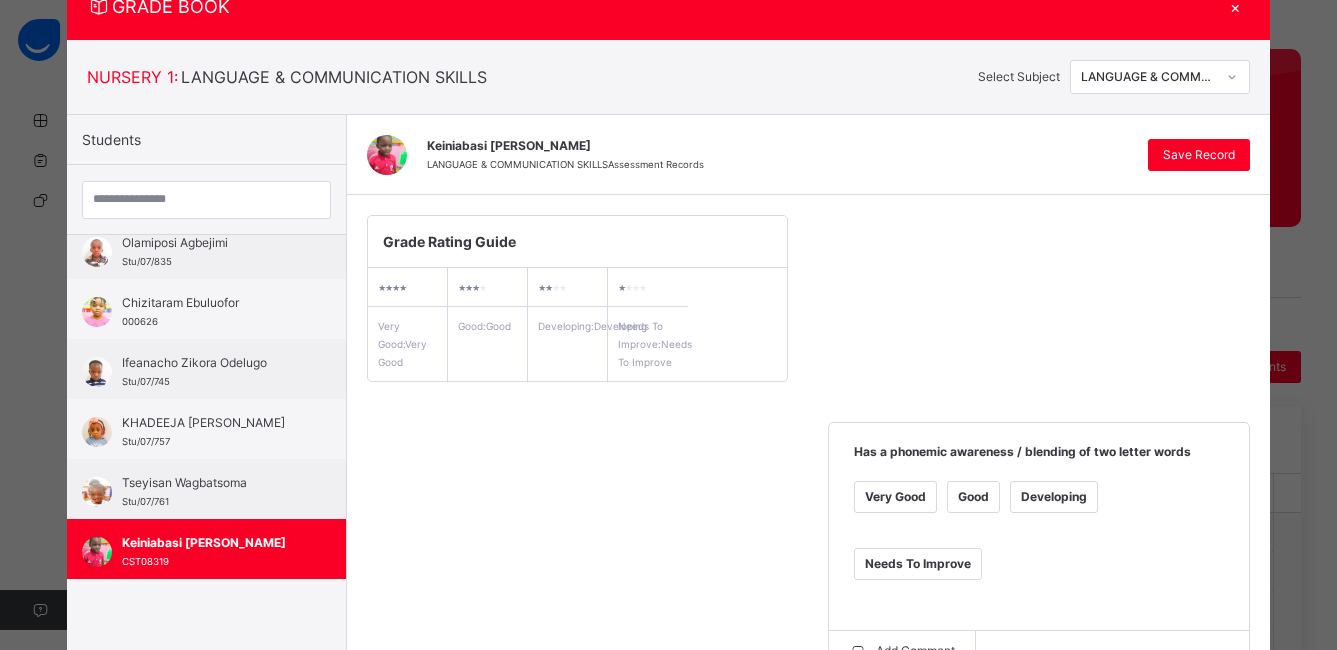 scroll, scrollTop: 40, scrollLeft: 0, axis: vertical 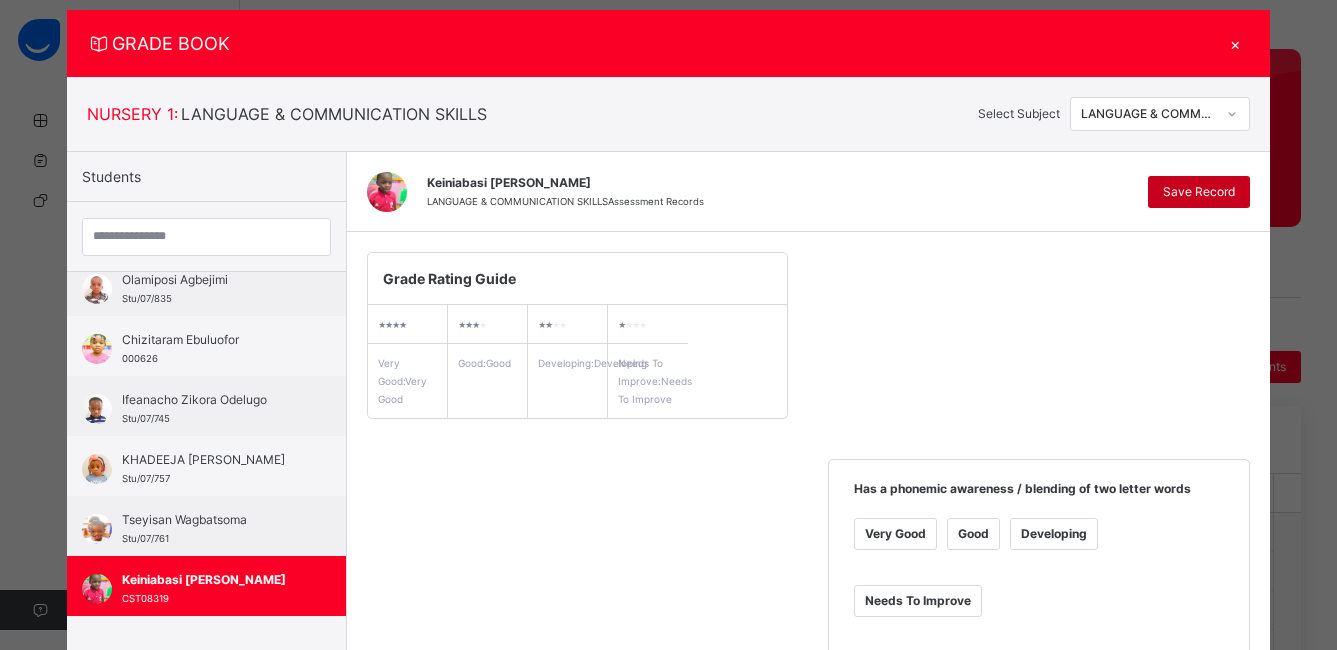 click on "Save Record" at bounding box center (1199, 192) 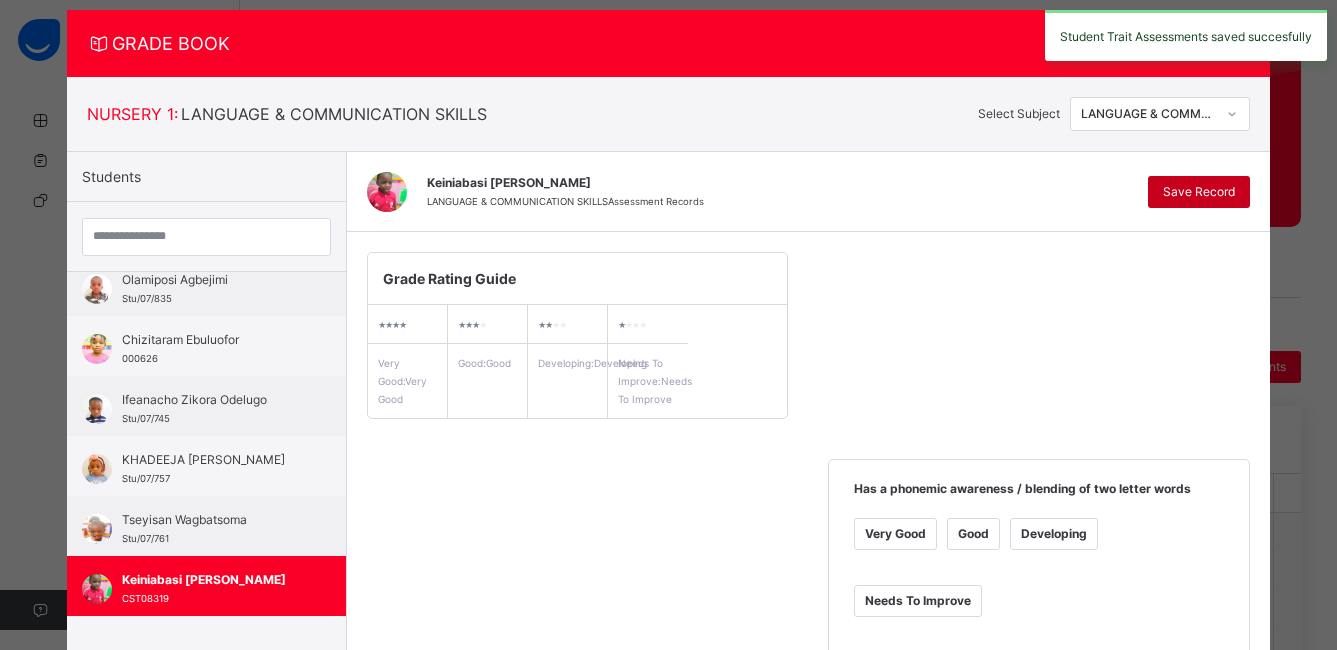 click on "Save Record" at bounding box center [1199, 192] 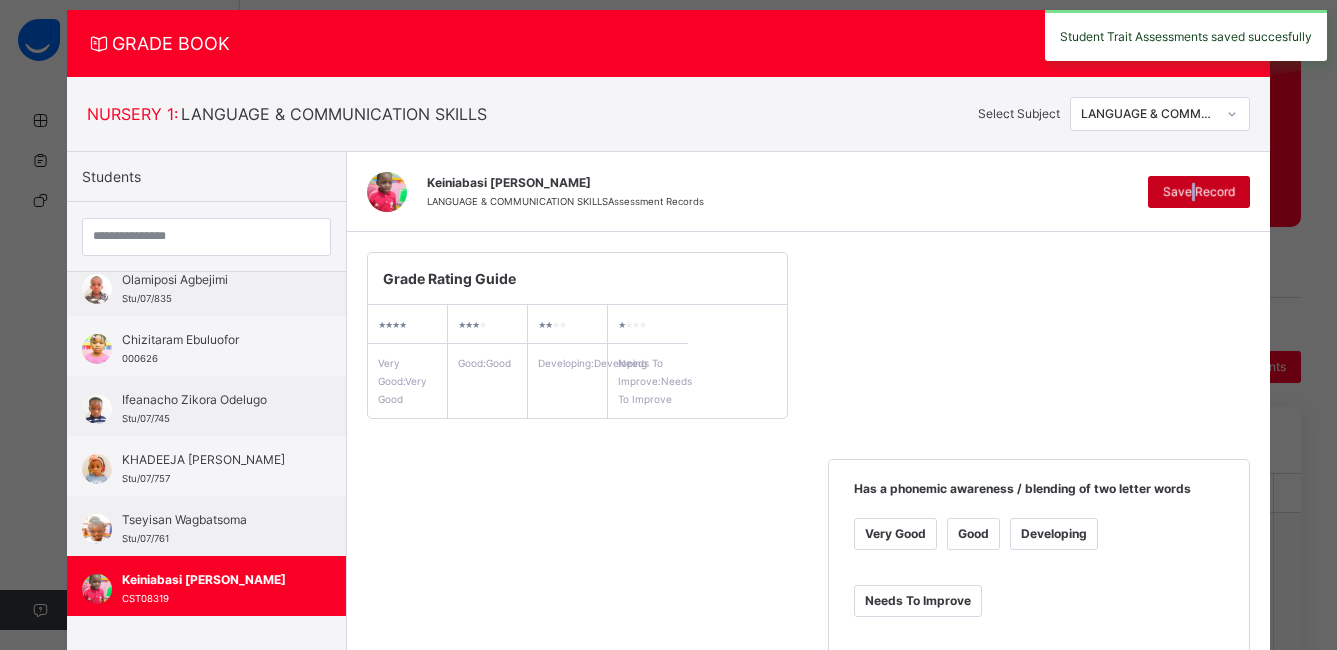 click on "Save Record" at bounding box center [1199, 192] 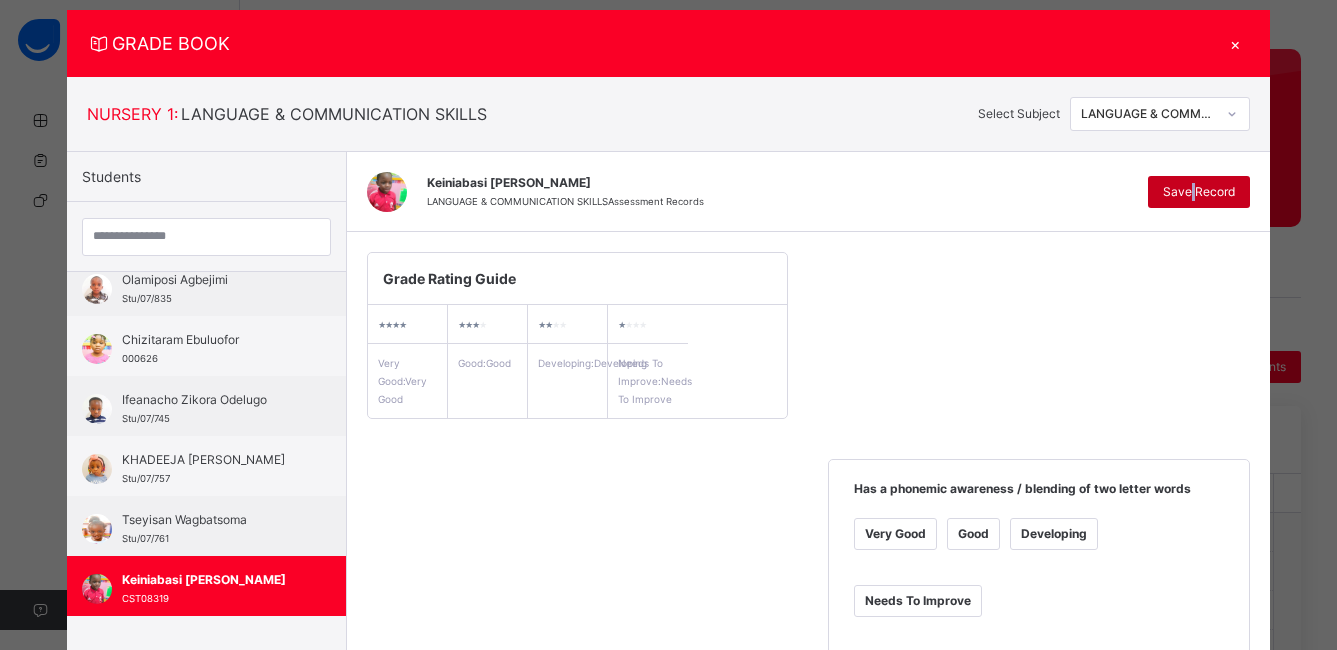 click on "Save Record" at bounding box center [1199, 192] 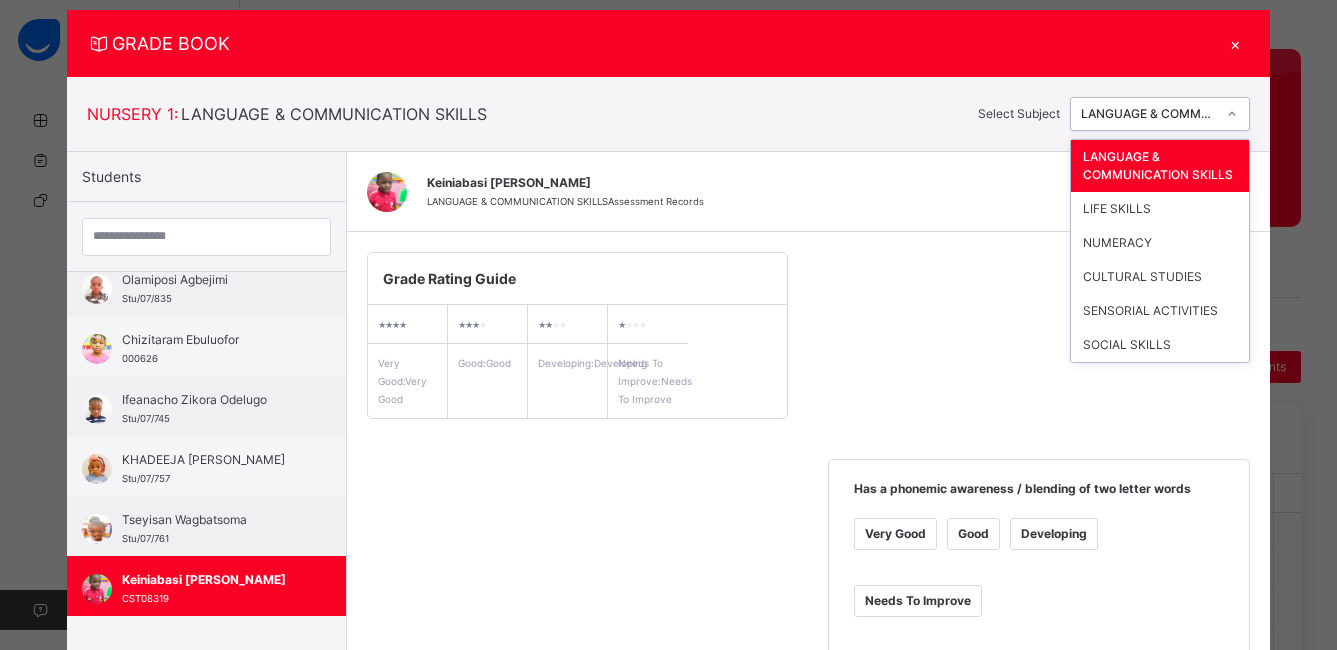 click 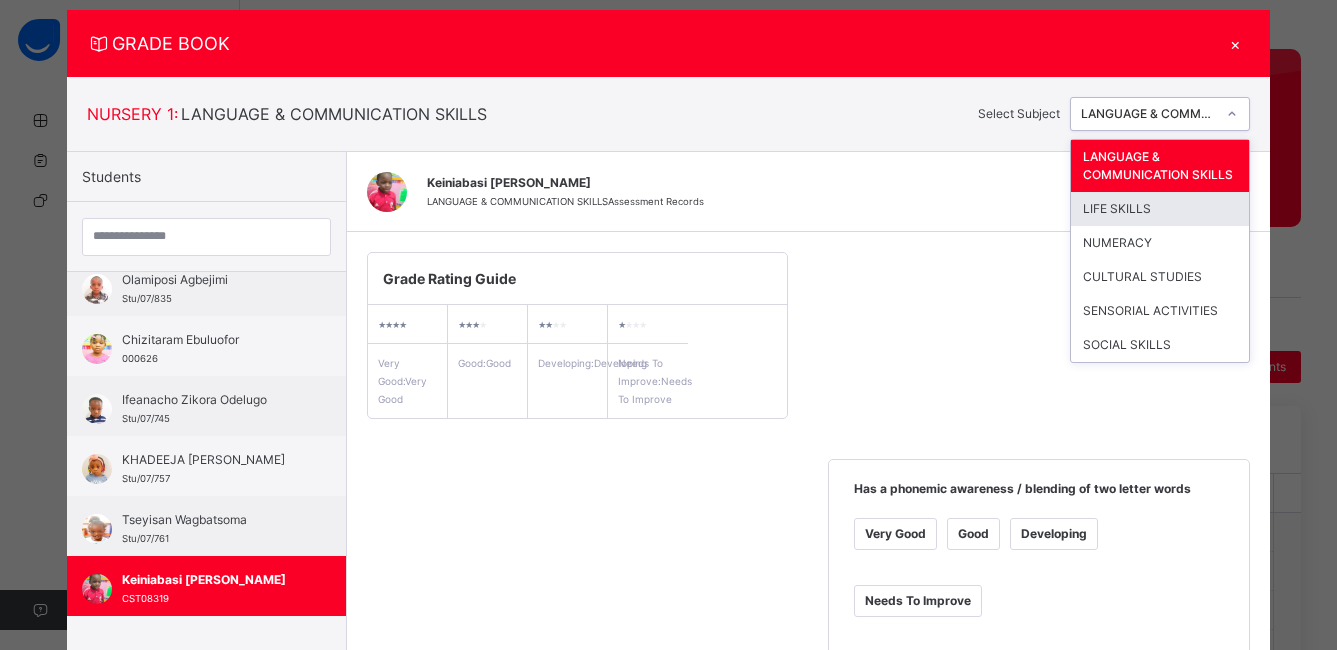 click on "LIFE SKILLS" at bounding box center (1160, 209) 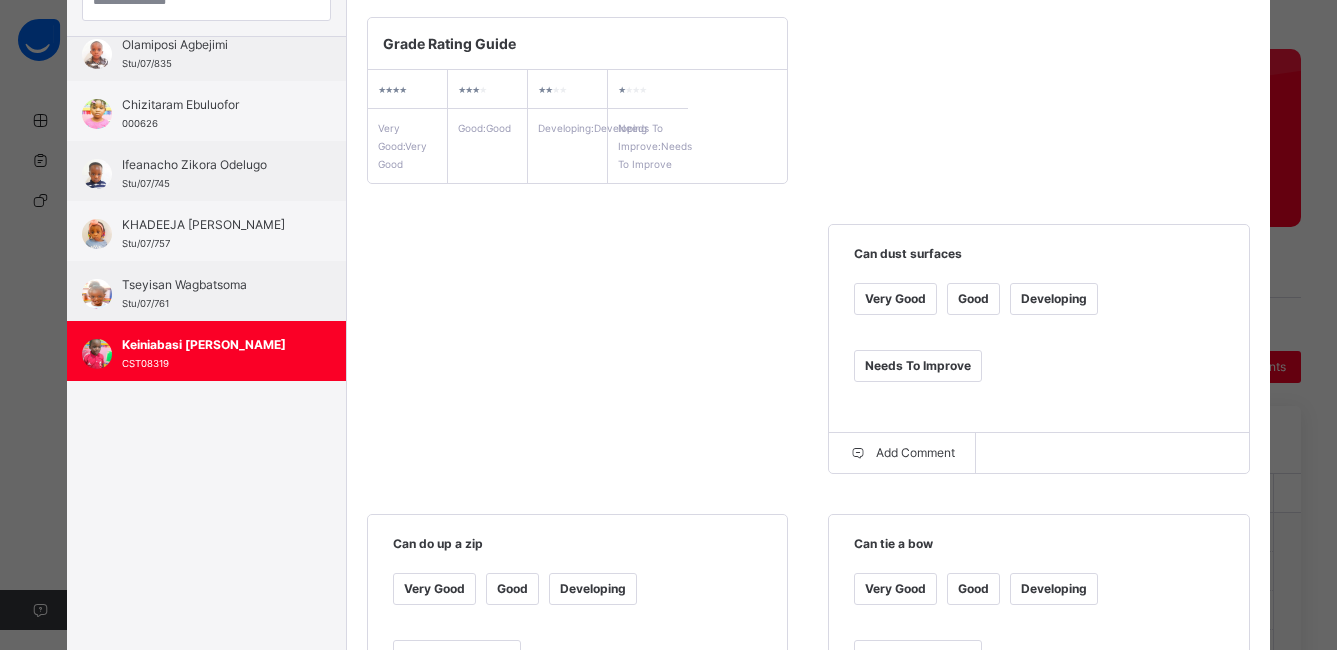 scroll, scrollTop: 278, scrollLeft: 0, axis: vertical 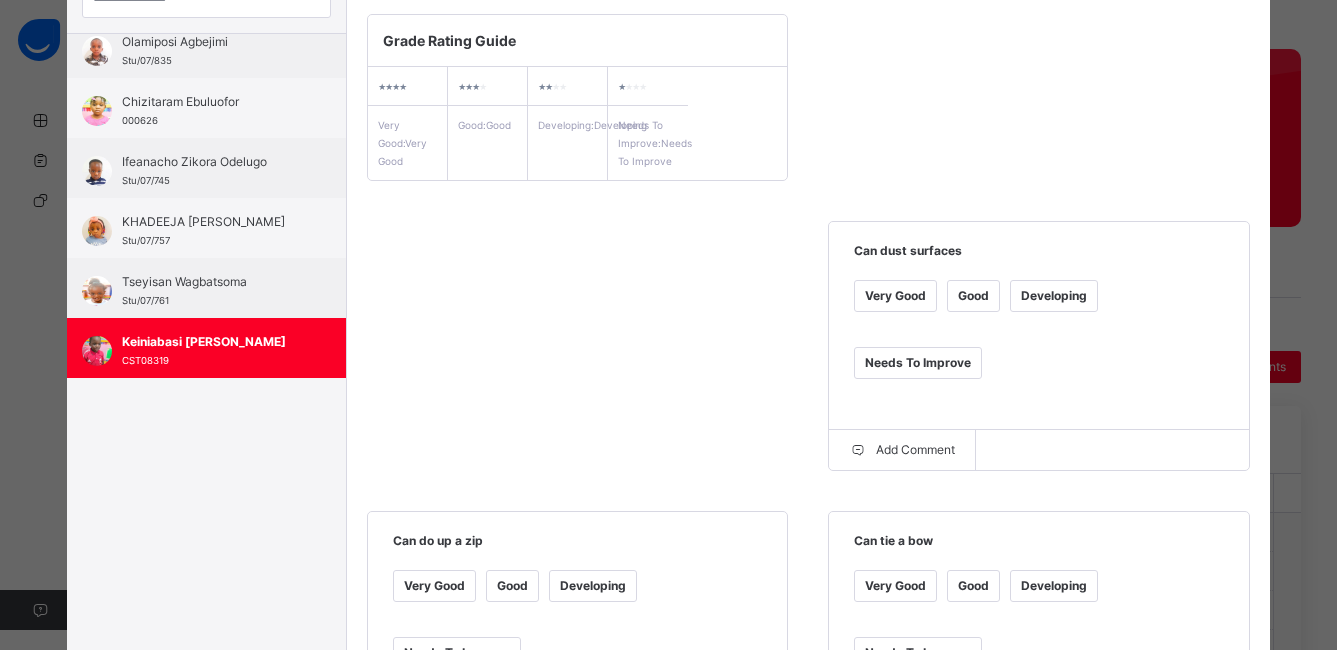 click on "Good" at bounding box center (973, 296) 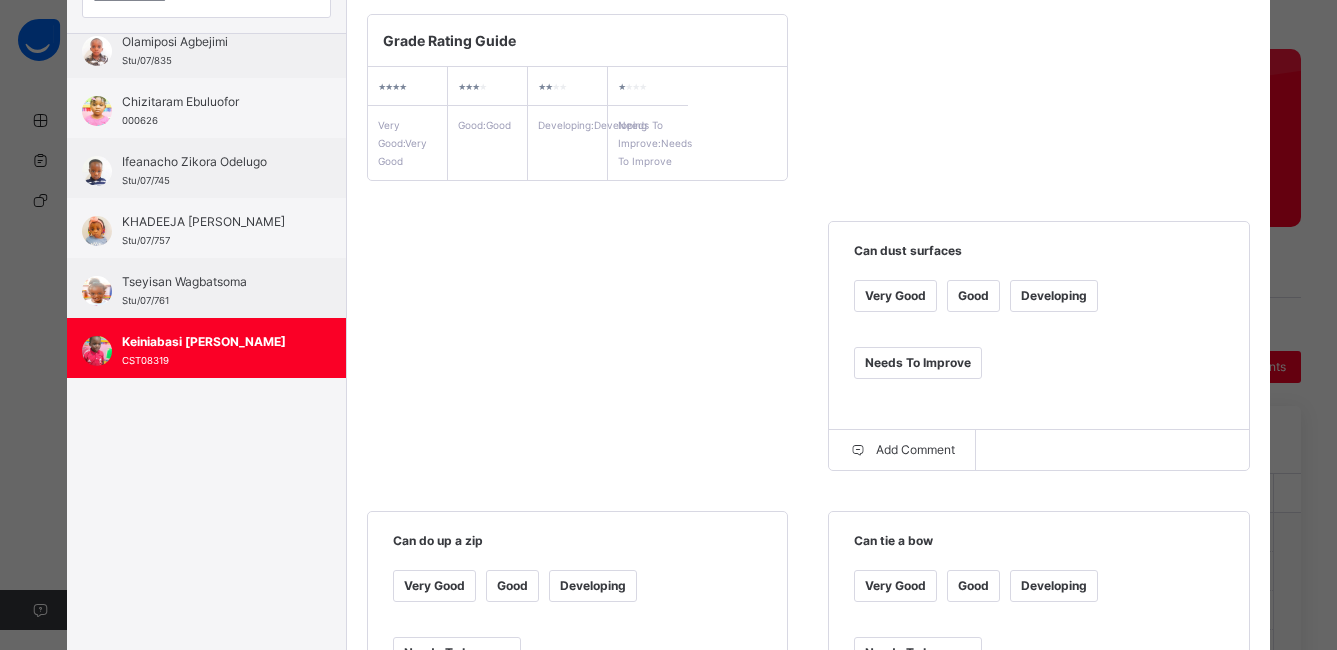 click on "Good" at bounding box center [512, 586] 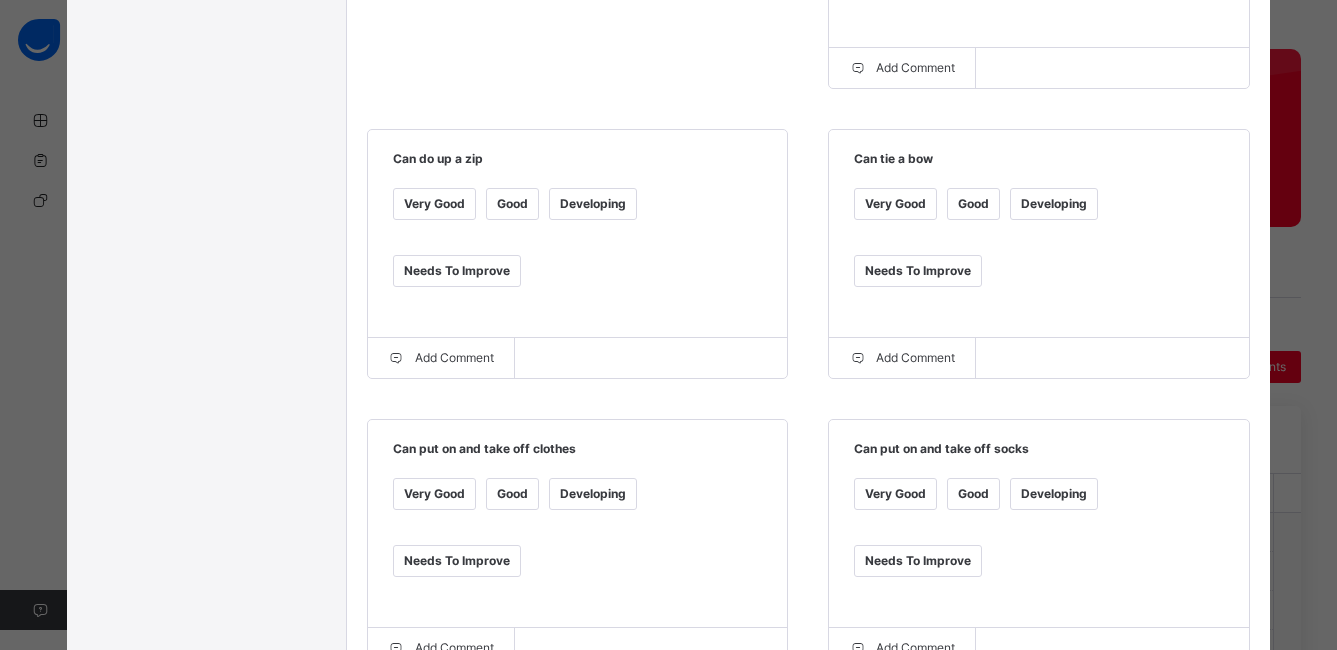 scroll, scrollTop: 677, scrollLeft: 0, axis: vertical 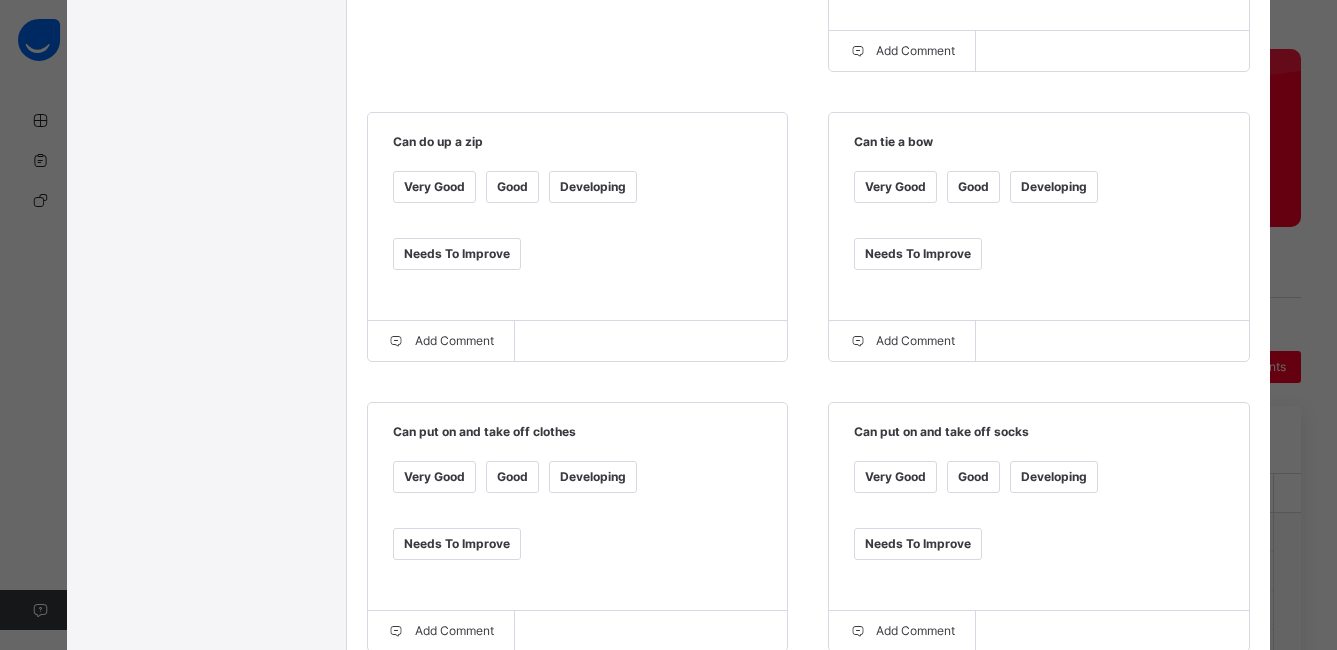 click on "Good" at bounding box center [512, 477] 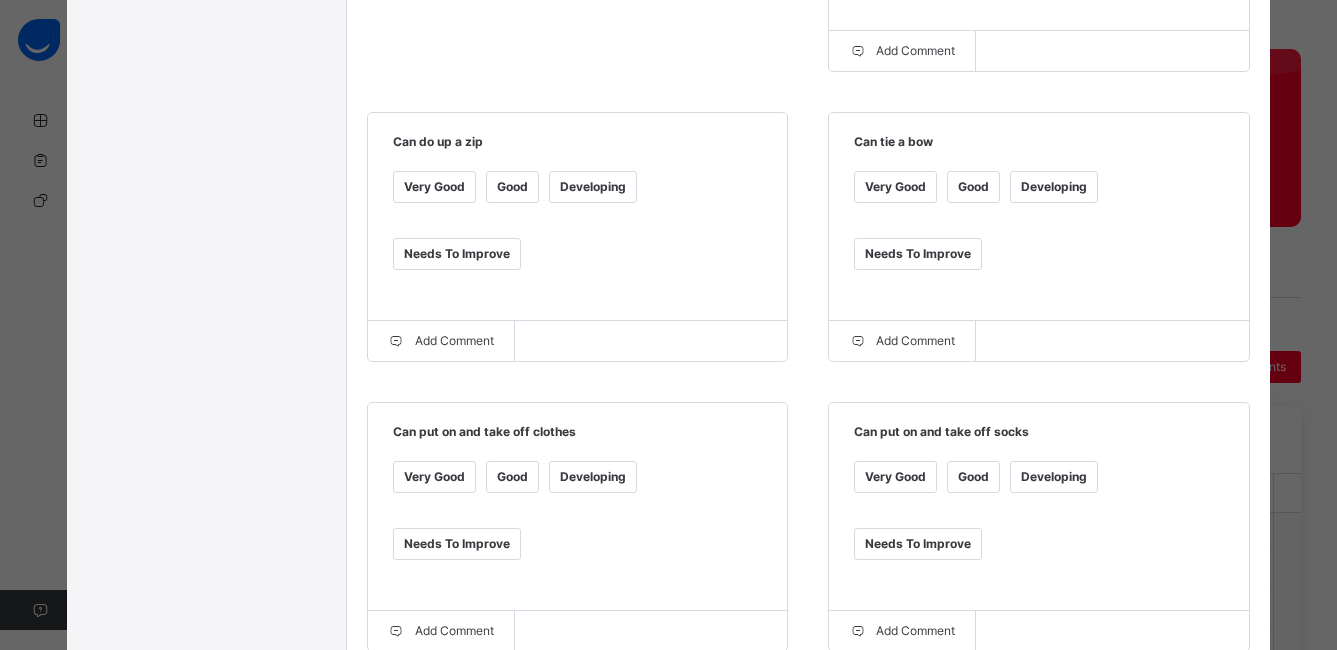 click on "Good" at bounding box center (973, 477) 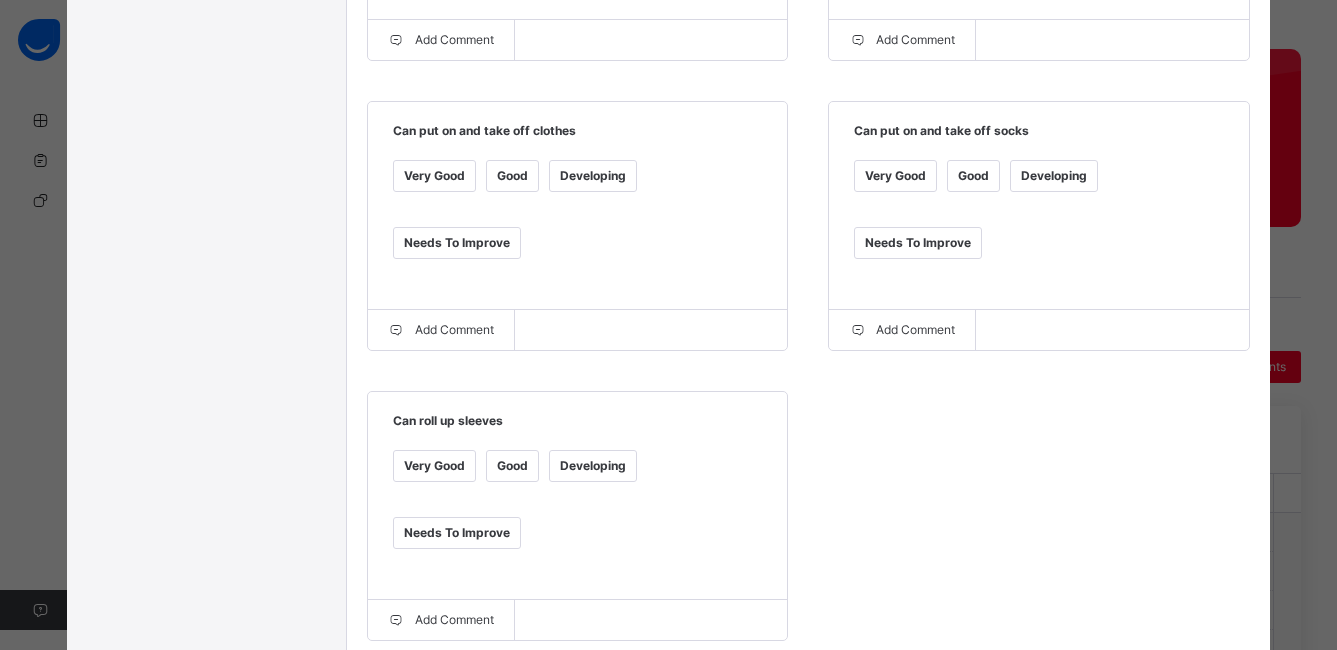 scroll, scrollTop: 984, scrollLeft: 0, axis: vertical 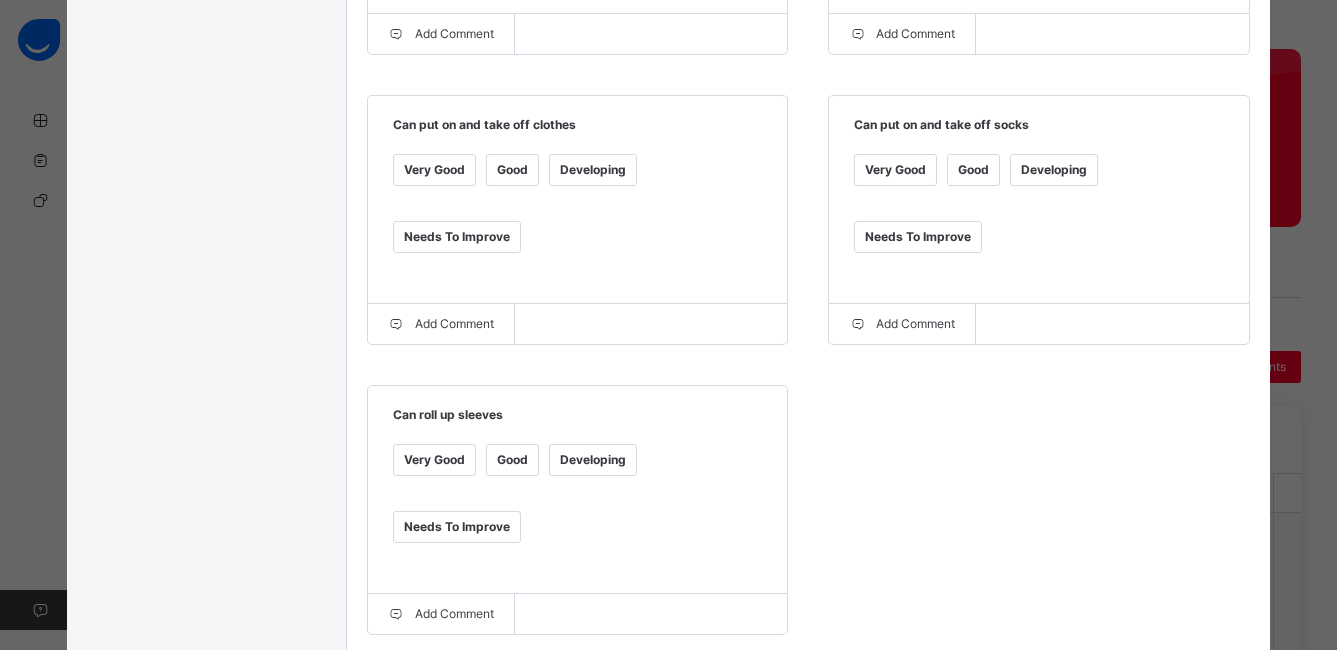 click on "Developing" at bounding box center (593, 460) 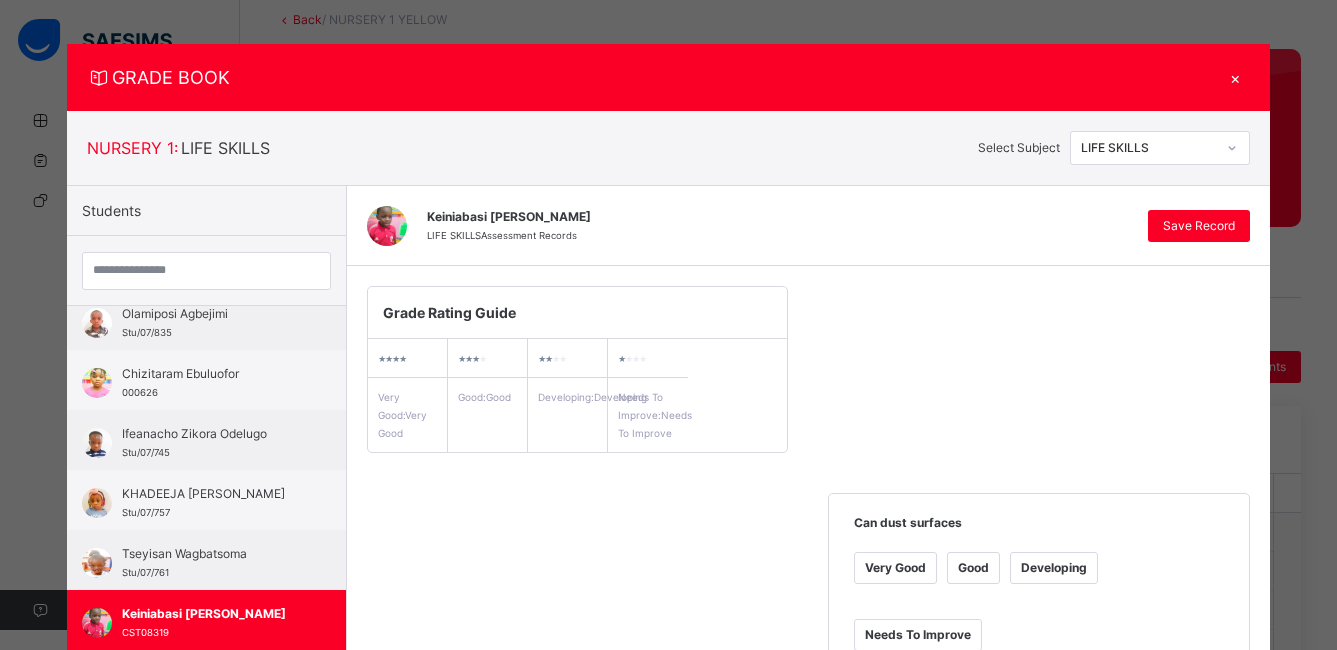 scroll, scrollTop: 0, scrollLeft: 0, axis: both 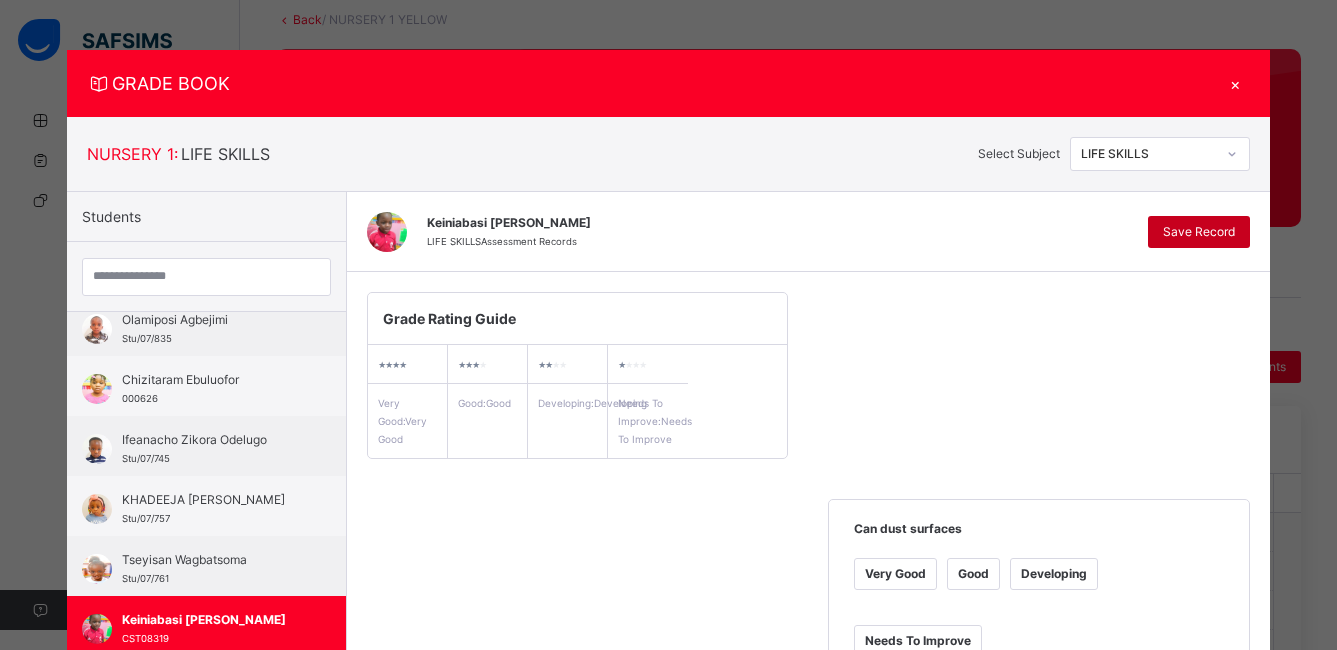 click on "Save Record" at bounding box center [1199, 232] 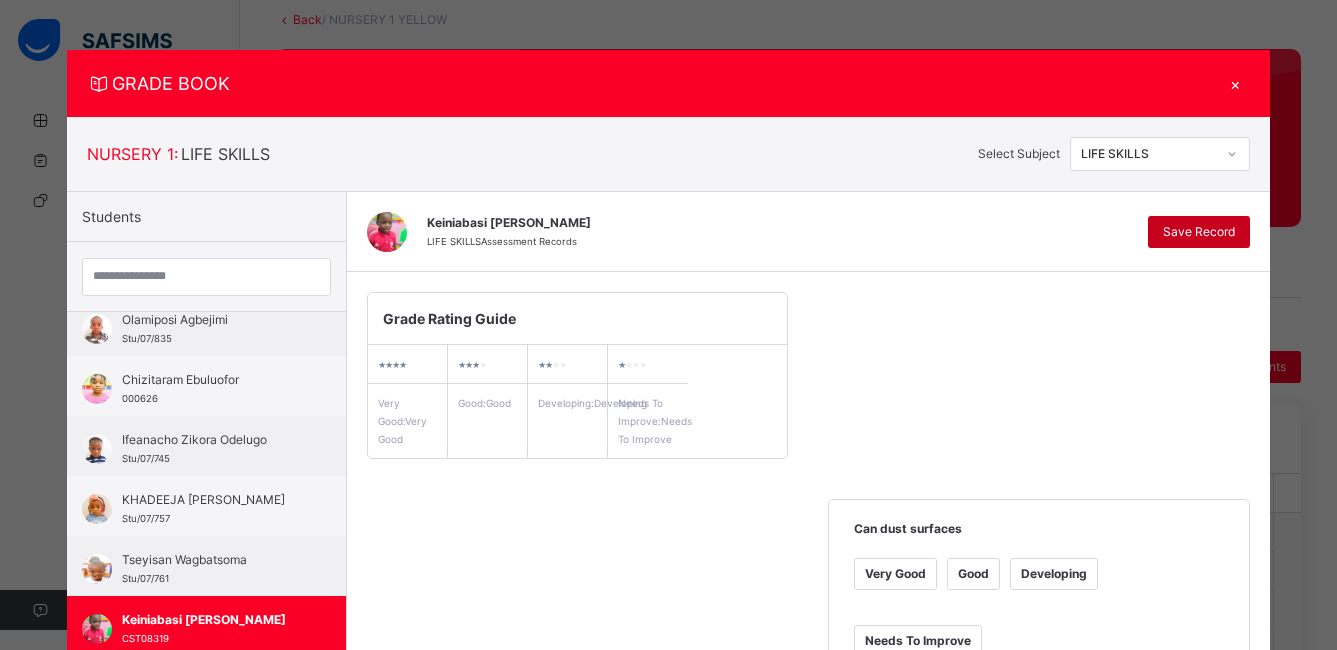 click on "Save Record" at bounding box center [1199, 232] 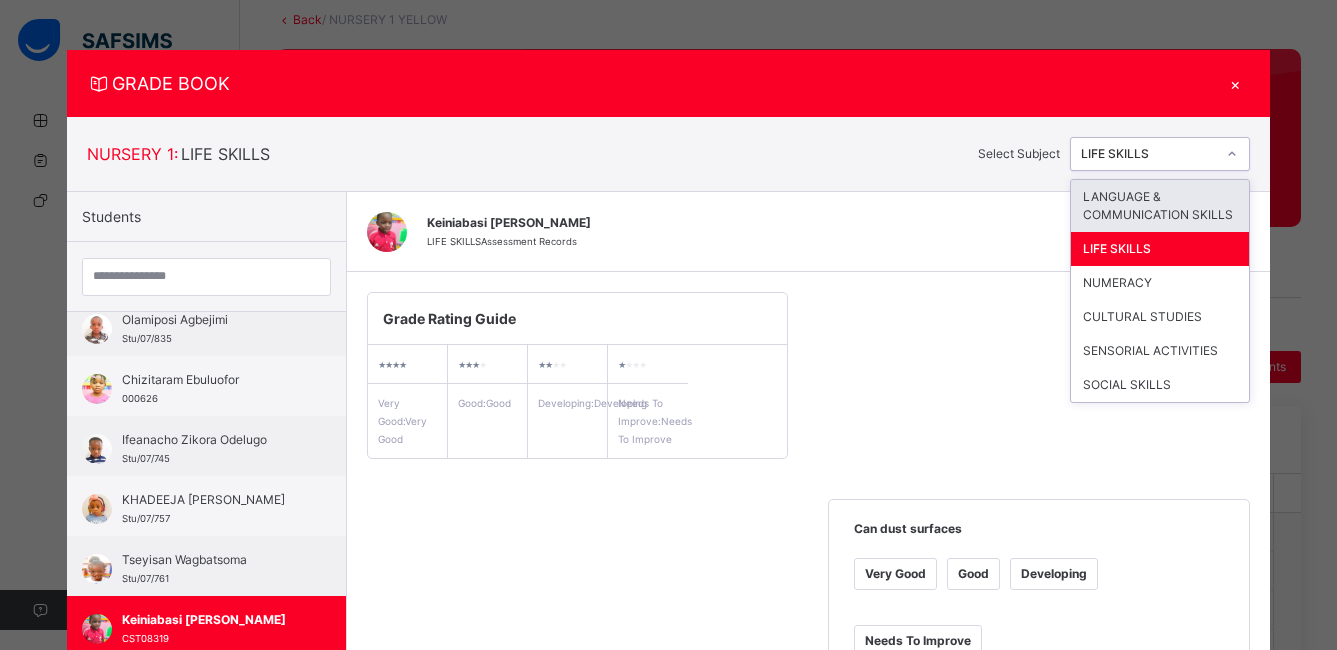 click 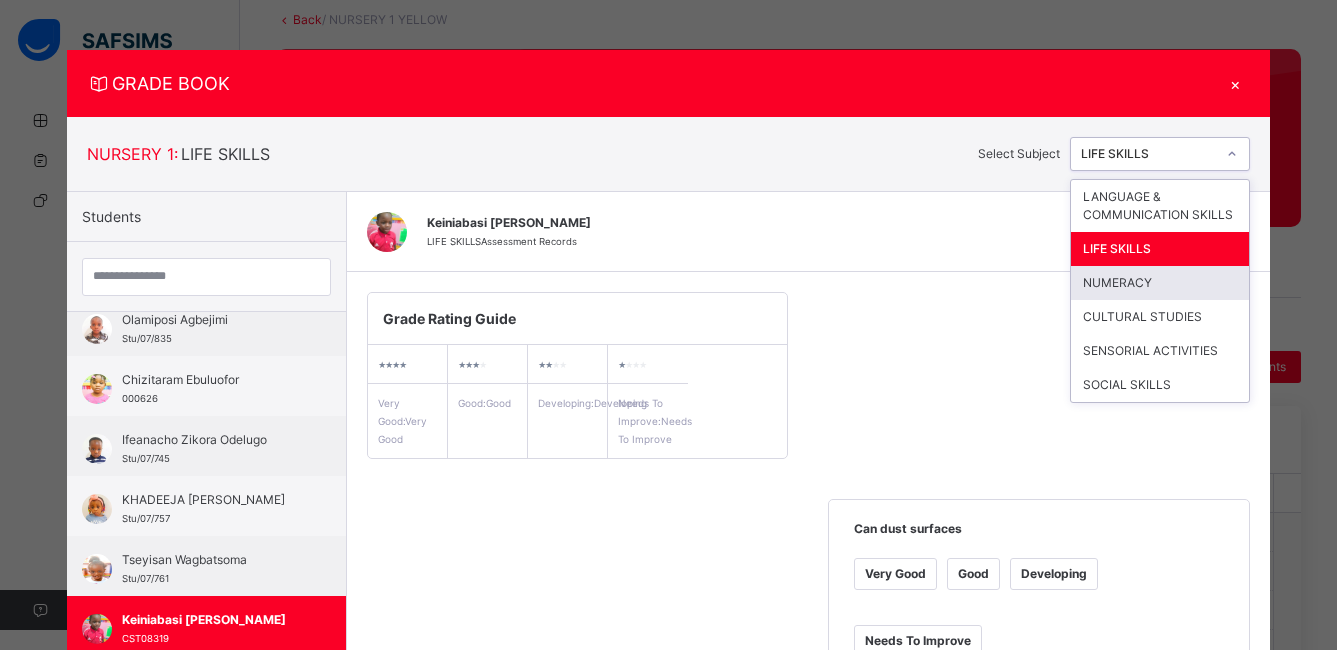click on "NUMERACY" at bounding box center [1160, 283] 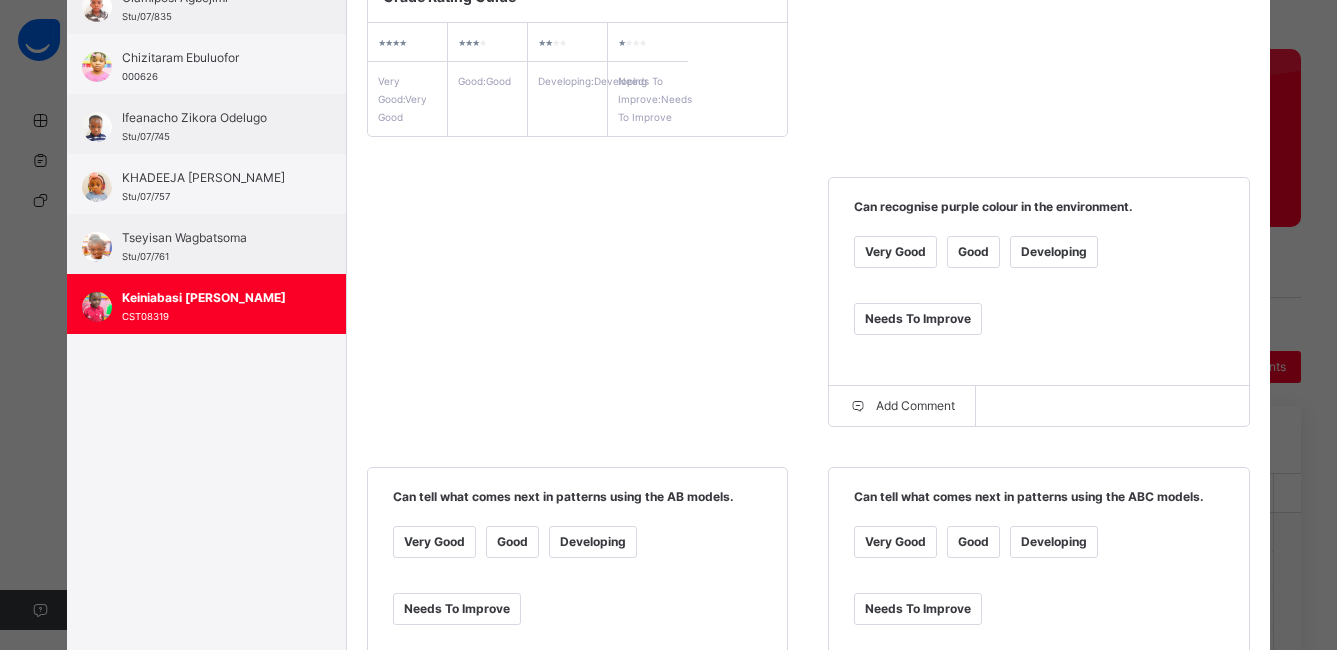 scroll, scrollTop: 332, scrollLeft: 0, axis: vertical 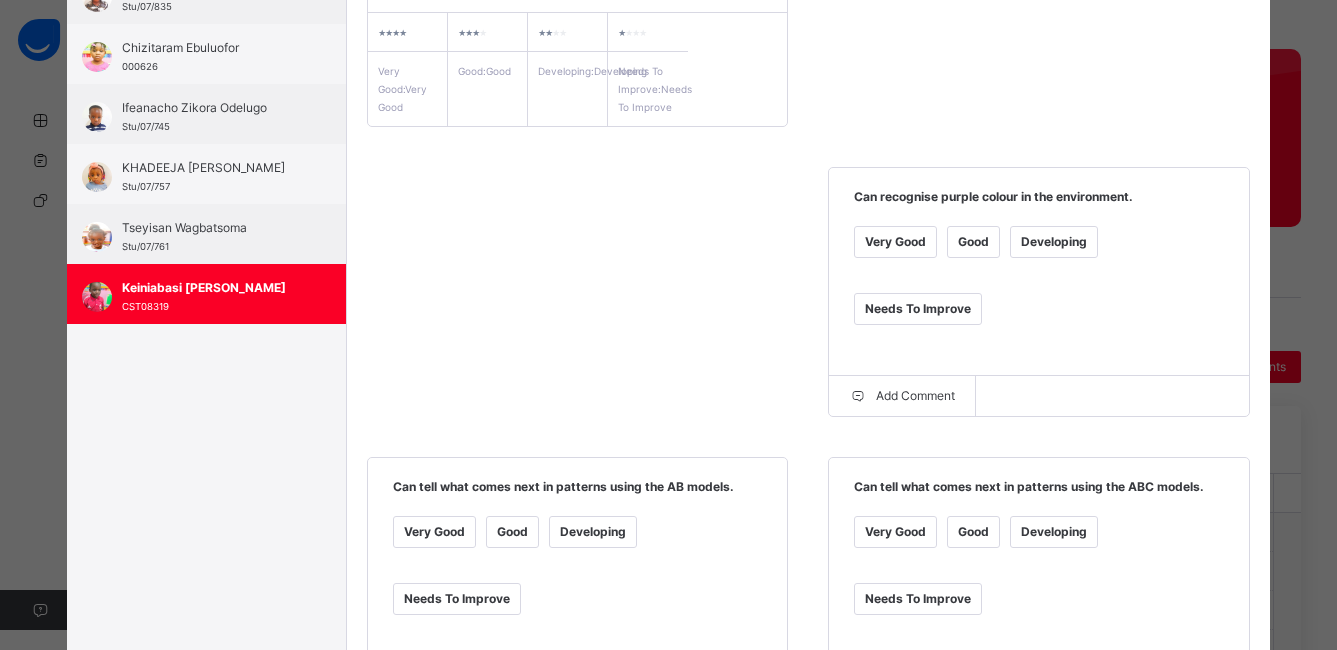 click on "Very Good" at bounding box center [895, 242] 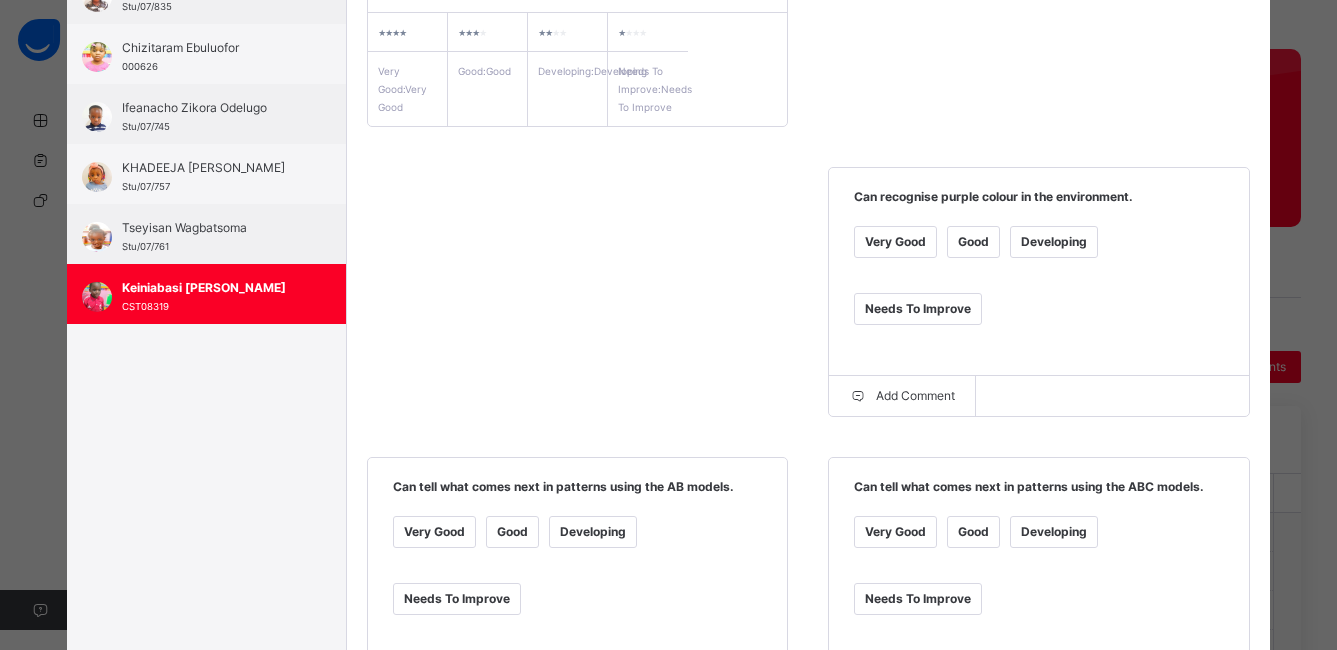 click on "Good" at bounding box center (512, 532) 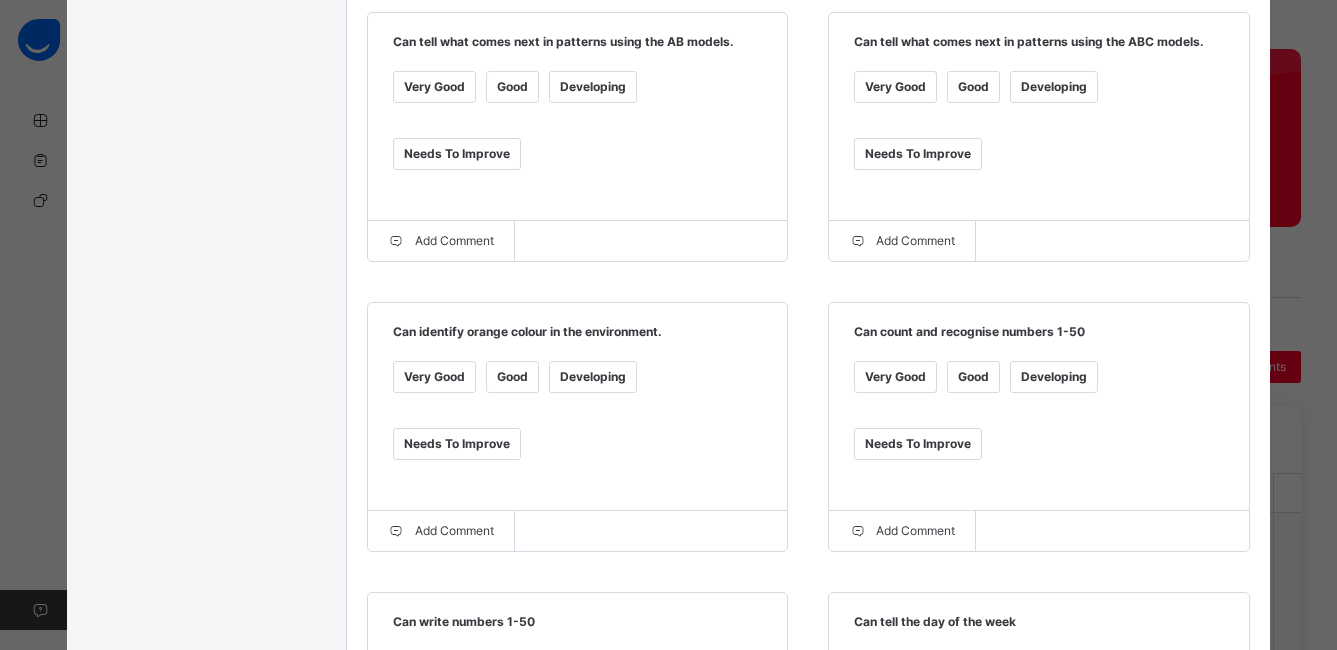 scroll, scrollTop: 862, scrollLeft: 0, axis: vertical 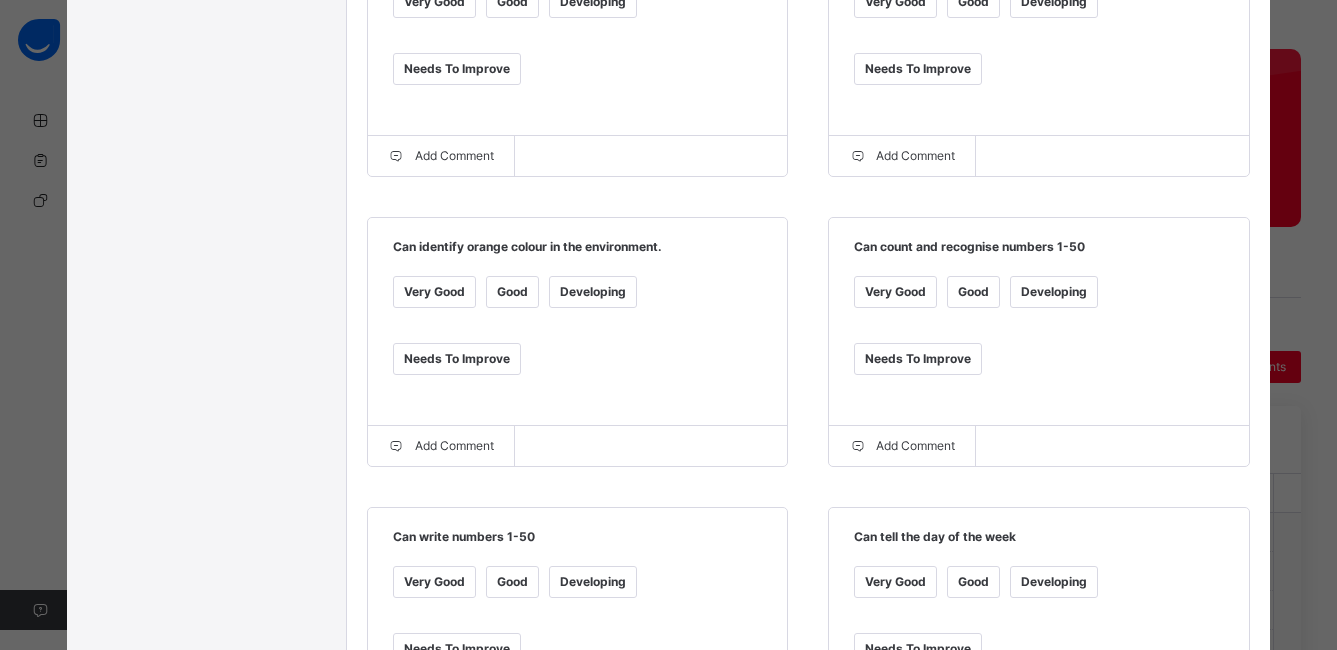 click on "Very Good" at bounding box center [434, 292] 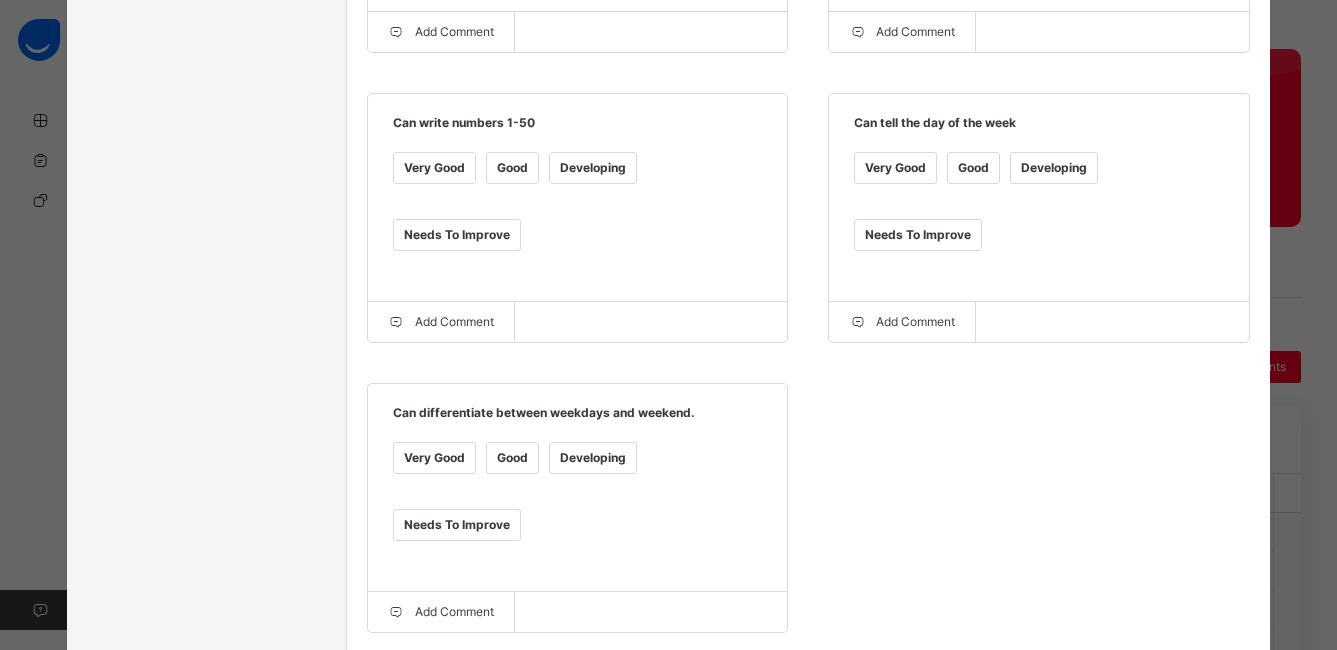 scroll, scrollTop: 1279, scrollLeft: 0, axis: vertical 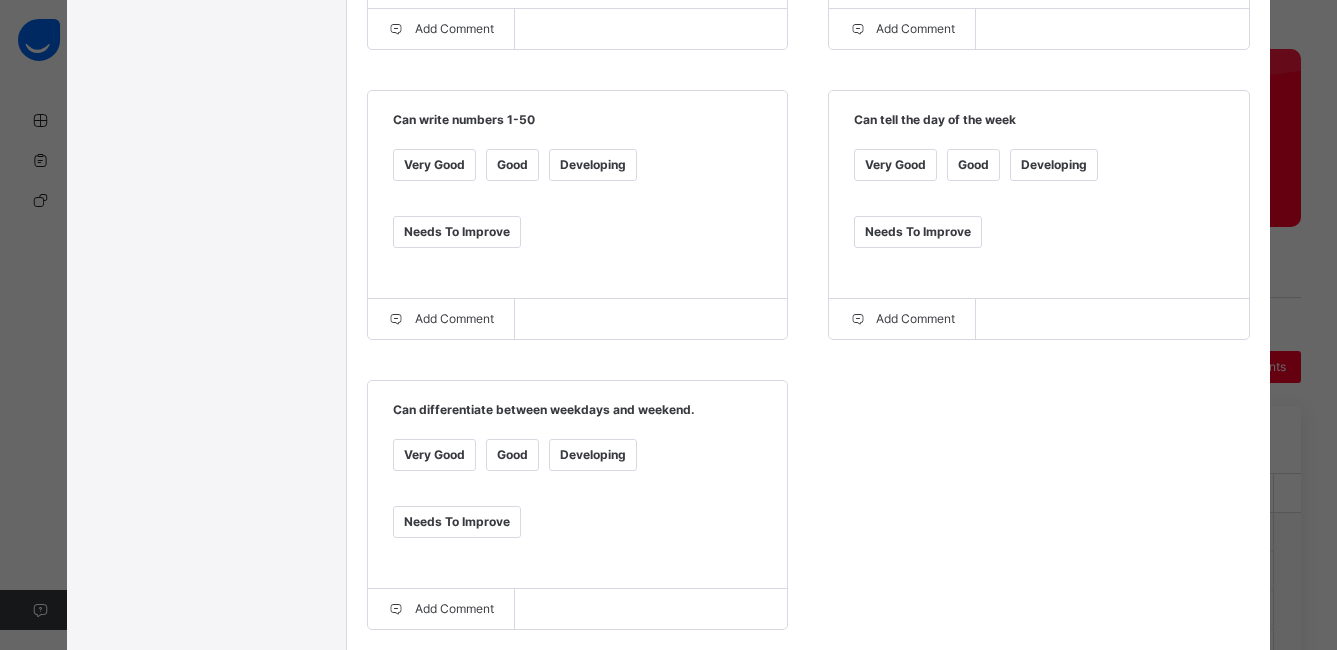 click on "Good" at bounding box center [512, 455] 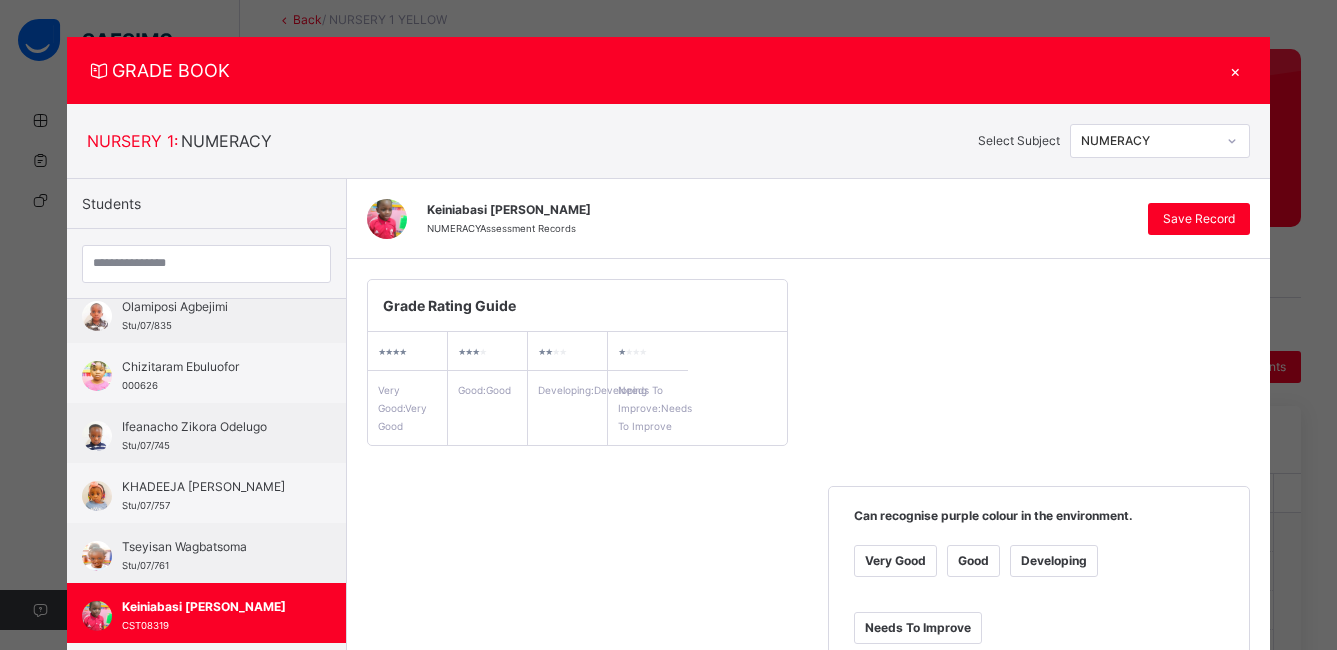 scroll, scrollTop: 0, scrollLeft: 0, axis: both 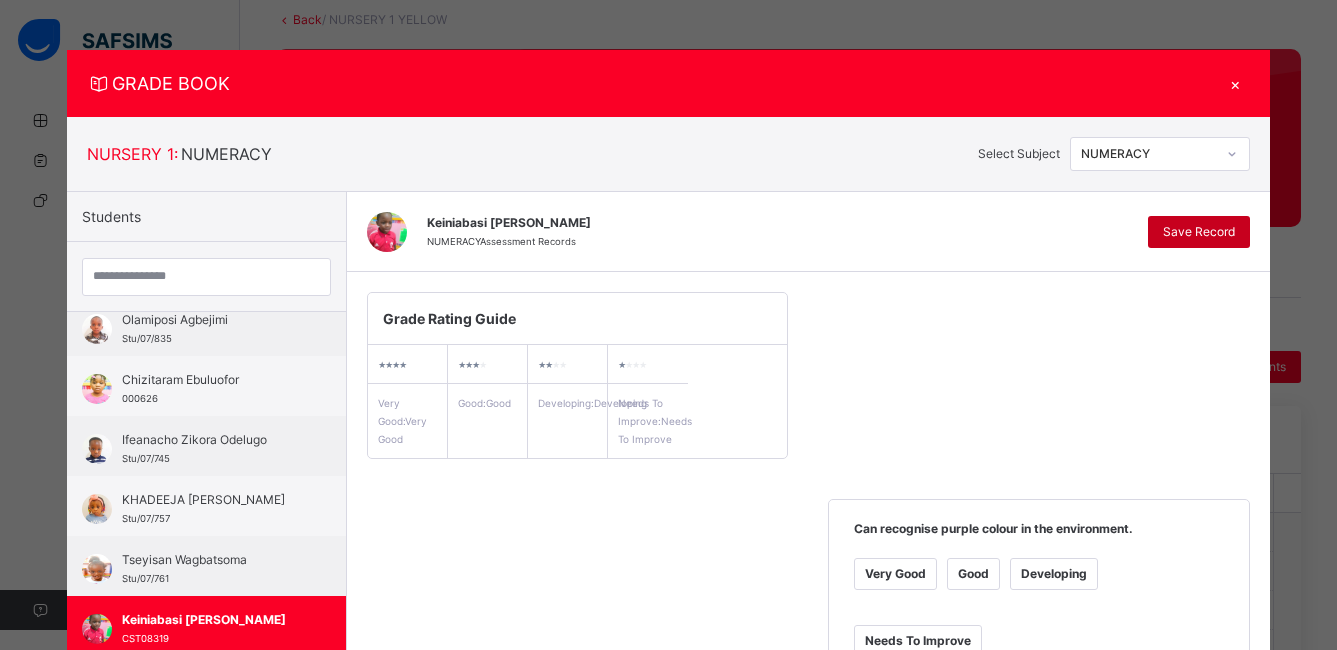 click on "Save Record" at bounding box center (1199, 232) 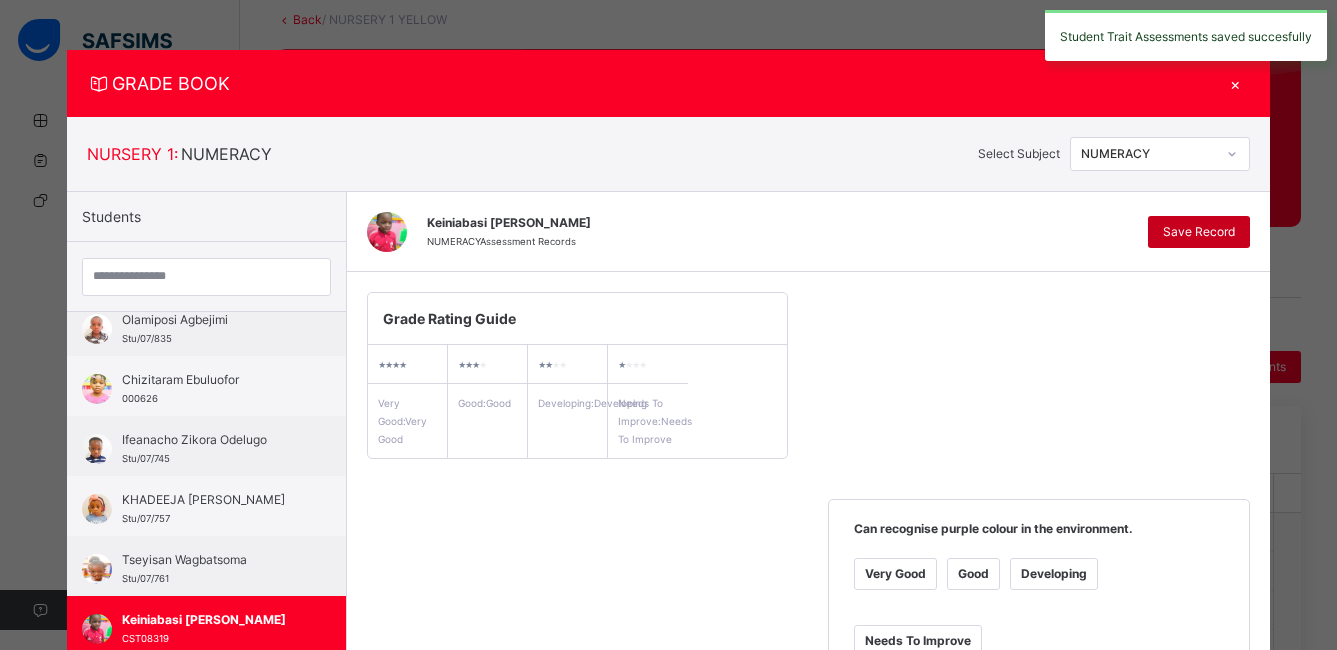 click on "Save Record" at bounding box center (1199, 232) 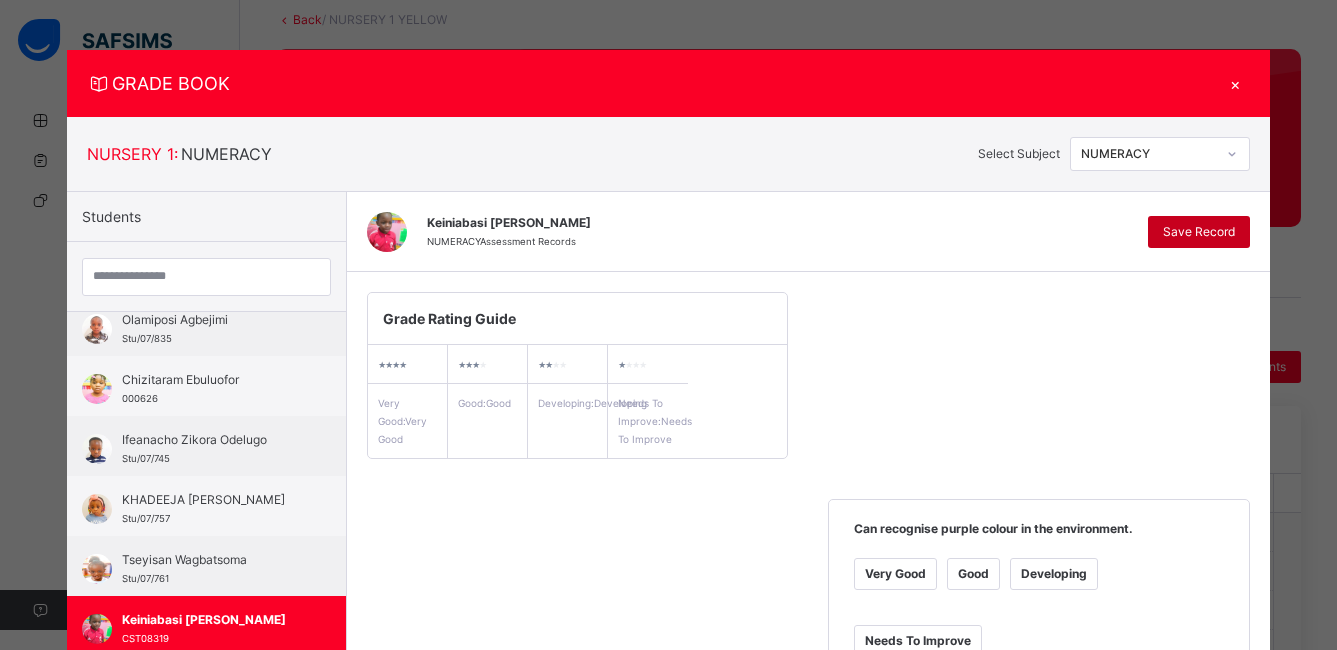 click on "Save Record" at bounding box center [1199, 232] 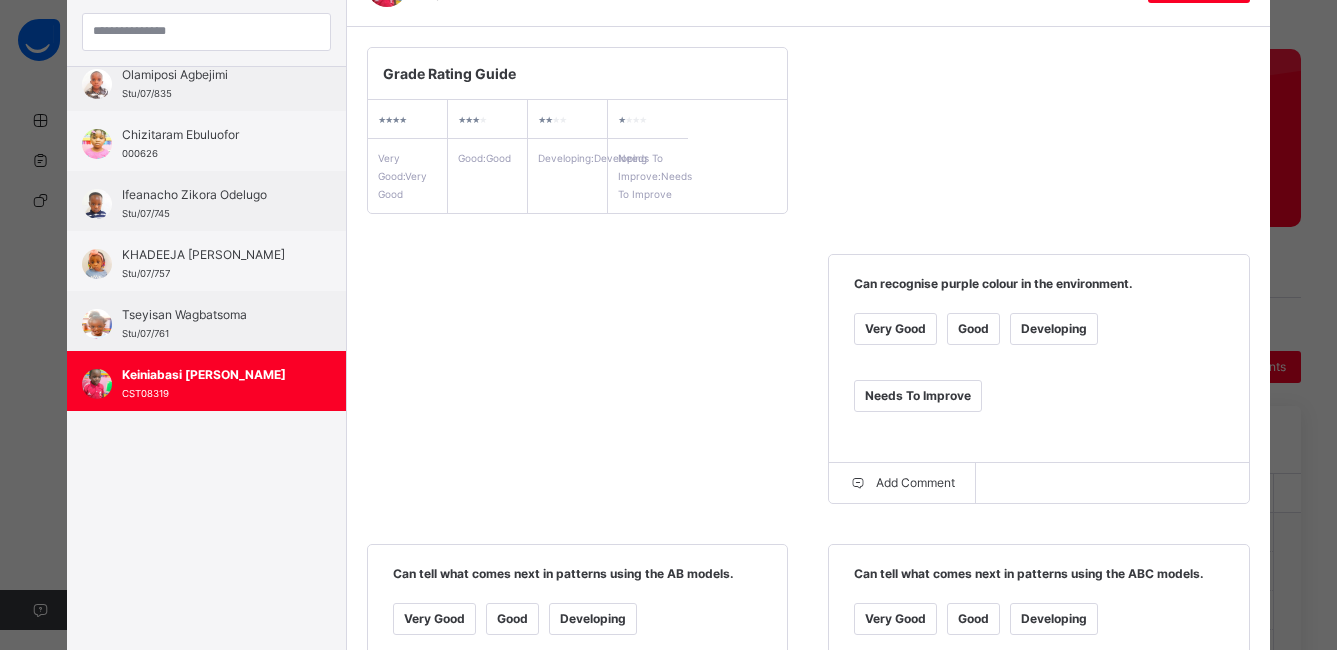 scroll, scrollTop: 0, scrollLeft: 0, axis: both 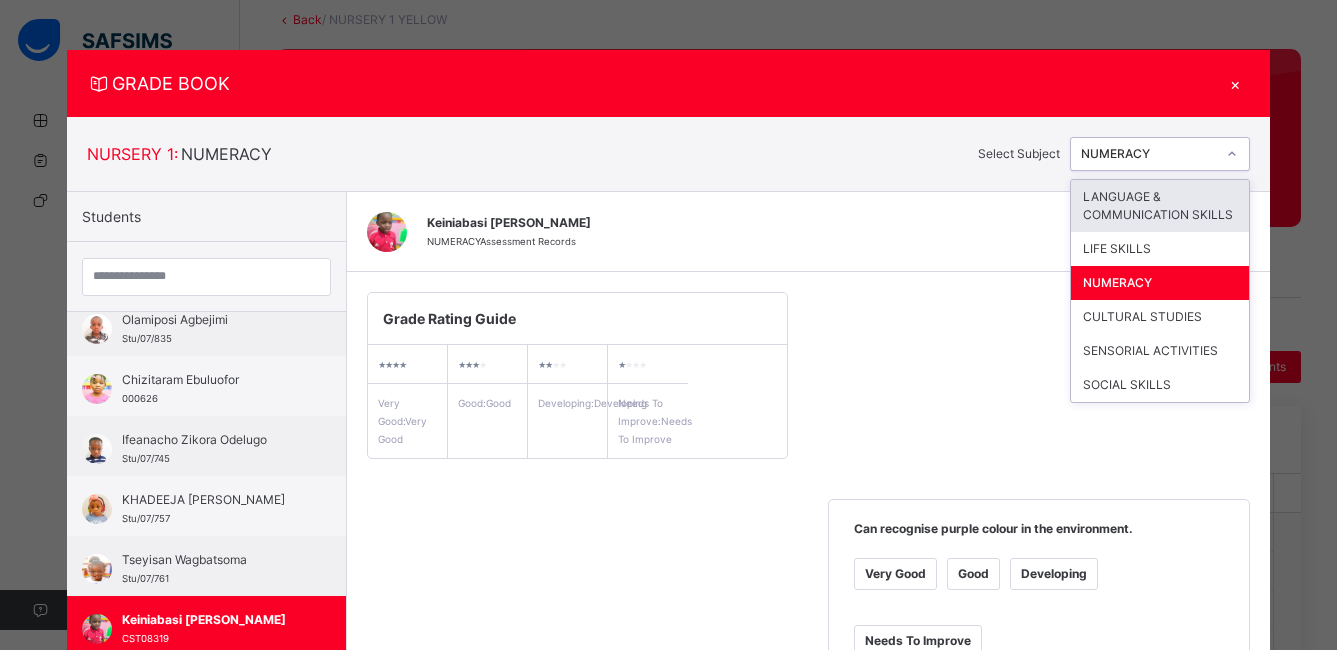 click 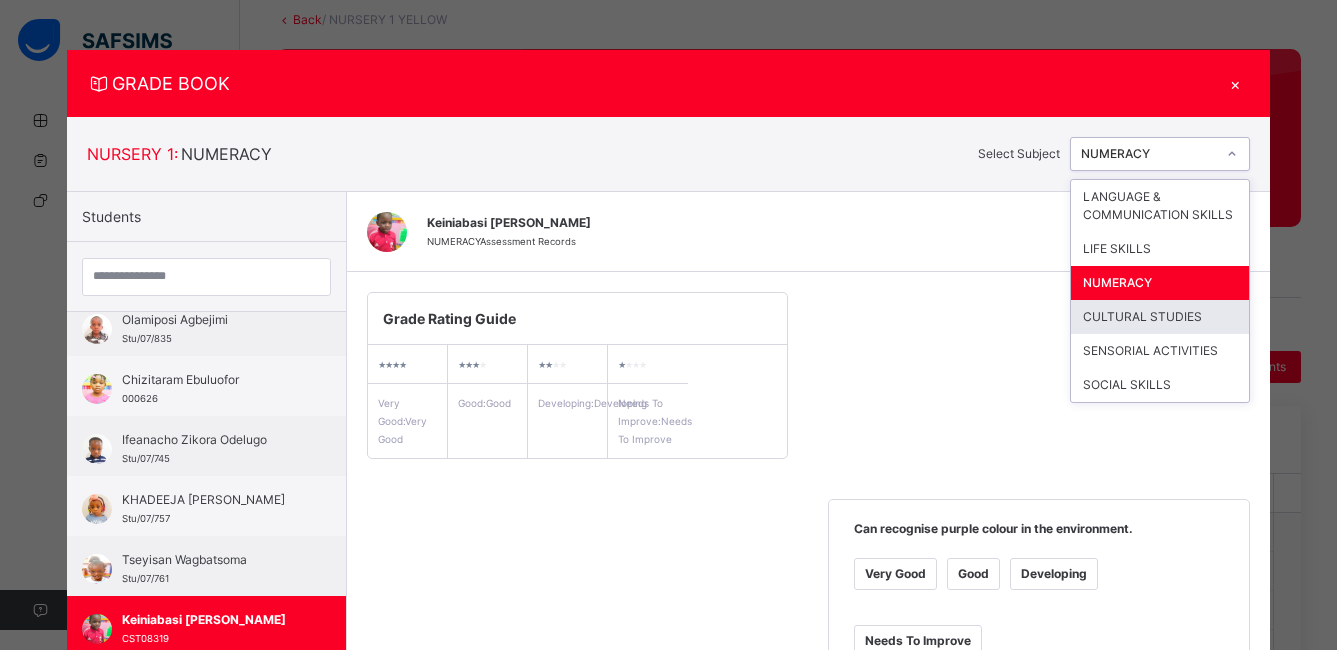 click on "CULTURAL STUDIES" at bounding box center (1160, 317) 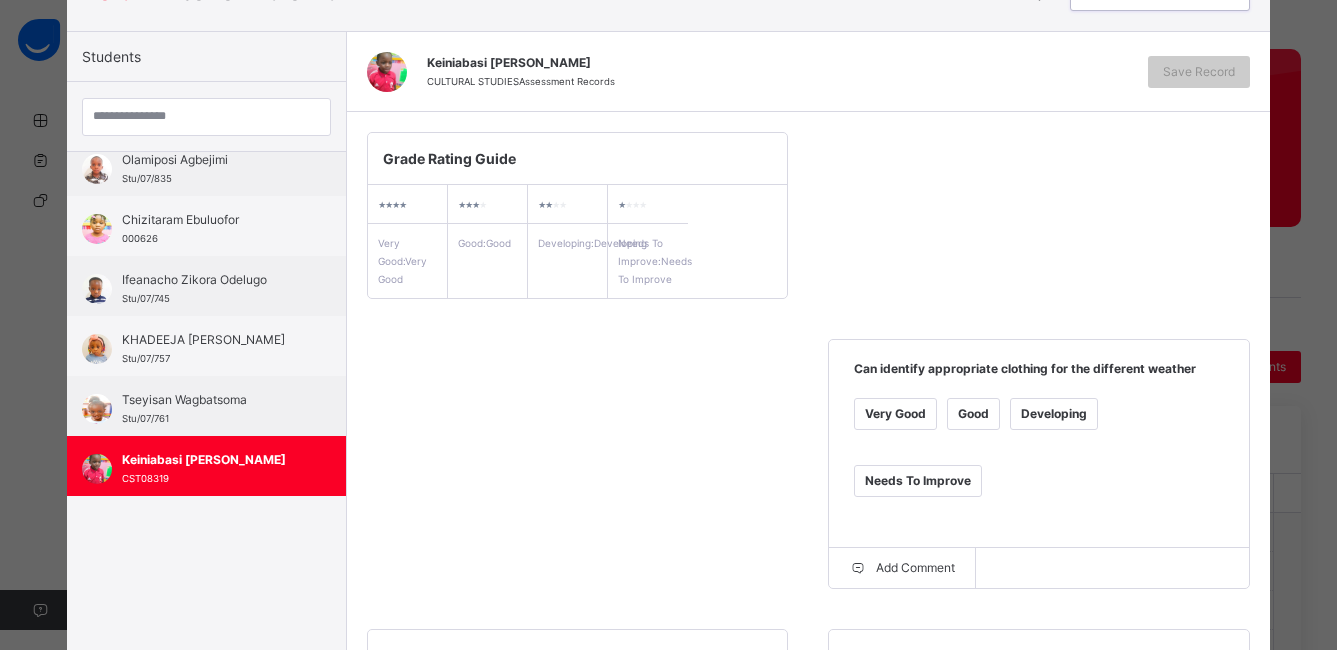 scroll, scrollTop: 173, scrollLeft: 0, axis: vertical 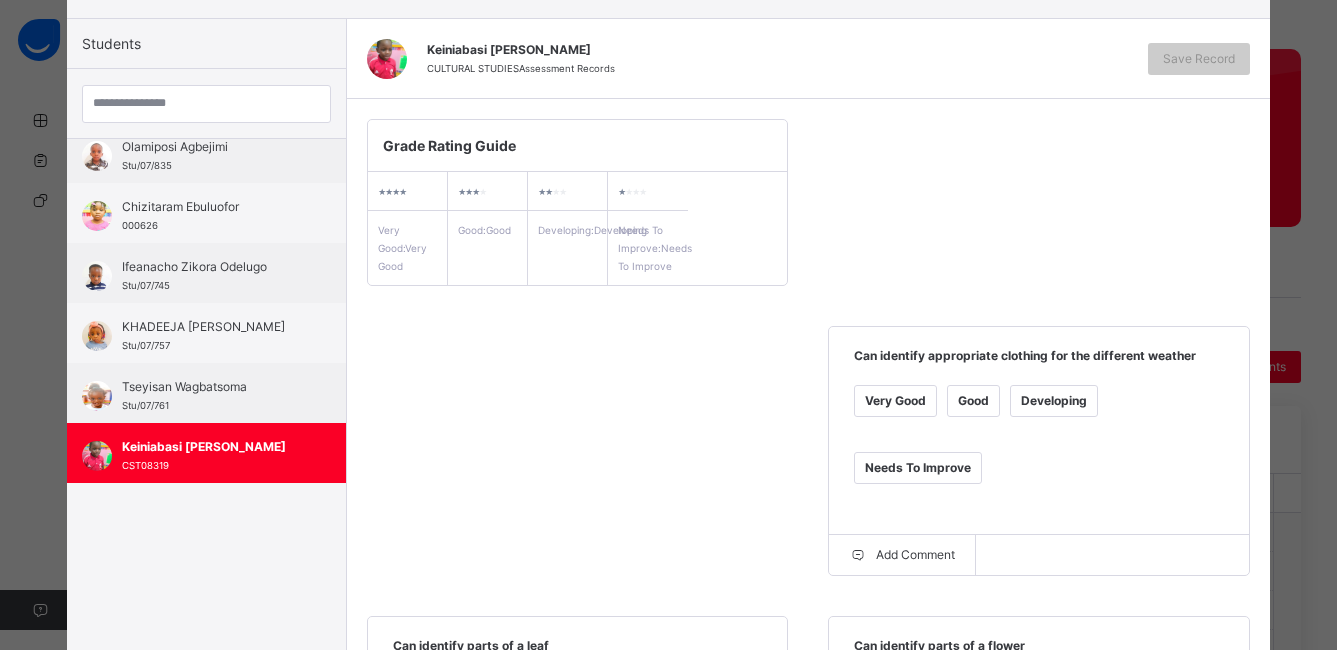 click on "Very Good" at bounding box center (895, 401) 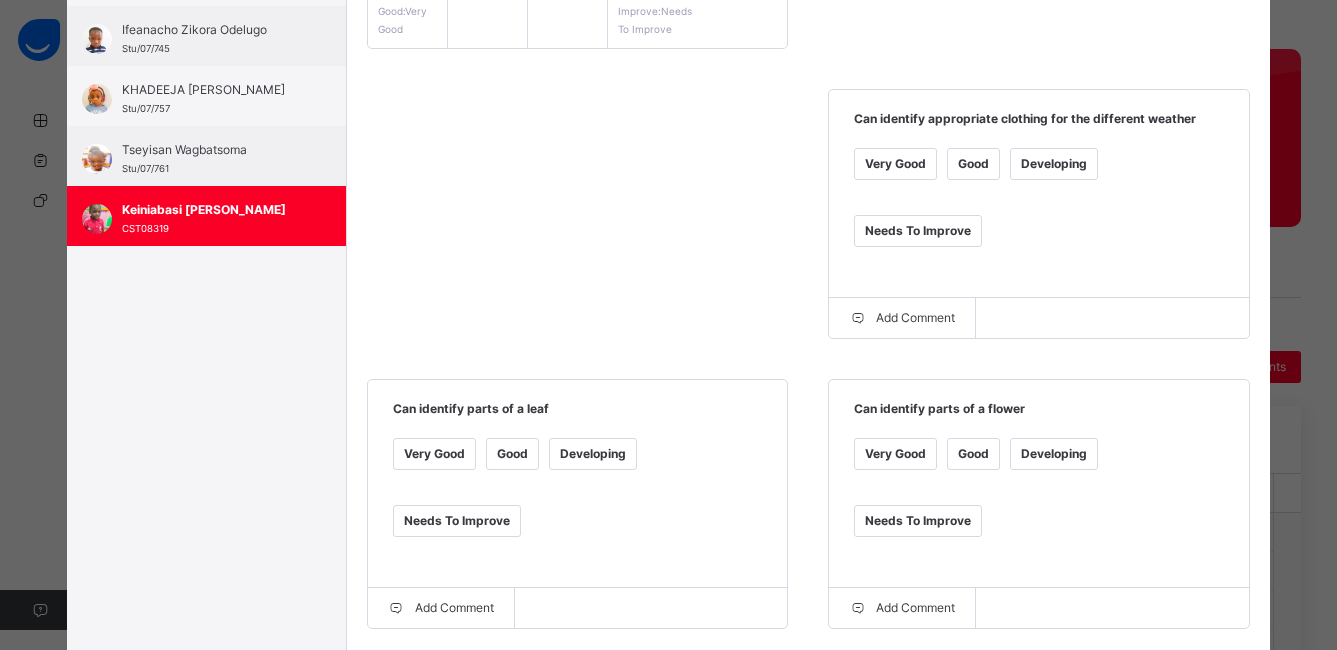 scroll, scrollTop: 412, scrollLeft: 0, axis: vertical 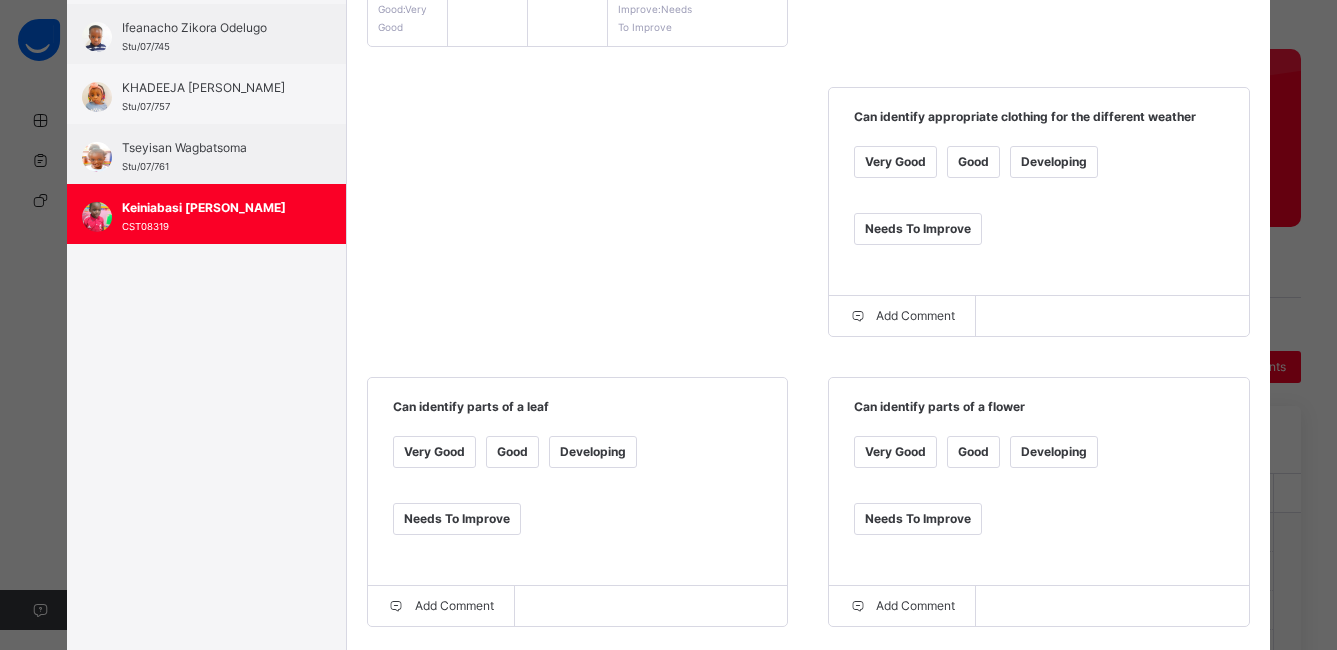 click on "Good" at bounding box center (512, 452) 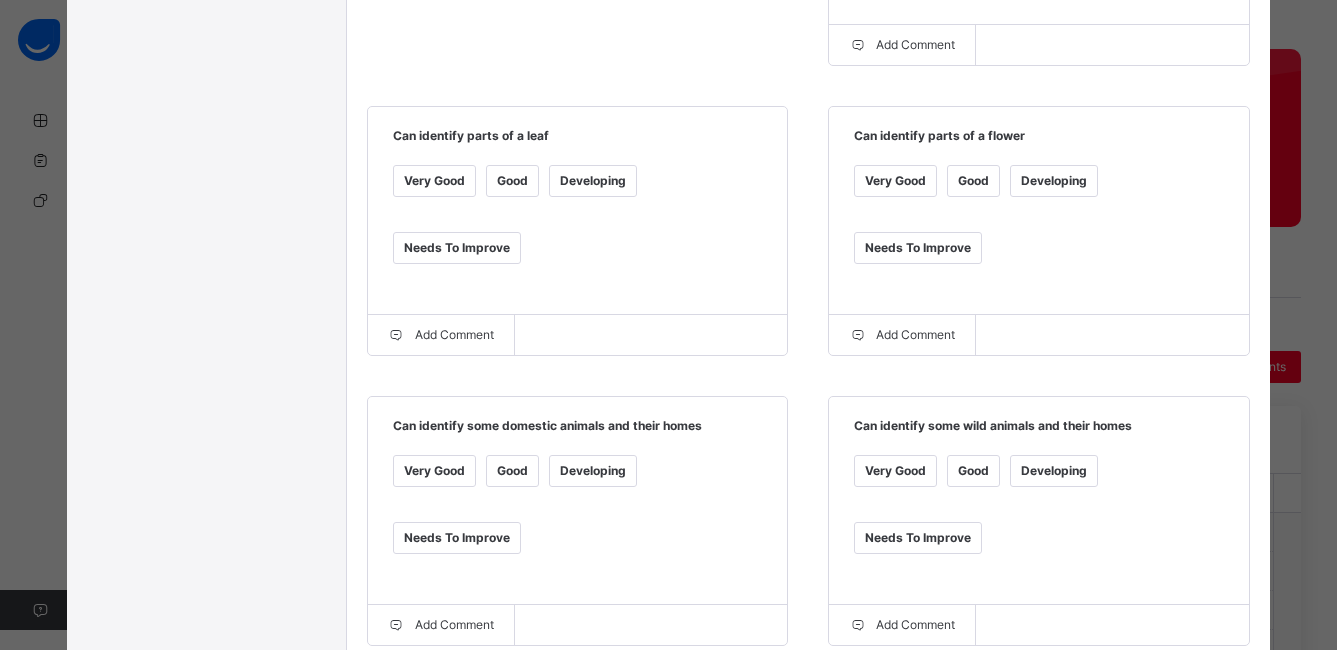 scroll, scrollTop: 685, scrollLeft: 0, axis: vertical 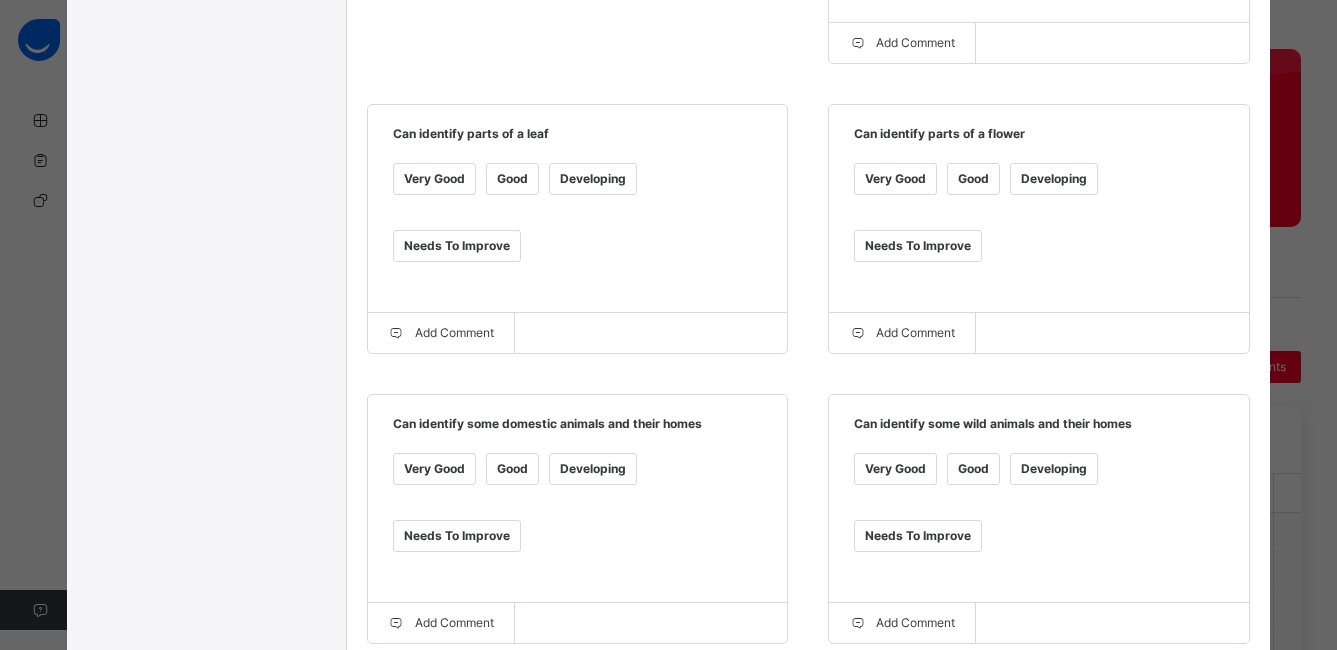 click on "Good" at bounding box center [512, 469] 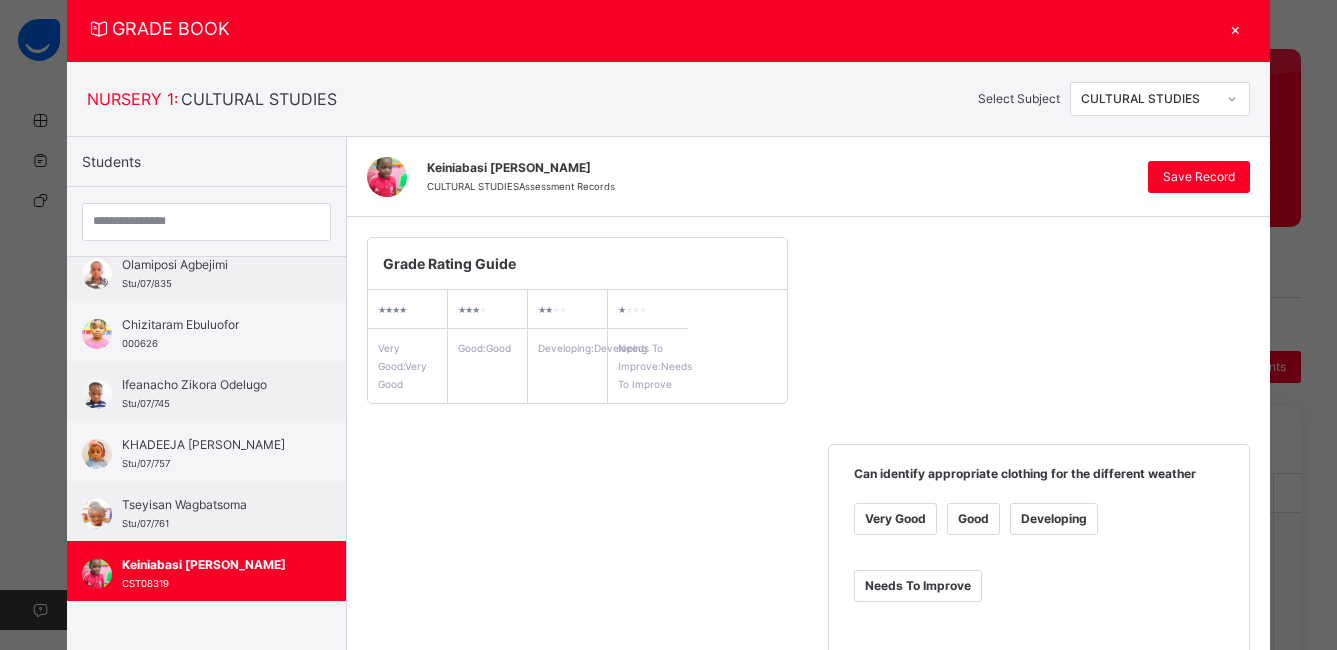 scroll, scrollTop: 0, scrollLeft: 0, axis: both 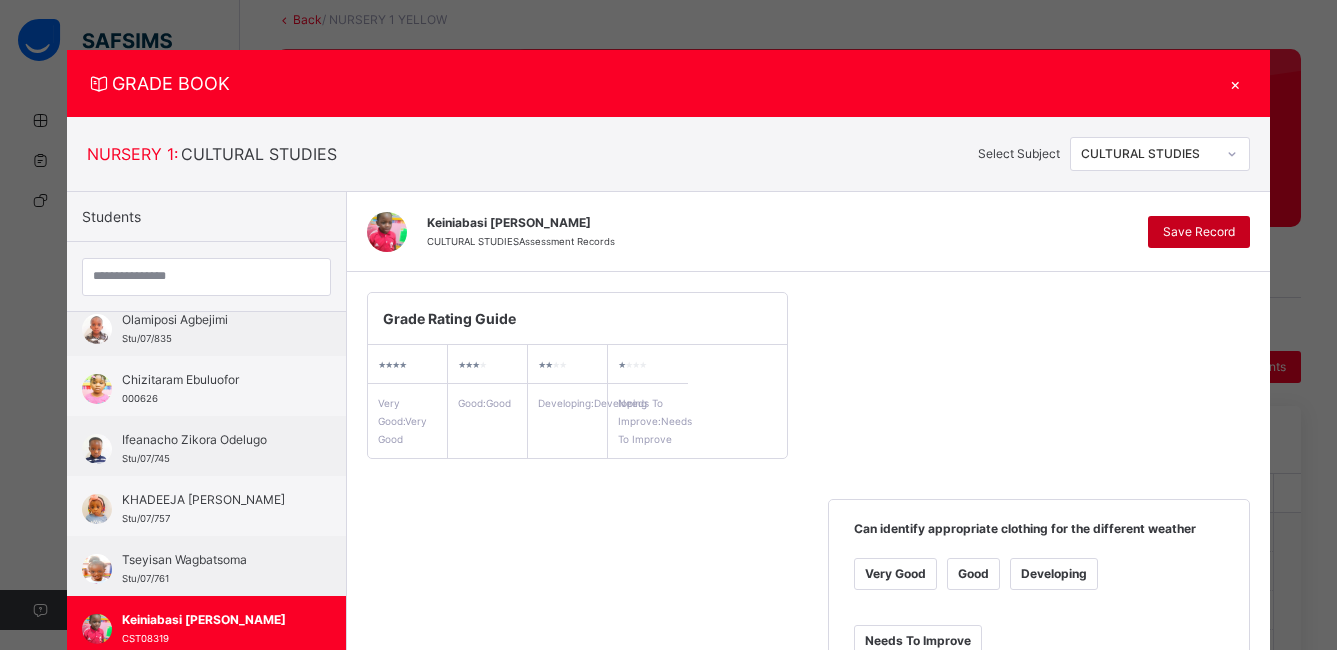 click on "Save Record" at bounding box center [1199, 232] 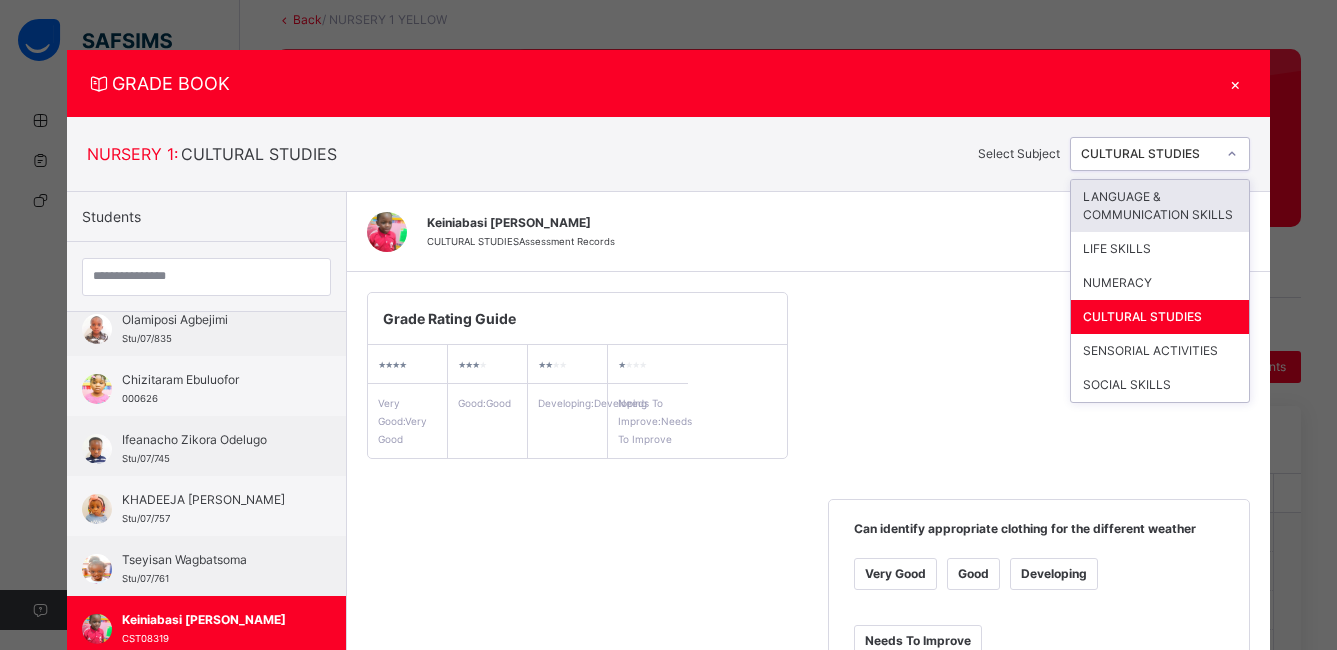 click 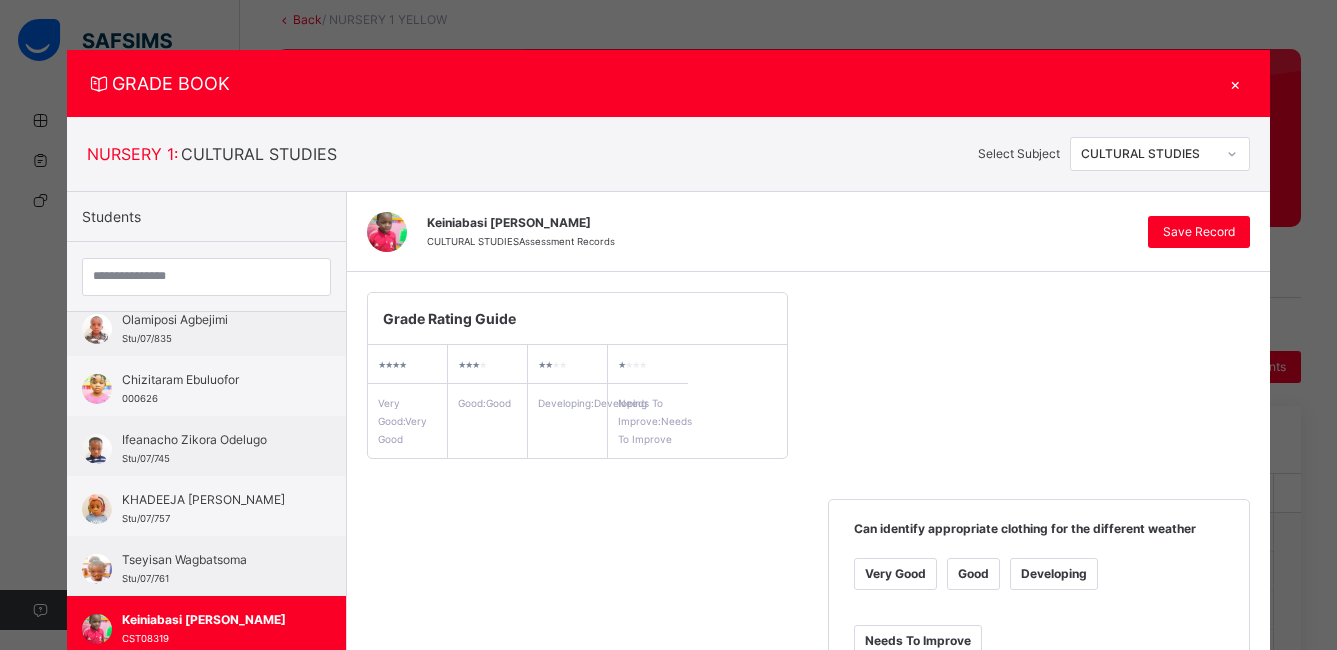 click on "Grade Rating Guide   ★ ★ ★ ★ Very Good  :  Very Good ★ ★ ★ ★ Good   :  Good  ★ ★ ★ ★ Developing  :  Developing ★ ★ ★ ★ Needs To Improve  :  Needs To Improve Can identify appropriate clothing for the different weather   Very Good Good  Developing Needs To Improve  Add Comment Can identify parts of a leaf   Very Good Good  Developing Needs To Improve  Add Comment Can identify parts of a flower   Very Good Good  Developing Needs To Improve  Add Comment Can identify some domestic animals and their homes   Very Good Good  Developing Needs To Improve  Add Comment Can identify some wild animals and their homes   Very Good Good  Developing Needs To Improve  Add Comment" at bounding box center (808, 810) 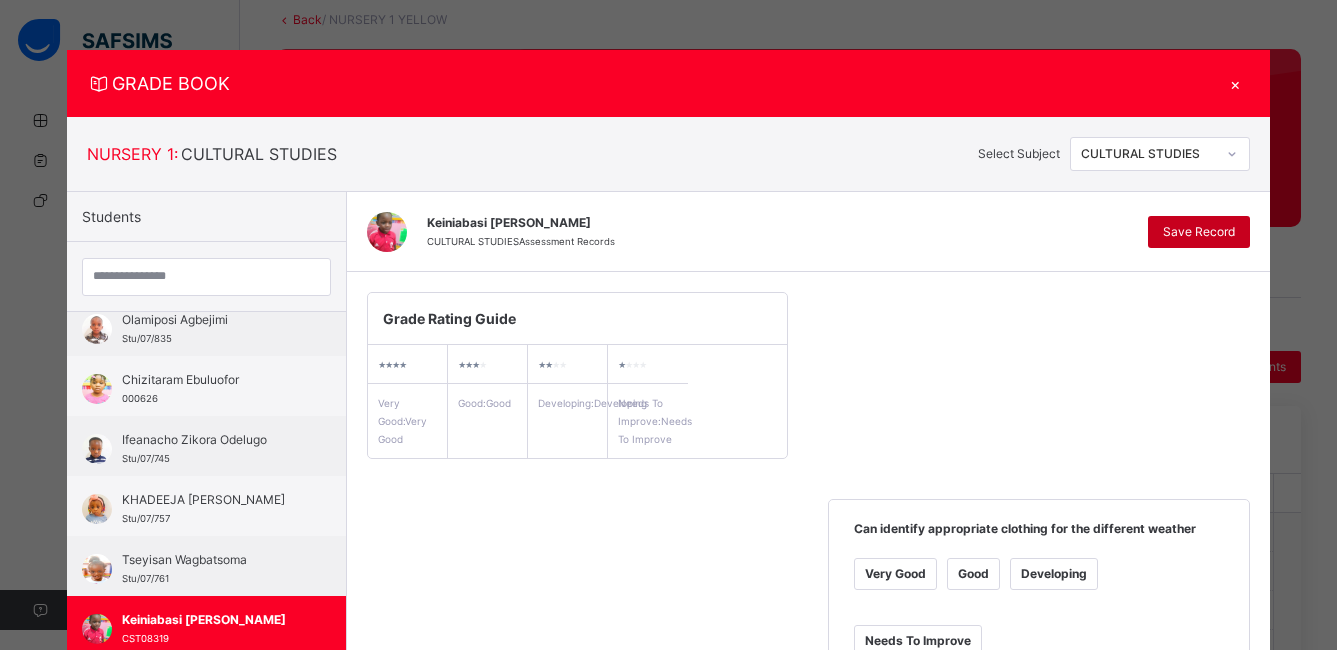 click on "Save Record" at bounding box center [1199, 232] 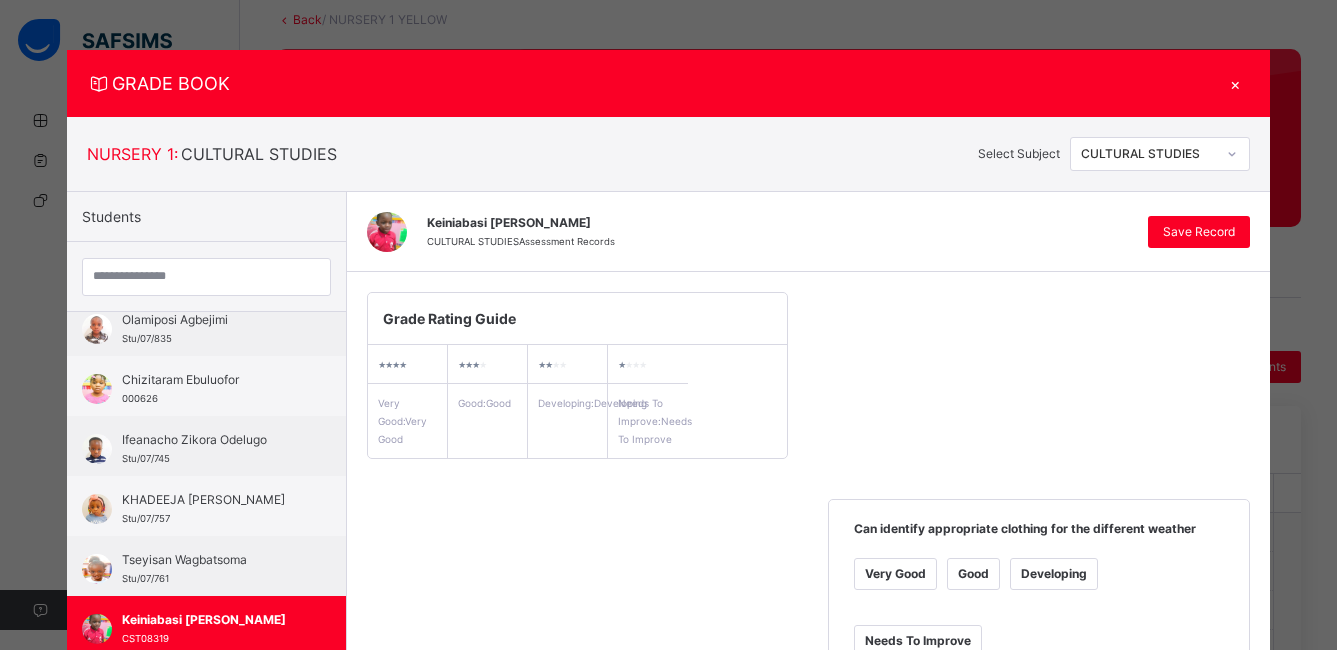 click 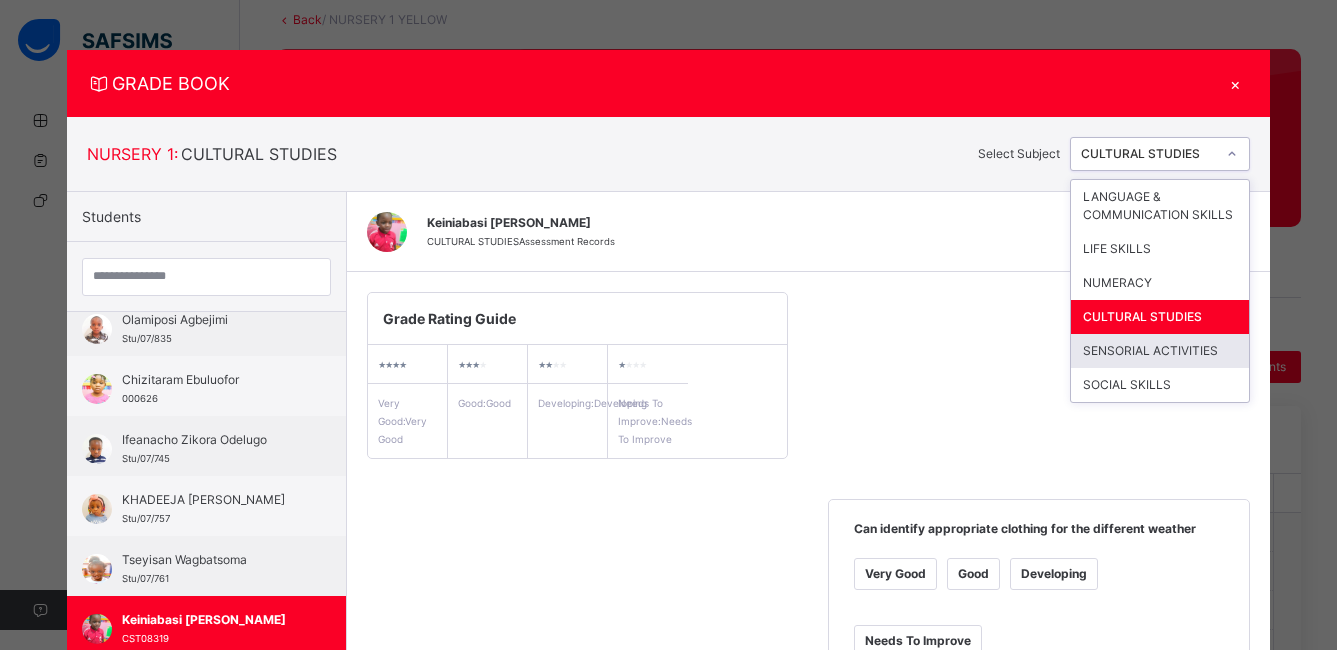 click on "SENSORIAL ACTIVITIES" at bounding box center (1160, 351) 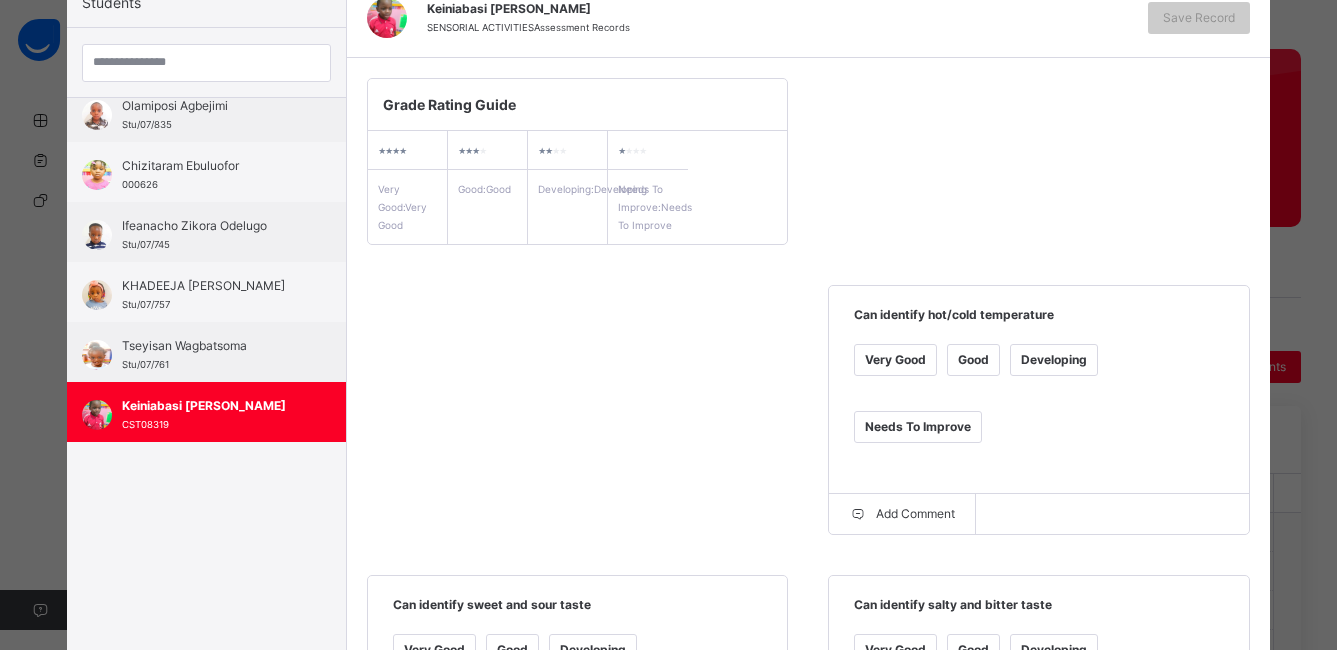 scroll, scrollTop: 247, scrollLeft: 0, axis: vertical 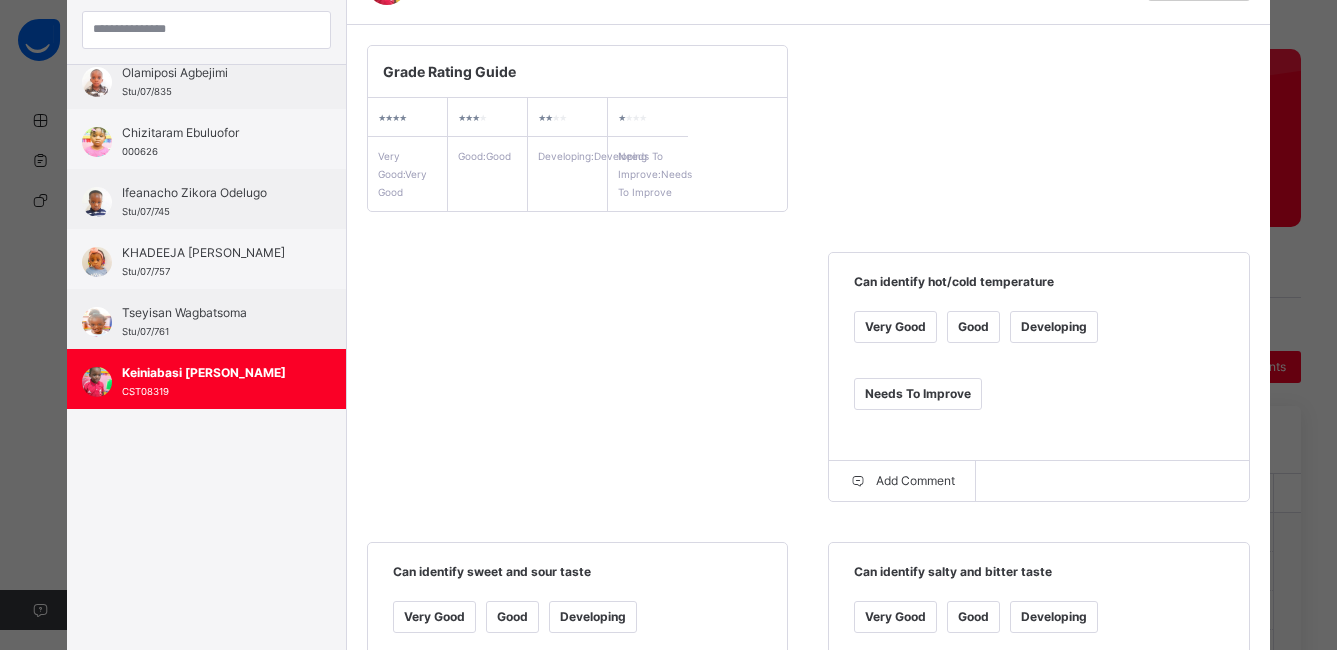 click on "Very Good" at bounding box center (895, 327) 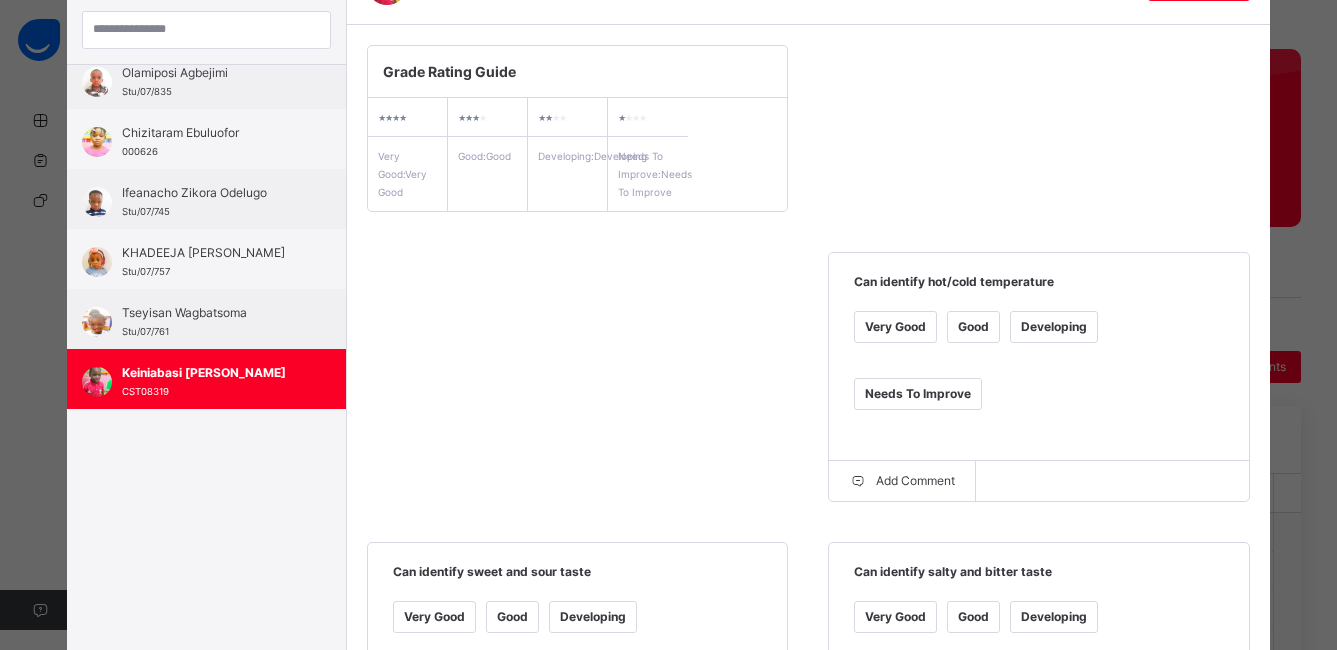 click on "Good" at bounding box center [512, 617] 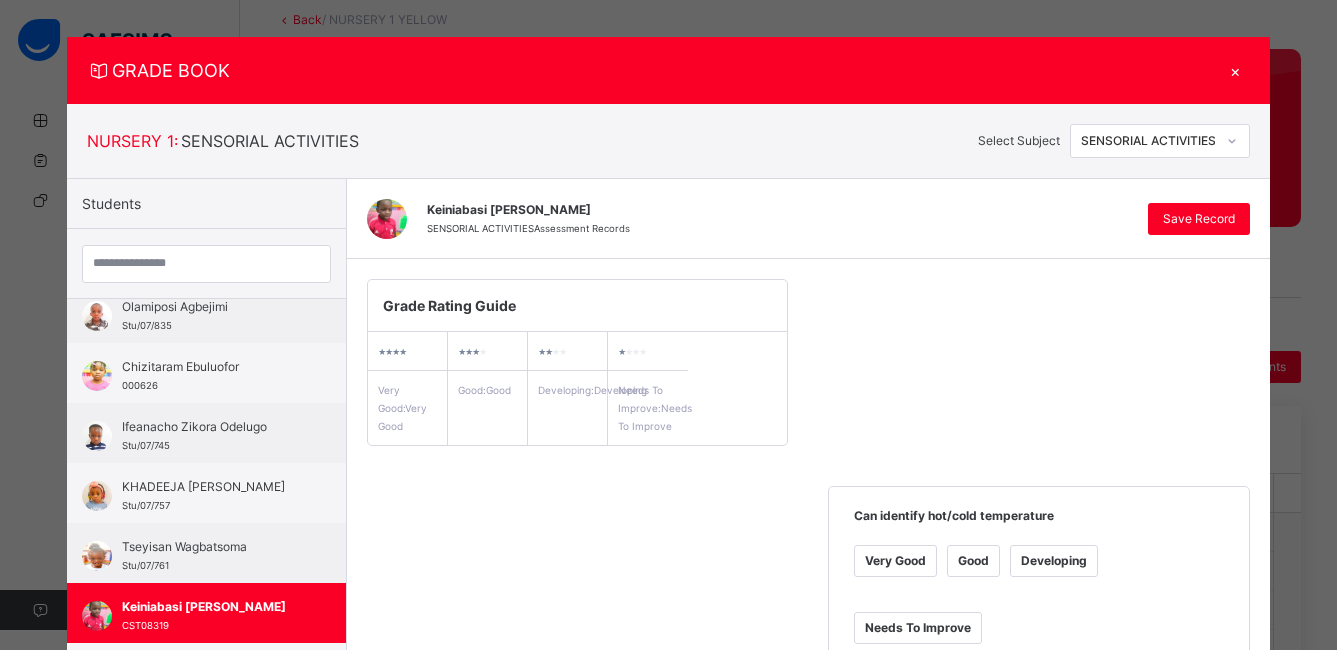 scroll, scrollTop: 0, scrollLeft: 0, axis: both 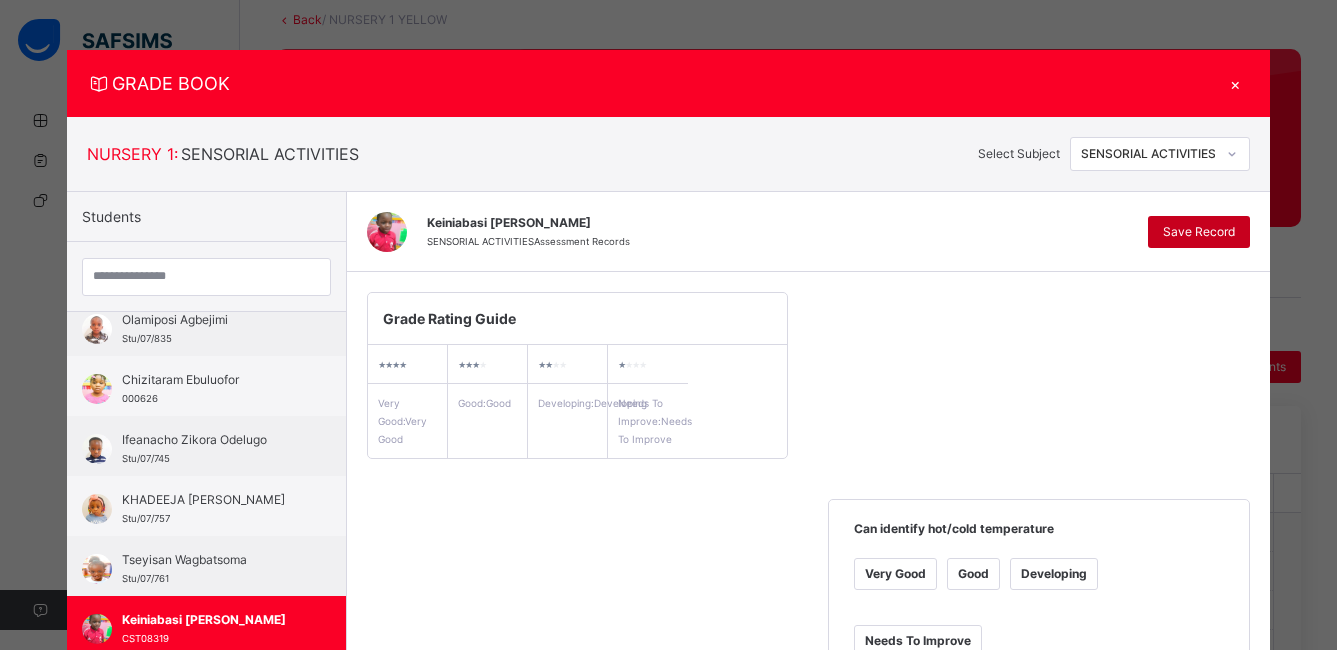 click on "Save Record" at bounding box center (1199, 232) 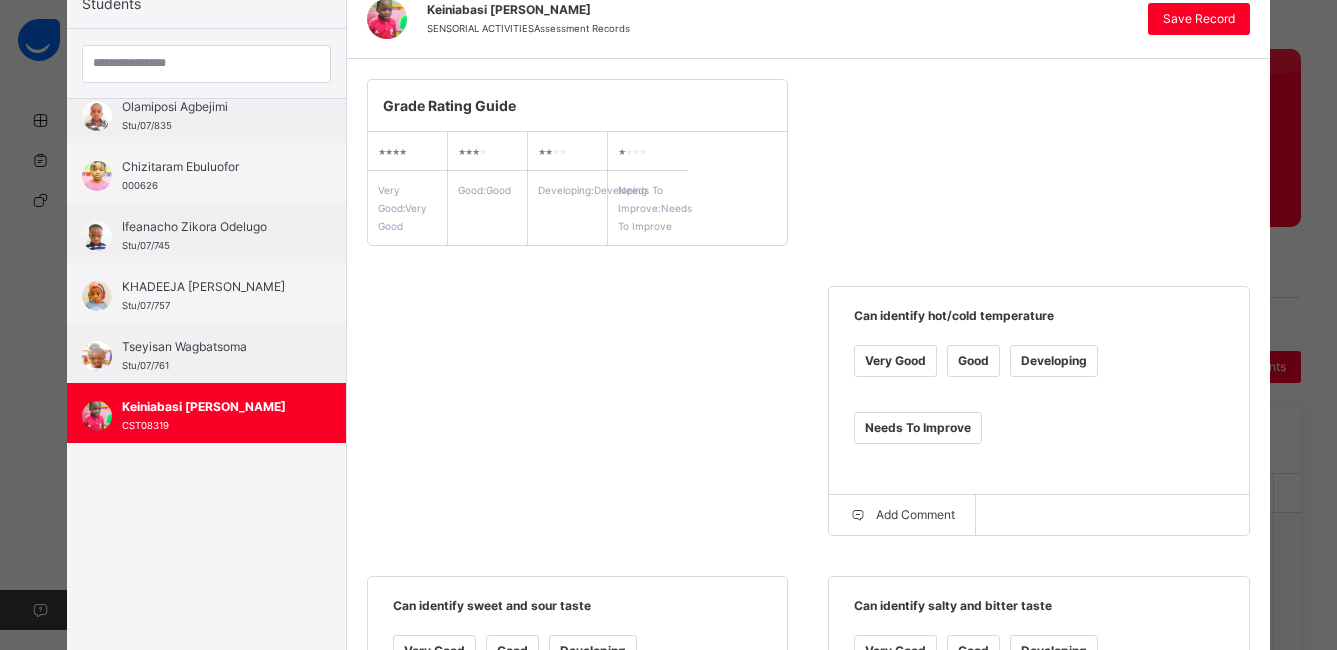 scroll, scrollTop: 209, scrollLeft: 0, axis: vertical 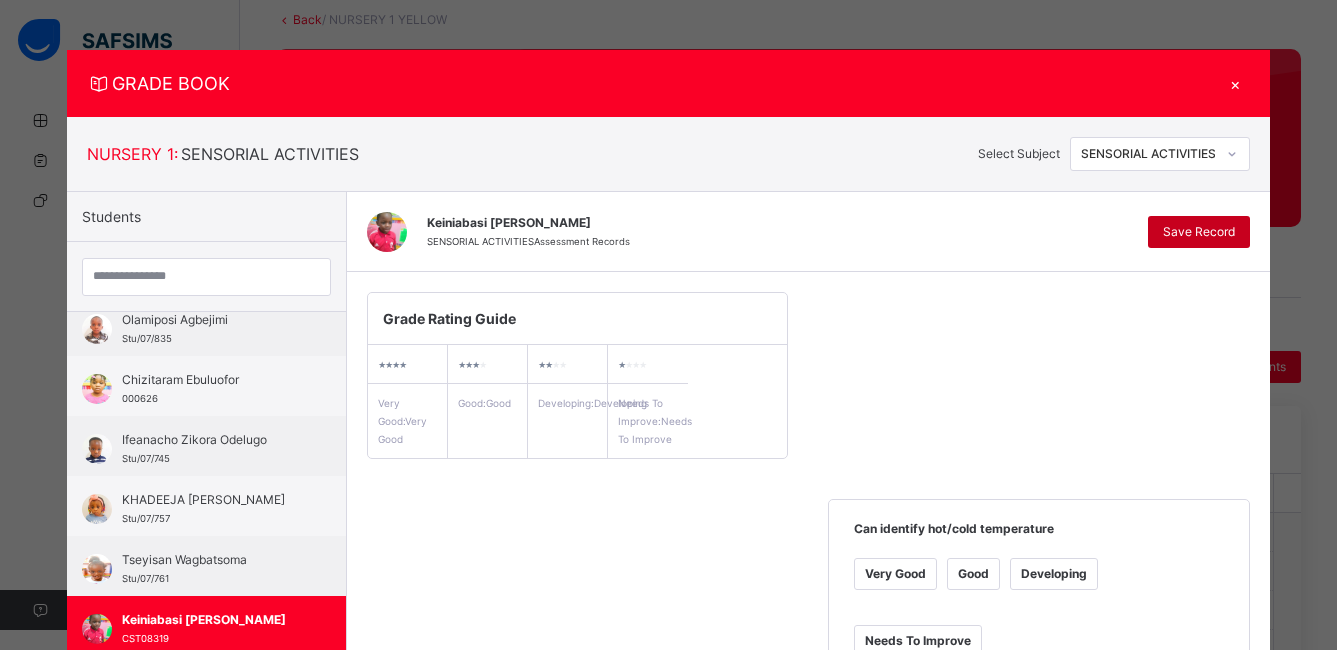 click on "Save Record" at bounding box center (1199, 232) 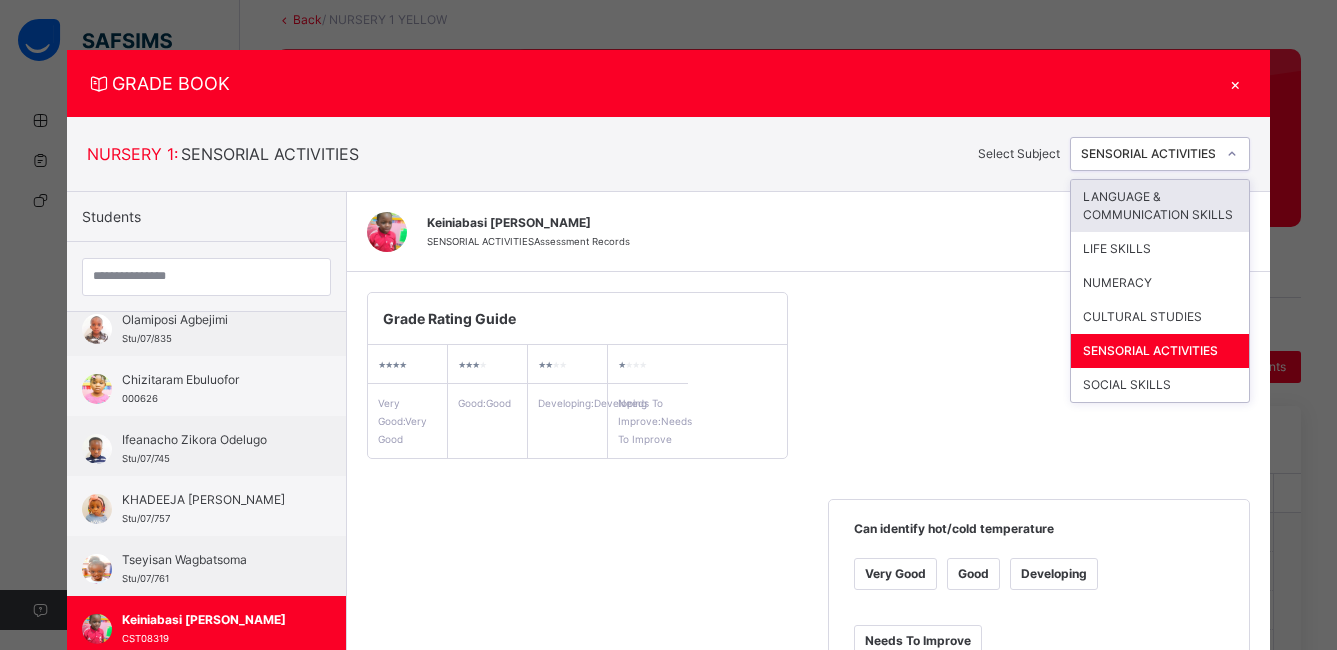 click 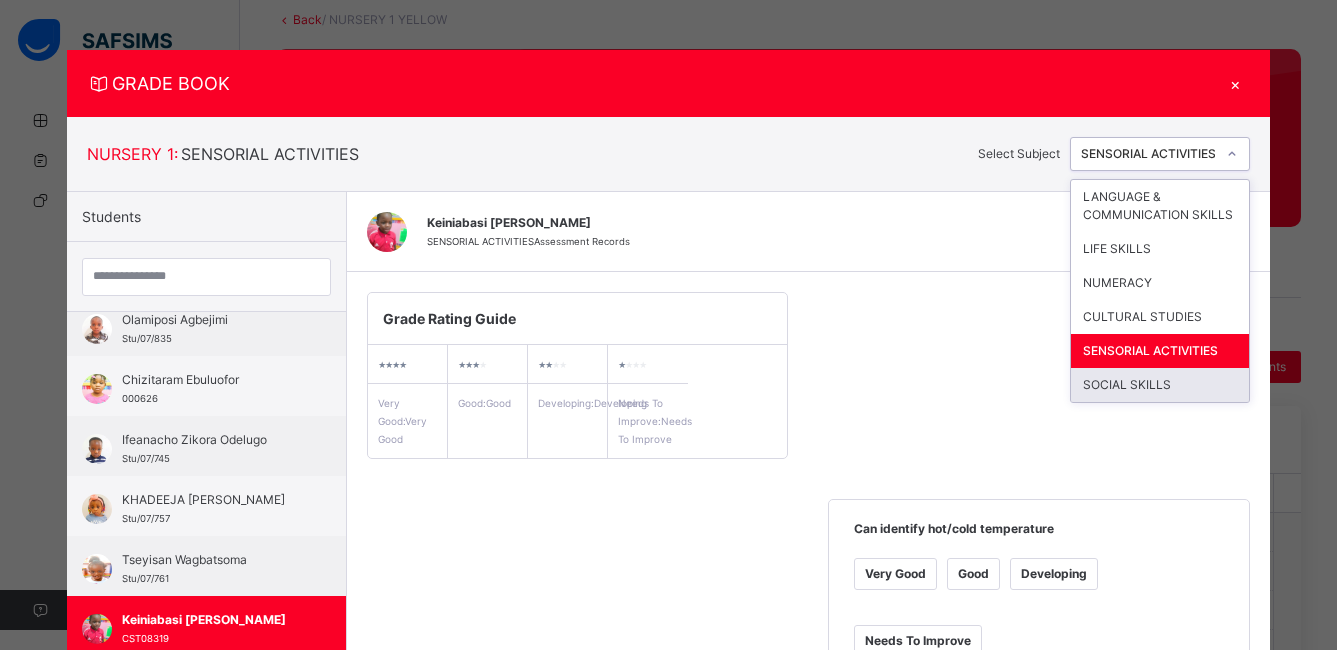 click on "SOCIAL SKILLS" at bounding box center (1160, 385) 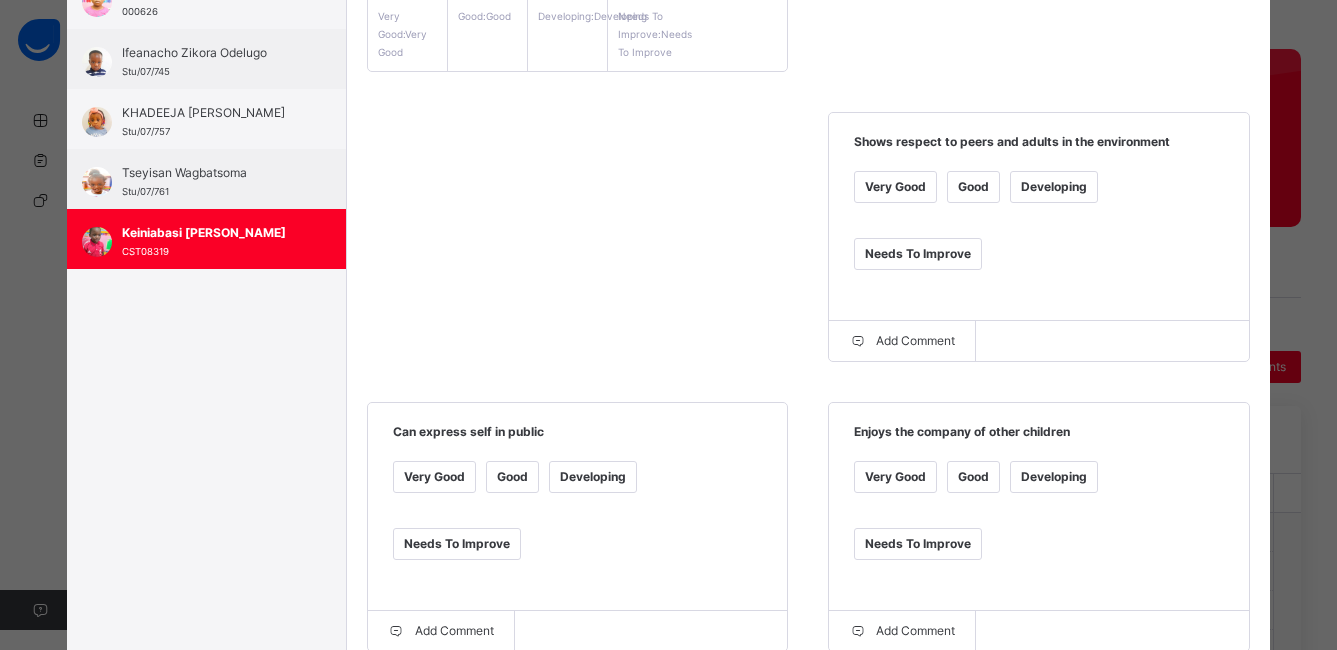 scroll, scrollTop: 391, scrollLeft: 0, axis: vertical 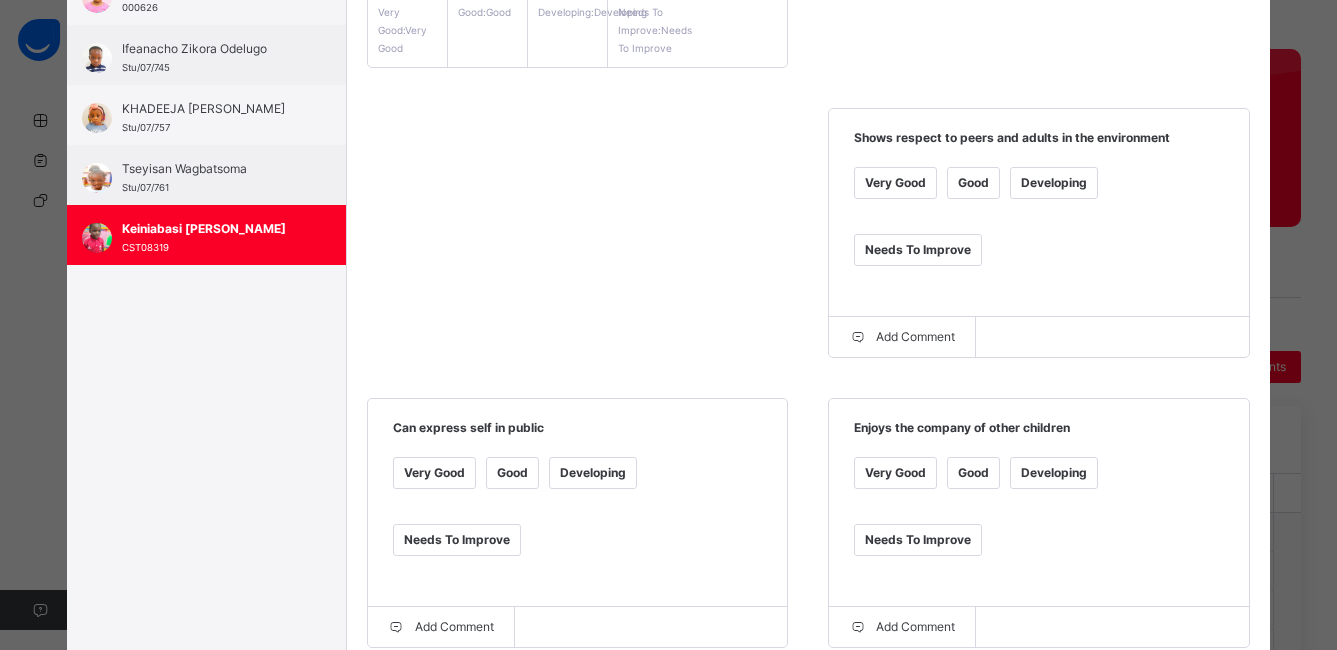 click on "Good" at bounding box center [973, 183] 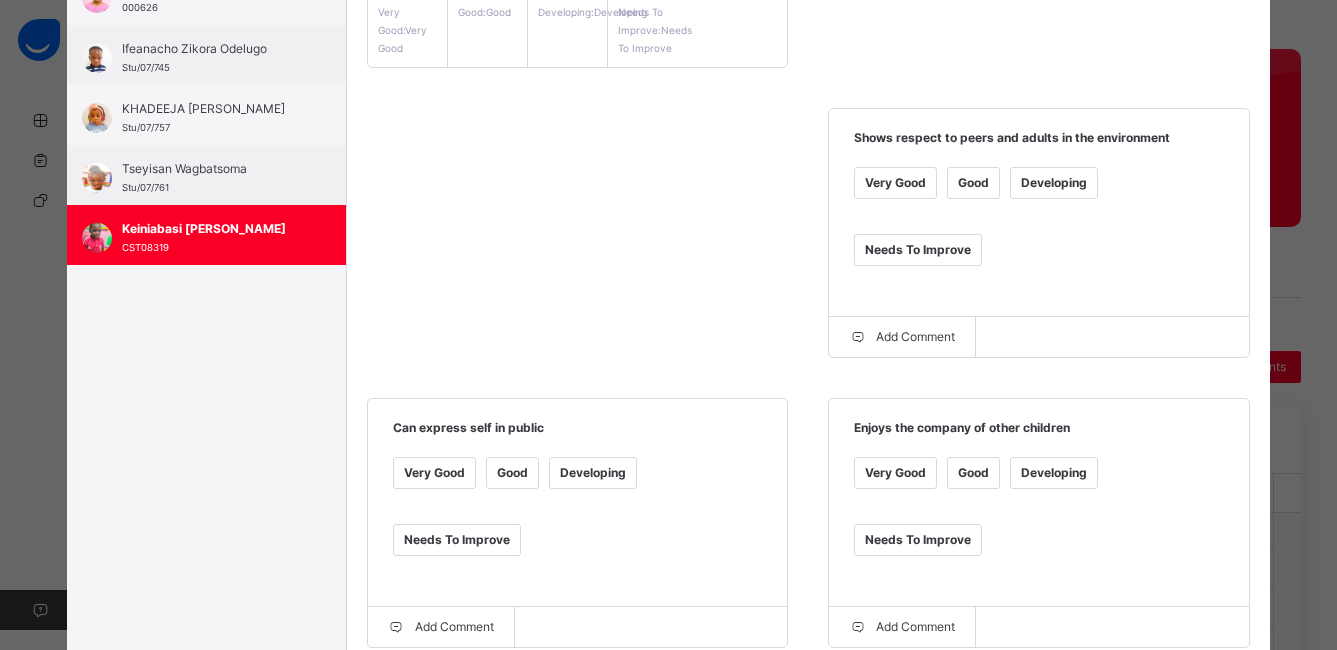 click on "Good" at bounding box center (512, 473) 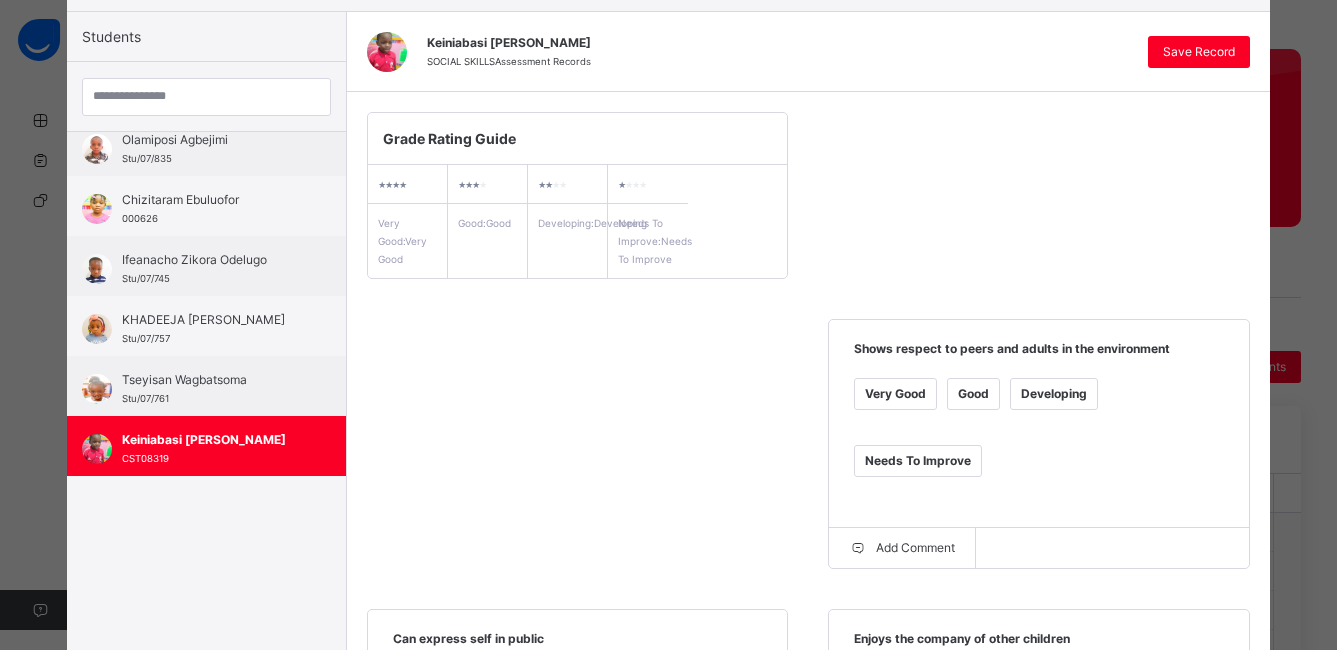 scroll, scrollTop: 0, scrollLeft: 0, axis: both 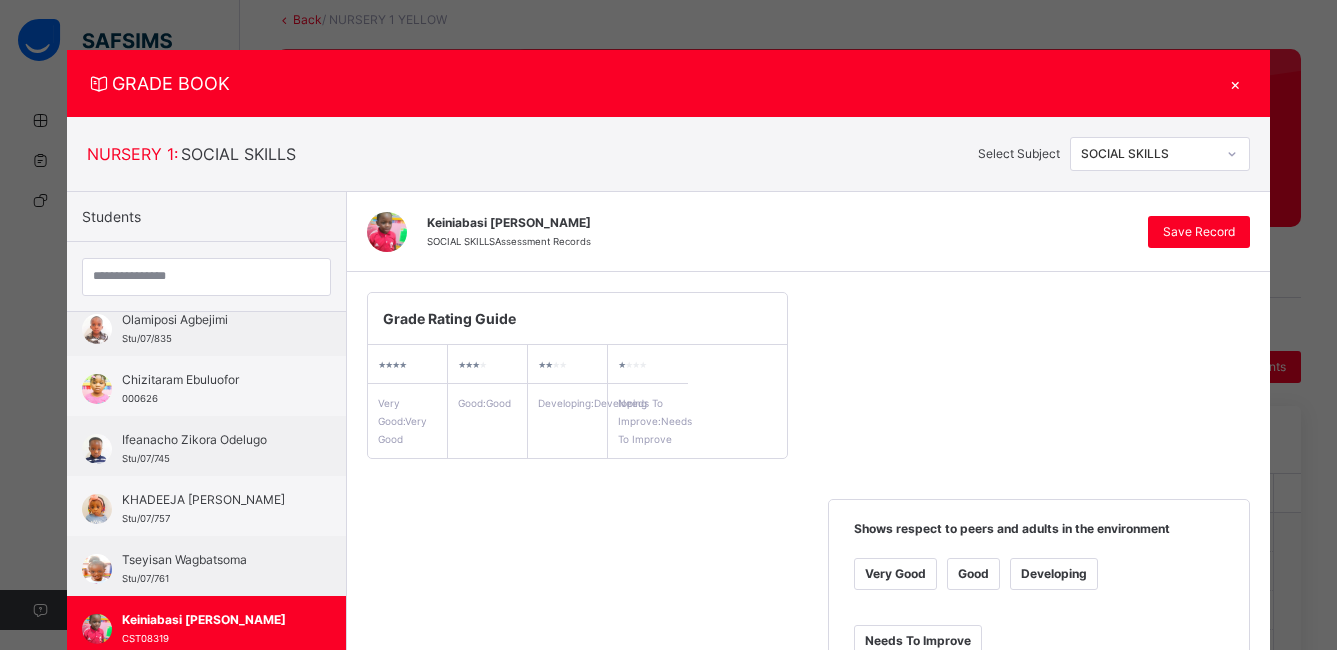 click on "Keiniabasi  [PERSON_NAME] SOCIAL SKILLS  Assessment Records Save Record" at bounding box center [808, 232] 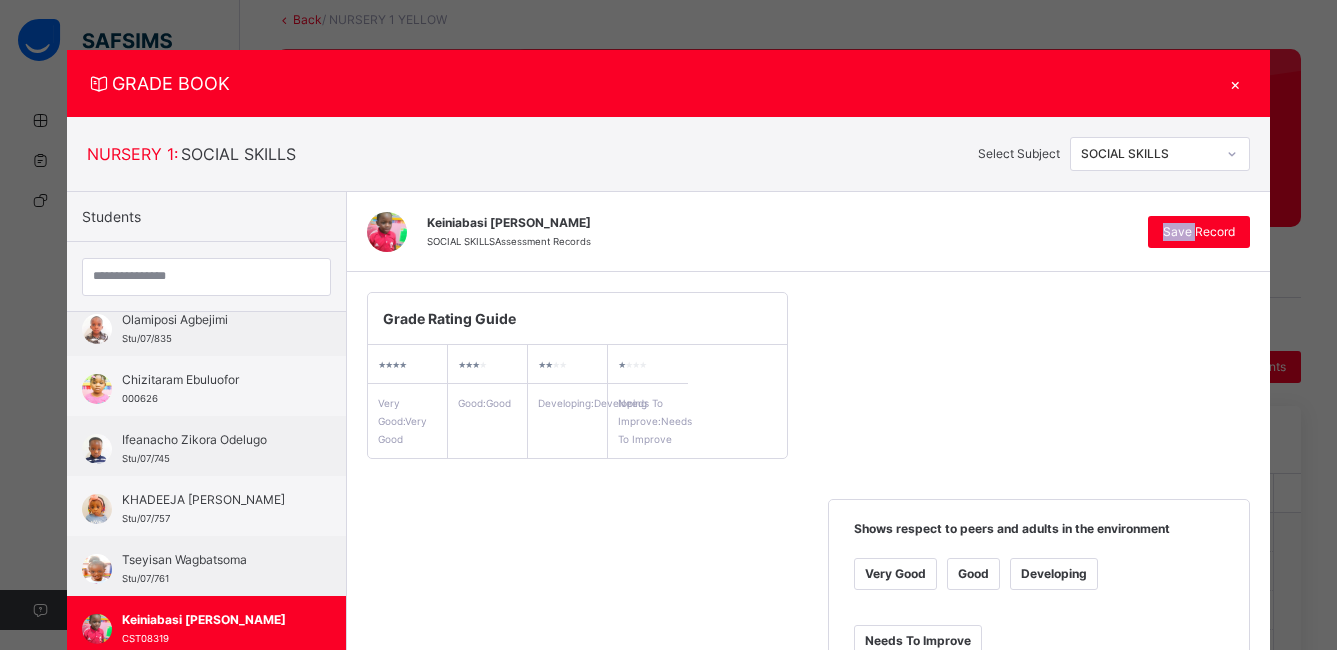 click on "Keiniabasi  [PERSON_NAME] SOCIAL SKILLS  Assessment Records Save Record" at bounding box center (808, 232) 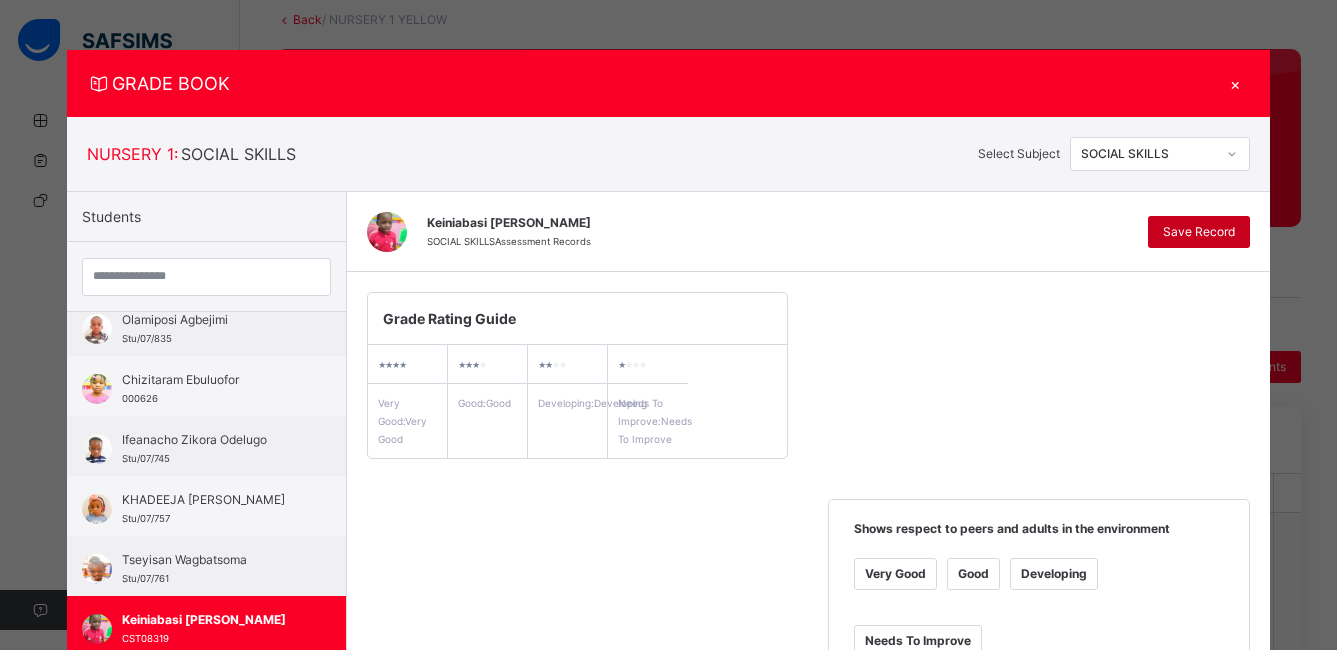 drag, startPoint x: 1197, startPoint y: 214, endPoint x: 1203, endPoint y: 245, distance: 31.575306 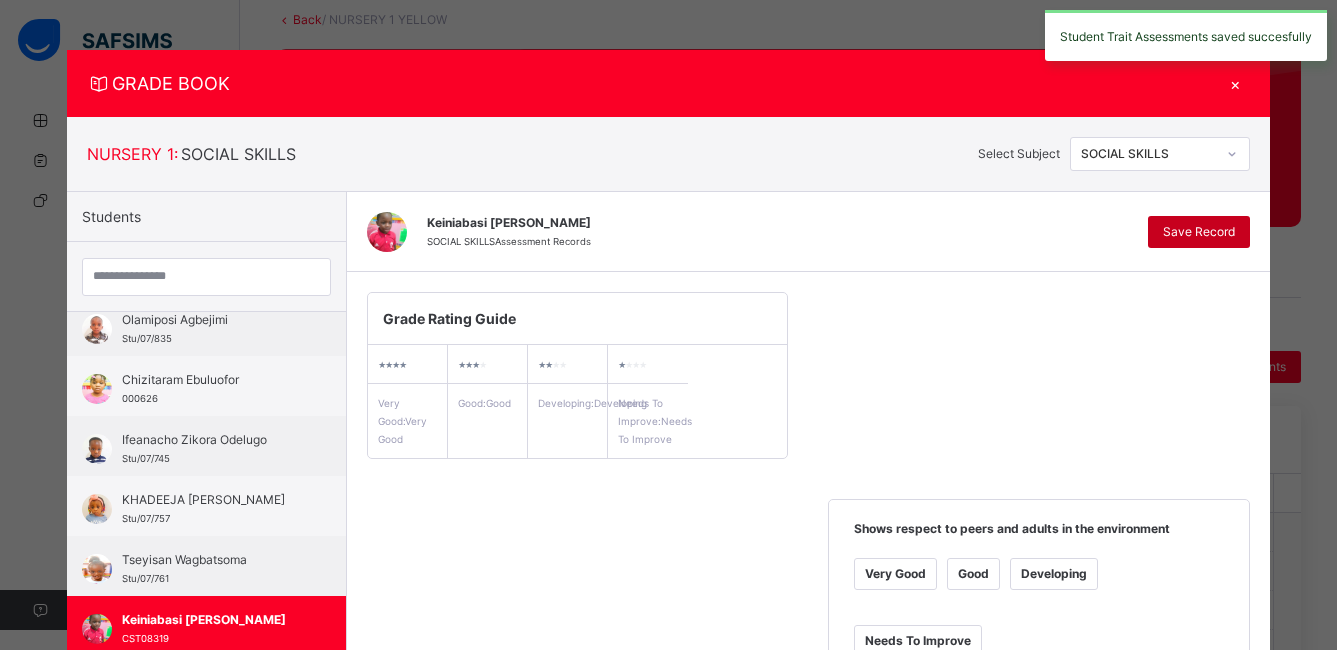 click on "Save Record" at bounding box center (1199, 232) 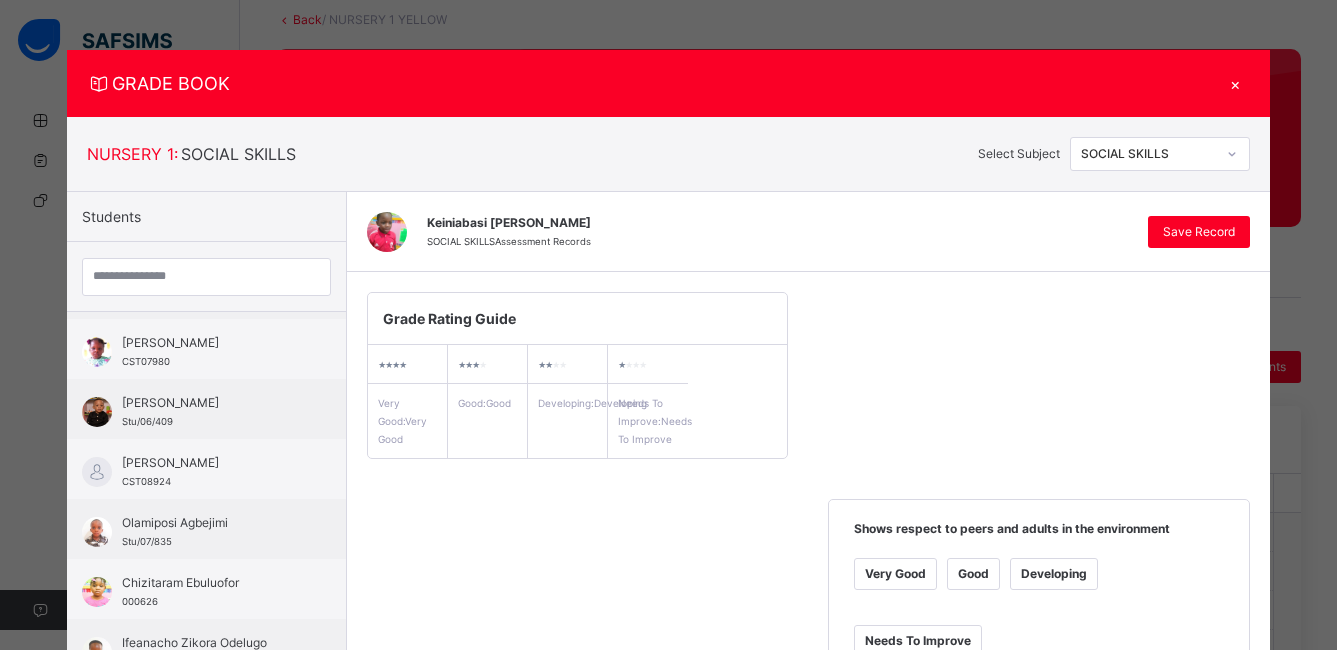 scroll, scrollTop: 578, scrollLeft: 0, axis: vertical 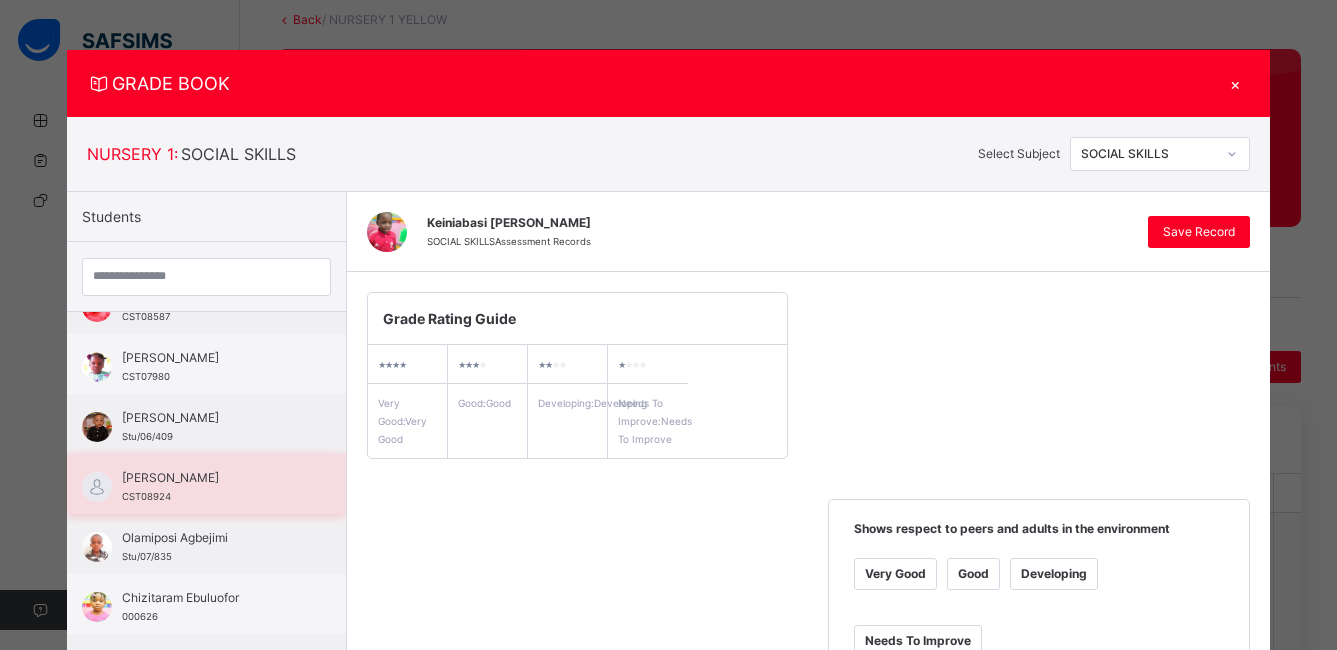 click on "[PERSON_NAME]" at bounding box center [211, 478] 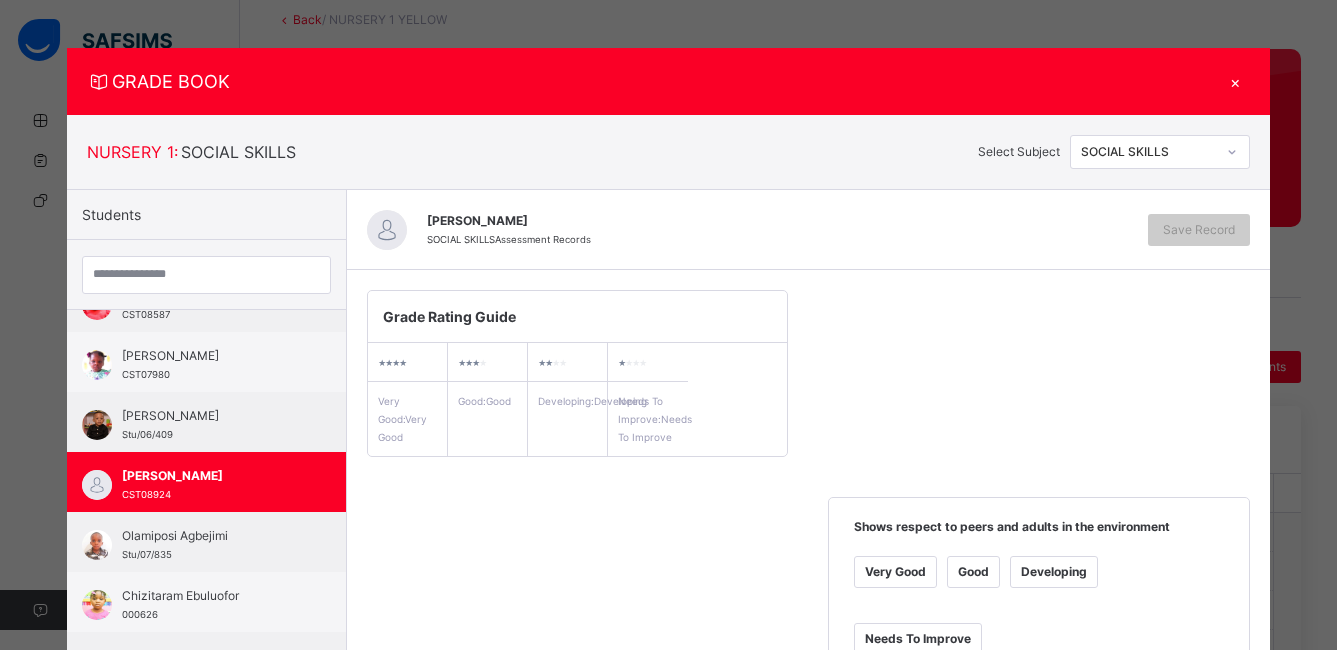 scroll, scrollTop: 0, scrollLeft: 0, axis: both 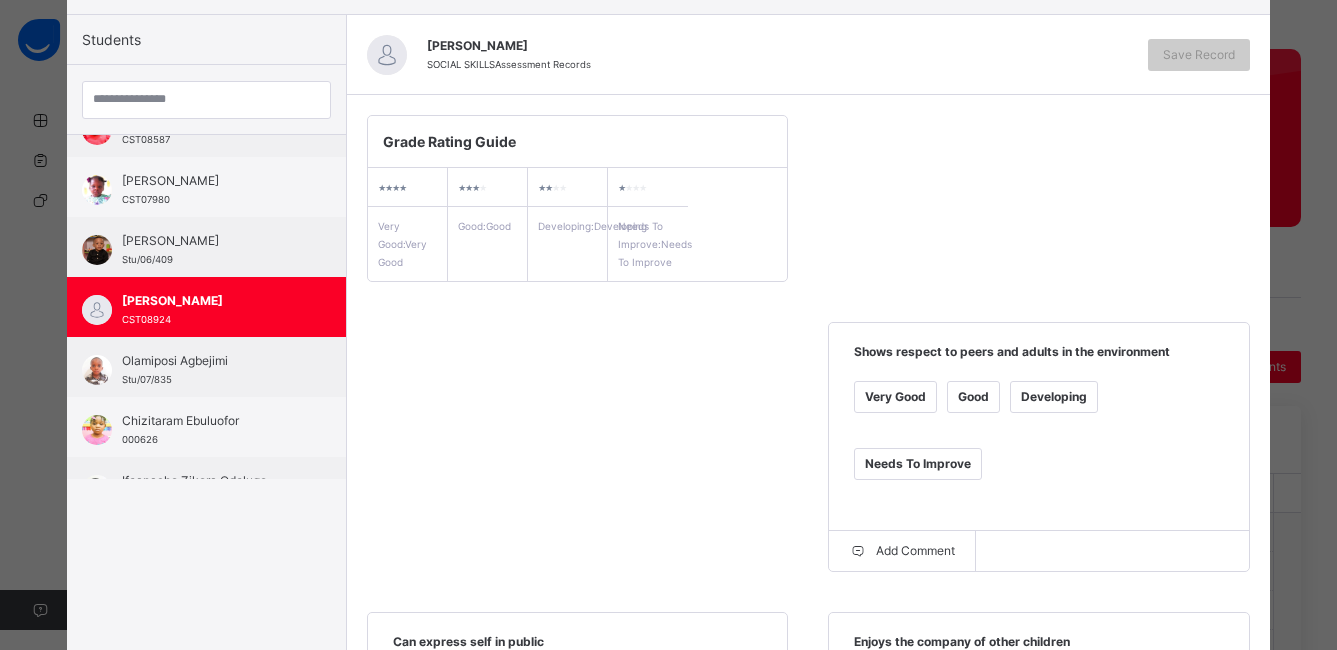 click on "Good" at bounding box center (973, 397) 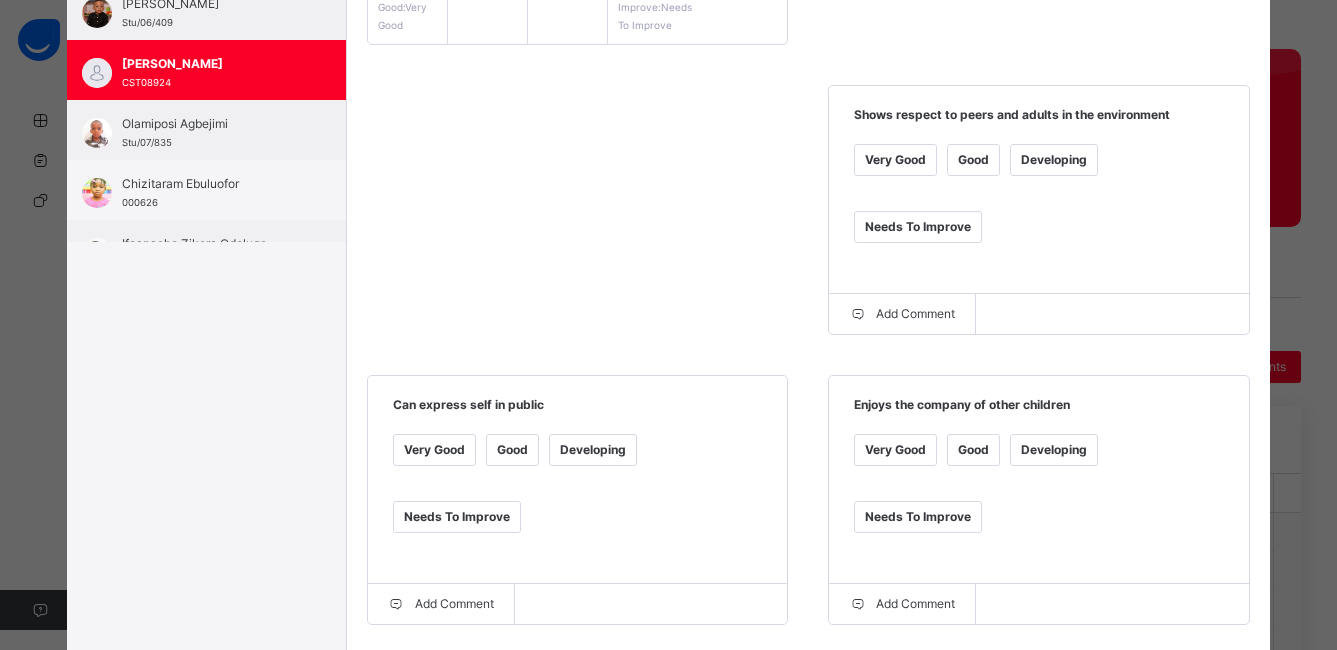scroll, scrollTop: 417, scrollLeft: 0, axis: vertical 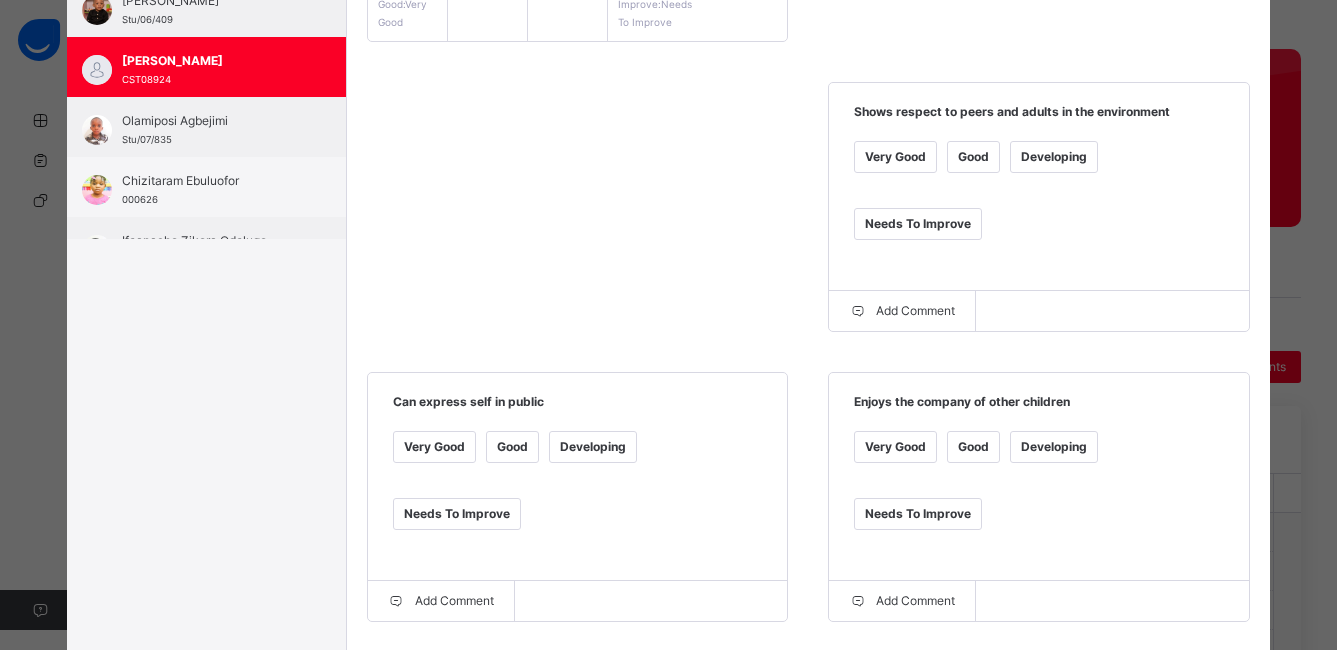 click on "Developing" at bounding box center (593, 447) 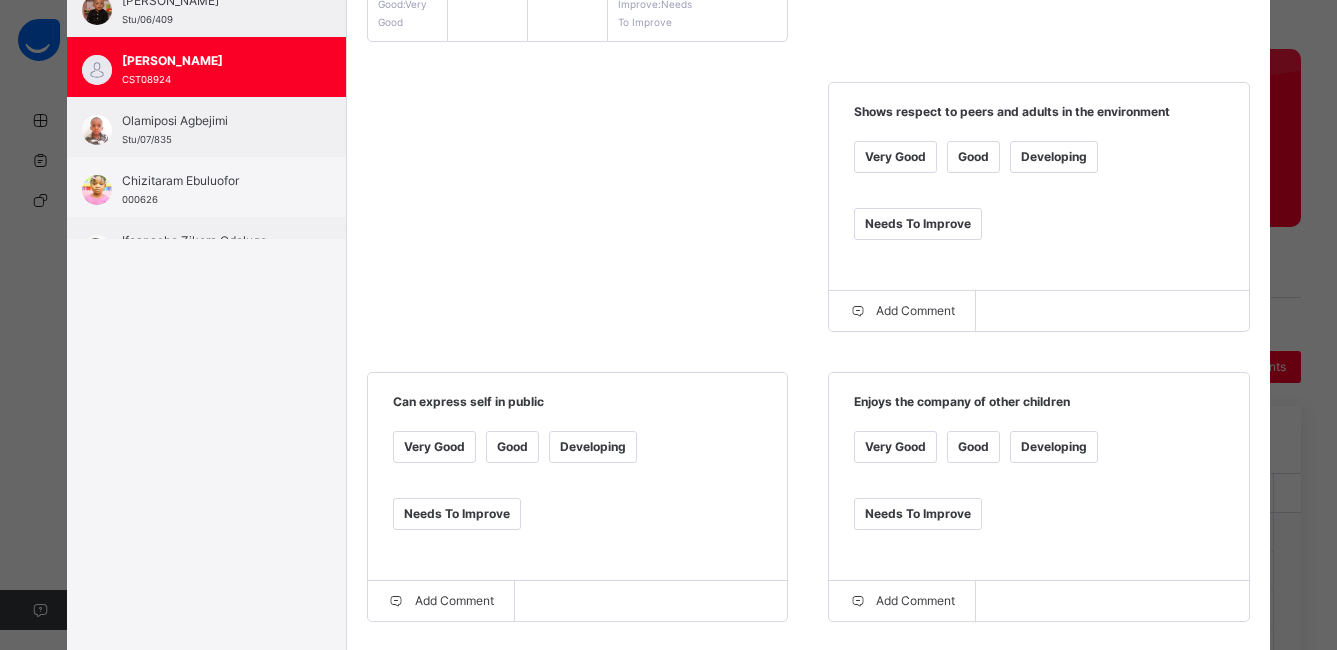 click on "Good" at bounding box center (973, 447) 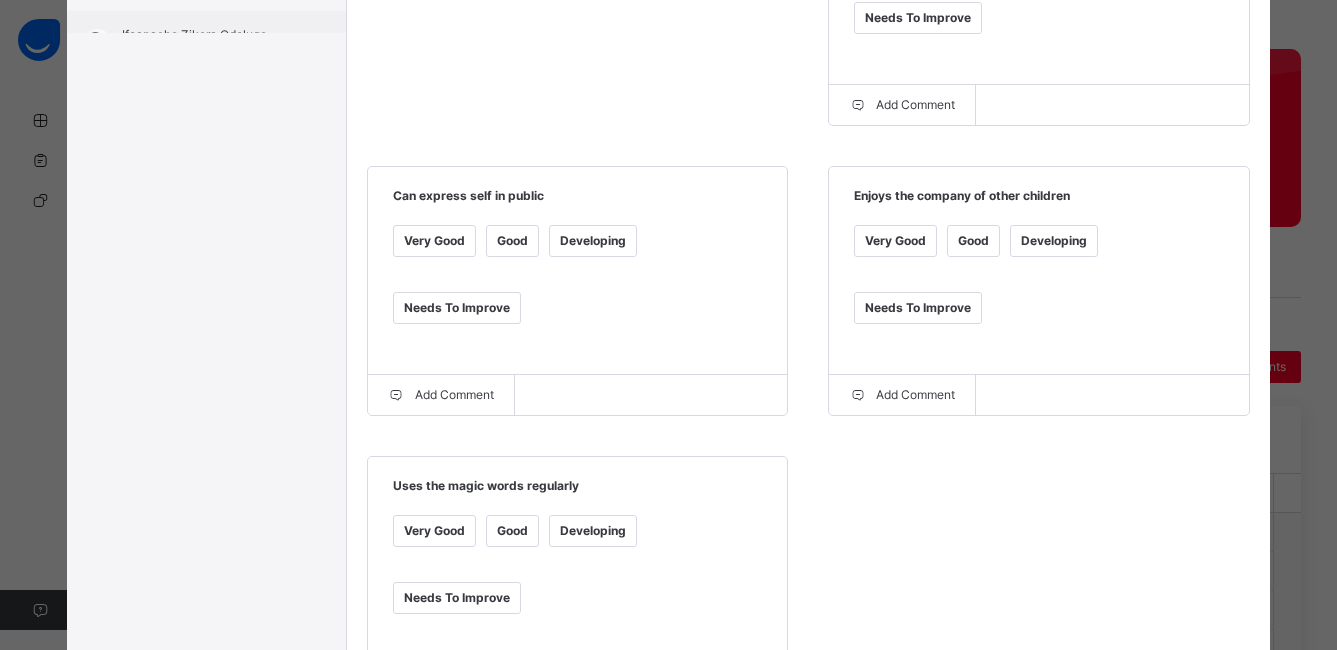 scroll, scrollTop: 712, scrollLeft: 0, axis: vertical 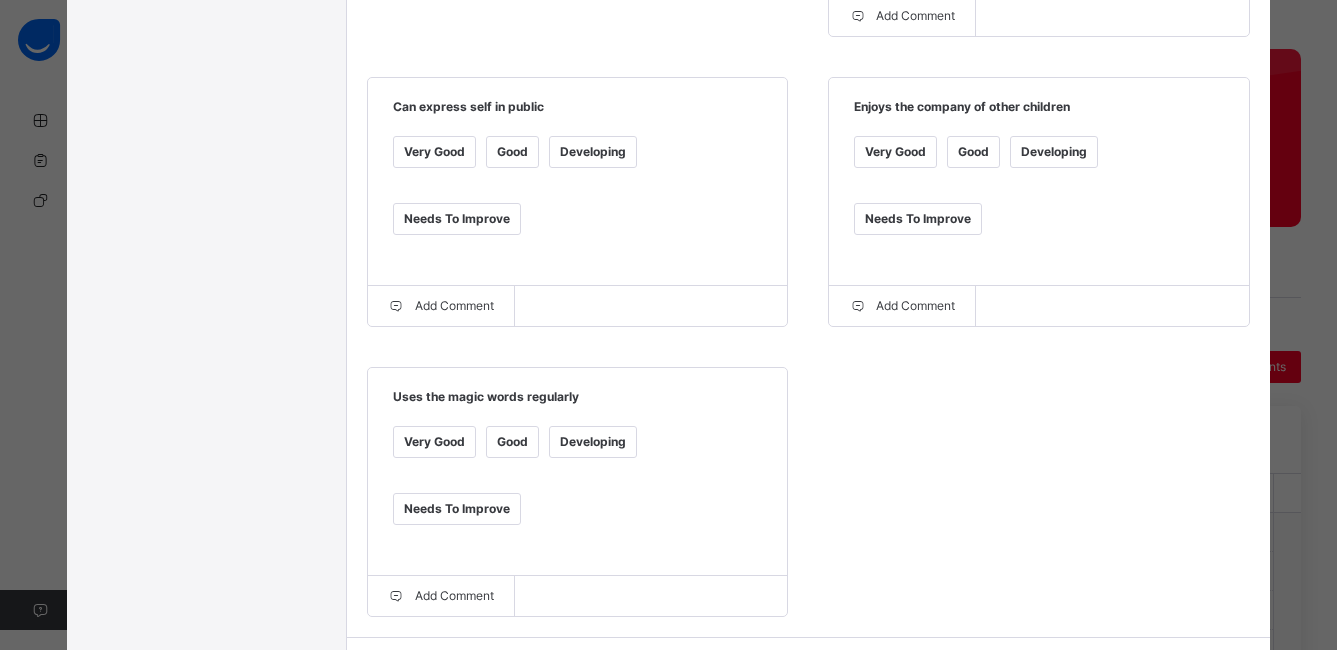 click on "Developing" at bounding box center [593, 442] 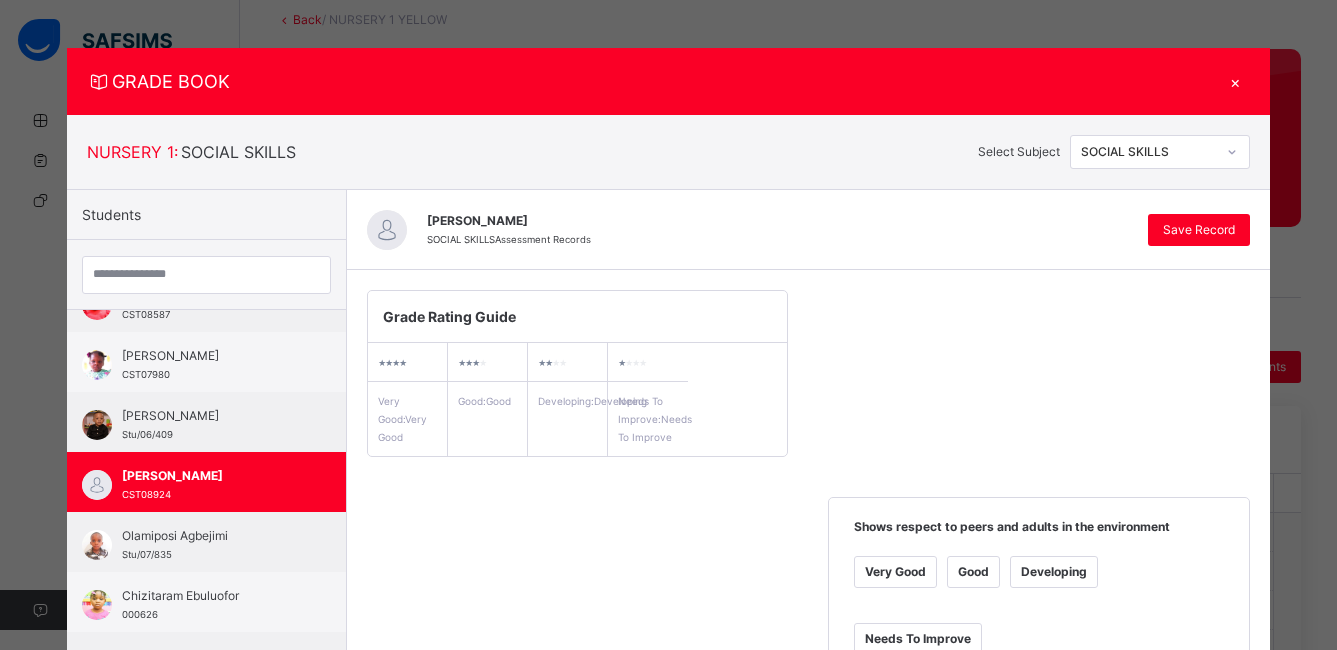 scroll, scrollTop: 0, scrollLeft: 0, axis: both 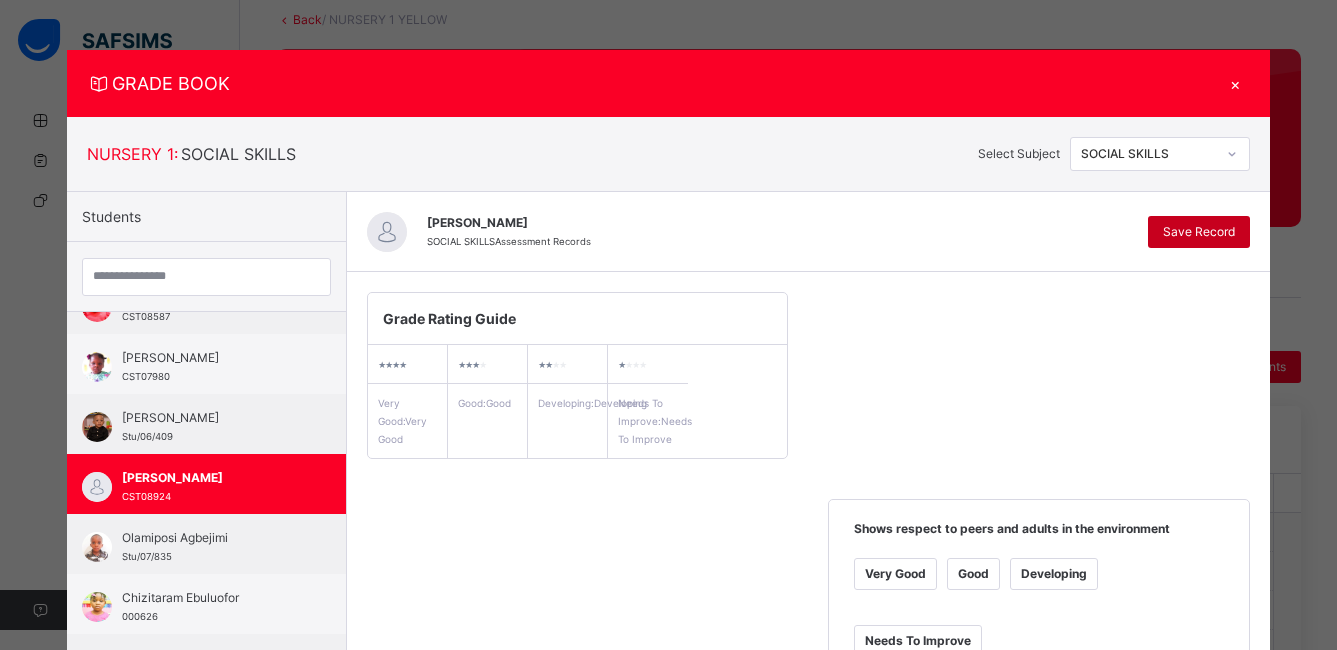 click on "Save Record" at bounding box center (1199, 232) 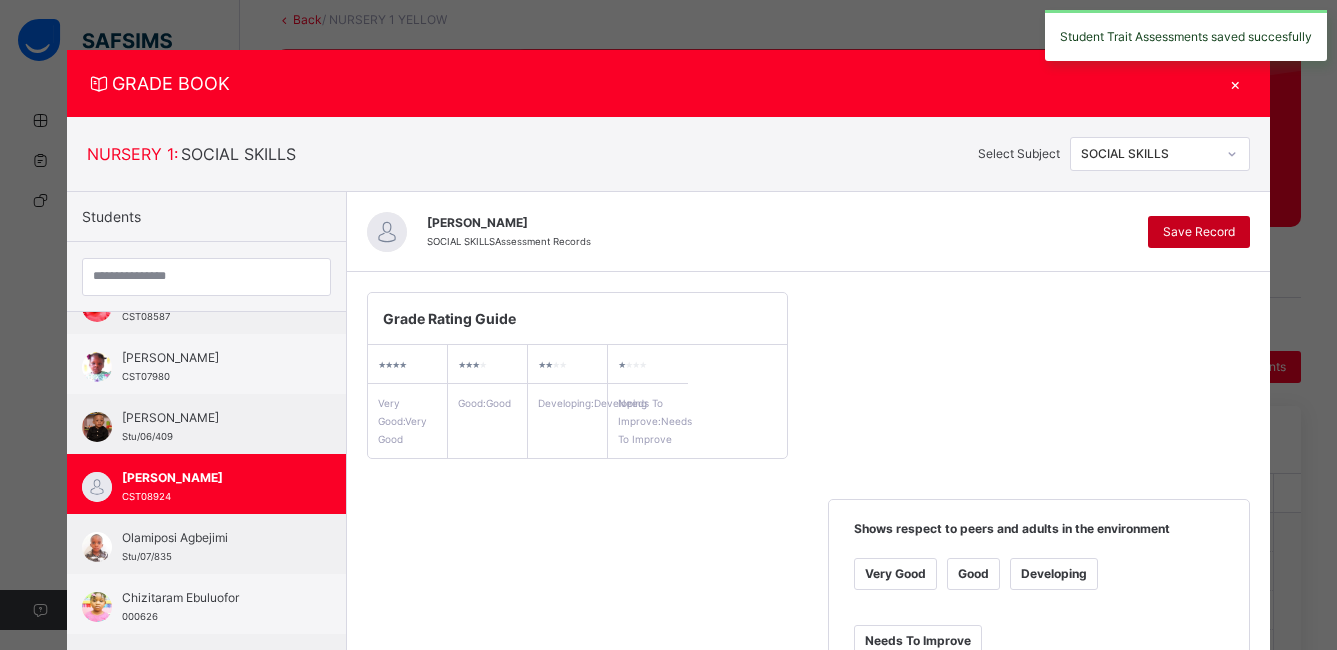 click on "Save Record" at bounding box center (1199, 232) 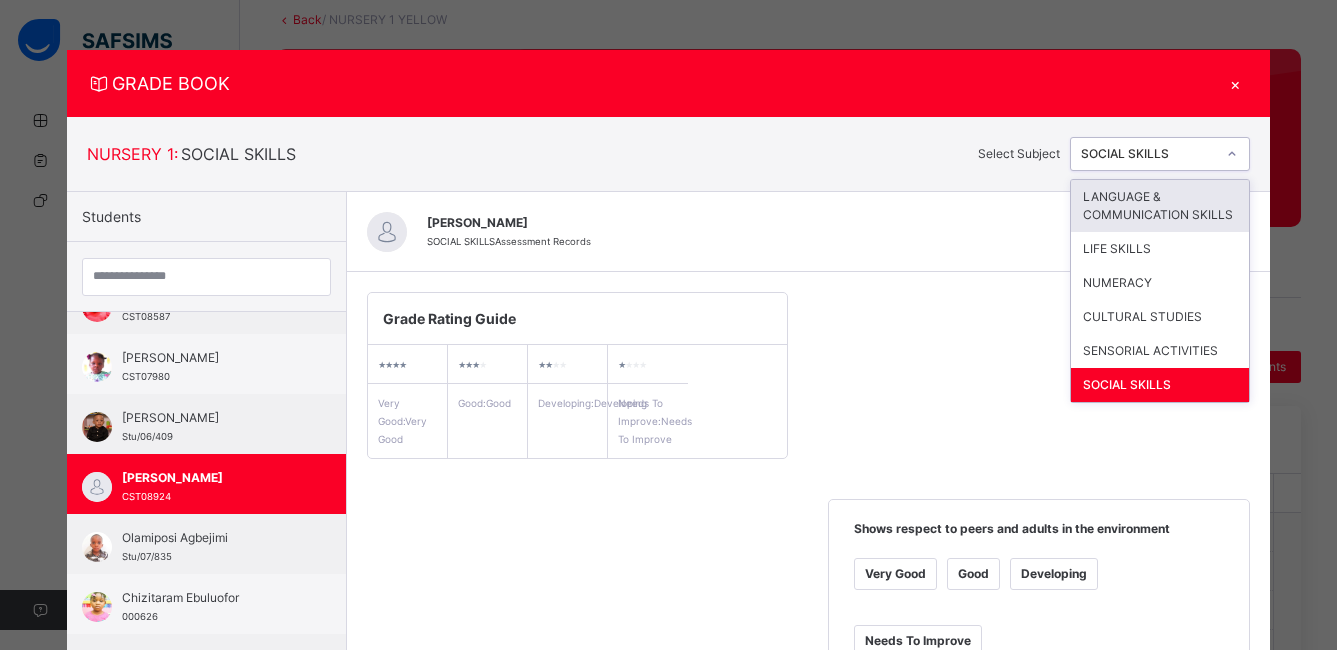 click at bounding box center (1232, 154) 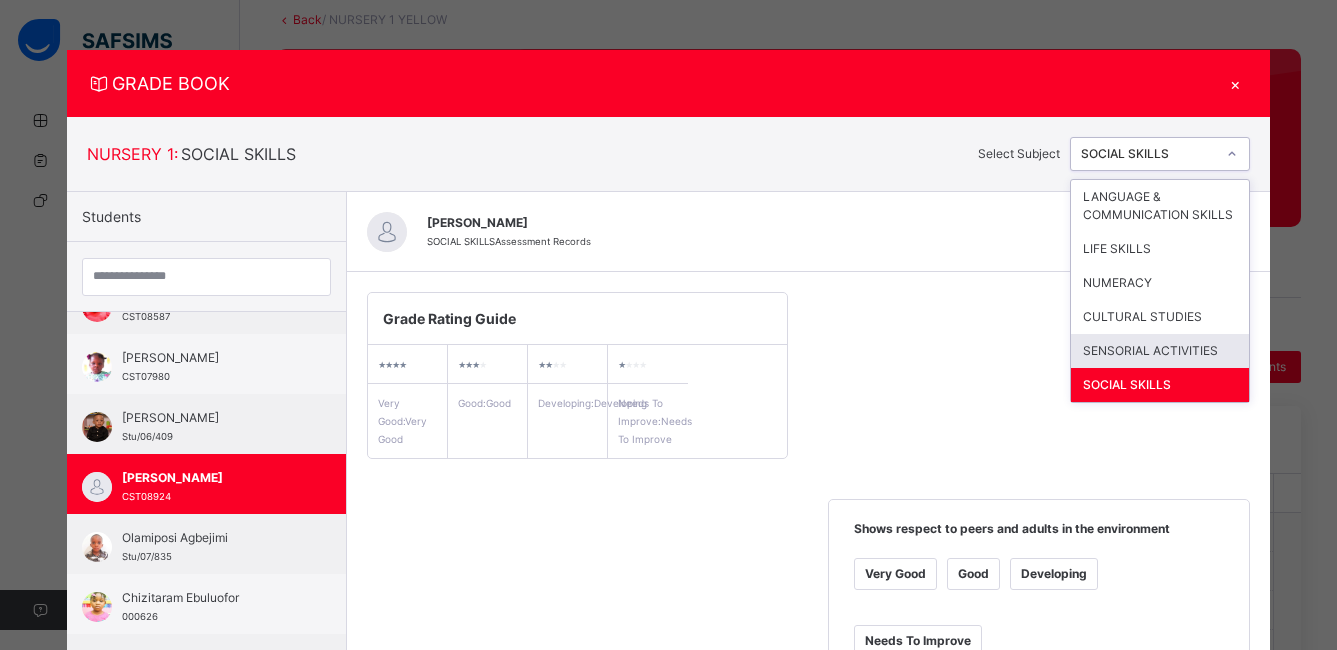 click on "SENSORIAL ACTIVITIES" at bounding box center (1160, 351) 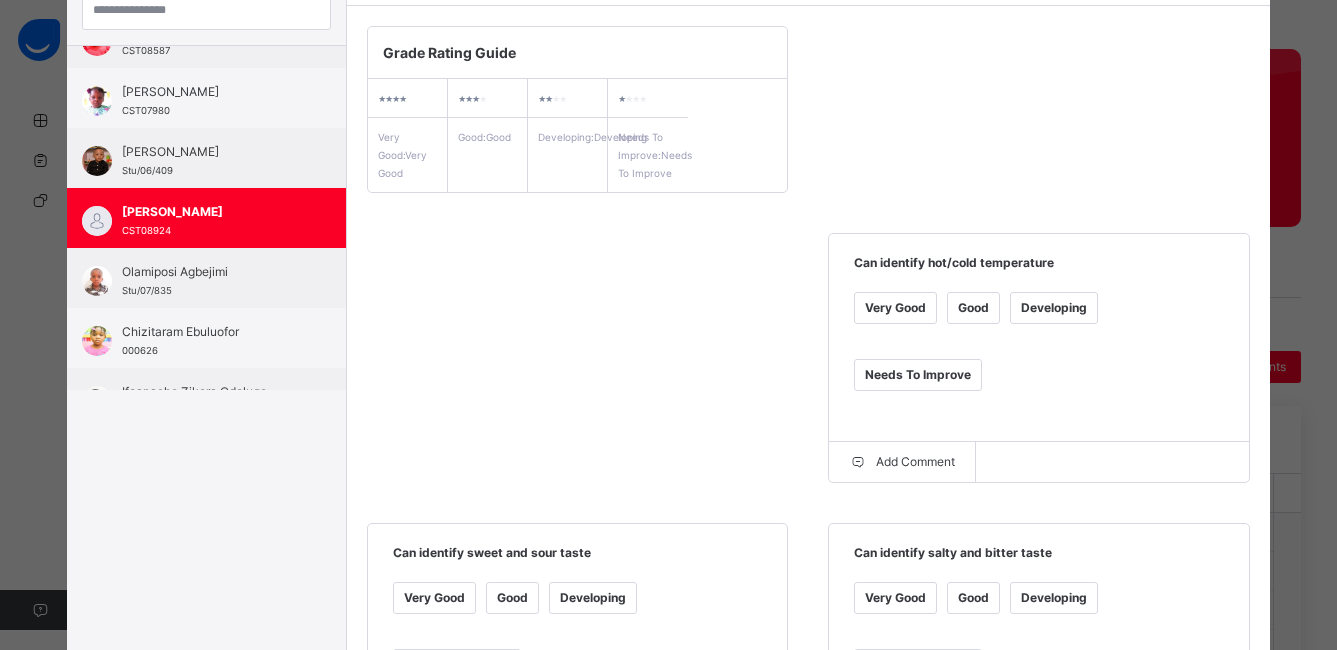 scroll, scrollTop: 267, scrollLeft: 0, axis: vertical 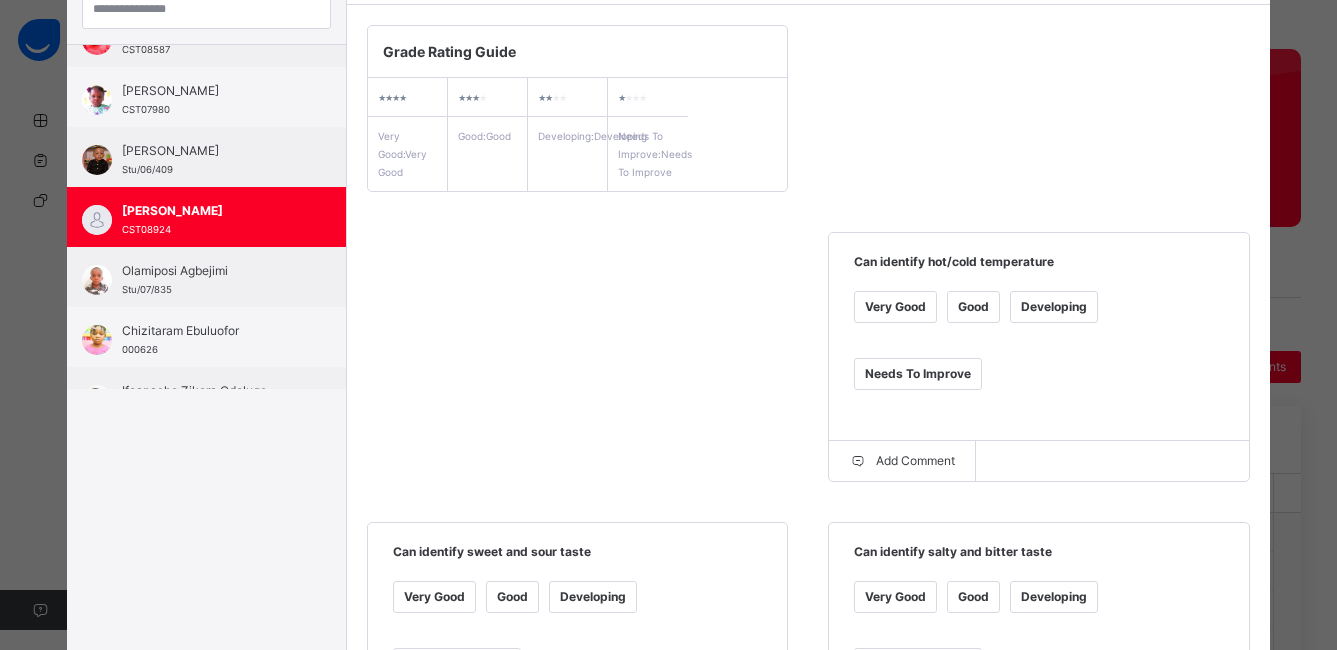 click on "Very Good" at bounding box center (895, 307) 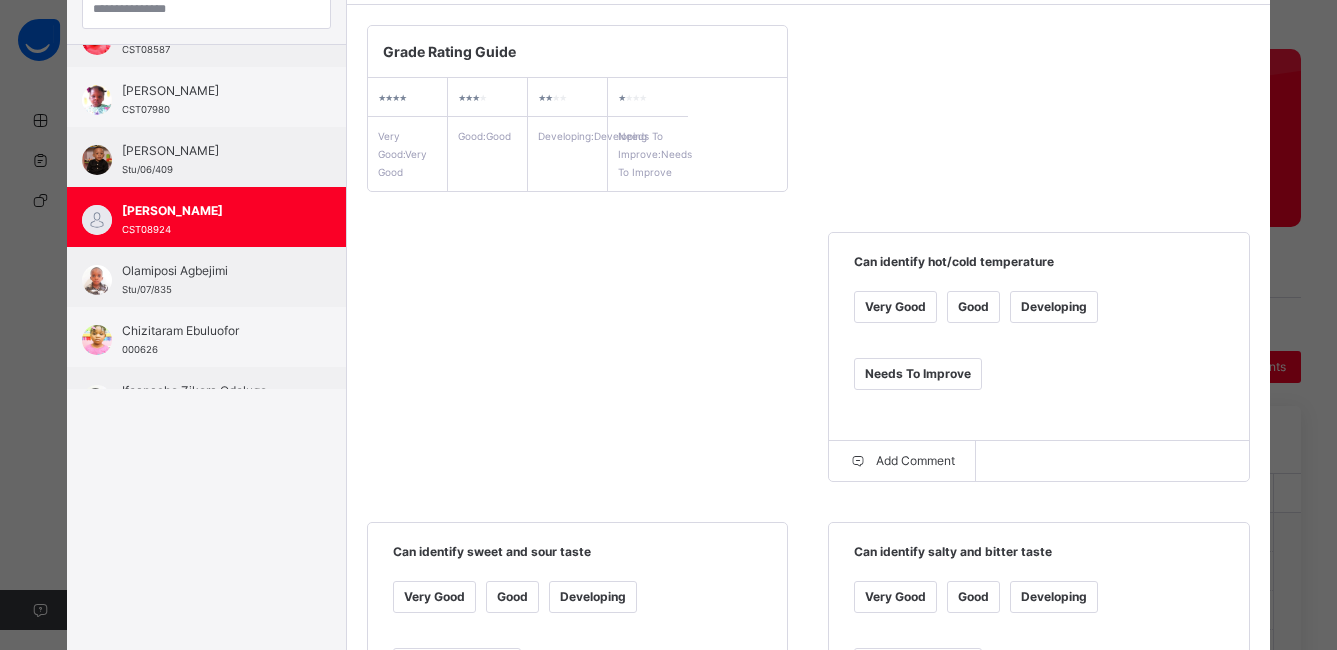 click on "Good" at bounding box center [973, 307] 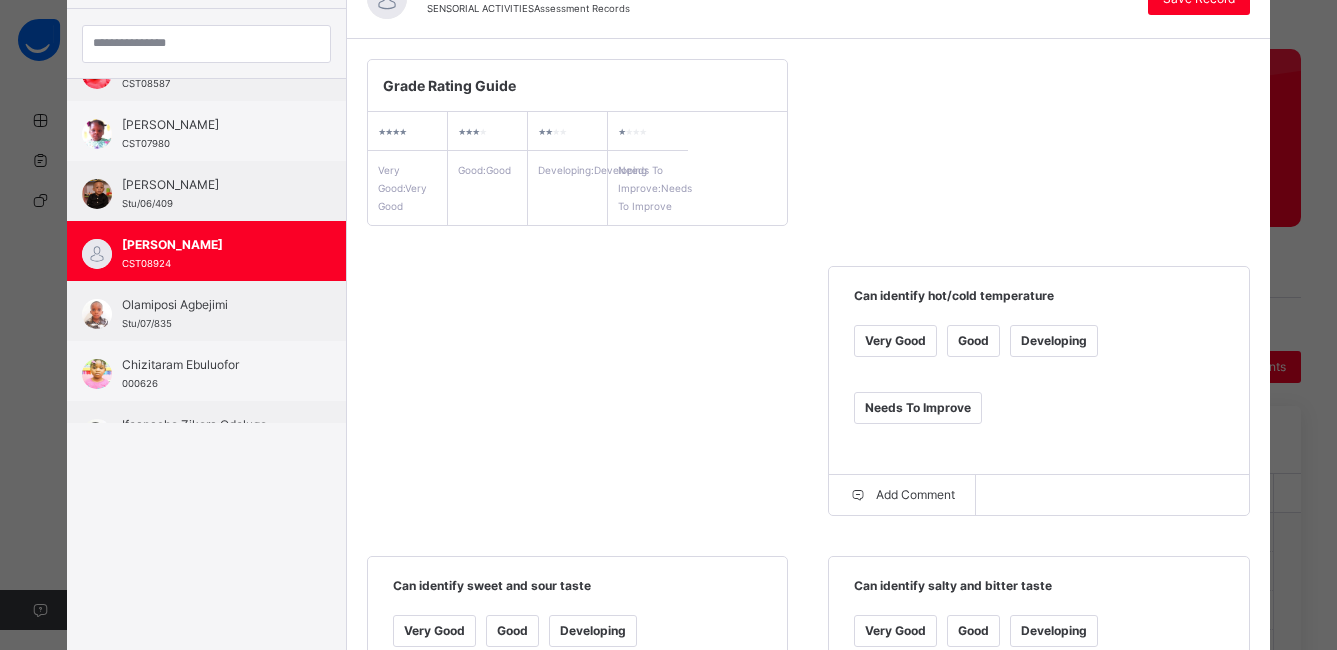 scroll, scrollTop: 0, scrollLeft: 0, axis: both 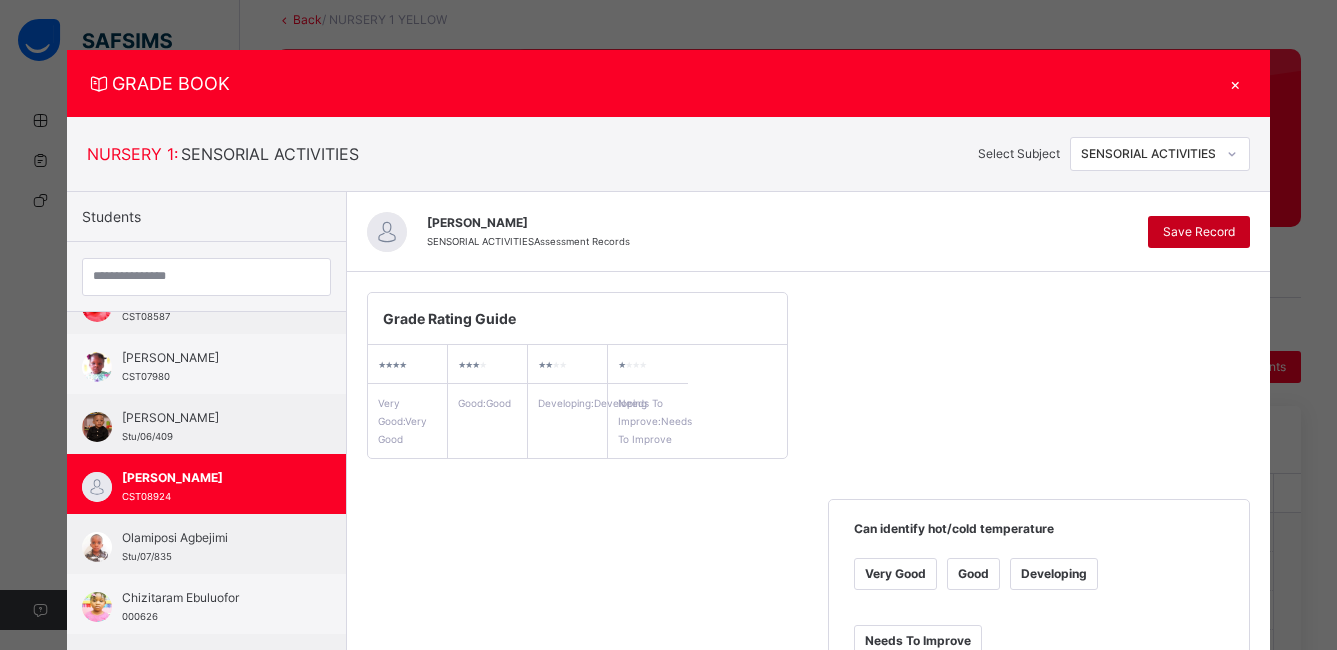 click on "Save Record" at bounding box center [1199, 232] 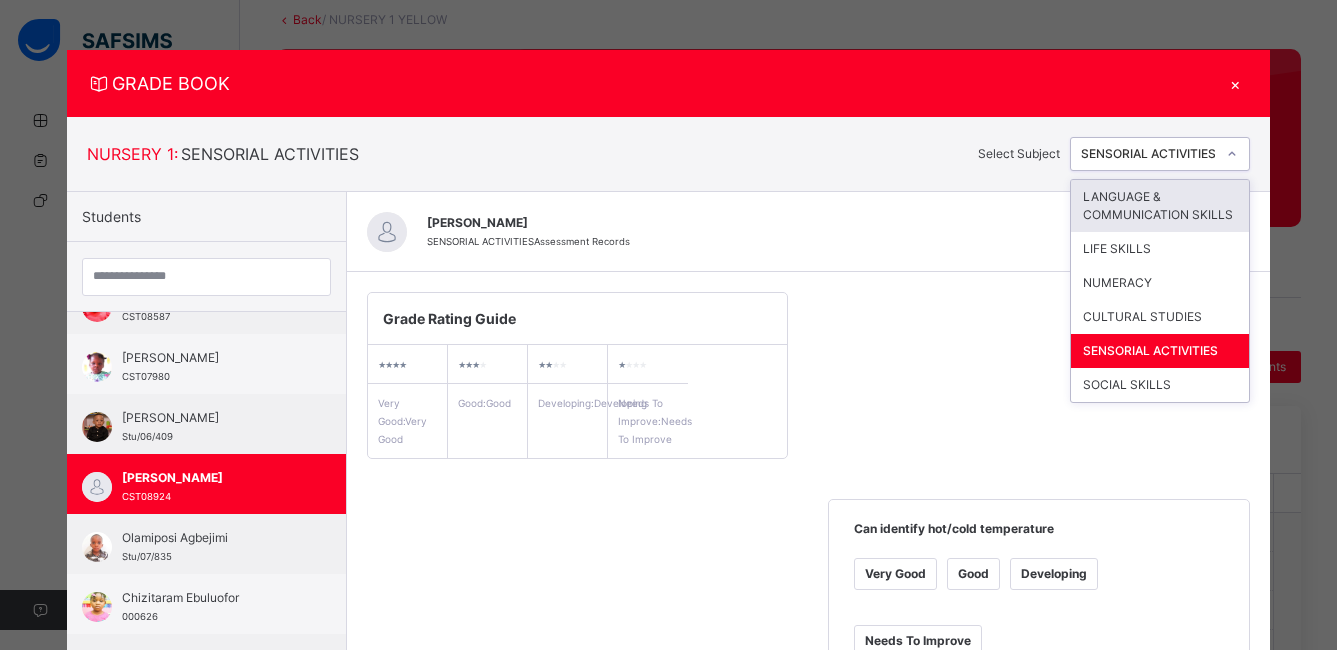 click 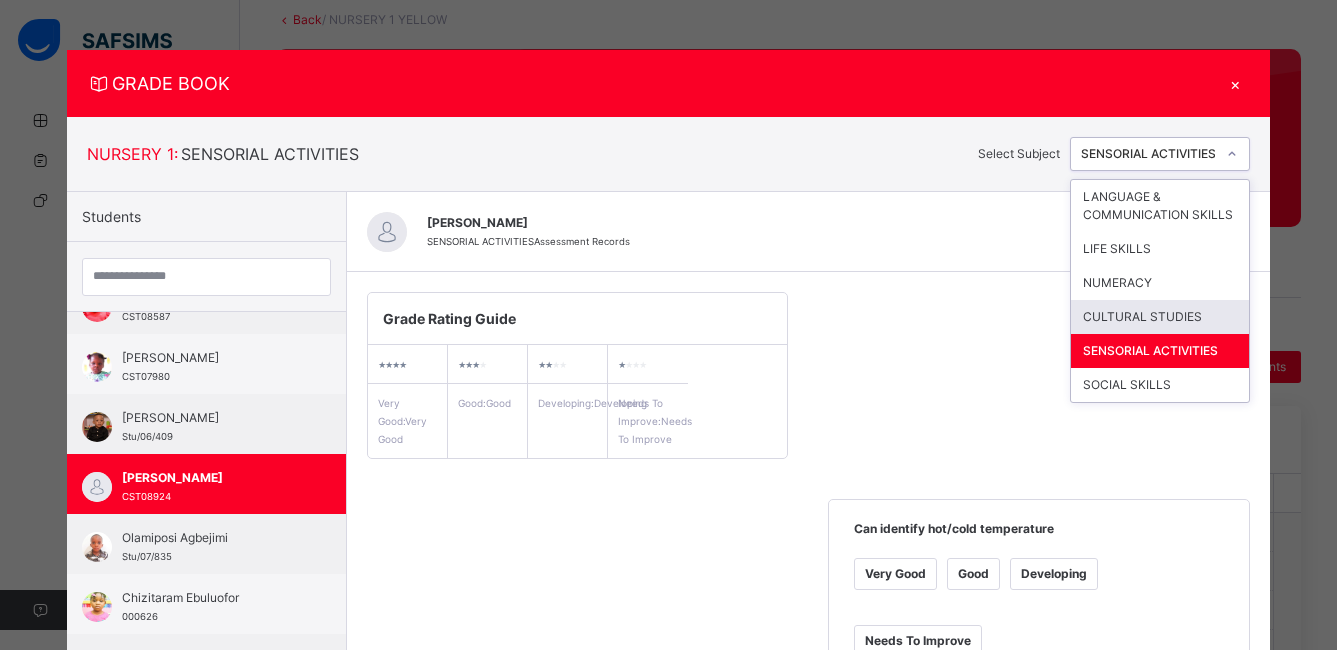 click on "CULTURAL STUDIES" at bounding box center [1160, 317] 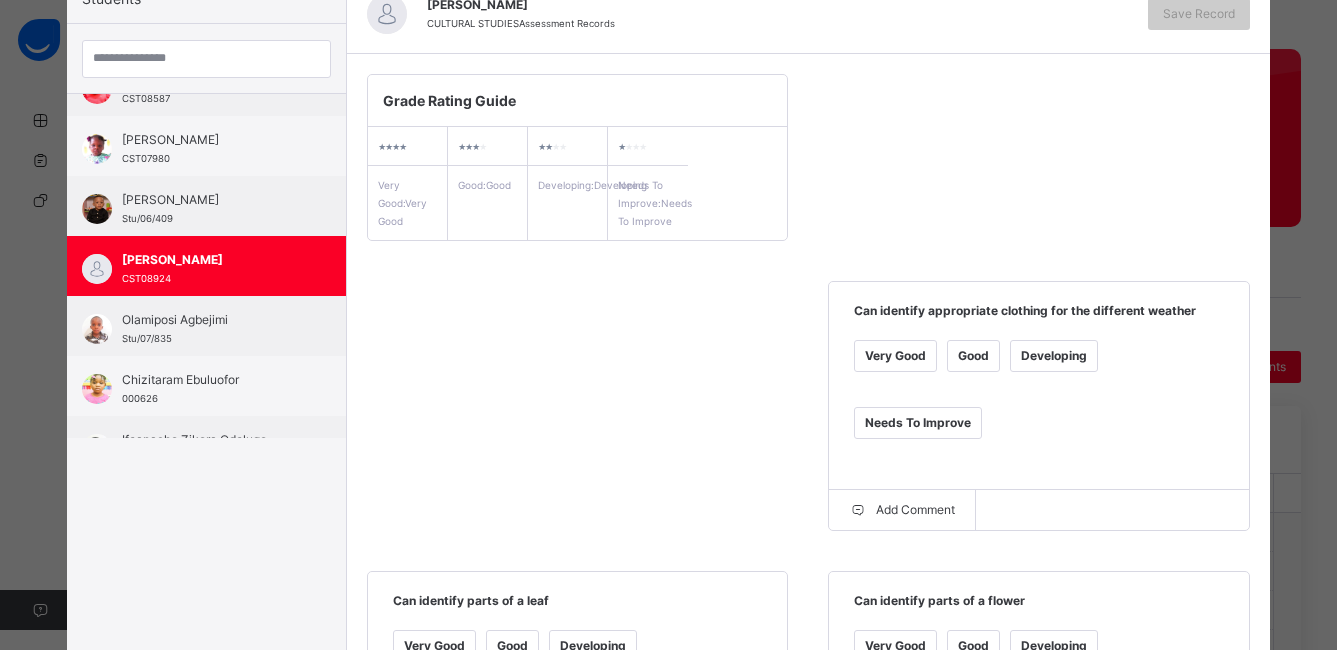 scroll, scrollTop: 235, scrollLeft: 0, axis: vertical 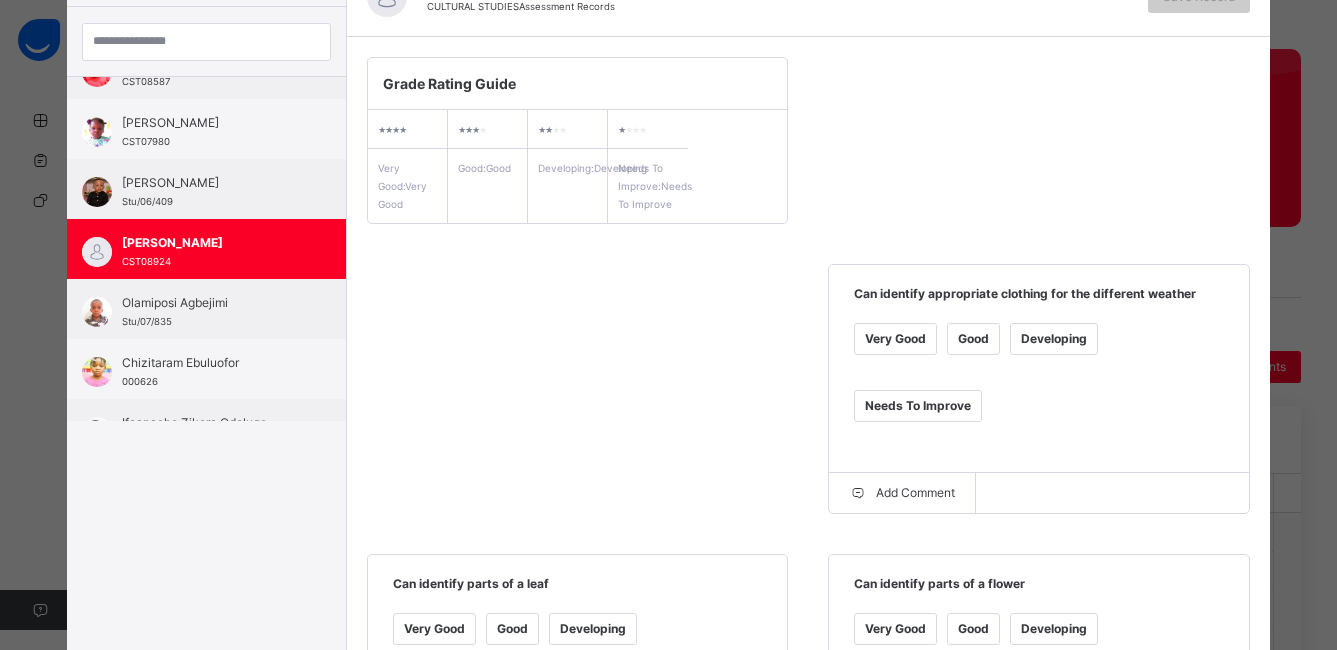 click on "Developing" at bounding box center [1054, 339] 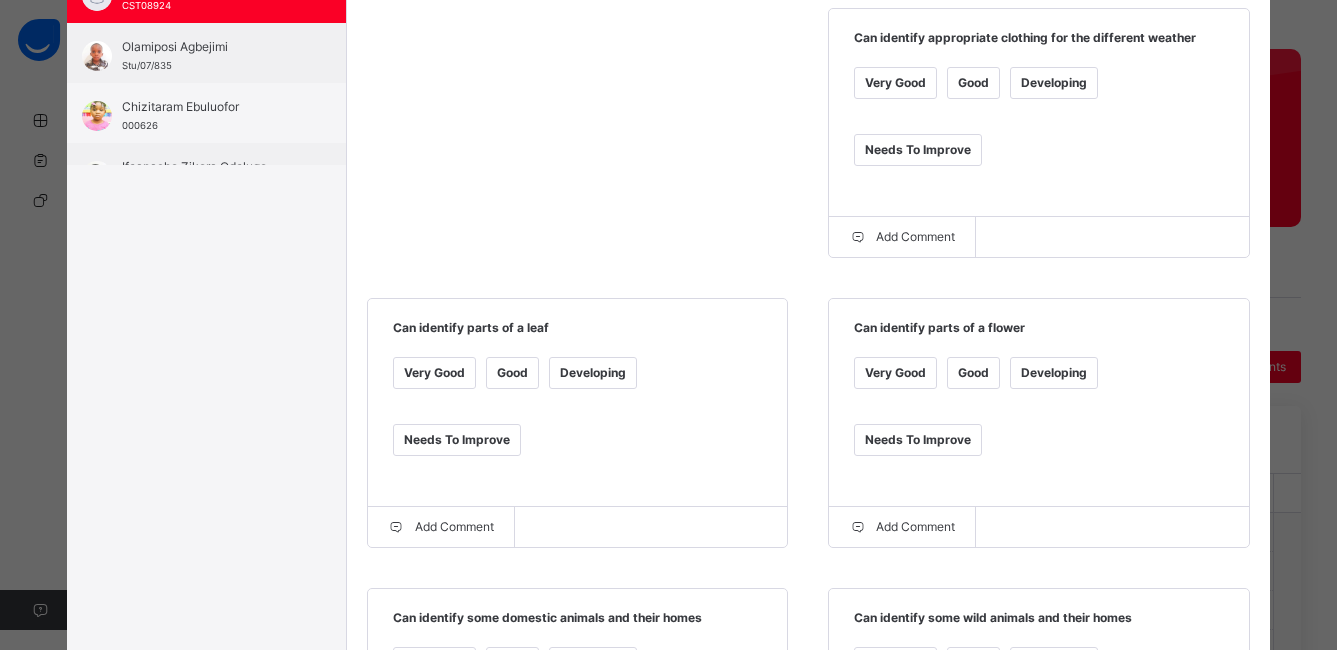 scroll, scrollTop: 499, scrollLeft: 0, axis: vertical 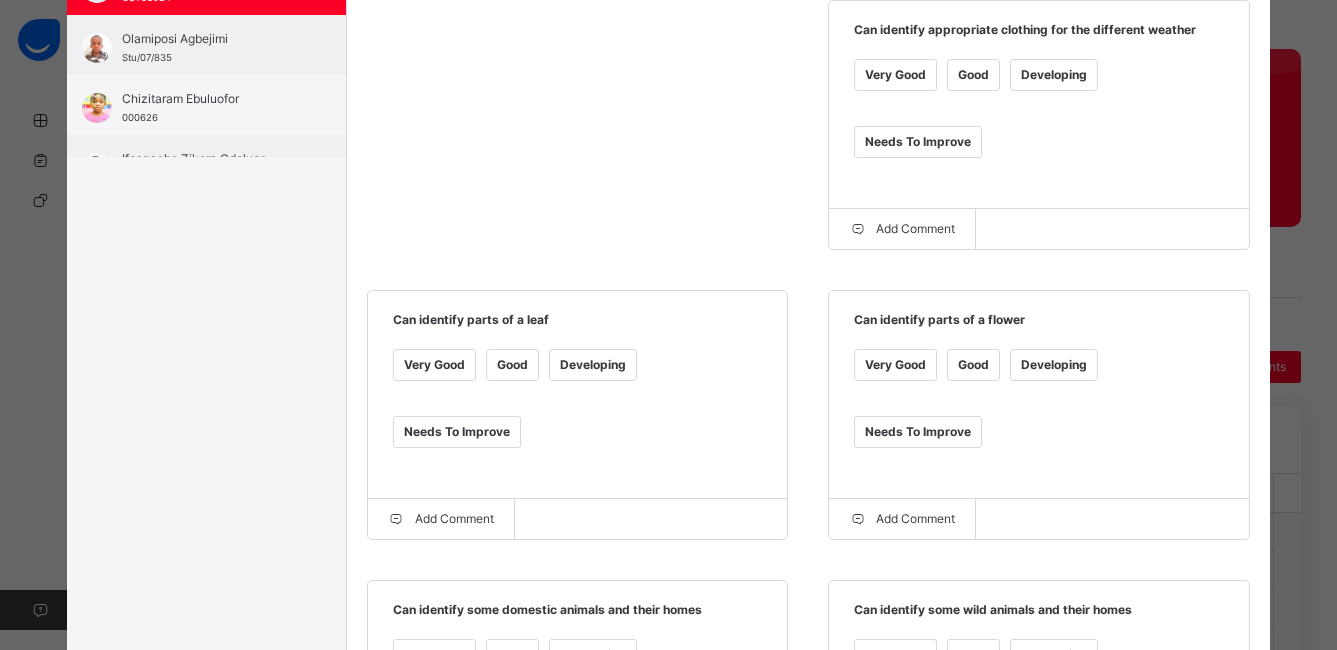 click on "Good" at bounding box center [512, 365] 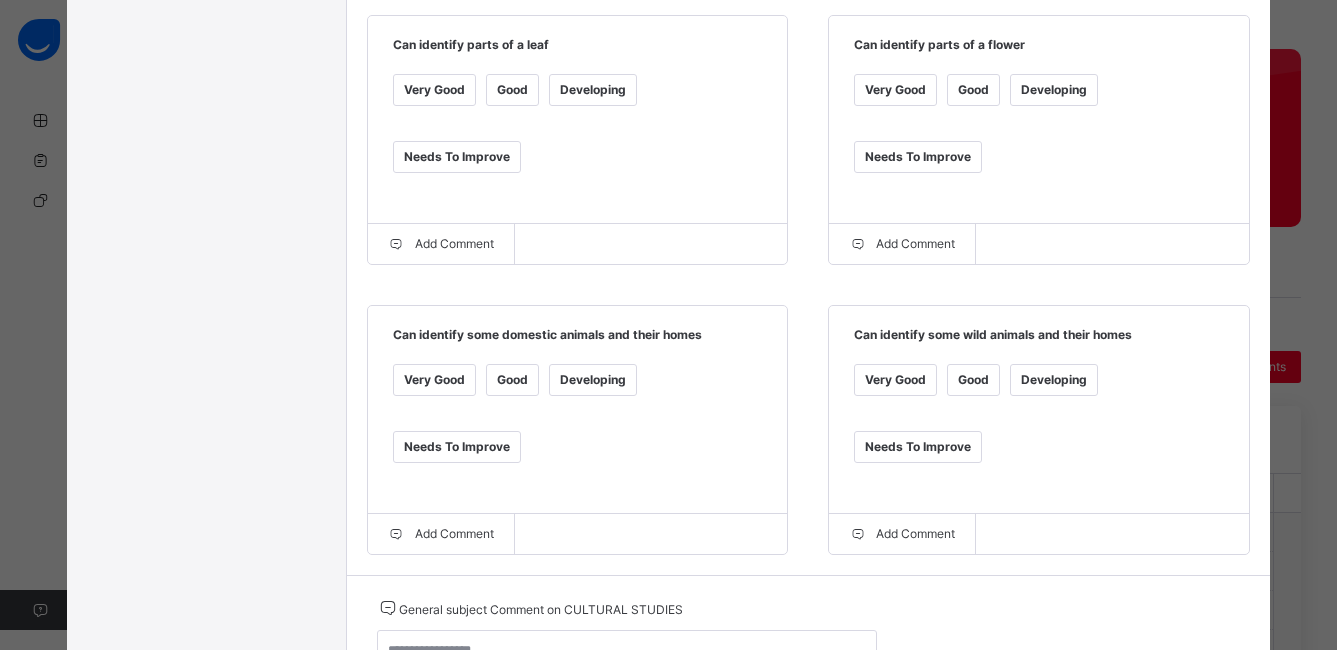 scroll, scrollTop: 911, scrollLeft: 0, axis: vertical 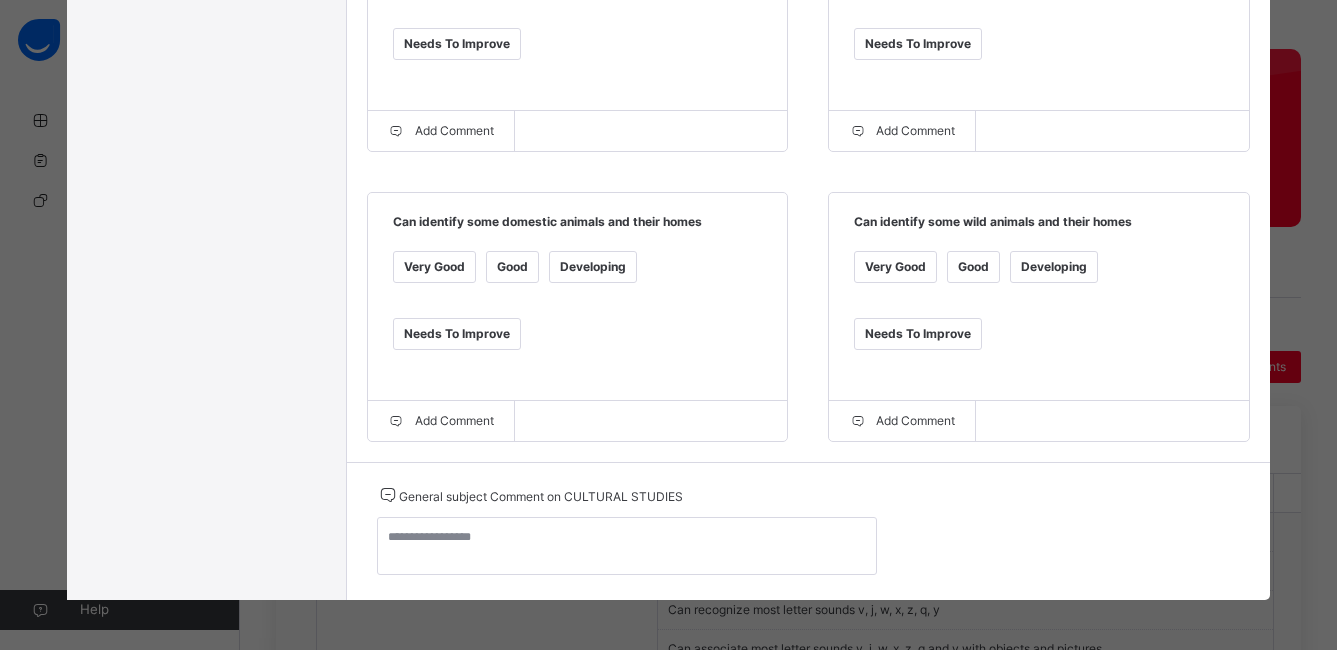 click on "Developing" at bounding box center (593, 267) 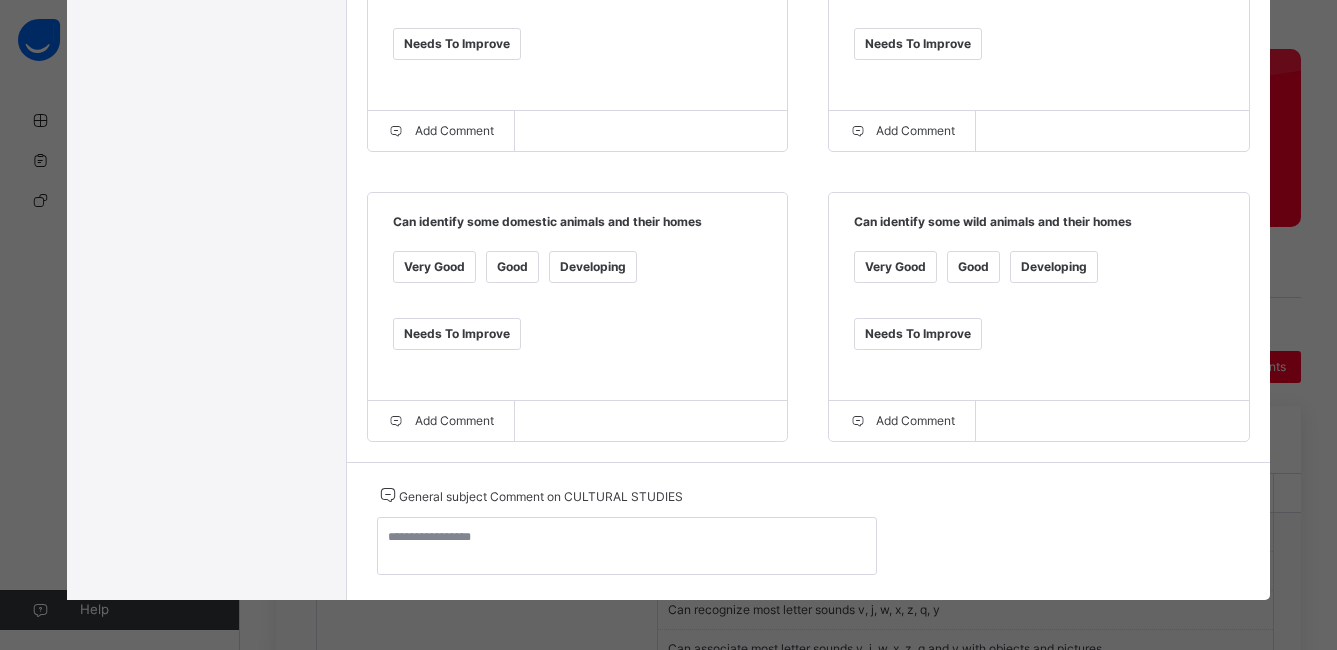 click on "Developing" at bounding box center (1054, 267) 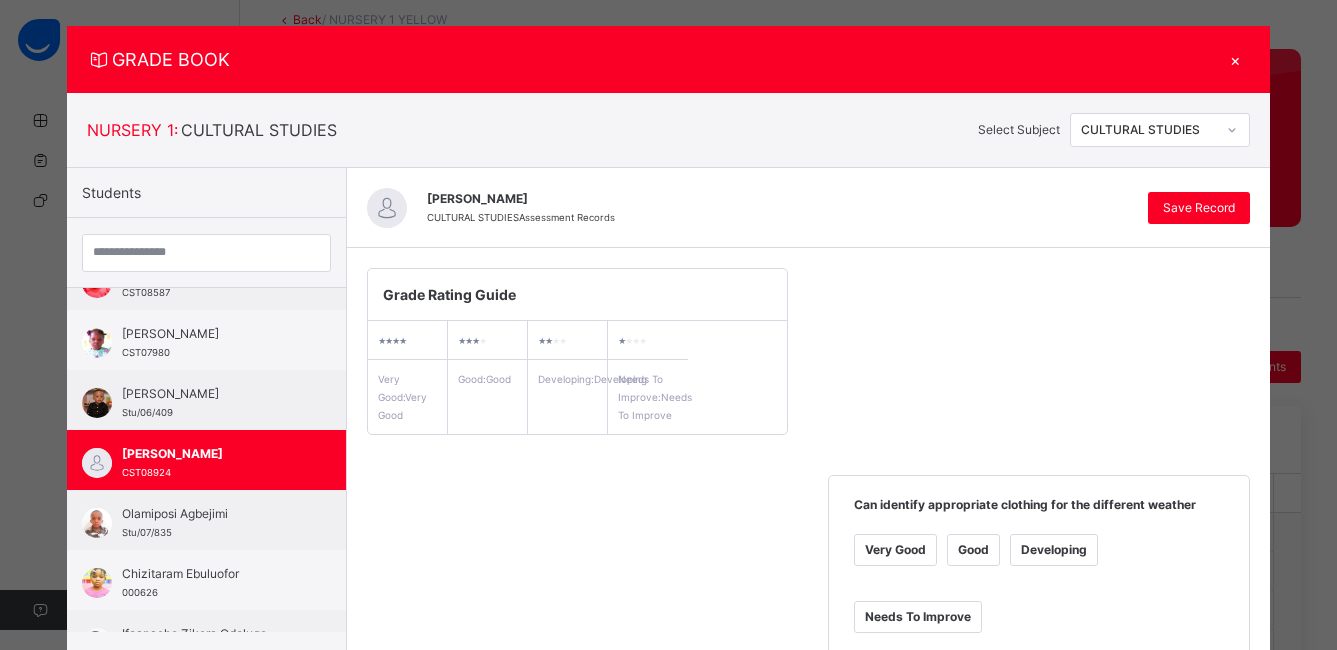 scroll, scrollTop: 2, scrollLeft: 0, axis: vertical 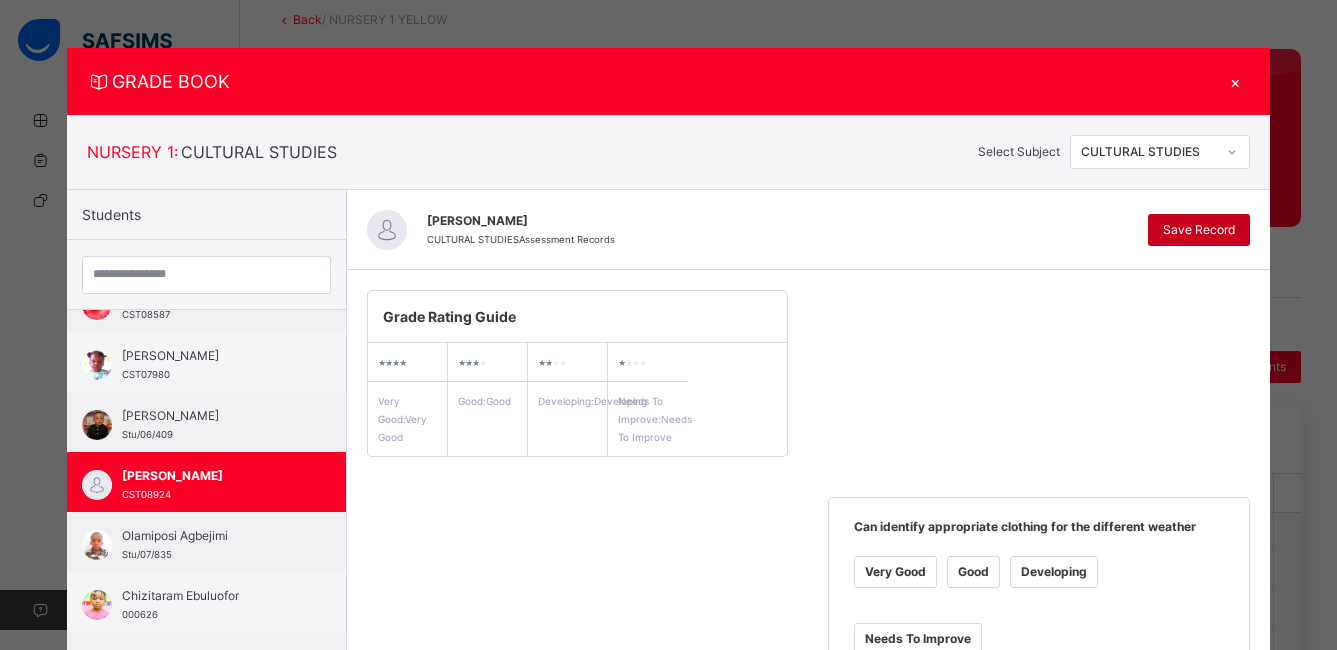 click on "Save Record" at bounding box center [1199, 230] 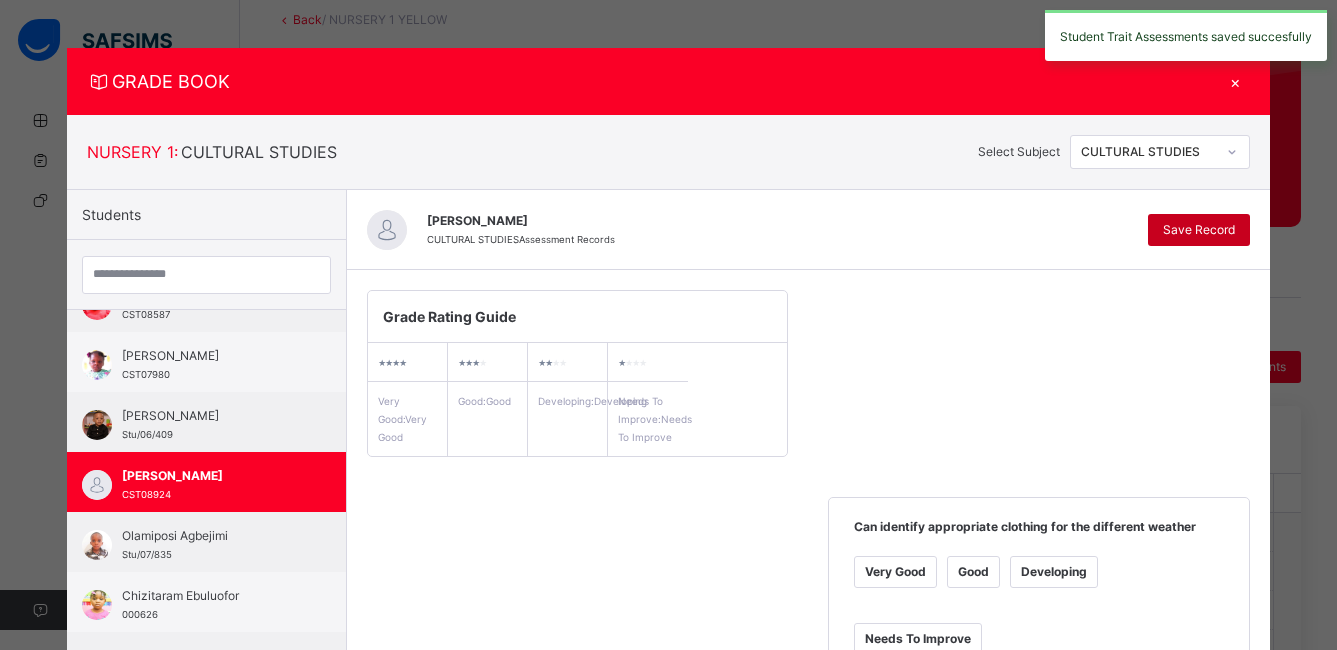 click on "Save Record" at bounding box center (1199, 230) 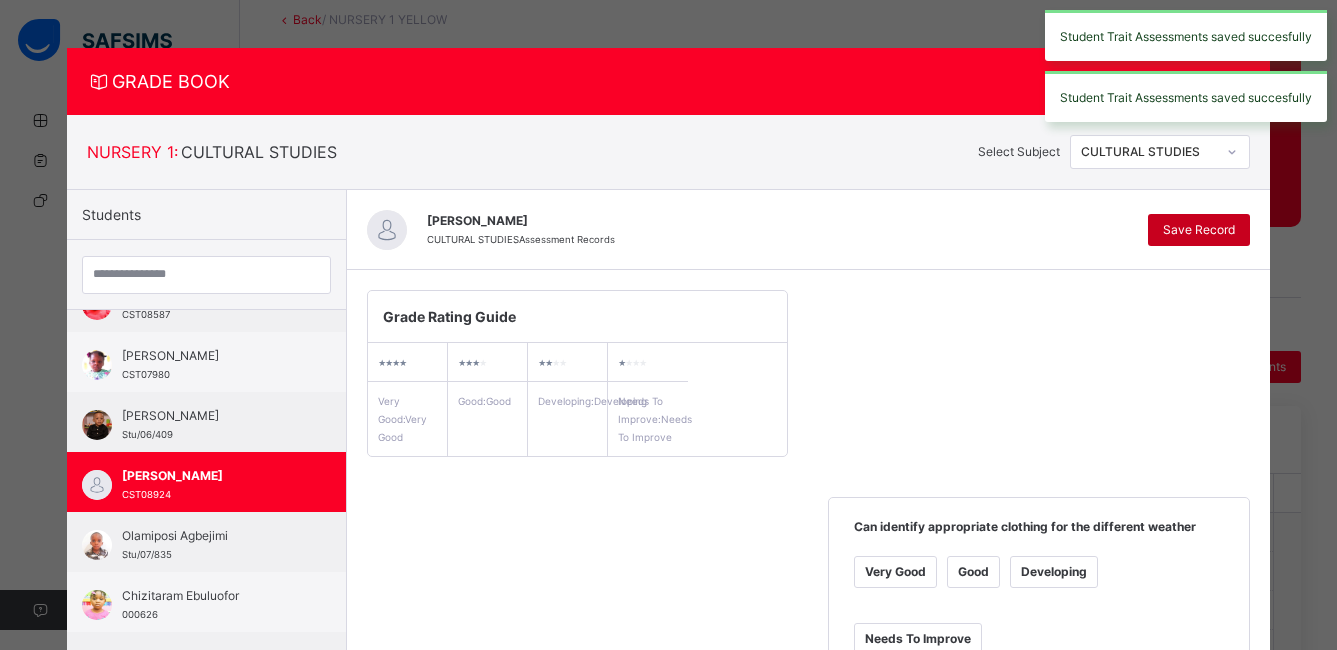 click on "Save Record" at bounding box center (1199, 230) 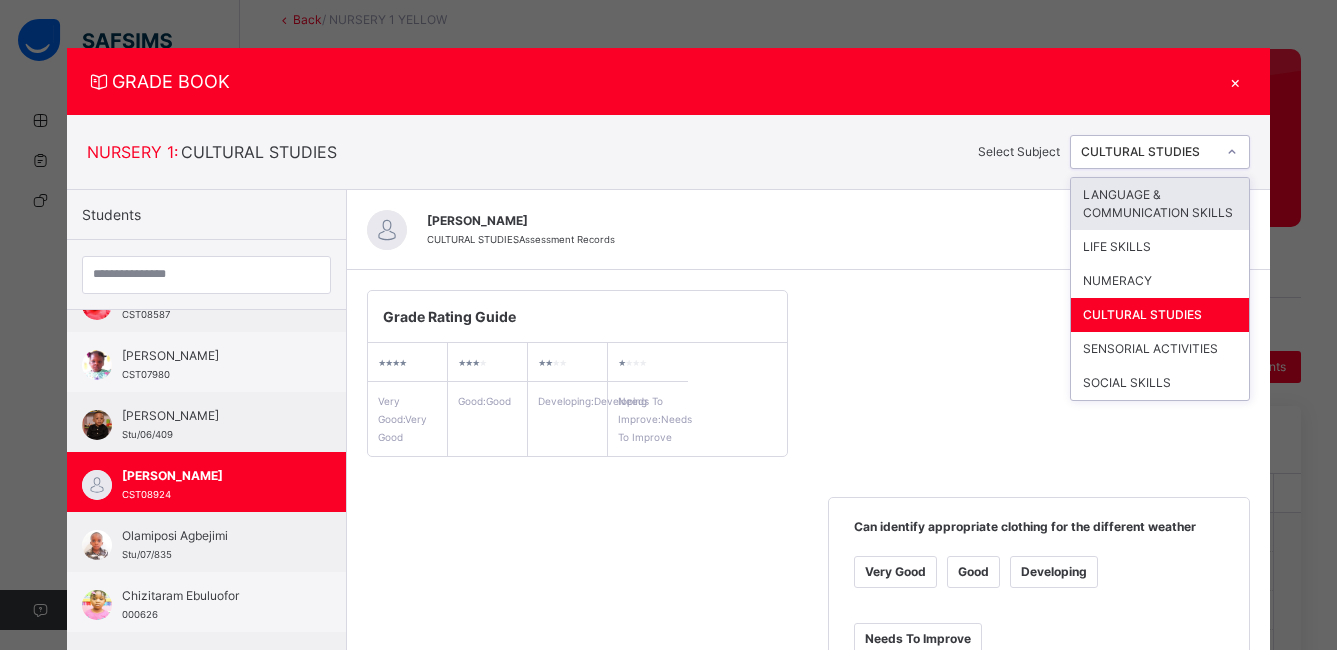 click 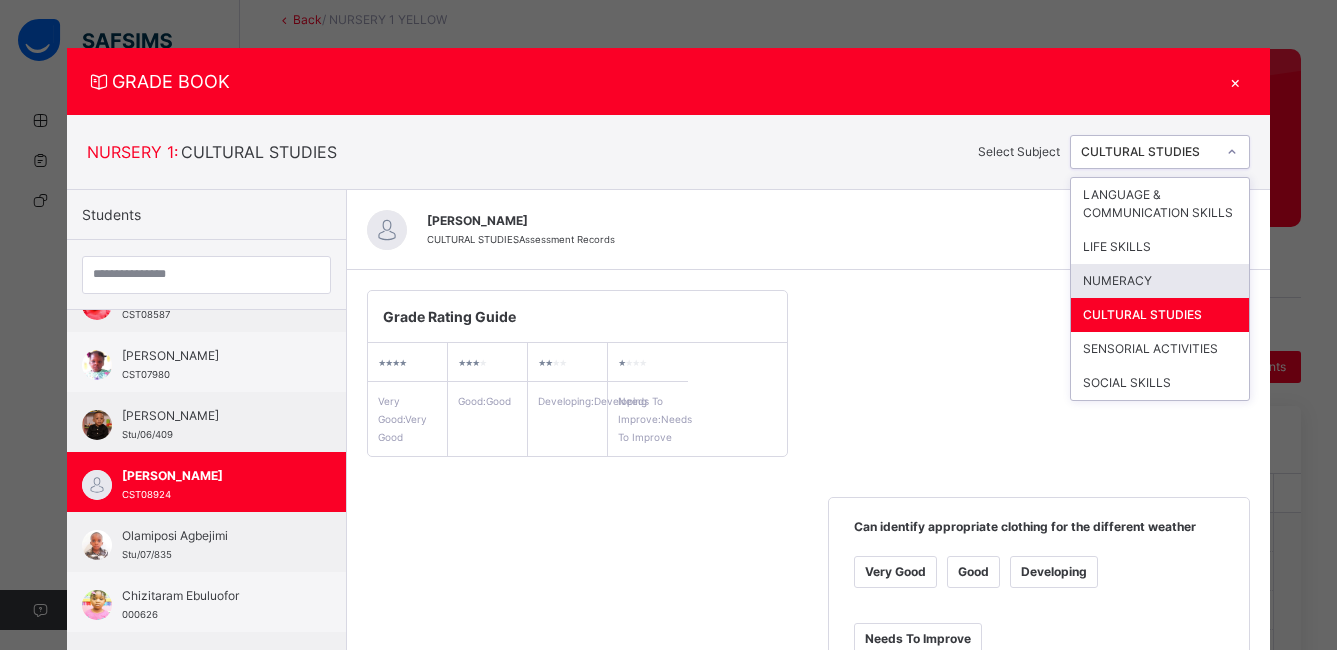 click on "NUMERACY" at bounding box center (1160, 281) 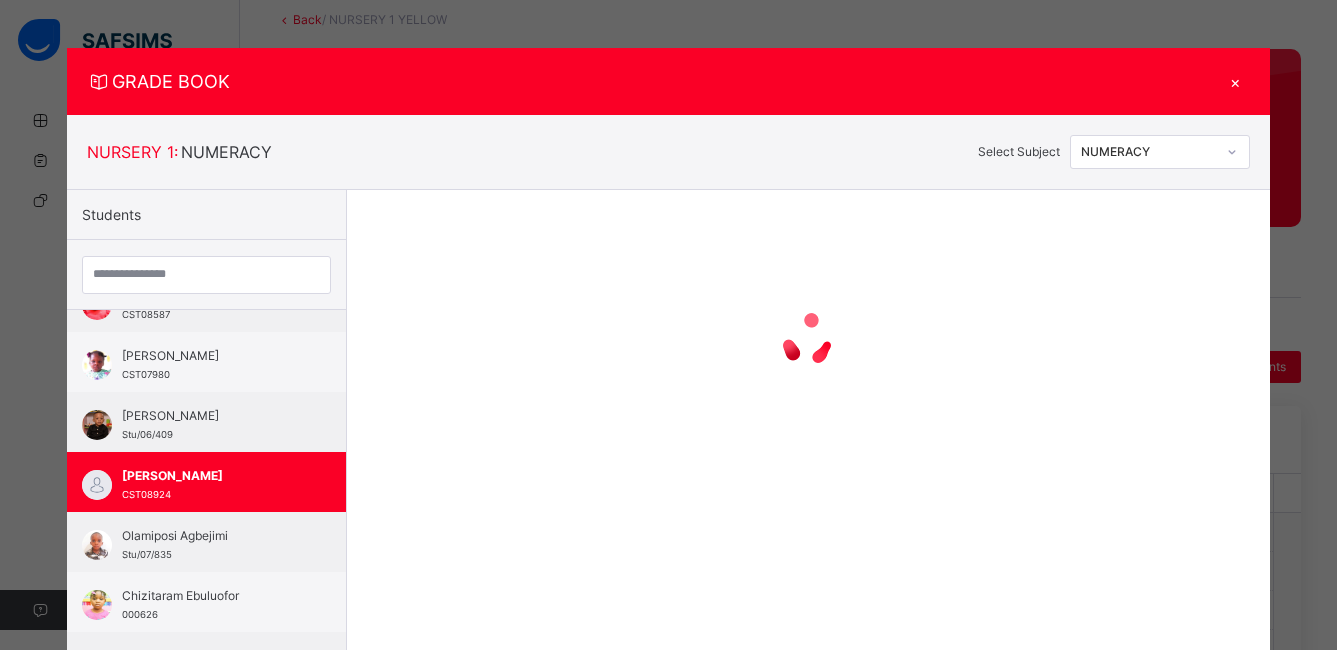 click at bounding box center (808, 340) 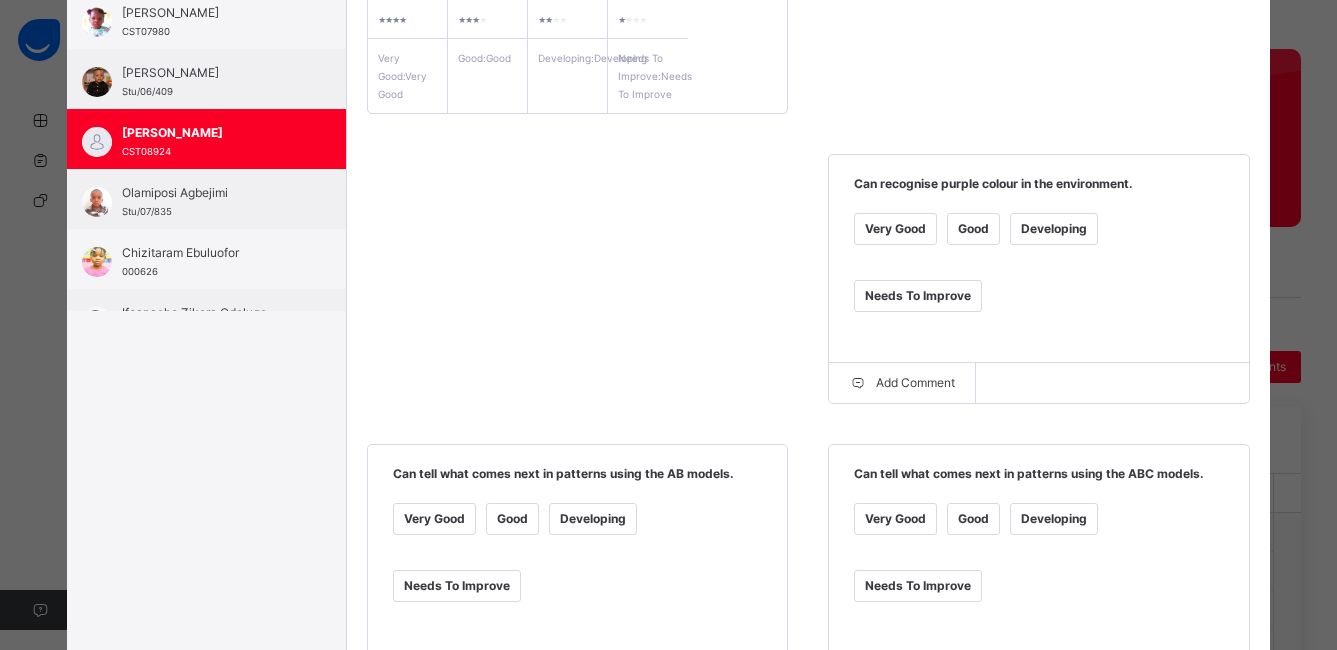 scroll, scrollTop: 338, scrollLeft: 0, axis: vertical 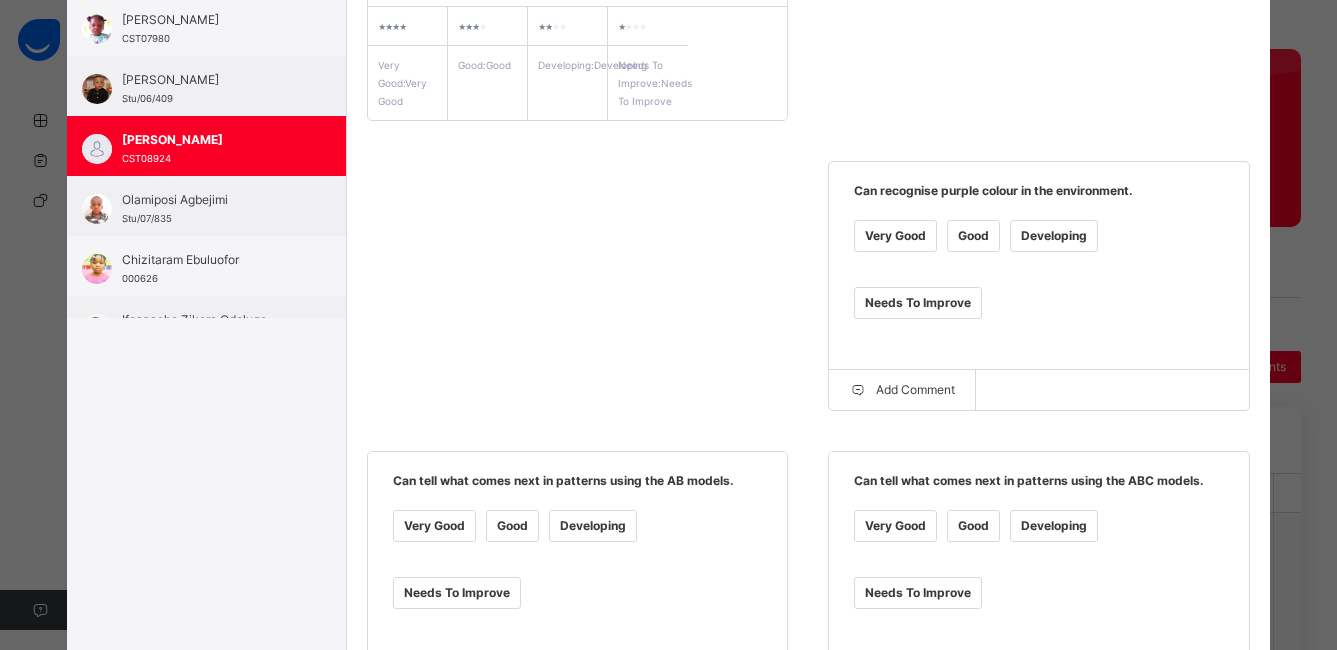 click on "Good" at bounding box center (973, 236) 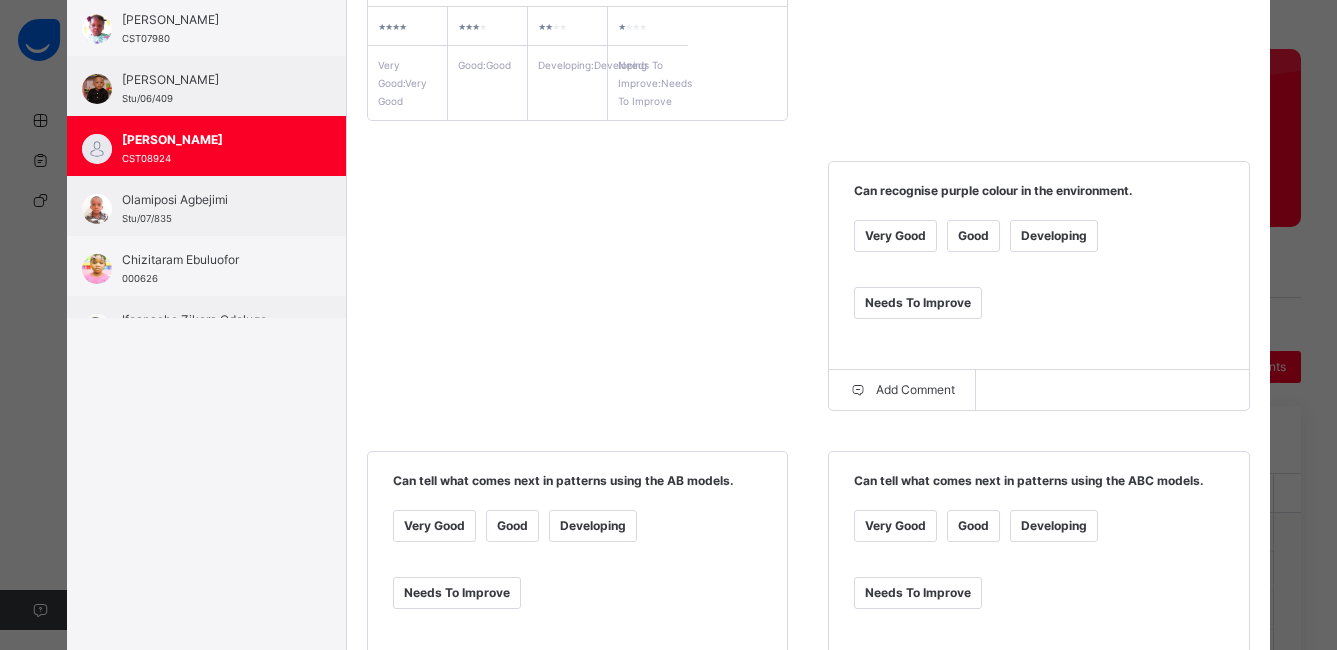click on "Good" at bounding box center [512, 526] 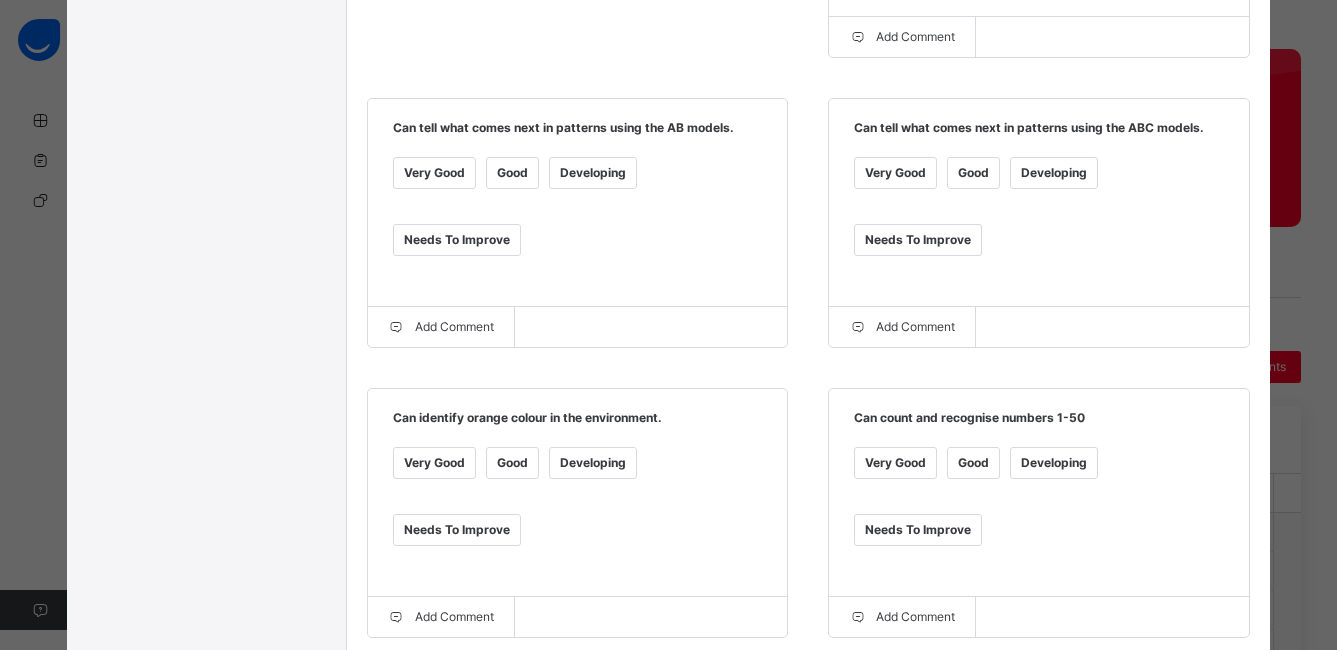 scroll, scrollTop: 701, scrollLeft: 0, axis: vertical 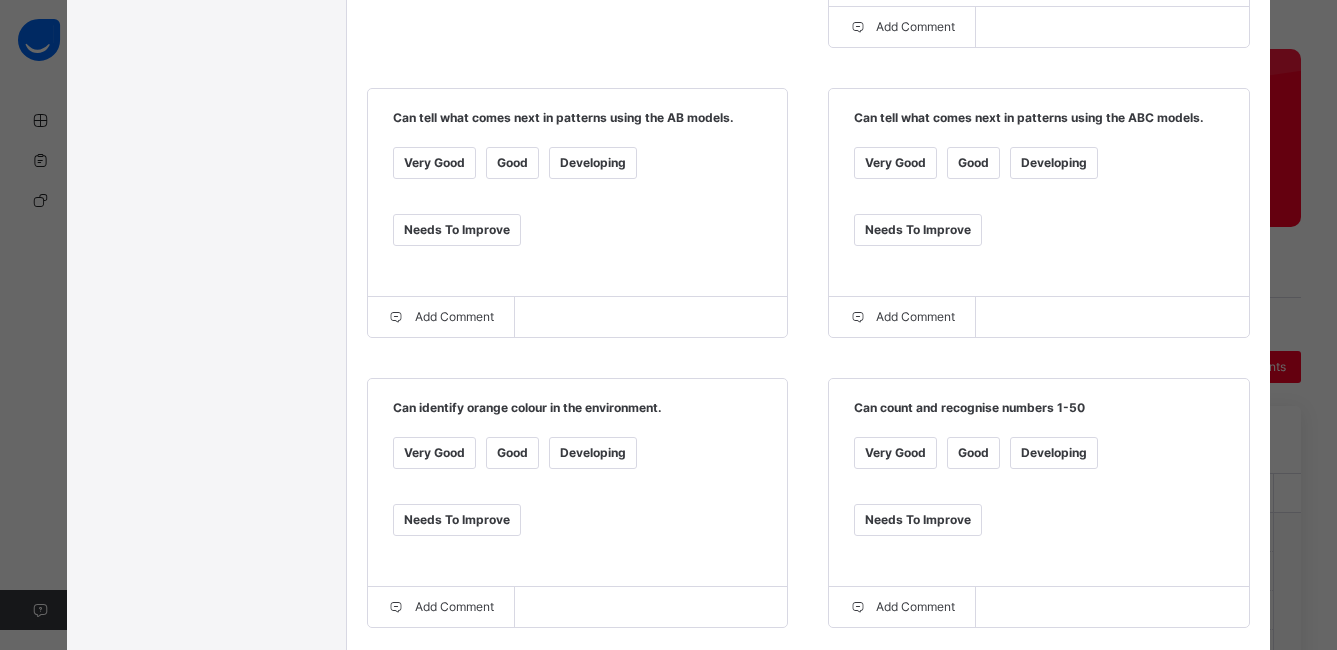 click on "Good" at bounding box center (512, 453) 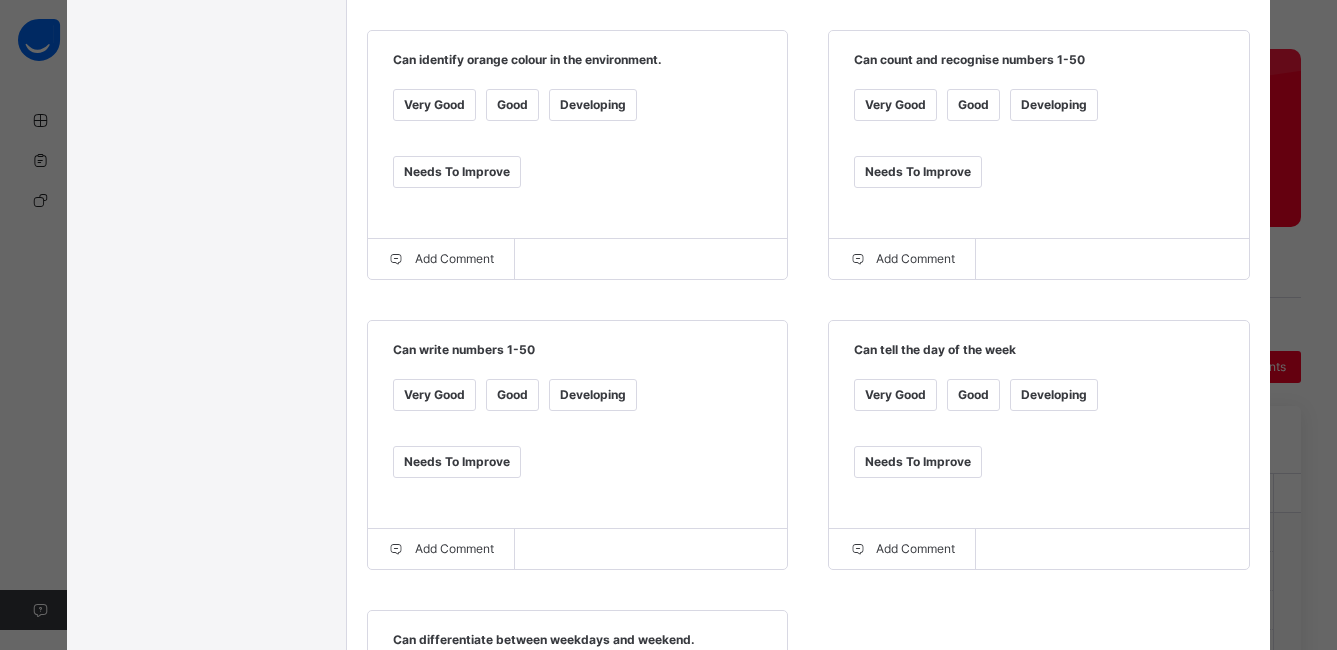 scroll, scrollTop: 1059, scrollLeft: 0, axis: vertical 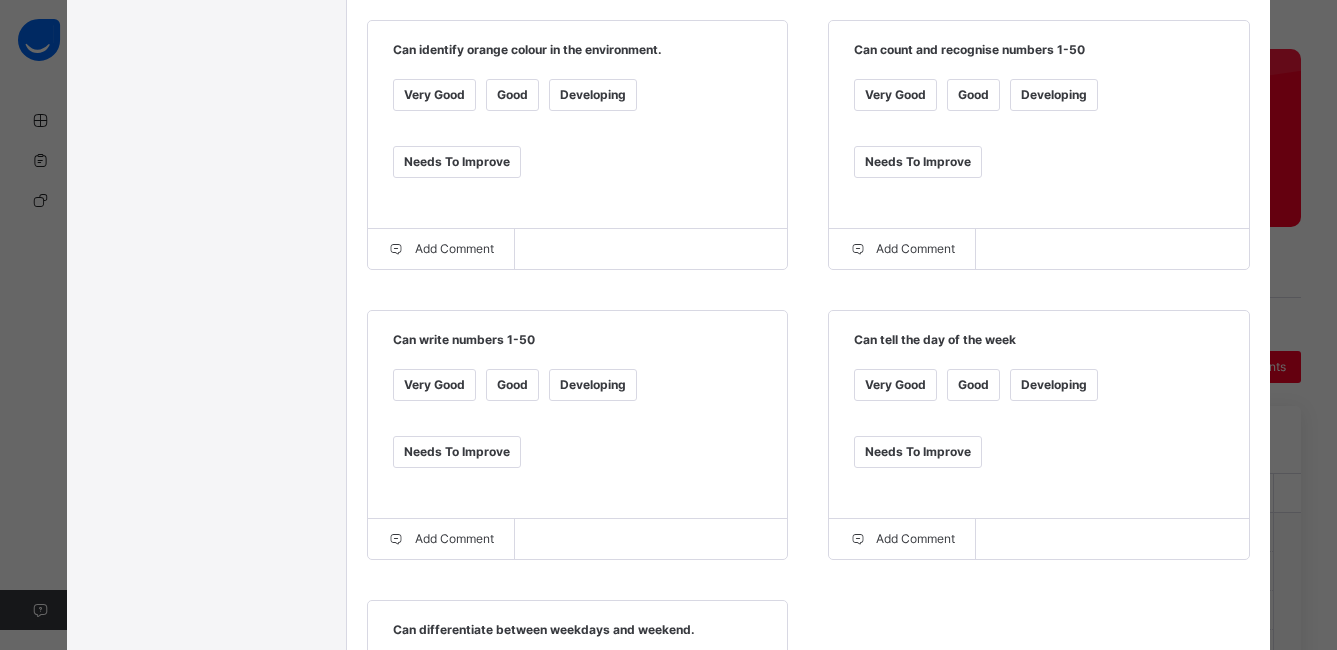 click on "Developing" at bounding box center [593, 385] 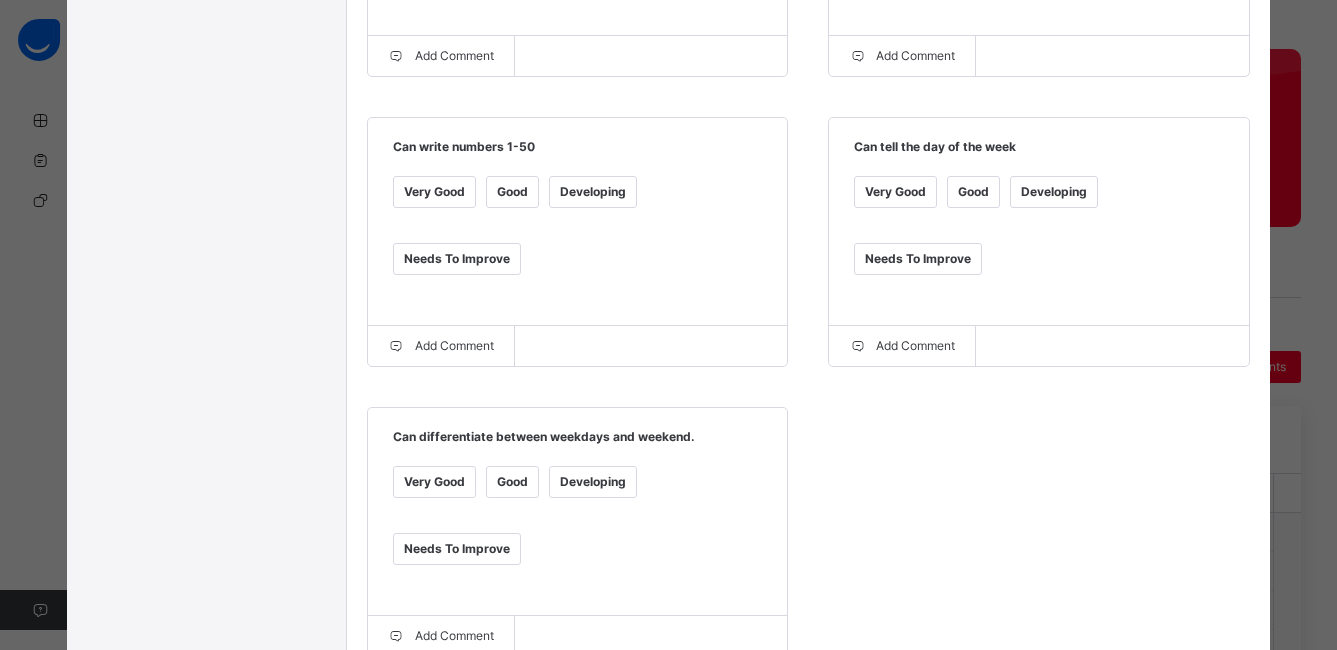 scroll, scrollTop: 1302, scrollLeft: 0, axis: vertical 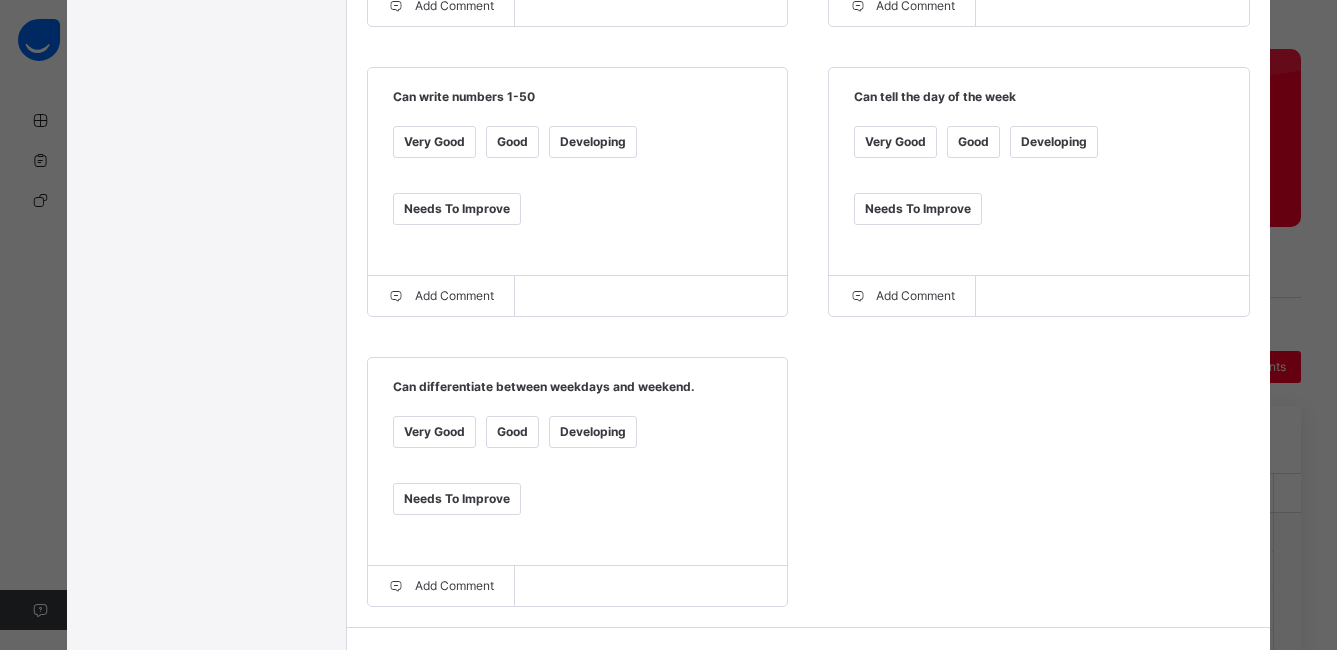 click on "Developing" at bounding box center [593, 432] 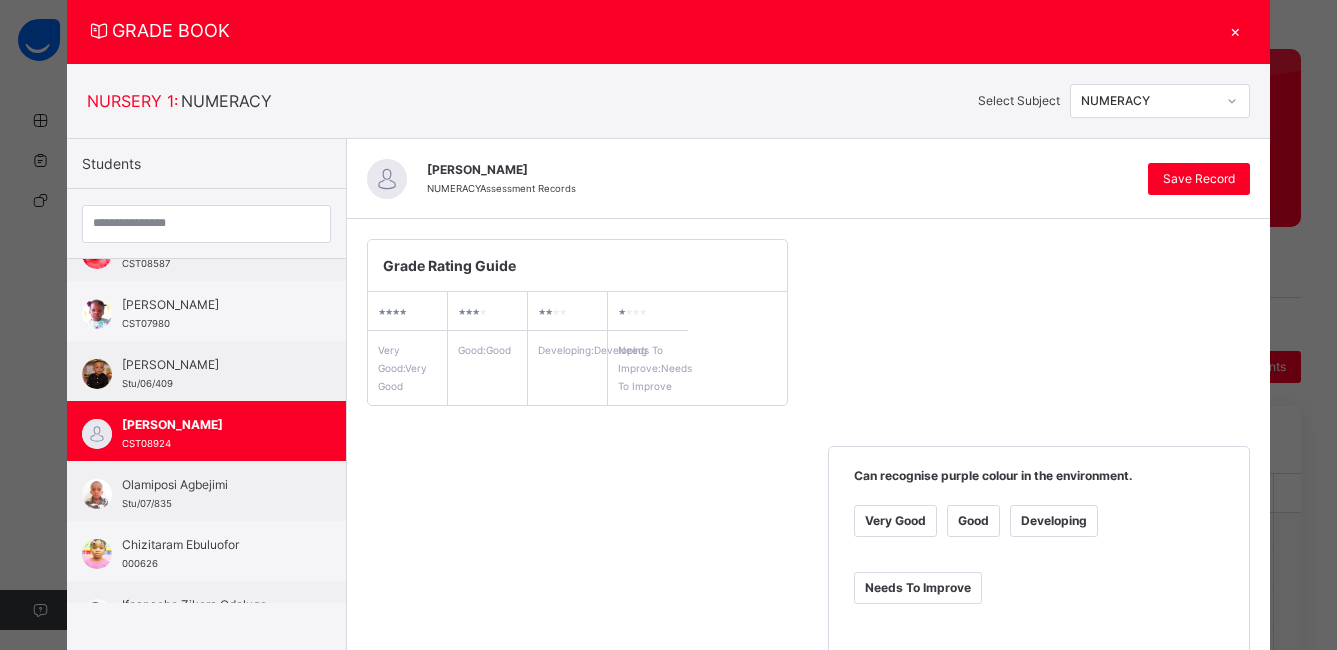 scroll, scrollTop: 0, scrollLeft: 0, axis: both 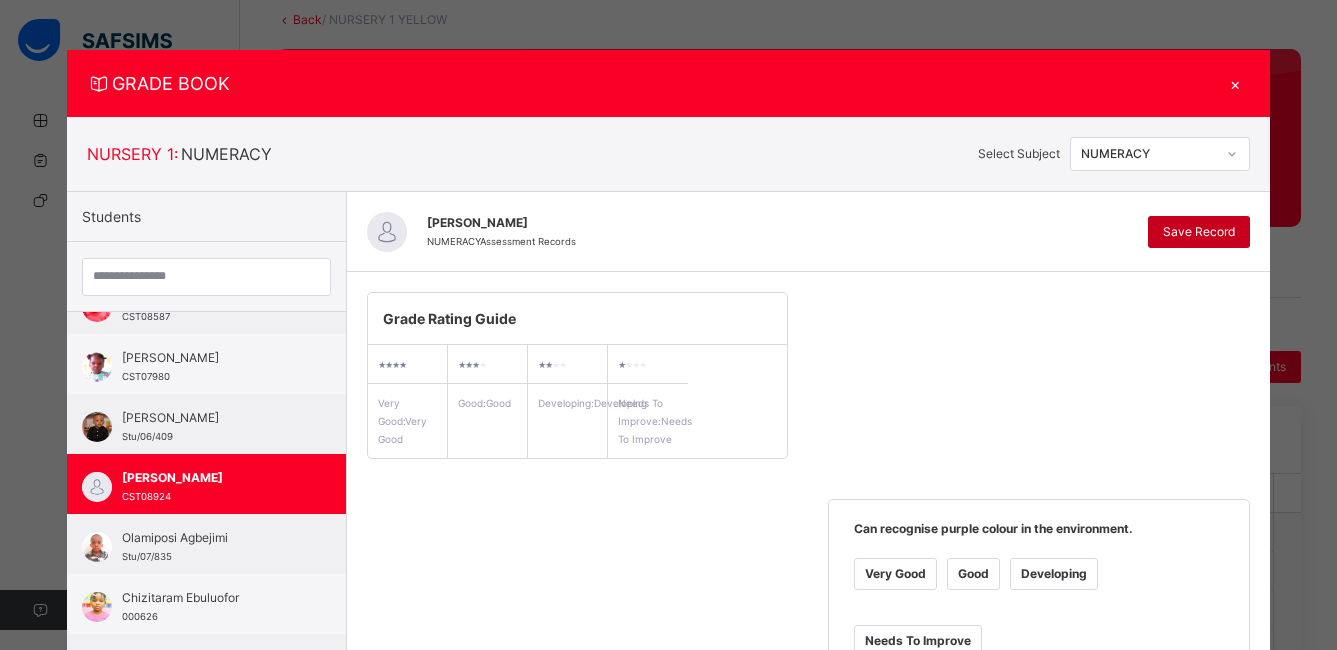 click on "Save Record" at bounding box center [1199, 232] 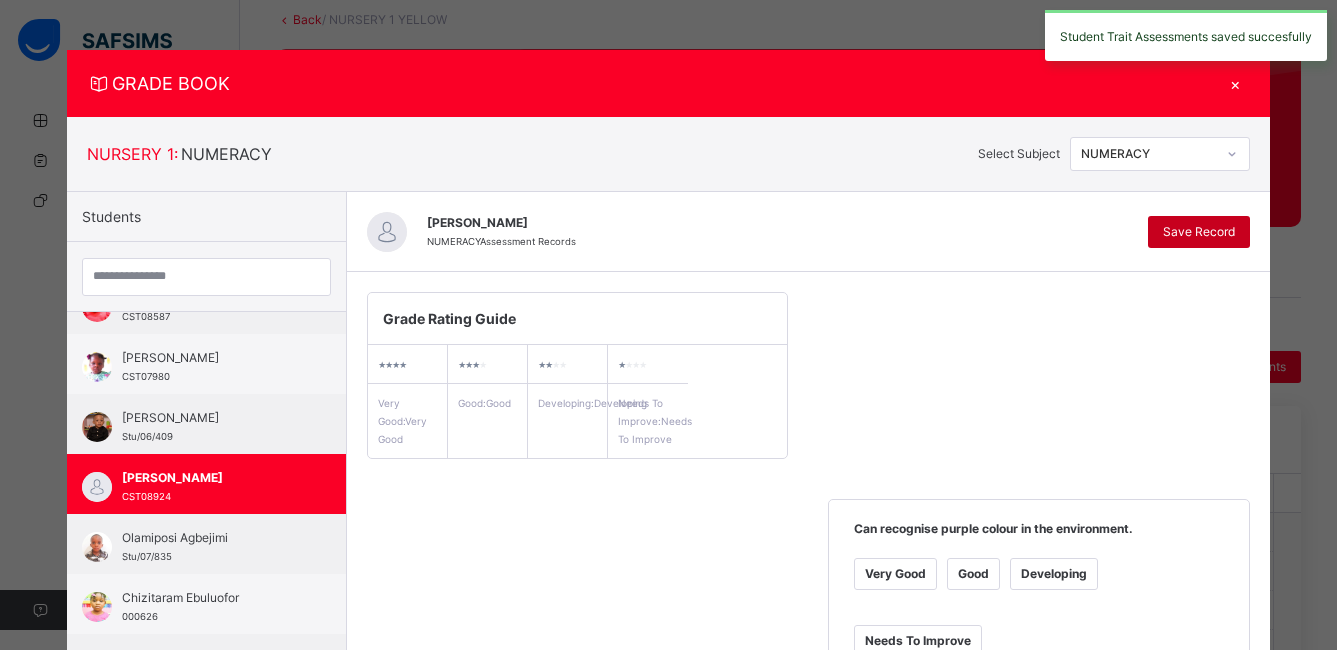 click on "Save Record" at bounding box center (1199, 232) 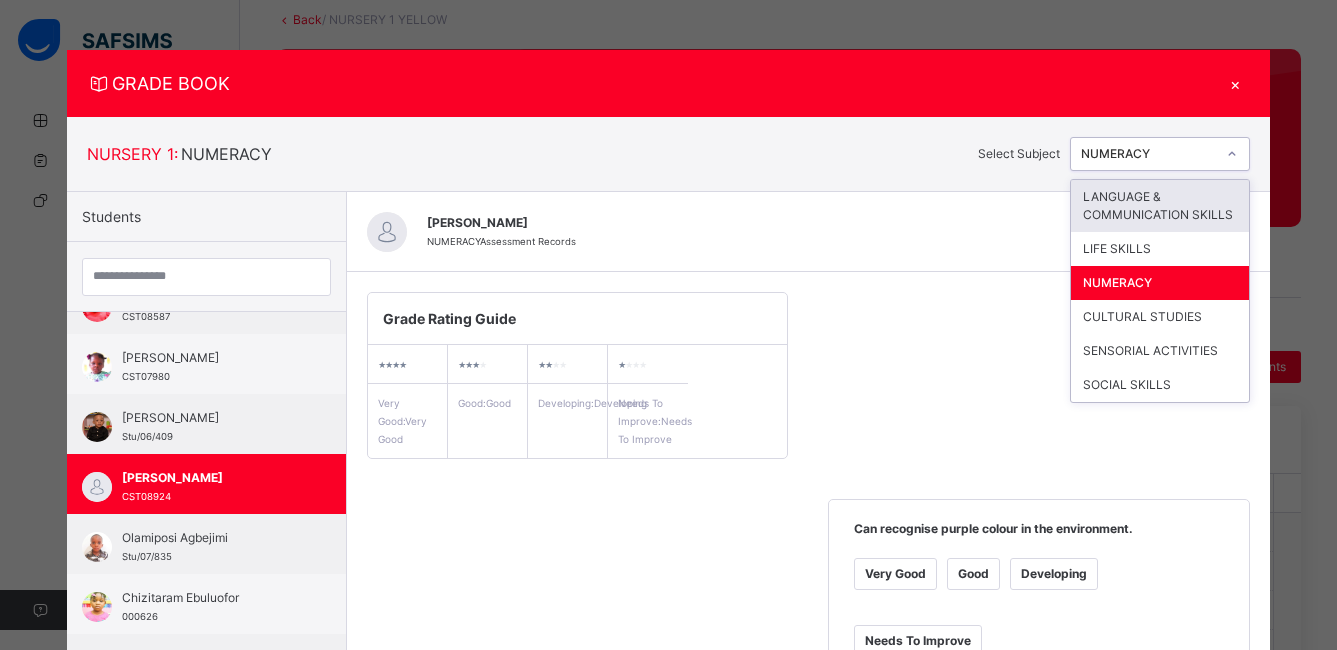 click at bounding box center (1232, 154) 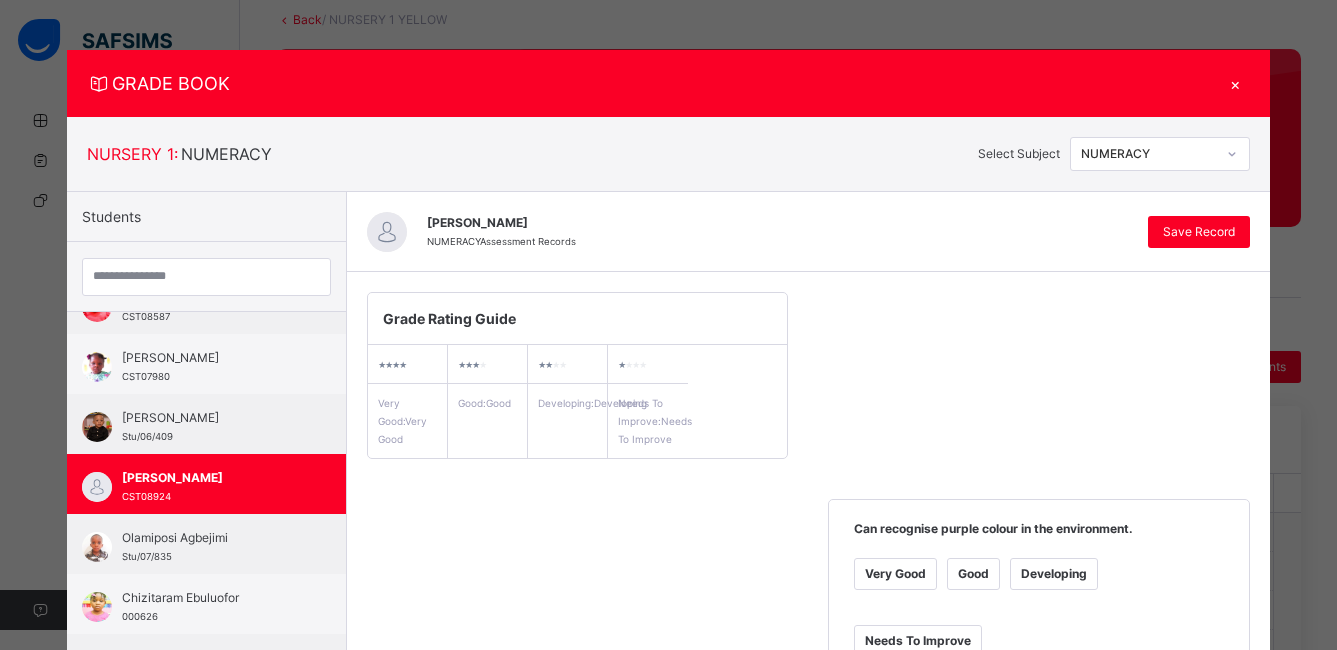 click on "Grade Rating Guide   ★ ★ ★ ★ Very Good  :  Very Good ★ ★ ★ ★ Good   :  Good  ★ ★ ★ ★ Developing  :  Developing ★ ★ ★ ★ Needs To Improve  :  Needs To Improve Can recognise purple colour in the environment.   Very Good Good  Developing Needs To Improve  Add Comment Can tell what comes next in patterns using the AB models.   Very Good Good  Developing Needs To Improve  Add Comment Can tell what comes next in patterns using the ABC models.   Very Good Good  Developing Needs To Improve  Add Comment Can identify orange colour in the environment.   Very Good Good  Developing Needs To Improve  Add Comment Can count and recognise numbers 1-50   Very Good Good  Developing Needs To Improve  Add Comment Can write numbers 1-50   Very Good Good  Developing Needs To Improve  Add Comment Can tell the day of the week   Very Good Good  Developing Needs To Improve  Add Comment Can differentiate between weekdays and weekend.    Very Good Good  Developing Needs To Improve  Add Comment" at bounding box center (808, 1100) 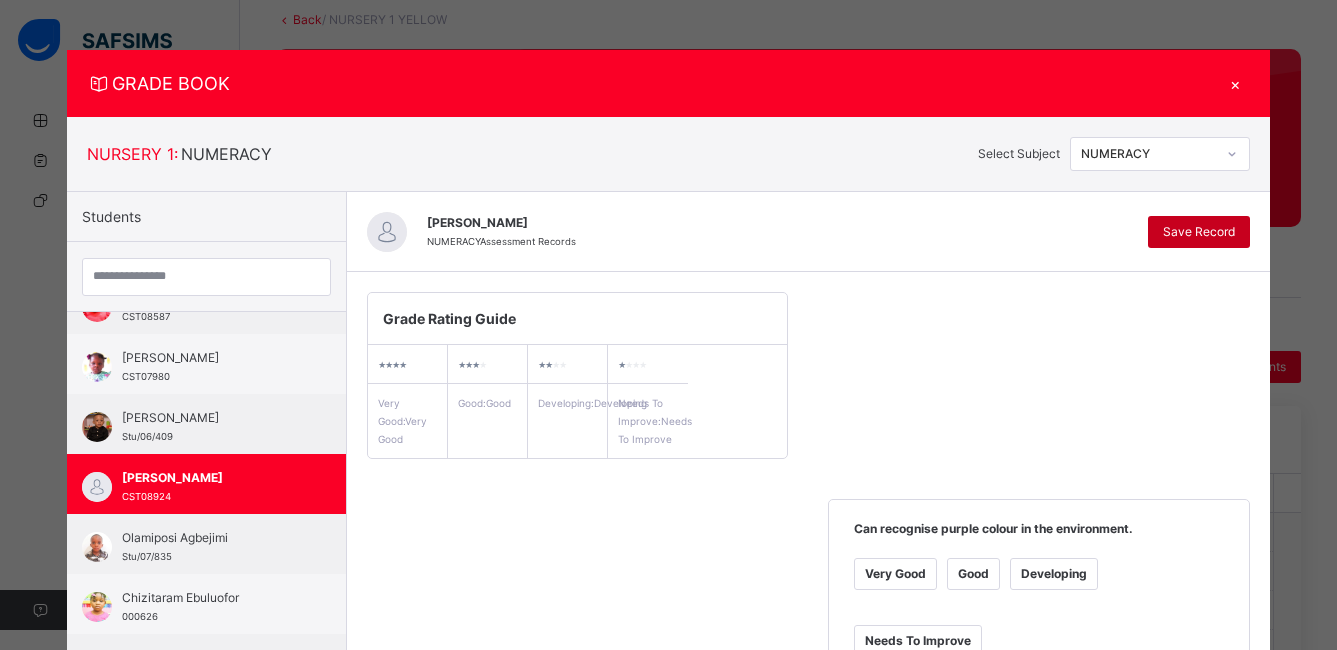 click on "Save Record" at bounding box center (1199, 232) 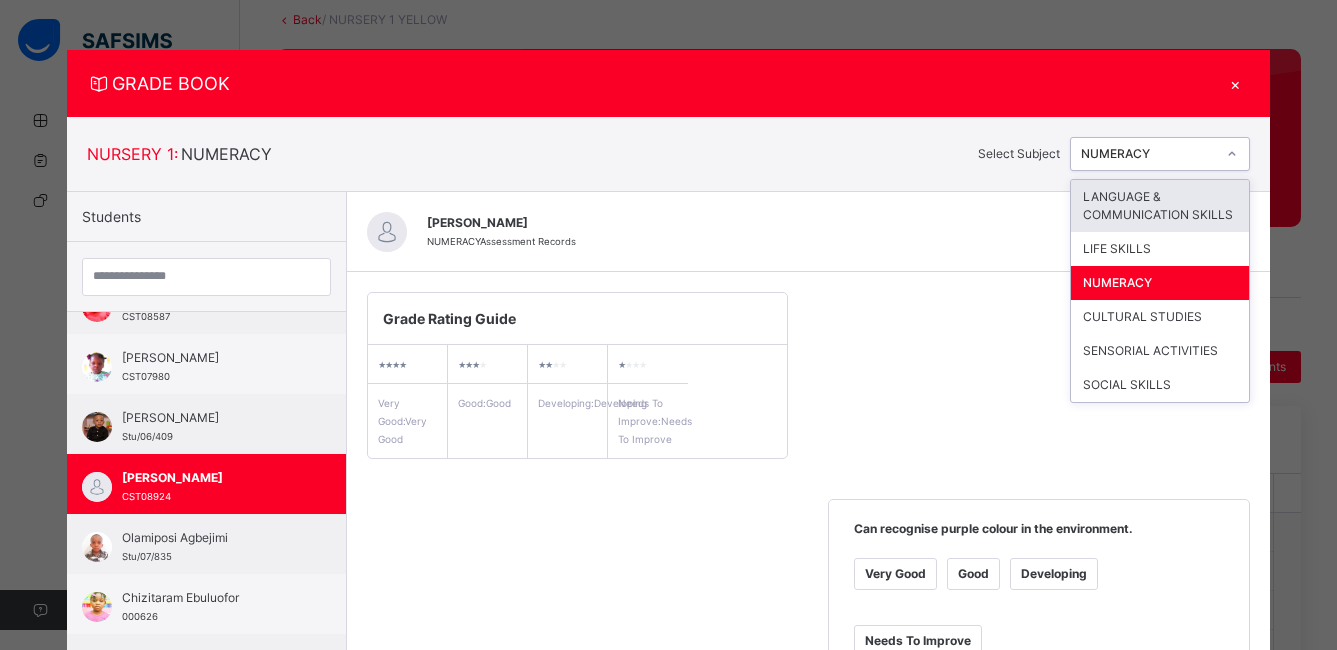 click 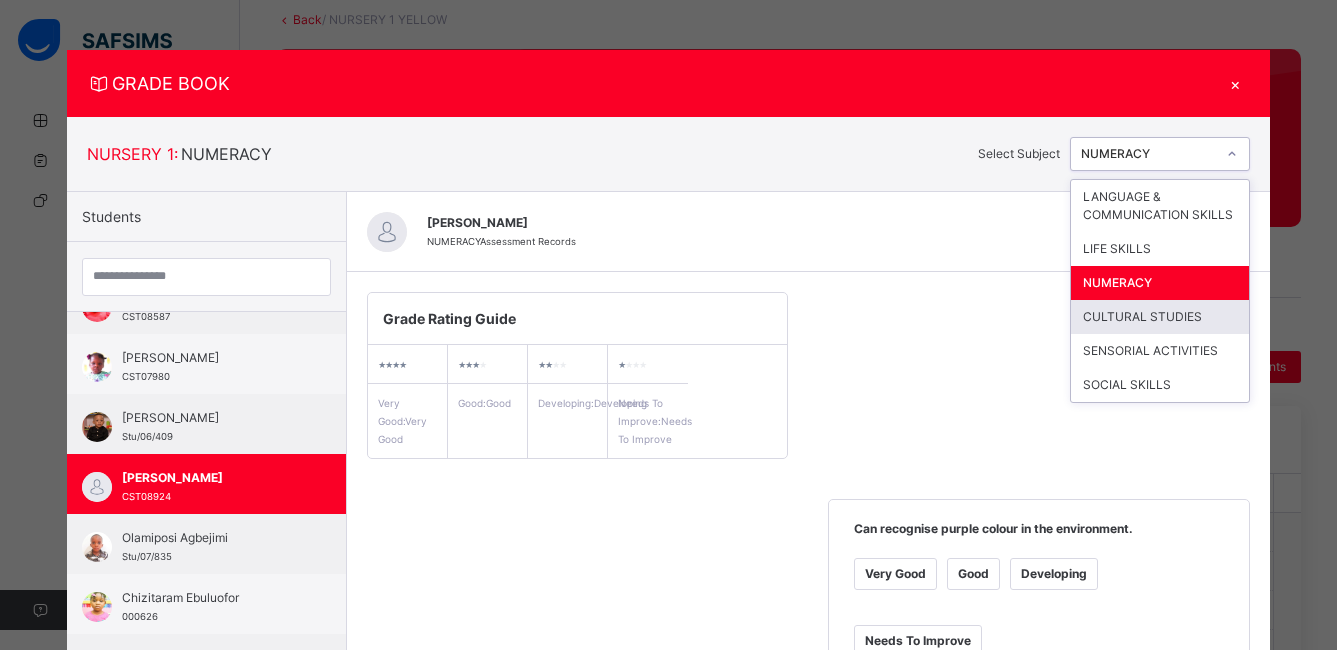 click on "CULTURAL STUDIES" at bounding box center [1160, 317] 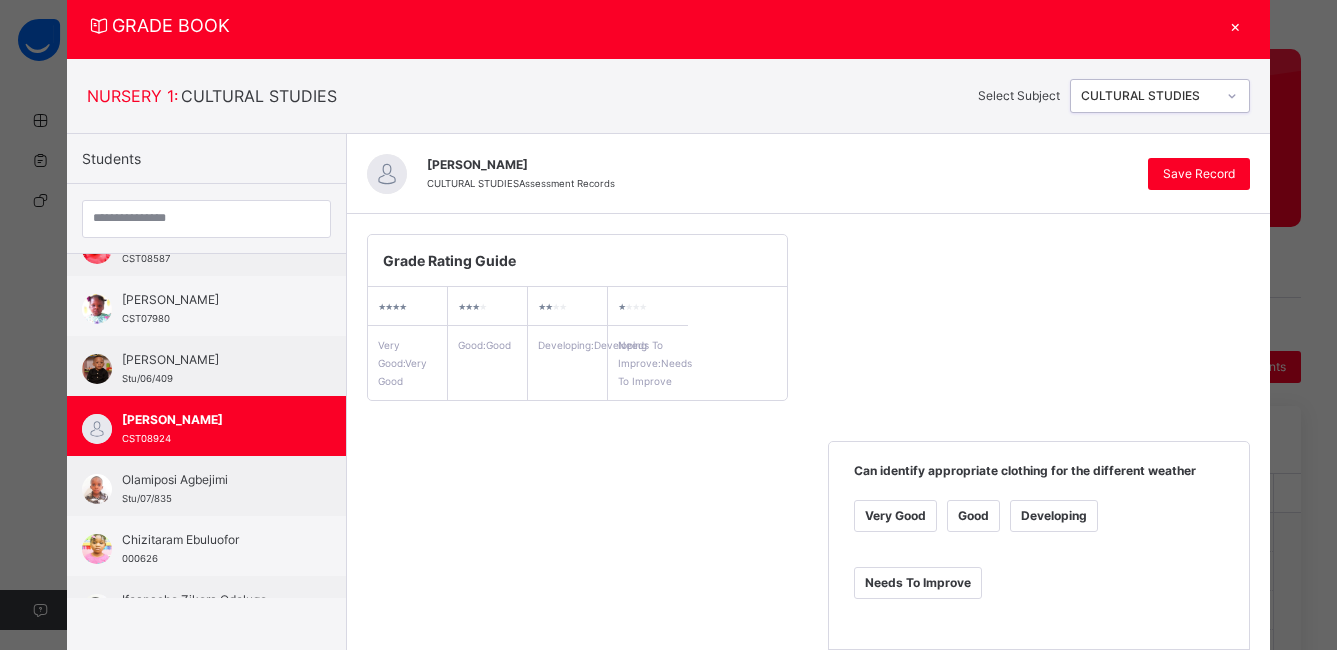 scroll, scrollTop: 0, scrollLeft: 0, axis: both 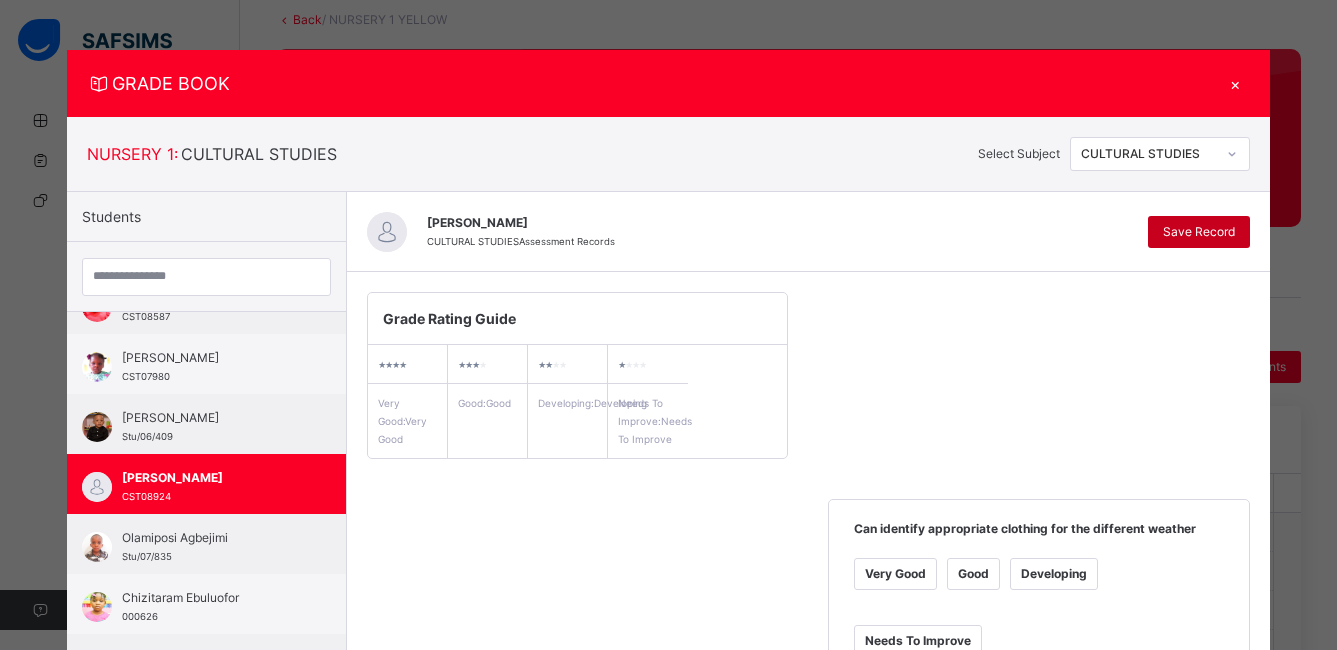click on "Save Record" at bounding box center [1199, 232] 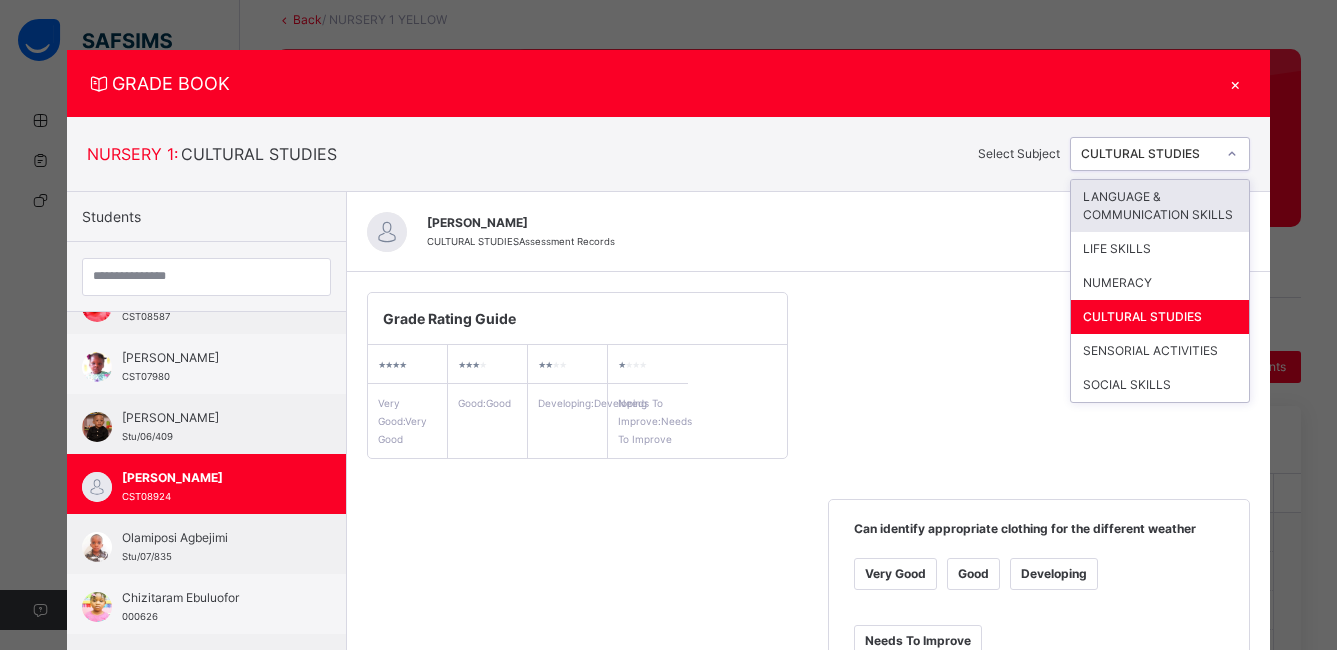 click at bounding box center (1232, 154) 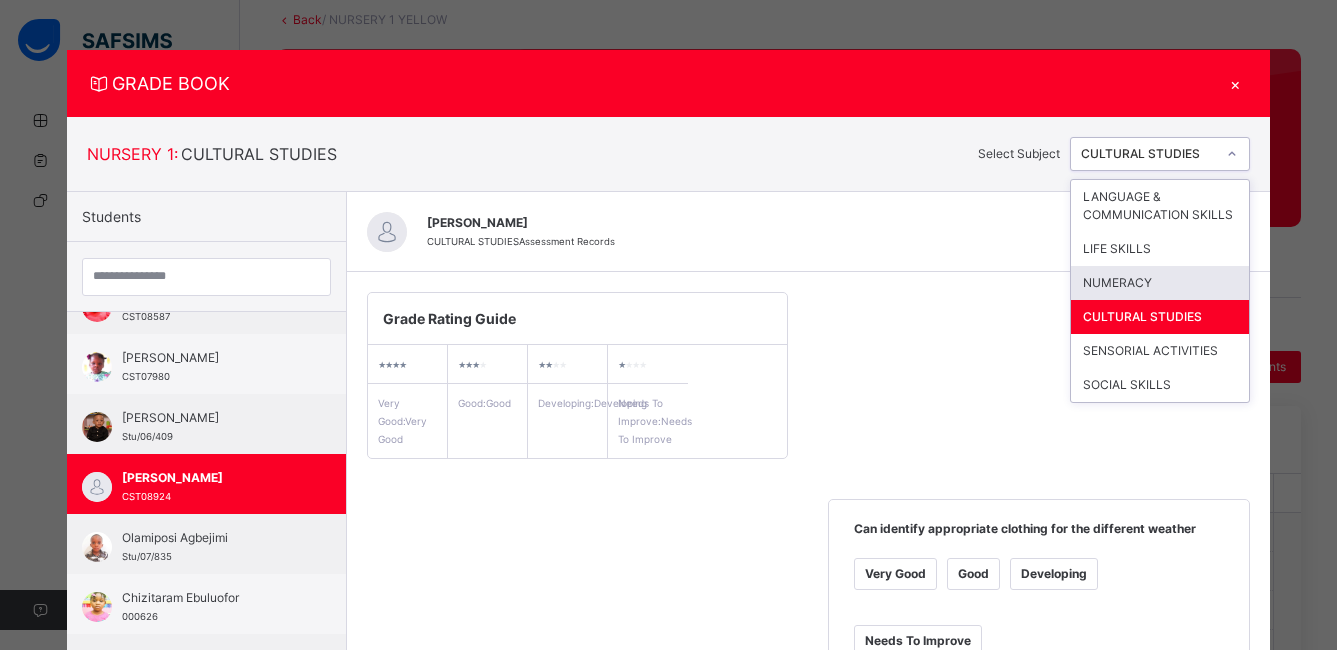 click on "NUMERACY" at bounding box center [1160, 283] 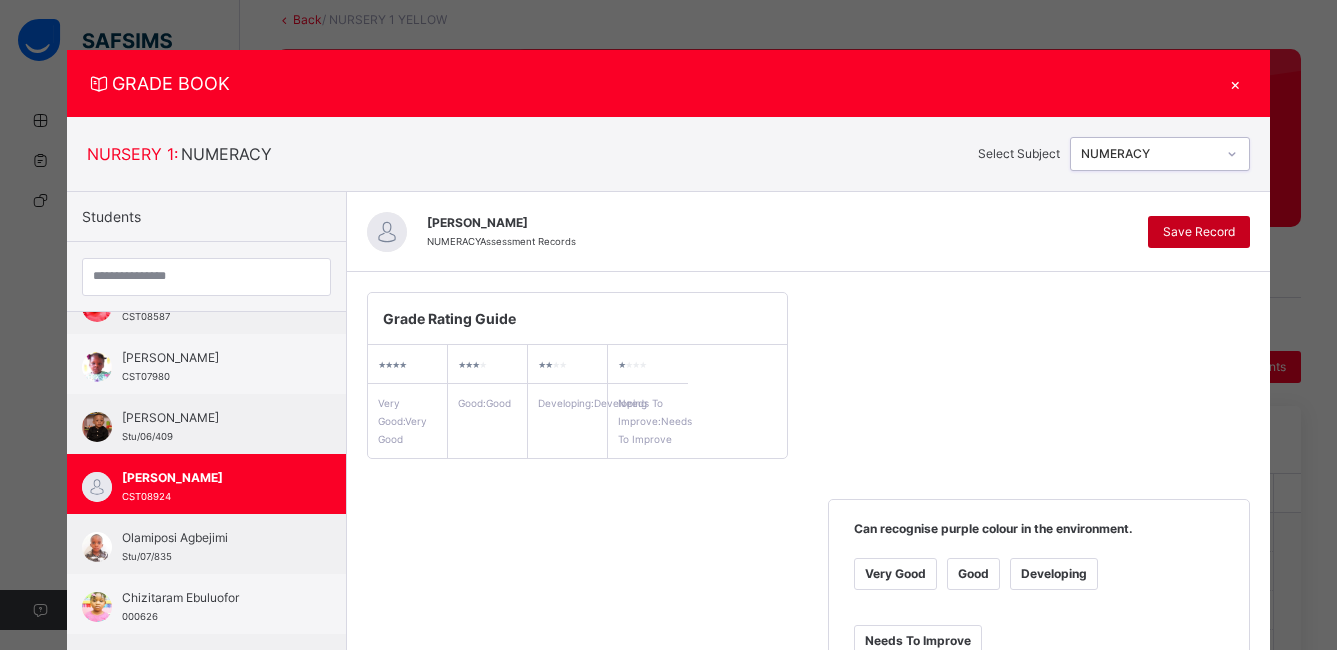 click on "Save Record" at bounding box center (1199, 232) 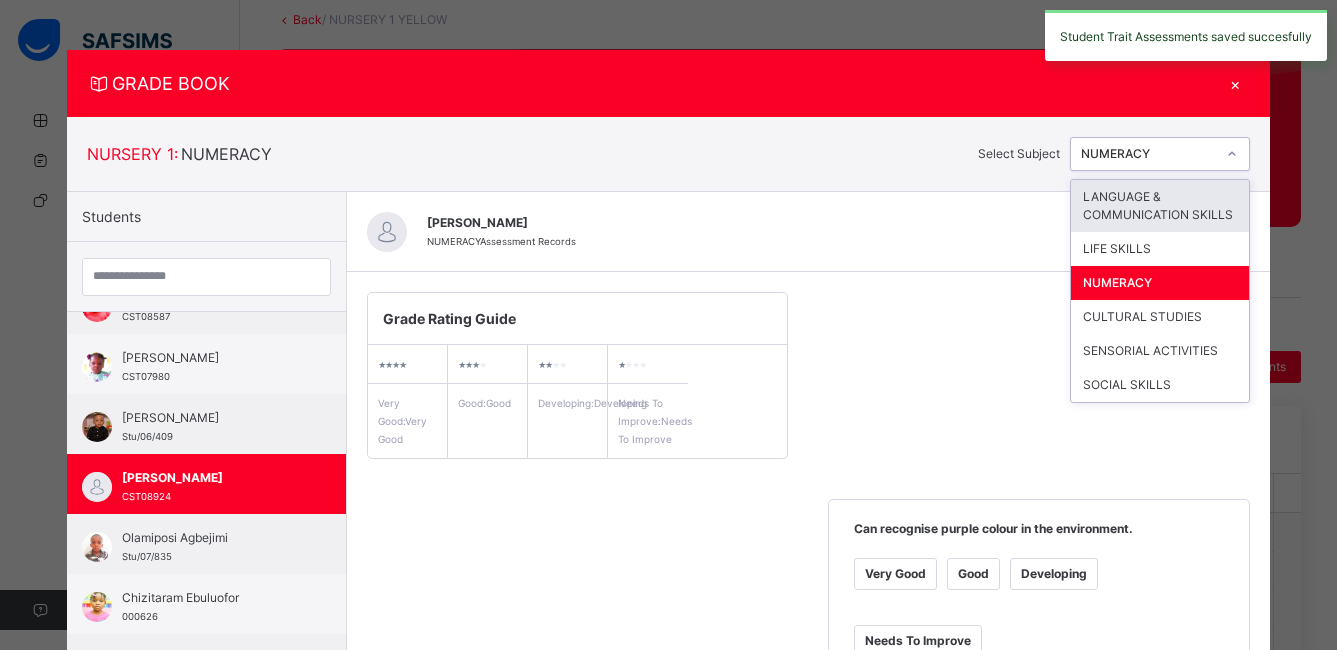 click 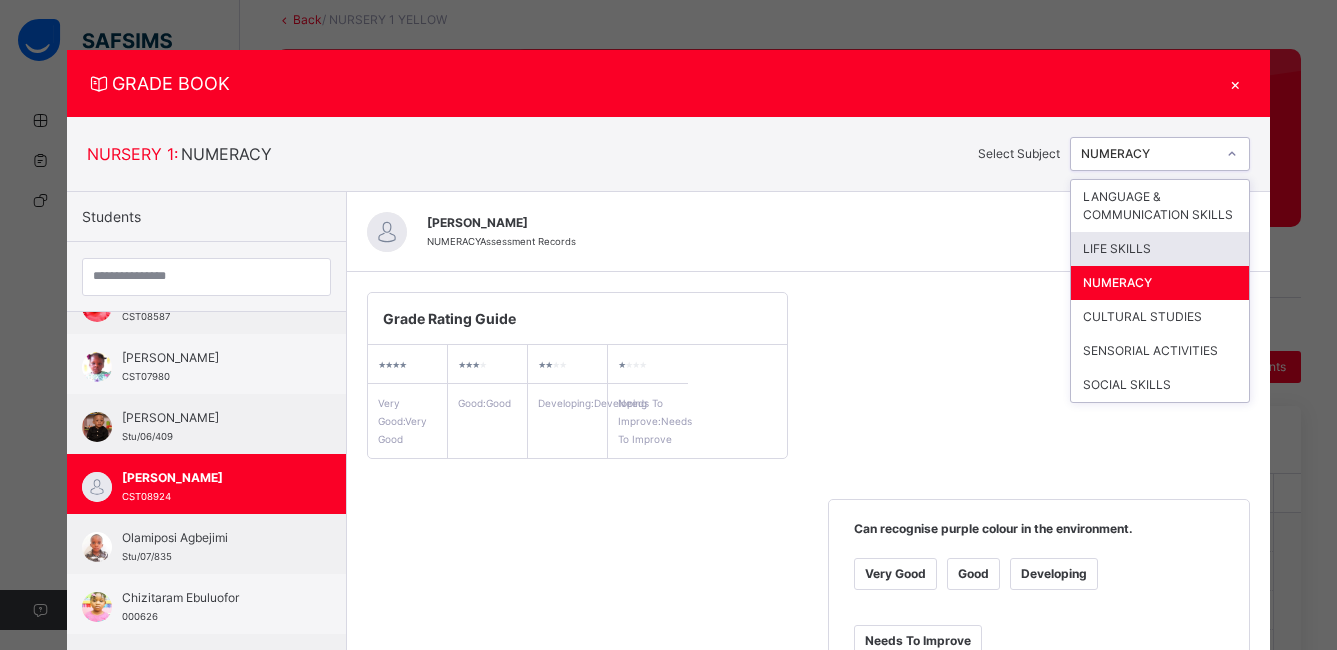 click on "LIFE SKILLS" at bounding box center (1160, 249) 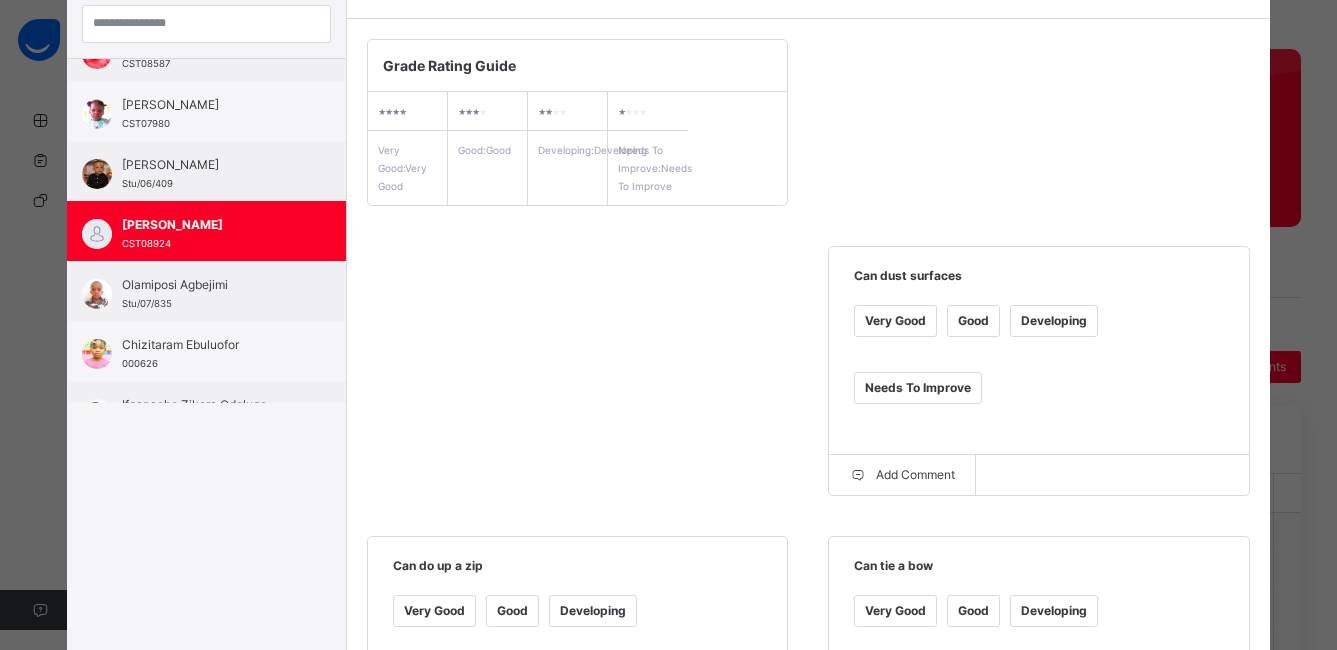 scroll, scrollTop: 261, scrollLeft: 0, axis: vertical 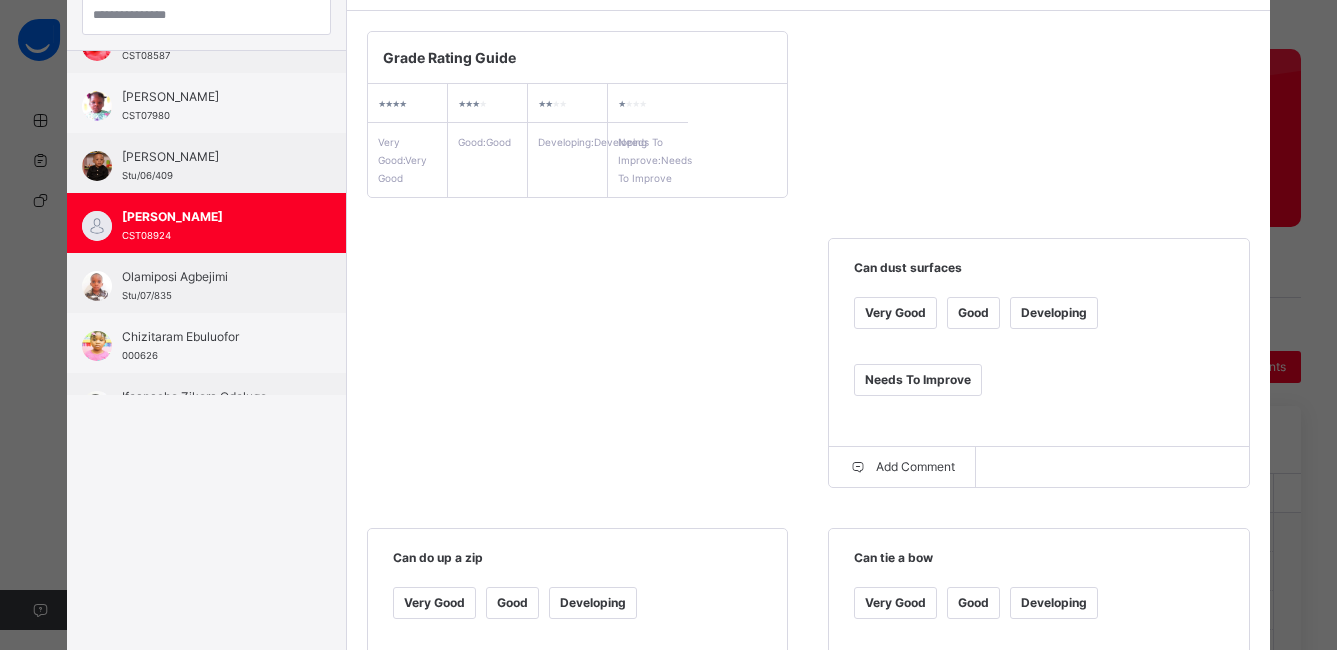click on "Good" at bounding box center [973, 313] 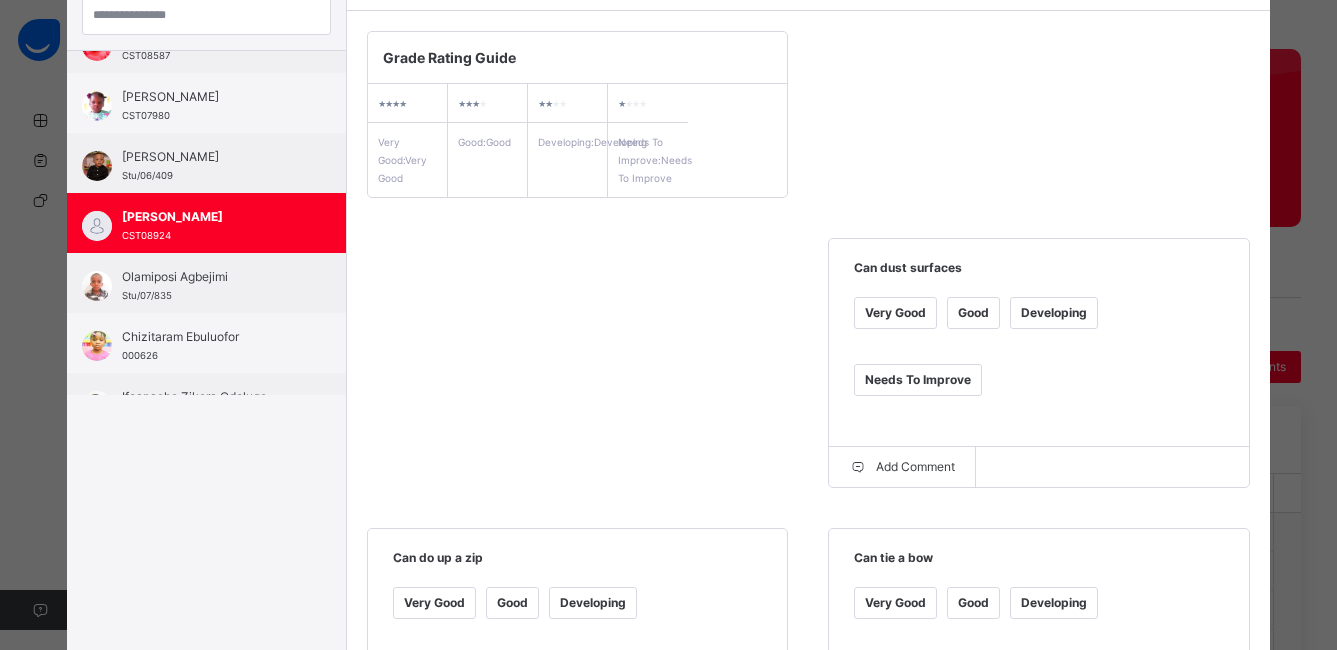 click on "Good" at bounding box center (512, 603) 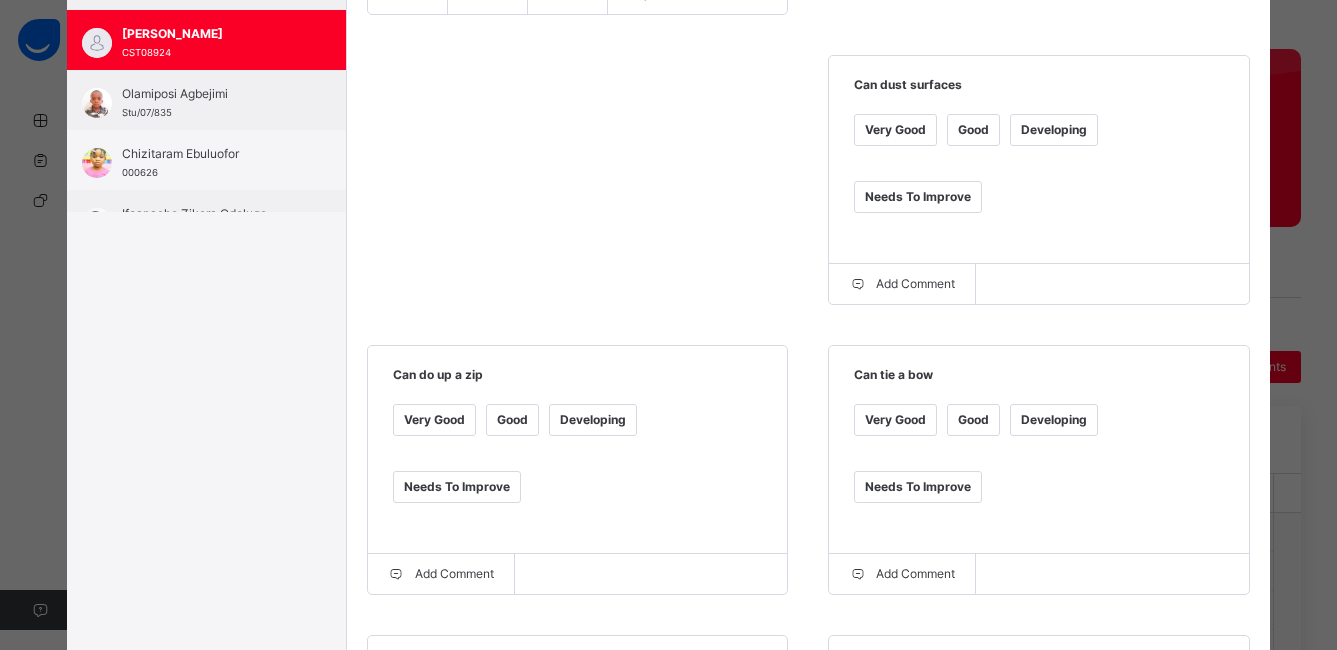 scroll, scrollTop: 572, scrollLeft: 0, axis: vertical 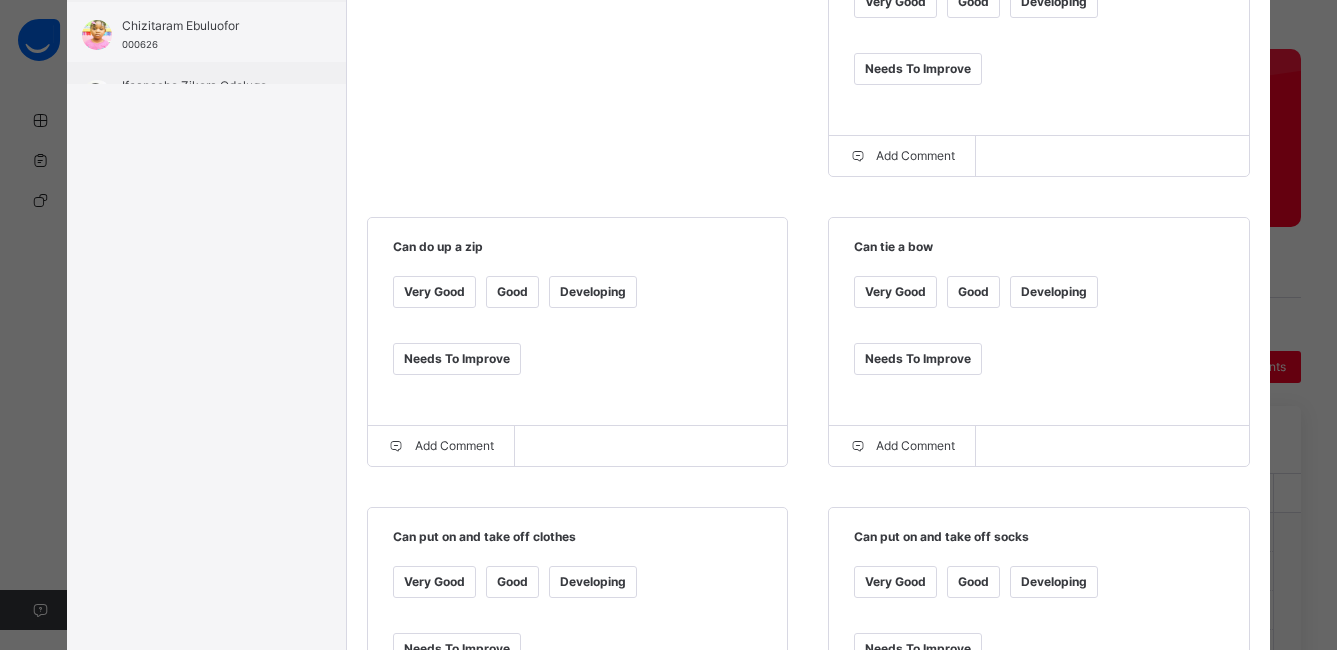 click on "Developing" at bounding box center (1054, 292) 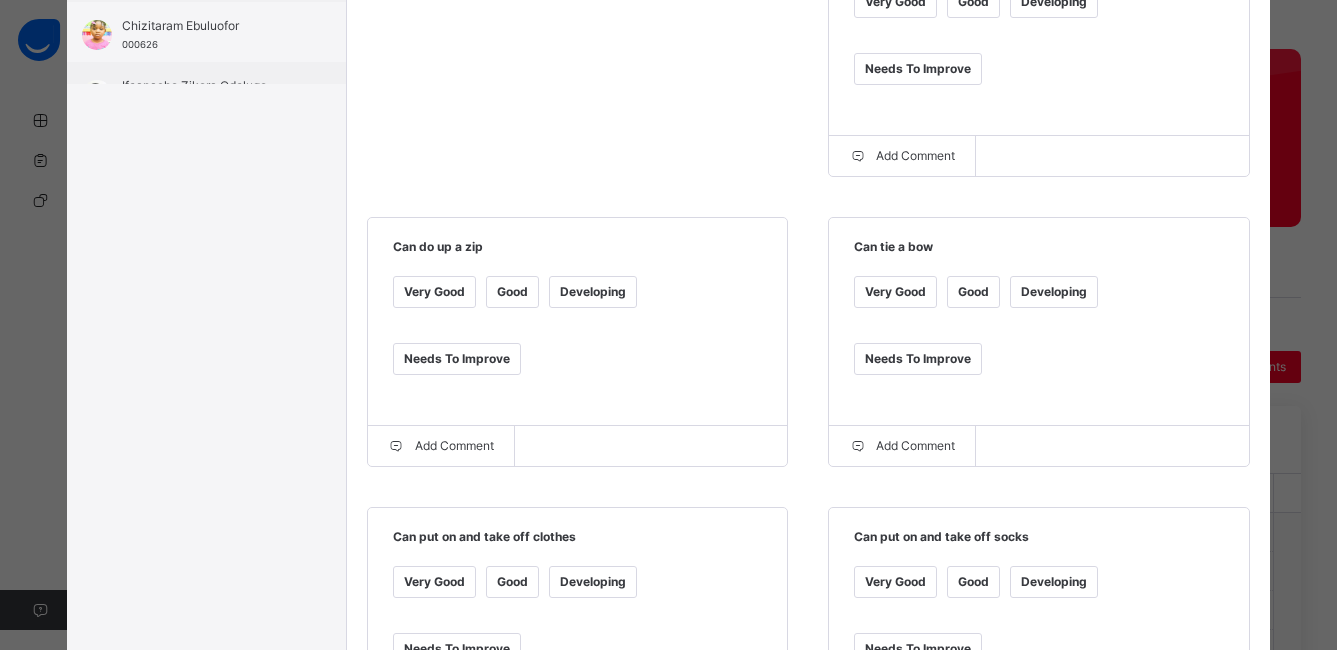 click on "Good" at bounding box center [973, 582] 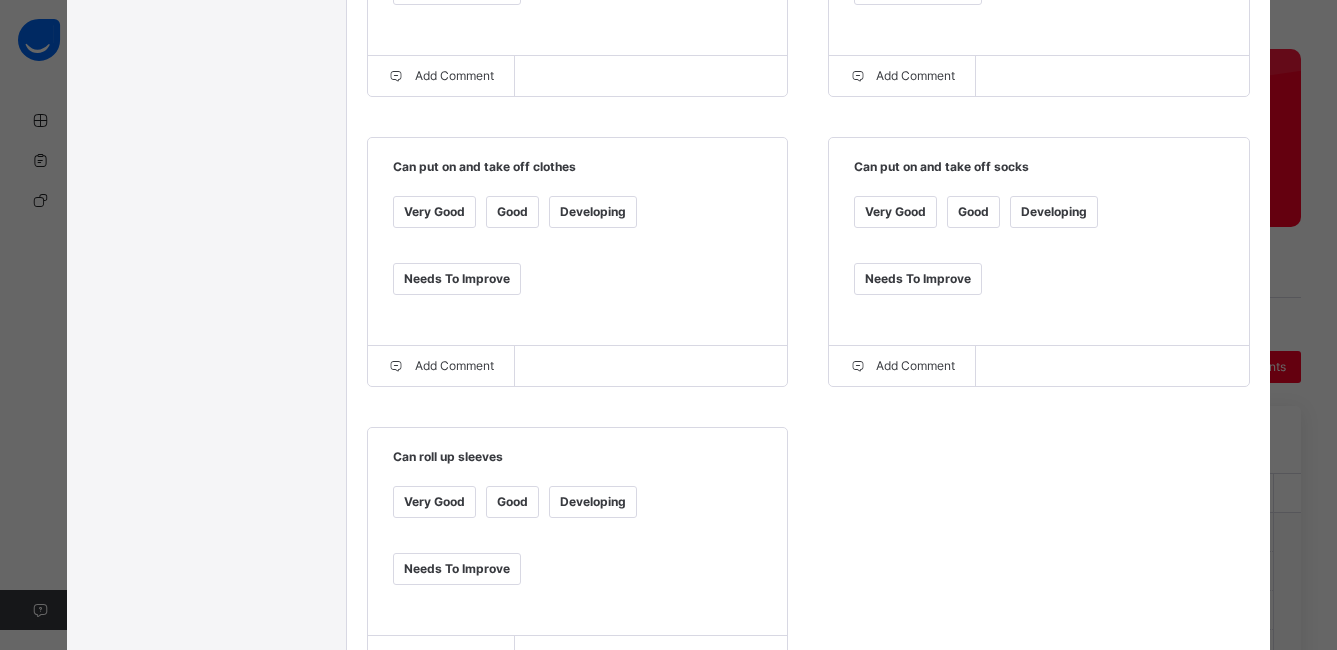 scroll, scrollTop: 950, scrollLeft: 0, axis: vertical 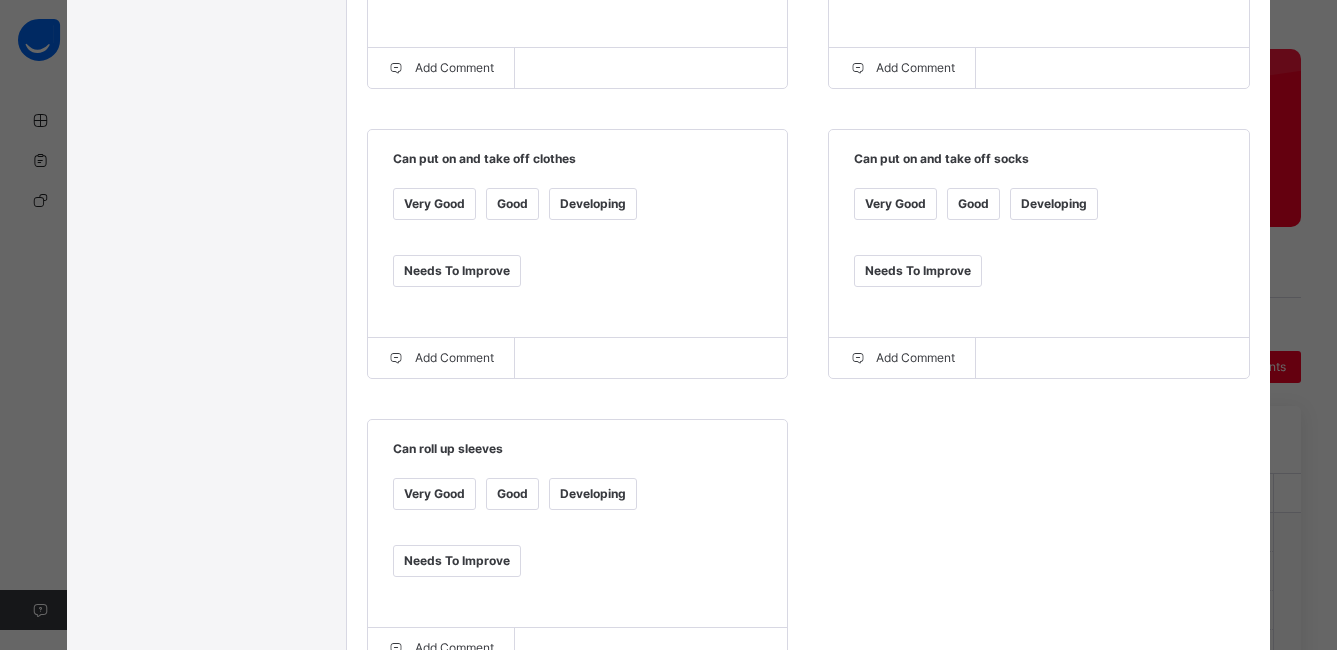 click on "Developing" at bounding box center [593, 494] 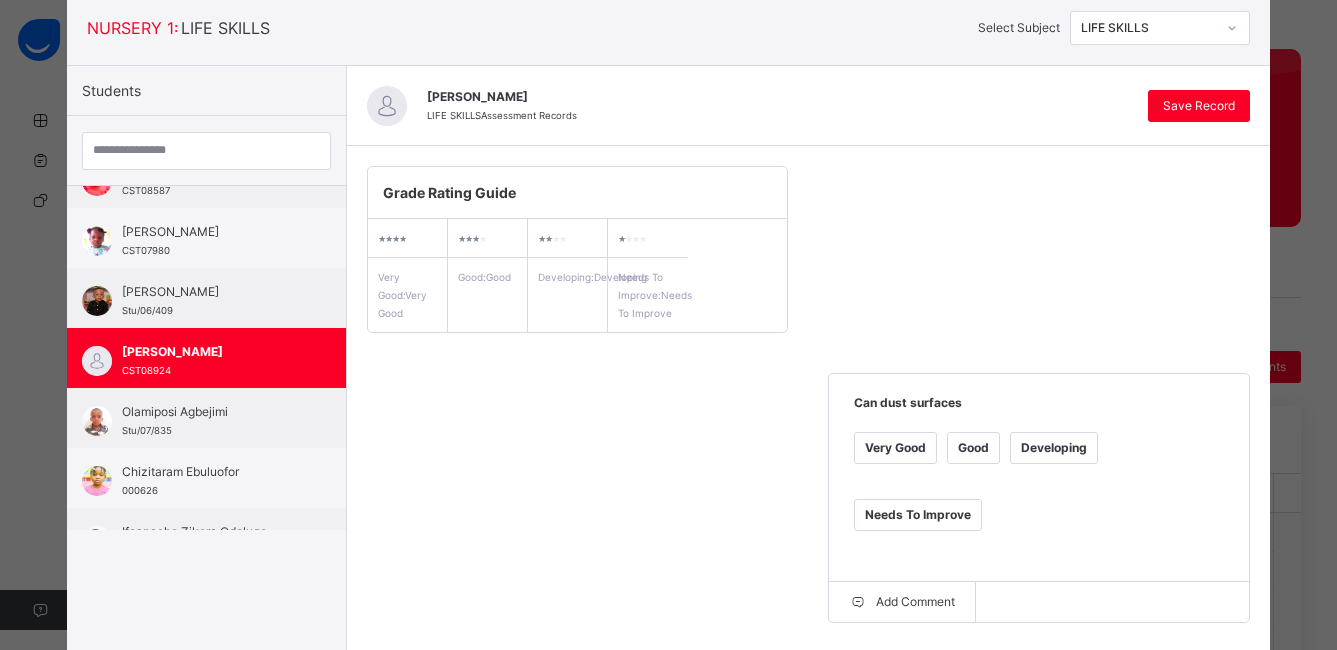 scroll, scrollTop: 0, scrollLeft: 0, axis: both 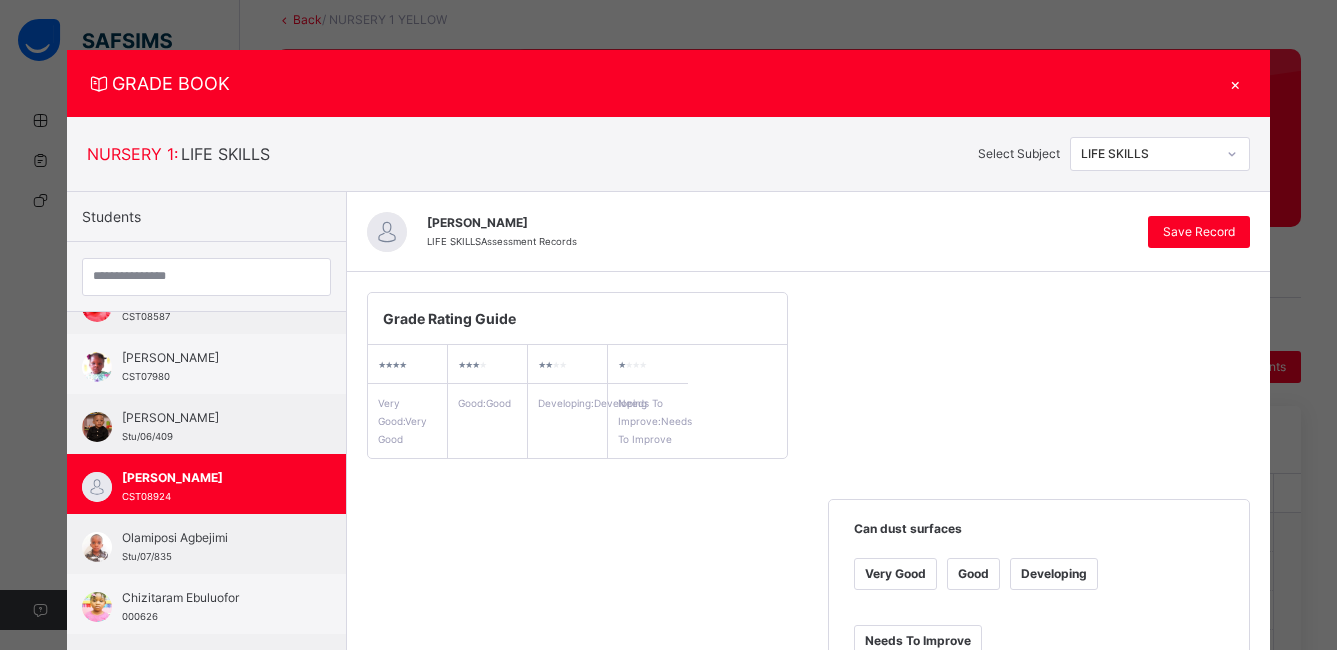 click on "[PERSON_NAME] LIFE SKILLS  Assessment Records Save Record" at bounding box center [808, 232] 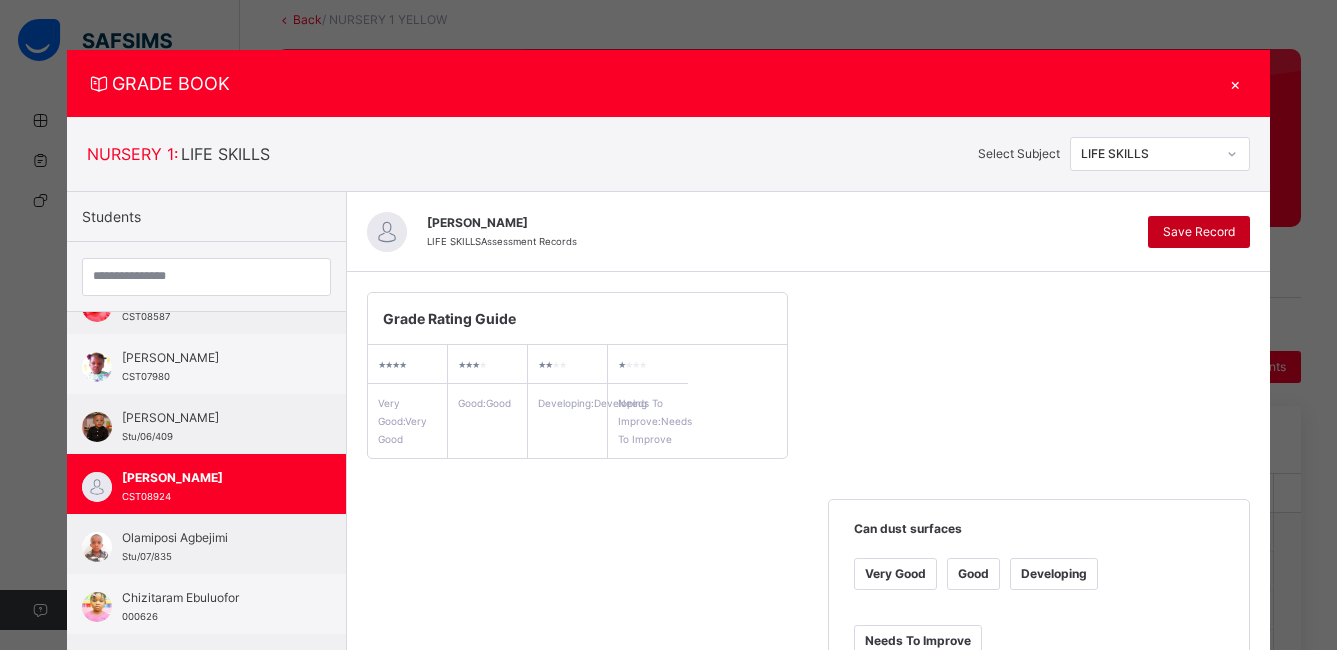 click on "Save Record" at bounding box center [1199, 232] 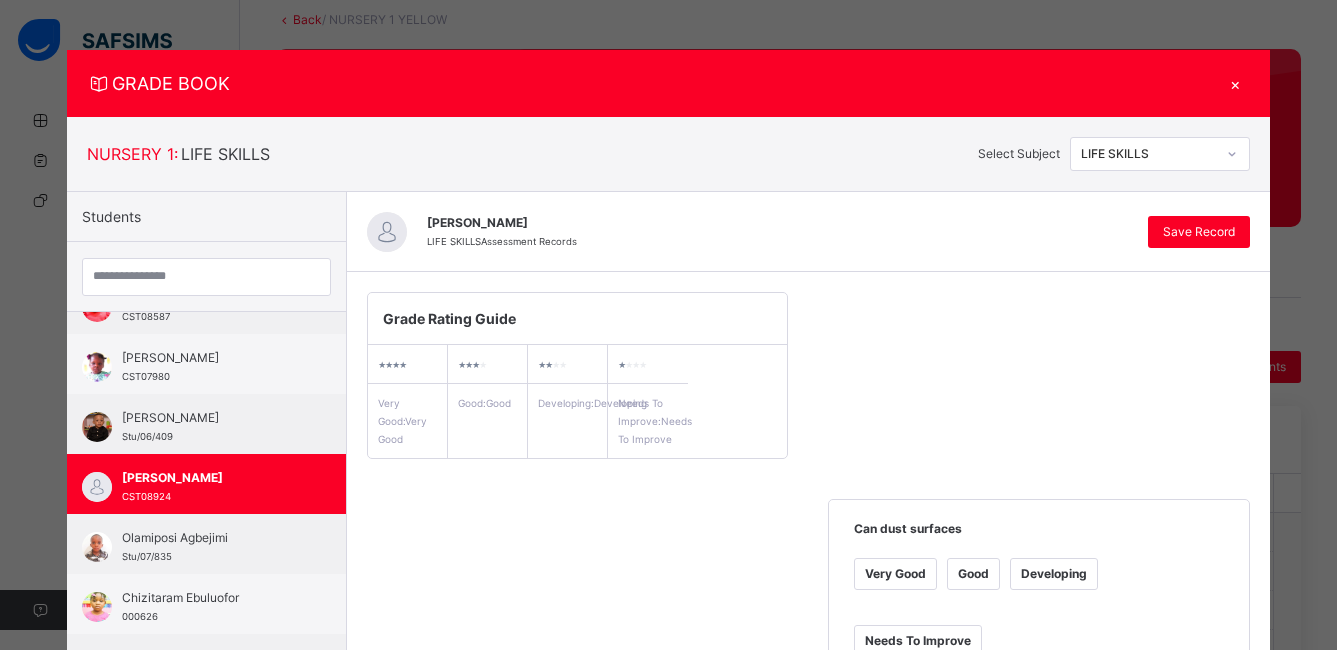 click on "GRADE BOOK ×  NURSERY 1 :   LIFE SKILLS Select Subject LIFE SKILLS Students  [PERSON_NAME] CST07872 [PERSON_NAME] CST08294 [PERSON_NAME]/07/083 Ayomide  Jagun Stu/07/829 Bamikale  Fakaye Stu/07/836 [PERSON_NAME] Stu/07/514 [PERSON_NAME] CST07979 [PERSON_NAME]/07/132 Akaolisa  EGBUCHE CST08270 [PERSON_NAME] CST08587 [PERSON_NAME] CST07980 Zuriel   OHIFUEMEH Stu/06/409 [PERSON_NAME] CST08924 Olamiposi  Agbejimi Stu/07/835 Chizitaram  Ebuluofor 000626 Ifeanacho  Zikora Odelugo Stu/07/745 [PERSON_NAME] [PERSON_NAME]/07/757 Tseyisan  Wagbatsoma Stu/07/761 Keiniabasi  [PERSON_NAME] CST08319 [PERSON_NAME] LIFE SKILLS  Assessment Records Save Record   Grade Rating Guide   ★ ★ ★ ★ Very Good  :  Very Good ★ ★ ★ ★ Good   :  Good  ★ ★ ★ ★ Developing  :  Developing ★ ★ ★ ★ Needs To Improve  :  Needs To Improve Can dust surfaces   Very Good Good  Developing Needs To Improve  Add Comment Can do up a zip   Very Good Good  Developing Needs To Improve   Very Good" at bounding box center (668, 325) 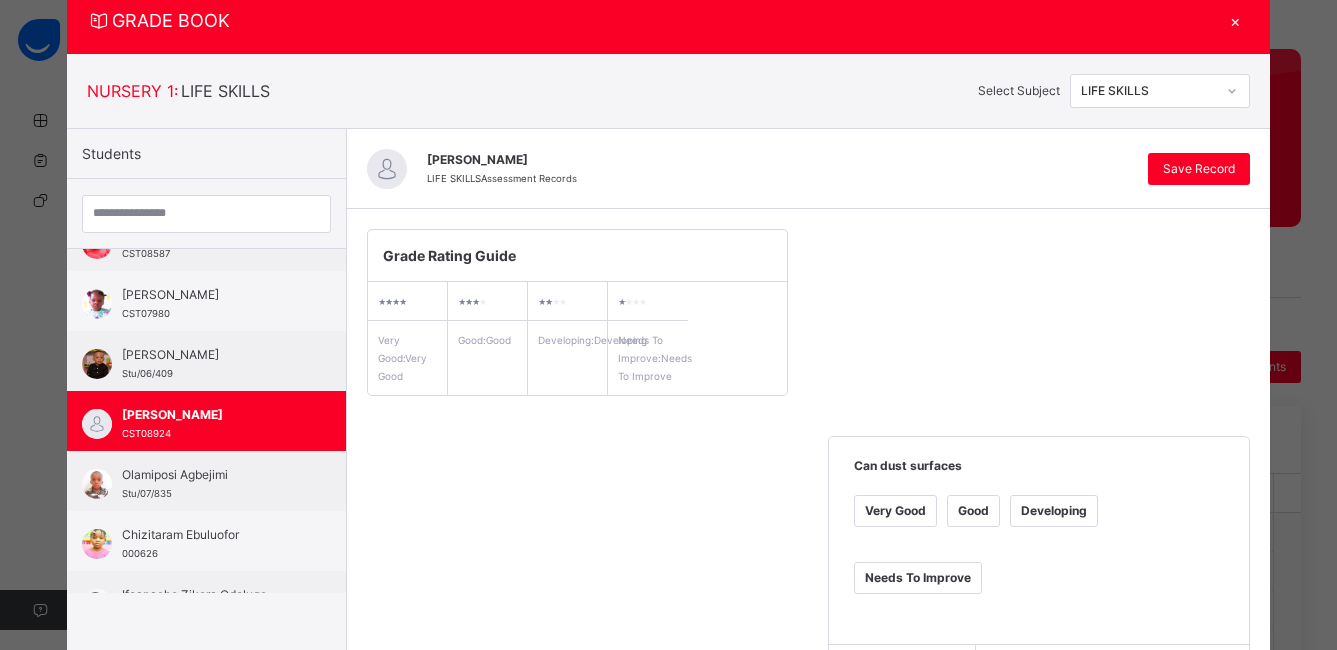 scroll, scrollTop: 0, scrollLeft: 0, axis: both 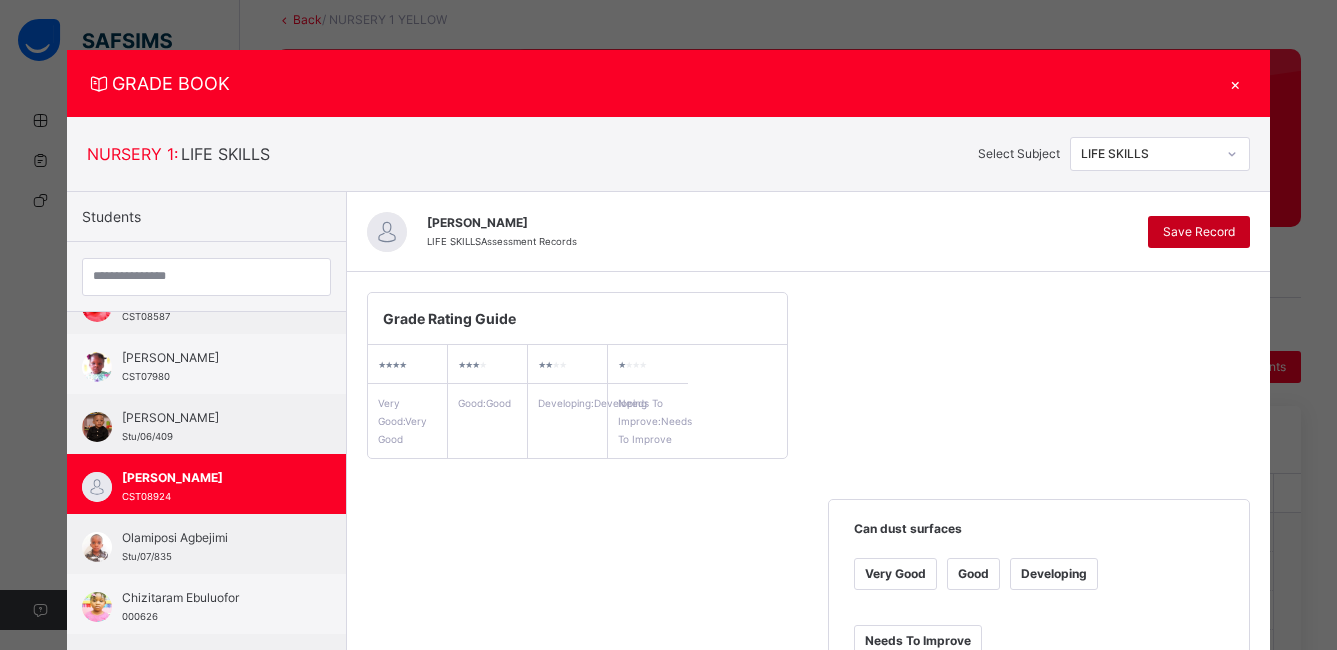 click on "Save Record" at bounding box center [1199, 232] 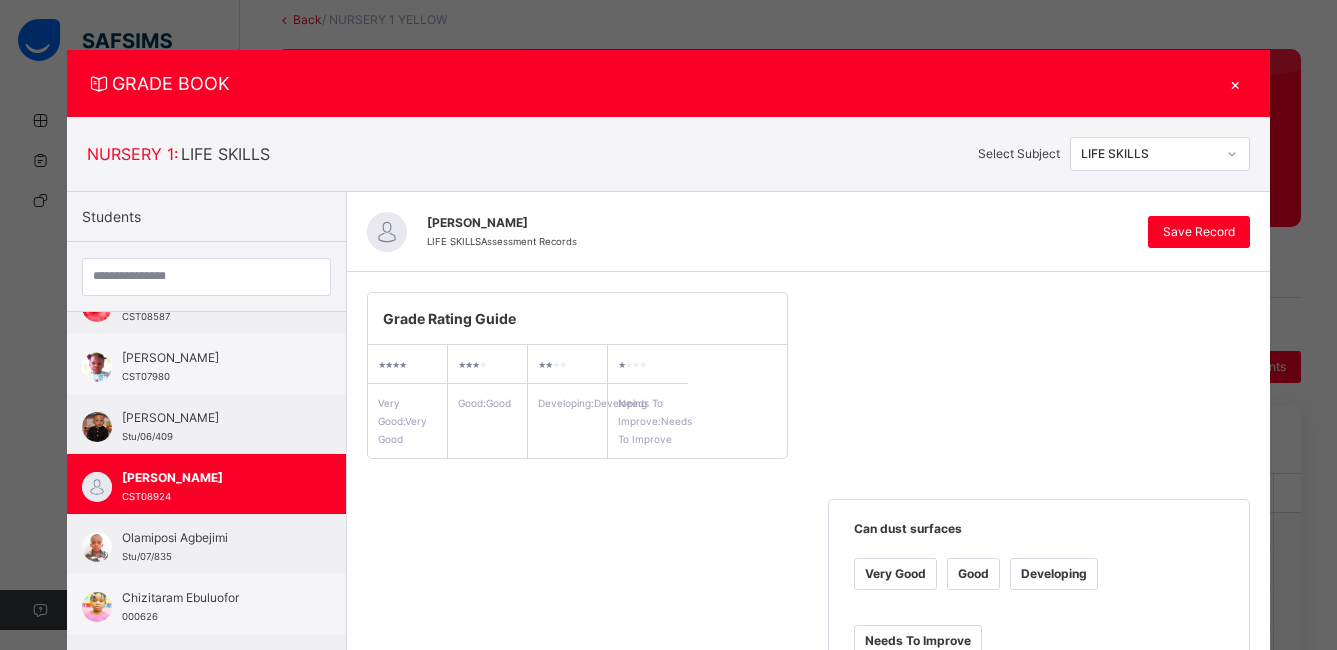 click 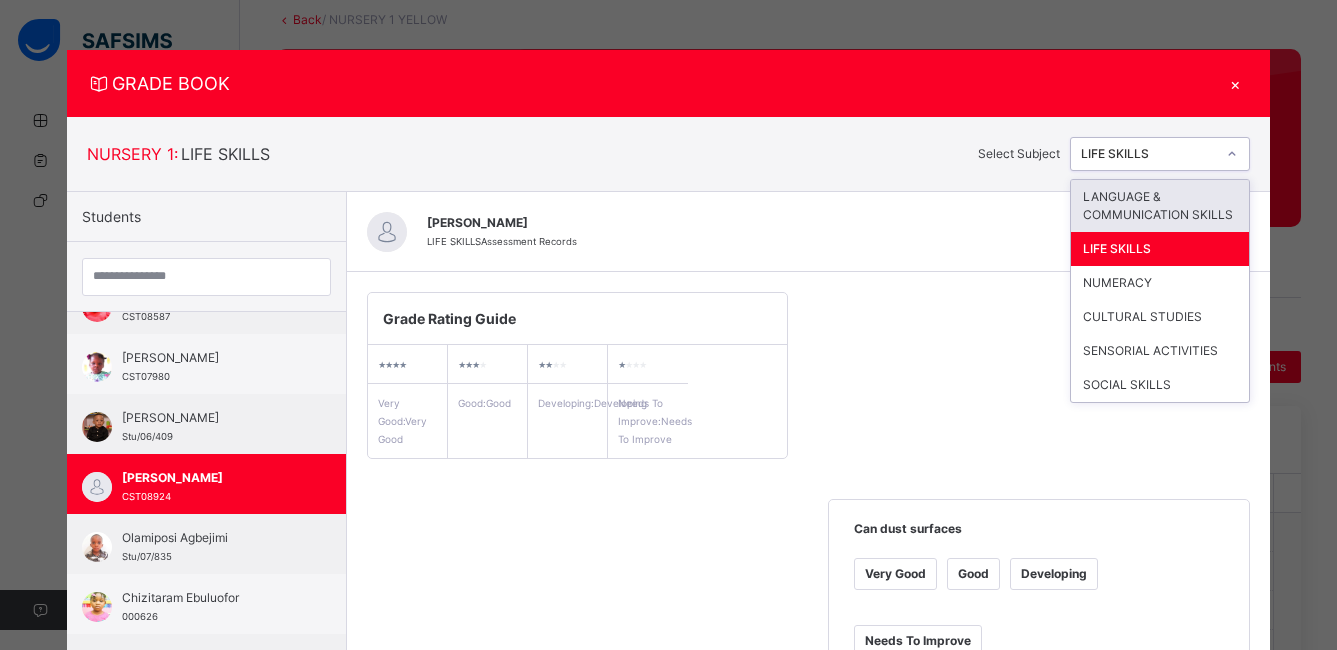 click on "LANGUAGE & COMMUNICATION SKILLS" at bounding box center (1160, 206) 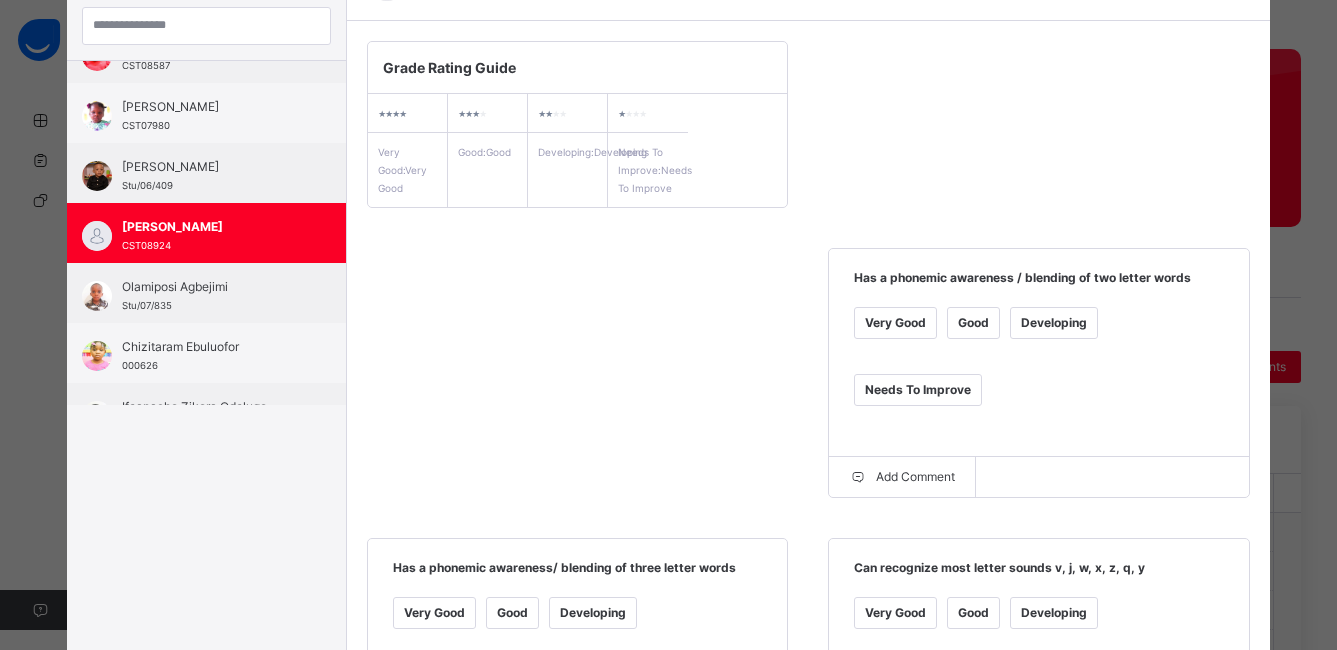 scroll, scrollTop: 331, scrollLeft: 0, axis: vertical 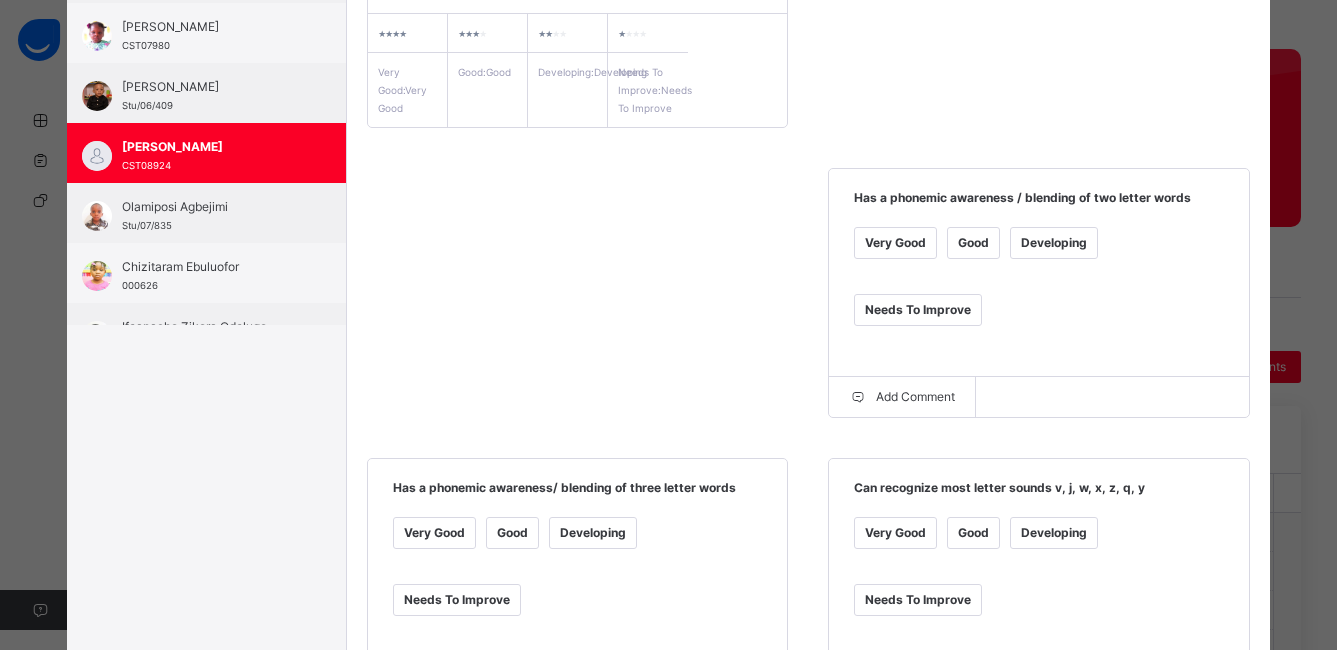 click on "Developing" at bounding box center [1054, 243] 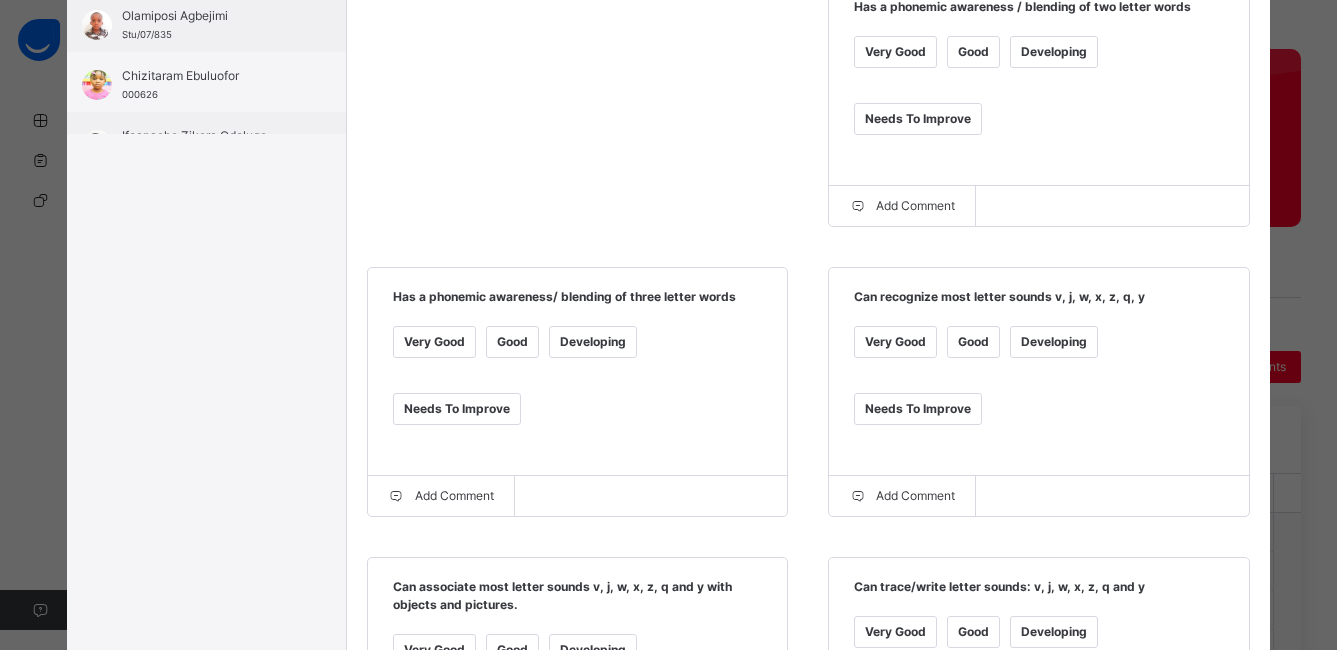 scroll, scrollTop: 526, scrollLeft: 0, axis: vertical 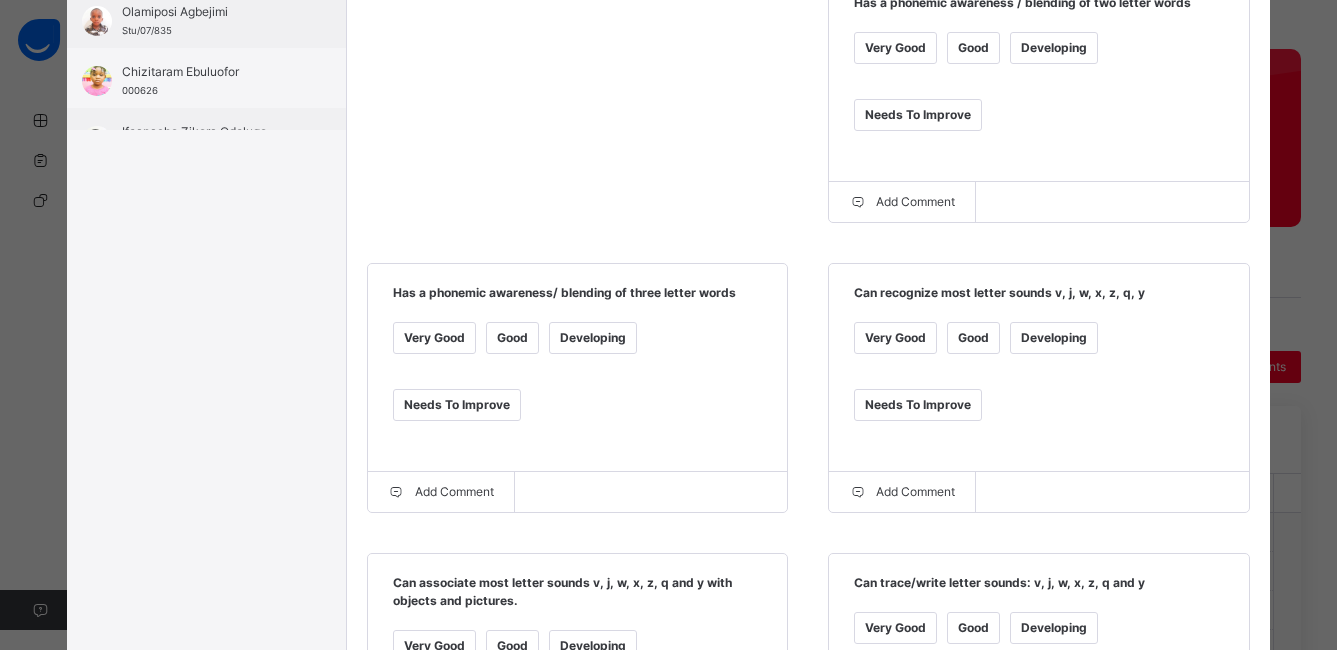 click on "Developing" at bounding box center [1054, 338] 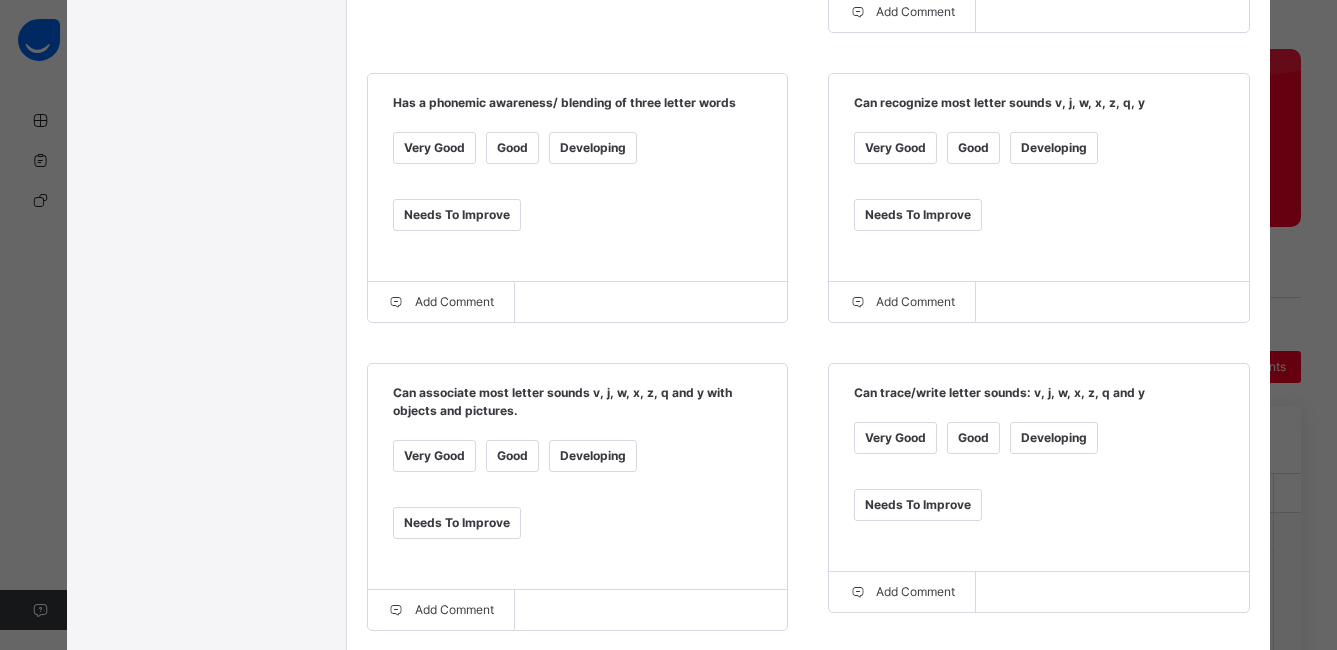 scroll, scrollTop: 733, scrollLeft: 0, axis: vertical 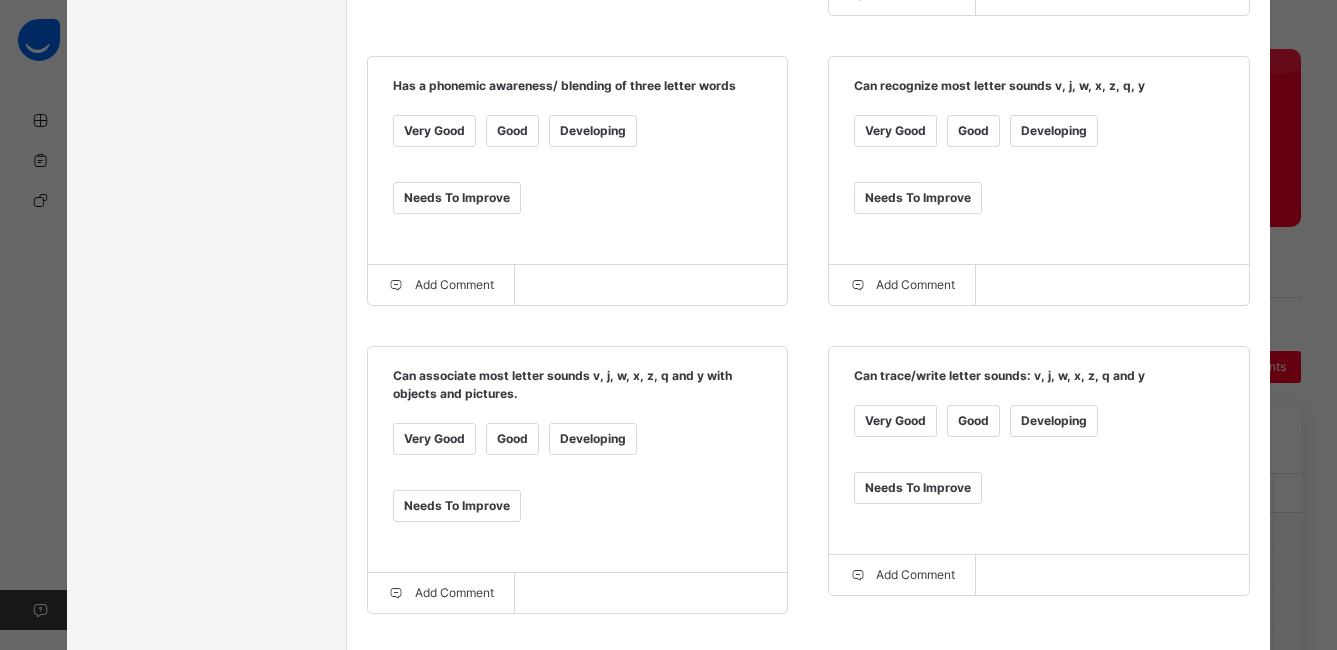 click on "Developing" at bounding box center (593, 439) 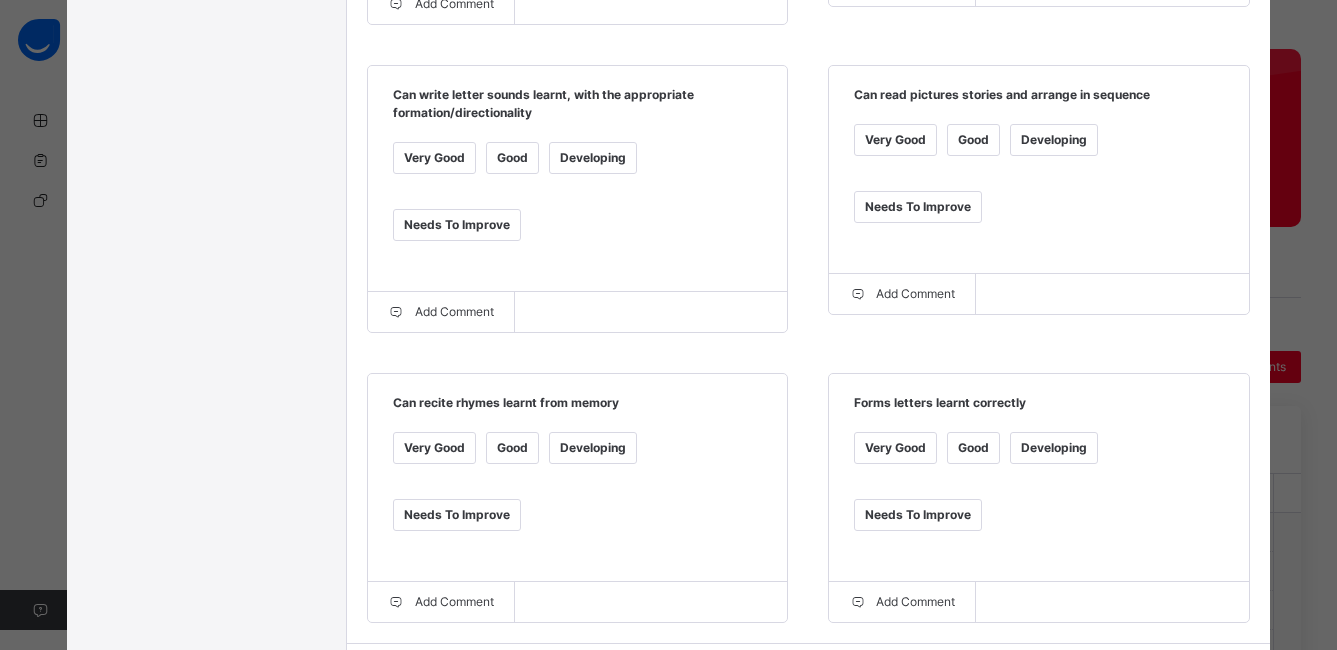 scroll, scrollTop: 1272, scrollLeft: 0, axis: vertical 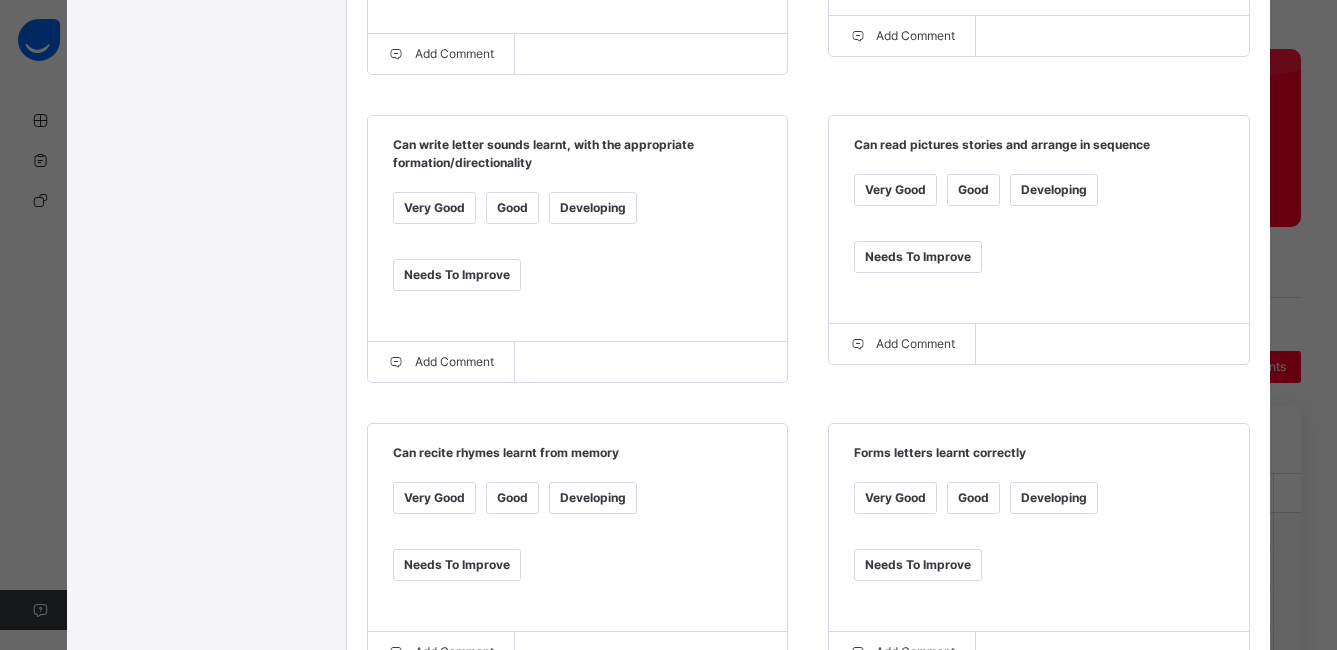 click on "Developing" at bounding box center [593, 208] 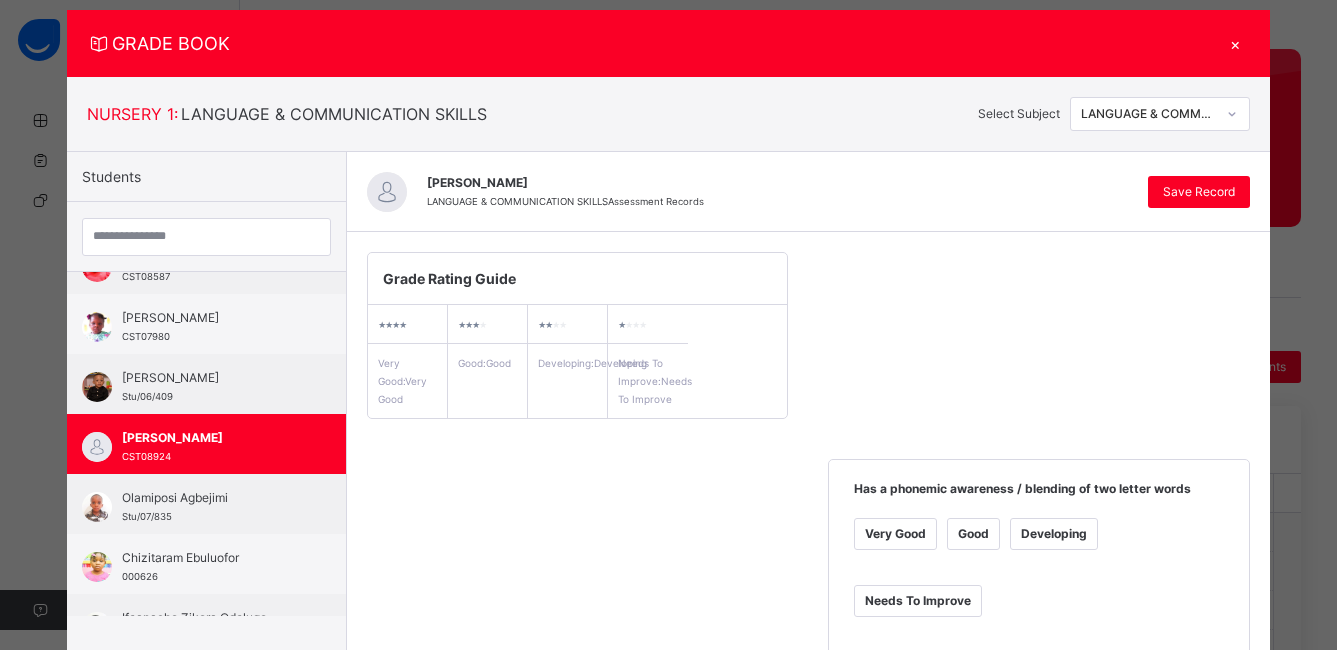 scroll, scrollTop: 0, scrollLeft: 0, axis: both 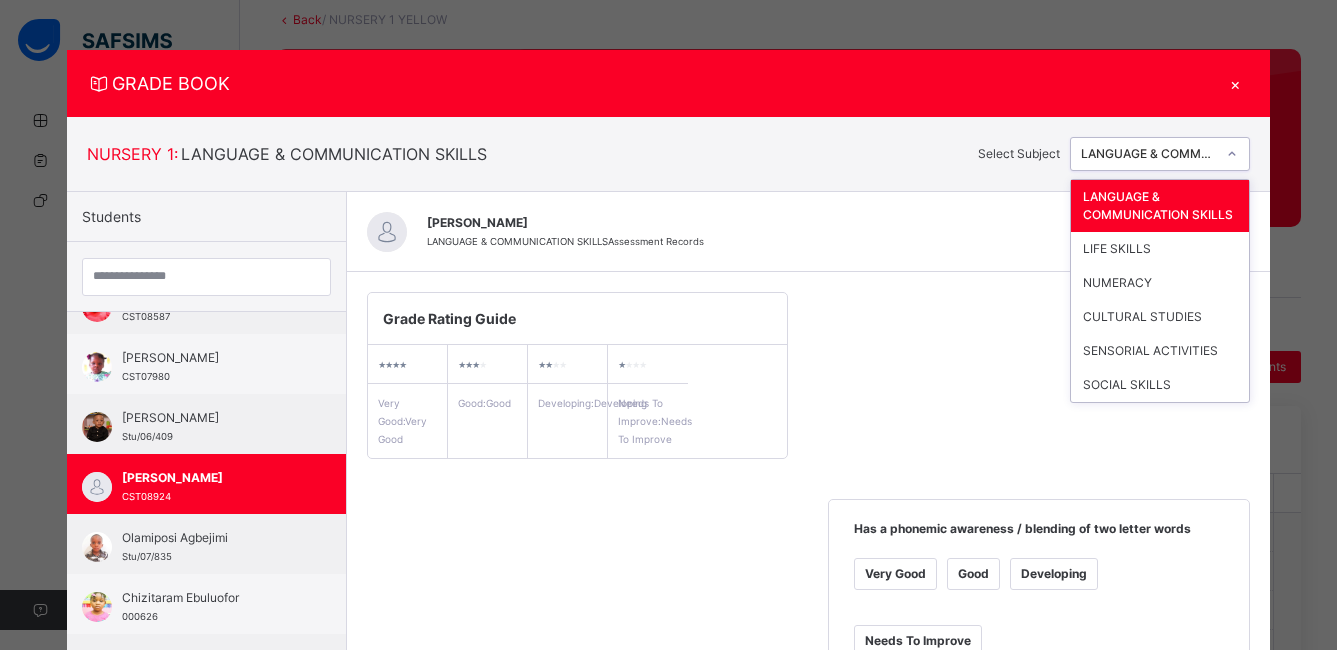 click 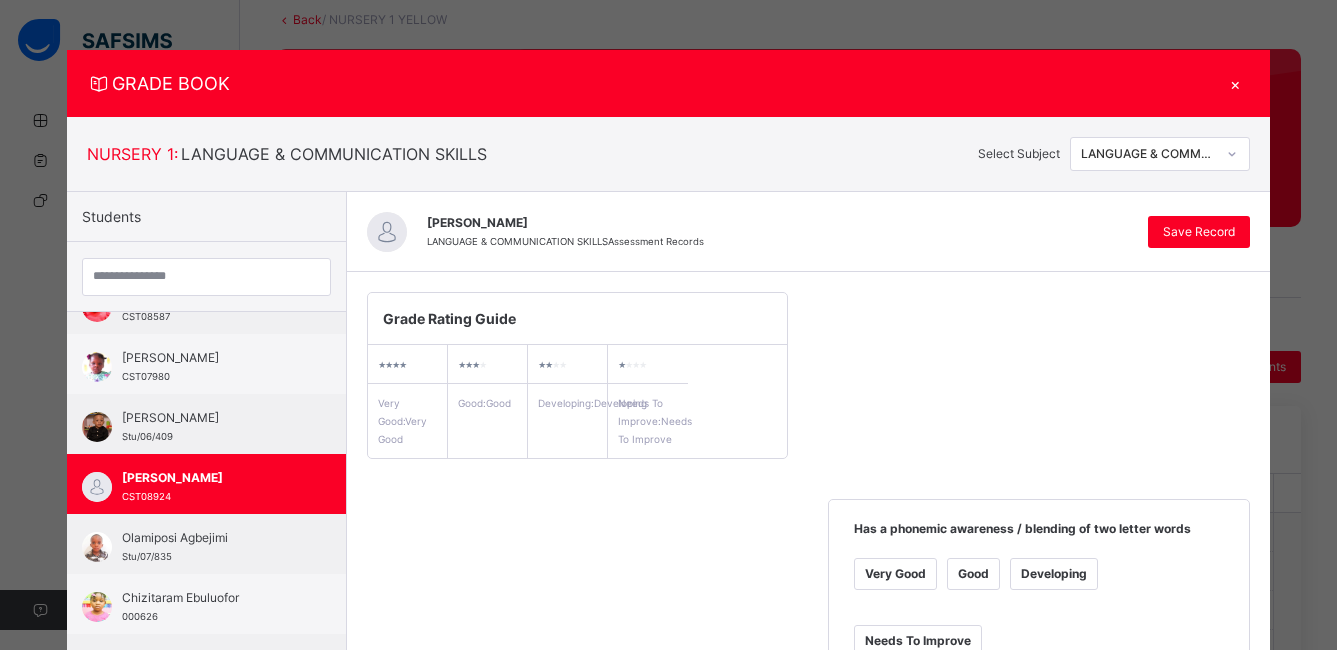 click on "Grade Rating Guide   ★ ★ ★ ★ Very Good  :  Very Good ★ ★ ★ ★ Good   :  Good  ★ ★ ★ ★ Developing  :  Developing ★ ★ ★ ★ Needs To Improve  :  Needs To Improve Has a phonemic awareness / blending of two letter words   Very Good Good  Developing Needs To Improve  Add Comment Has a phonemic awareness/ blending of three letter words   Very Good Good  Developing Needs To Improve  Add Comment Can recognize most letter sounds v, j, w, x, z, q, y   Very Good Good  Developing Needs To Improve  Add Comment Can associate most letter sounds v, j, w, x, z, q and y with objects and pictures.   Very Good Good  Developing Needs To Improve  Add Comment Can trace/write letter sounds: v, j, w, x, z, q and y   Very Good Good  Developing Needs To Improve  Add Comment Can write letter sounds learnt, with the appropriate formation/directionality   Very Good Good  Developing Needs To Improve  Add Comment Can read pictures stories and arrange in sequence   Very Good Good  Developing Needs To Improve" at bounding box center [808, 1118] 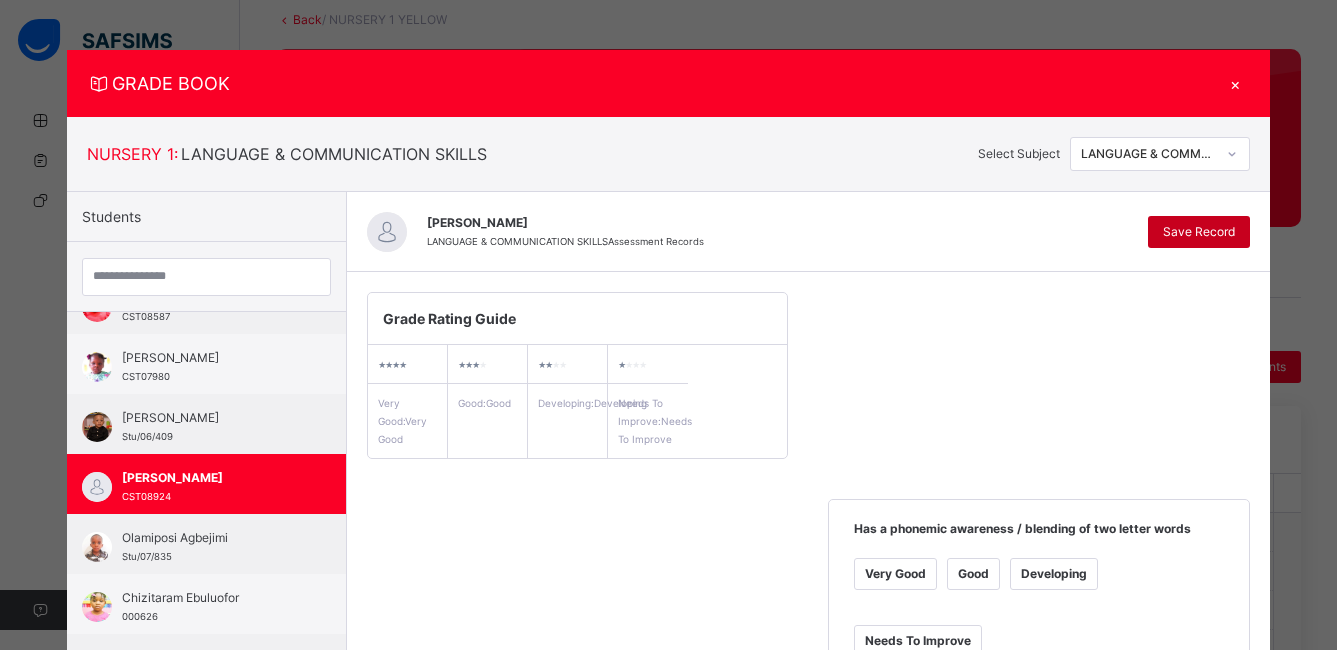 click on "Save Record" at bounding box center (1199, 232) 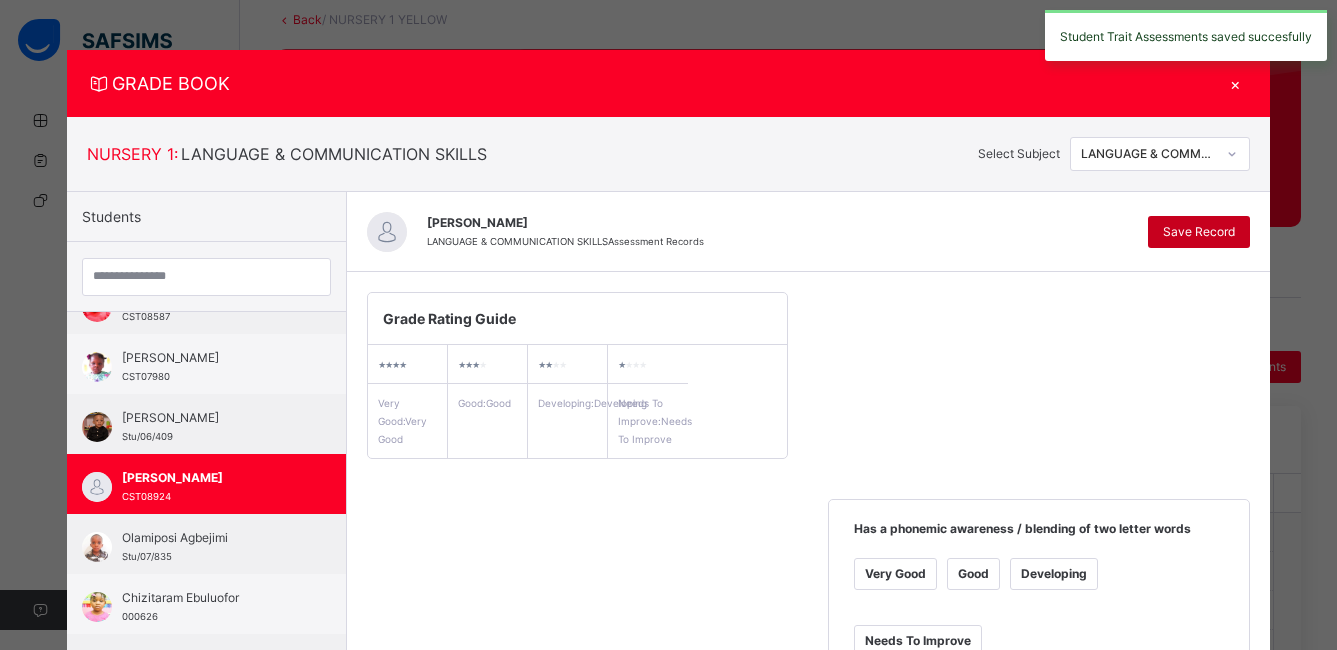 click on "Save Record" at bounding box center (1199, 232) 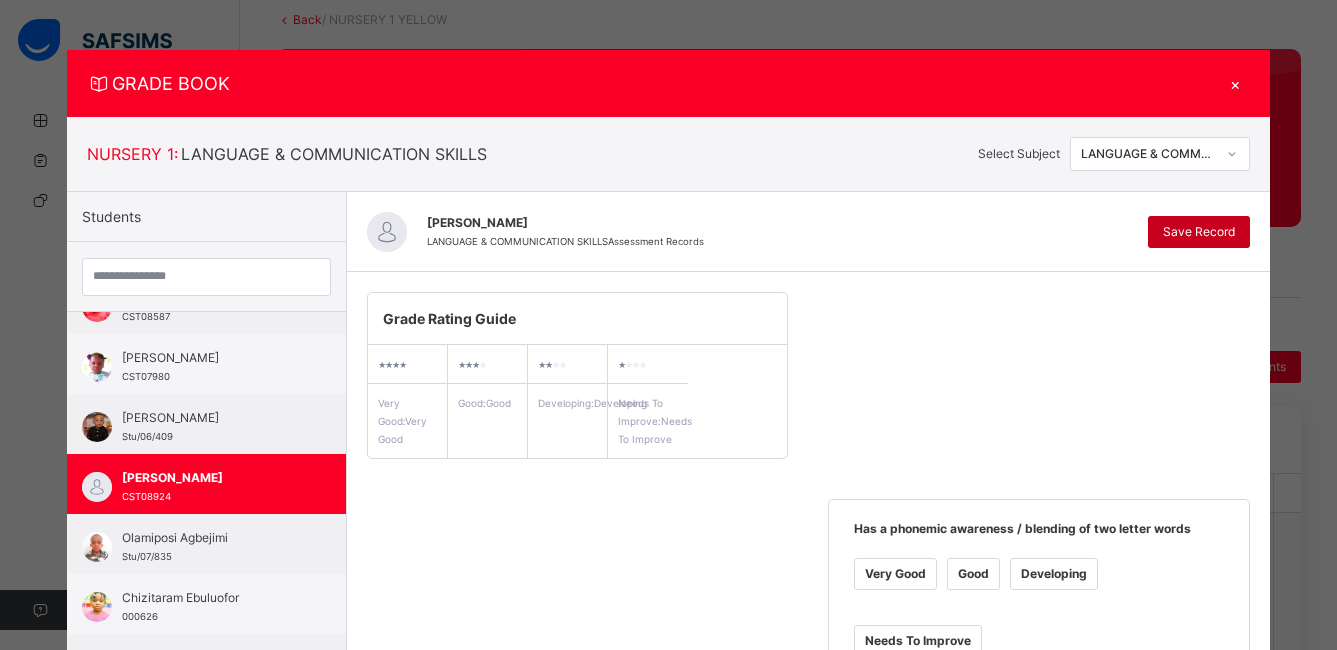 click on "Save Record" at bounding box center [1199, 232] 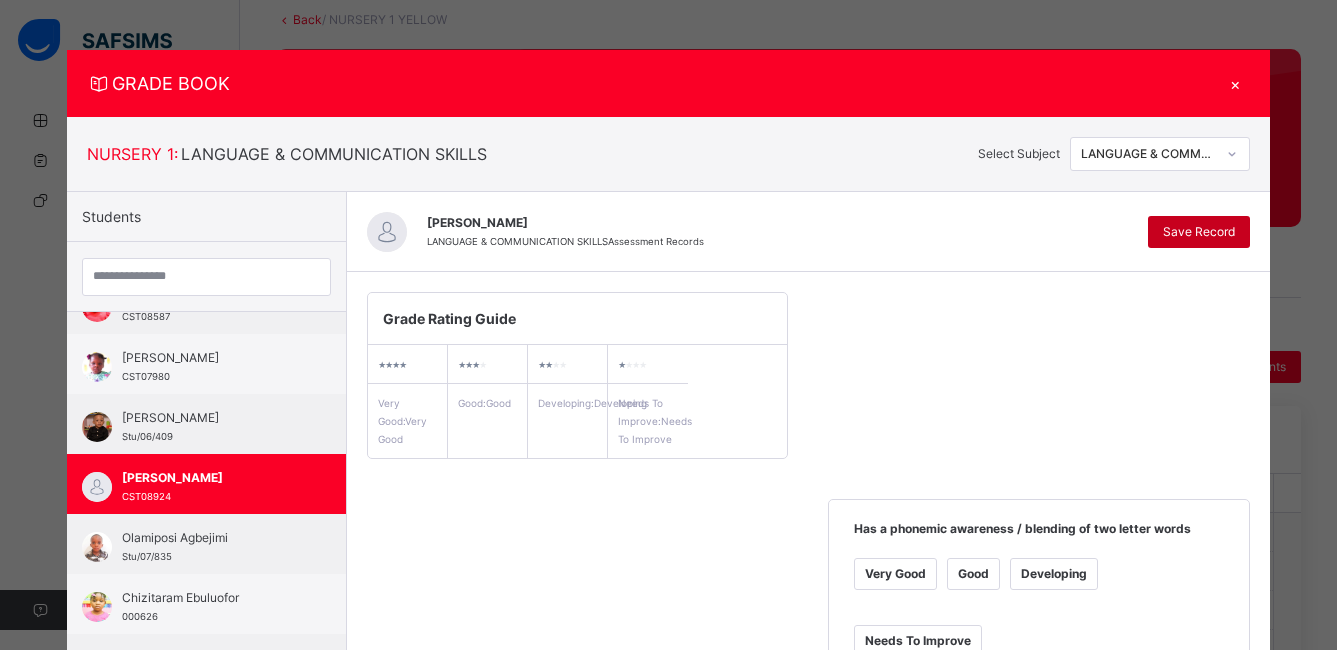 click on "Save Record" at bounding box center [1199, 232] 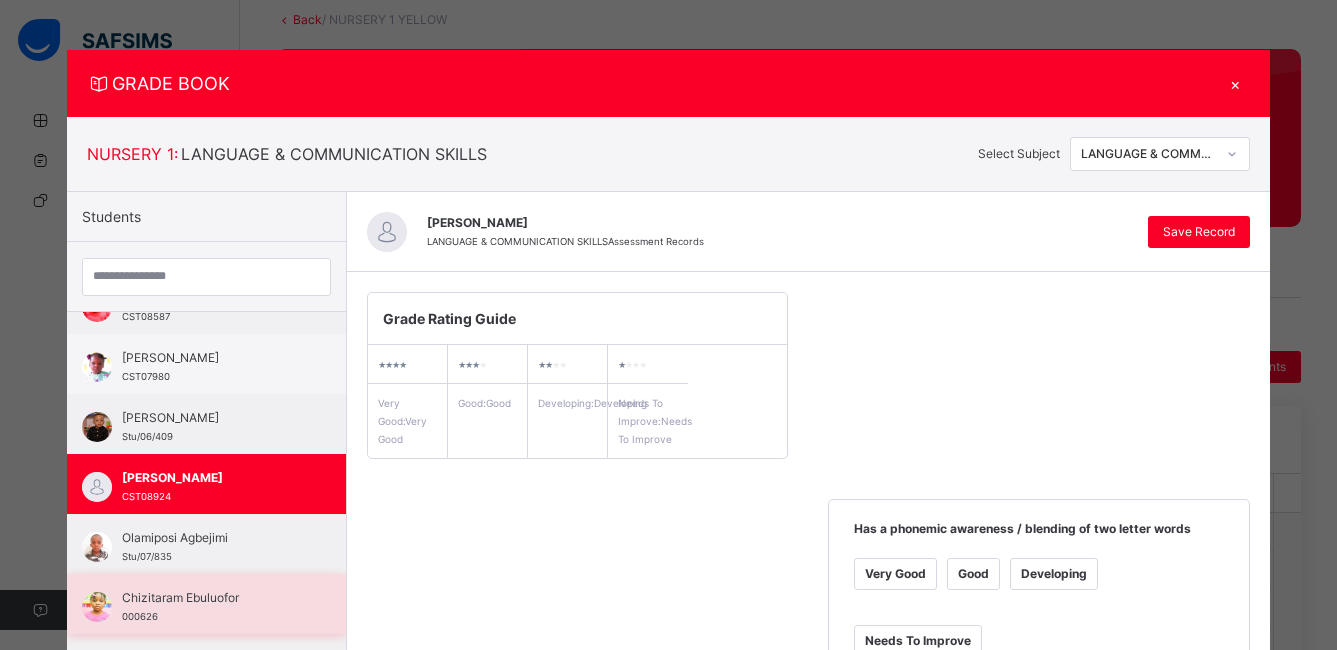 click on "Chizitaram  Ebuluofor" at bounding box center (211, 598) 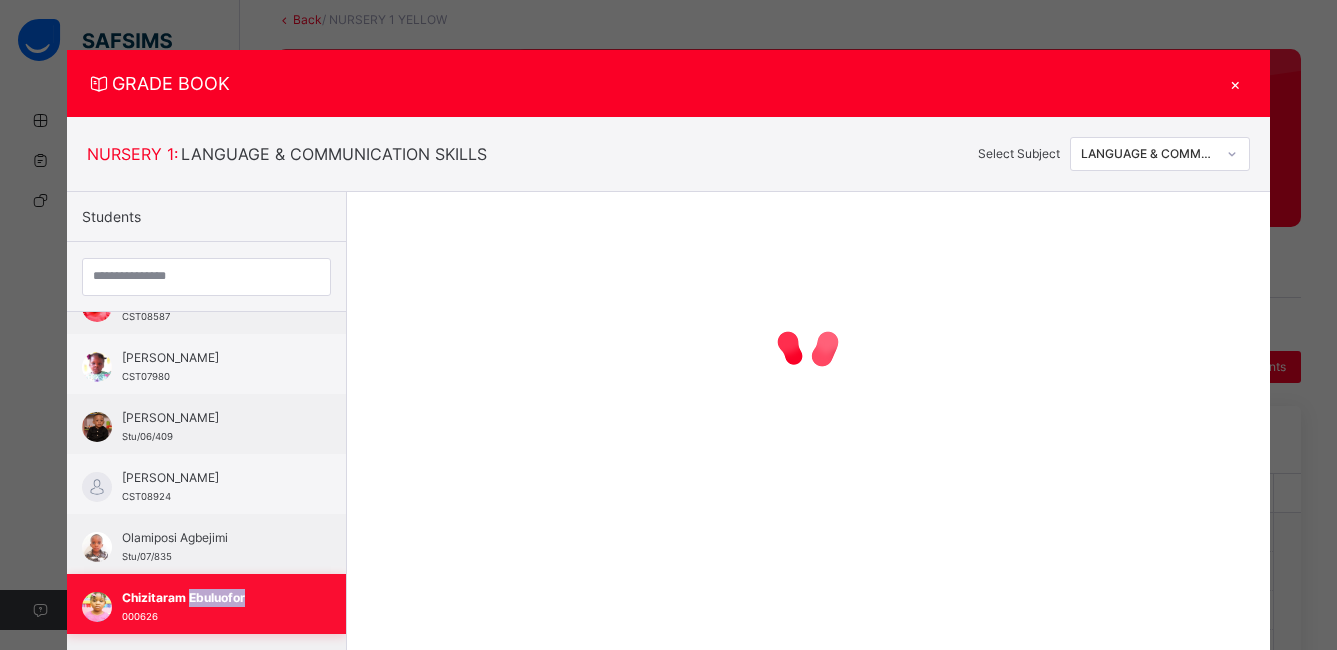 click on "Chizitaram  Ebuluofor" at bounding box center (211, 598) 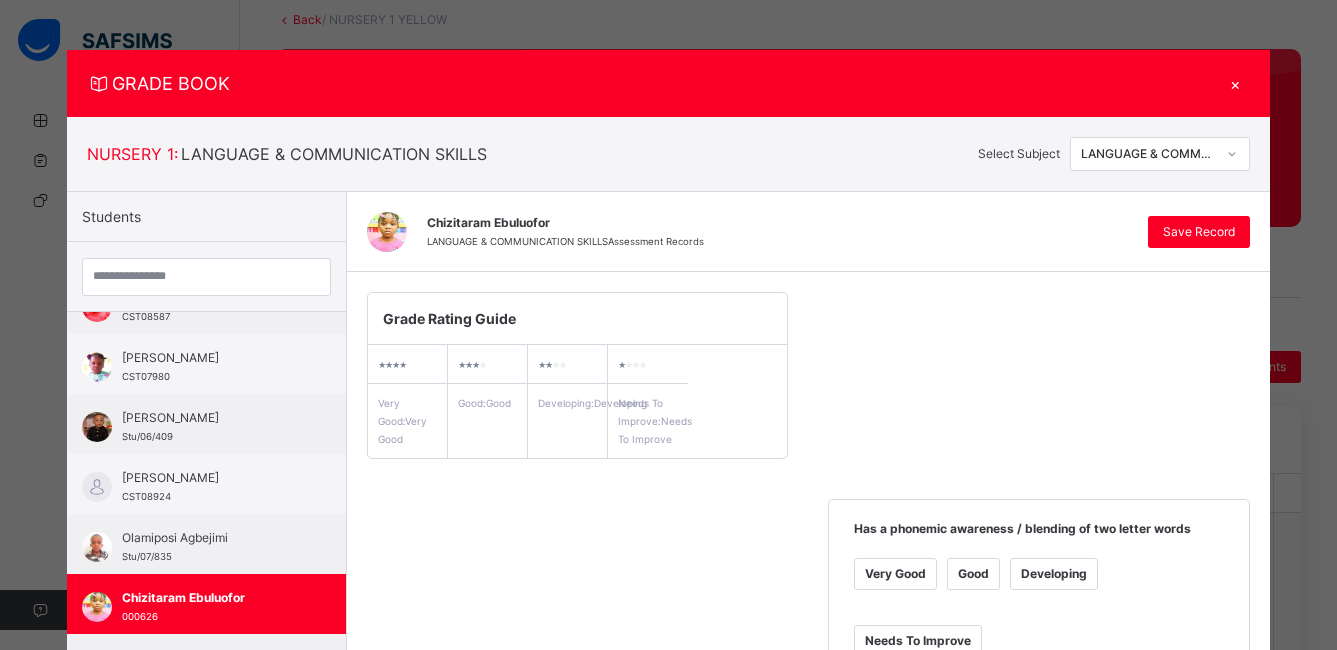 drag, startPoint x: 209, startPoint y: 595, endPoint x: 449, endPoint y: 581, distance: 240.40799 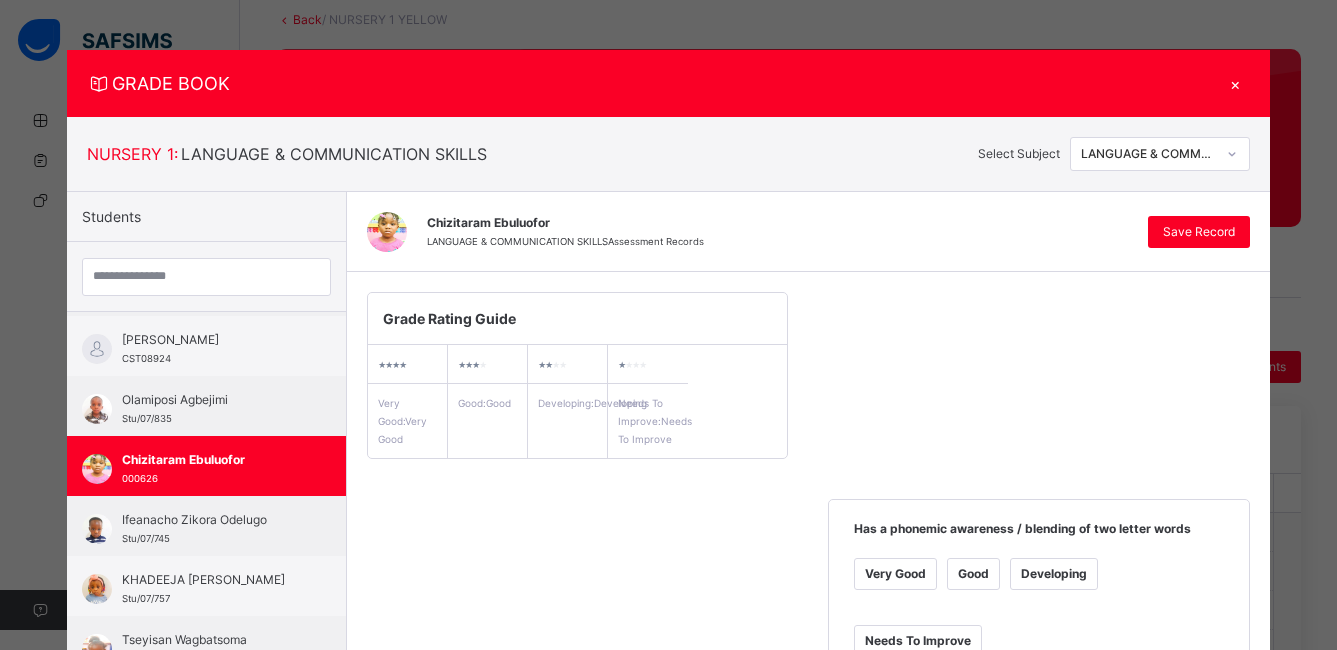 scroll, scrollTop: 796, scrollLeft: 0, axis: vertical 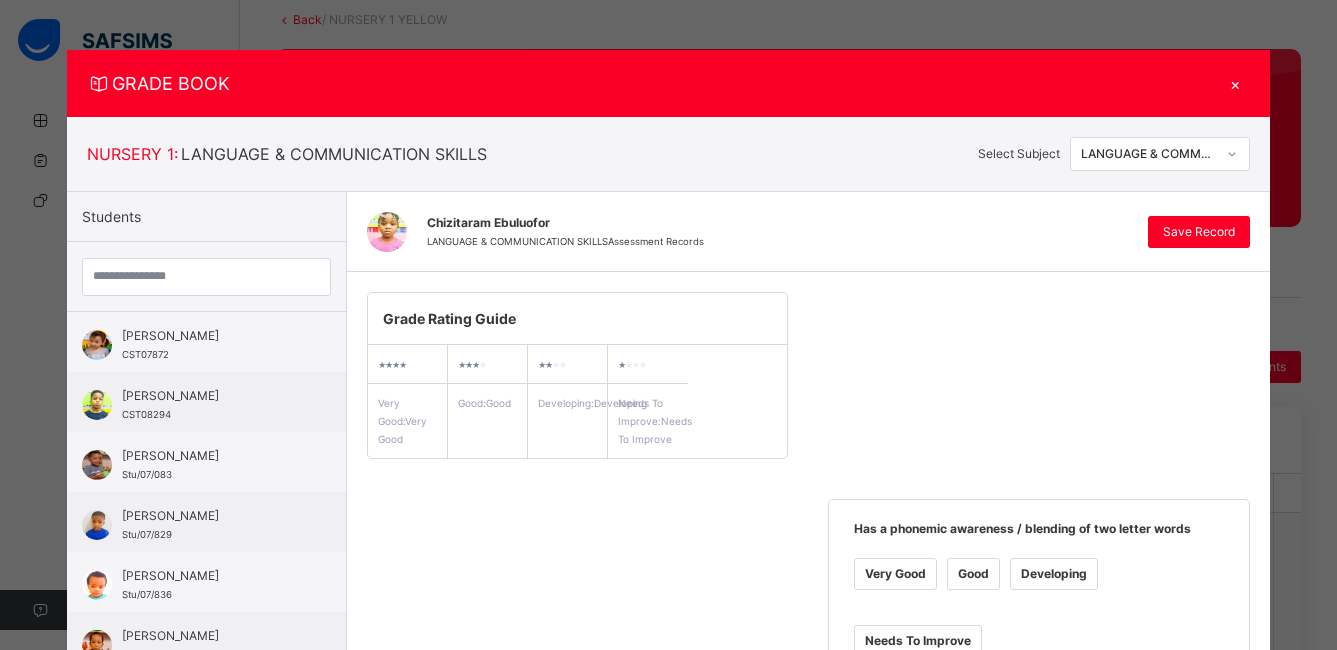 click on "×" at bounding box center [1235, 83] 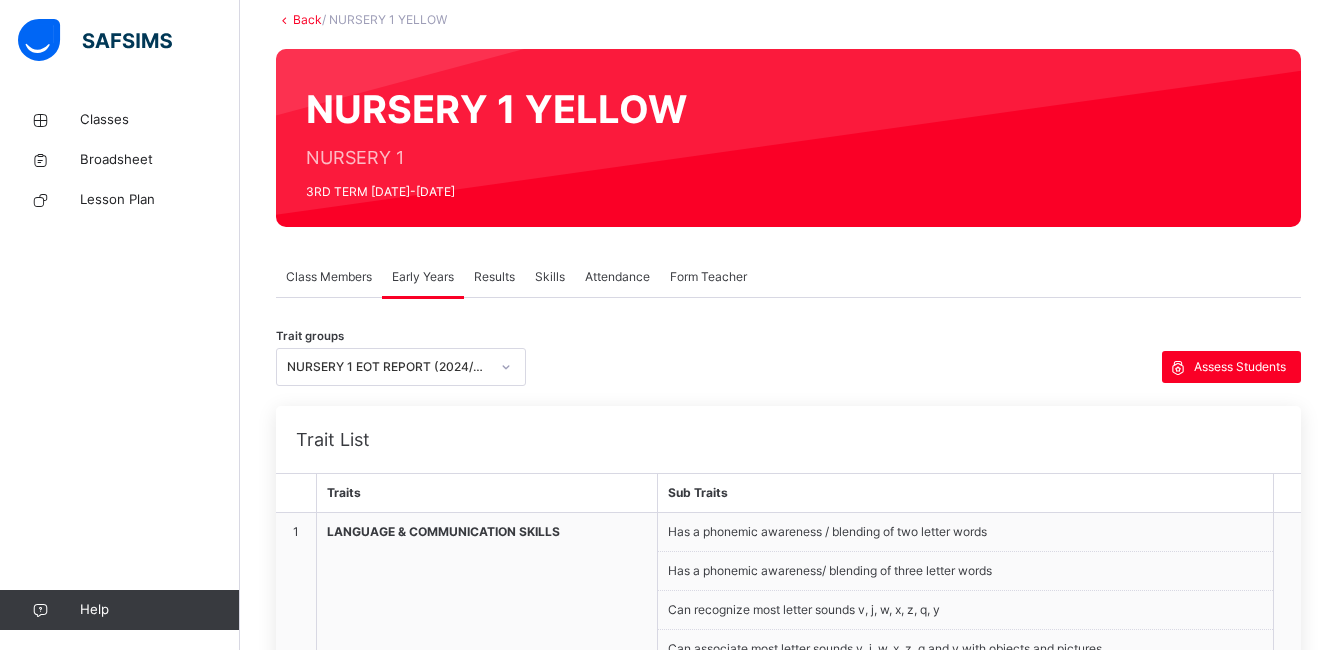 drag, startPoint x: 1240, startPoint y: 85, endPoint x: 1060, endPoint y: 124, distance: 184.17654 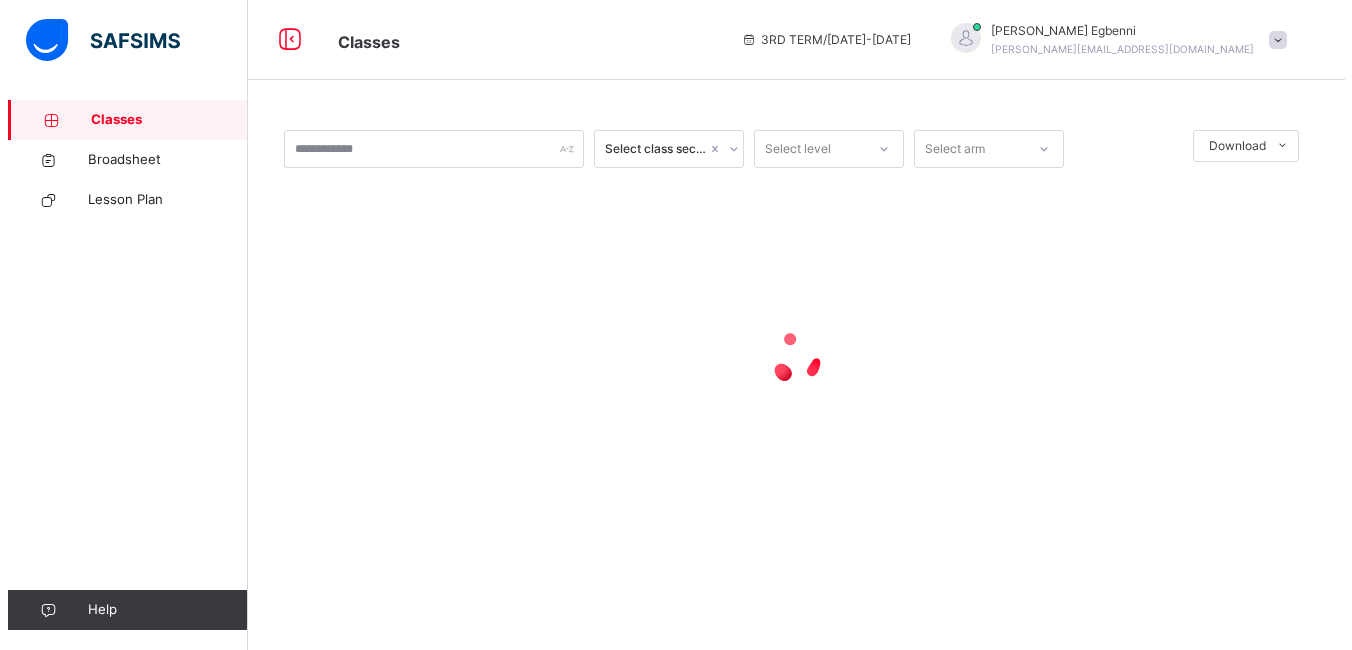 scroll, scrollTop: 0, scrollLeft: 0, axis: both 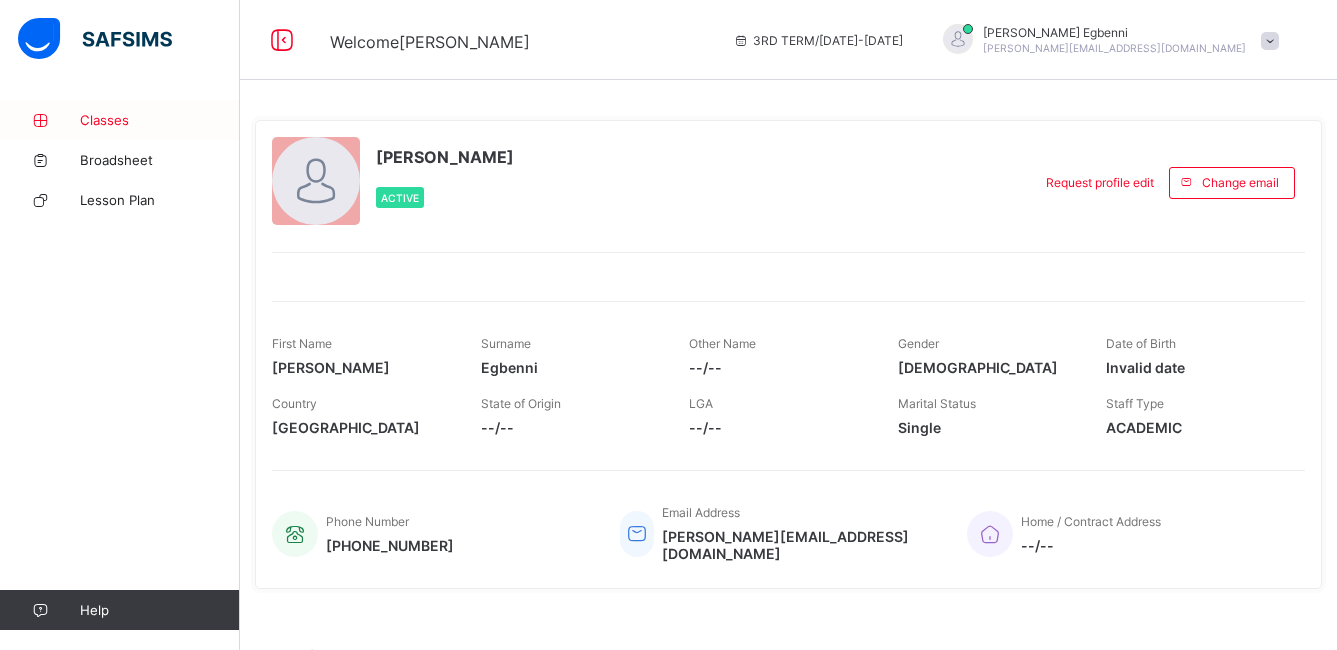 click on "Classes" at bounding box center [160, 120] 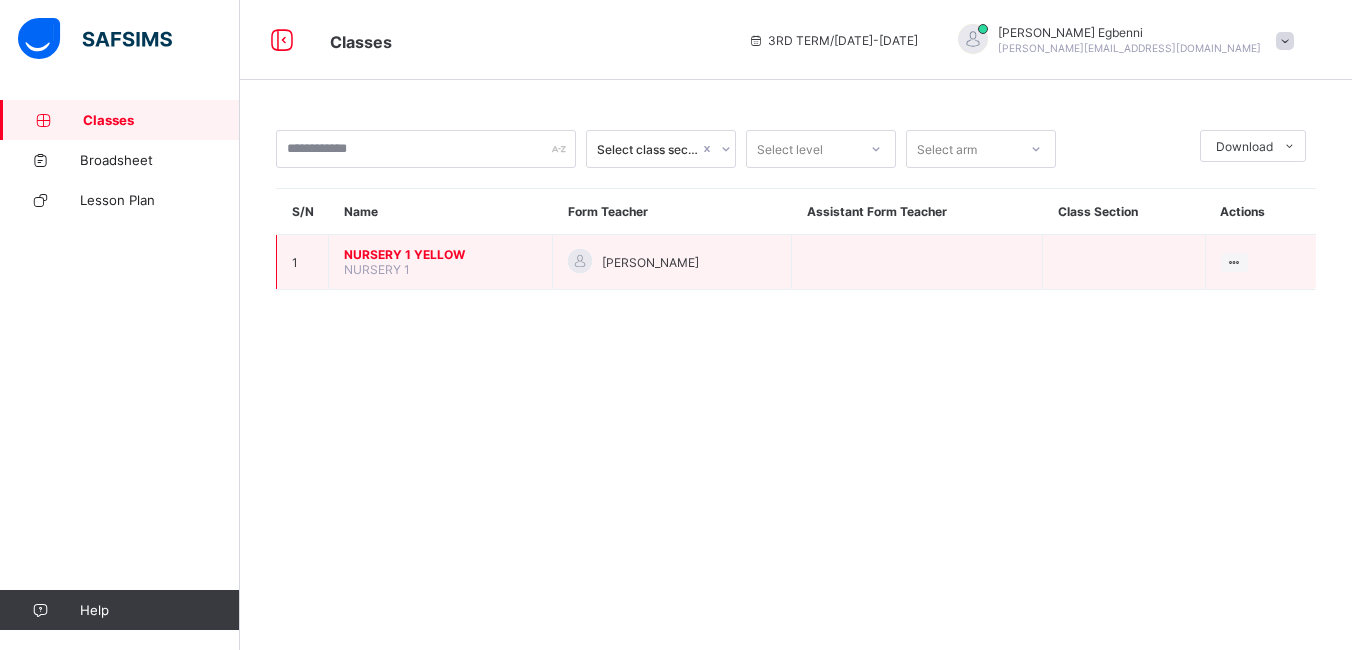 click on "NURSERY 1   YELLOW    NURSERY 1" at bounding box center (441, 262) 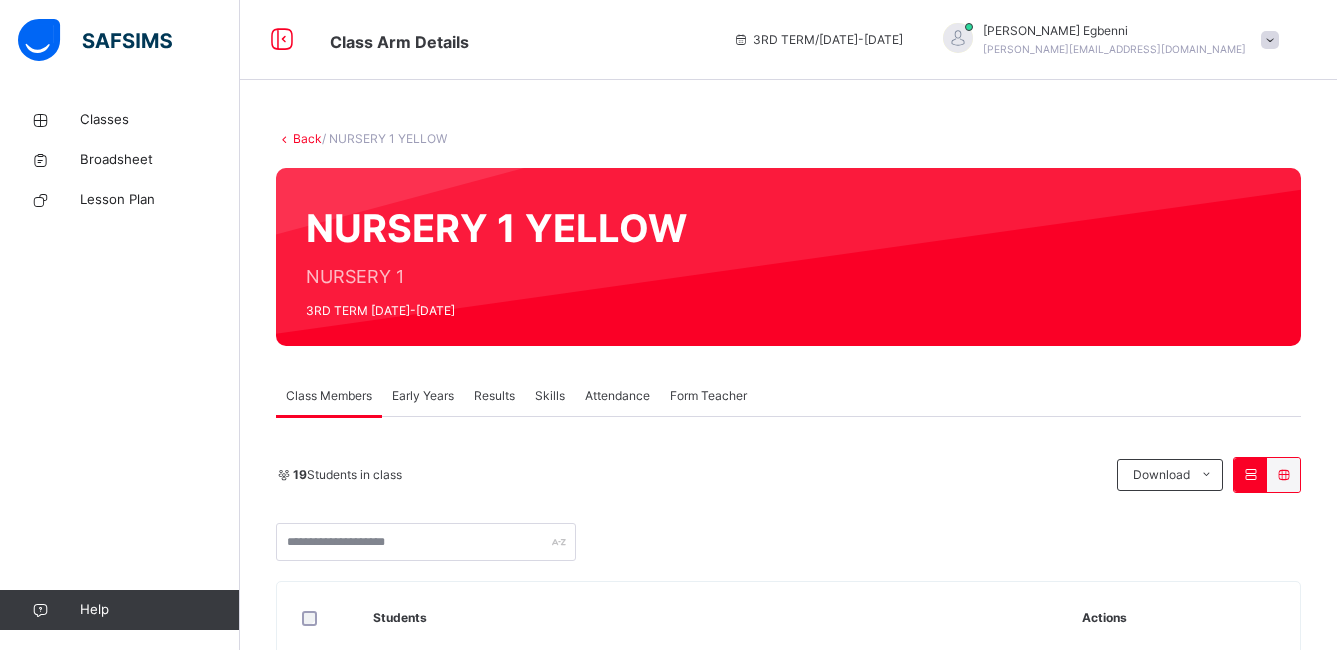 click at bounding box center [1270, 40] 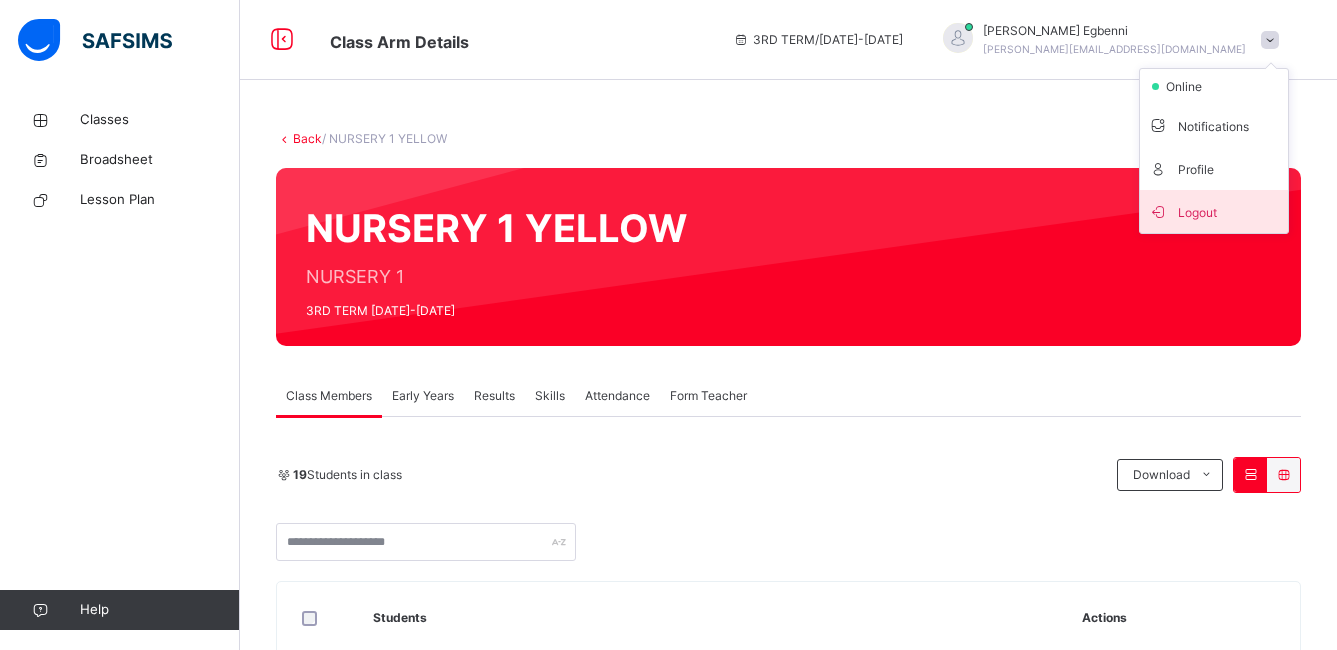 click on "Logout" at bounding box center [1214, 211] 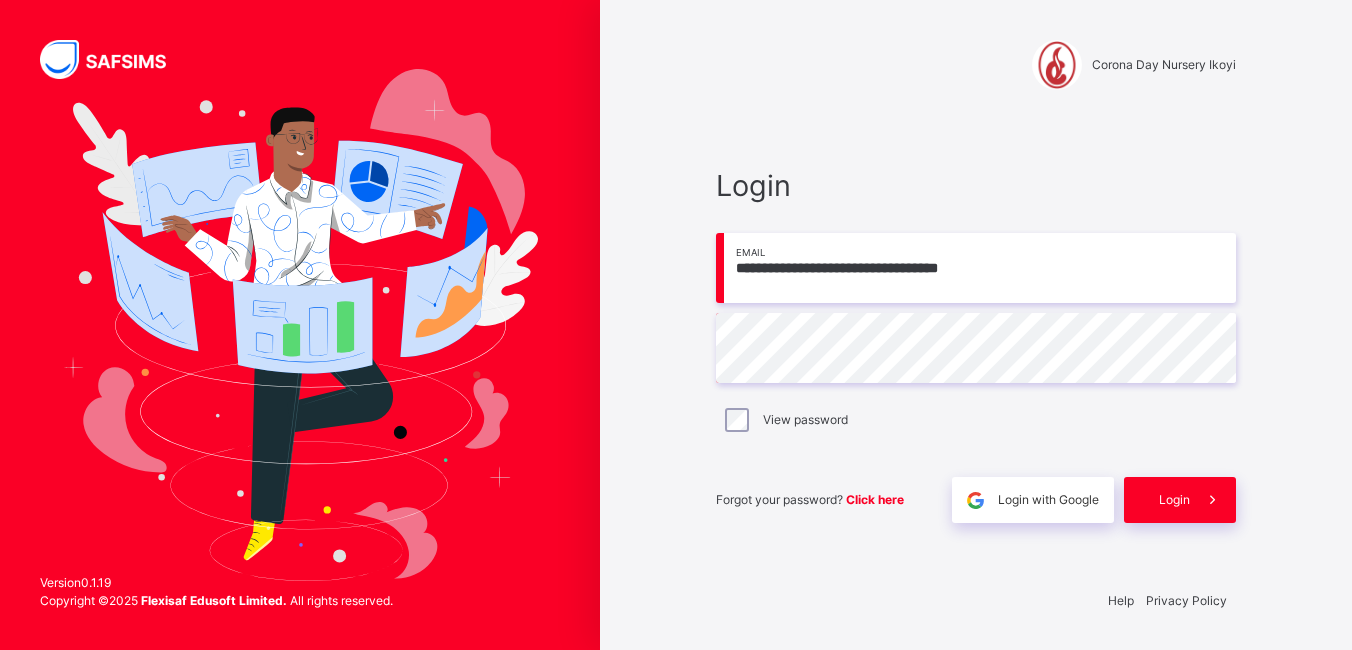 type on "**********" 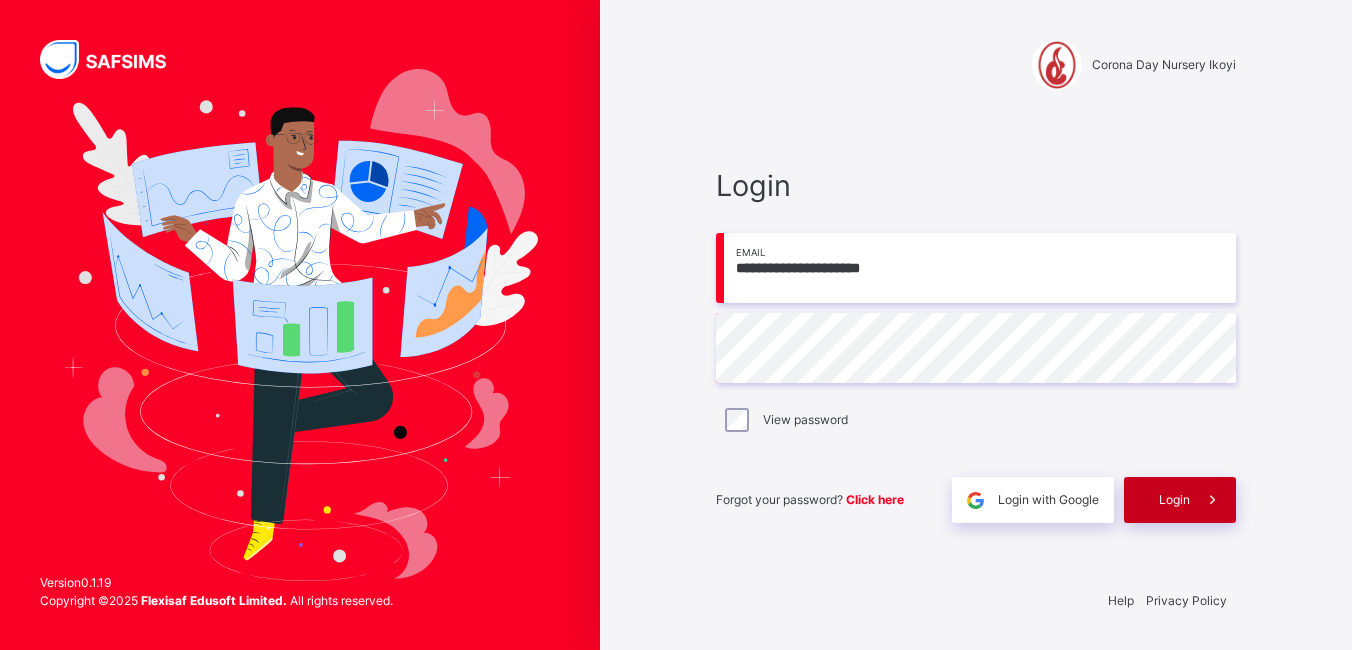 click on "Login" at bounding box center (1174, 500) 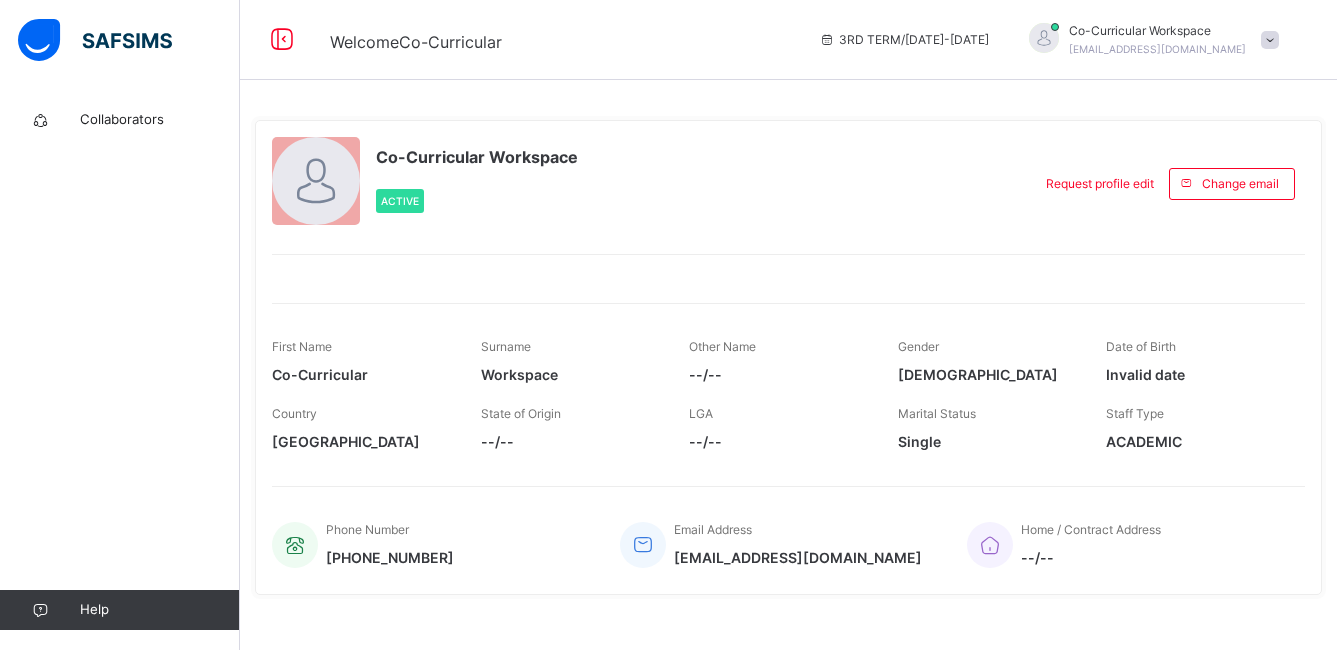click on "Co-Curricular" at bounding box center [361, 374] 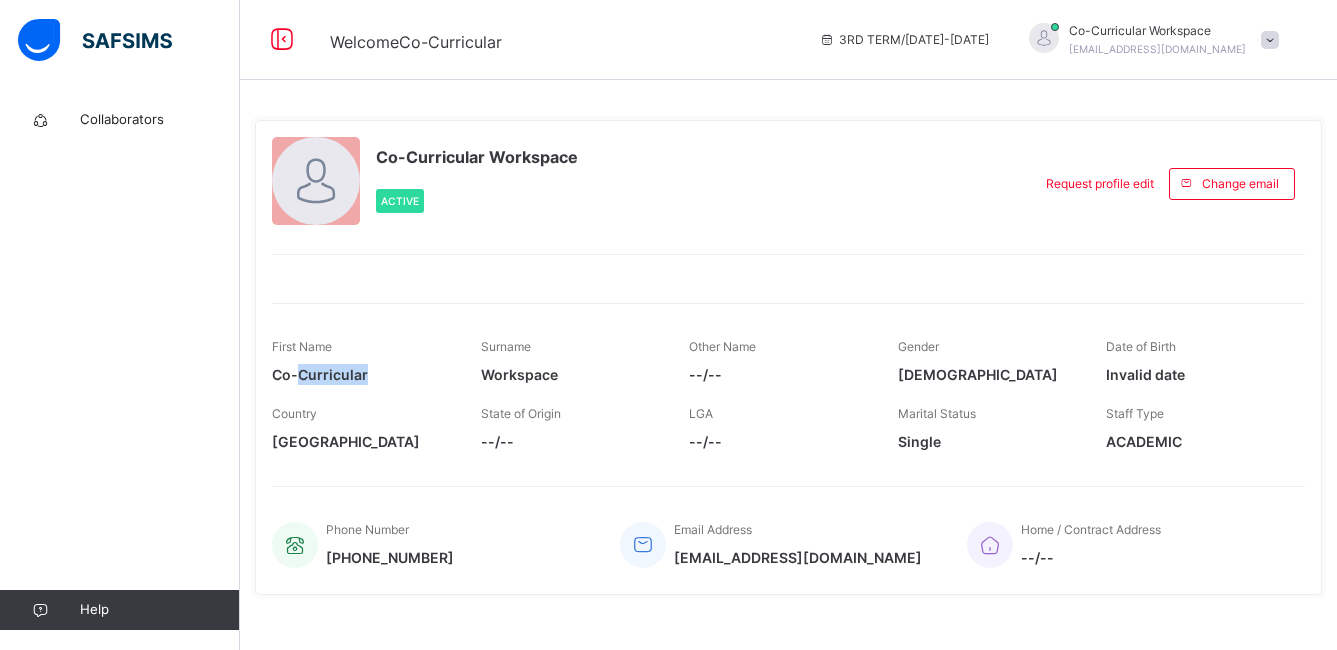 click on "Co-Curricular" at bounding box center (361, 374) 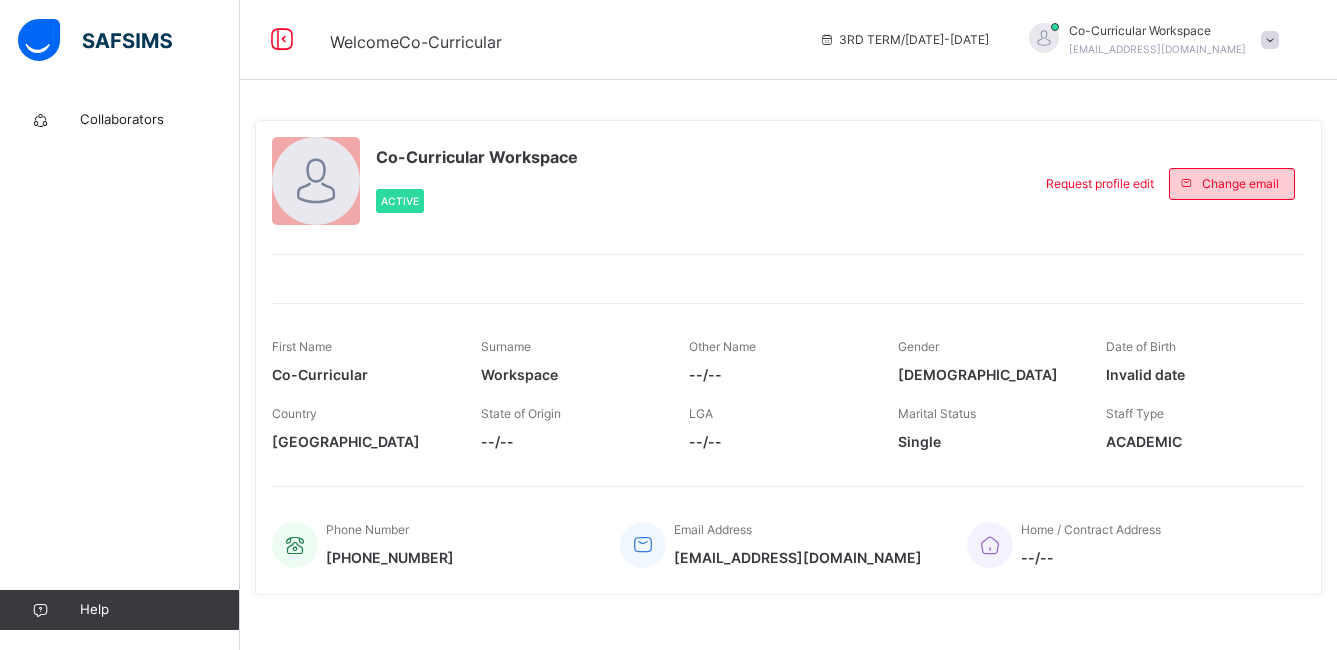 click on "Change email" at bounding box center [1240, 184] 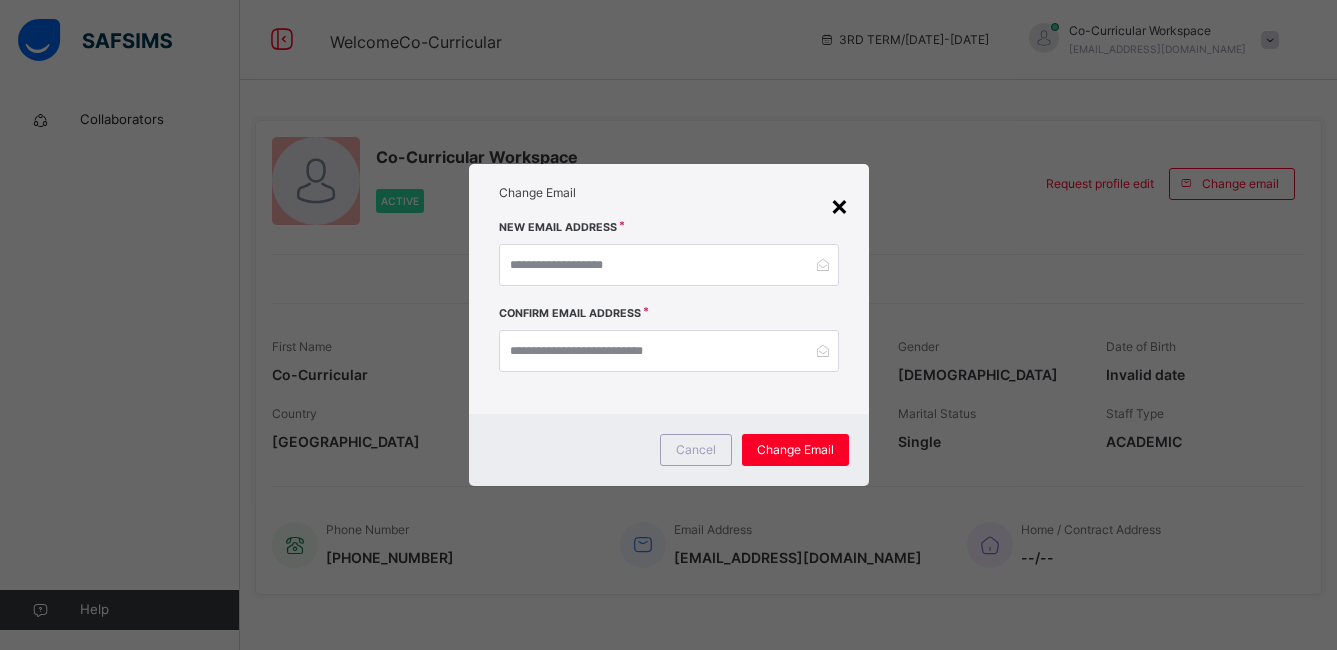 click on "×" at bounding box center [839, 205] 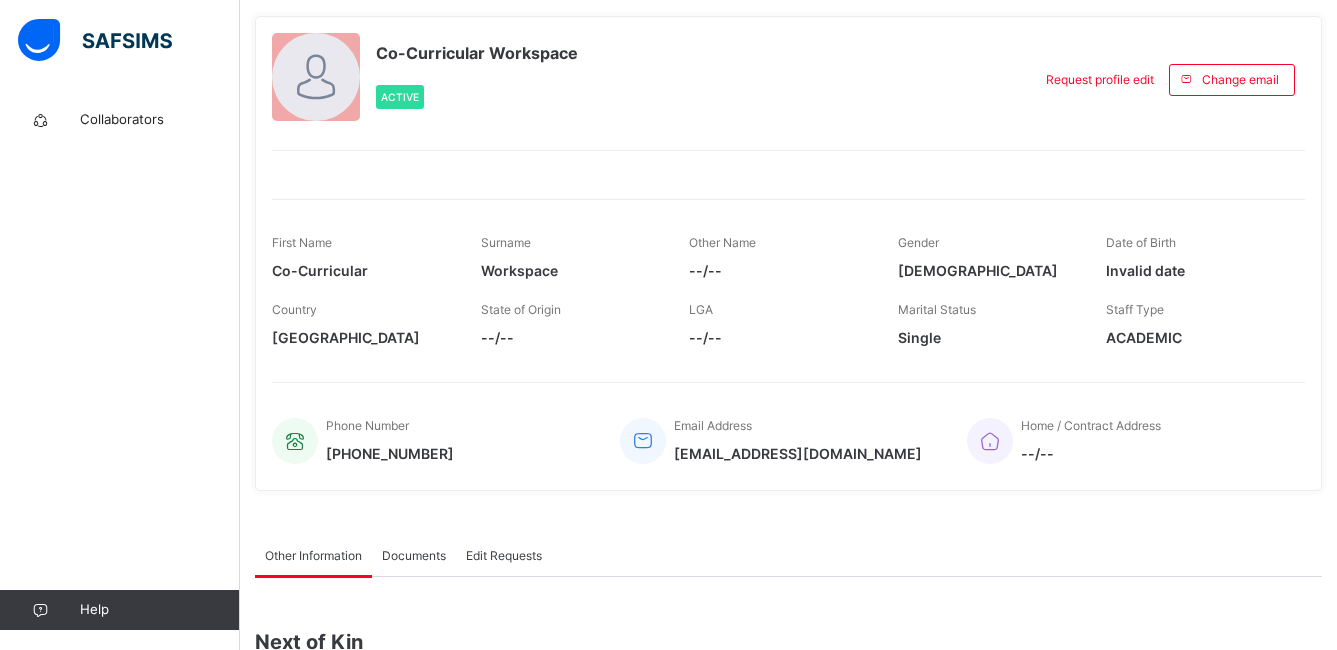 scroll, scrollTop: 75, scrollLeft: 0, axis: vertical 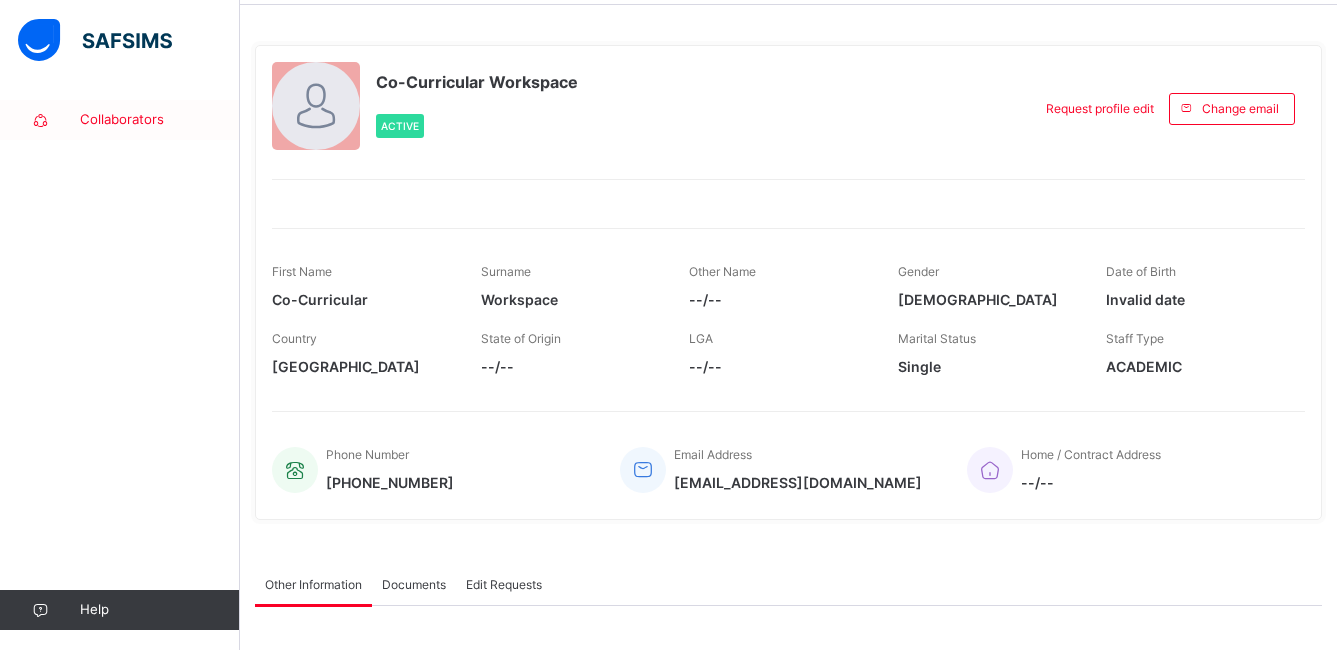 click on "Collaborators" at bounding box center [160, 120] 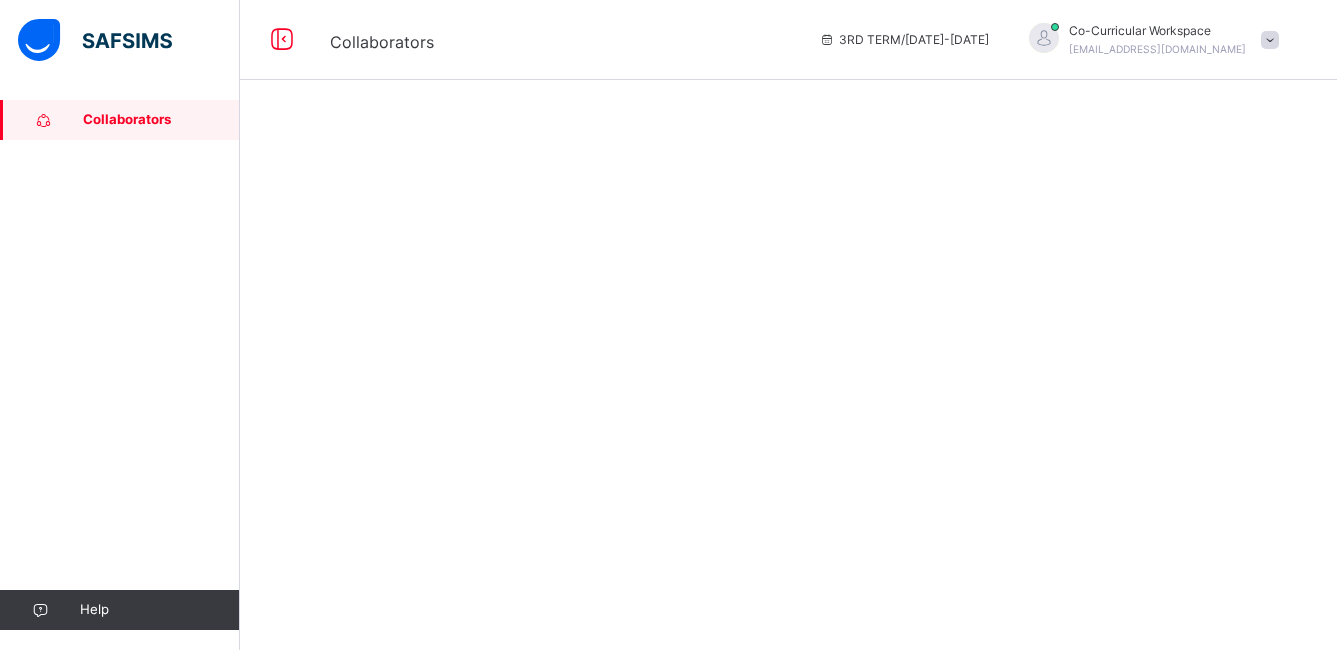 scroll, scrollTop: 0, scrollLeft: 0, axis: both 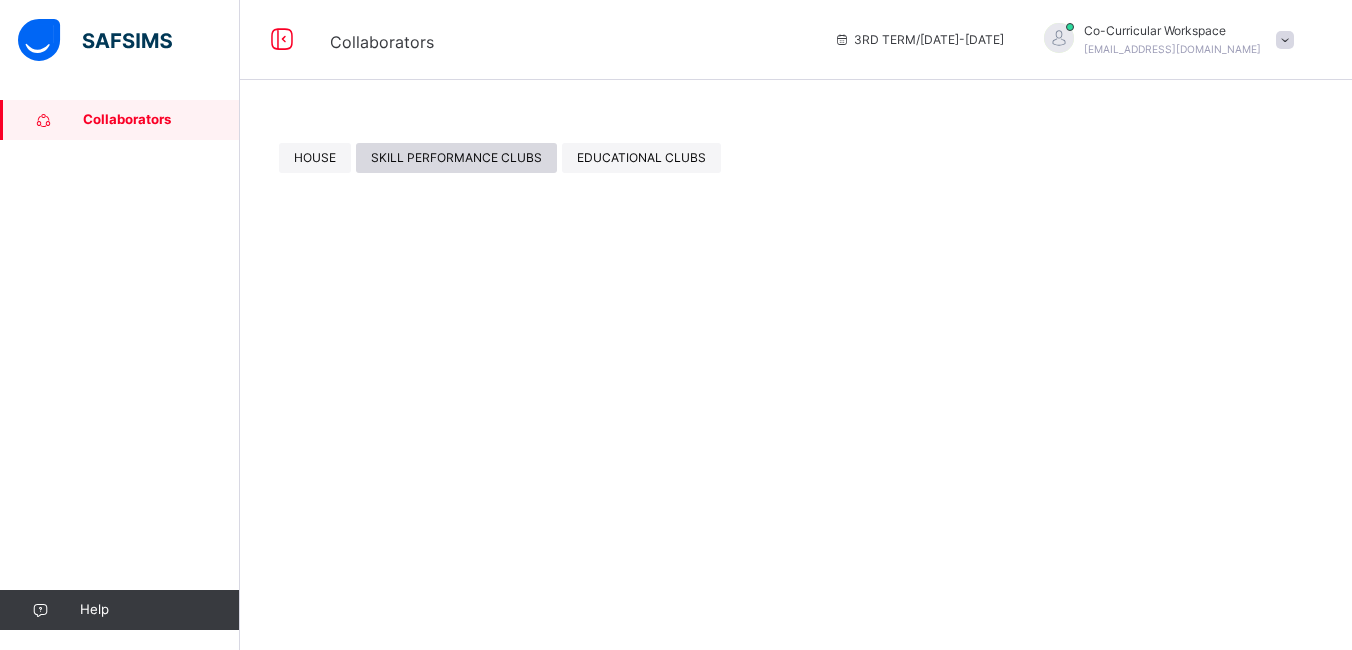 click on "SKILL PERFORMANCE CLUBS" at bounding box center (456, 158) 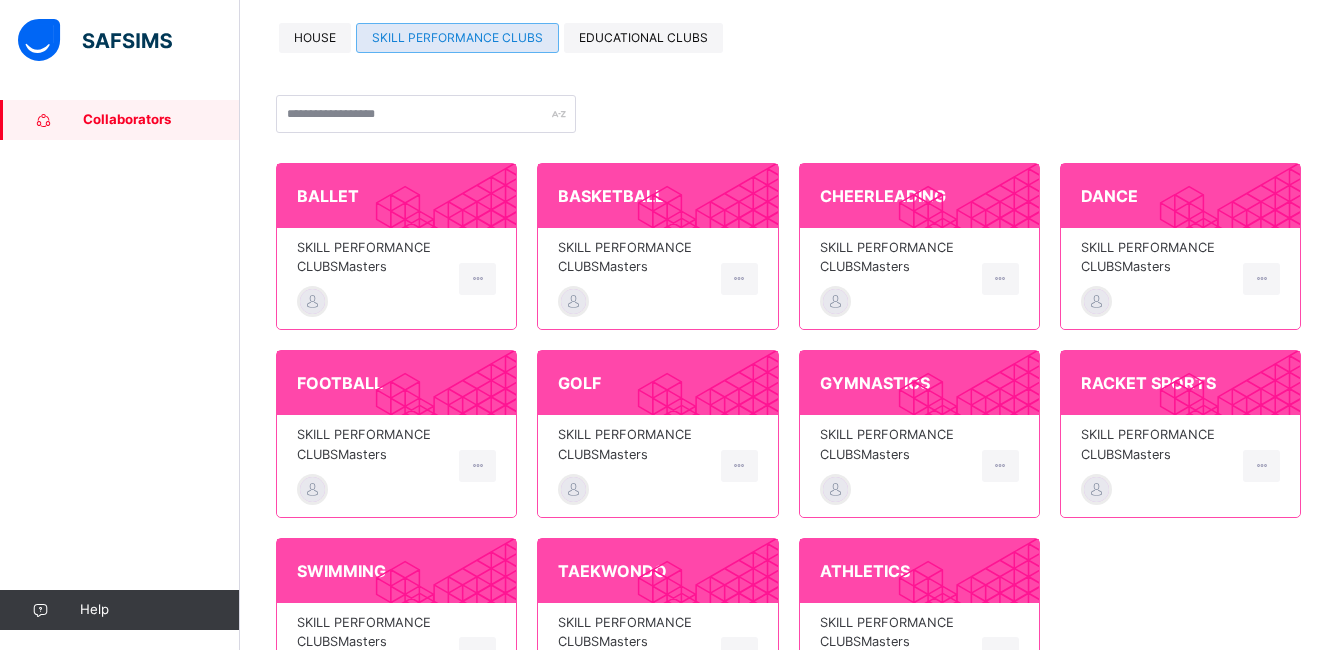 scroll, scrollTop: 134, scrollLeft: 0, axis: vertical 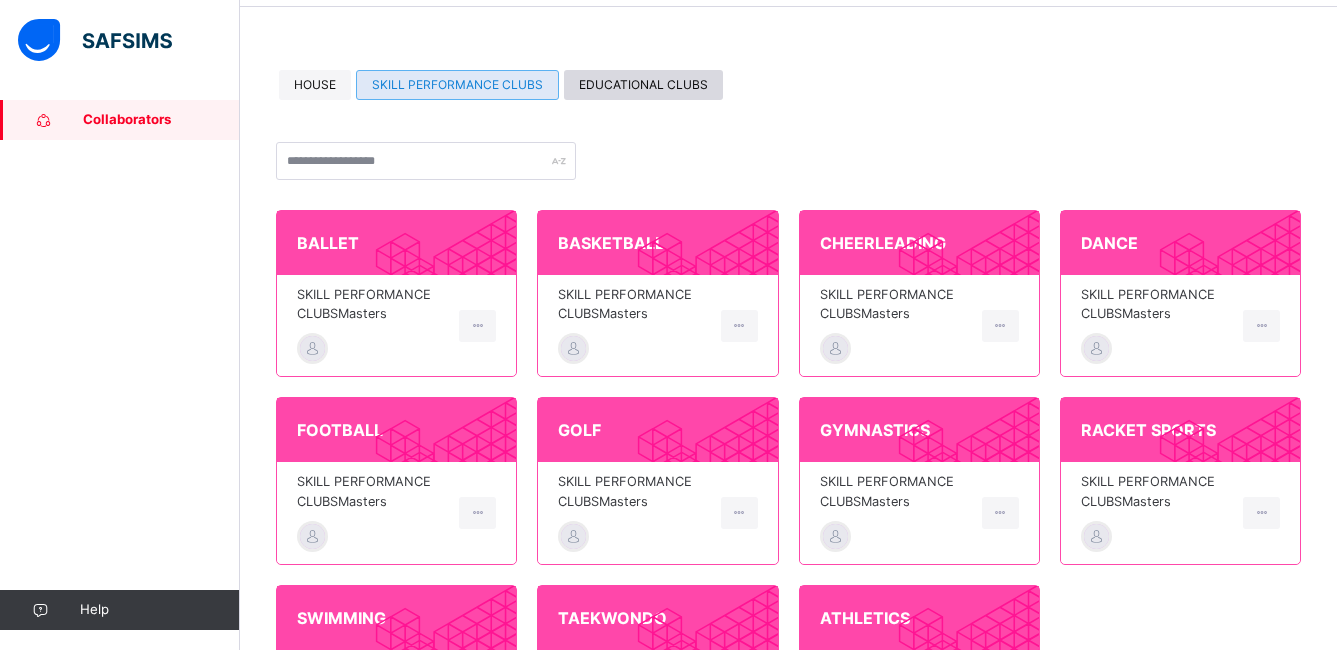 click on "EDUCATIONAL CLUBS" at bounding box center (643, 85) 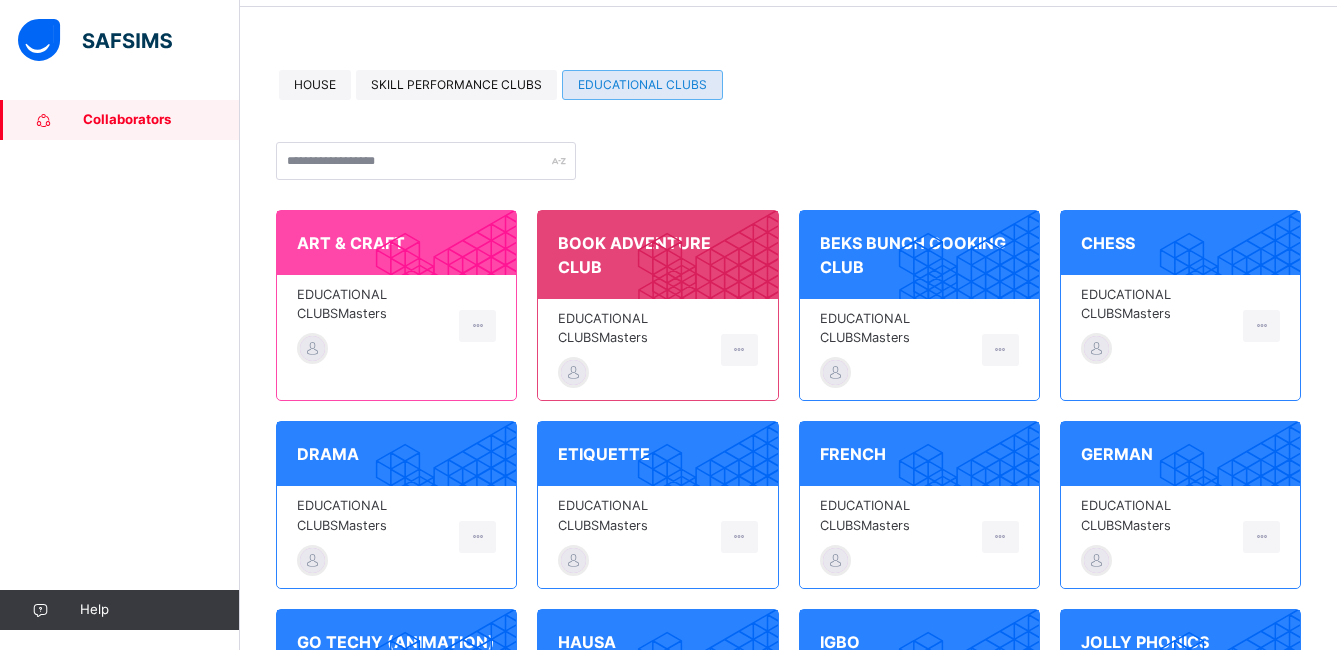click on "EDUCATIONAL CLUBS  Masters" at bounding box center [1180, 325] 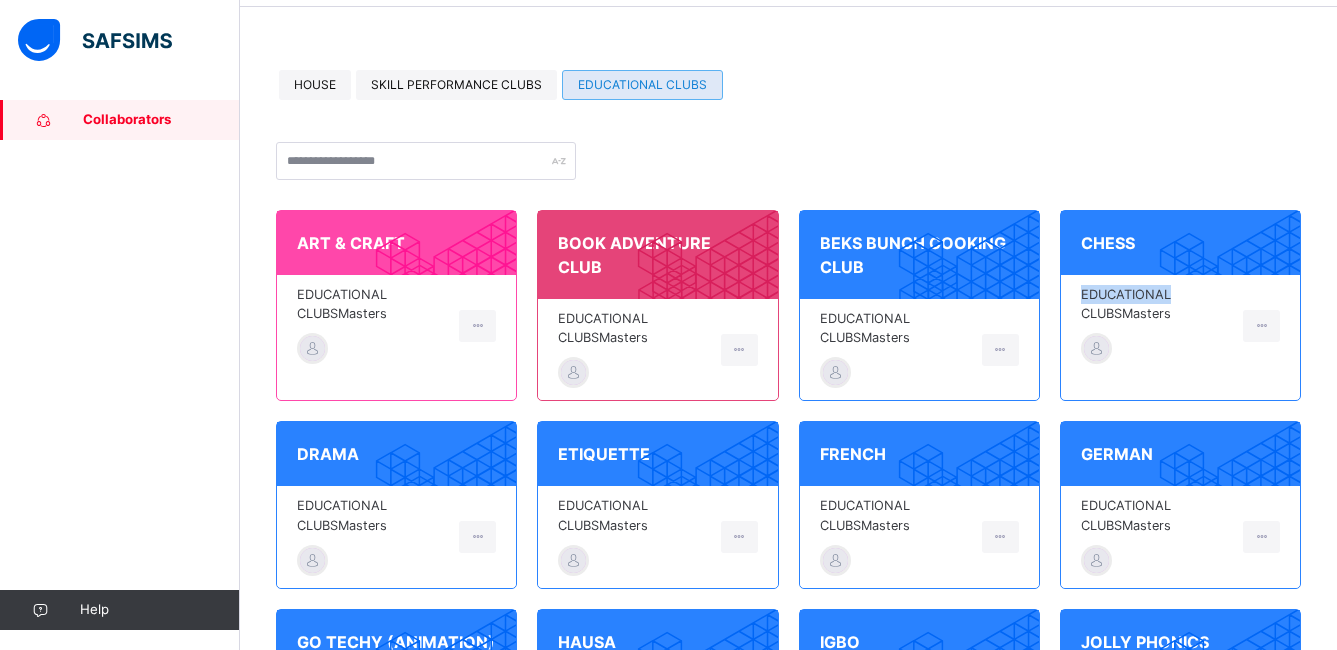 click on "EDUCATIONAL CLUBS  Masters" at bounding box center [1180, 325] 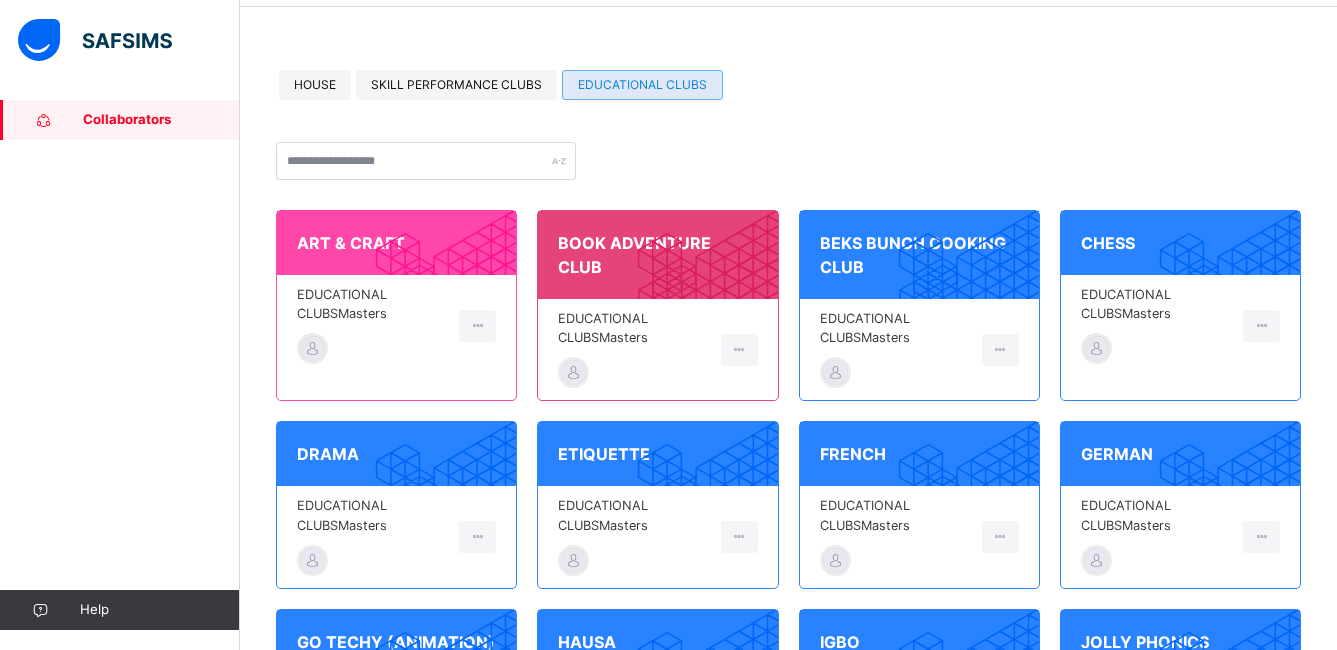 drag, startPoint x: 1132, startPoint y: 278, endPoint x: 1102, endPoint y: 227, distance: 59.16925 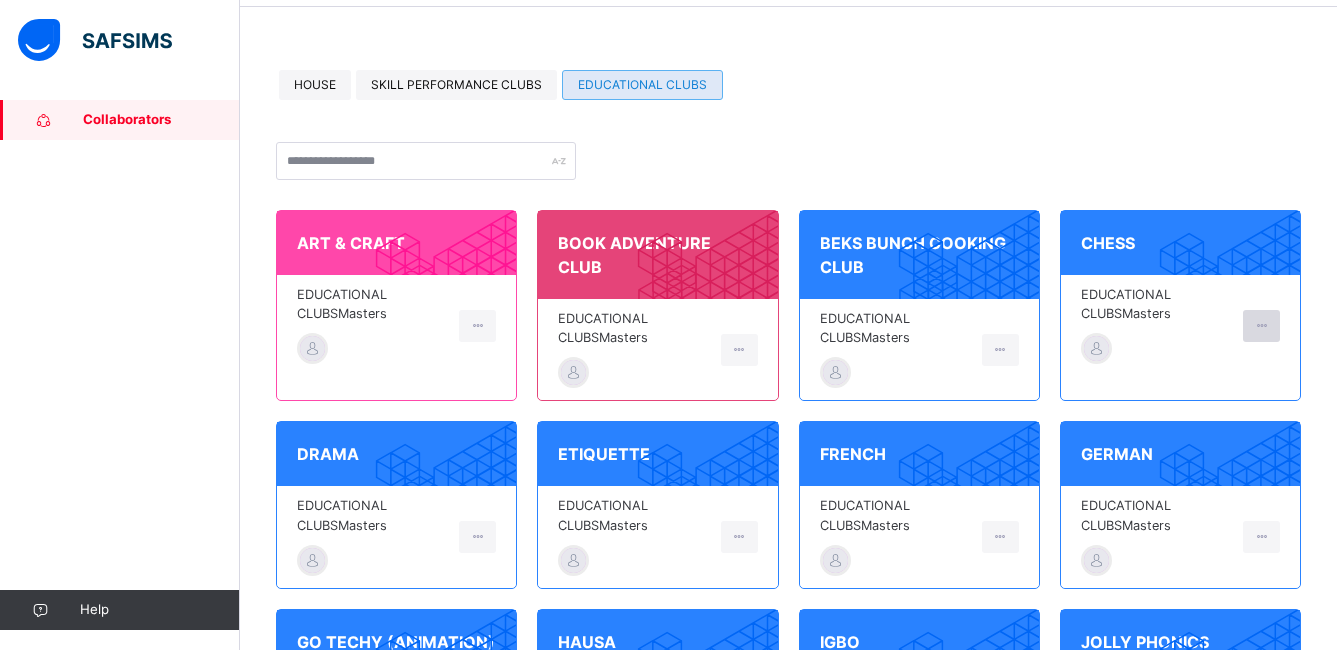 click at bounding box center (1261, 326) 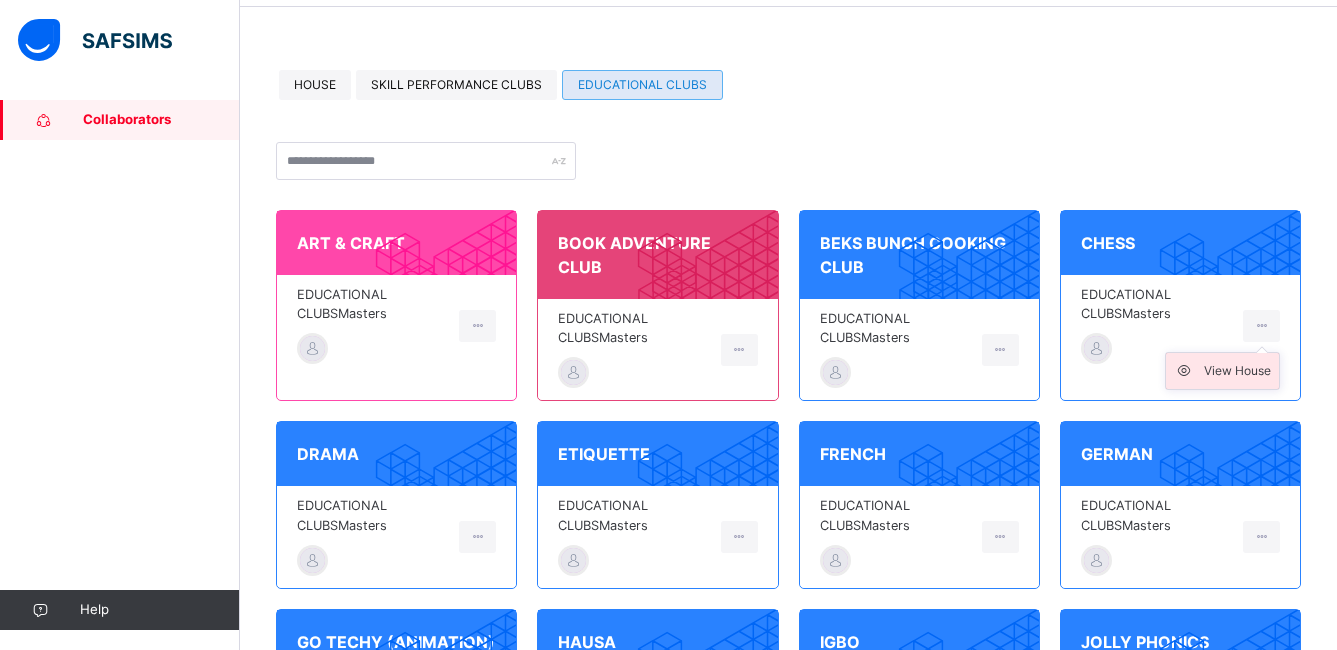 click on "View House" at bounding box center [1237, 371] 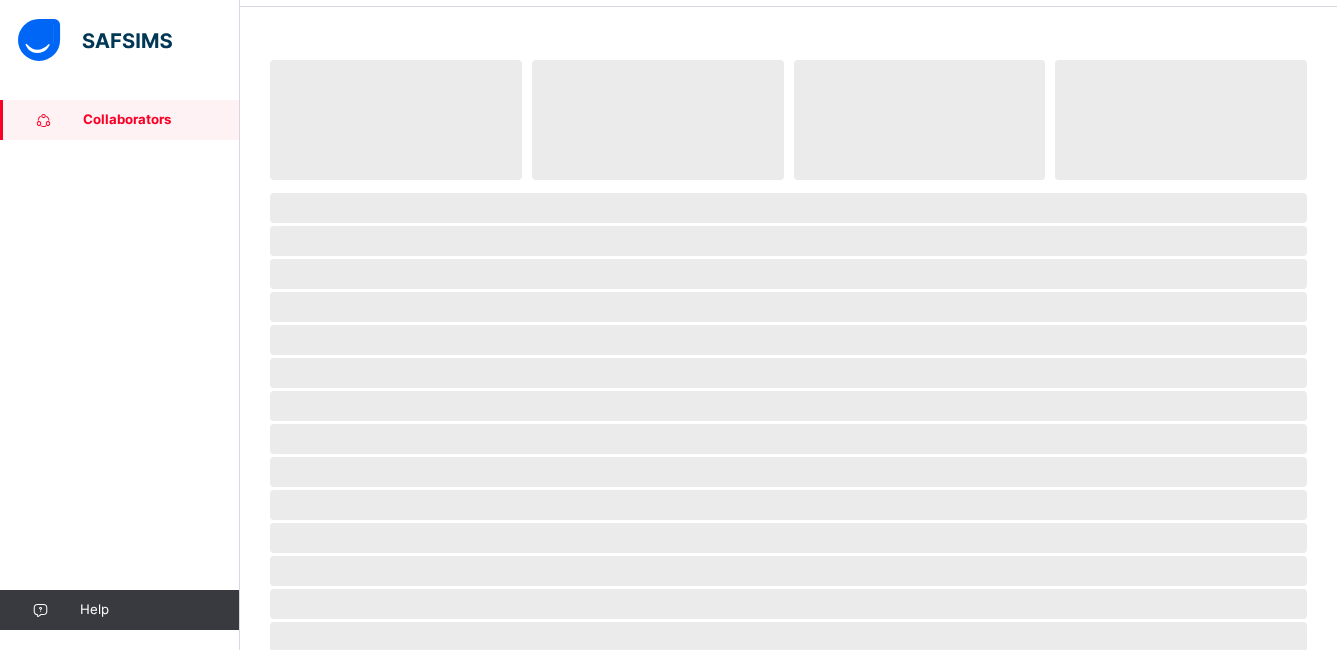 scroll, scrollTop: 0, scrollLeft: 0, axis: both 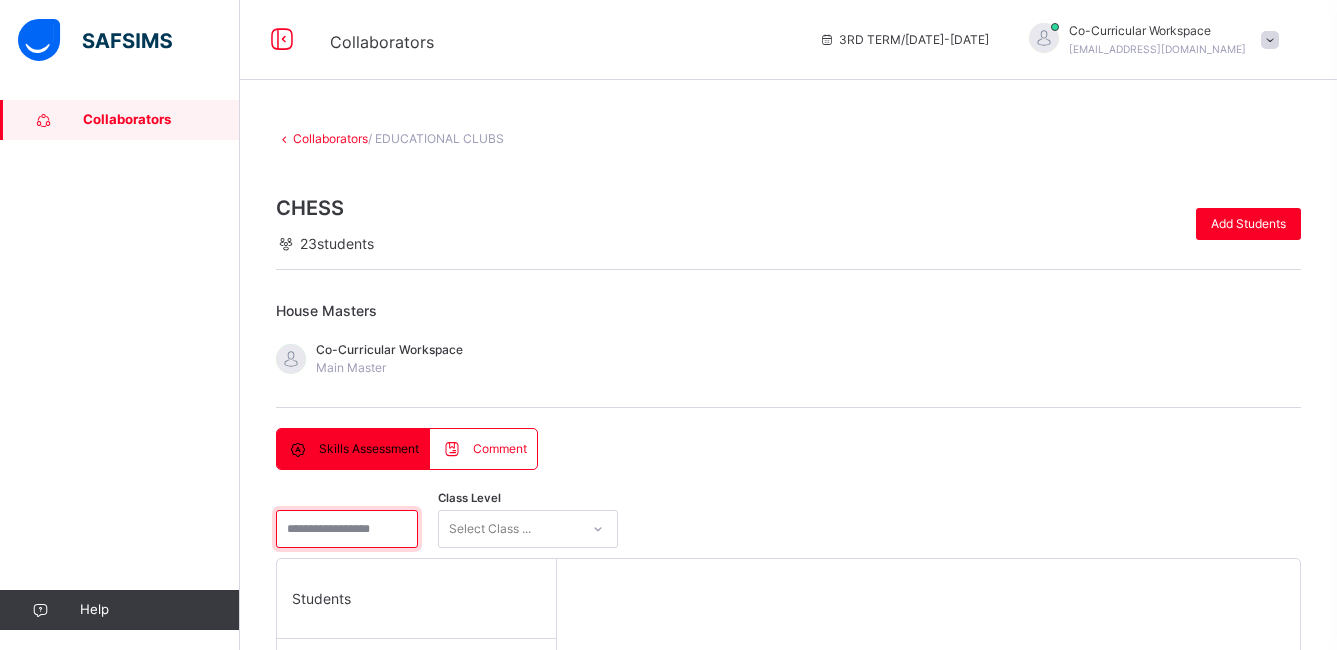 click at bounding box center (347, 529) 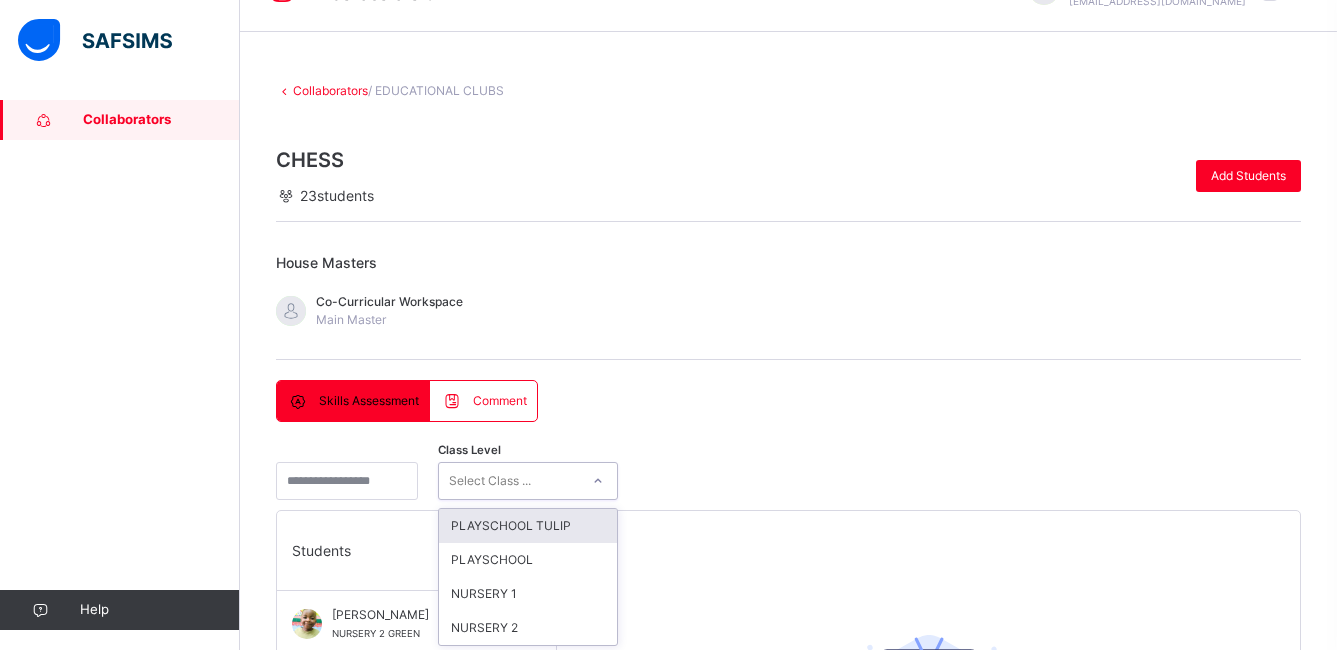 click on "option PLAYSCHOOL TULIP focused, 1 of 4. 4 results available. Use Up and Down to choose options, press Enter to select the currently focused option, press Escape to exit the menu, press Tab to select the option and exit the menu. Select Class ... PLAYSCHOOL TULIP PLAYSCHOOL  NURSERY 1 NURSERY 2" at bounding box center (528, 481) 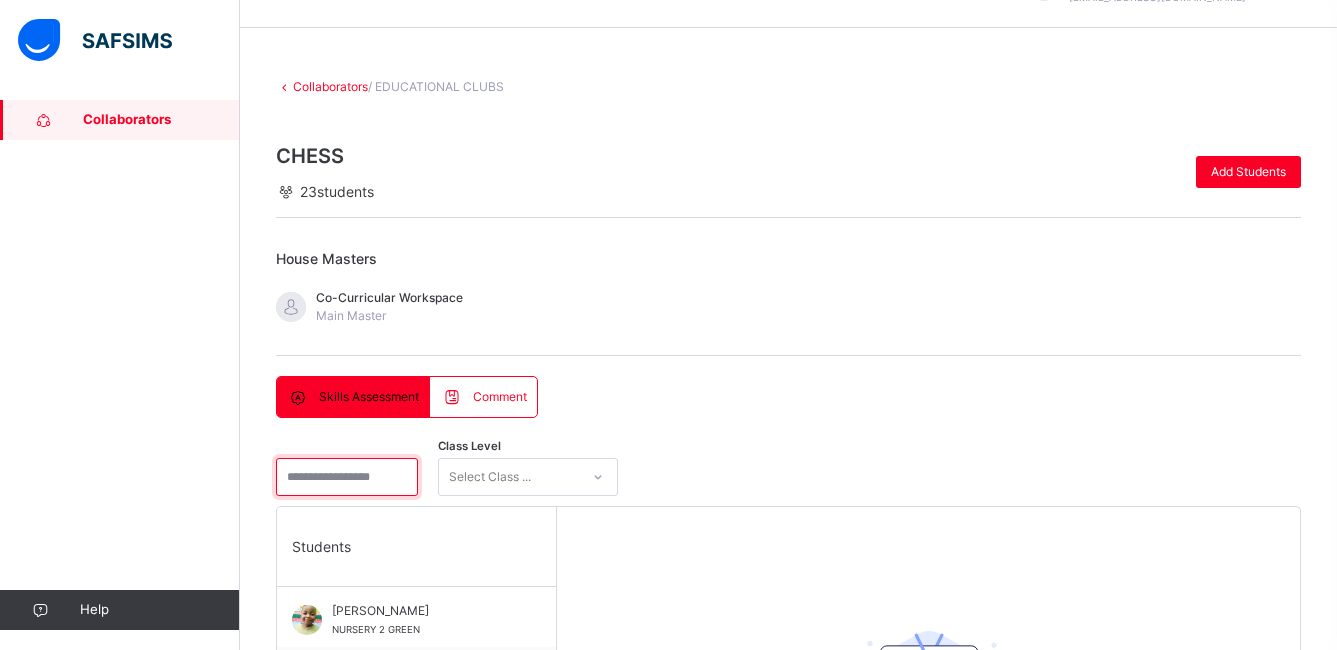 click at bounding box center [347, 477] 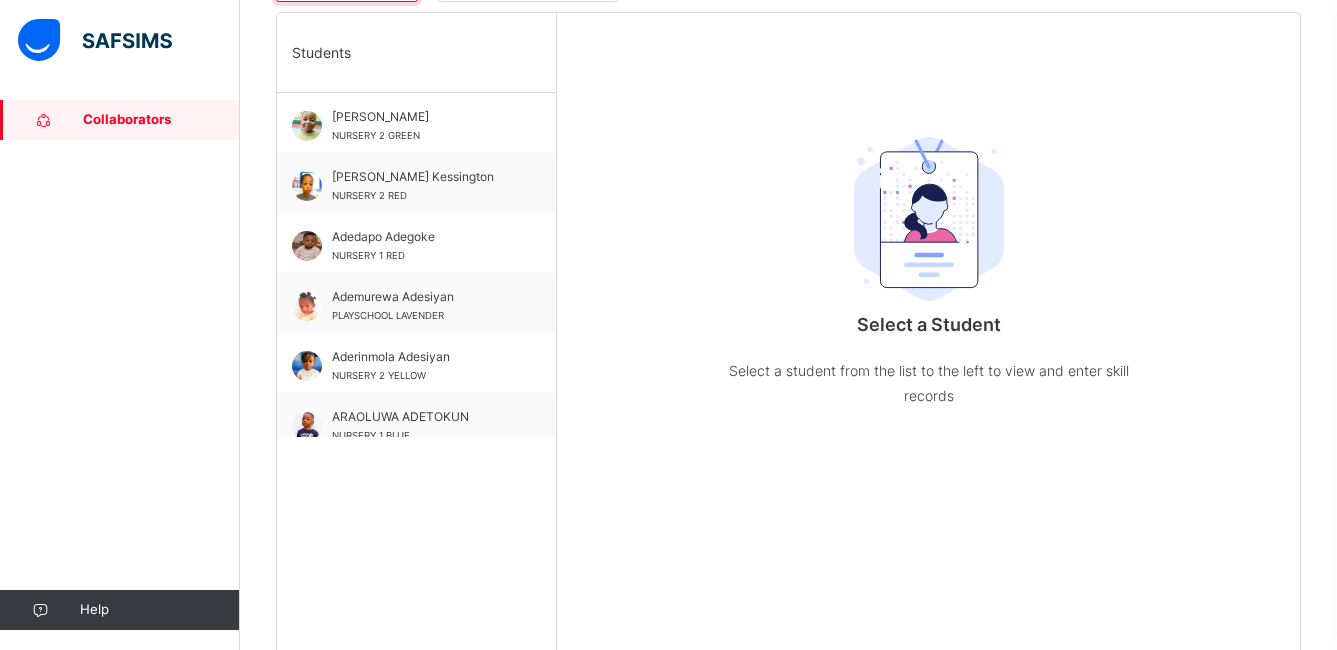 scroll, scrollTop: 529, scrollLeft: 0, axis: vertical 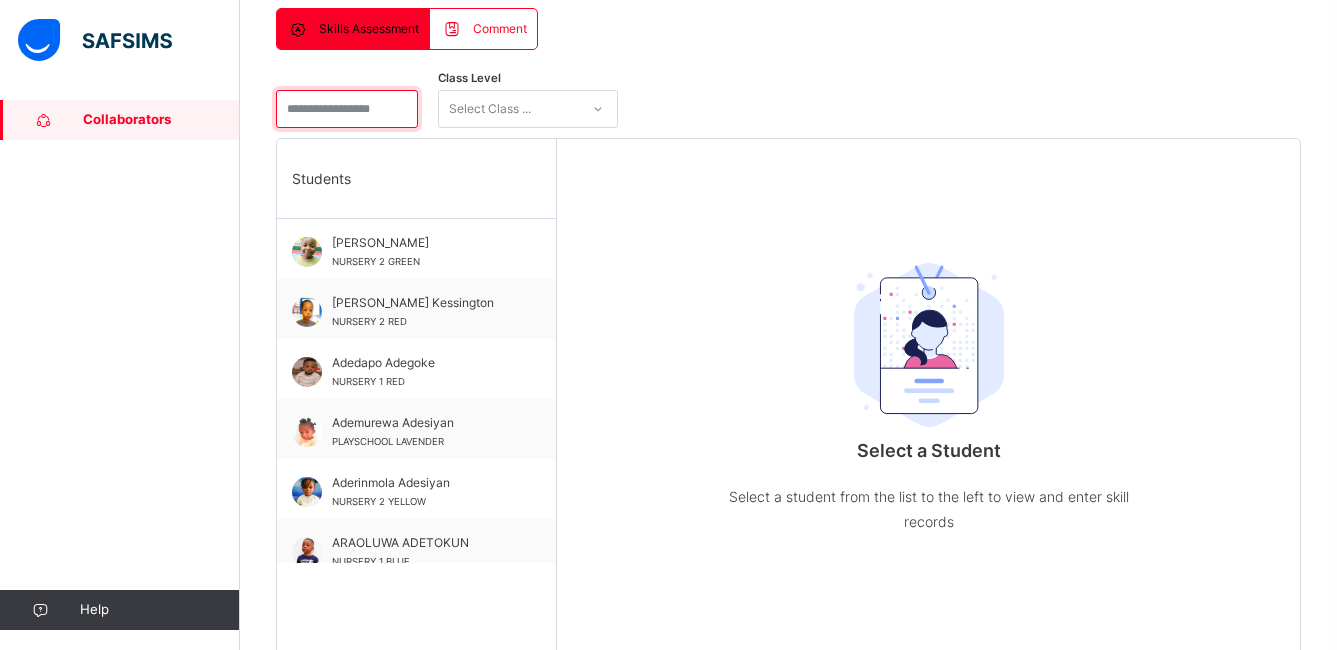 click at bounding box center (347, 109) 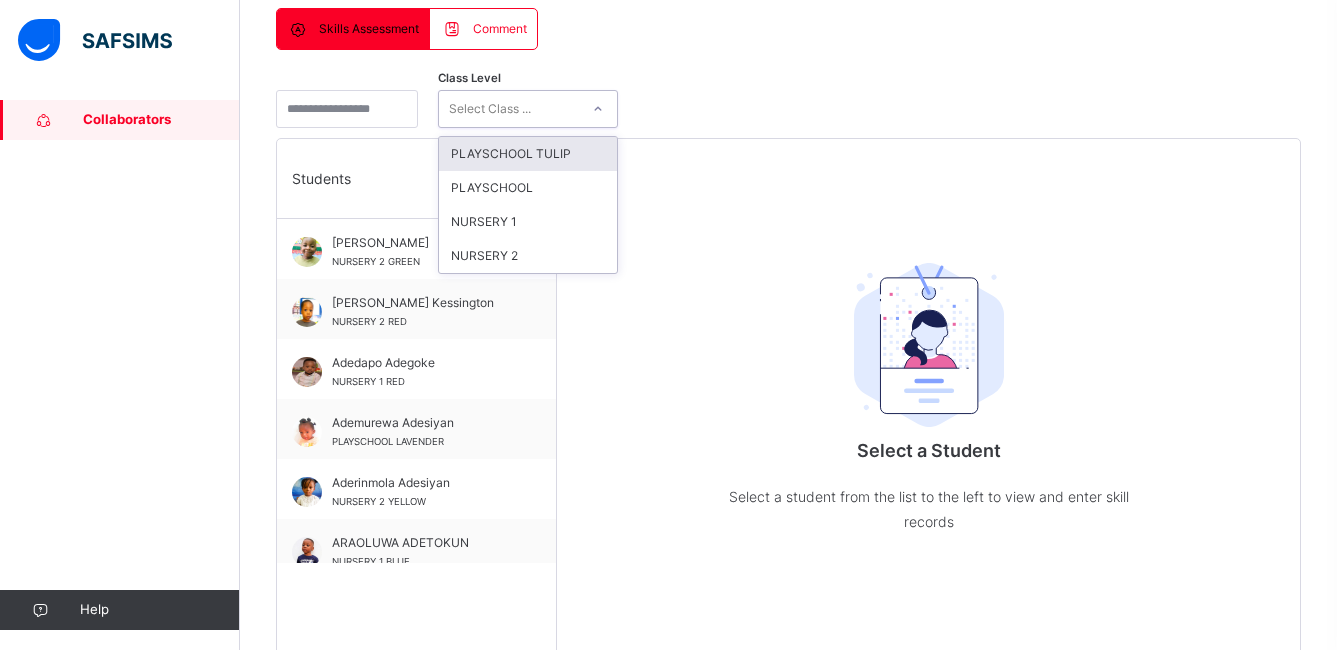 click 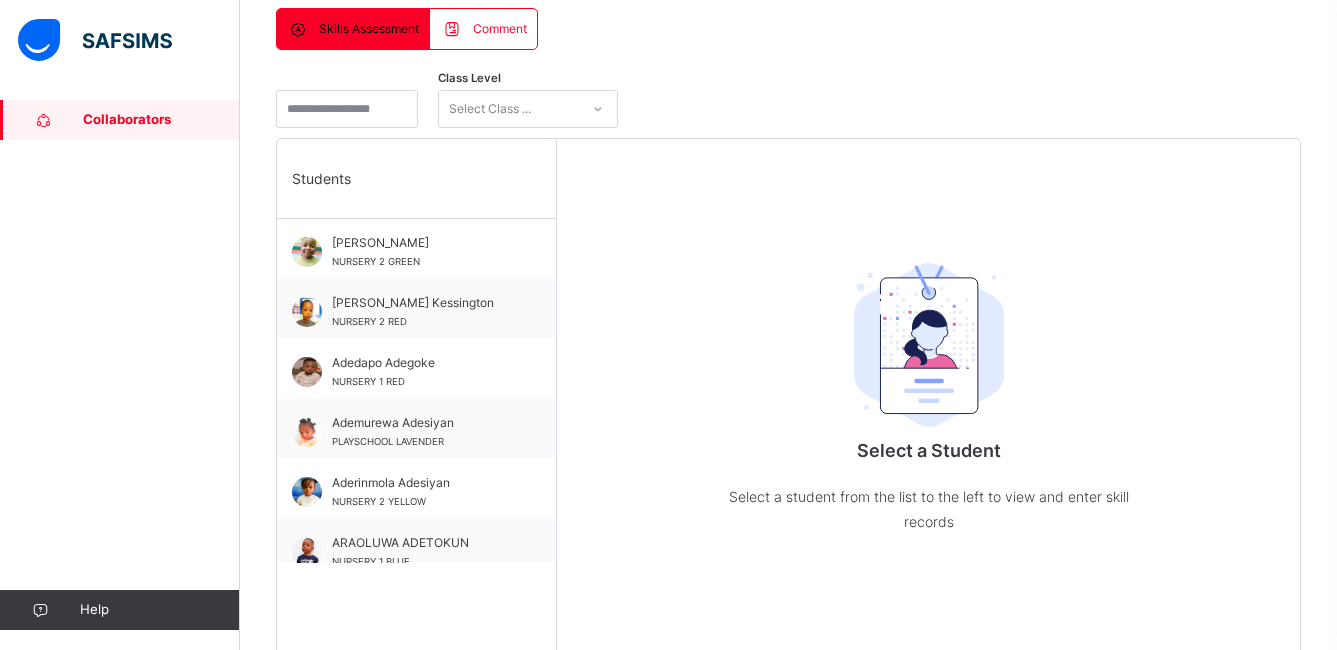 click on "Skills Assessment  Comment Skills Assessment  Comment Class Level Select Class ... Students Aaron  Adedayo  Adepitan NURSERY 2 GREEN Abdul-Wakil   Kessington NURSERY 2 RED Adedapo  Adegoke  NURSERY 1 RED Ademurewa  Adesiyan PLAYSCHOOL LAVENDER Aderinmola  Adesiyan NURSERY 2 YELLOW ARAOLUWA   ADETOKUN  NURSERY 1 BLUE Benjamin  Alao  NURSERY 1 YELLOW Chidiogo   UMECHE NURSERY 2 RED Ehiozogie  Eguavoen  NURSERY 1 BLUE Elijah  Ogunmoyela NURSERY 2 GREEN EMMANUELLA   UZOMA  NURSERY 1 YELLOW Erimipe  ADEOTI  NURSERY 1 RED ETHAN   OSAGIE OMOIJIADE  NURSERY 1 RED Folajimi  Dada NURSERY 2 RED Jesutoni   OWODUNNI NURSERY 2 YELLOW Keiniabasi  TOM  NURSERY 1 YELLOW KHADEEJA  NOOR FAROOQ  NURSERY 1 YELLOW Nosaze   AMENAGHAWON NURSERY 2 YELLOW Oluwadamilare   Oluwadele  NURSERY 1 BLUE Oluwadunsin  Odusi  NURSERY 1 RED Oluwatamilore   BANJO NURSERY 2 GREEN OLUWATIMILEHIN   ARE NURSERY 2 GREEN William   DE KENWORGU NURSERY 2 YELLOW Select a Student Select a student from the list to the left to view and enter skill records" at bounding box center (788, 404) 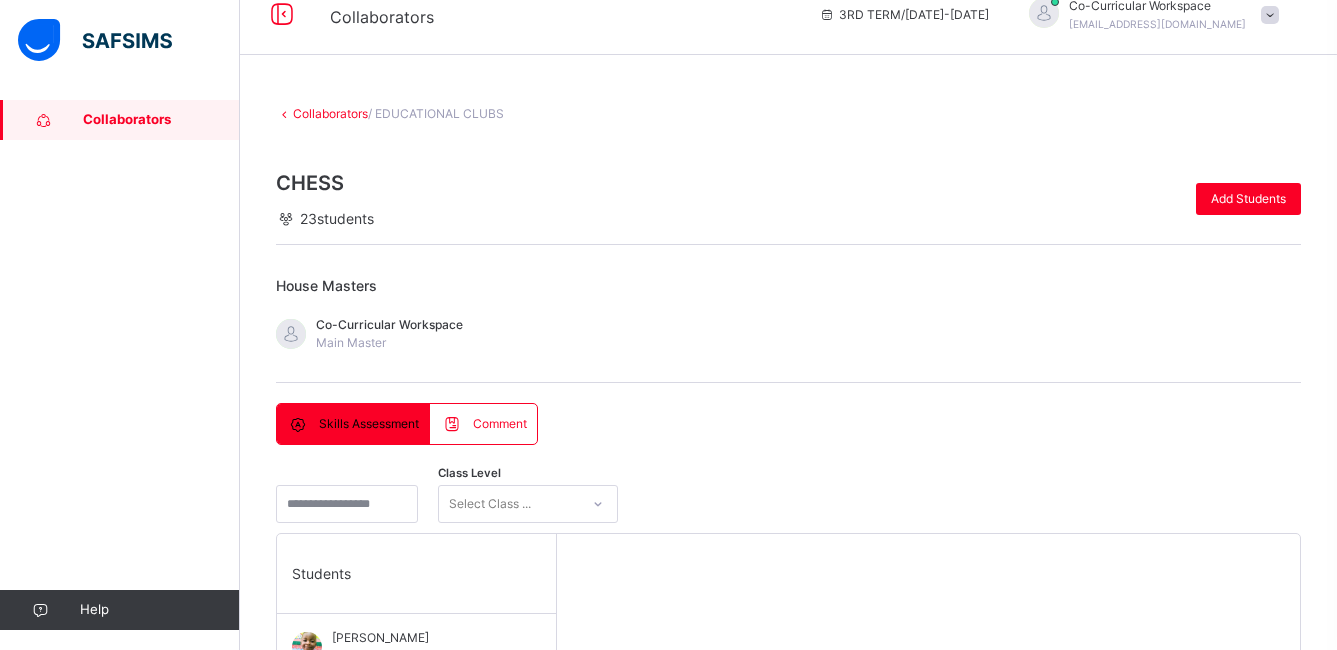 scroll, scrollTop: 0, scrollLeft: 0, axis: both 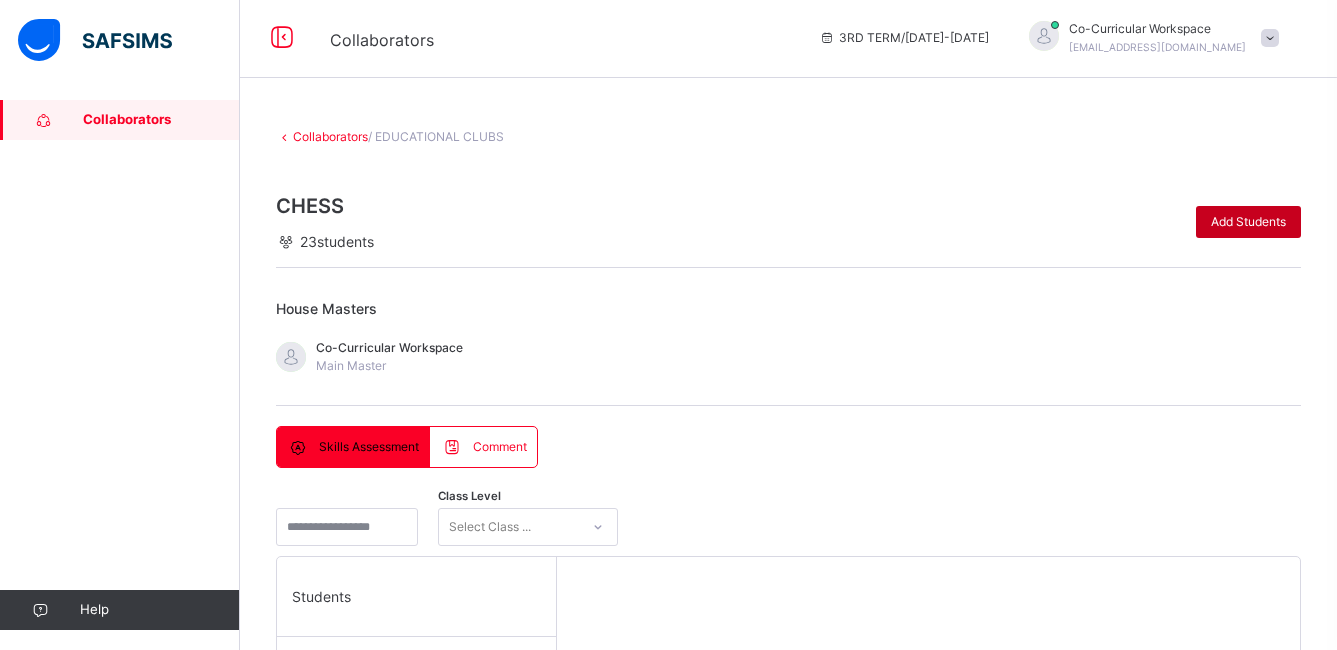 click on "Add Students" at bounding box center (1248, 222) 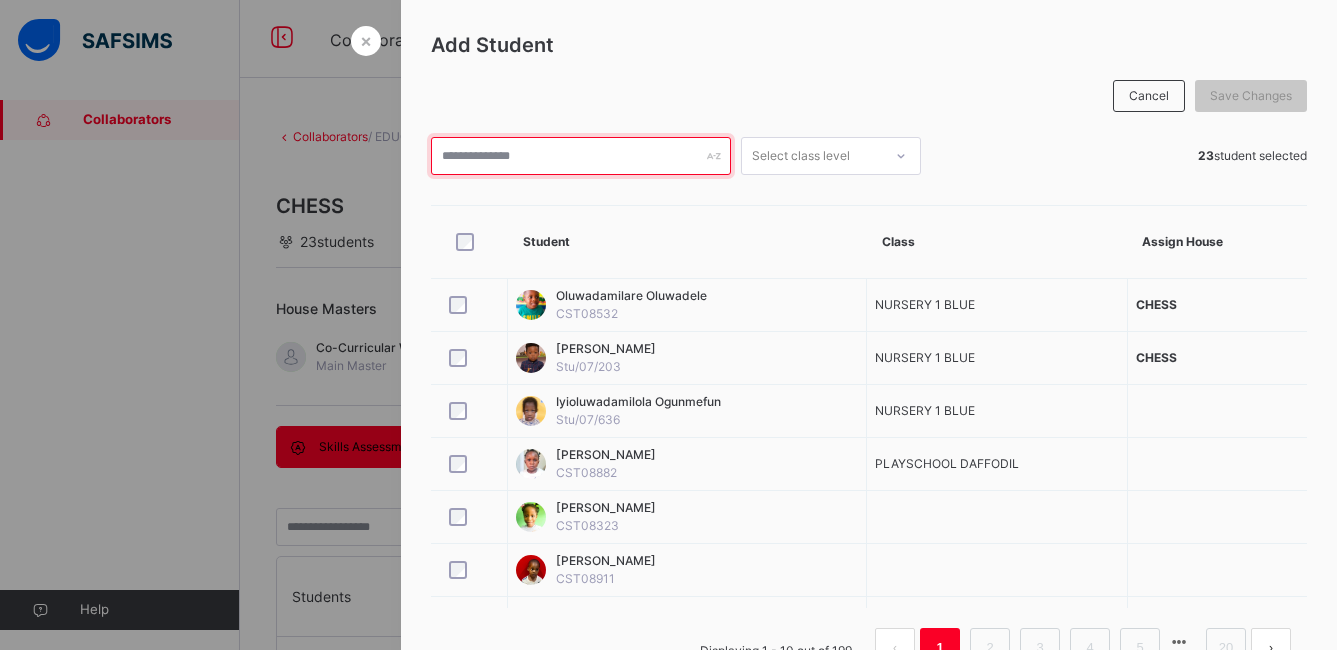 click at bounding box center [581, 156] 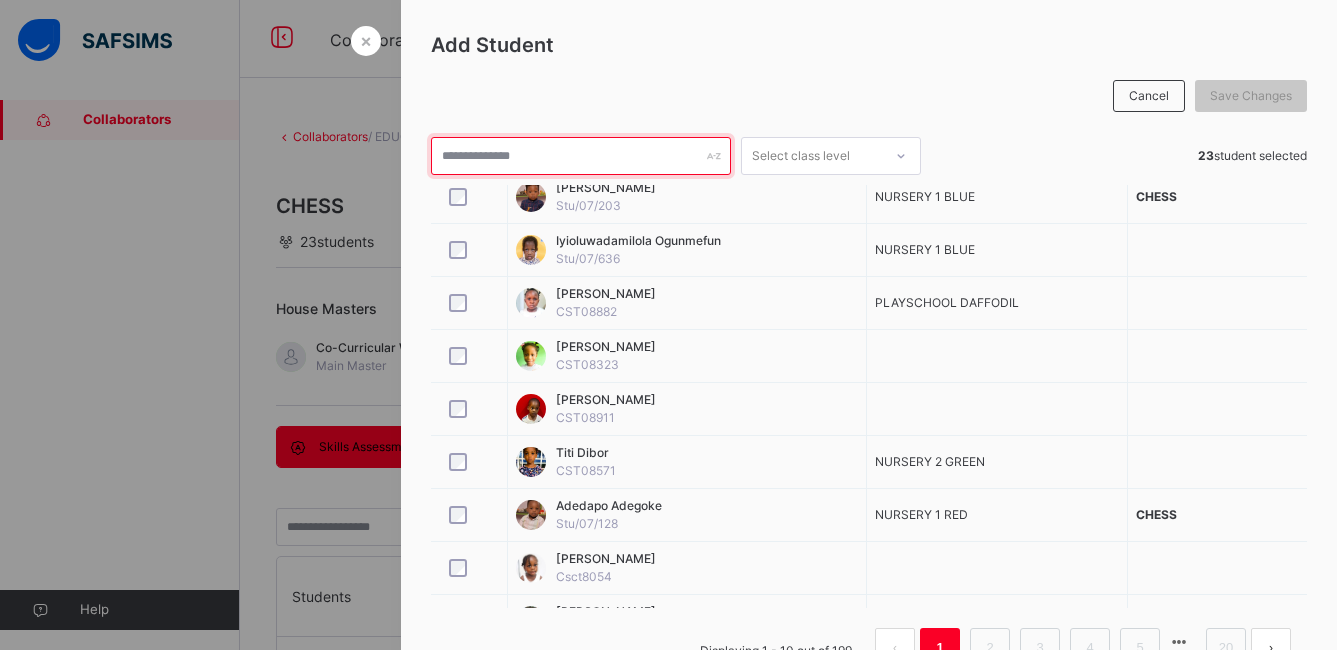 scroll, scrollTop: 221, scrollLeft: 0, axis: vertical 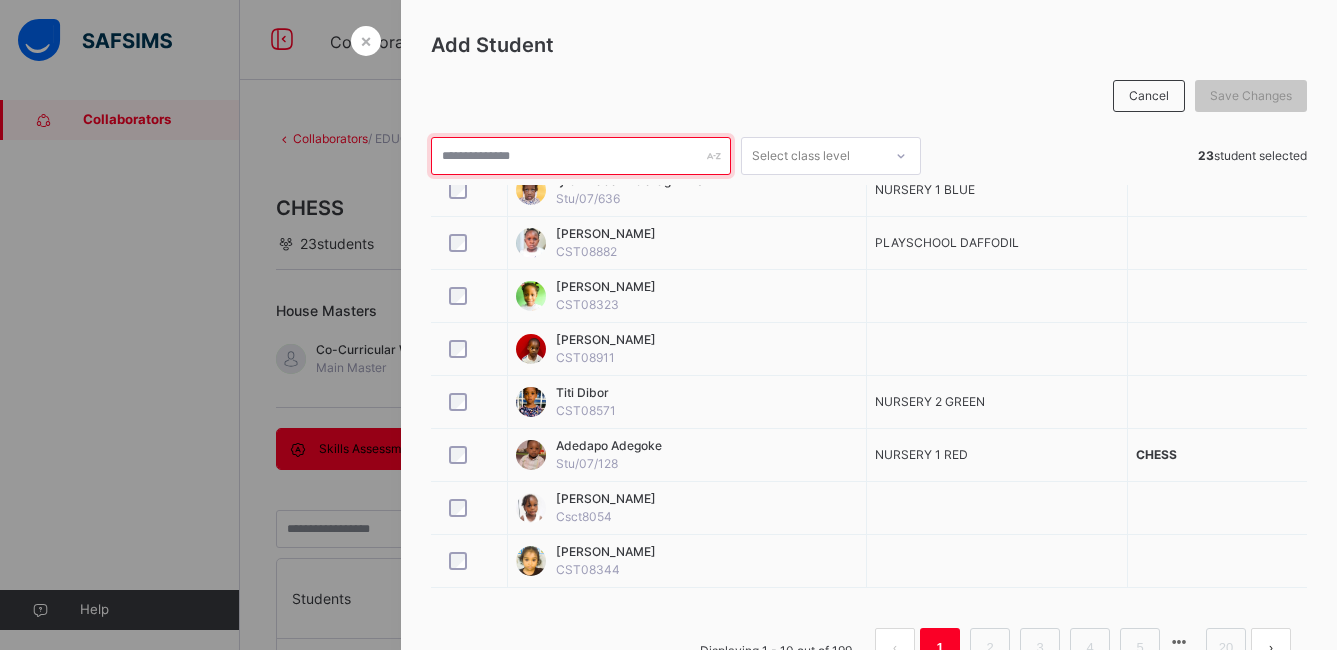 click at bounding box center (581, 156) 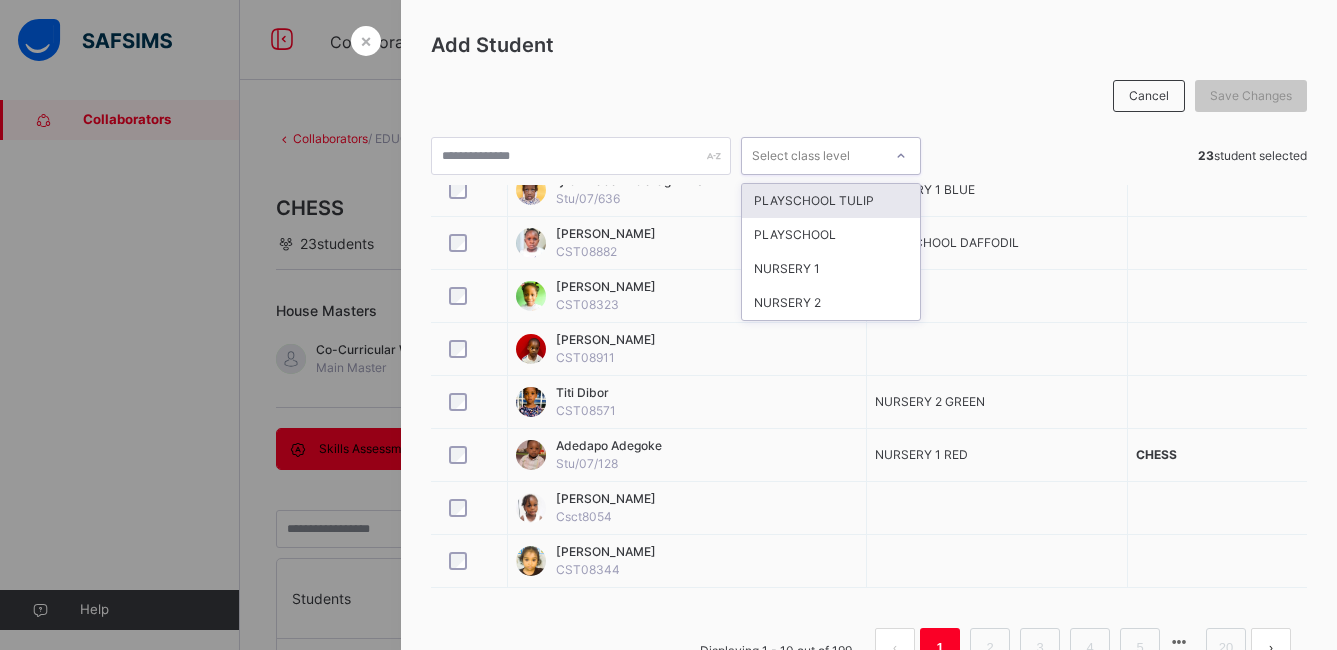 click 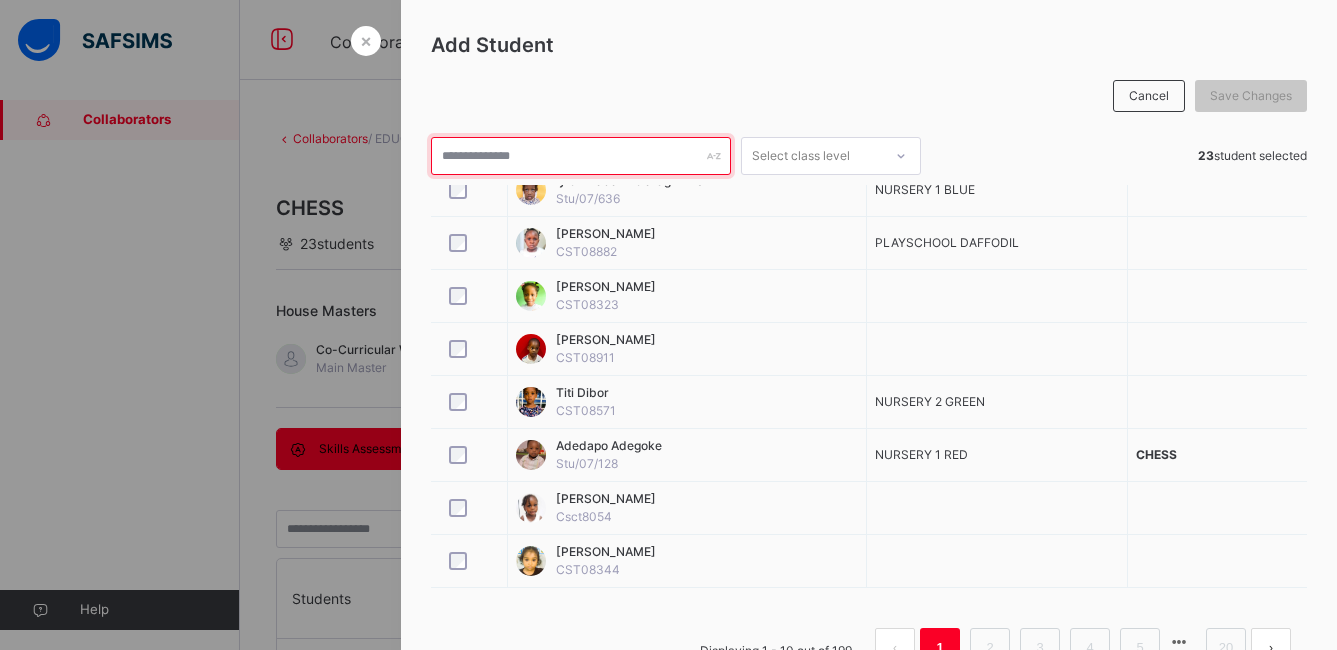click at bounding box center [581, 156] 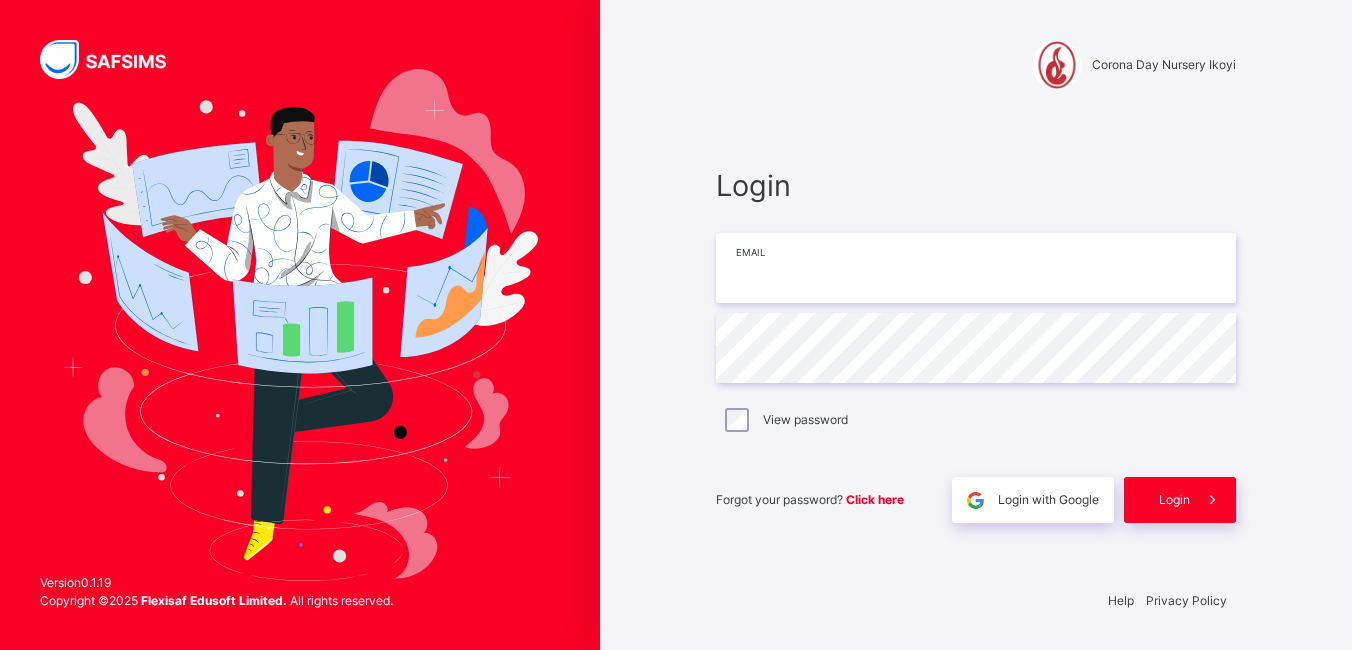 type on "**********" 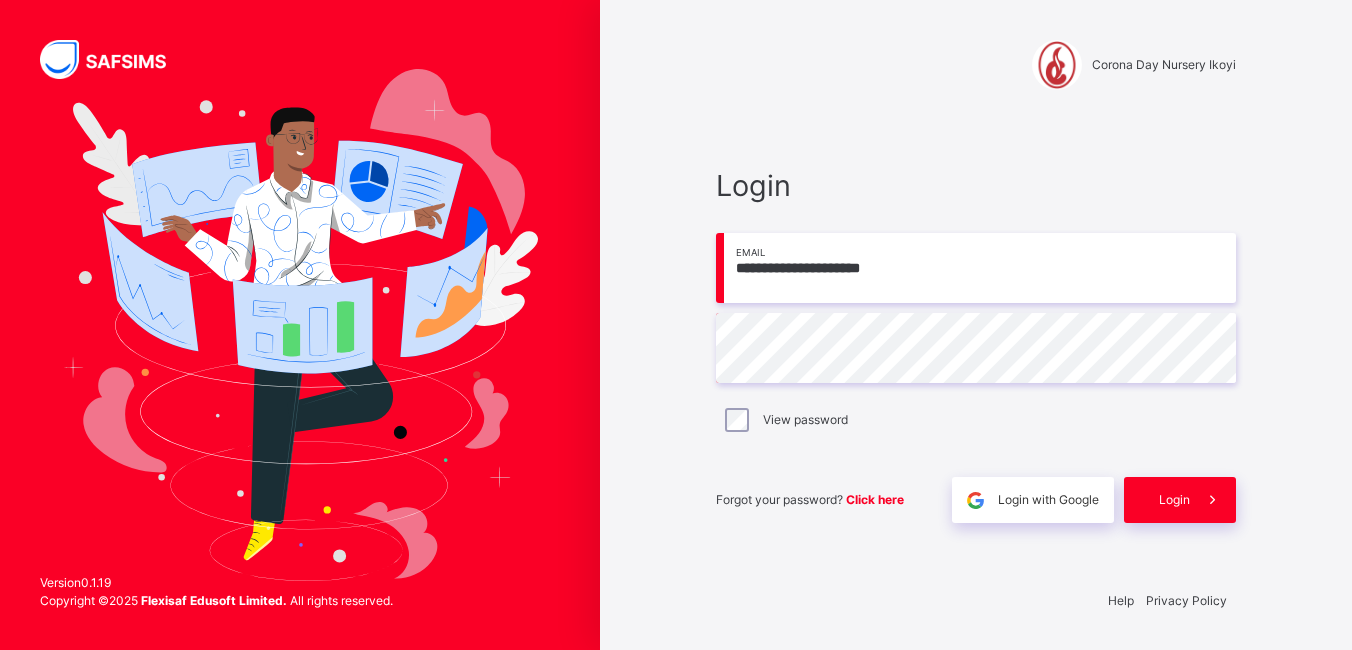 drag, startPoint x: 1287, startPoint y: 0, endPoint x: 871, endPoint y: 83, distance: 424.19925 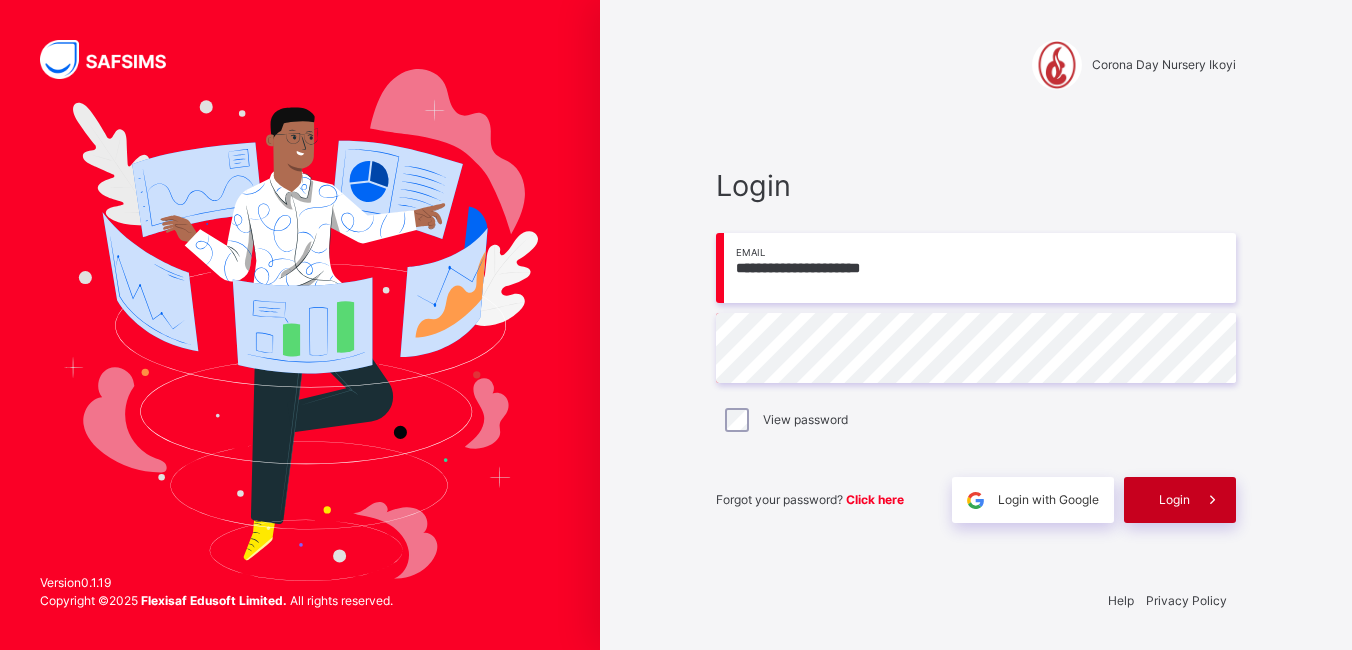 click at bounding box center [1212, 500] 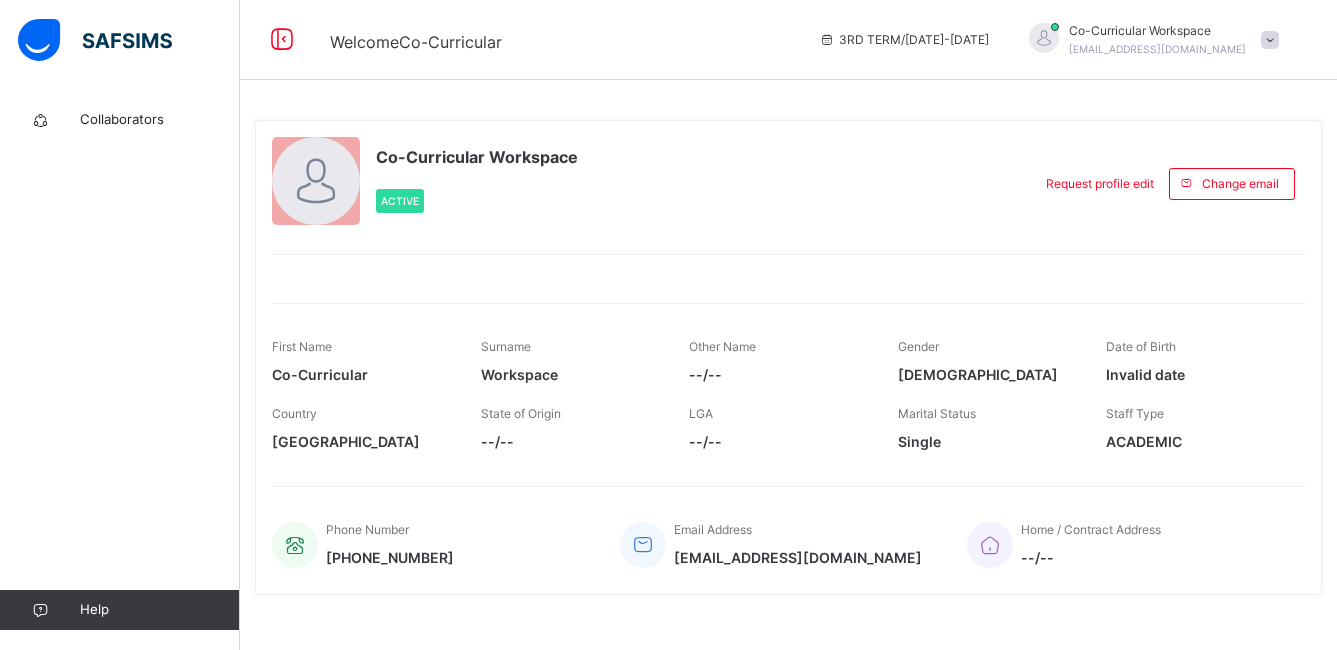 click at bounding box center (1270, 40) 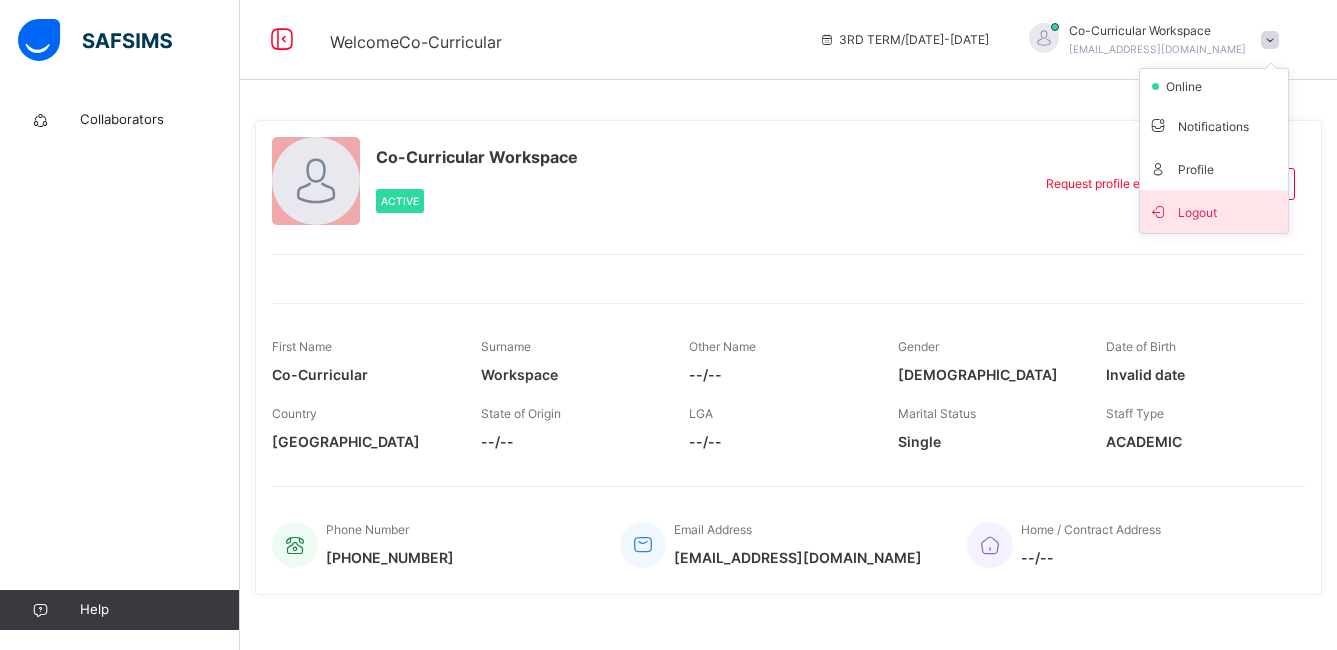 click on "Logout" at bounding box center [1214, 211] 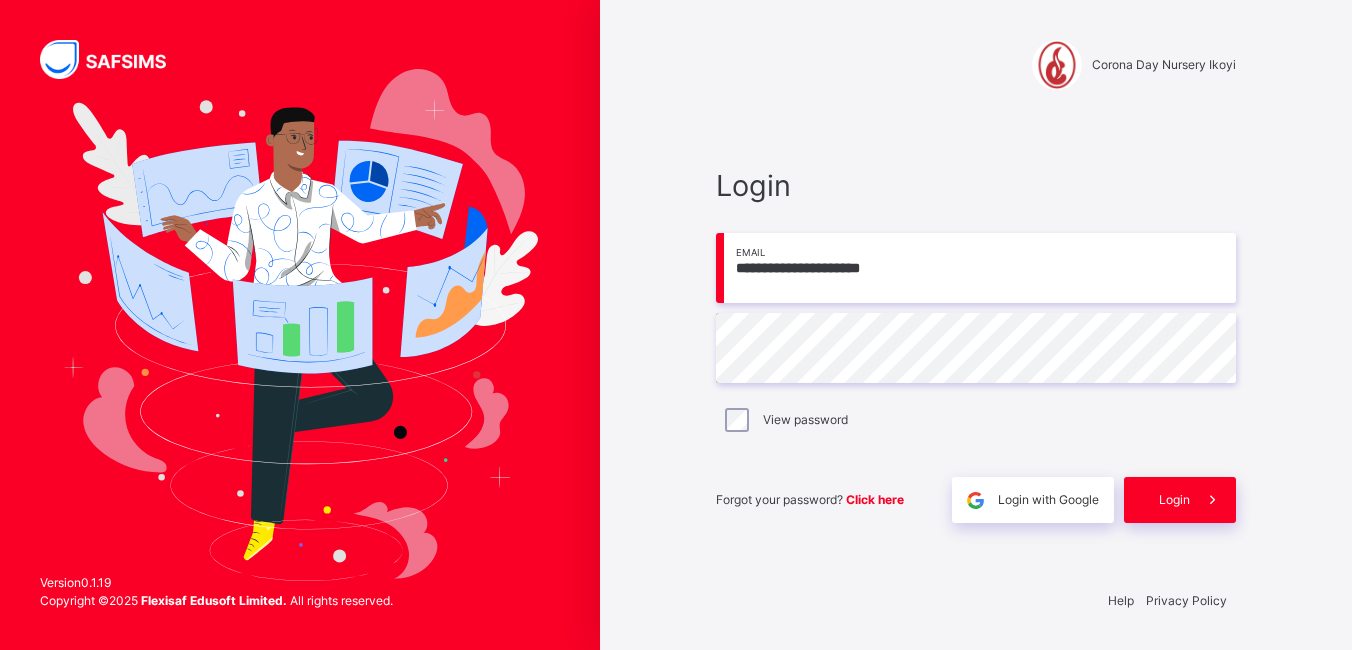 click on "**********" at bounding box center [976, 268] 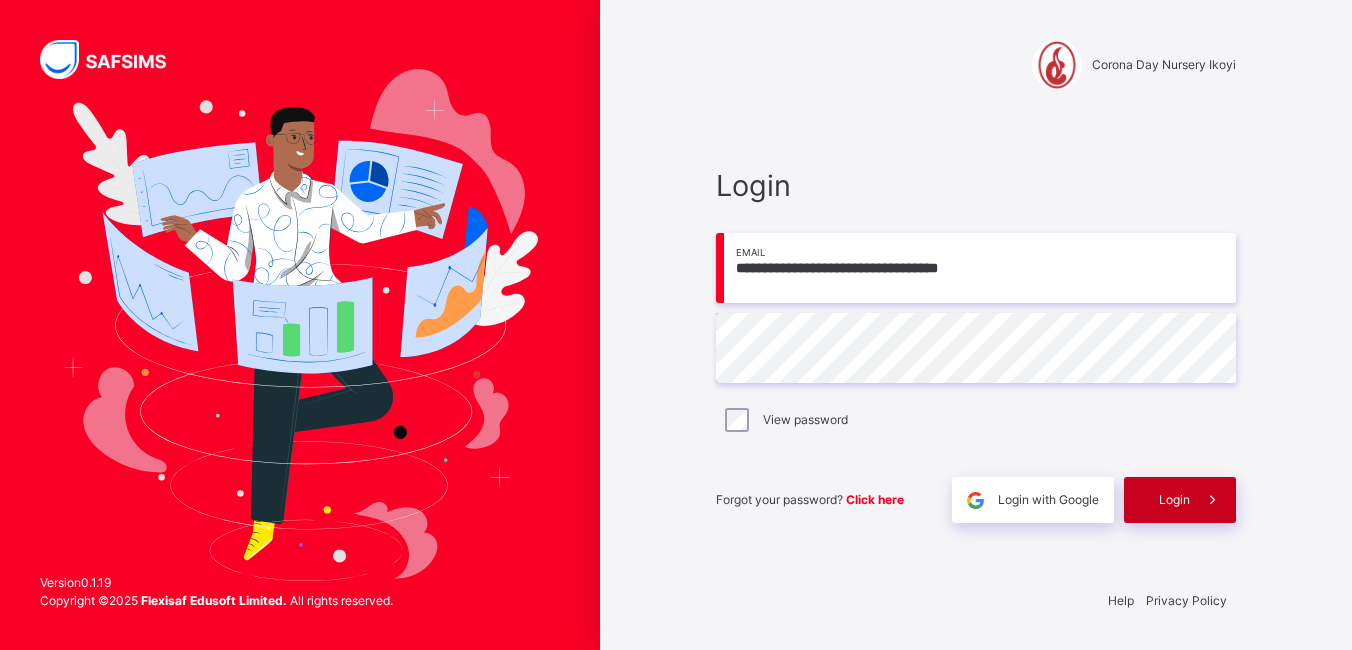 click at bounding box center [1213, 500] 